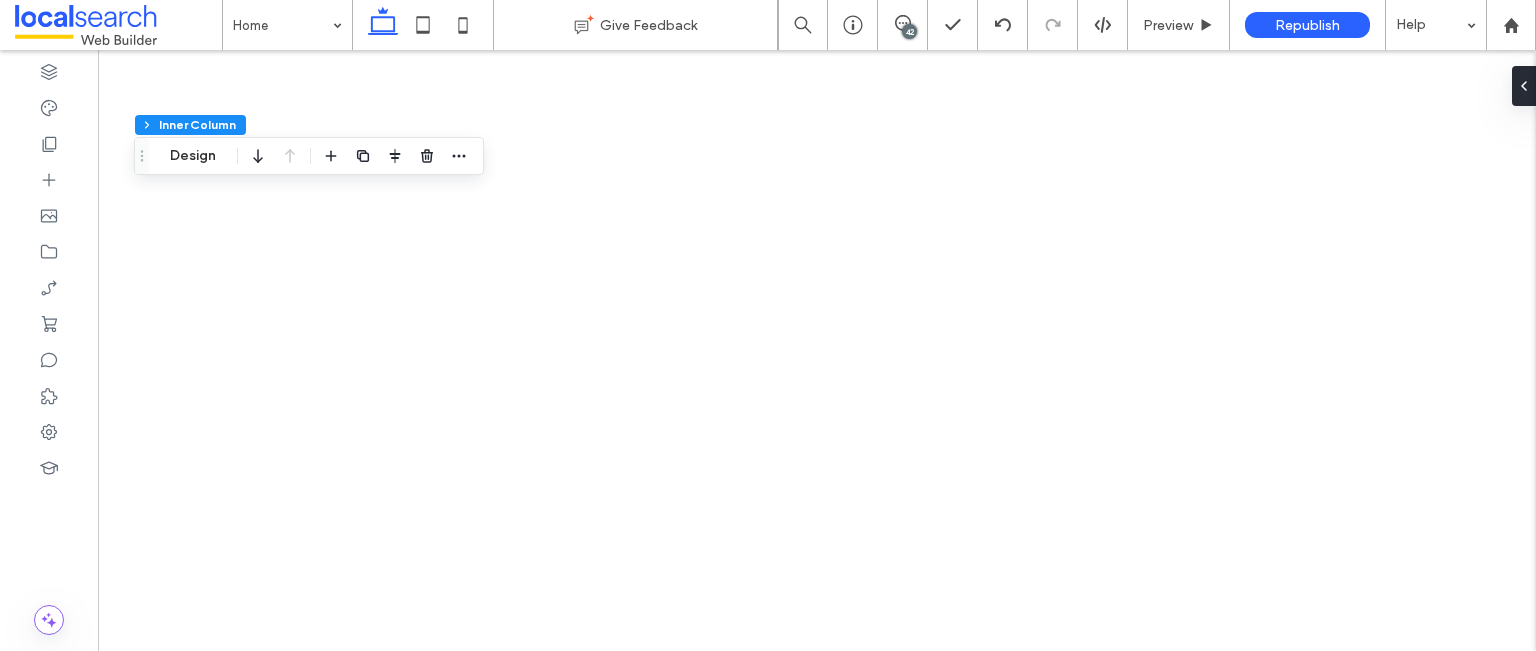 scroll, scrollTop: 0, scrollLeft: 0, axis: both 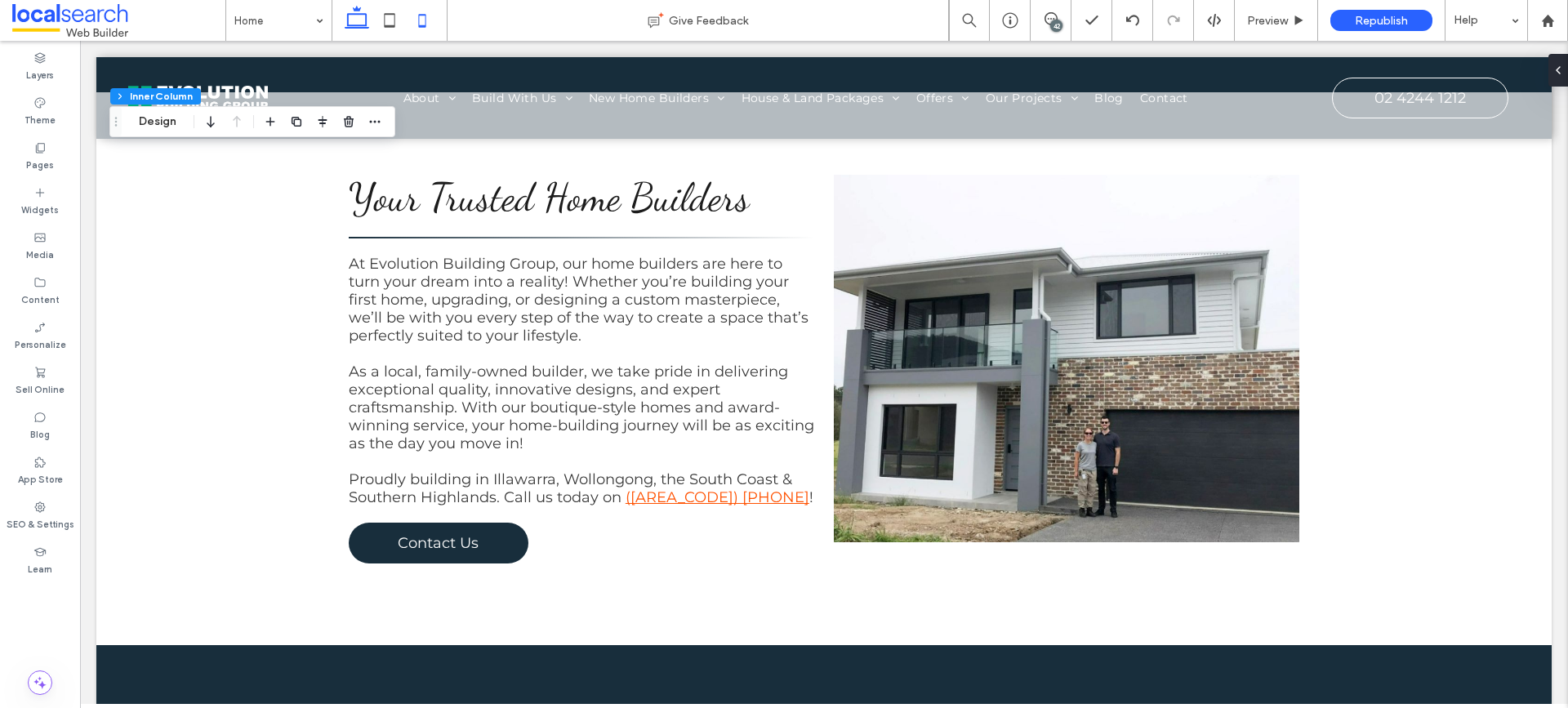 click 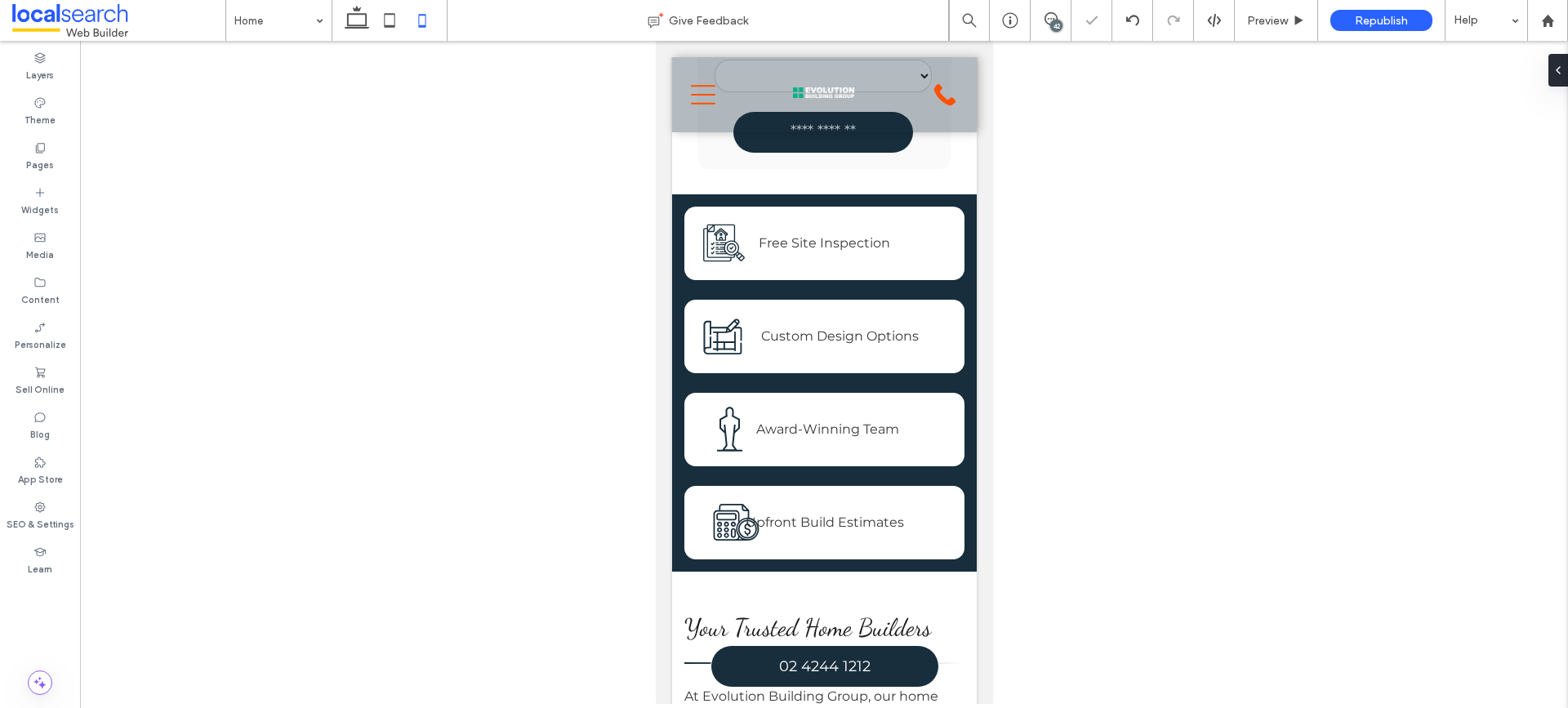 type on "***" 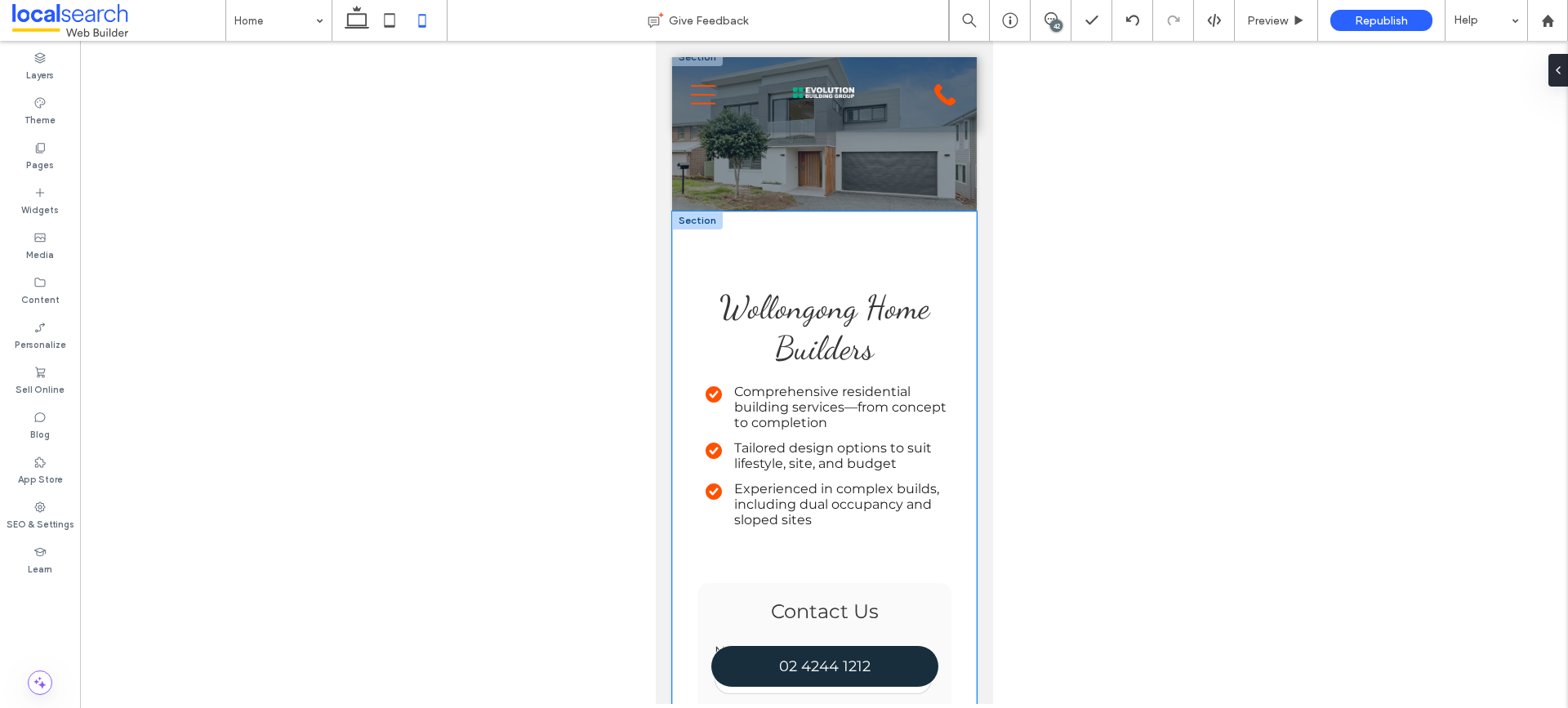 scroll, scrollTop: 245, scrollLeft: 0, axis: vertical 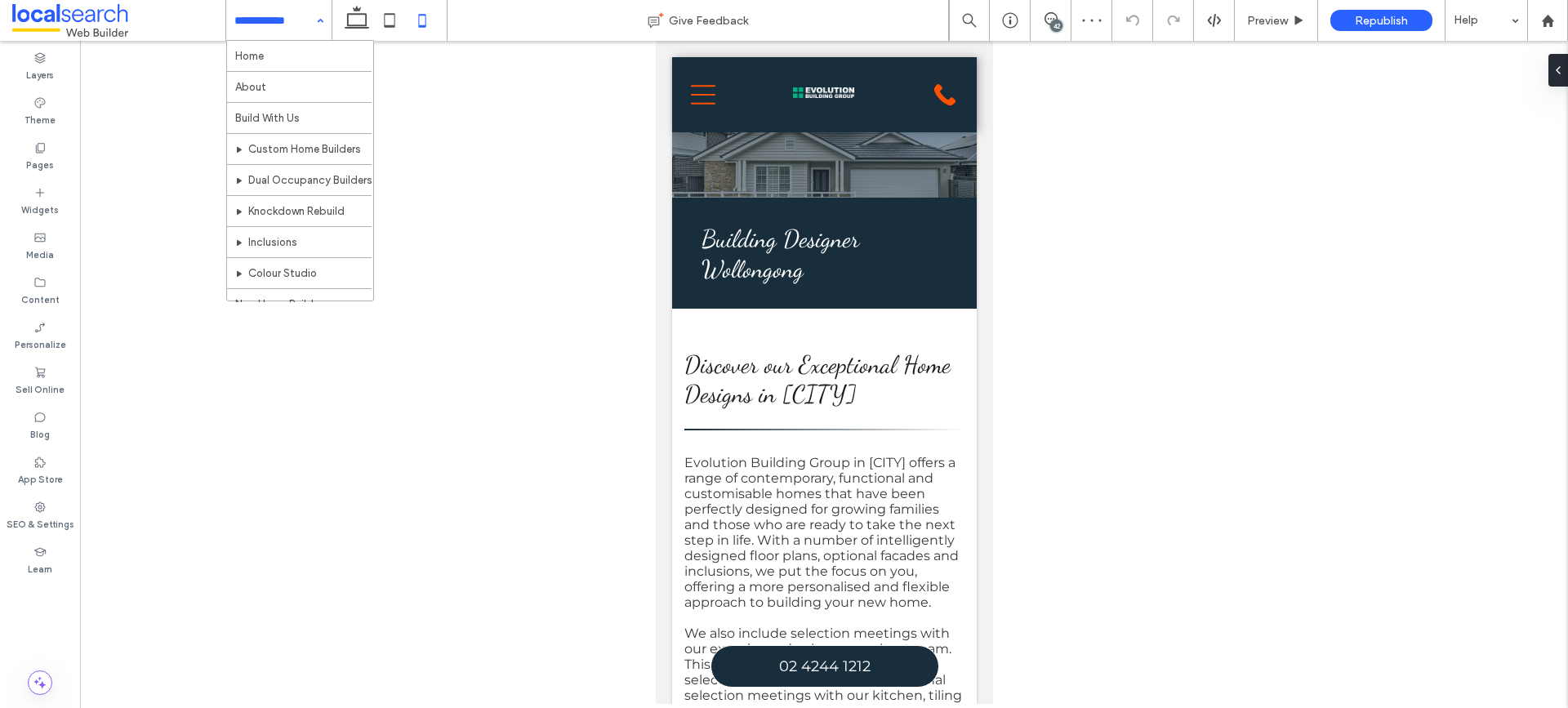 click at bounding box center (274, 20) 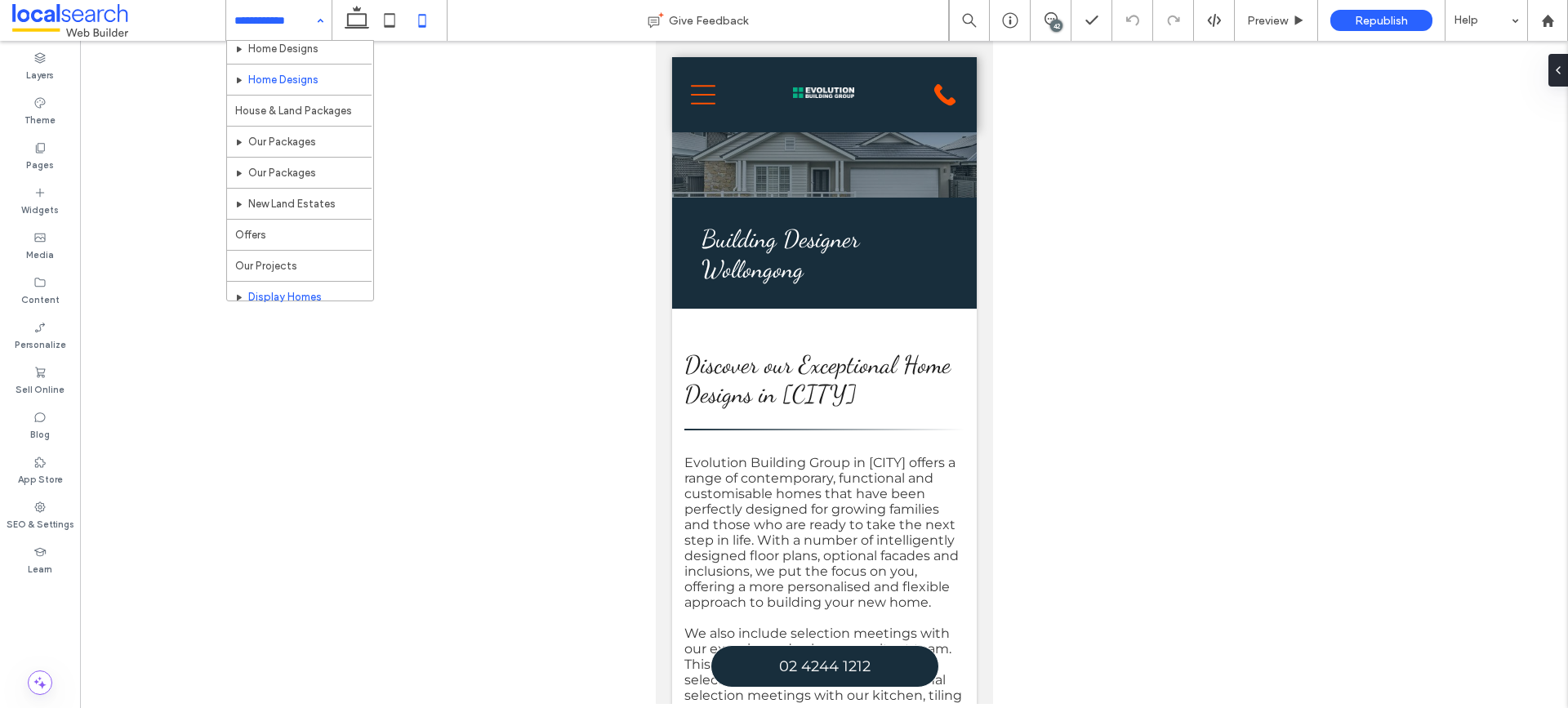scroll, scrollTop: 327, scrollLeft: 0, axis: vertical 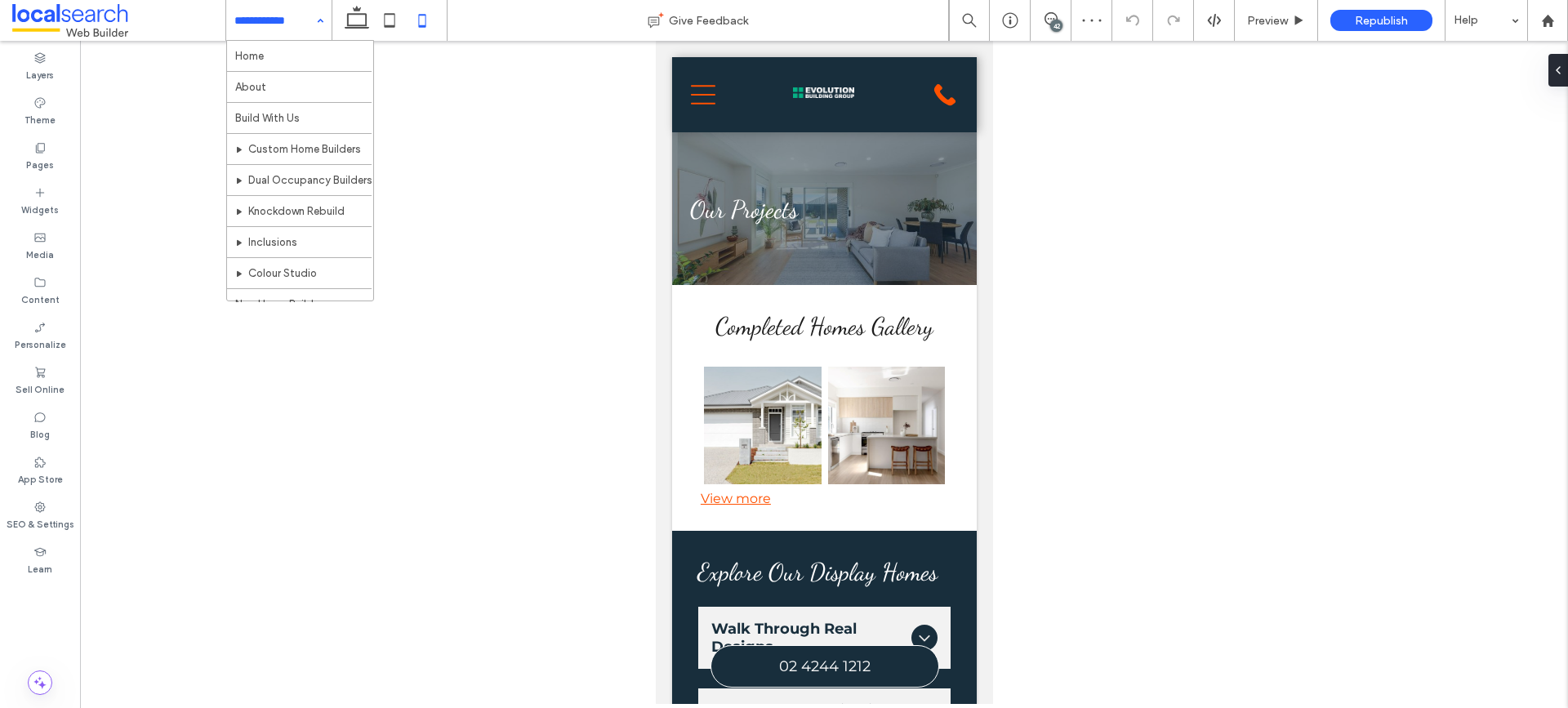 click at bounding box center (274, 20) 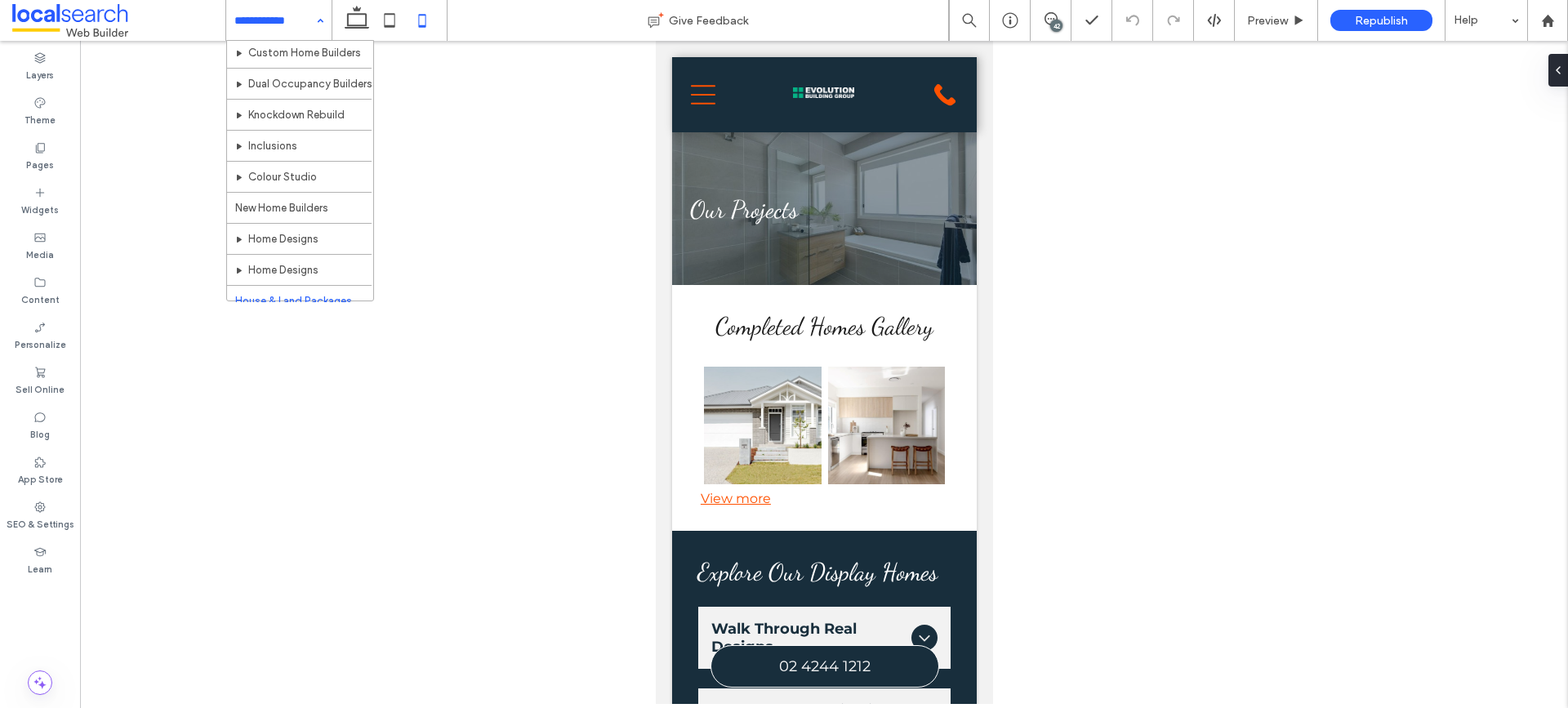 scroll, scrollTop: 82, scrollLeft: 0, axis: vertical 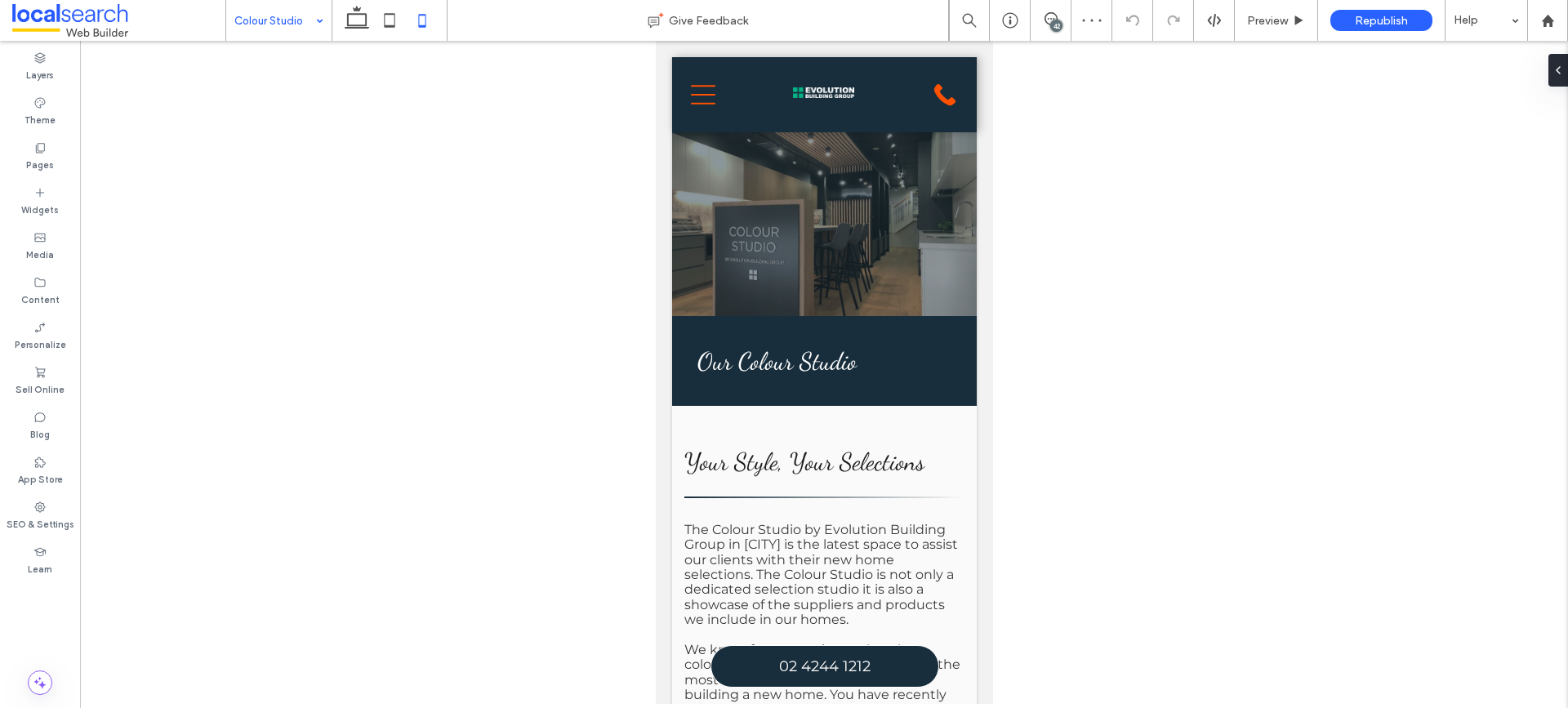 click at bounding box center [274, 20] 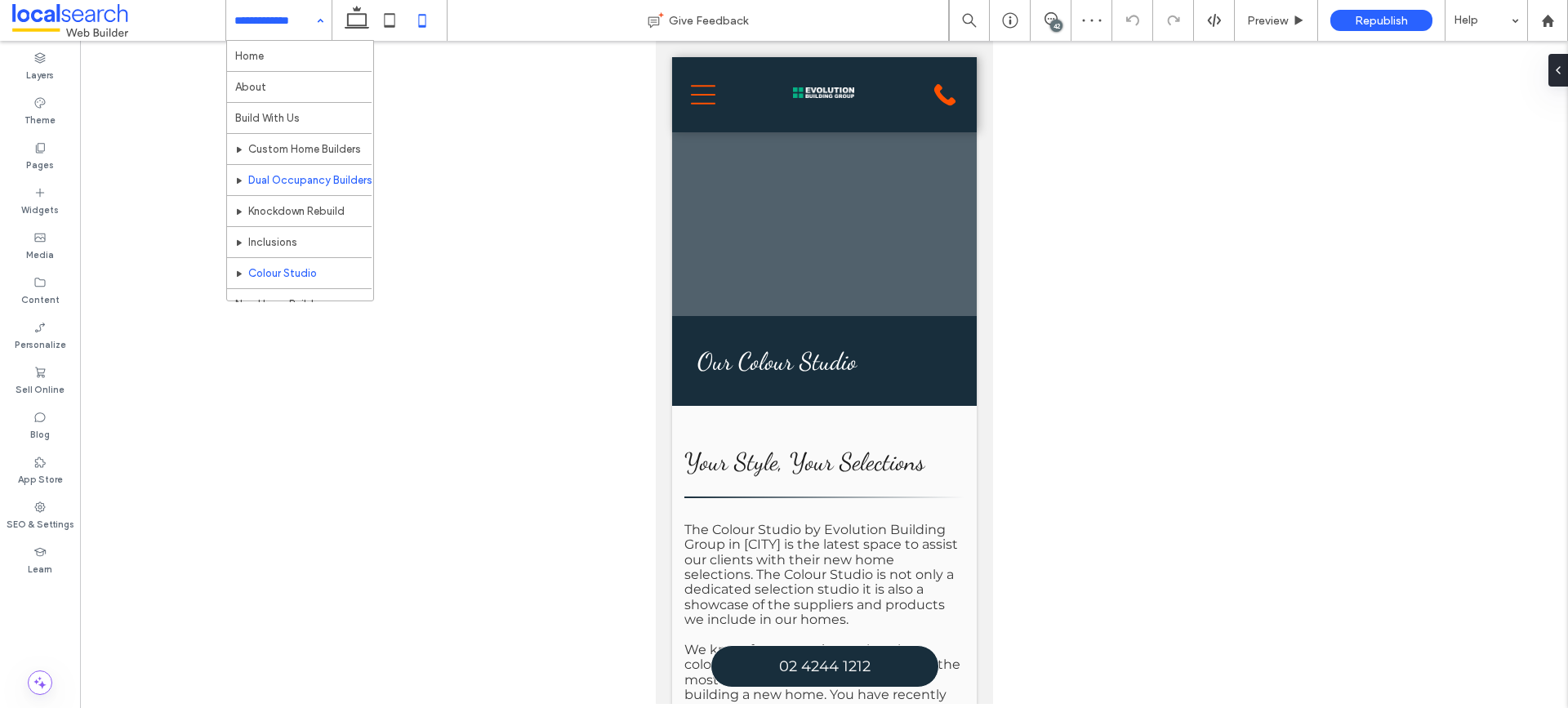 scroll, scrollTop: 82, scrollLeft: 0, axis: vertical 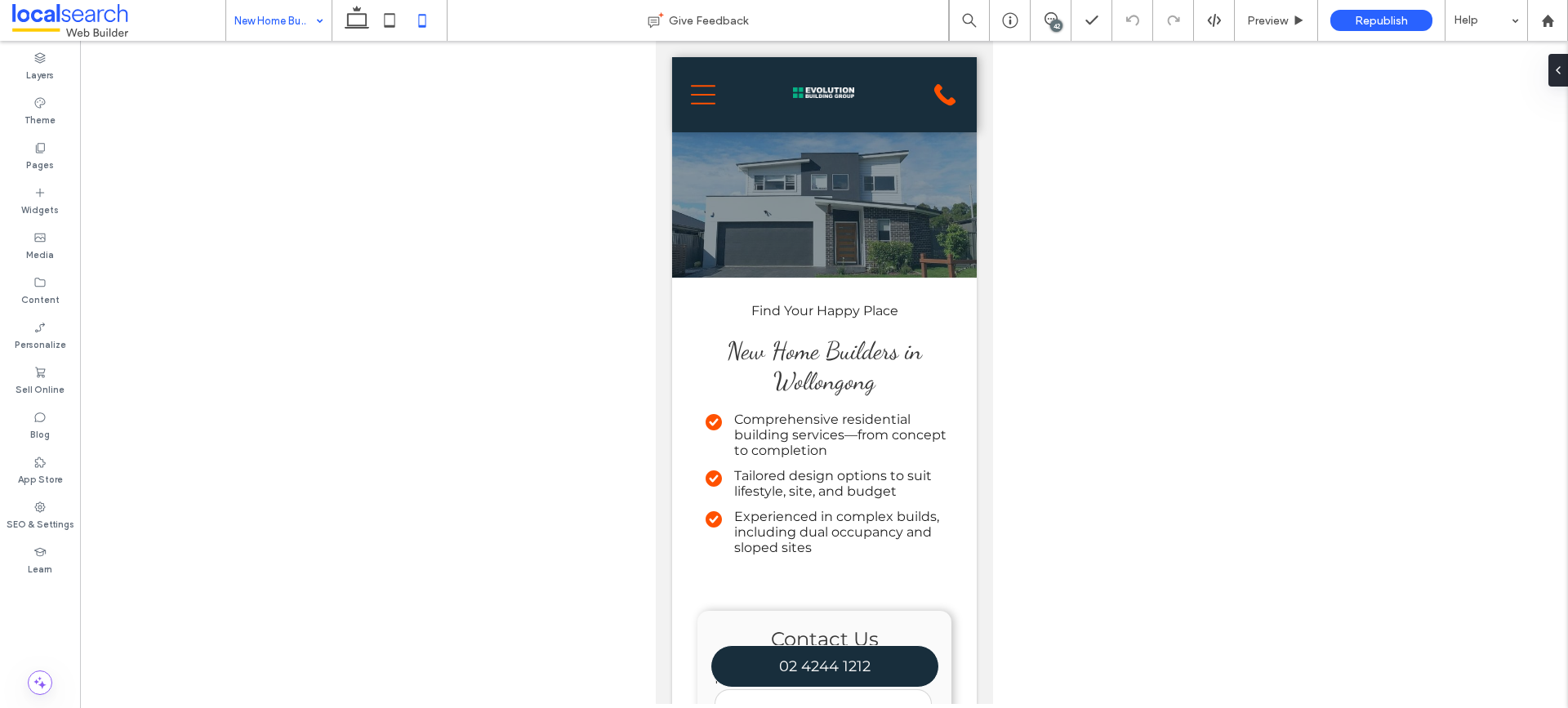 click at bounding box center [274, 20] 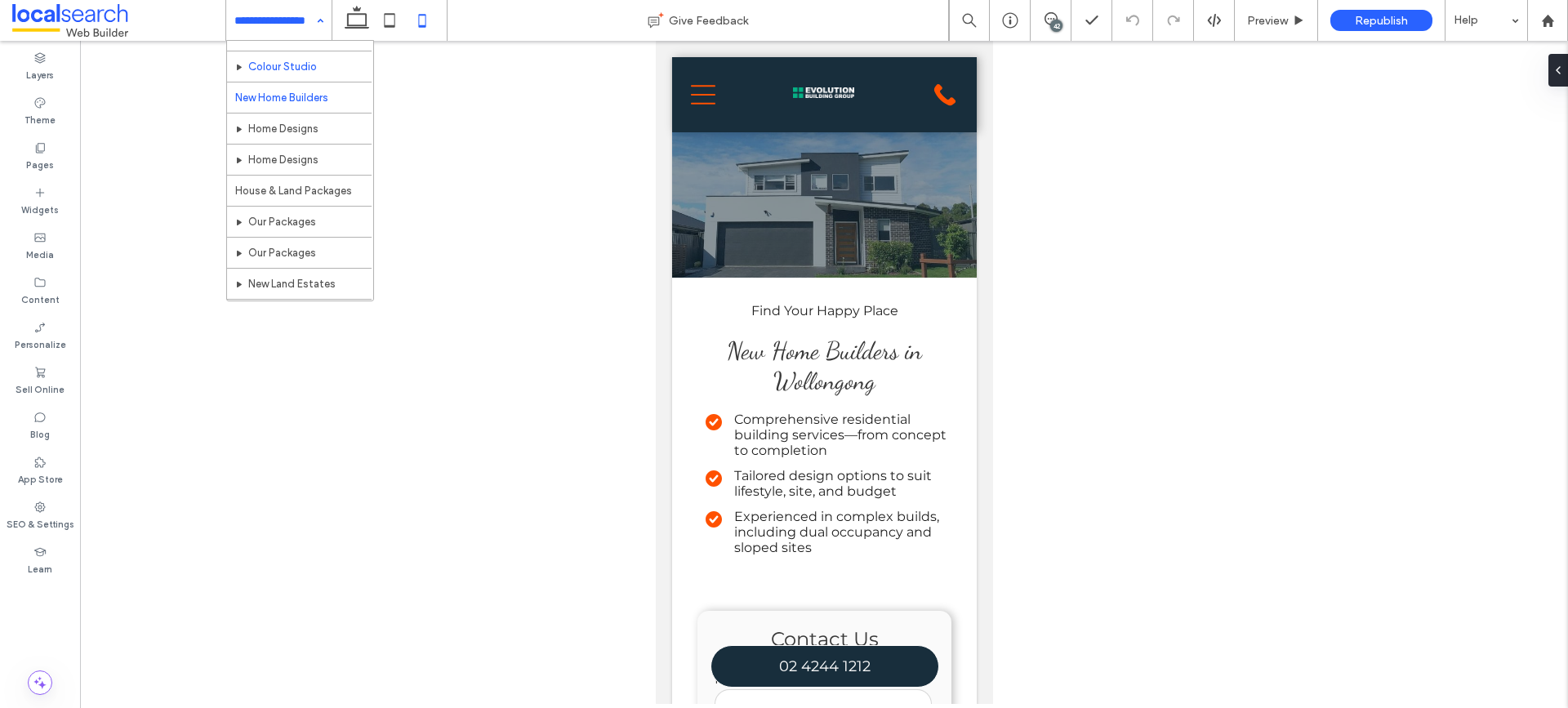 scroll, scrollTop: 245, scrollLeft: 0, axis: vertical 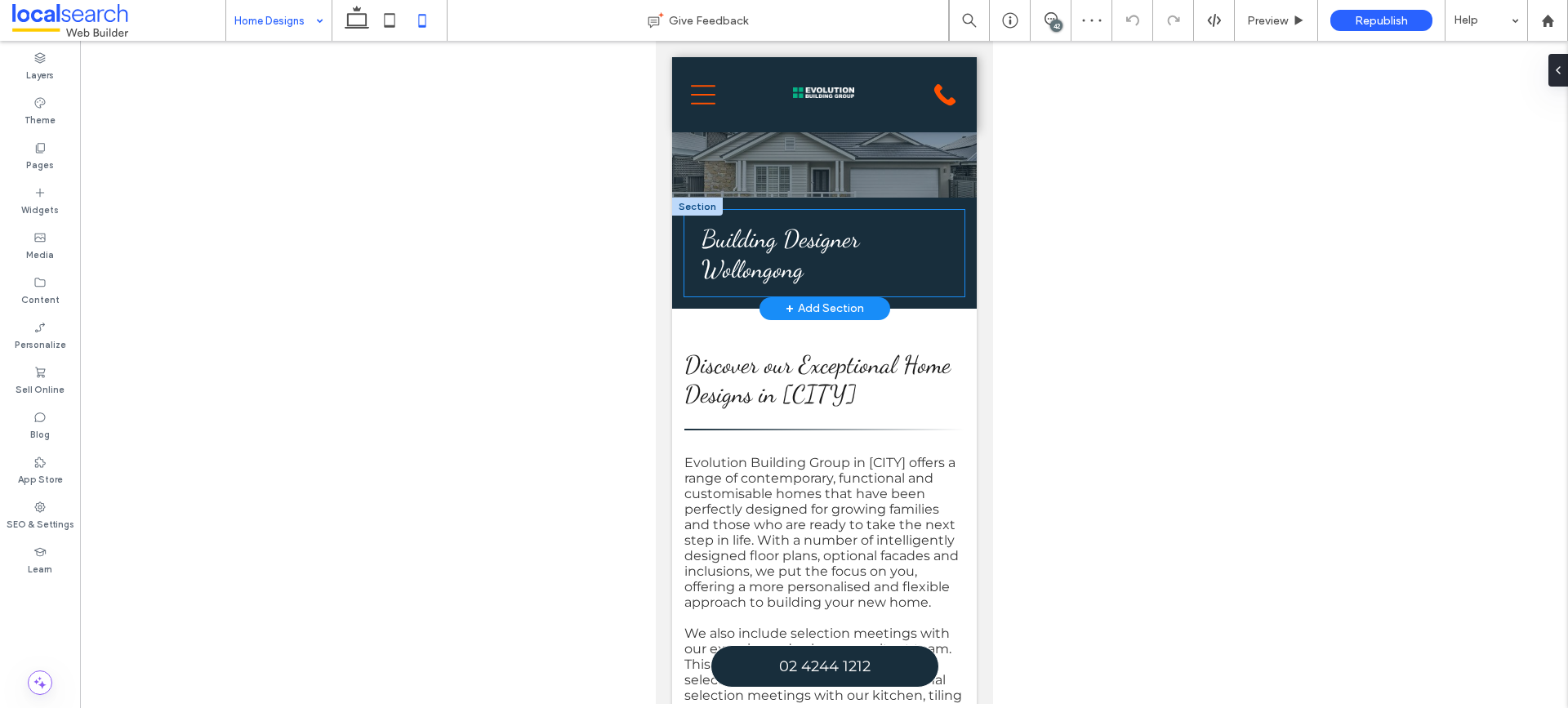 click on "Building Designer Wollongong" at bounding box center [823, 253] 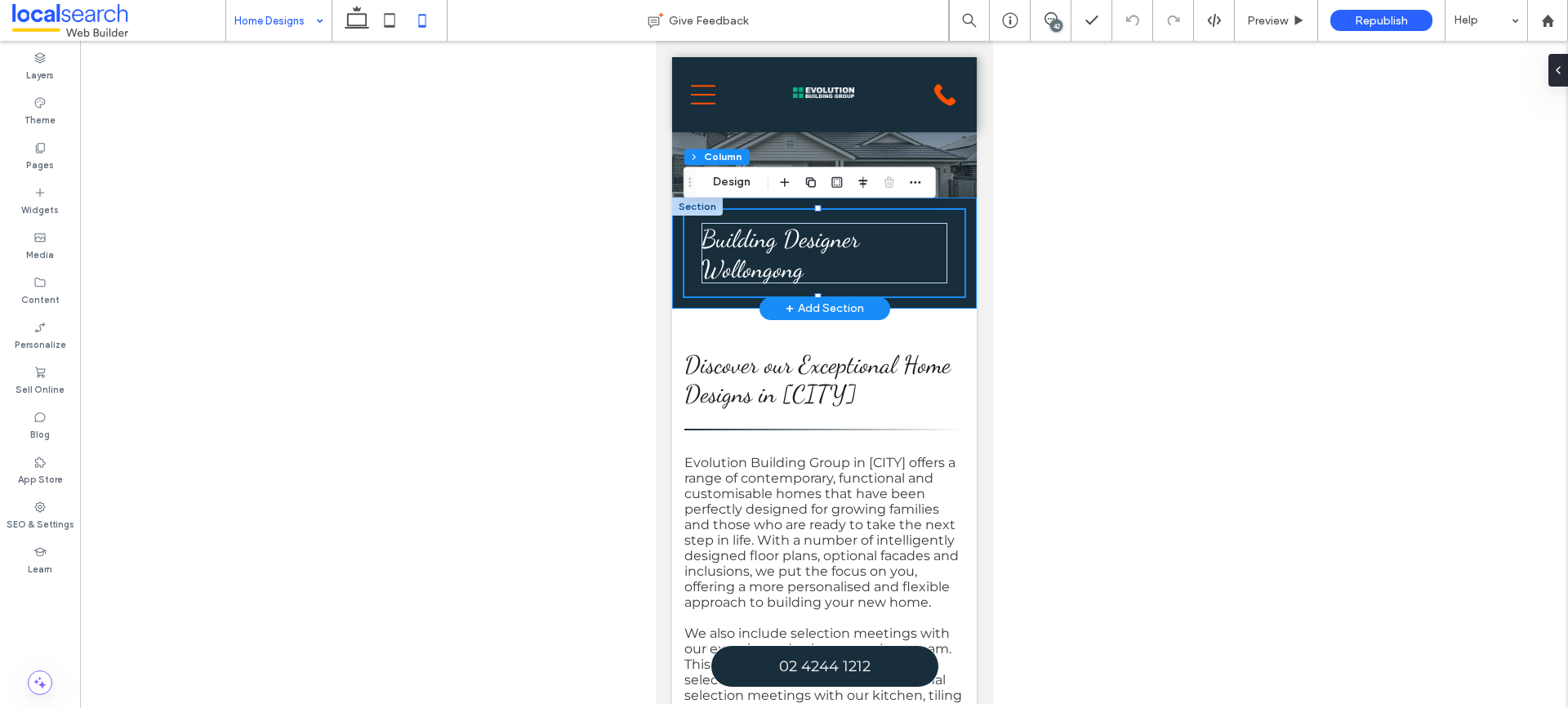 click on "Building Designer Wollongong" at bounding box center [823, 253] 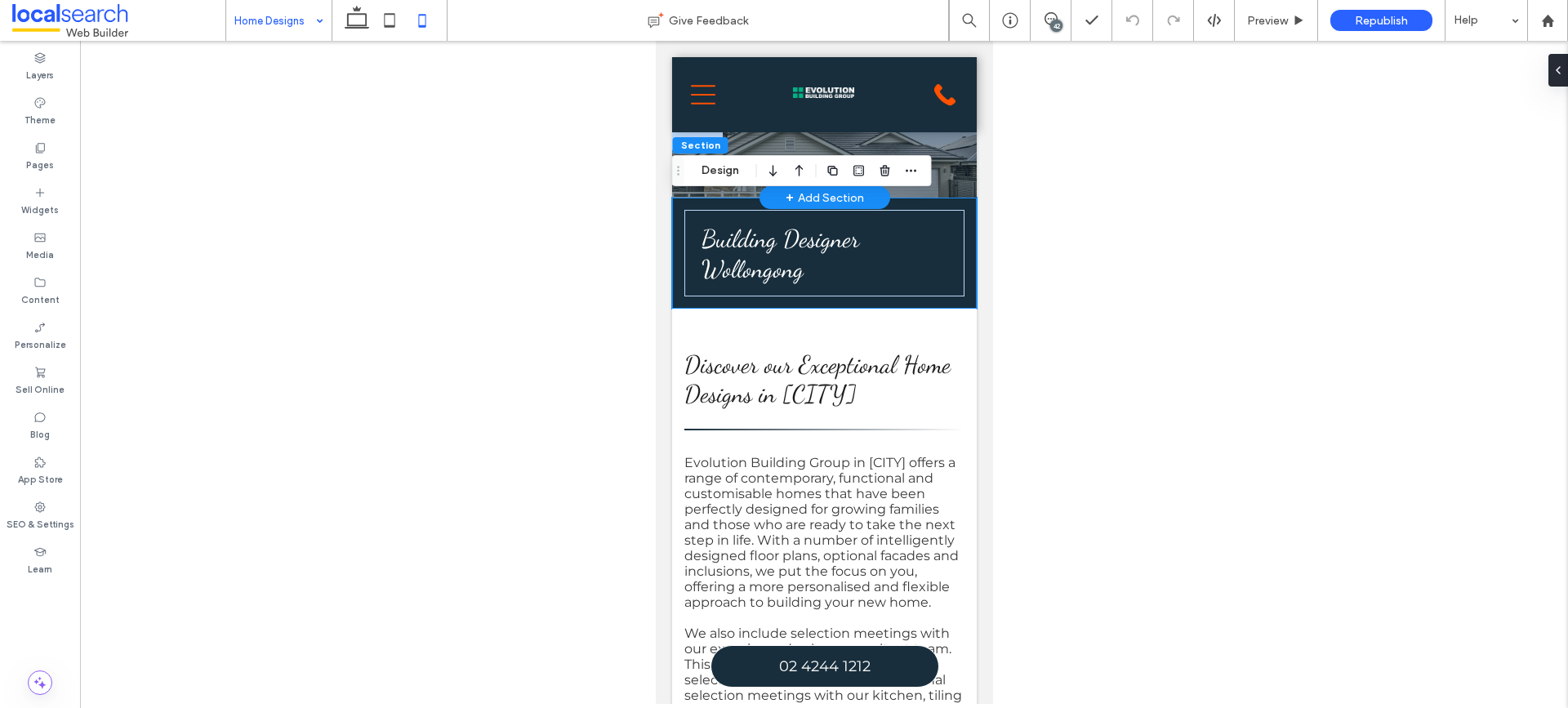 click at bounding box center [823, 165] 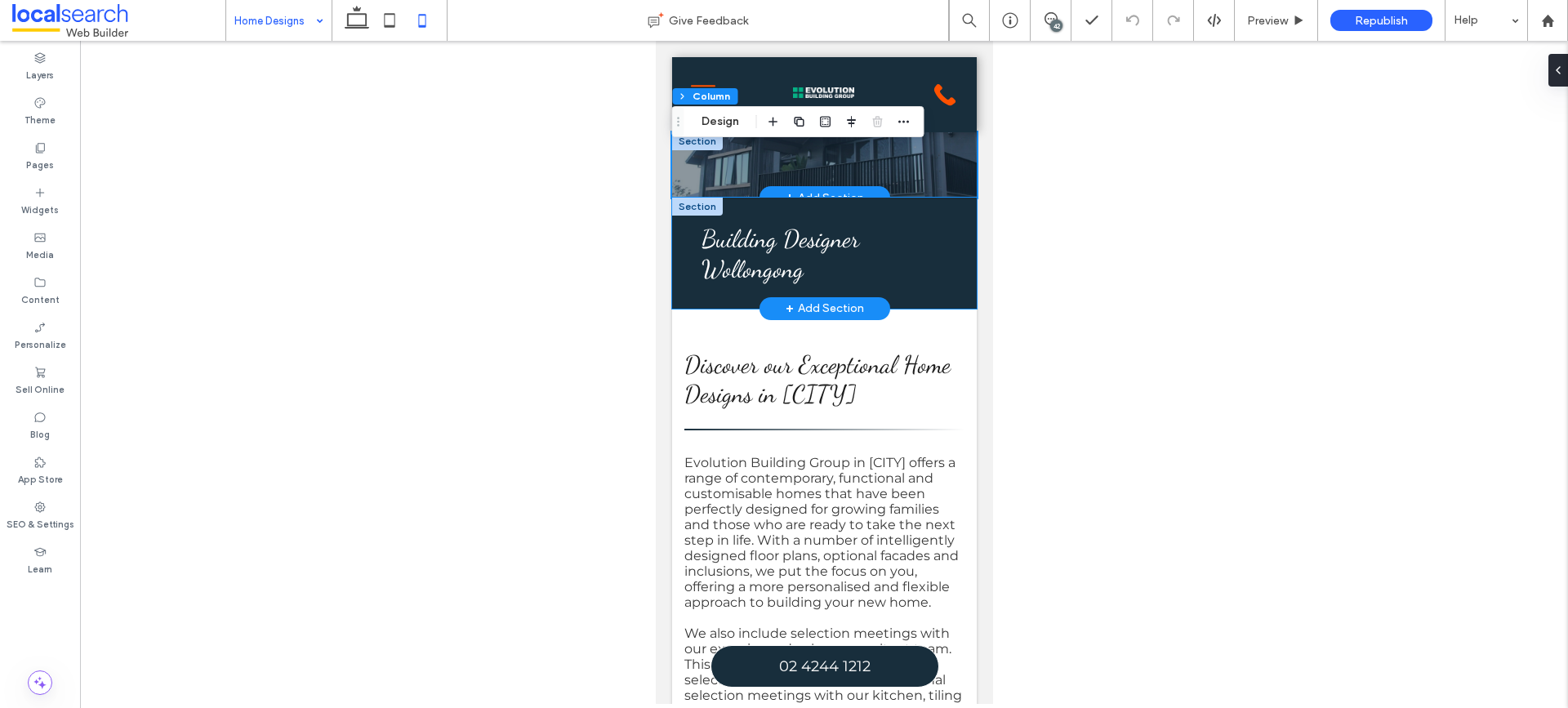 click on "Building Designer Wollongong" at bounding box center [823, 253] 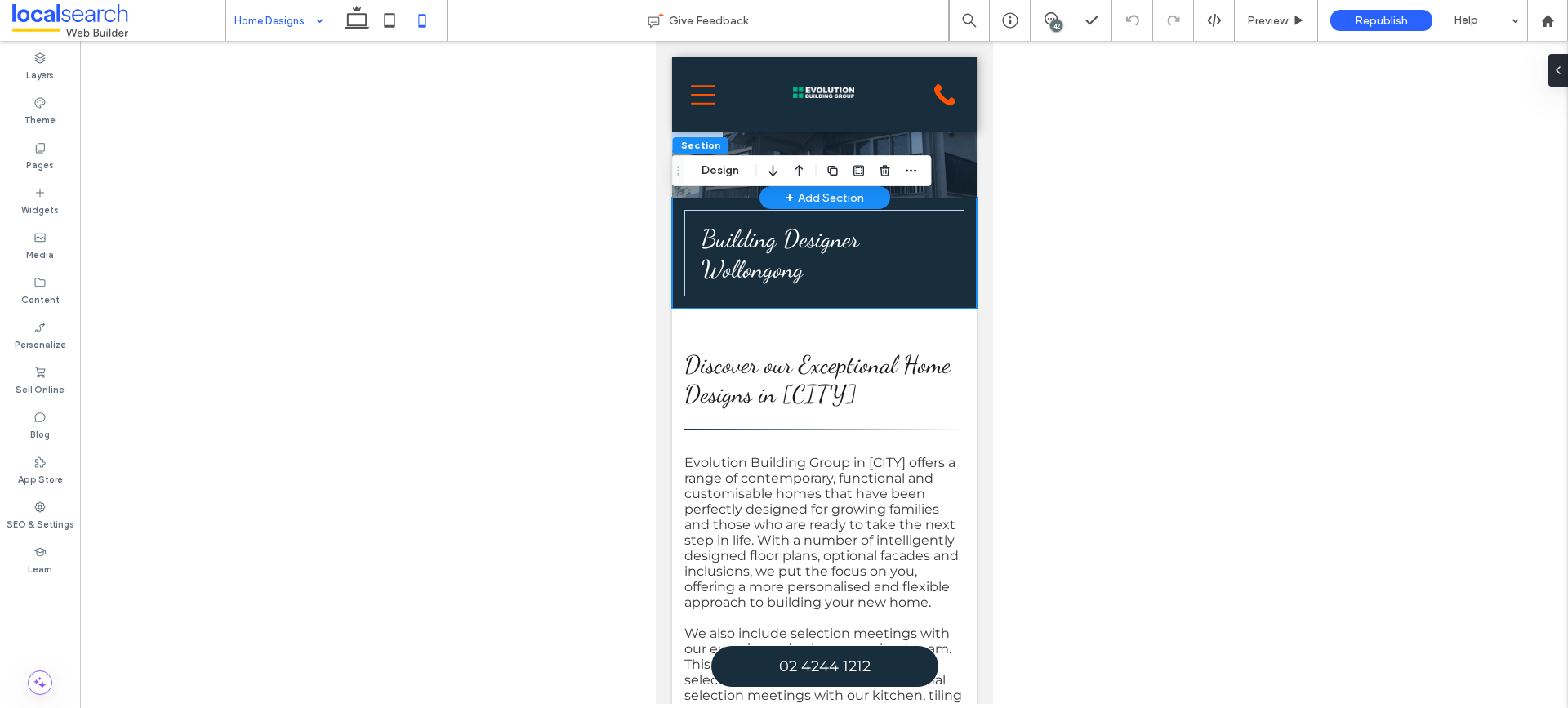click on "Section Design" at bounding box center [802, 171] 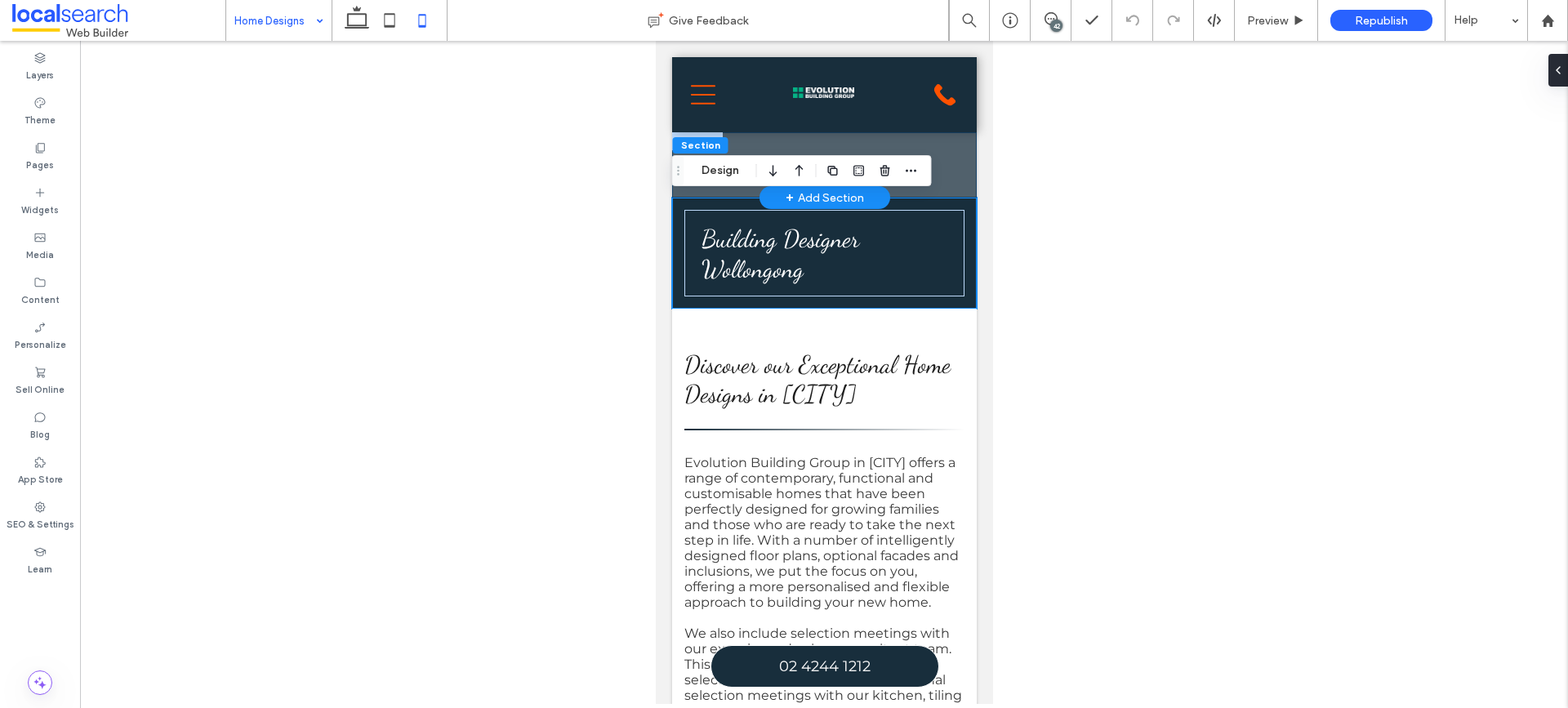 click at bounding box center (823, 165) 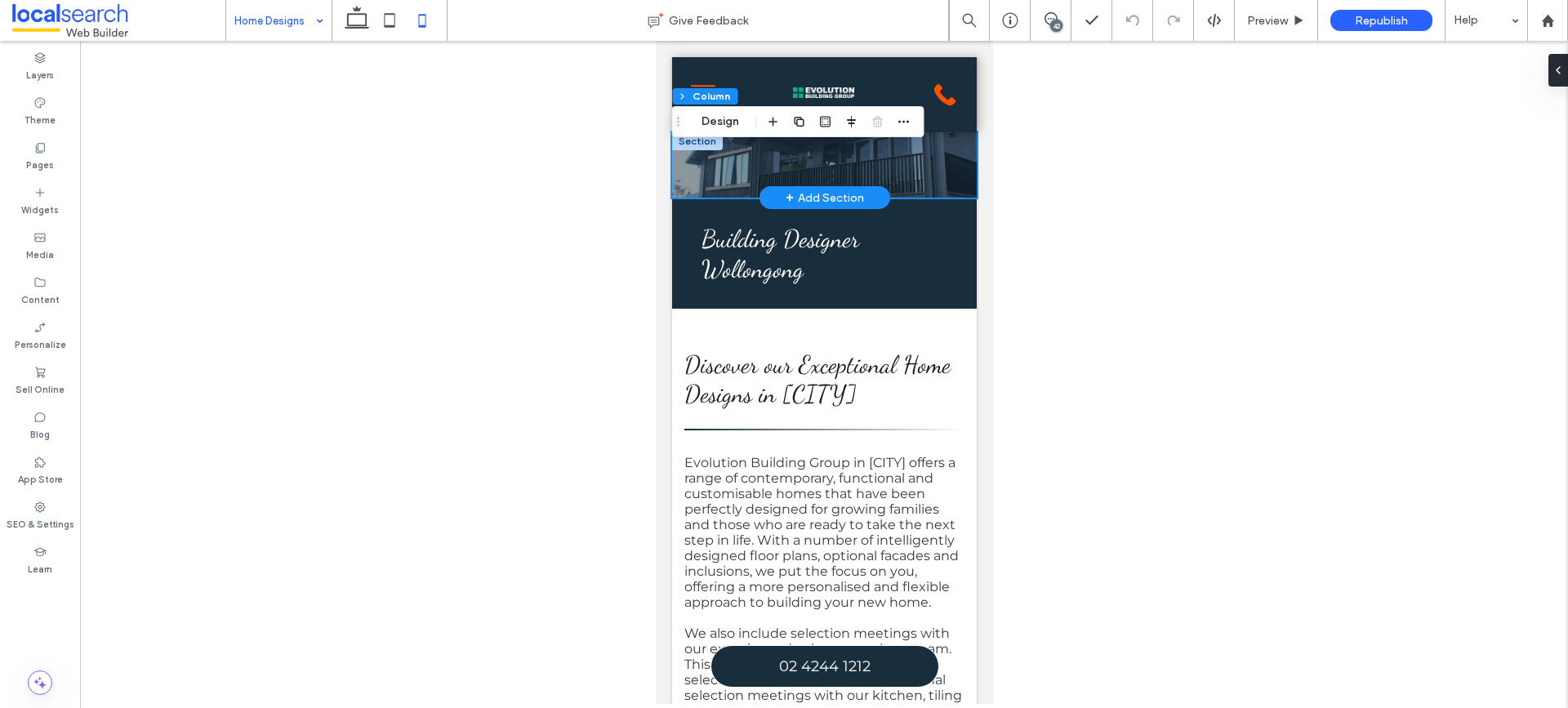 click at bounding box center (824, 372) 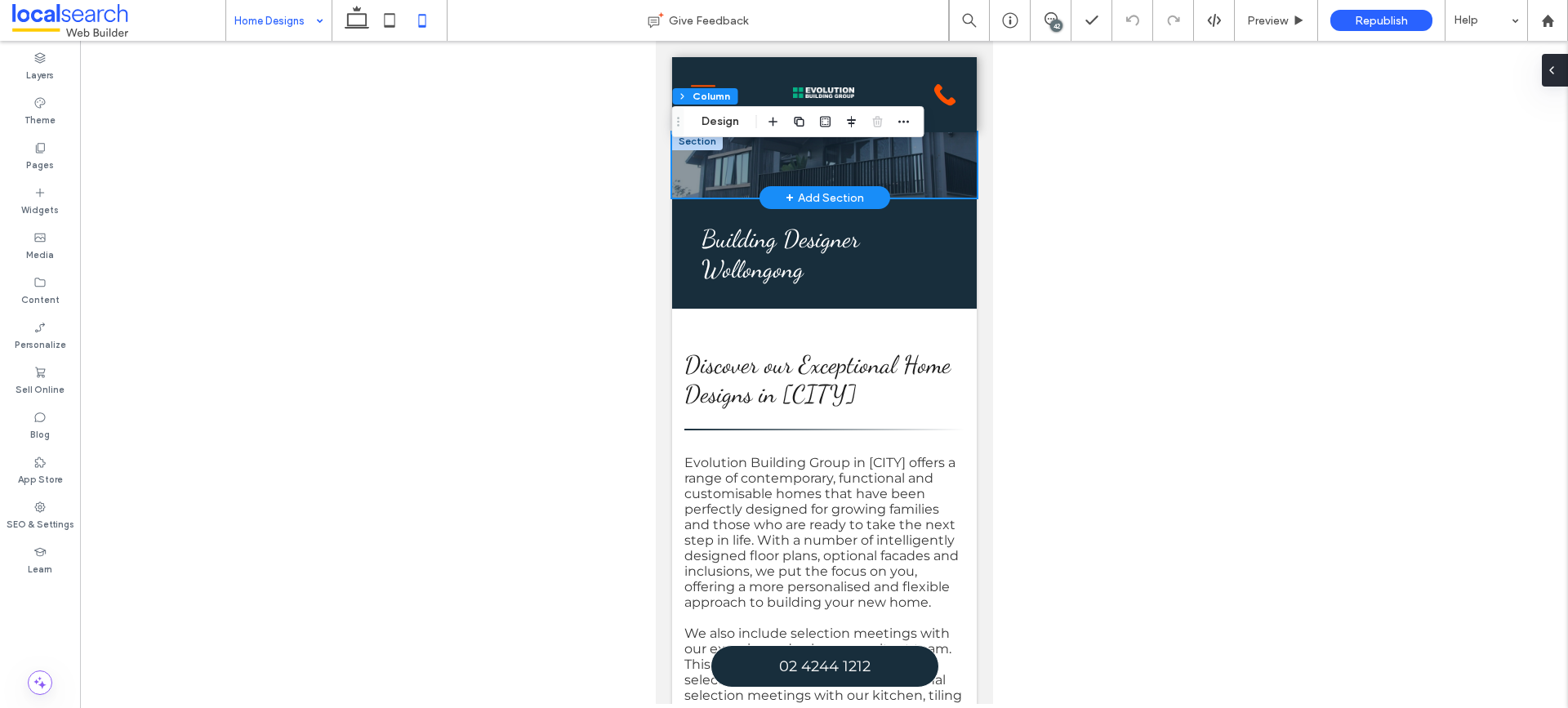 click 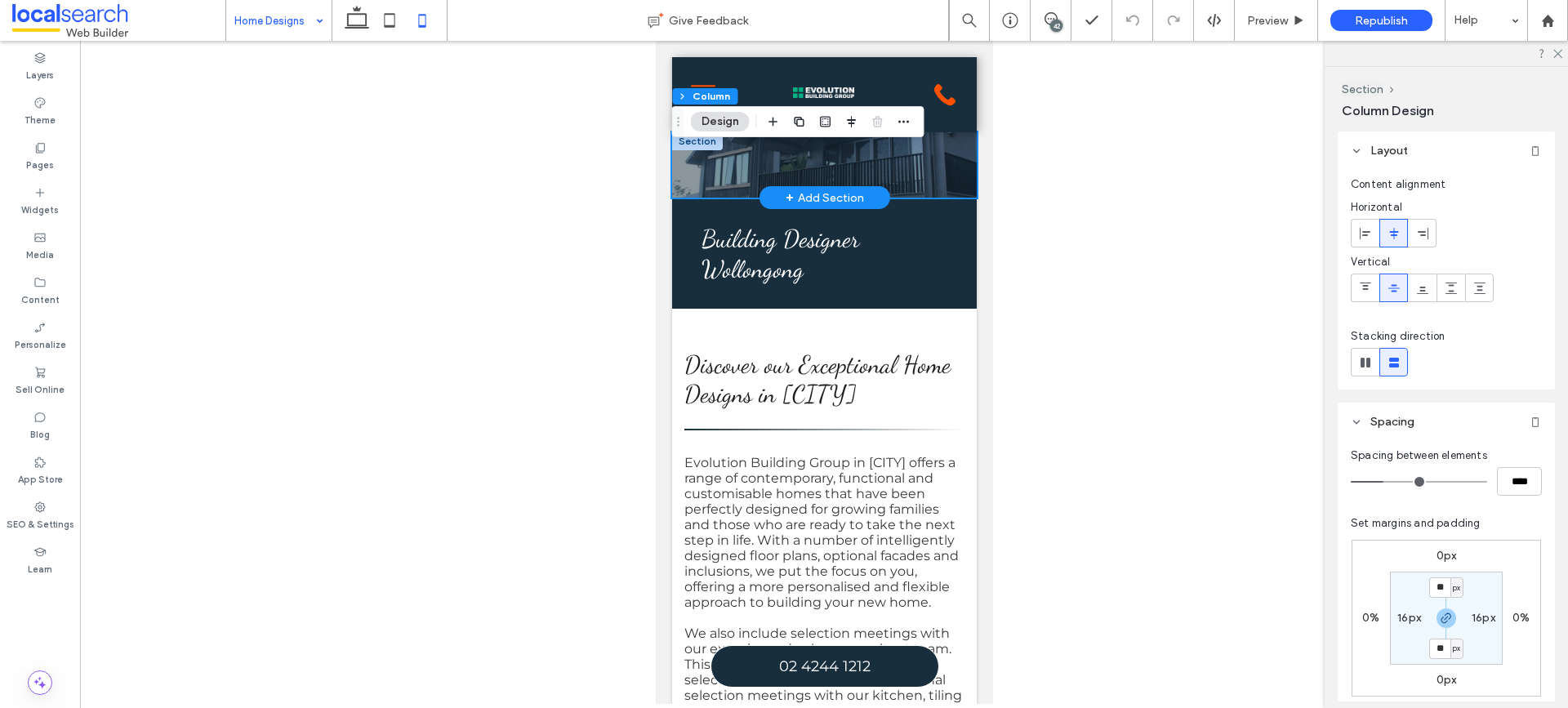 click on "0px" at bounding box center (1446, 555) 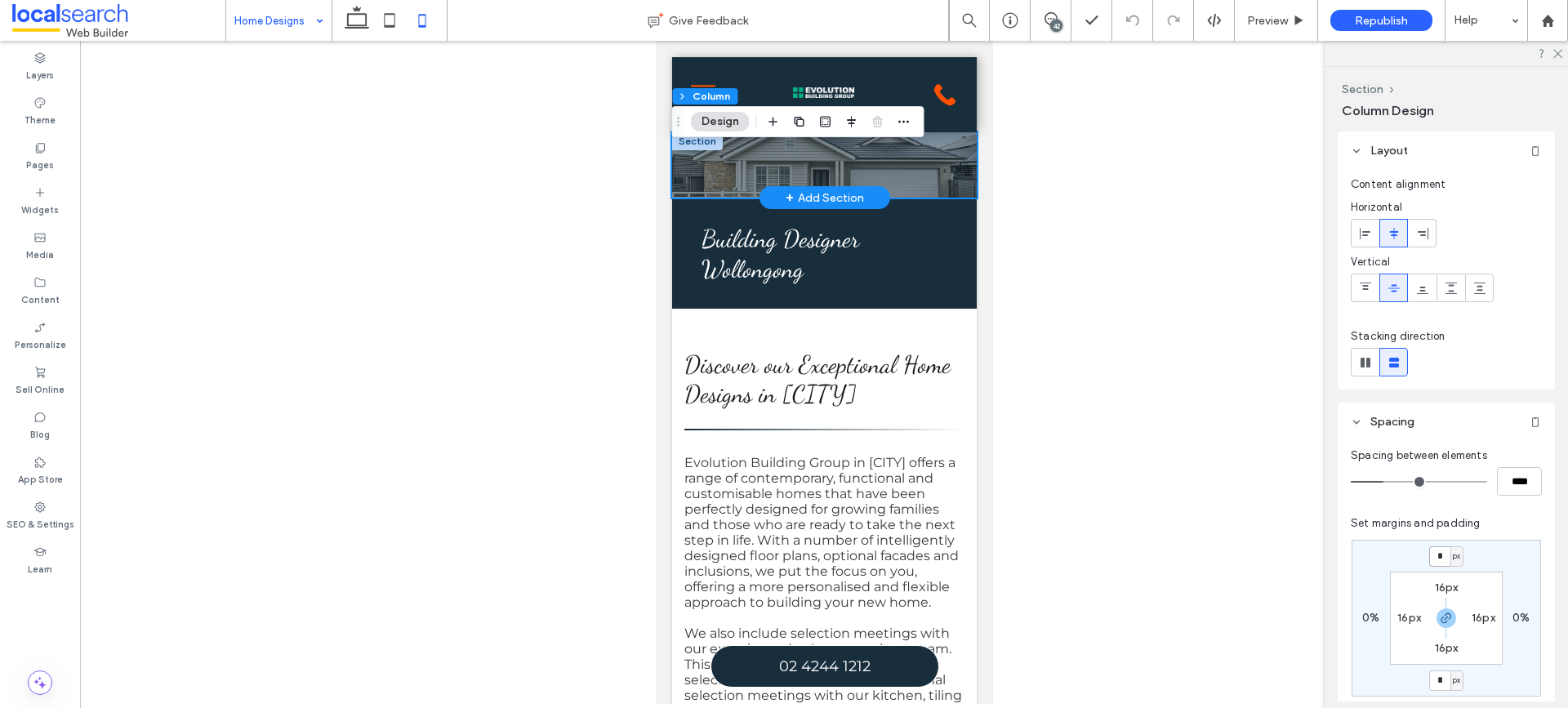 click on "*" at bounding box center [1440, 556] 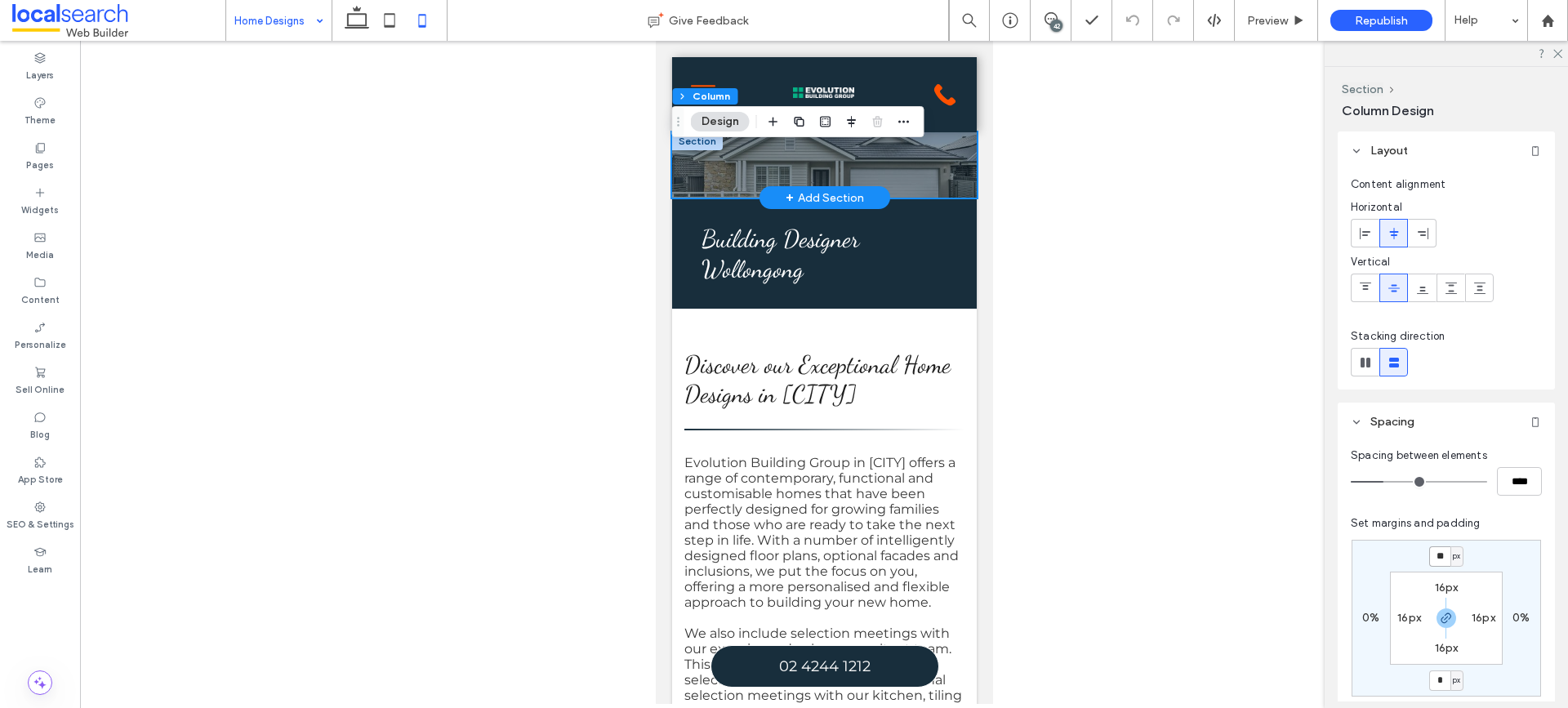 type on "**" 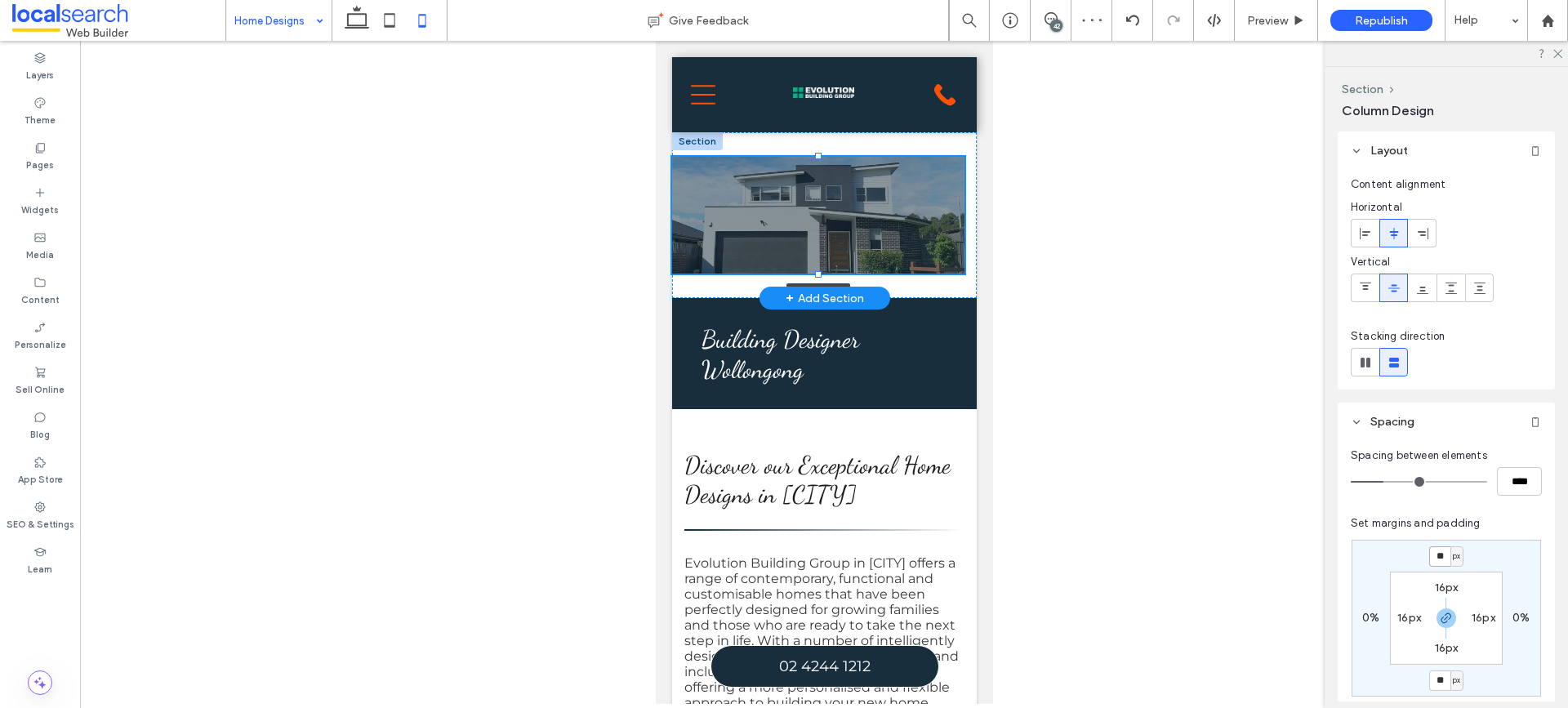 drag, startPoint x: 816, startPoint y: 222, endPoint x: 812, endPoint y: 274, distance: 52.1536 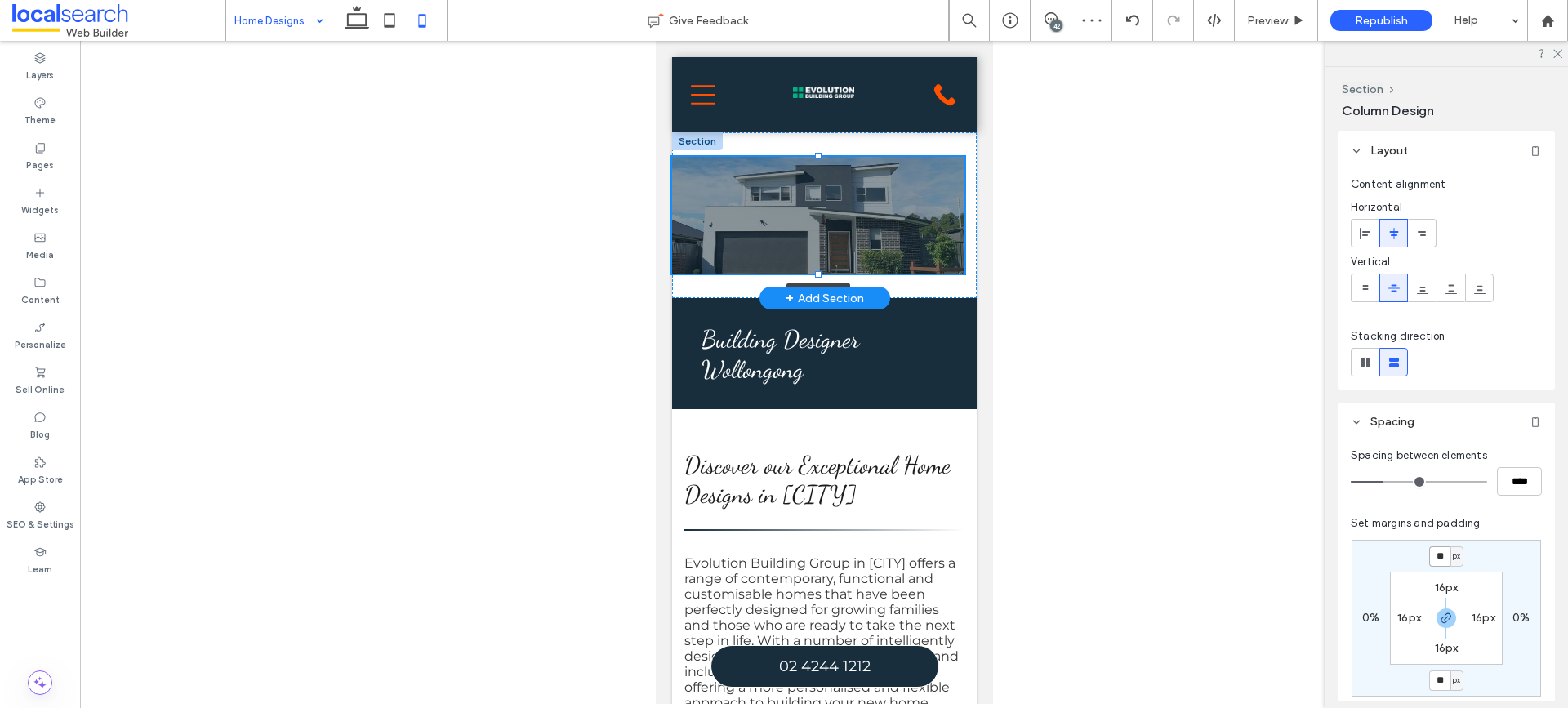 click at bounding box center (671, 157) 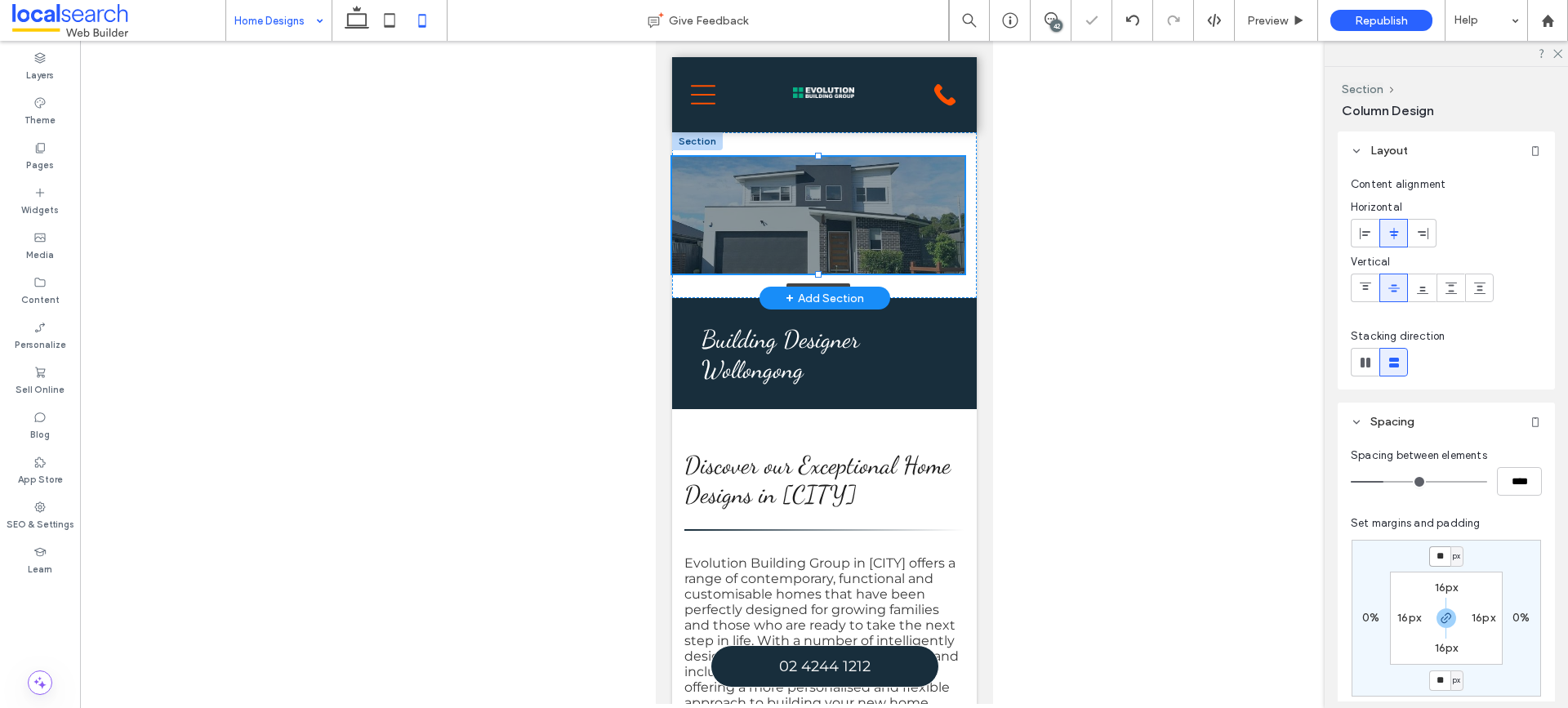 type on "***" 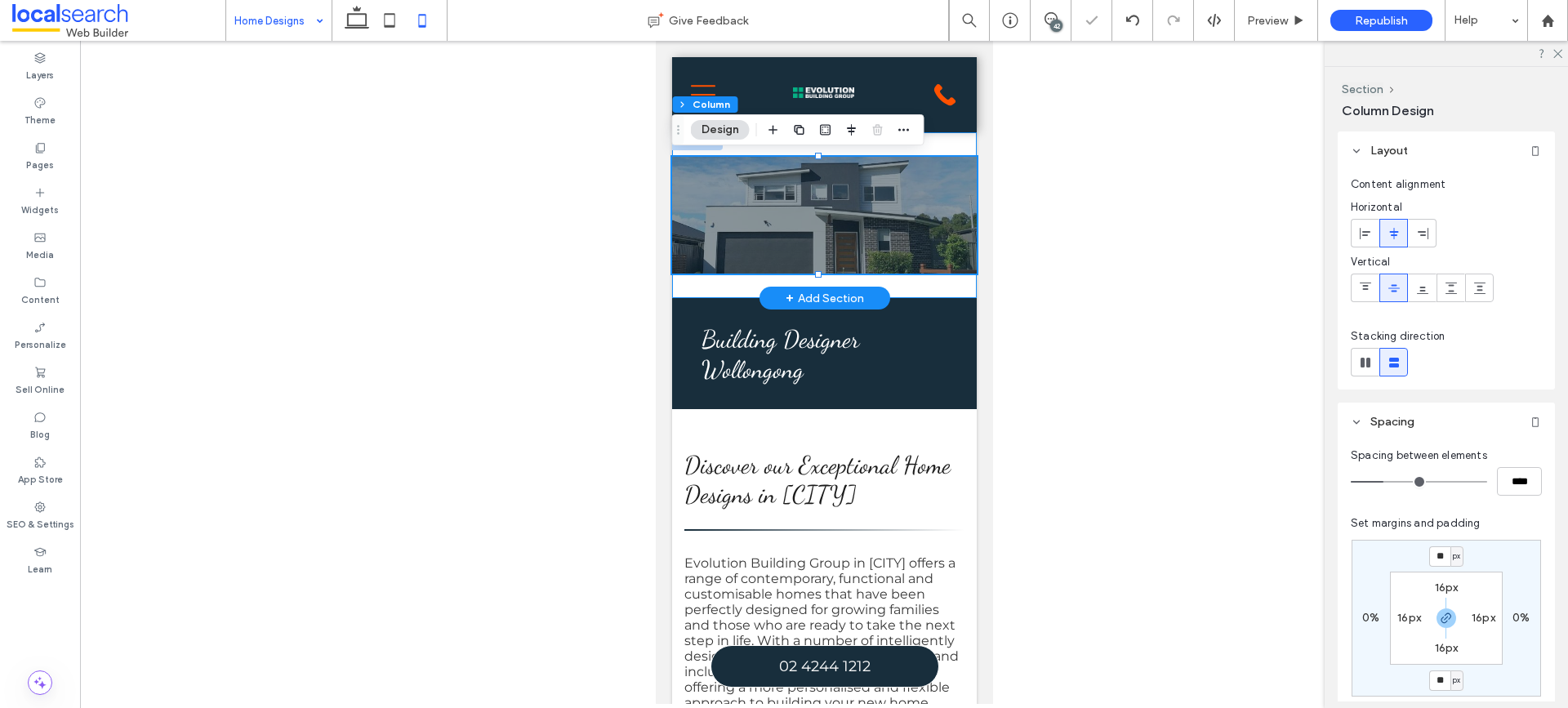 click on "Building Designer Wollongong
100% , 143px" at bounding box center [823, 215] 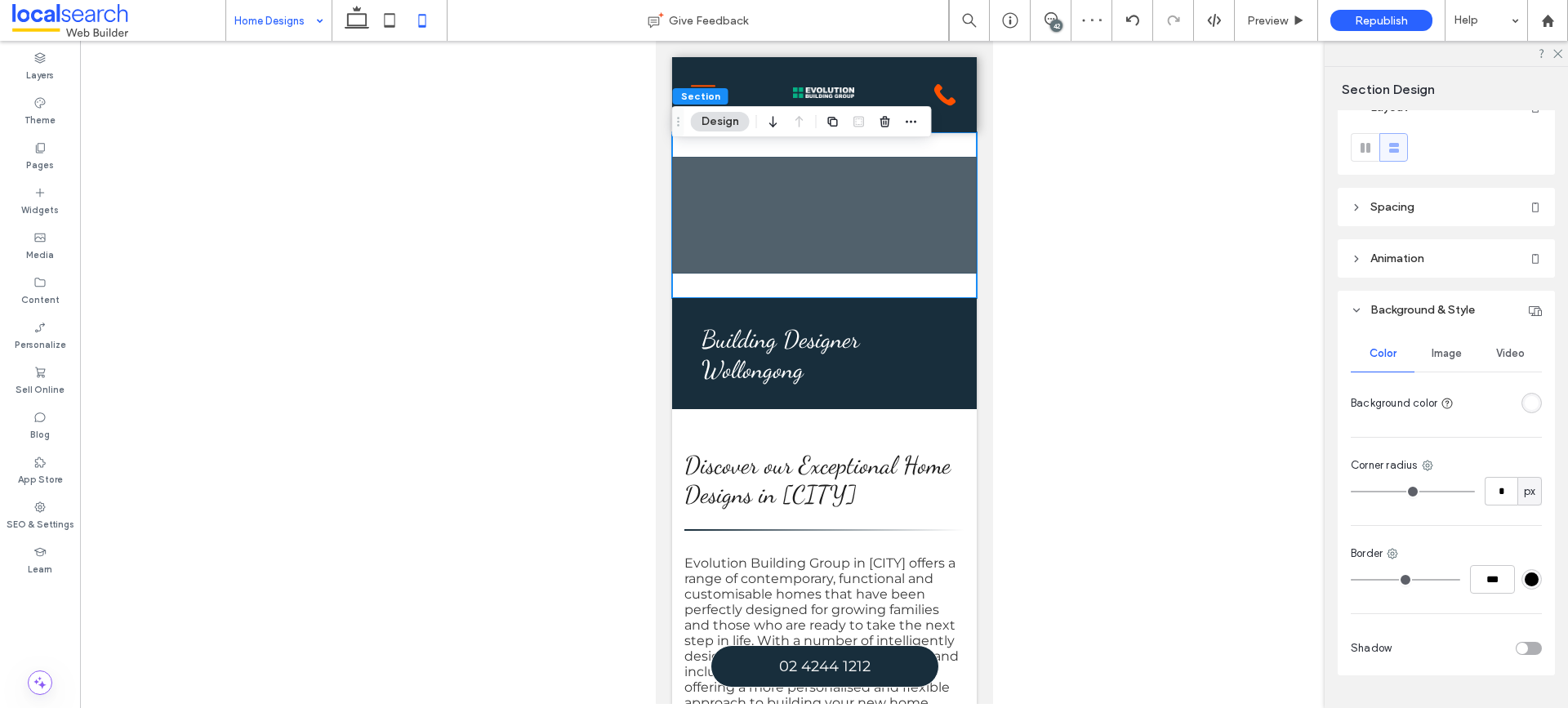 scroll, scrollTop: 0, scrollLeft: 0, axis: both 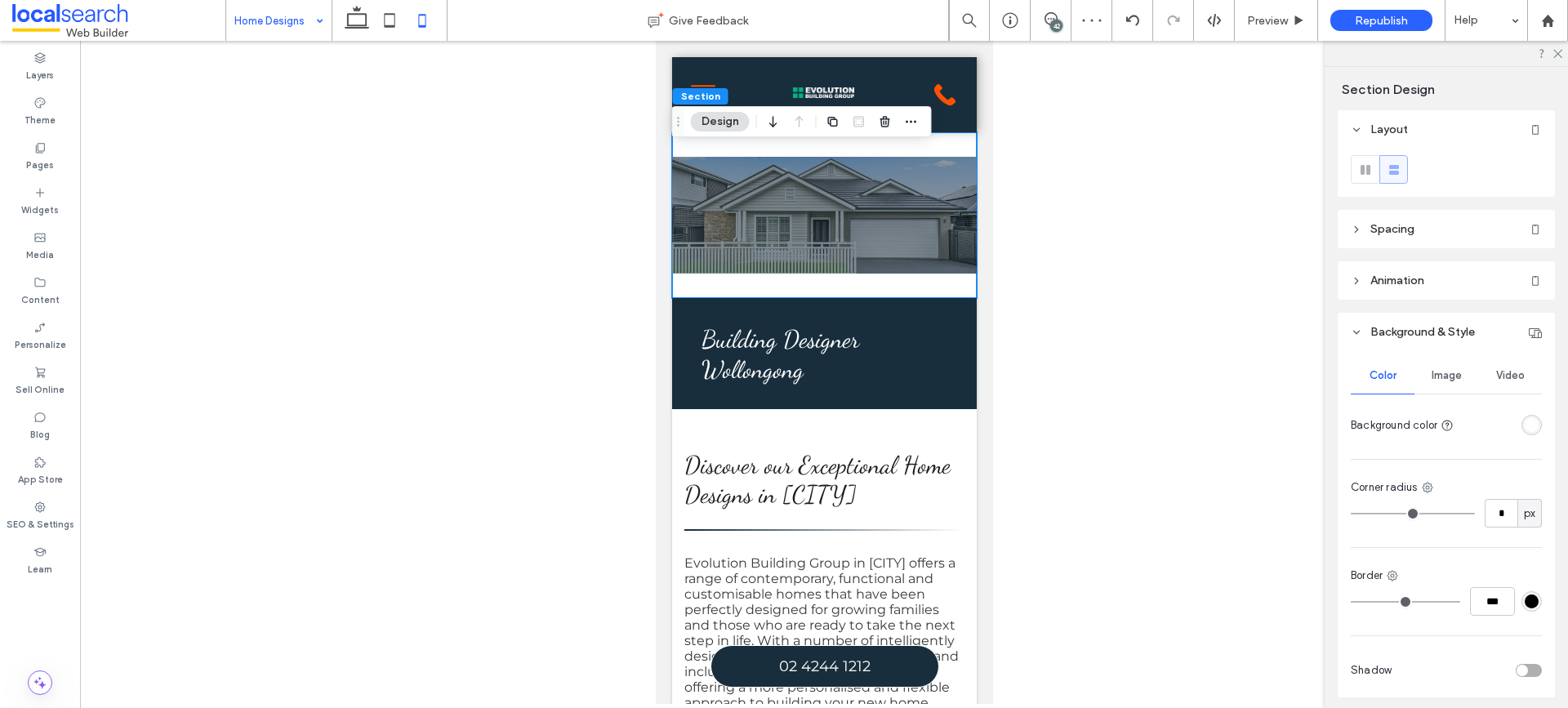 click on "Spacing" at bounding box center (1446, 229) 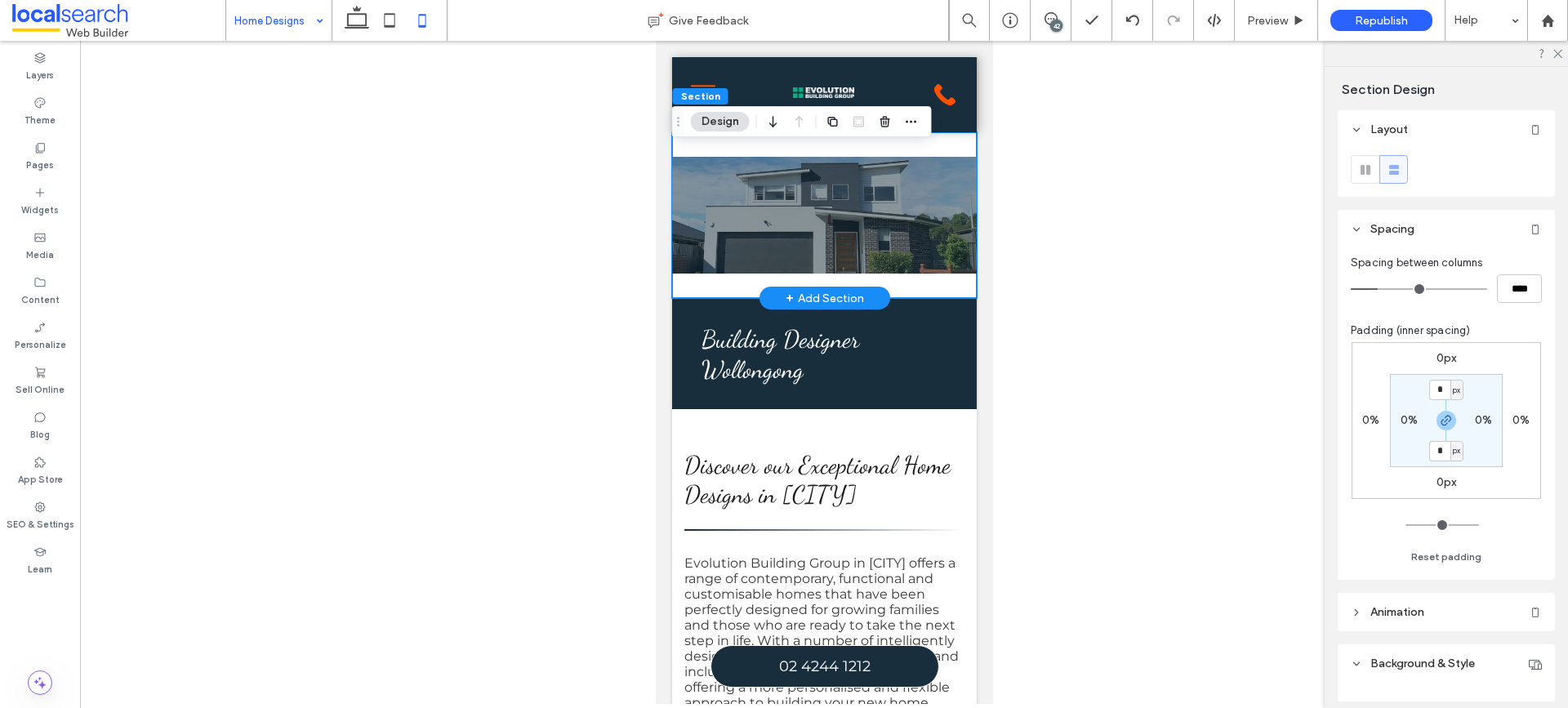click on "Building Designer Wollongong" at bounding box center (823, 215) 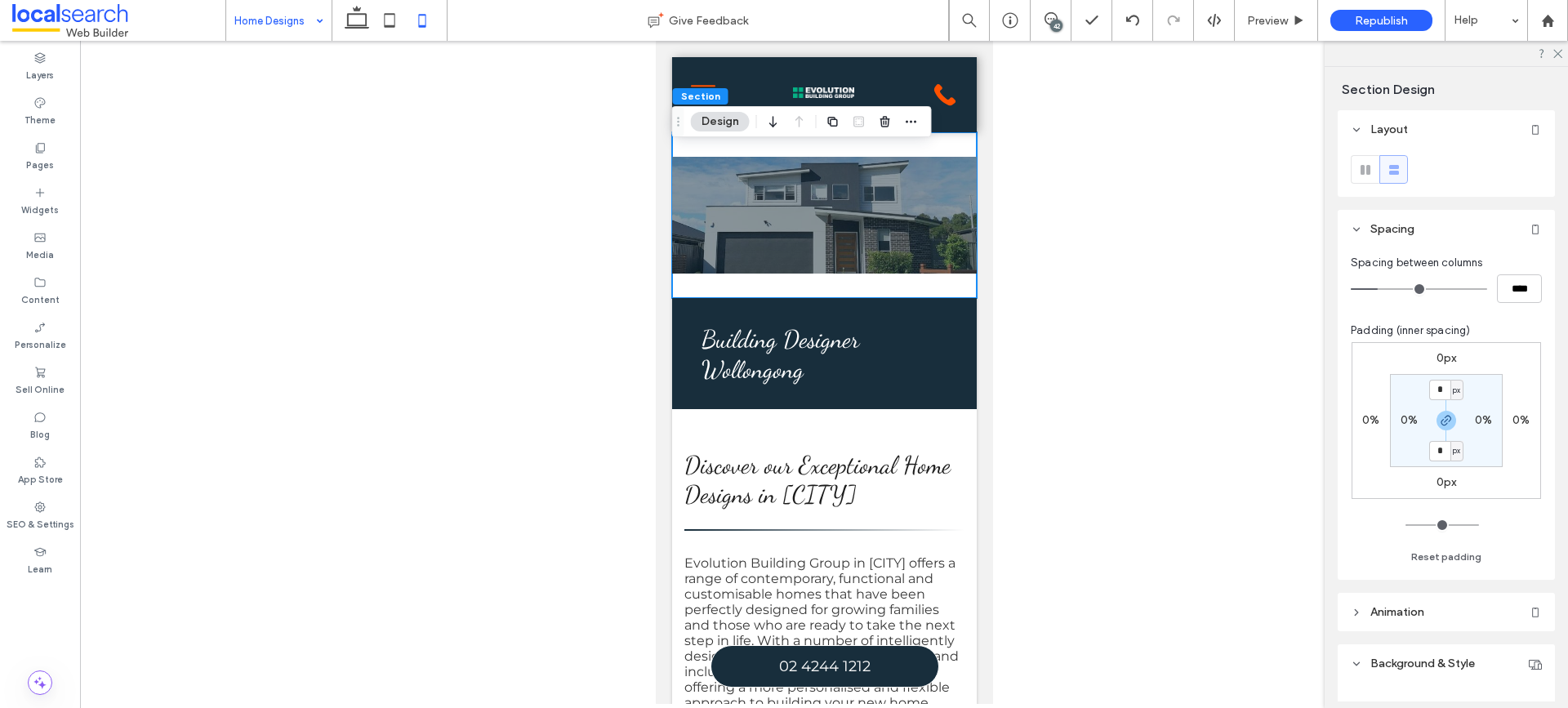 click at bounding box center (823, 215) 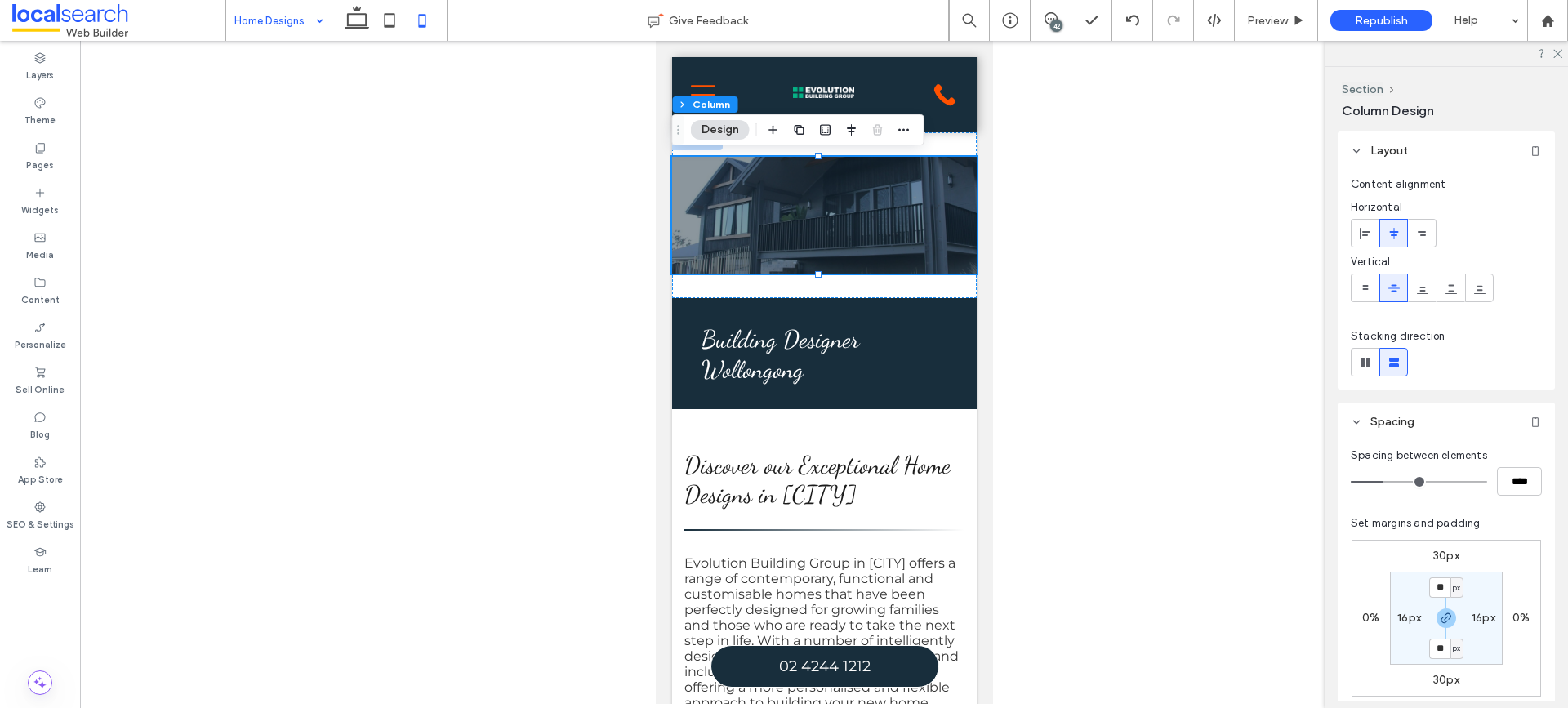 click on "30px" at bounding box center (1446, 555) 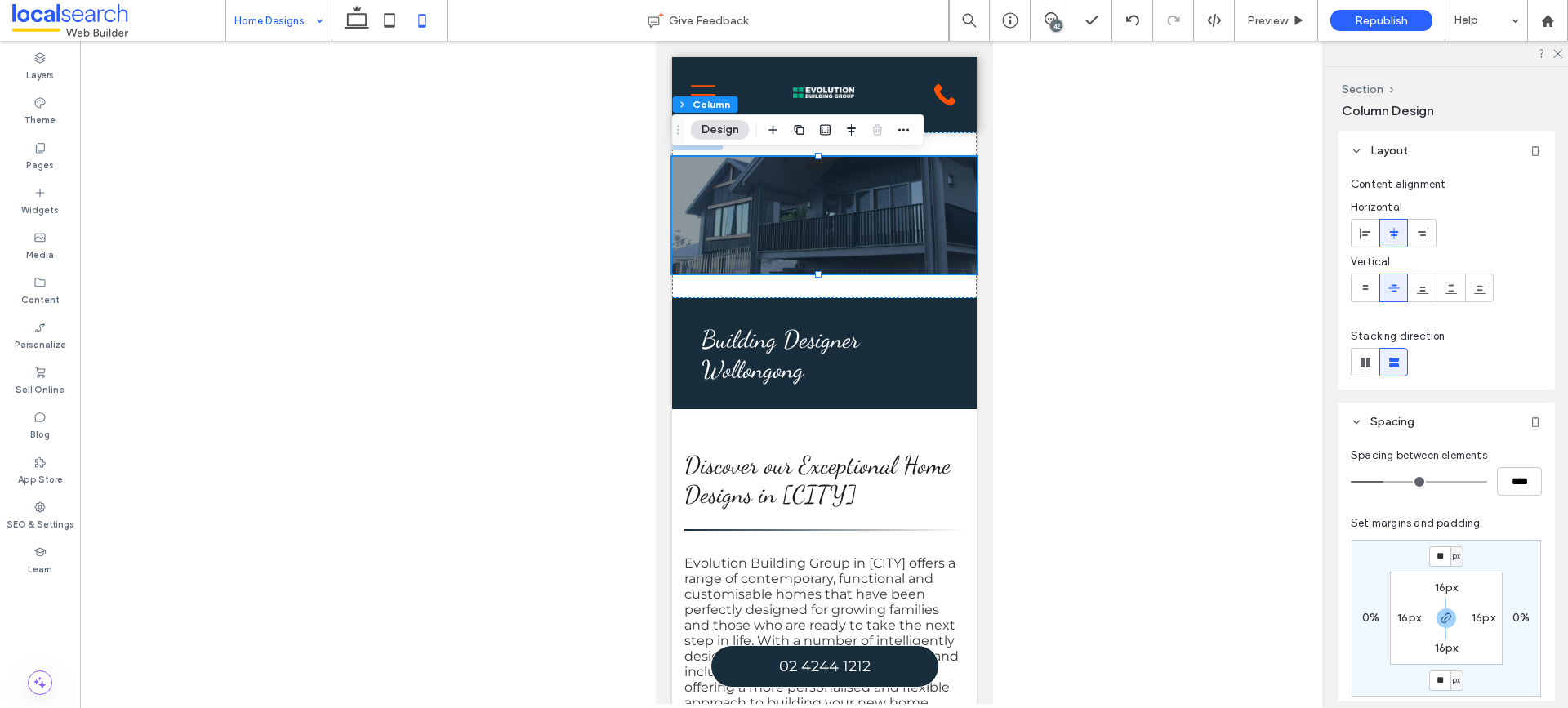 type on "**" 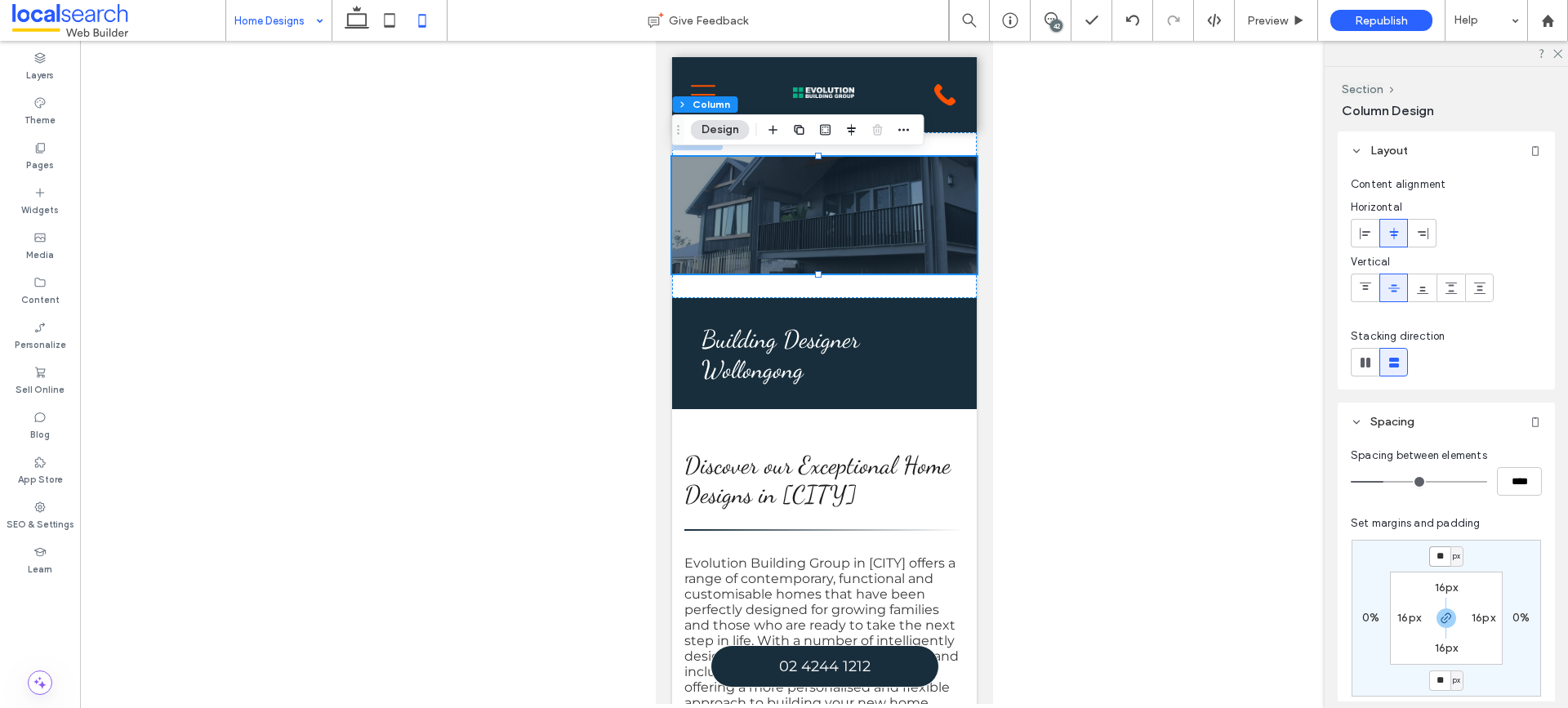 click on "**" at bounding box center [1440, 556] 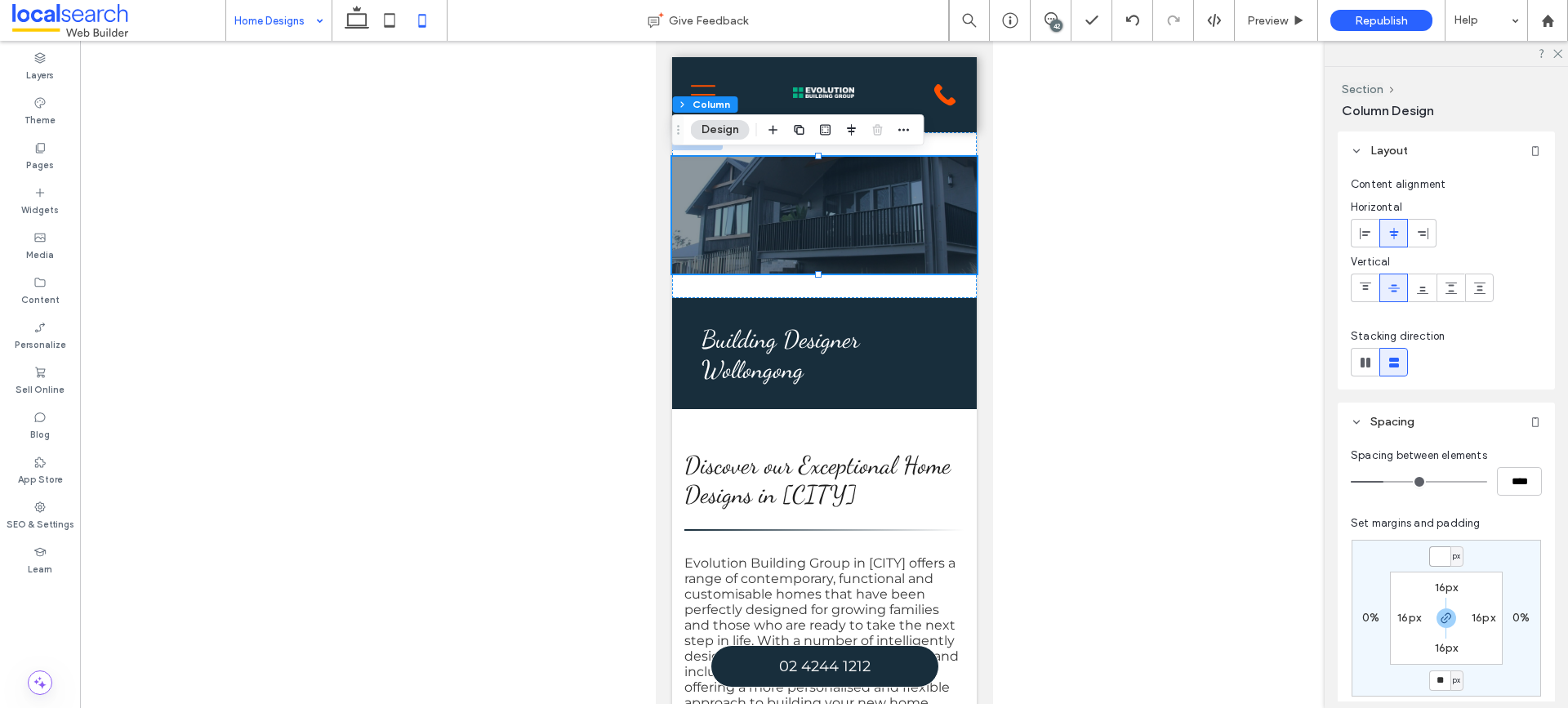 type 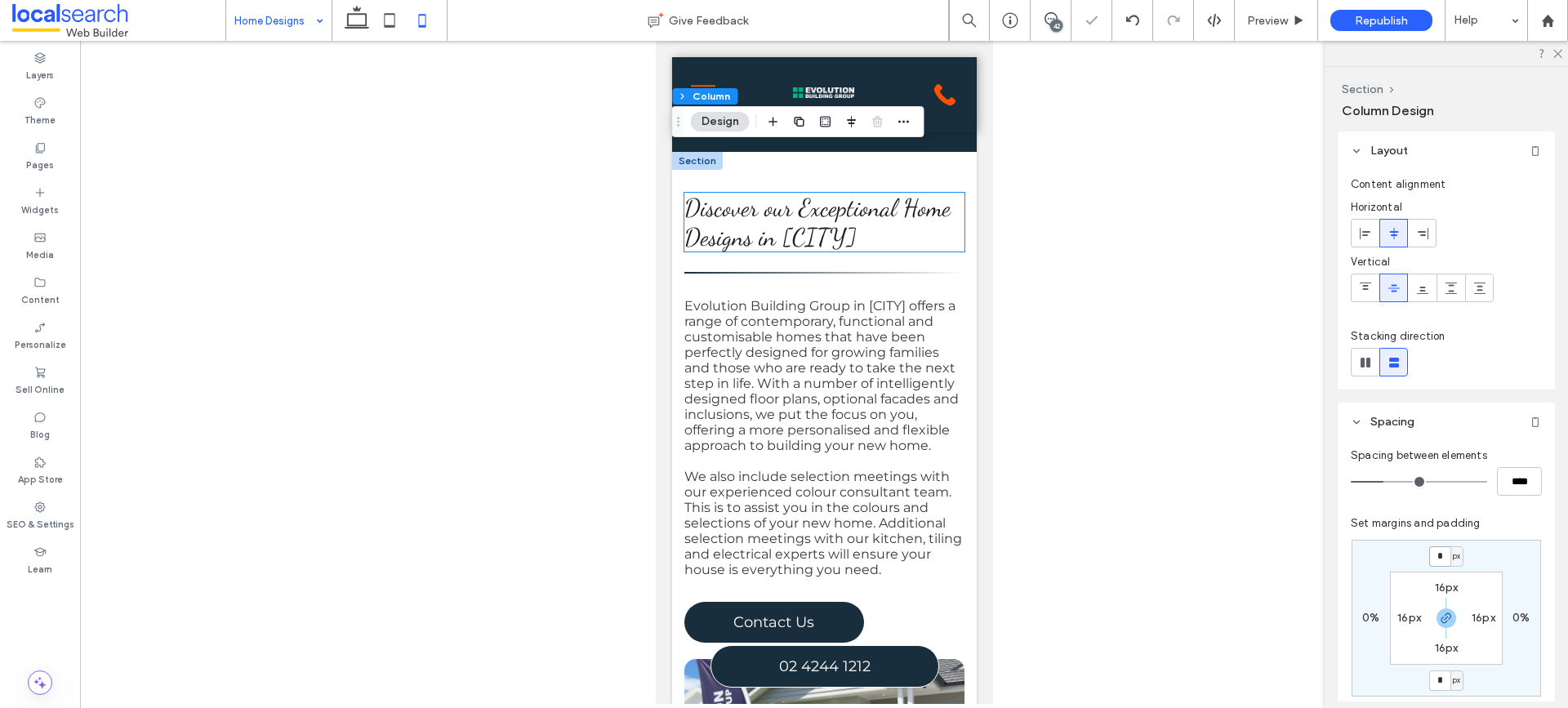 scroll, scrollTop: 408, scrollLeft: 0, axis: vertical 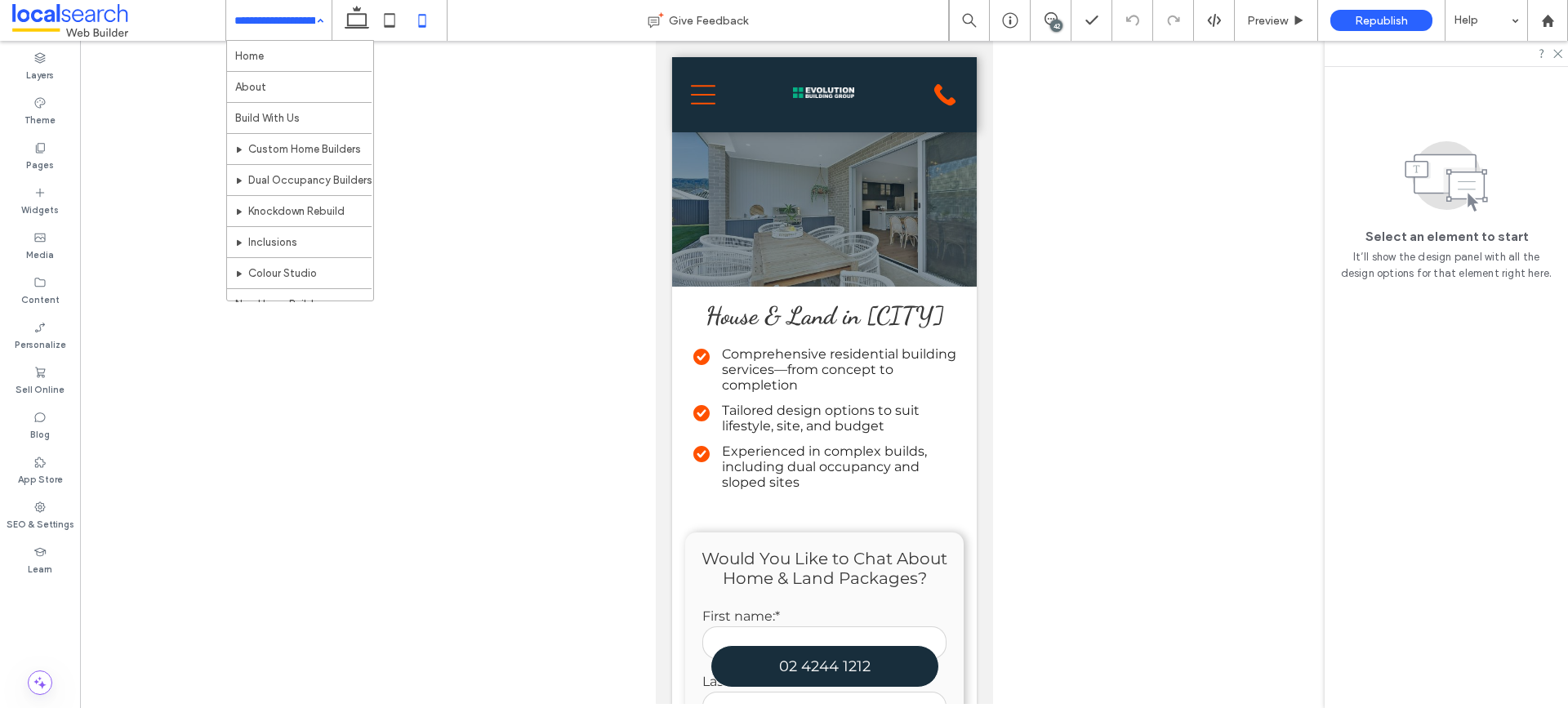 click at bounding box center [274, 20] 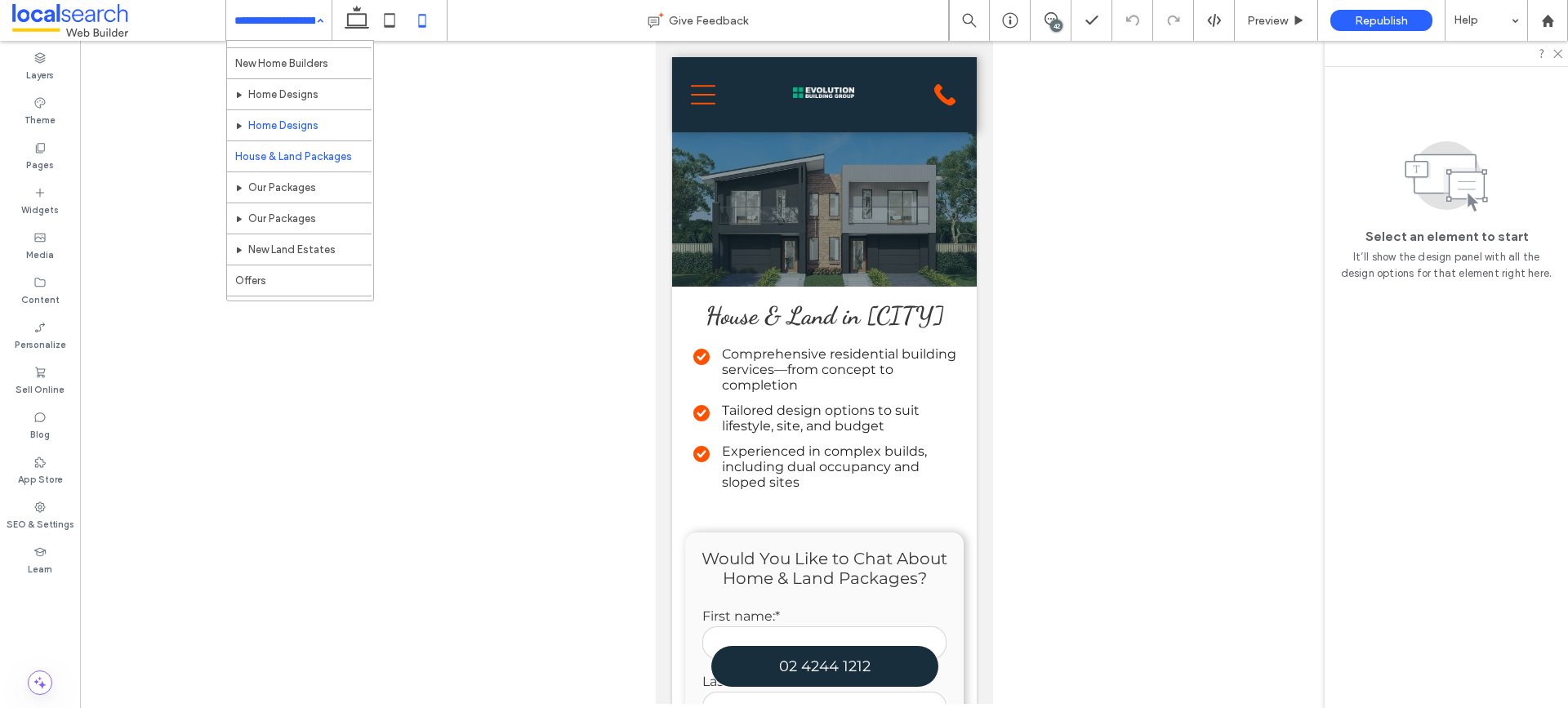 scroll, scrollTop: 245, scrollLeft: 0, axis: vertical 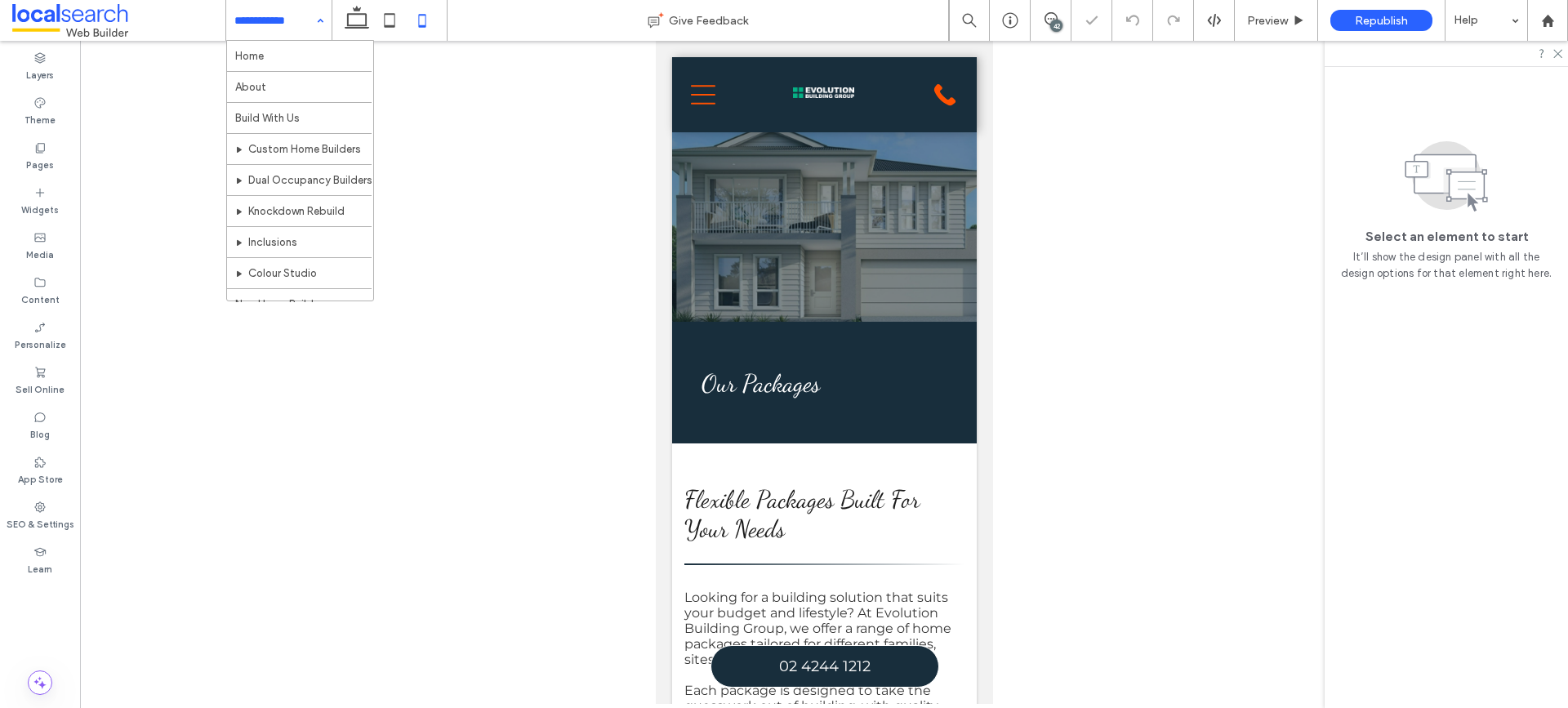 click at bounding box center (274, 20) 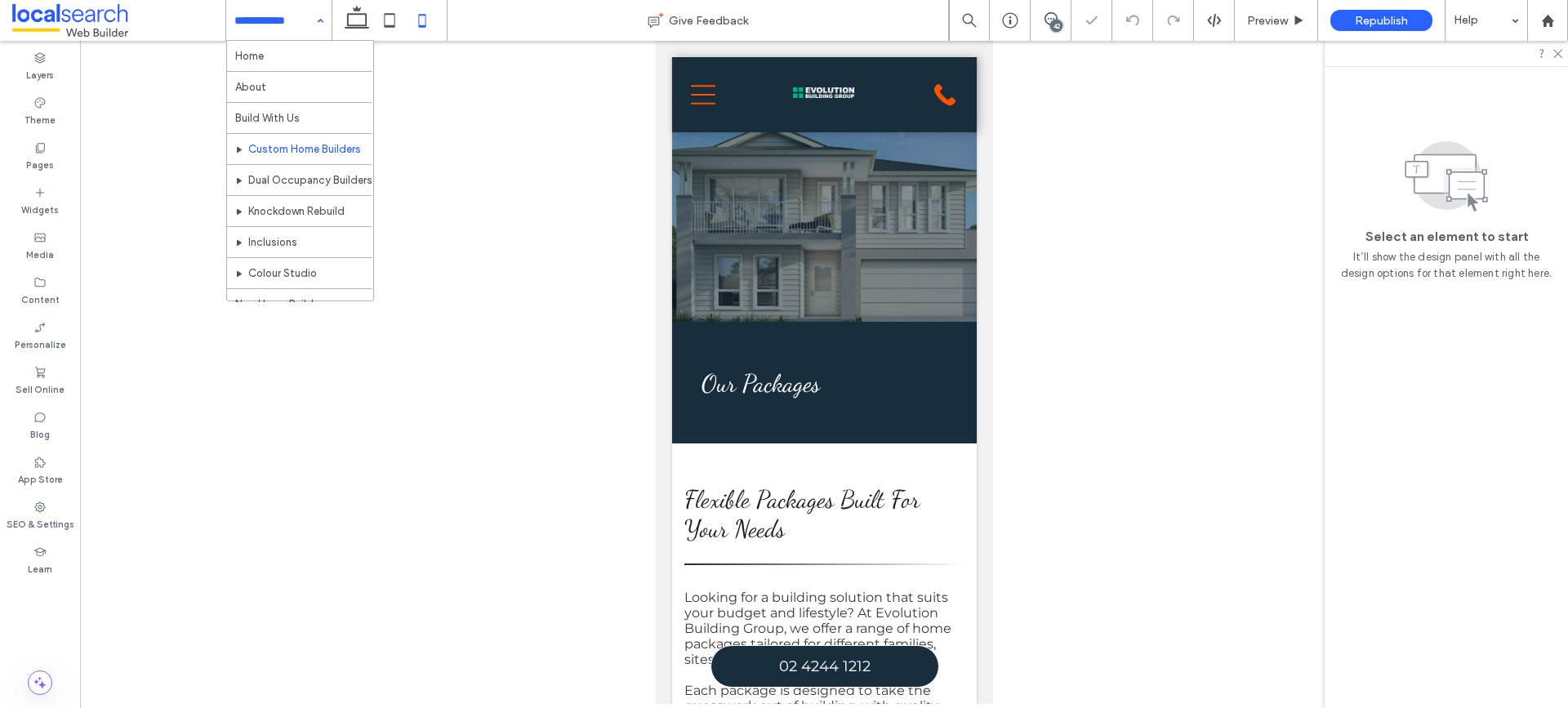 scroll, scrollTop: 163, scrollLeft: 0, axis: vertical 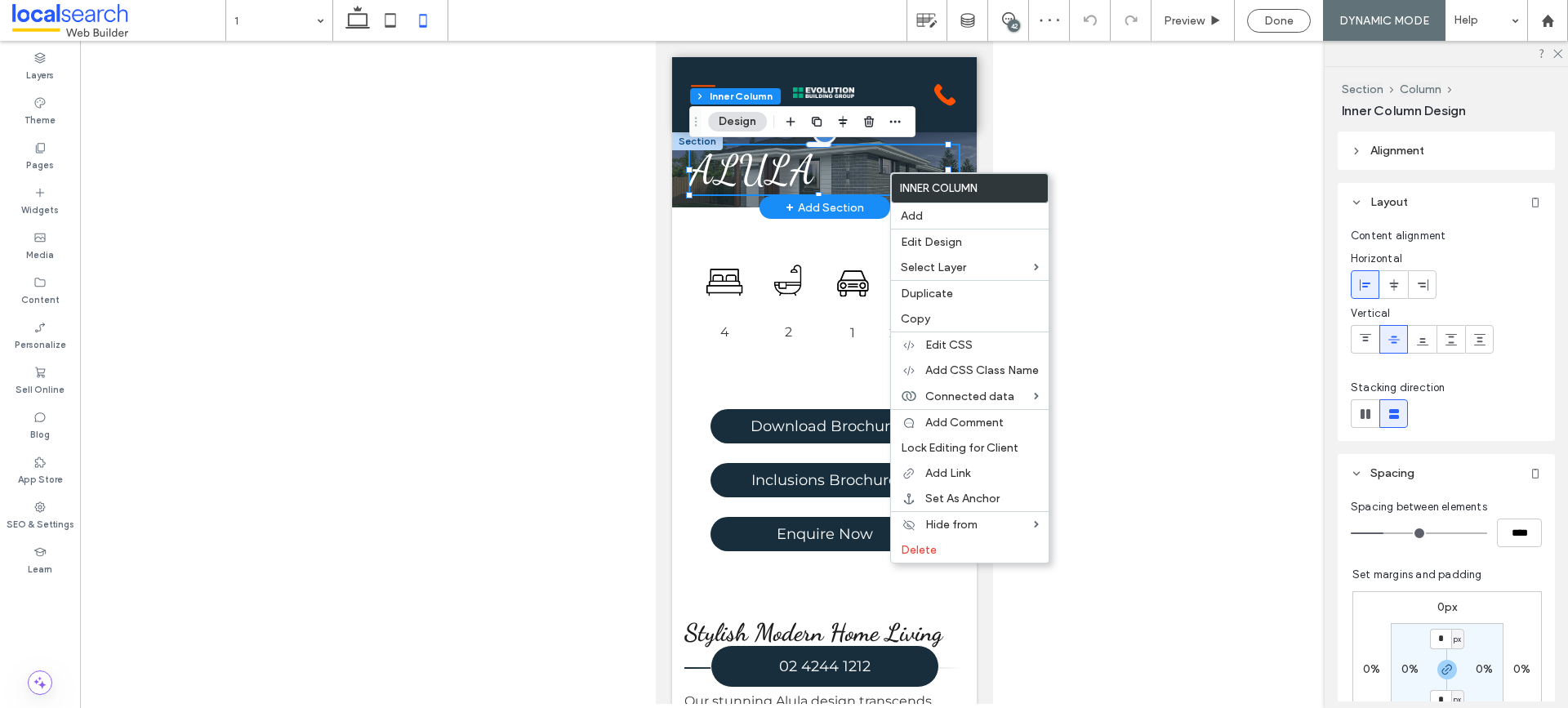 click at bounding box center (823, 170) 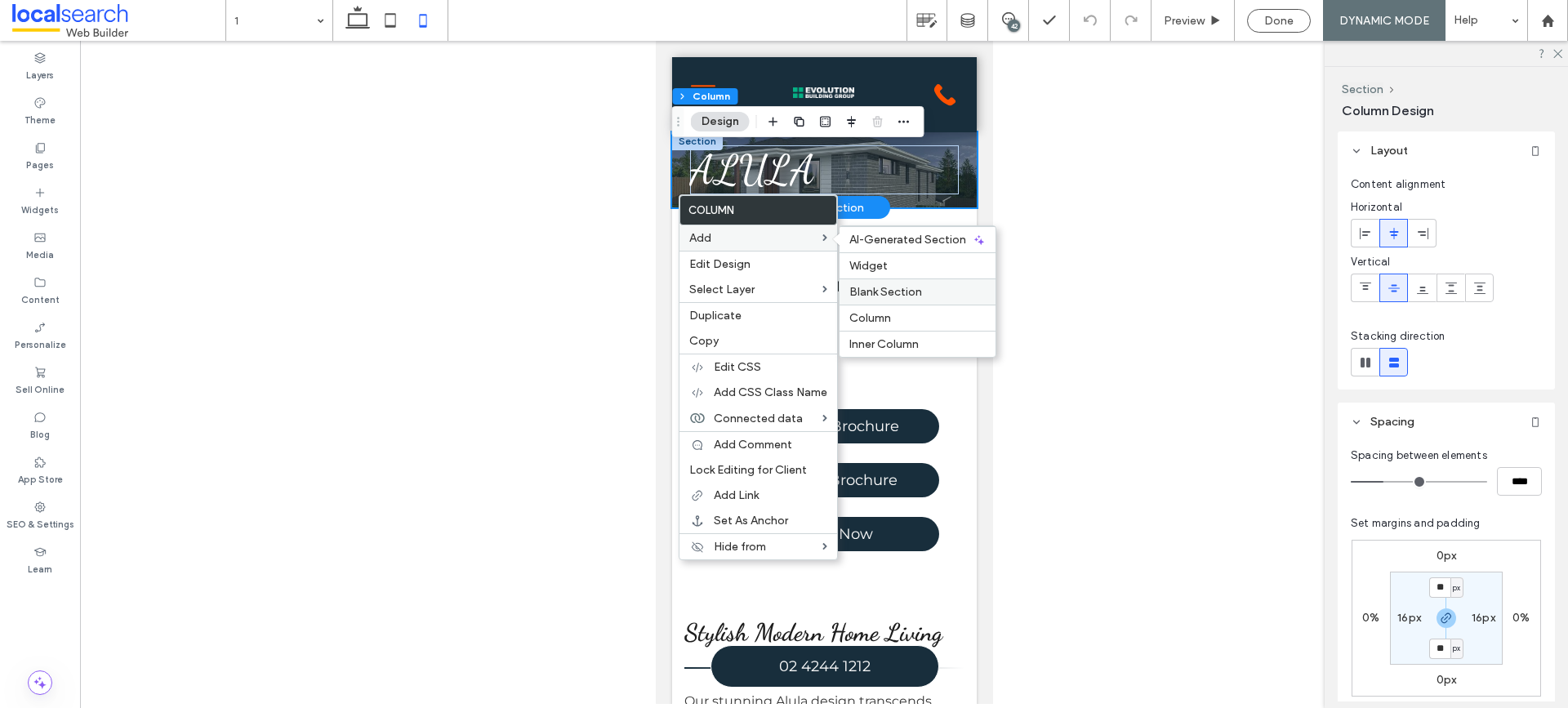 click on "Blank Section" at bounding box center (917, 292) 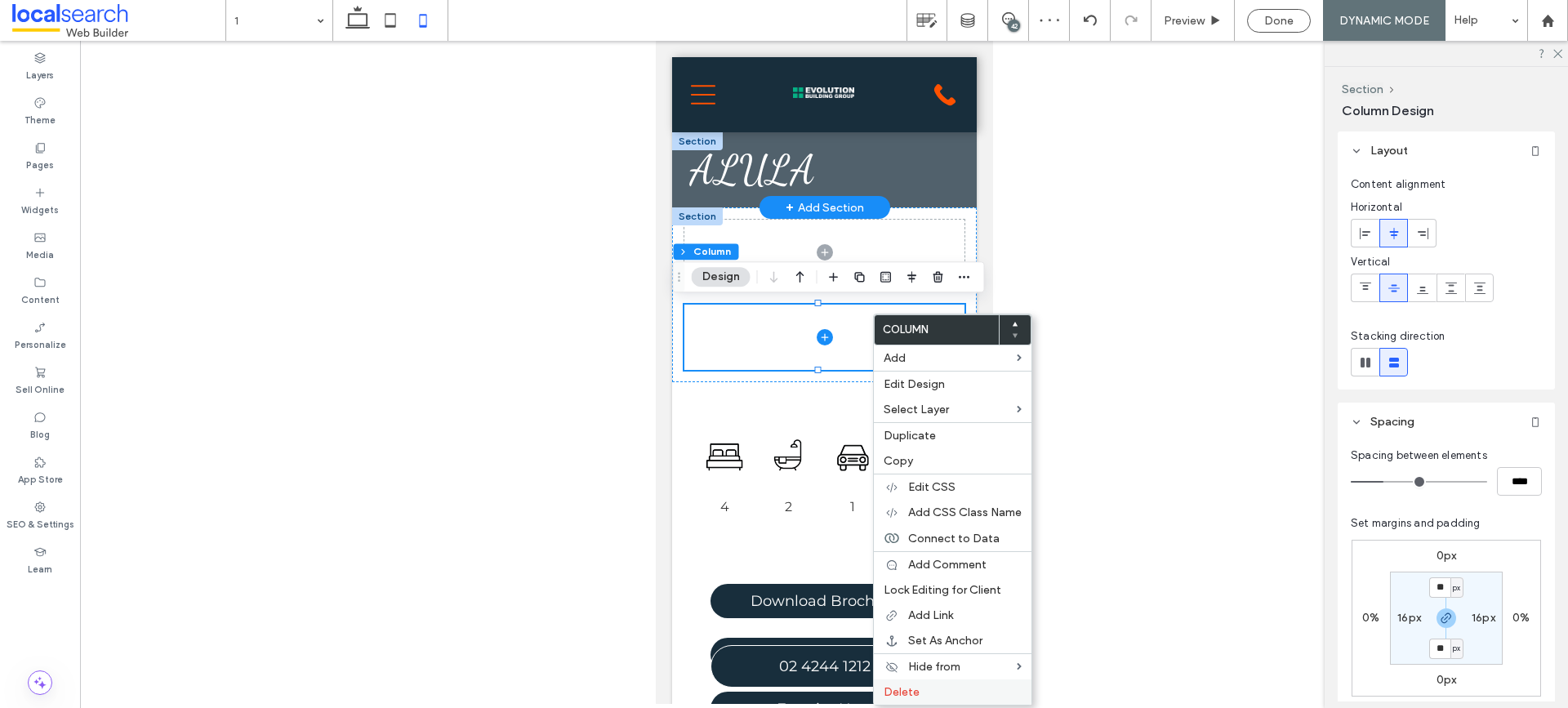 click on "Delete" at bounding box center [902, 692] 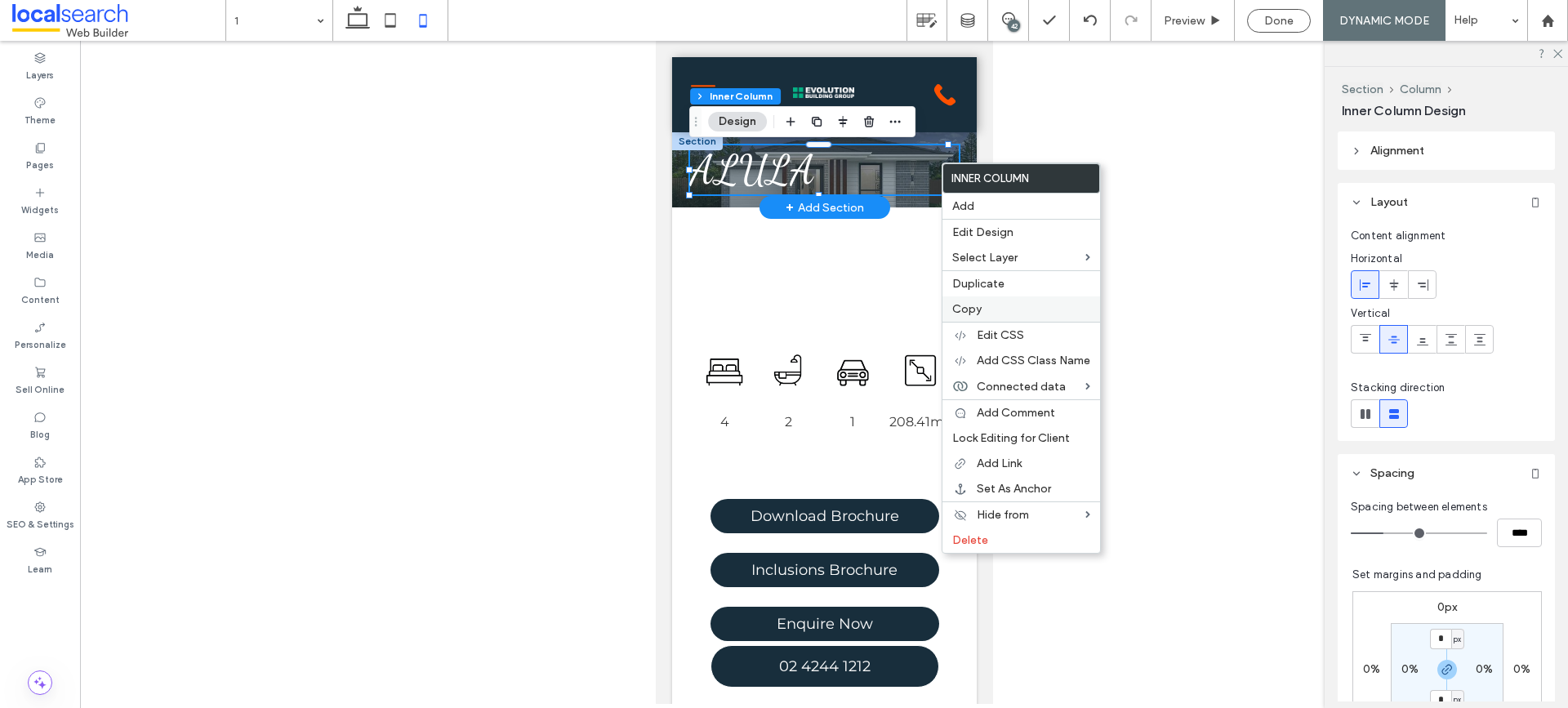 click on "Copy" at bounding box center [967, 309] 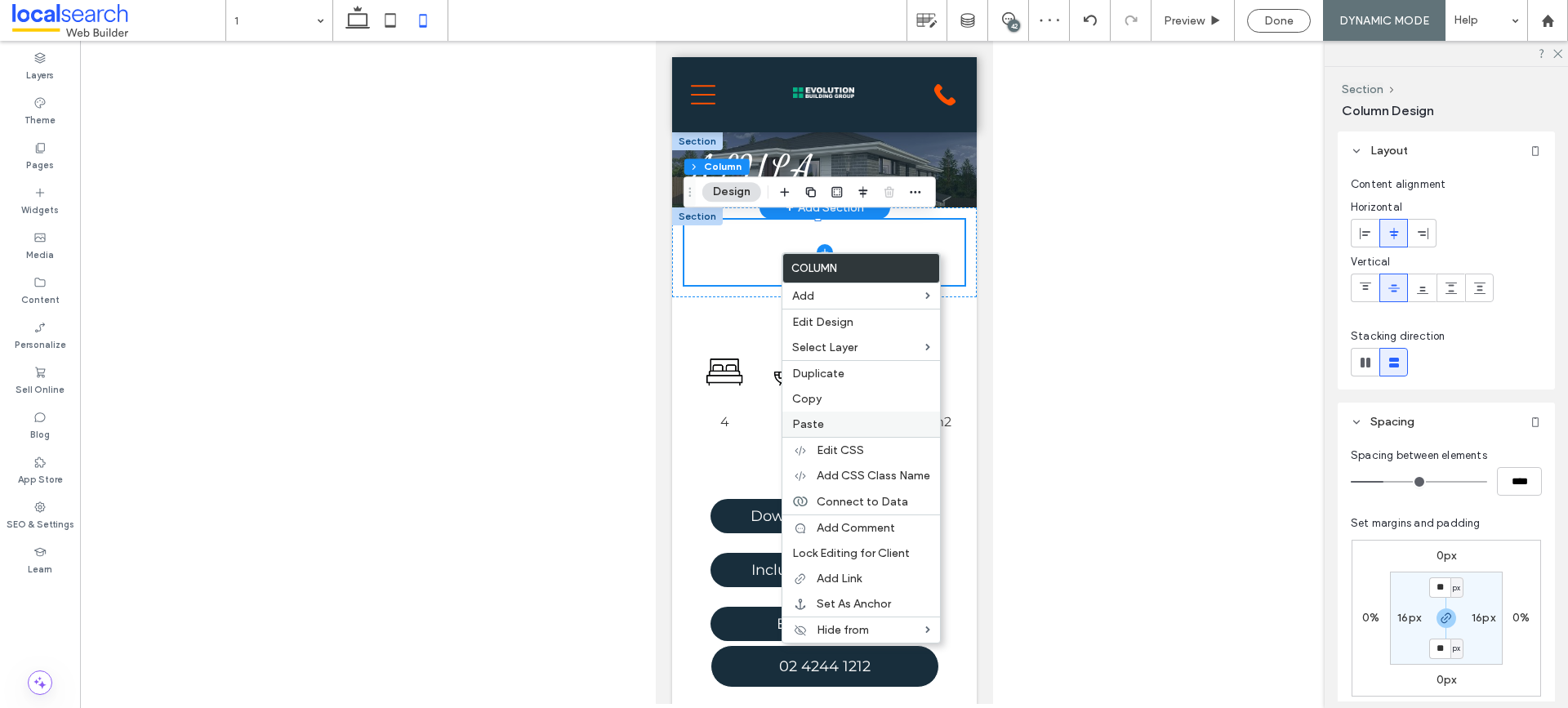 click on "Paste" at bounding box center (861, 424) 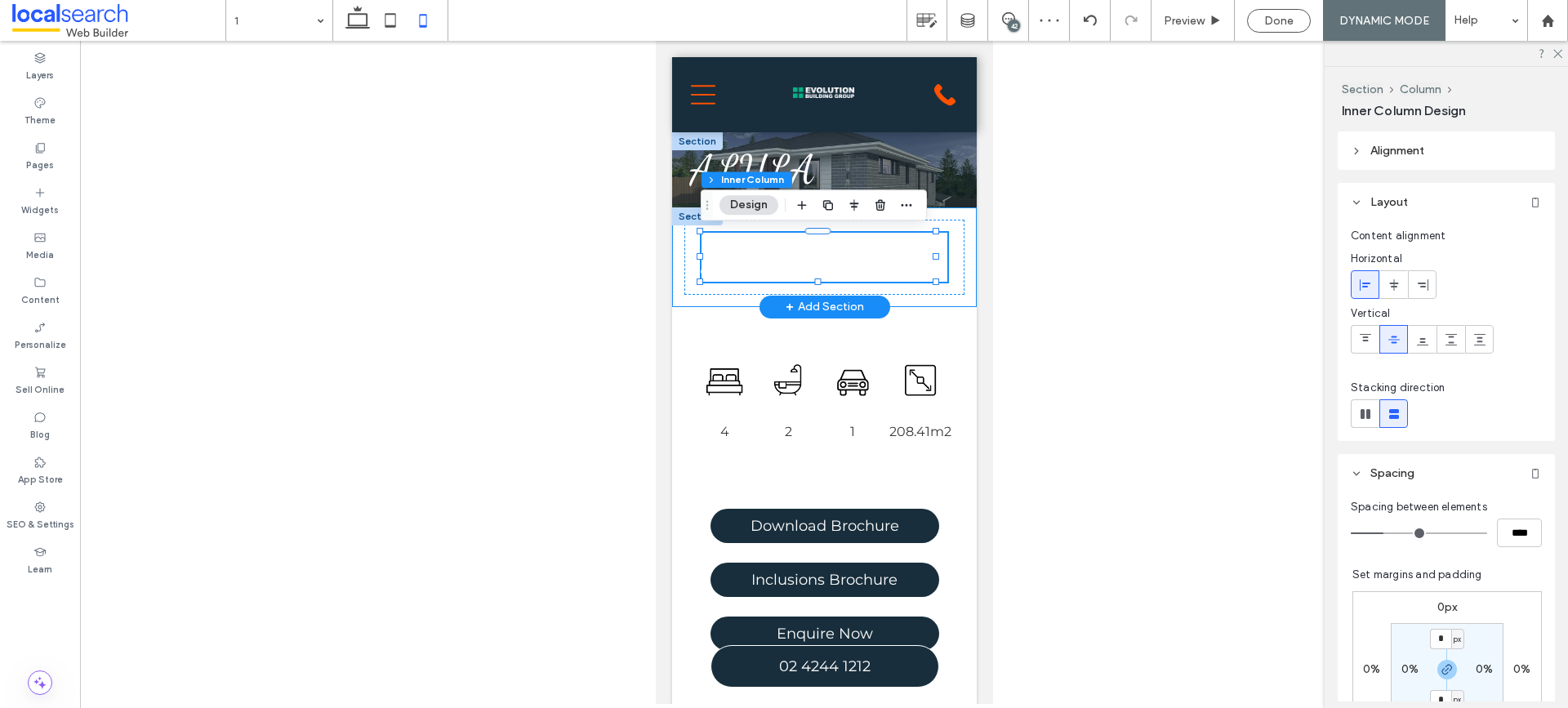 click on "ALULA" at bounding box center [823, 257] 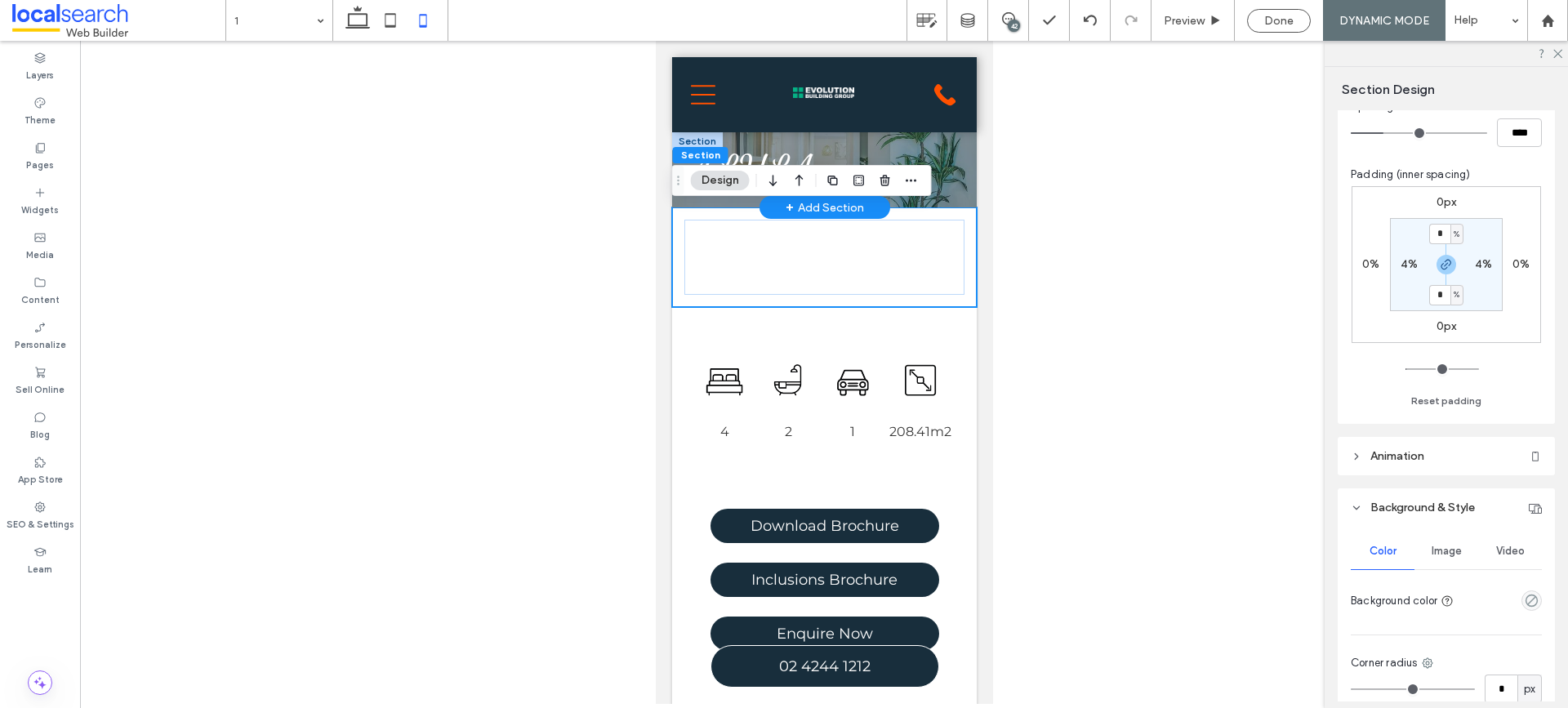 scroll, scrollTop: 148, scrollLeft: 0, axis: vertical 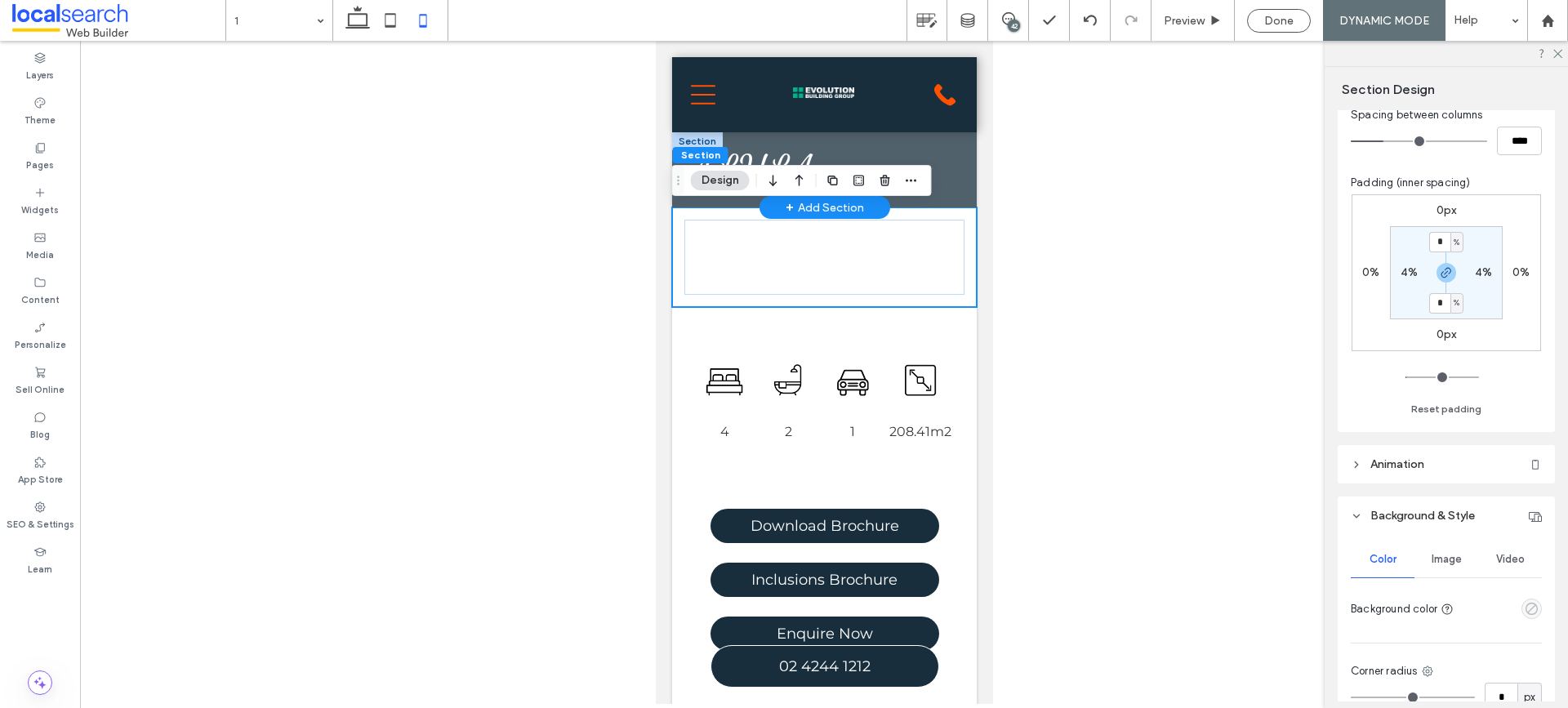 click 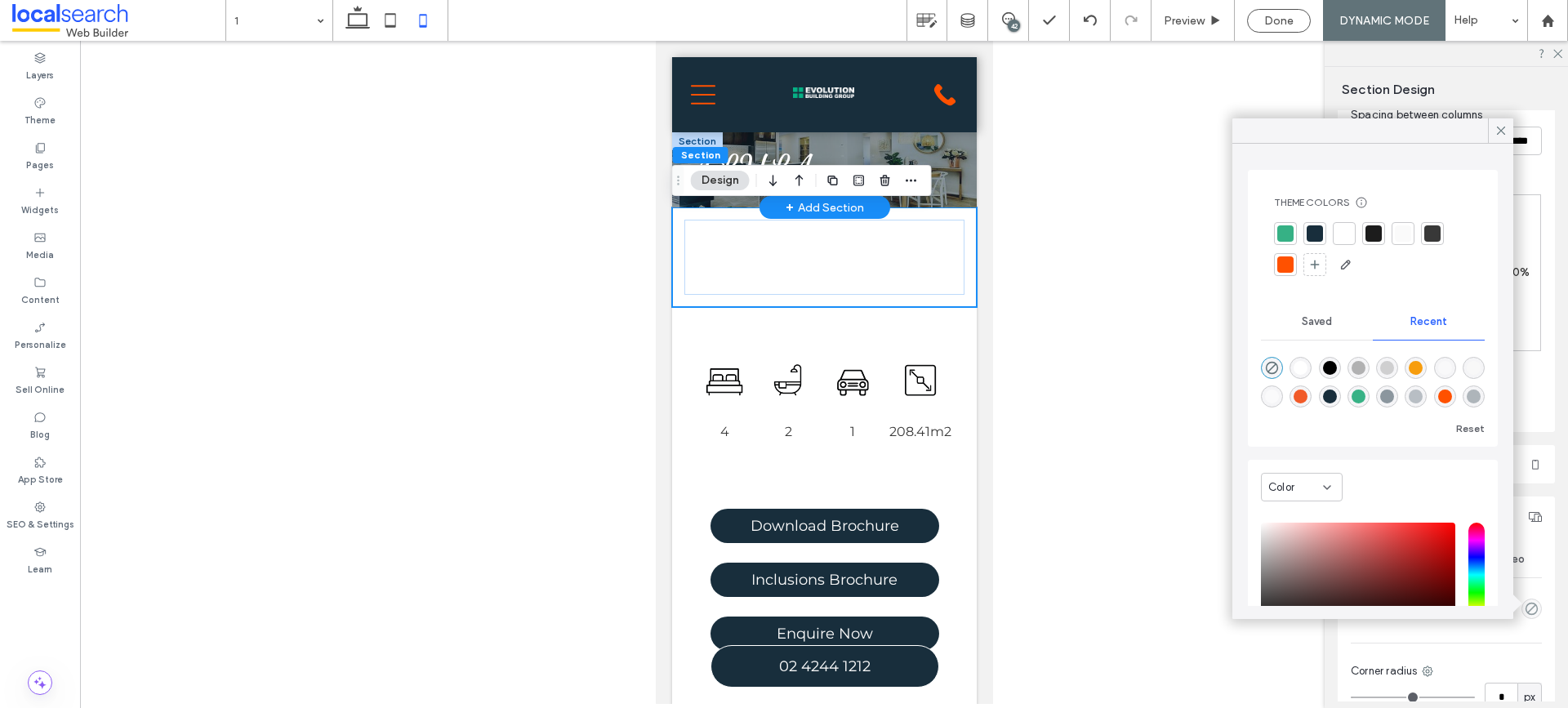 click at bounding box center [1315, 234] 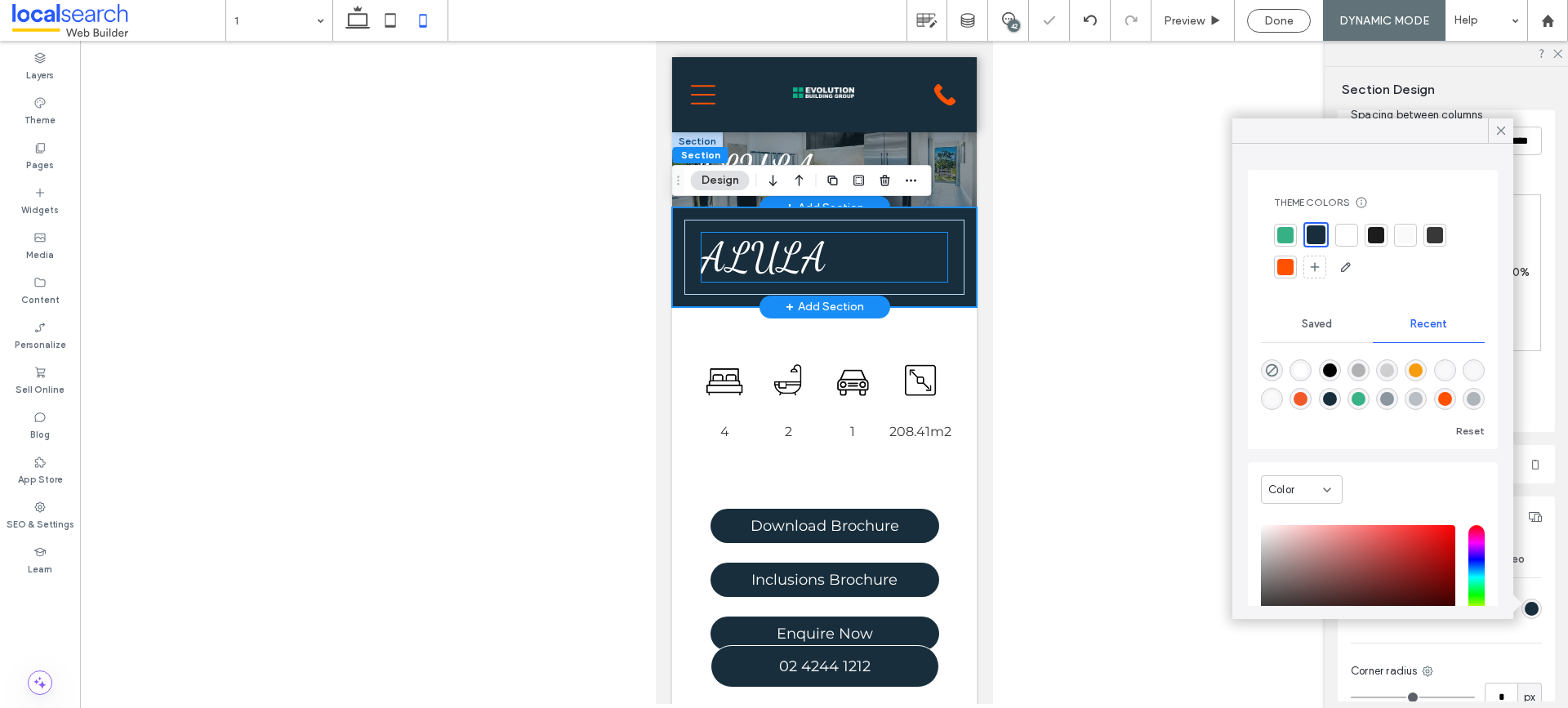 click on "ALULA" at bounding box center [823, 257] 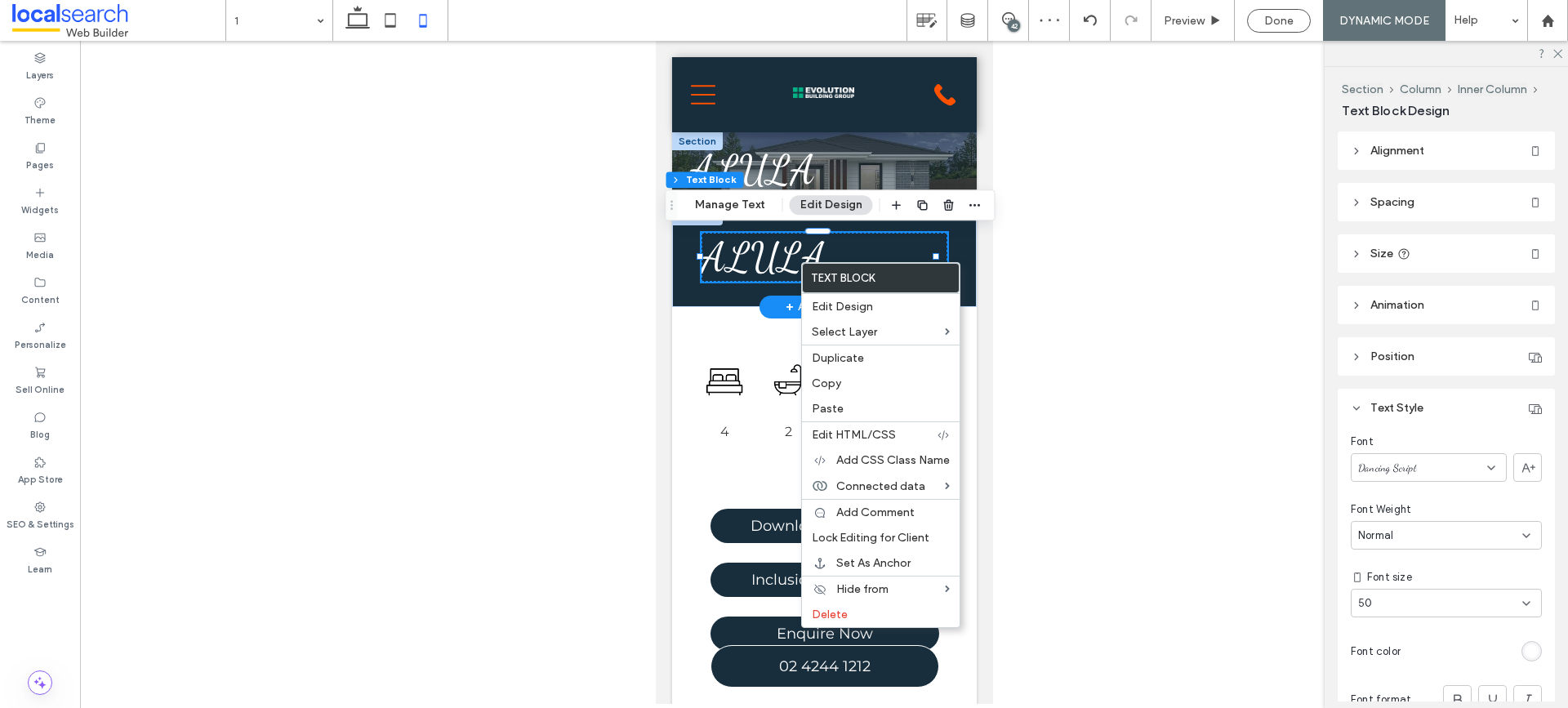 click on "ALULA" at bounding box center (823, 257) 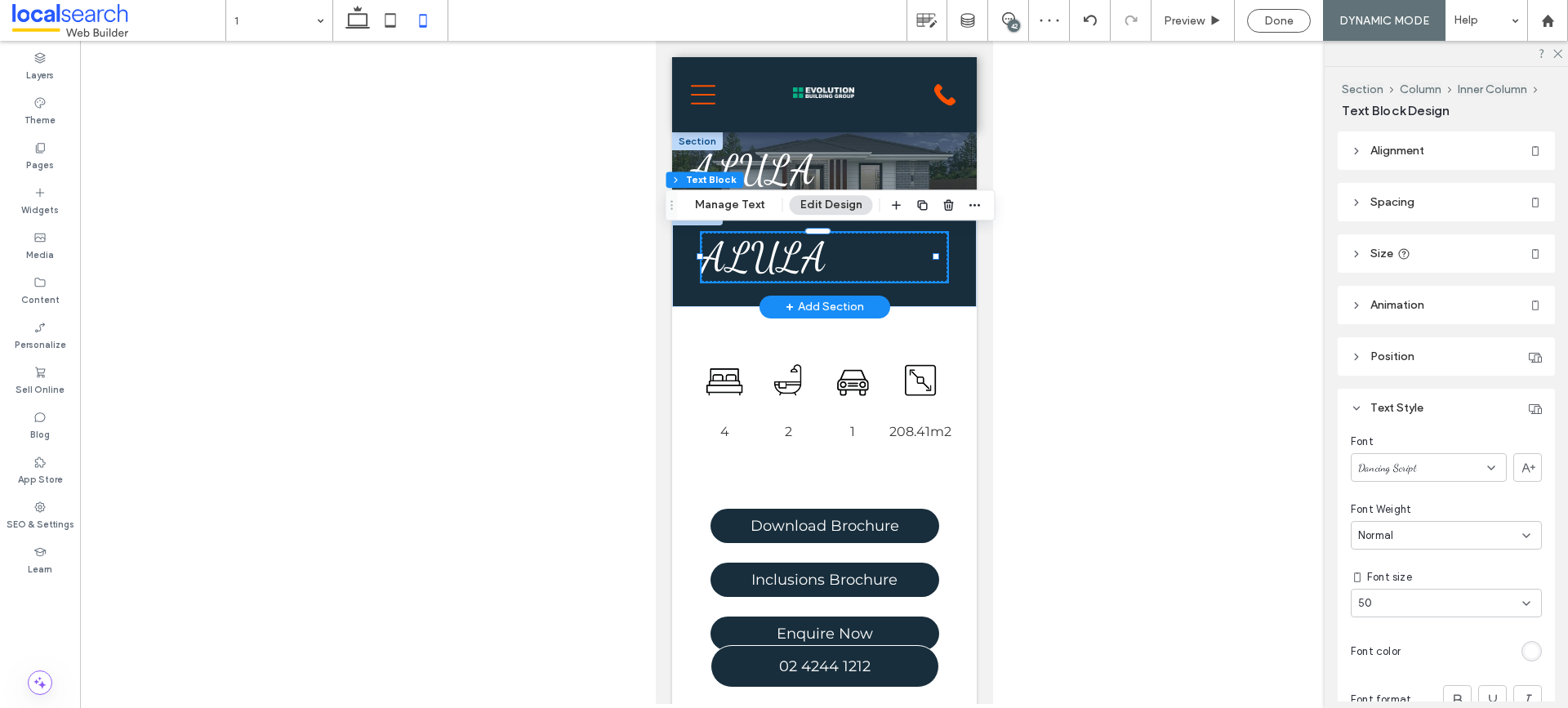 click on "ALULA" at bounding box center (823, 257) 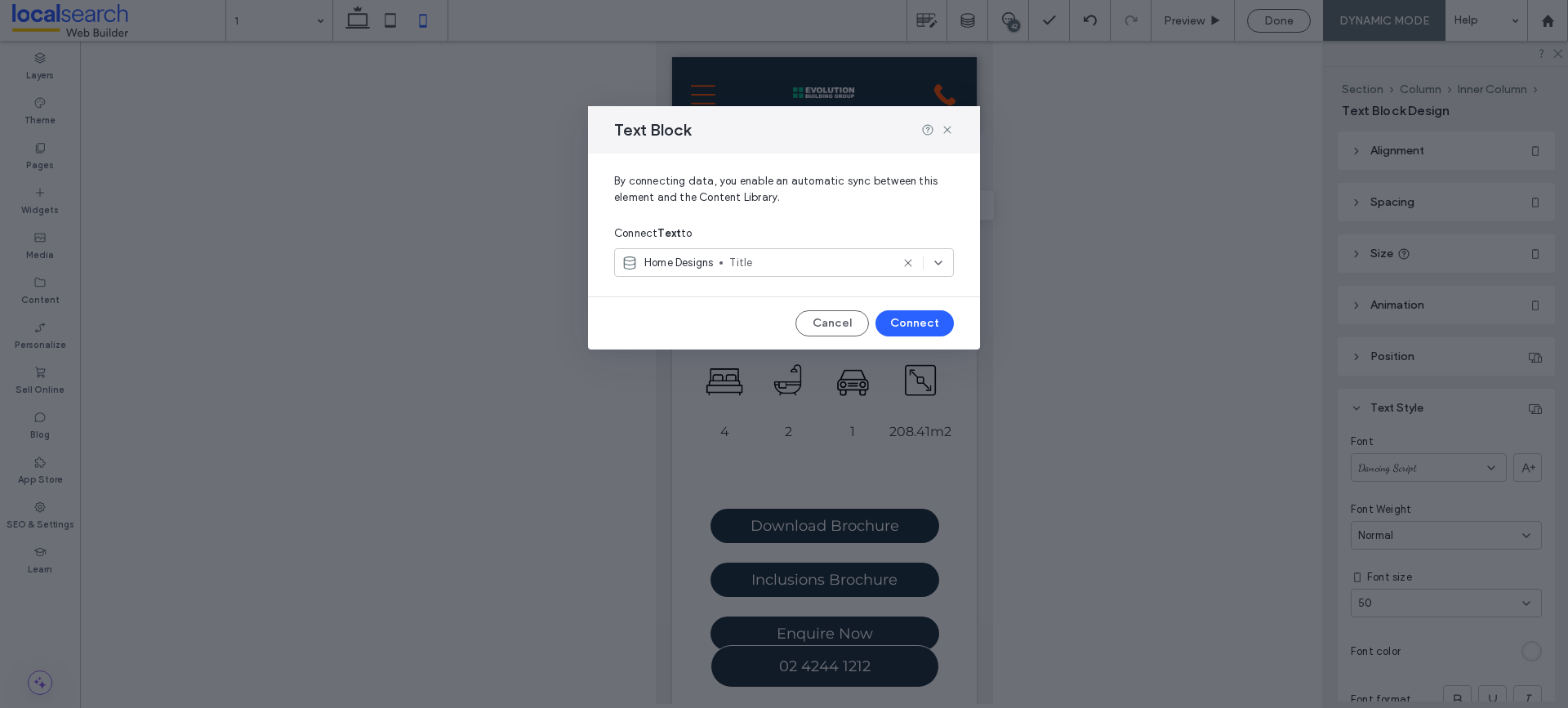 click at bounding box center [938, 130] 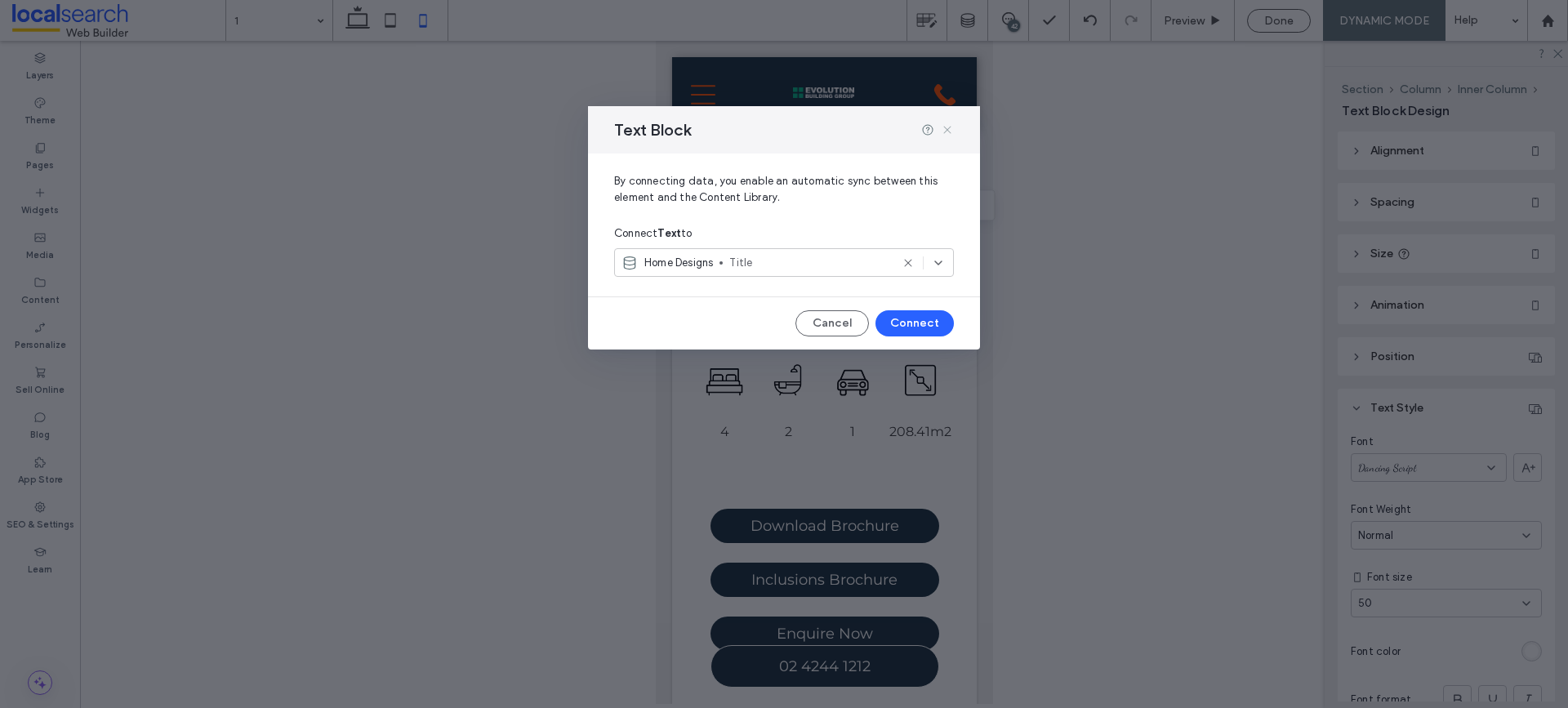 click 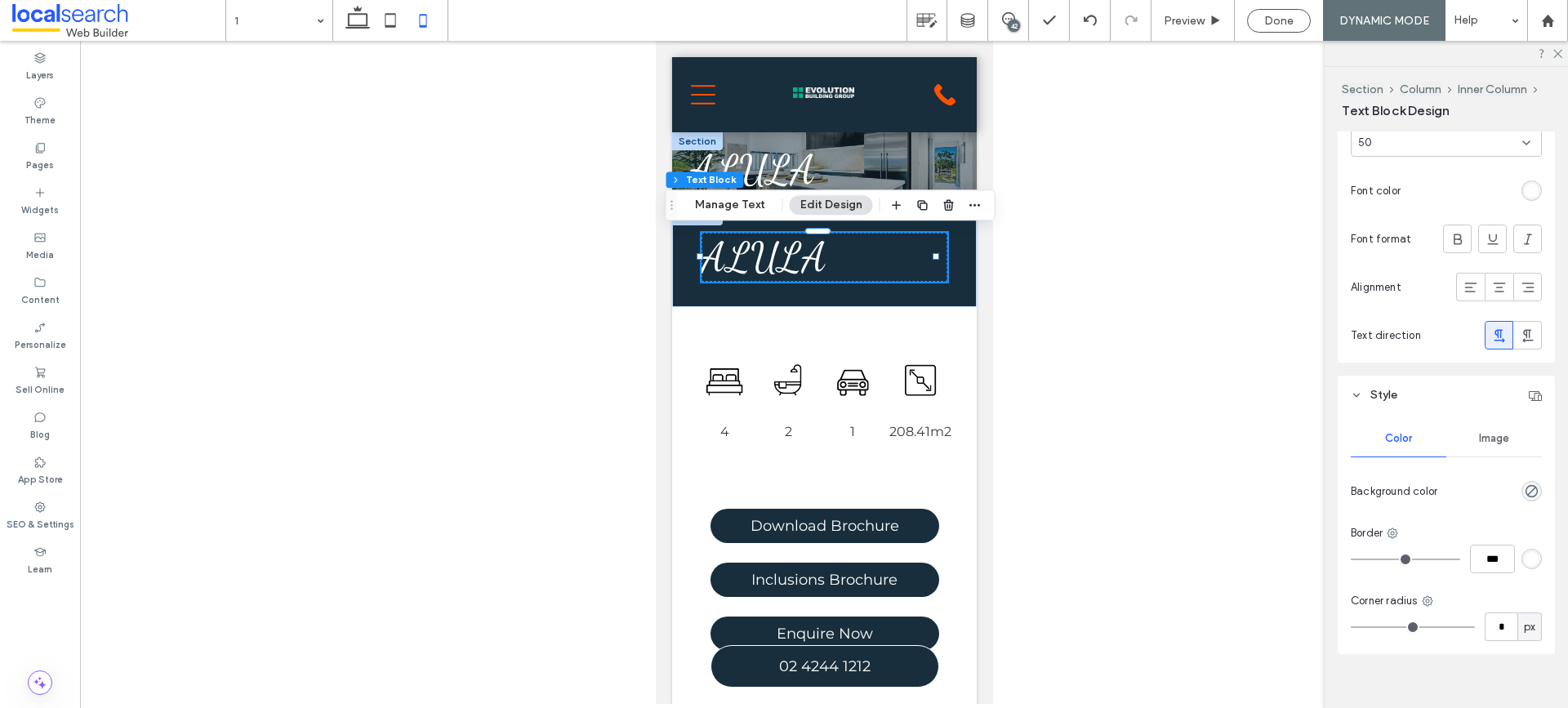 scroll, scrollTop: 479, scrollLeft: 0, axis: vertical 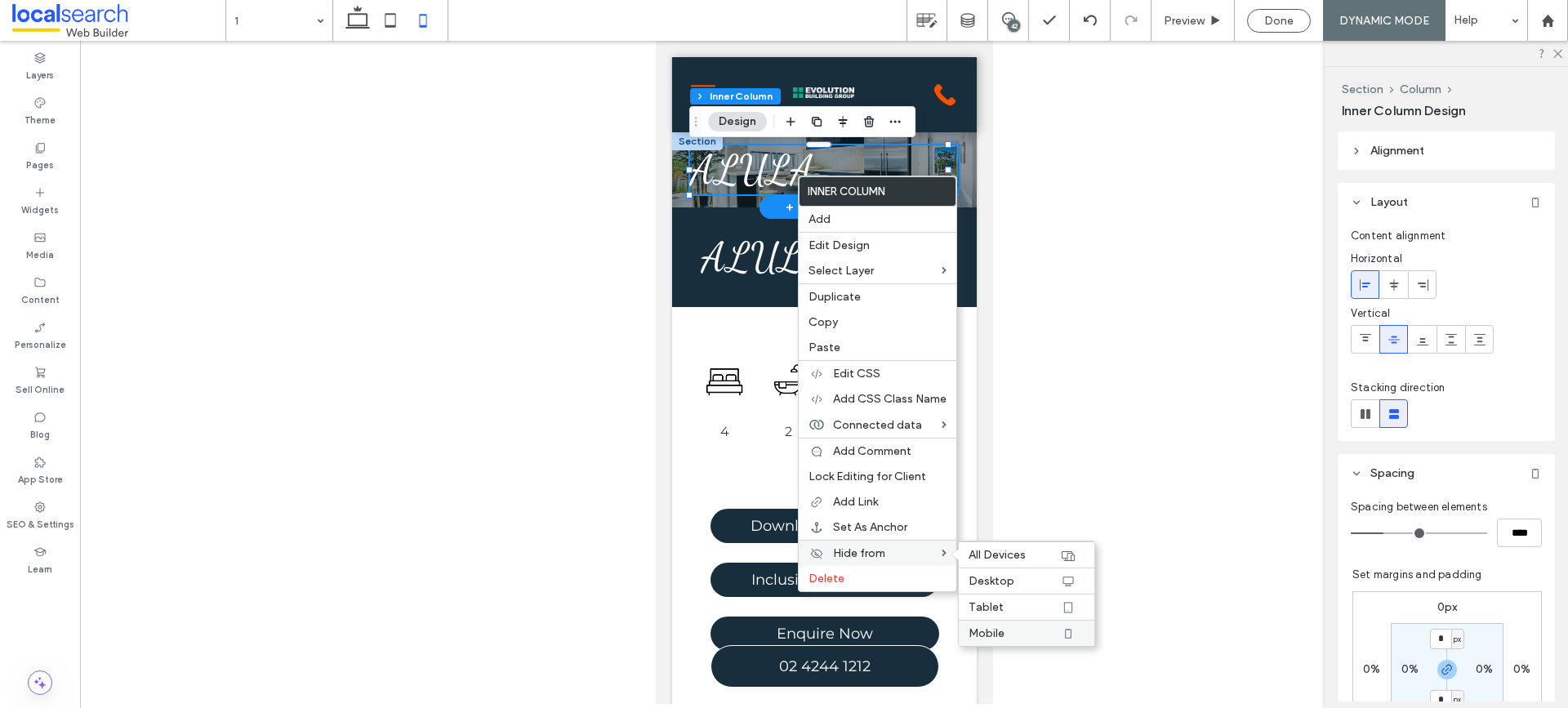 click on "Mobile" at bounding box center (987, 633) 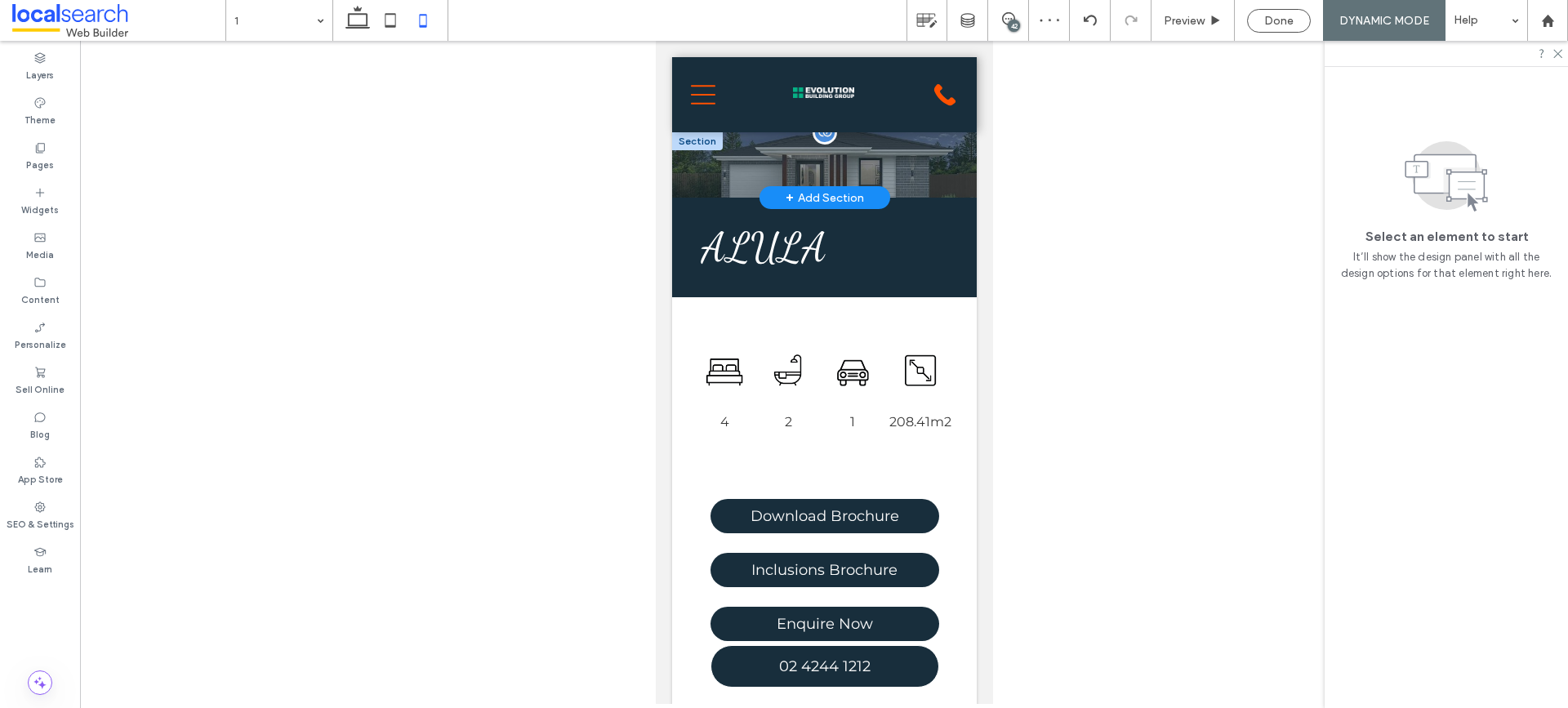 click at bounding box center [823, 165] 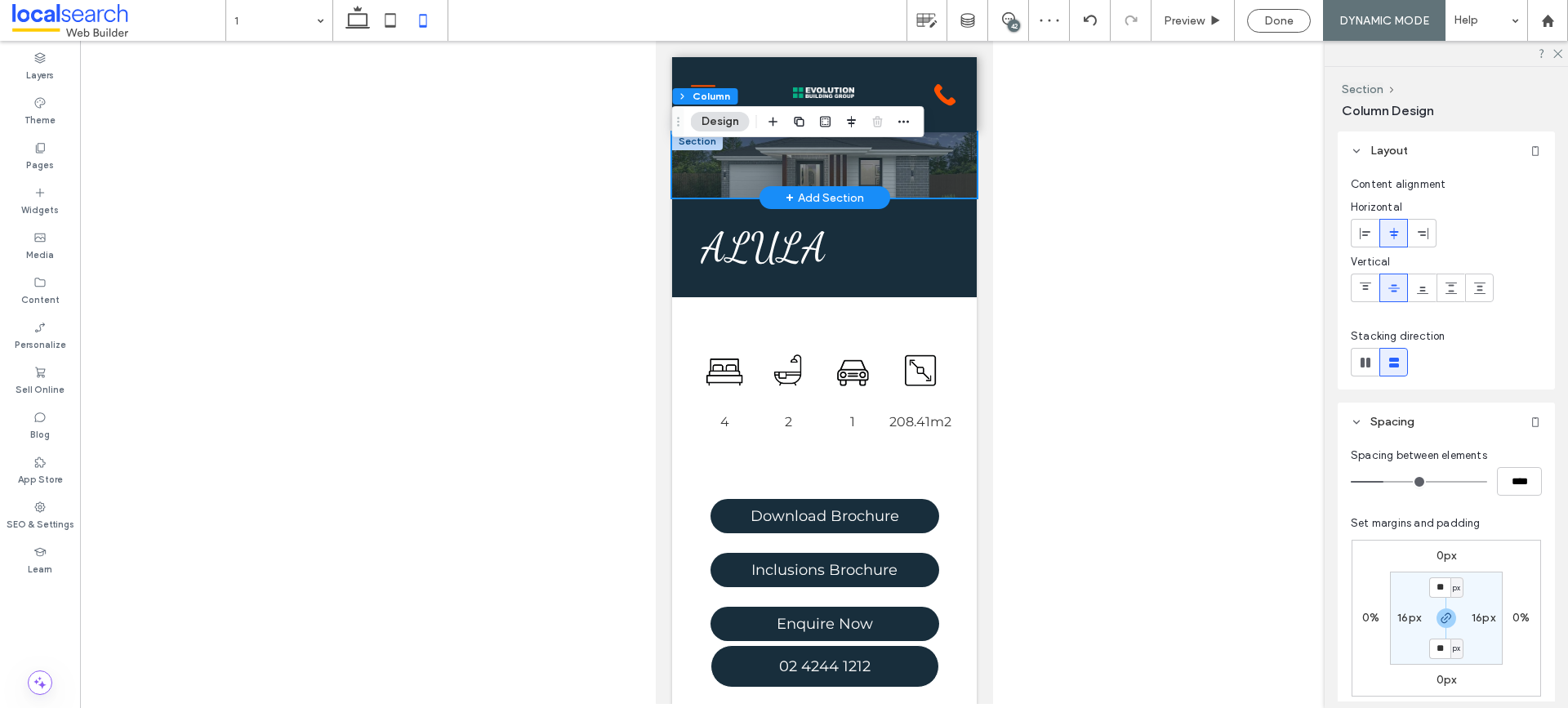 click on "0px" at bounding box center [1446, 555] 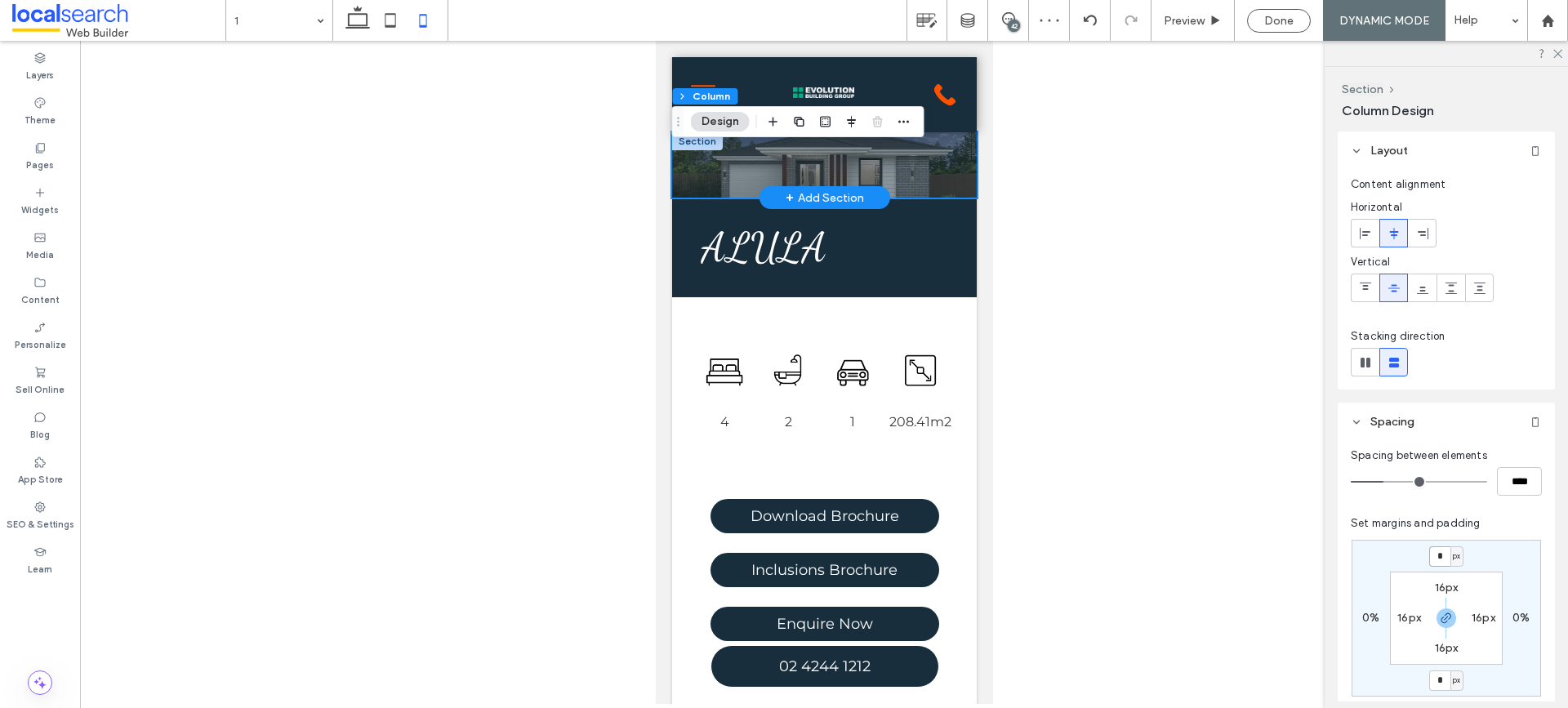 click on "*" at bounding box center (1440, 556) 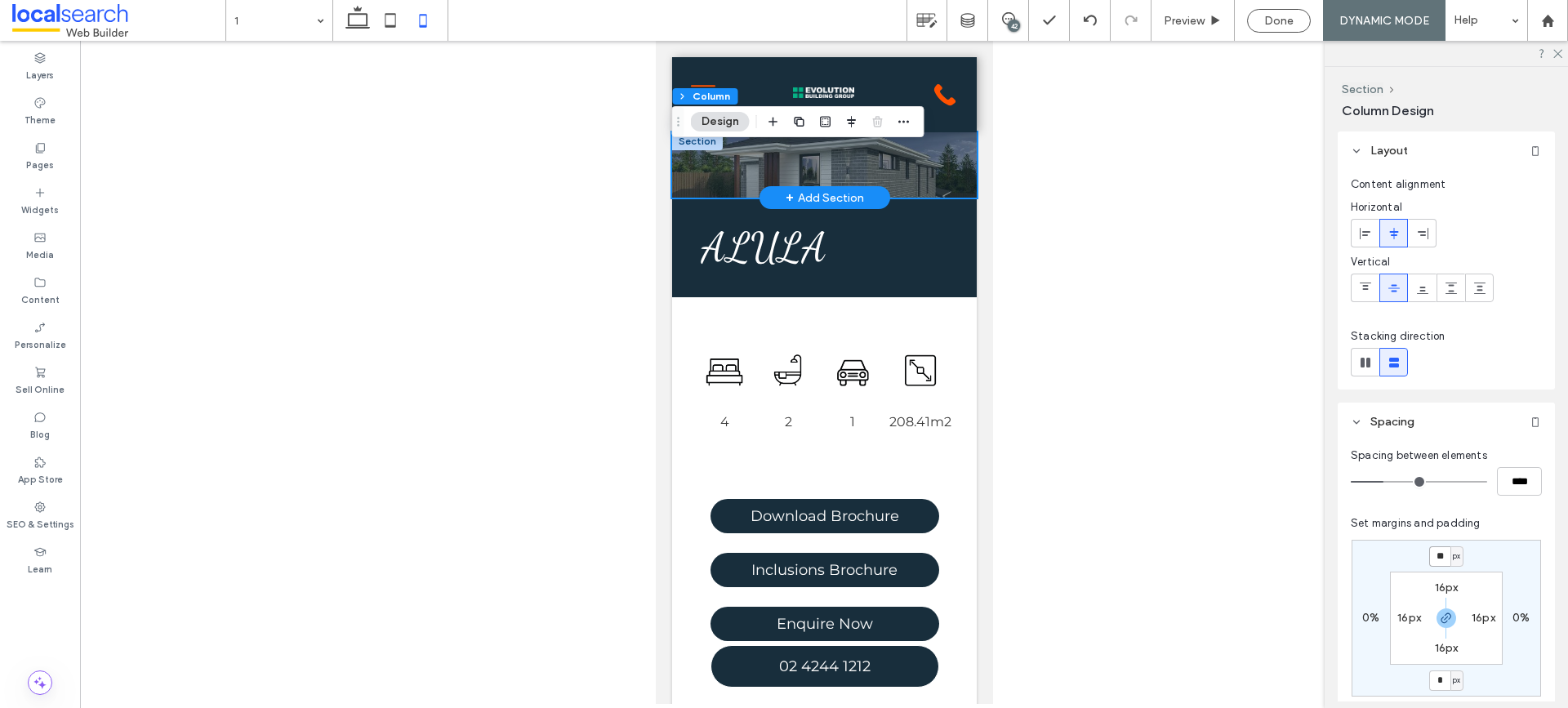 type on "**" 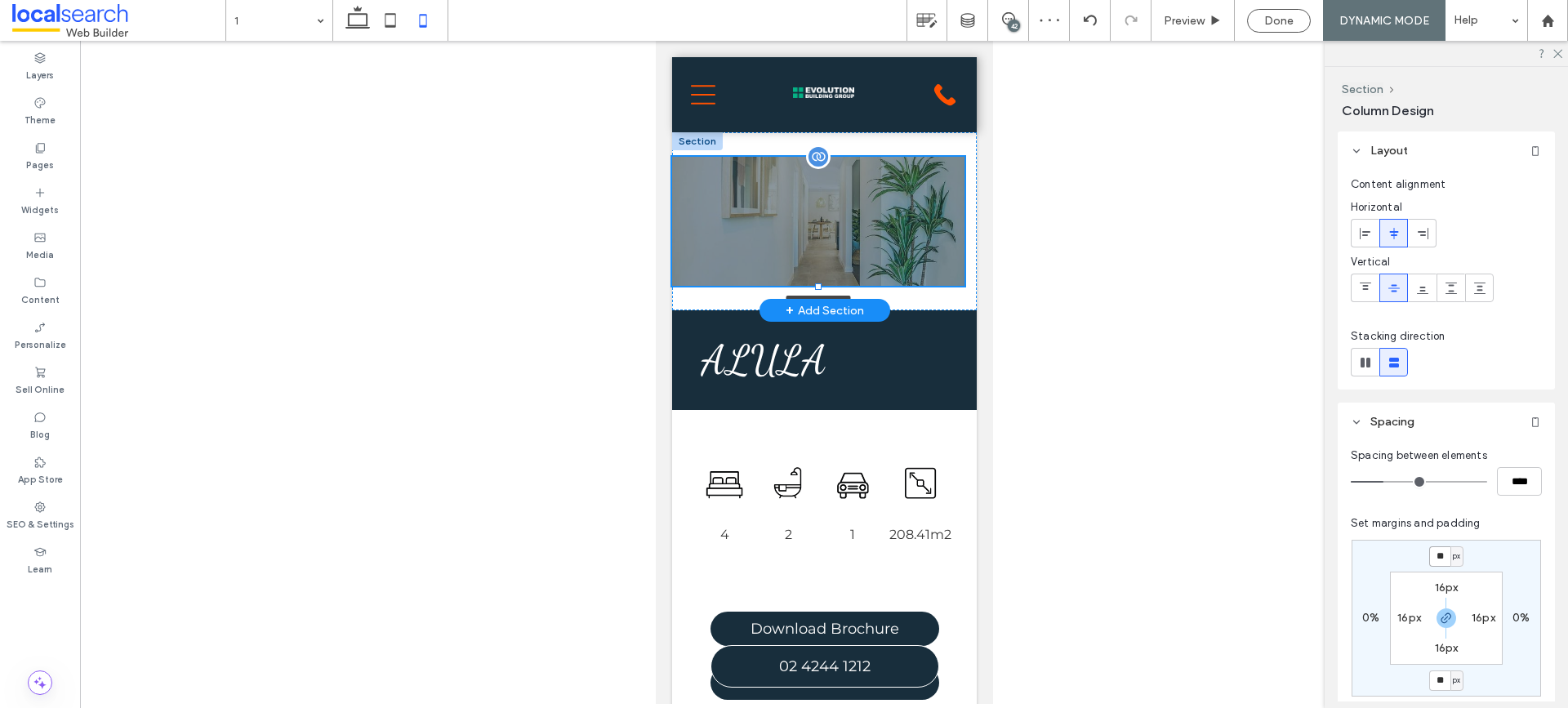 drag, startPoint x: 817, startPoint y: 221, endPoint x: 802, endPoint y: 290, distance: 70.61161 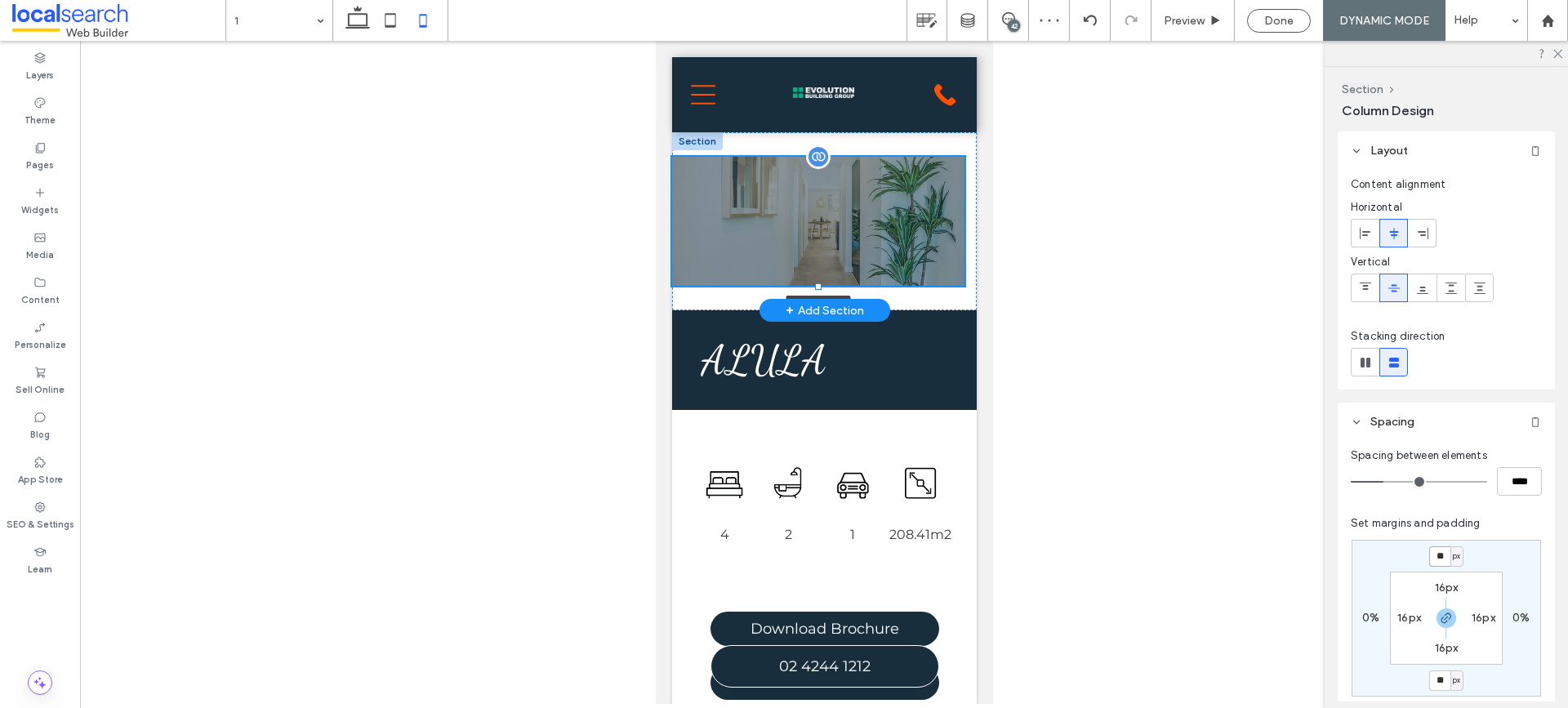 click at bounding box center (671, 157) 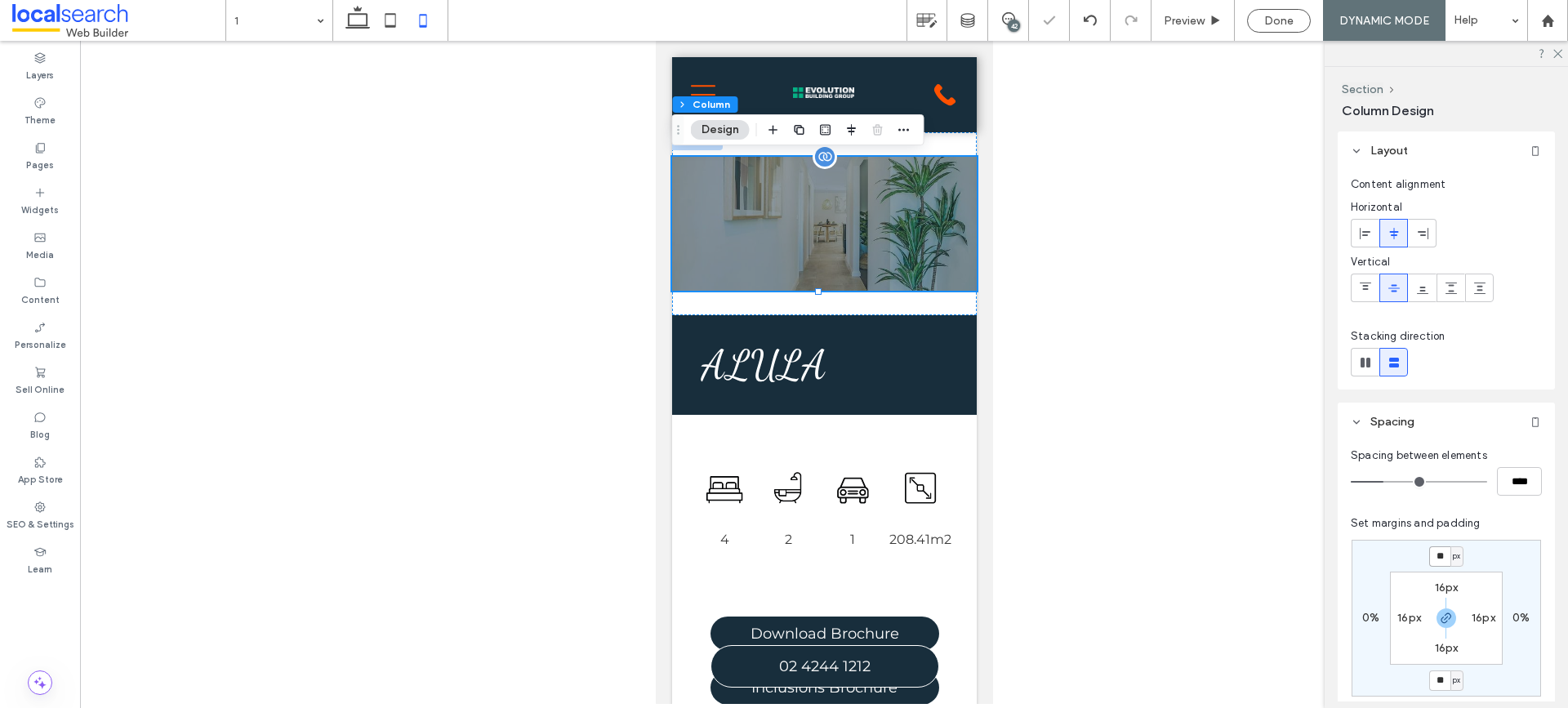 click on "**" at bounding box center [1440, 556] 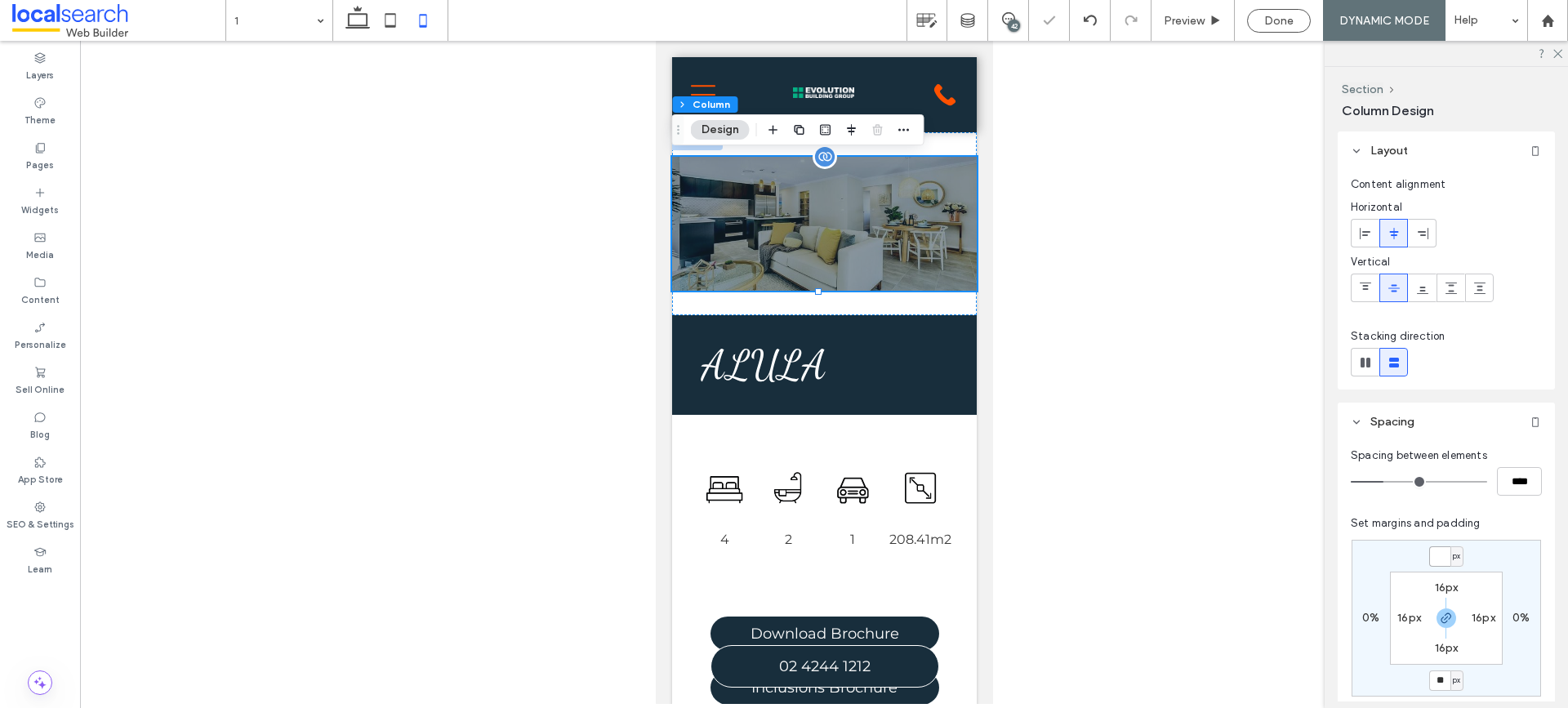 type 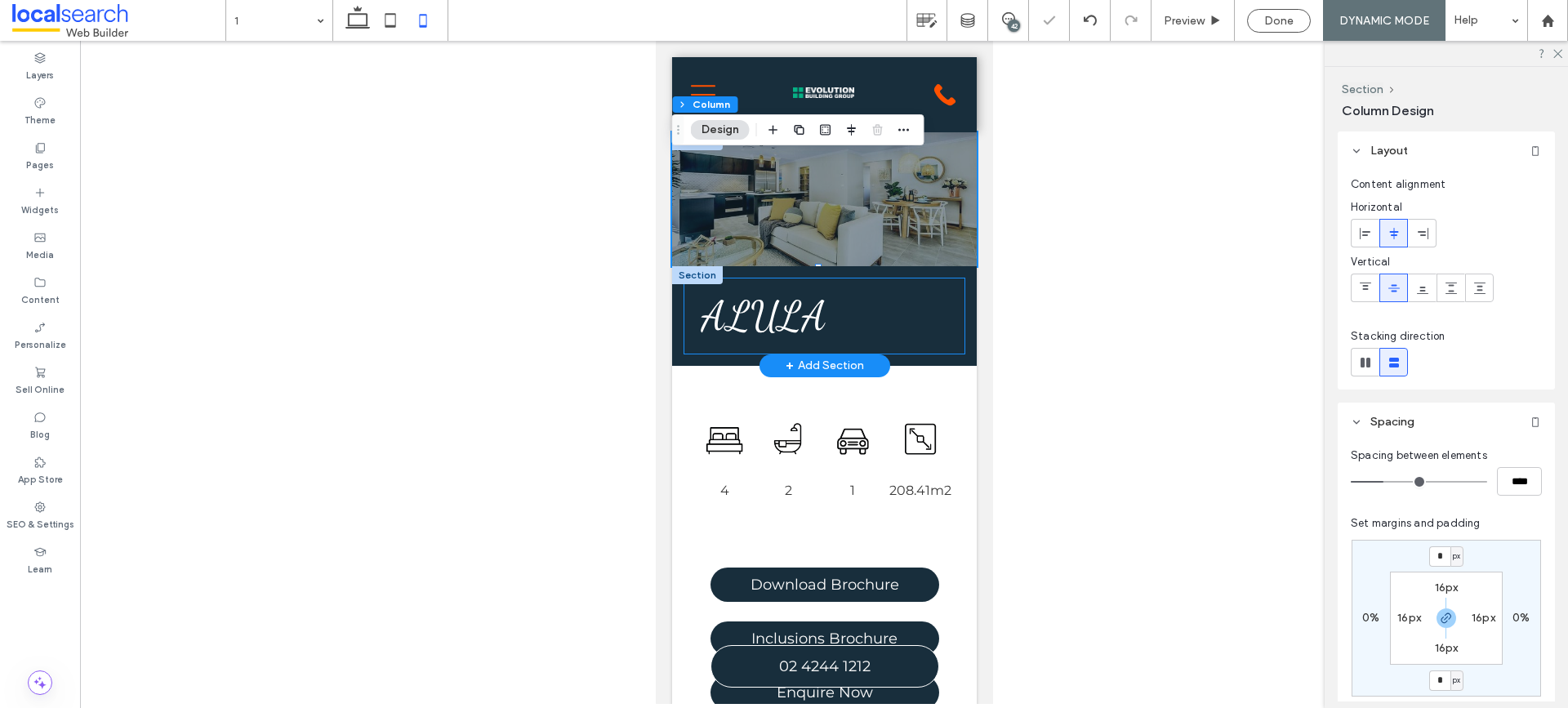 click on "ALULA" at bounding box center (823, 316) 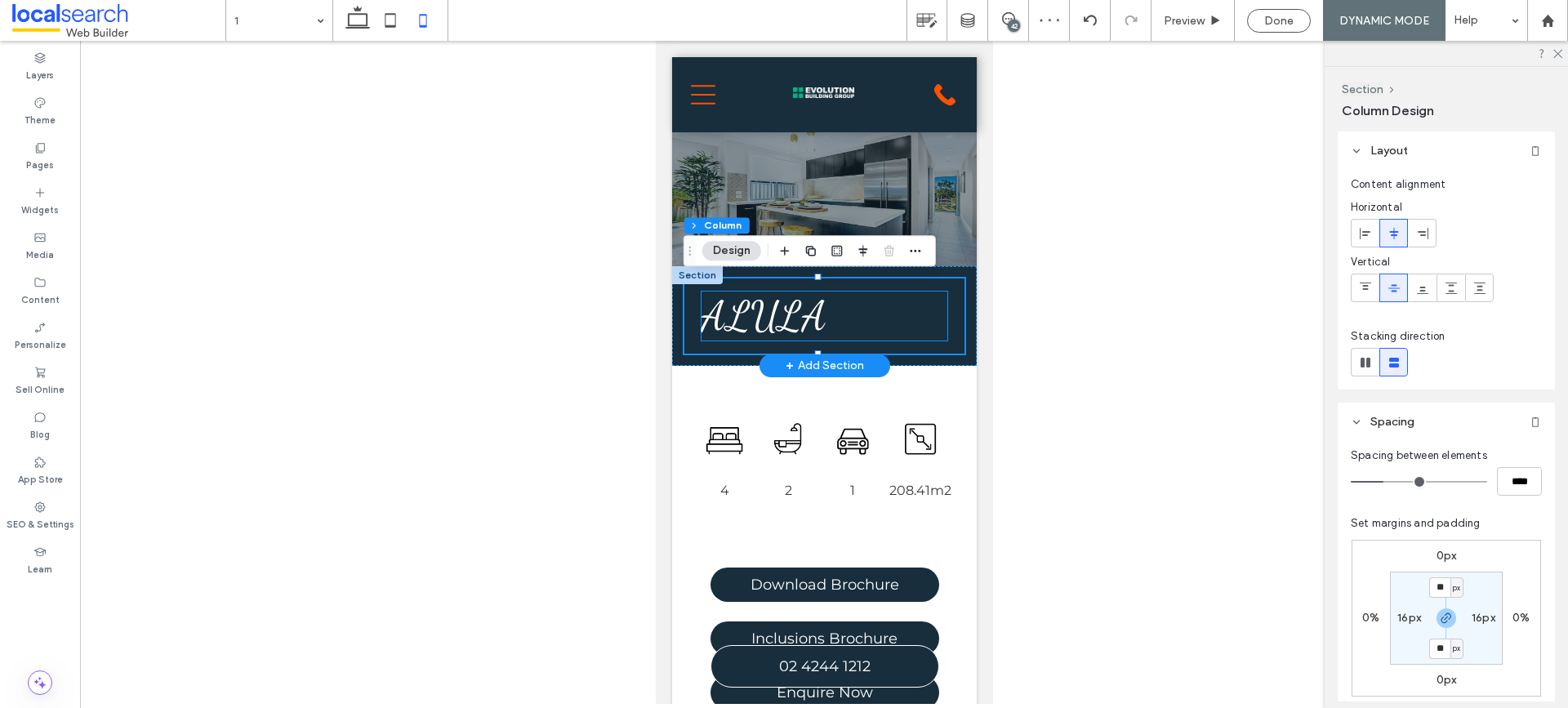 click on "ALULA" at bounding box center [823, 316] 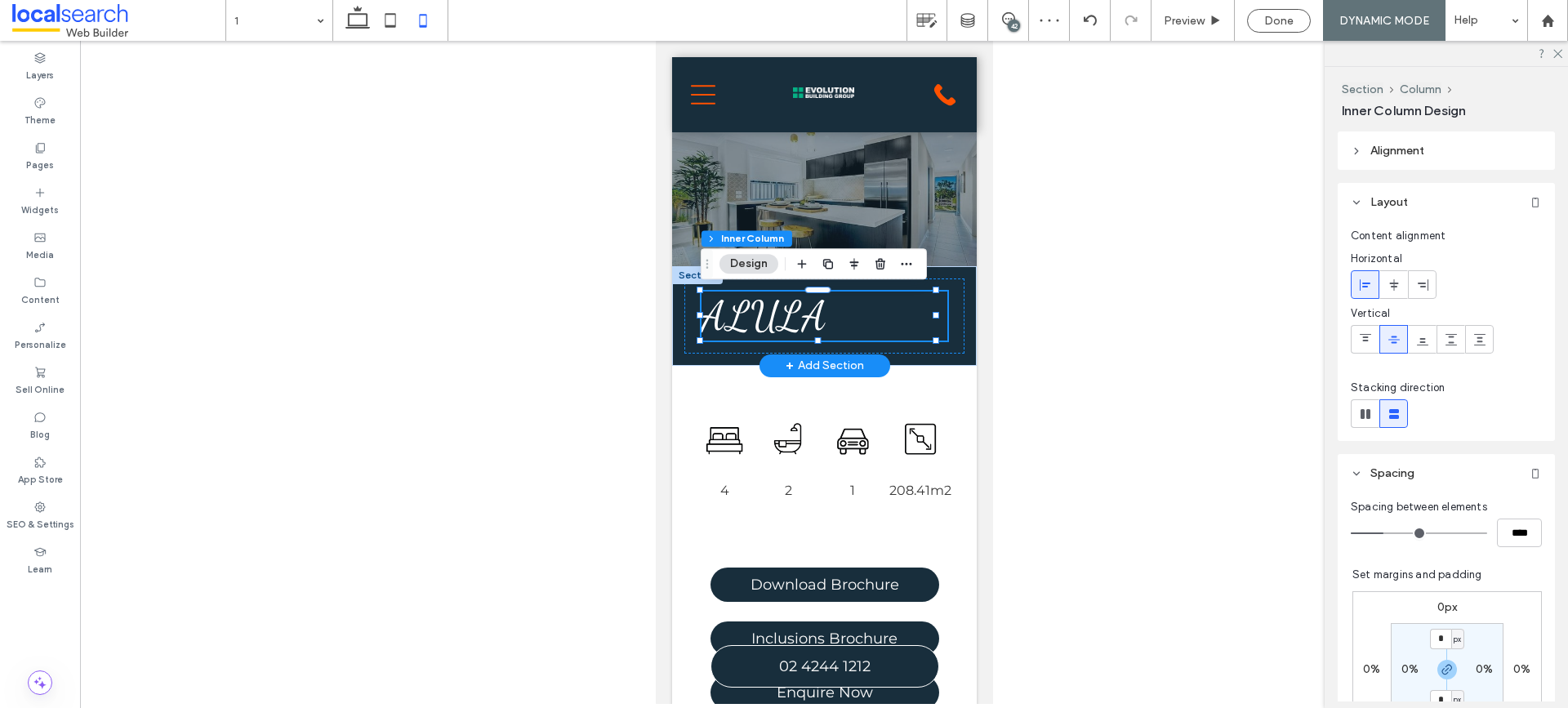 click on "ALULA" at bounding box center [823, 316] 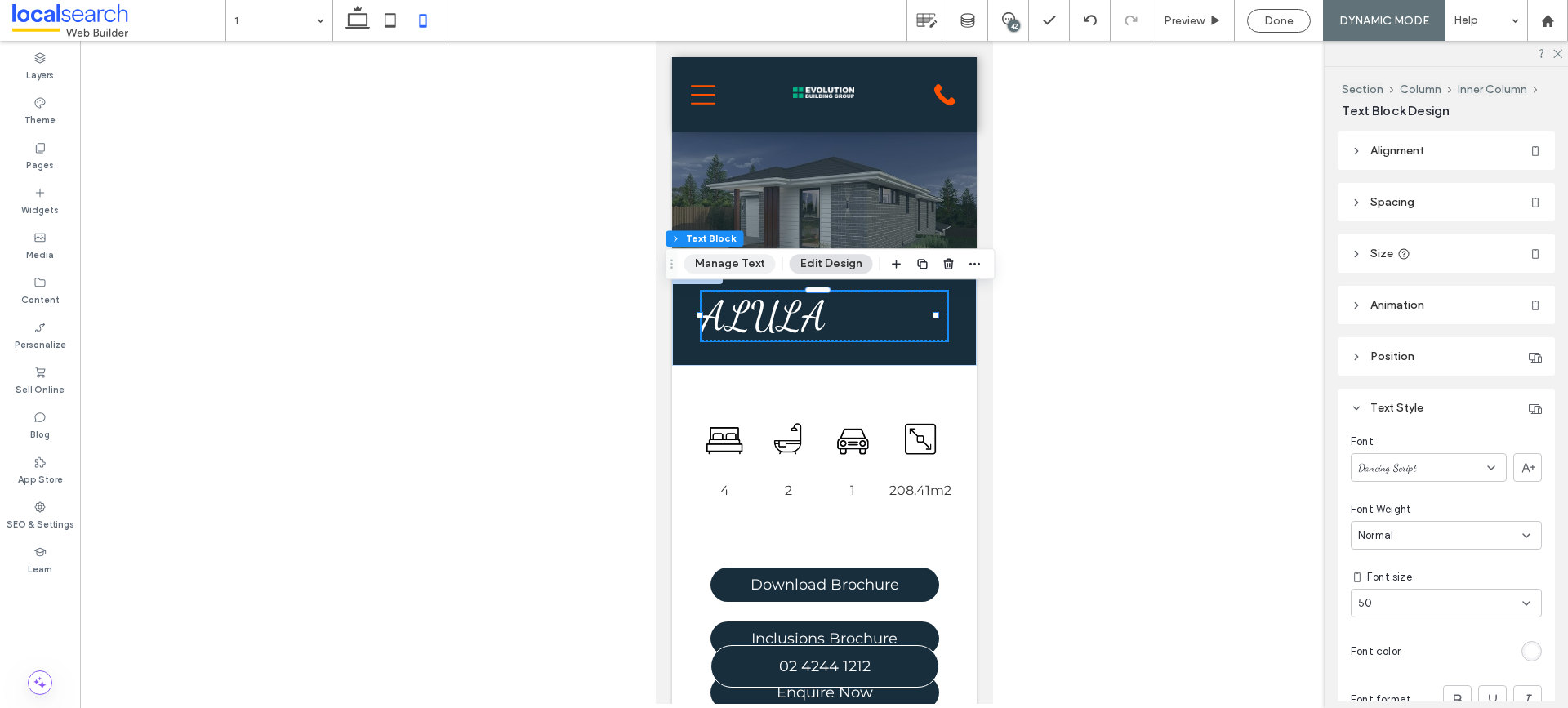 click on "Manage Text" at bounding box center (730, 264) 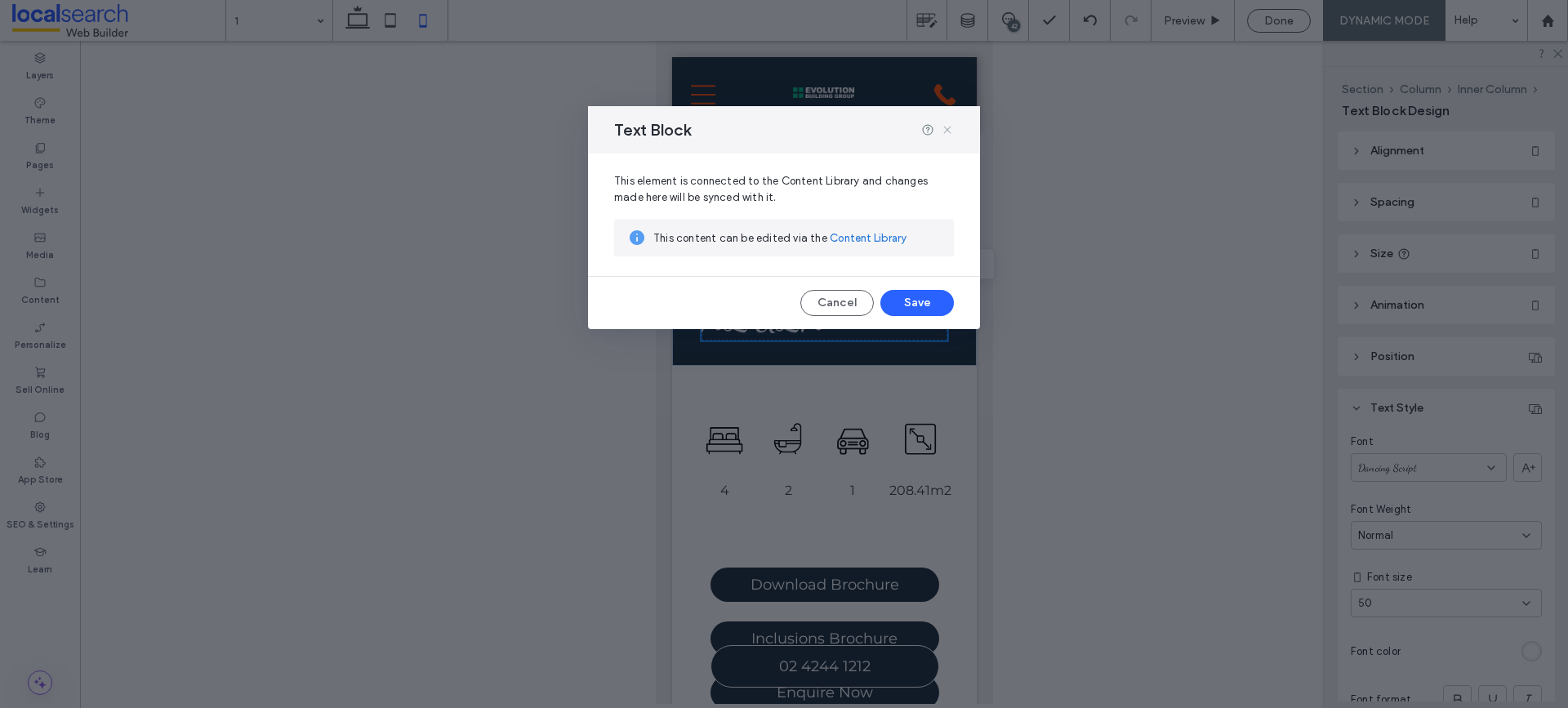click 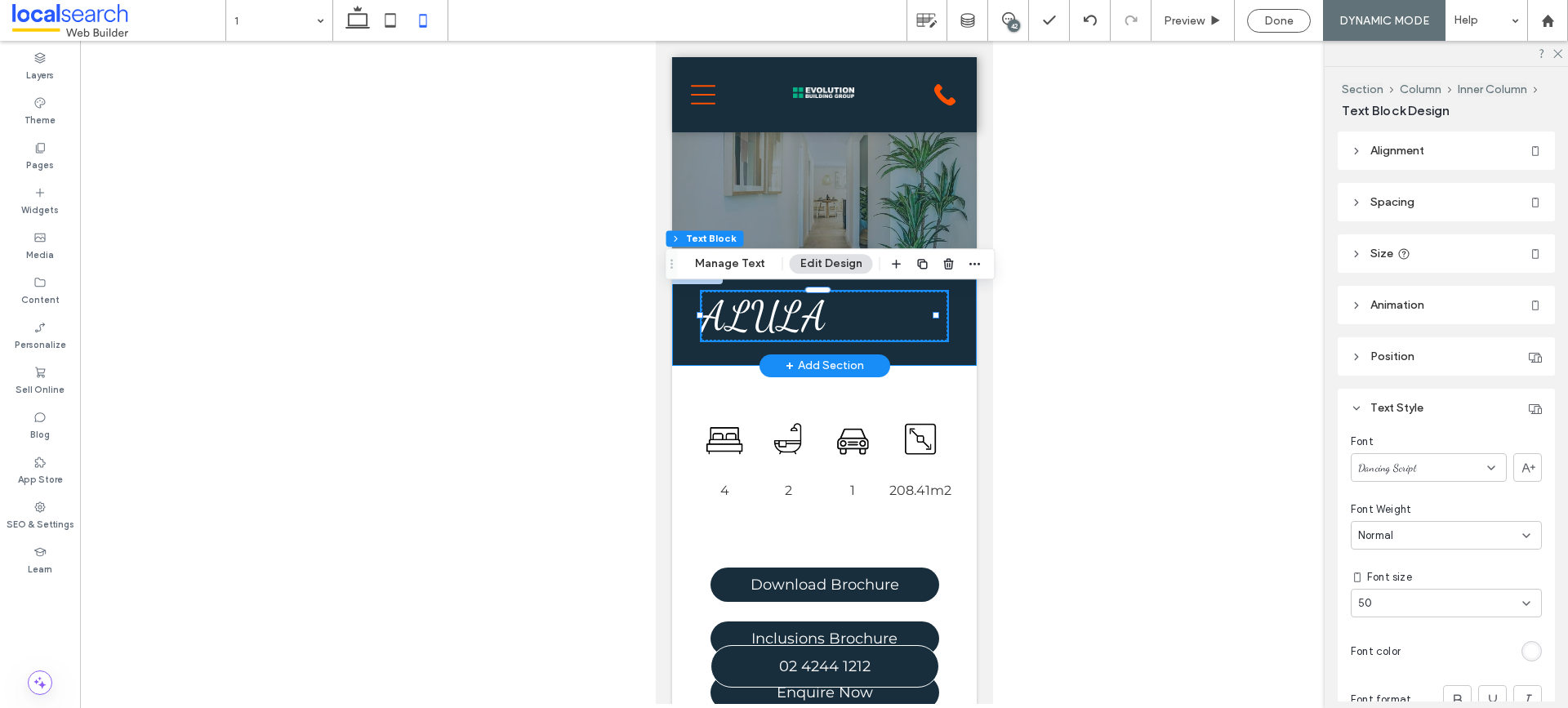 click on "ALULA" at bounding box center [823, 316] 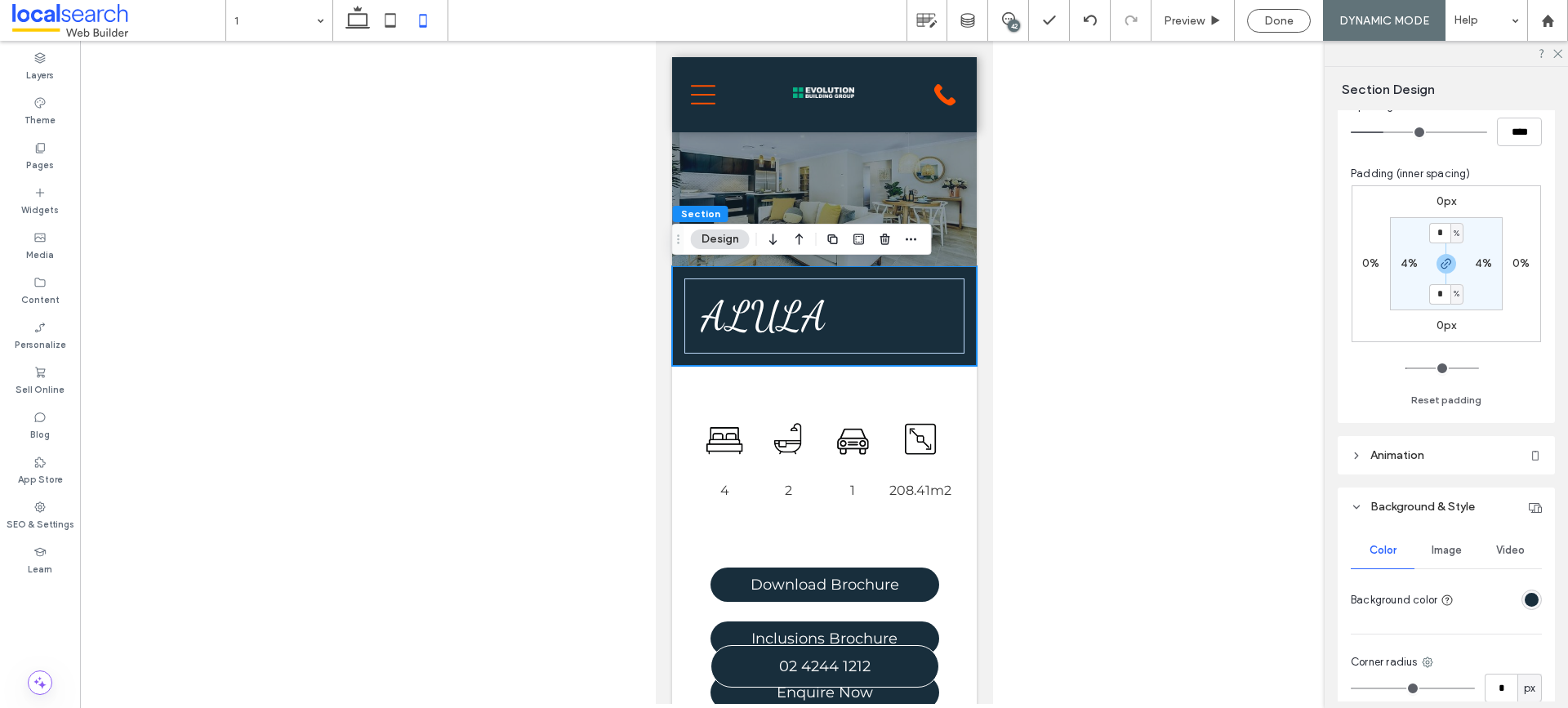 scroll, scrollTop: 163, scrollLeft: 0, axis: vertical 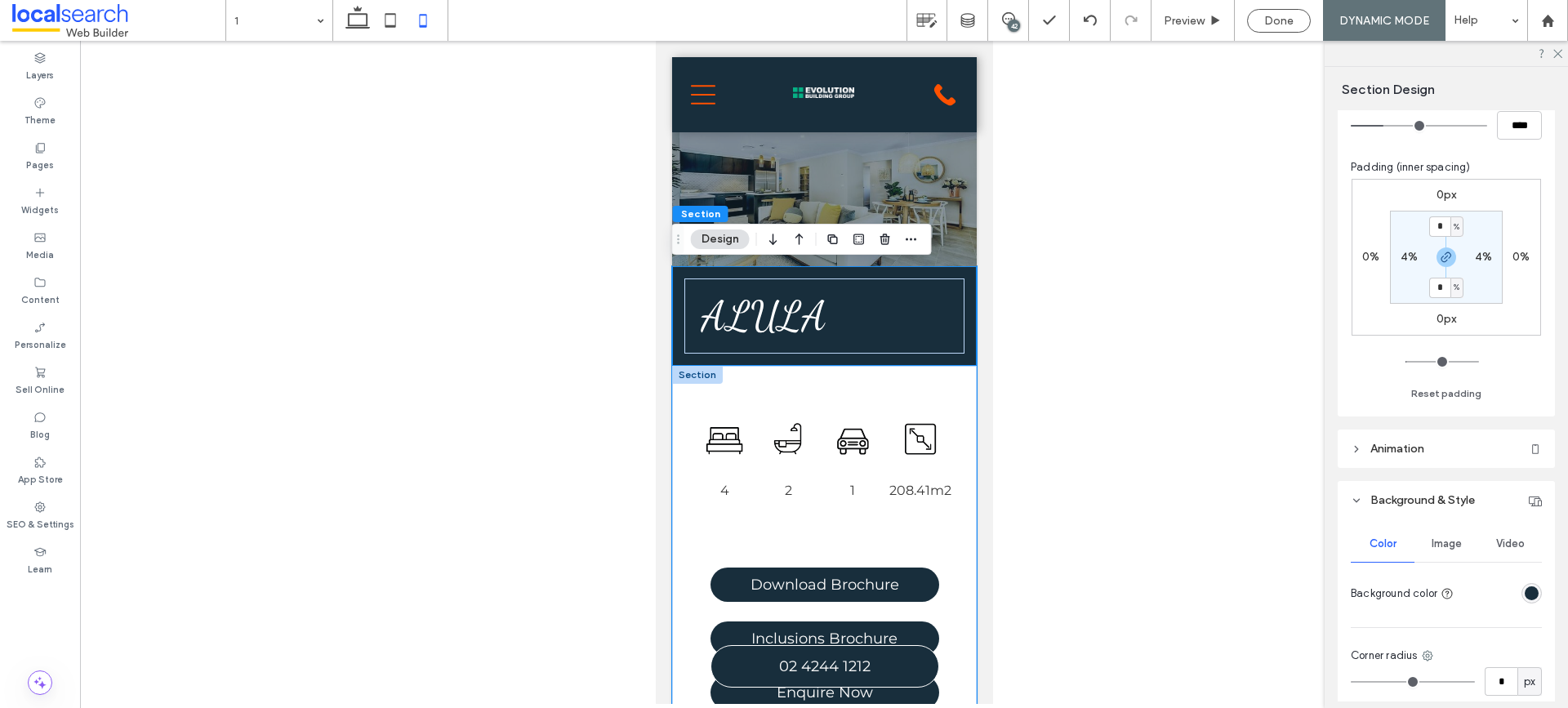 click on "4
2
1
208.41m2
Download Brochure
Inclusions Brochure
Enquire Now" at bounding box center [823, 550] 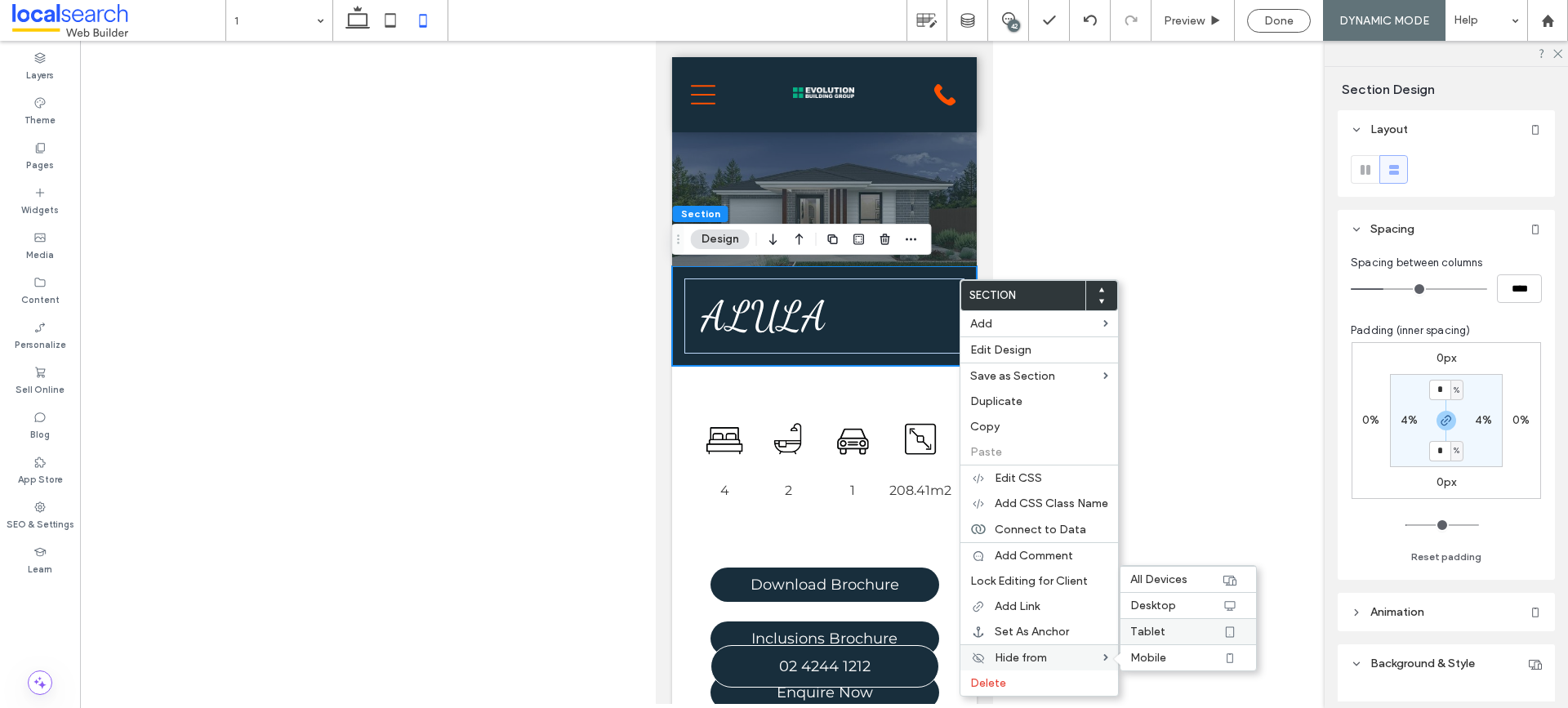 click on "Tablet" at bounding box center [1176, 631] 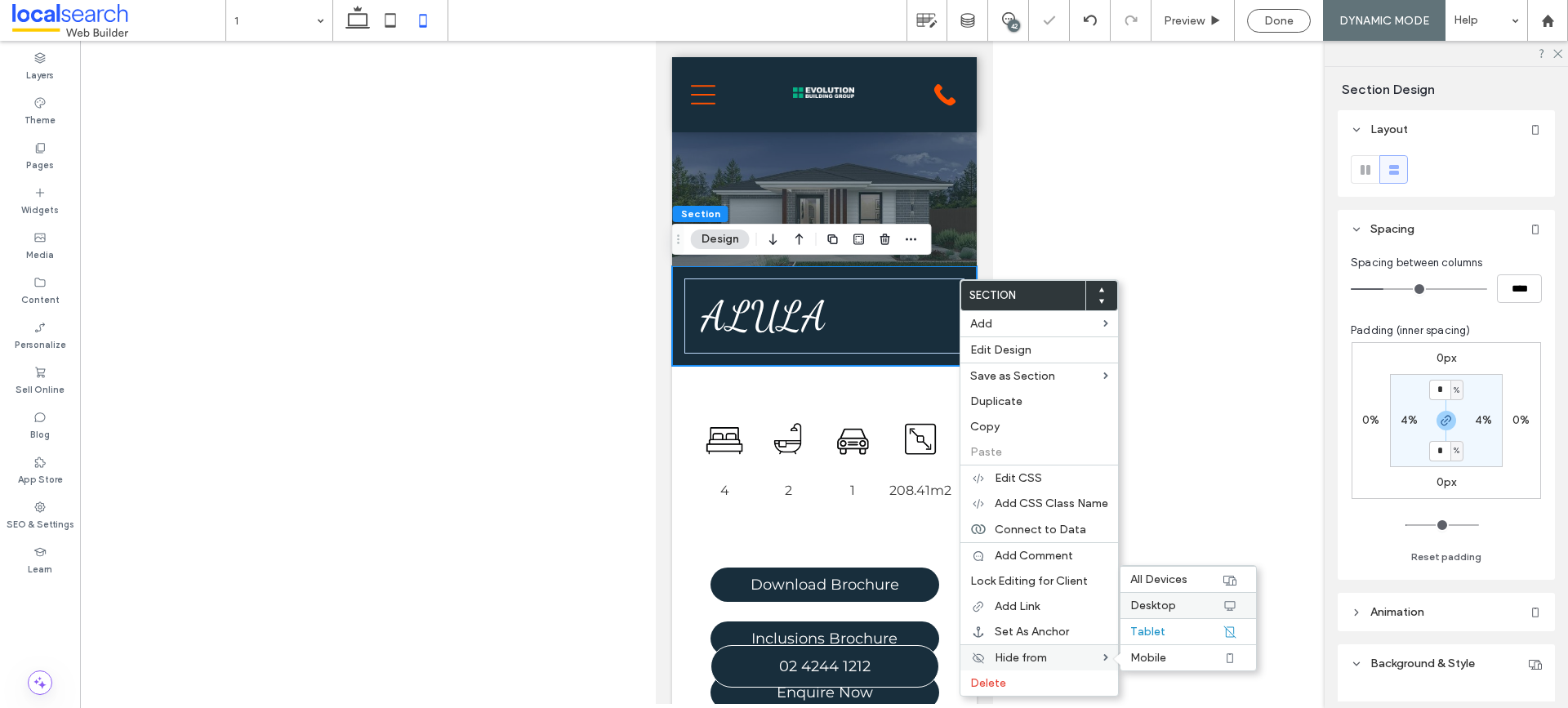 click on "Desktop" at bounding box center (1176, 605) 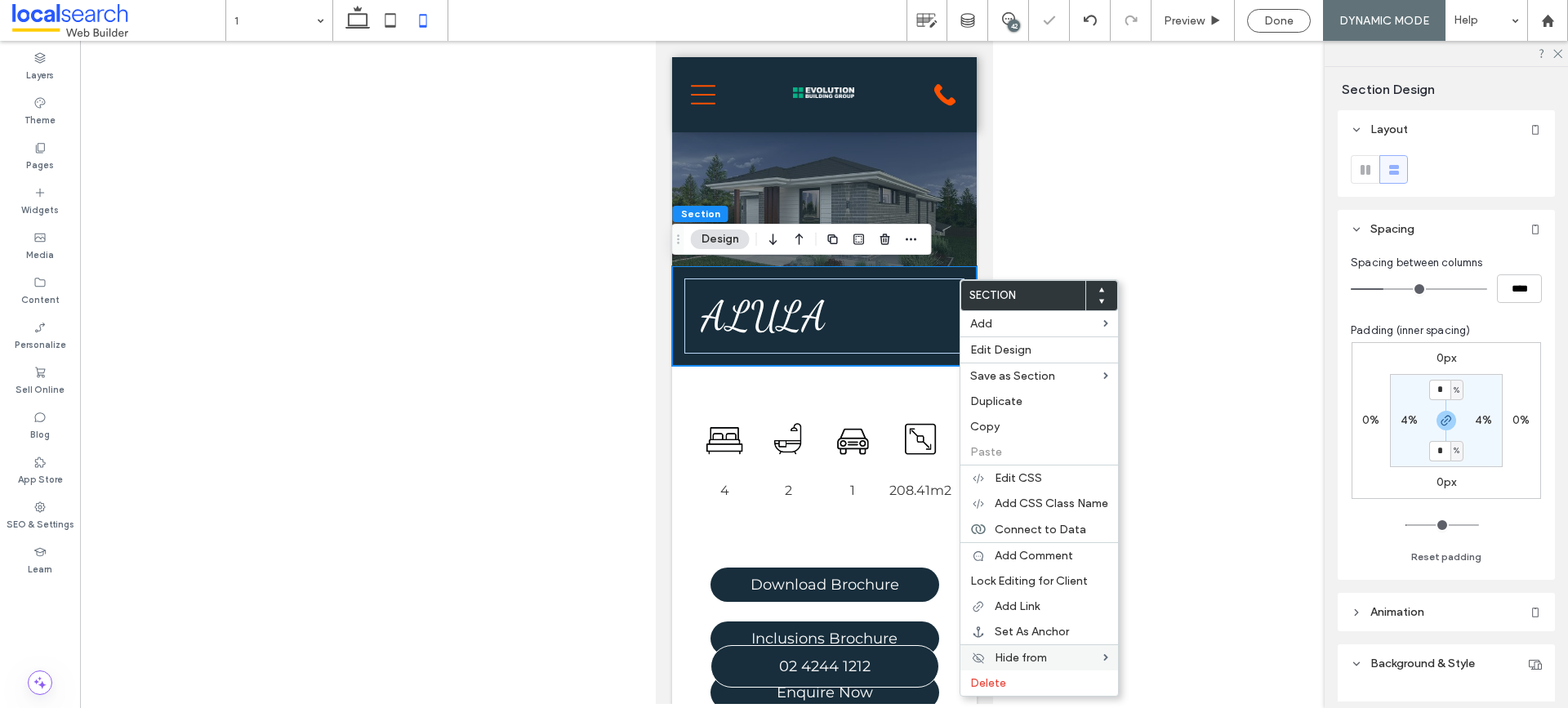 click at bounding box center [824, 372] 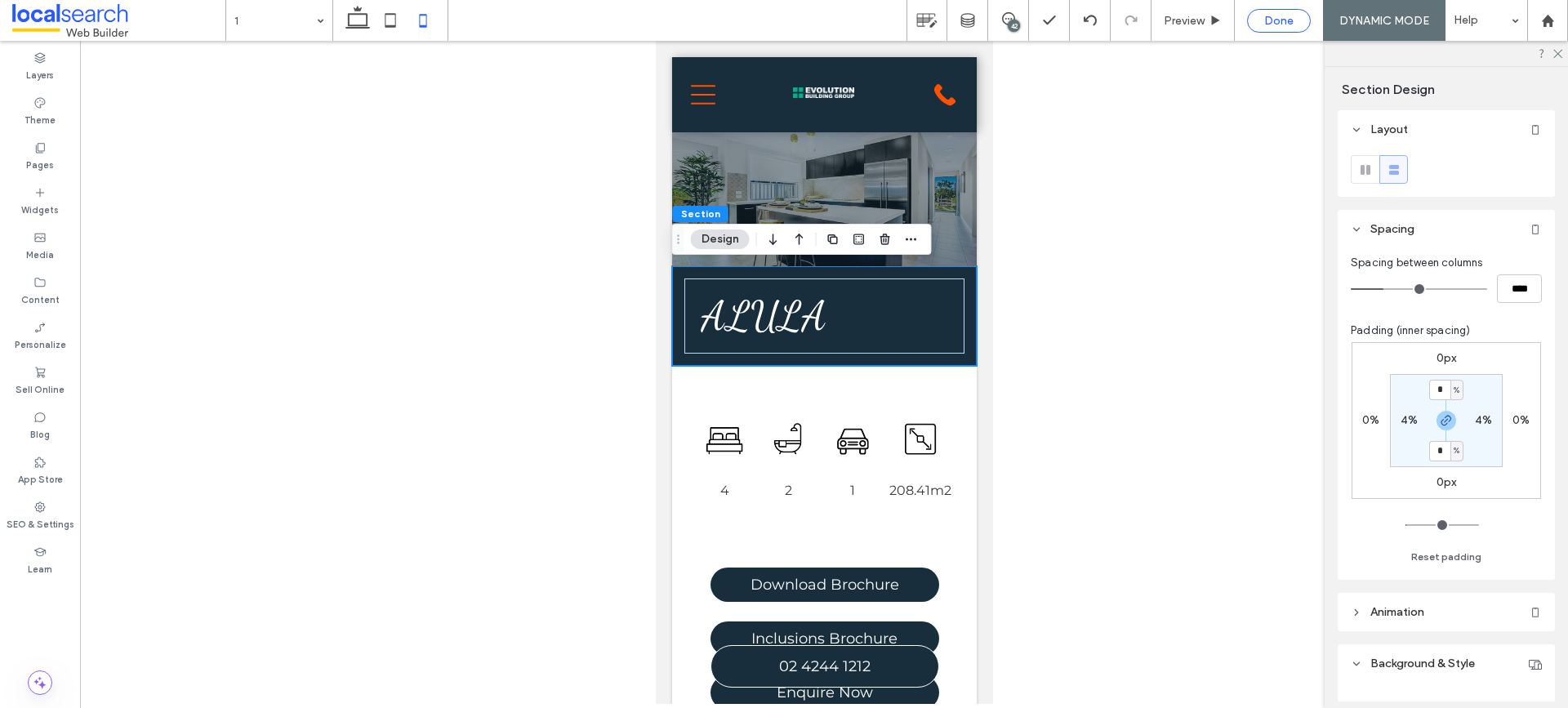click on "Done" at bounding box center [1279, 20] 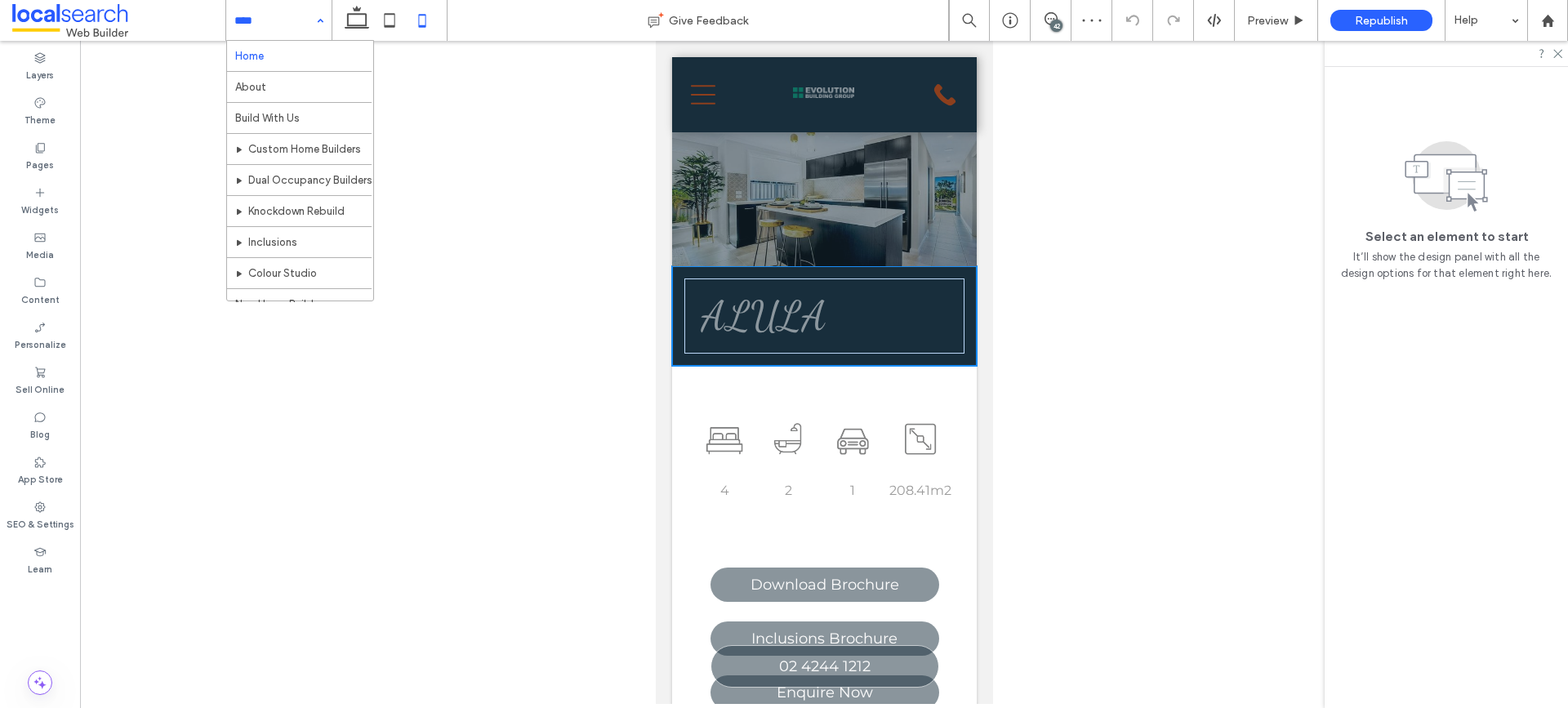 scroll, scrollTop: 653, scrollLeft: 0, axis: vertical 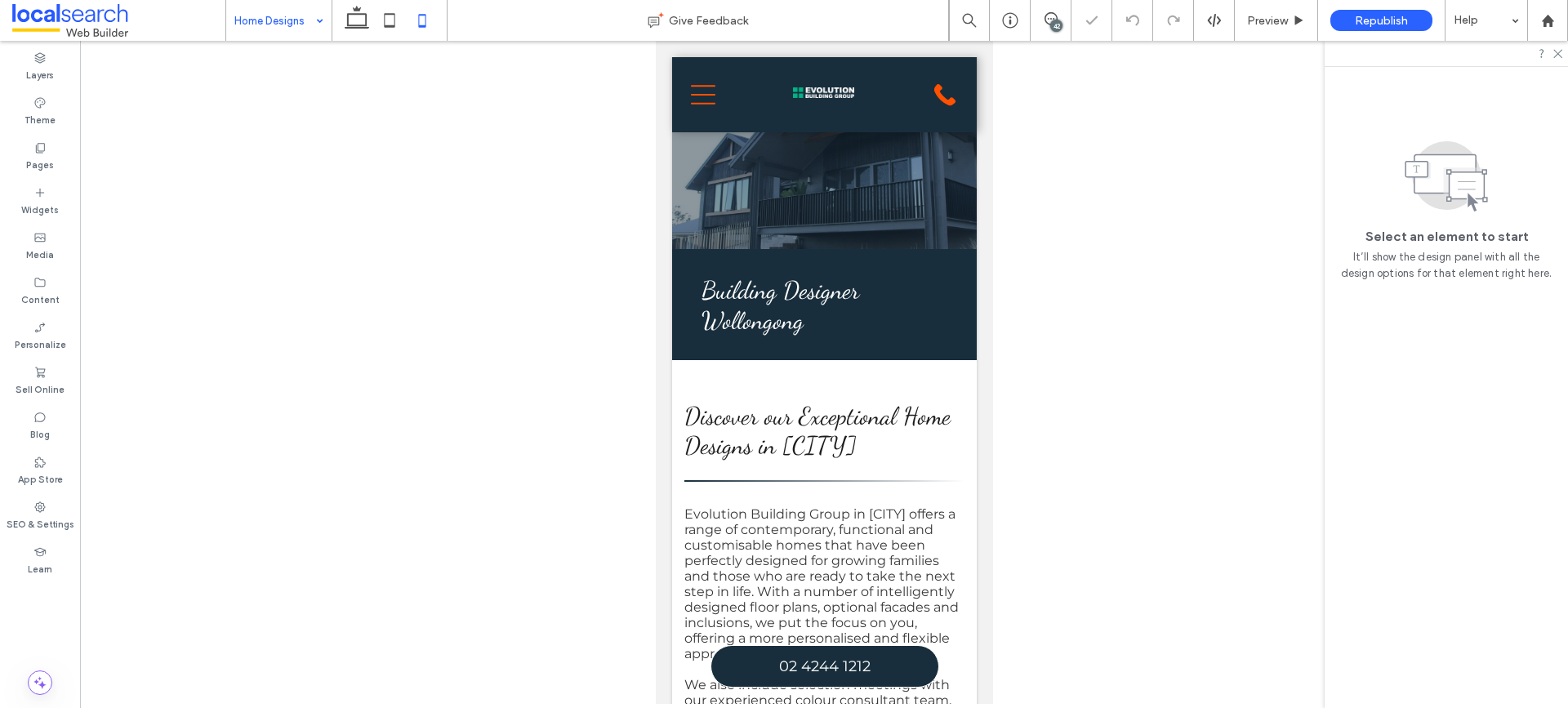 click at bounding box center [274, 20] 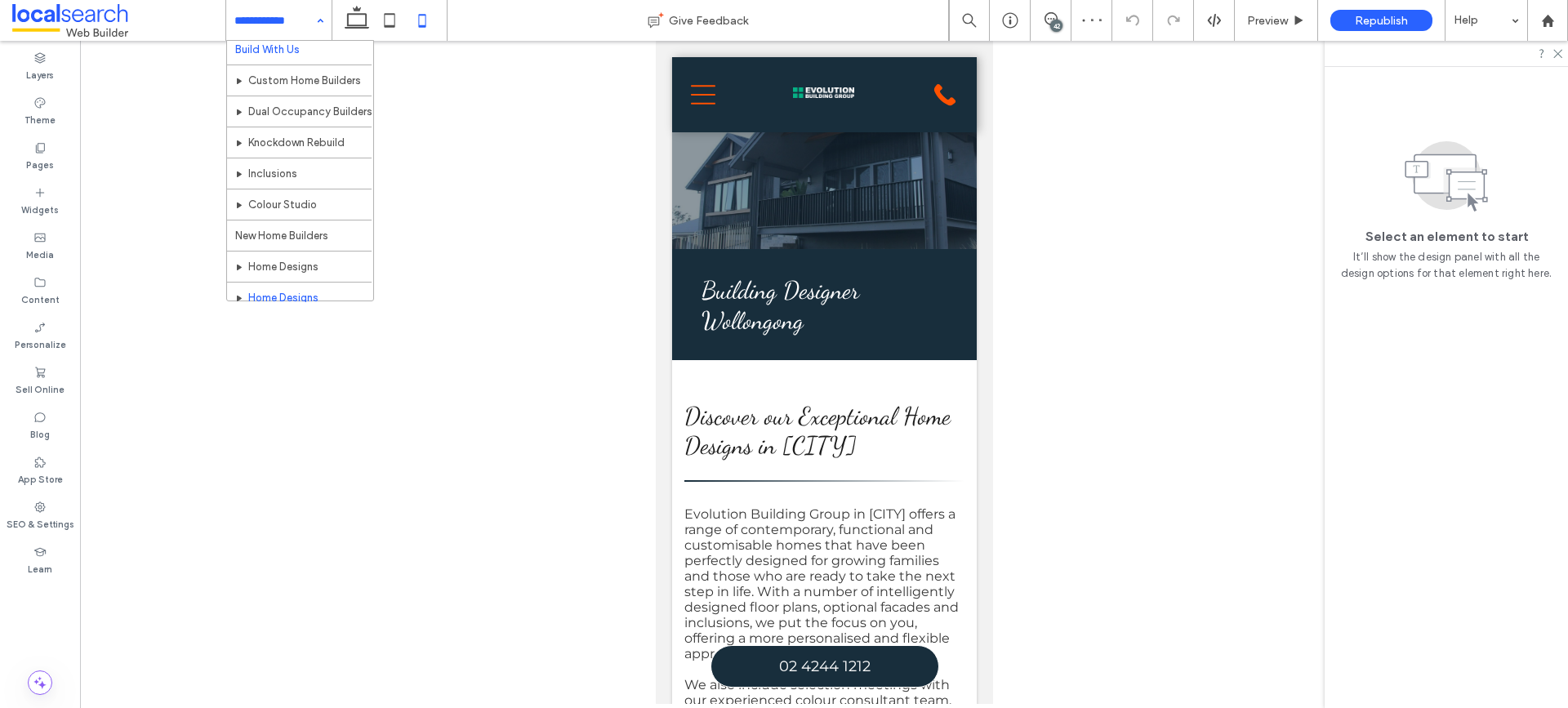 scroll, scrollTop: 158, scrollLeft: 0, axis: vertical 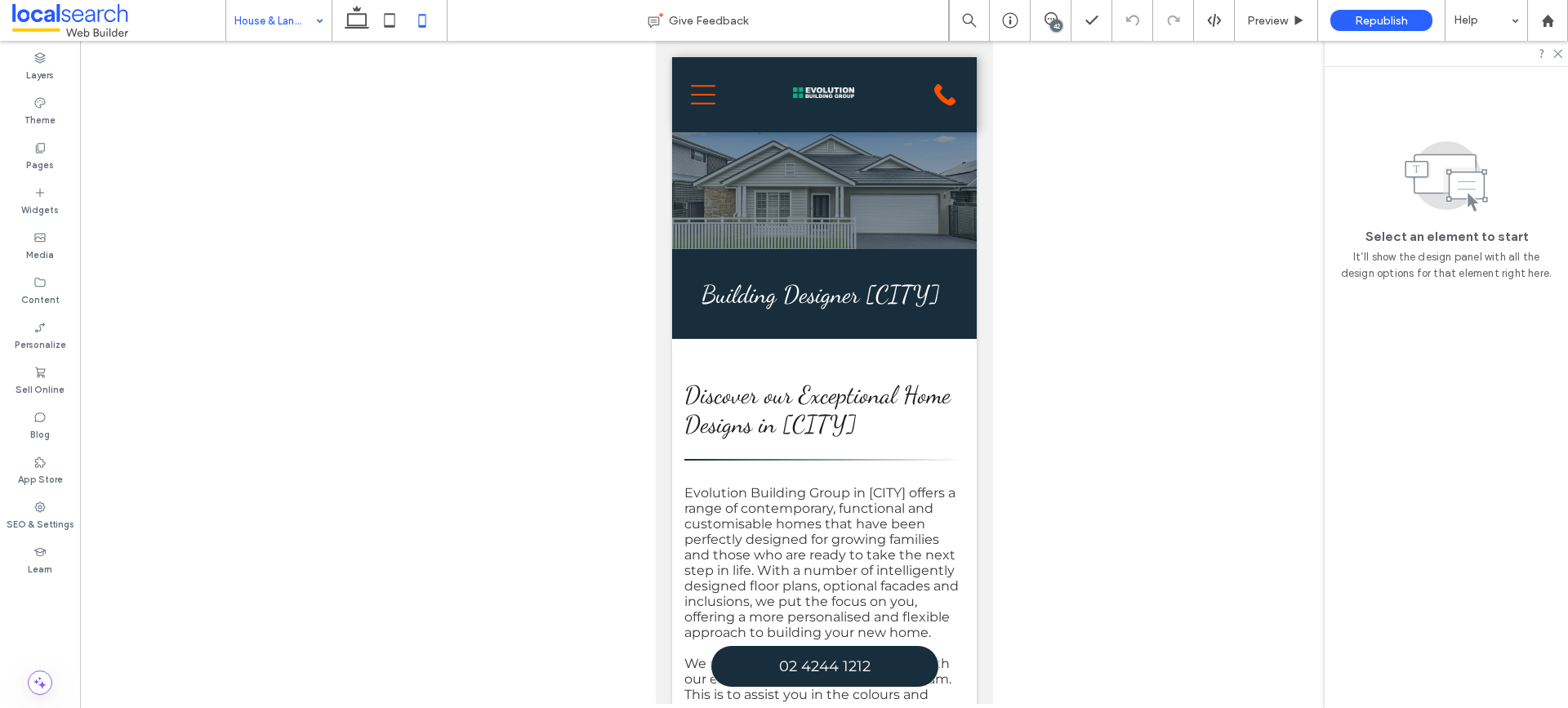 click at bounding box center (274, 20) 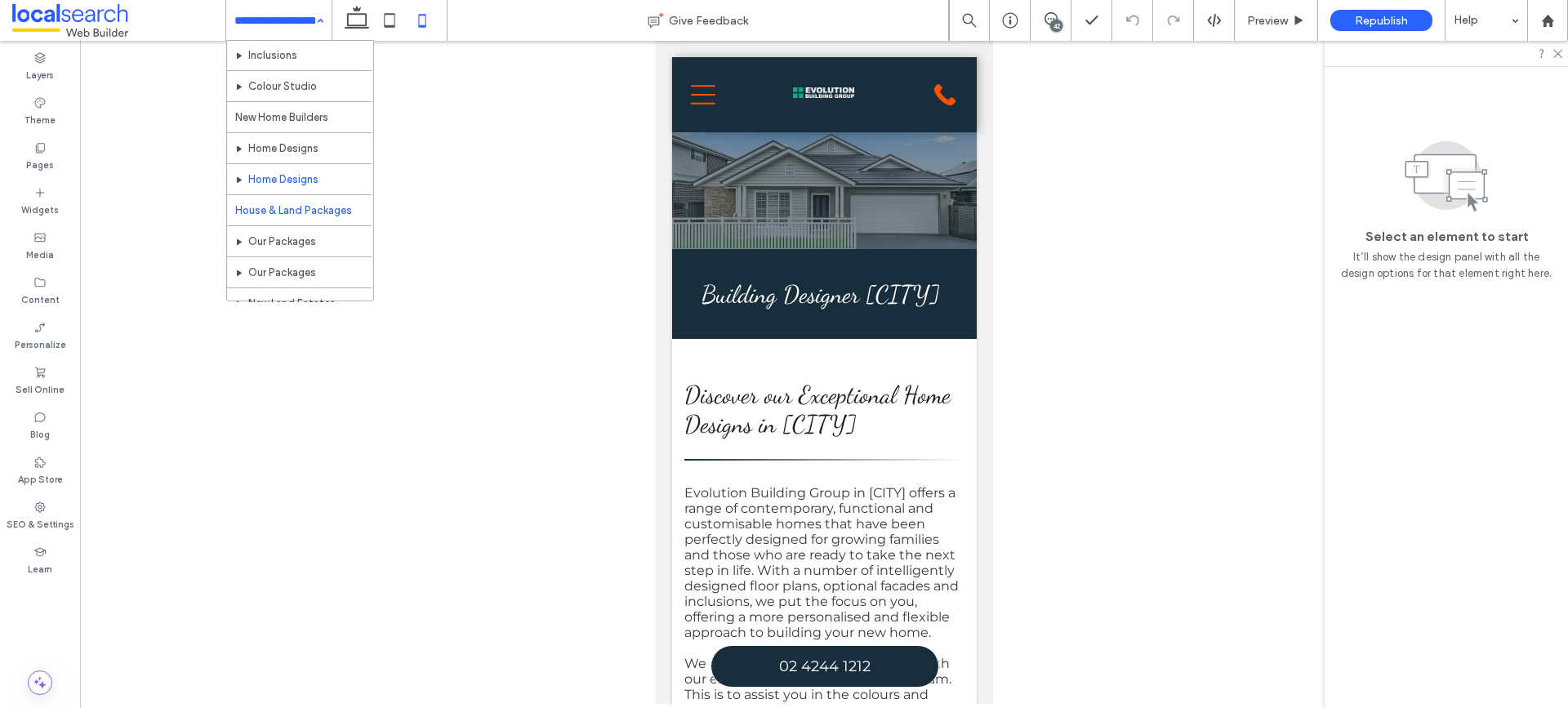 scroll, scrollTop: 163, scrollLeft: 0, axis: vertical 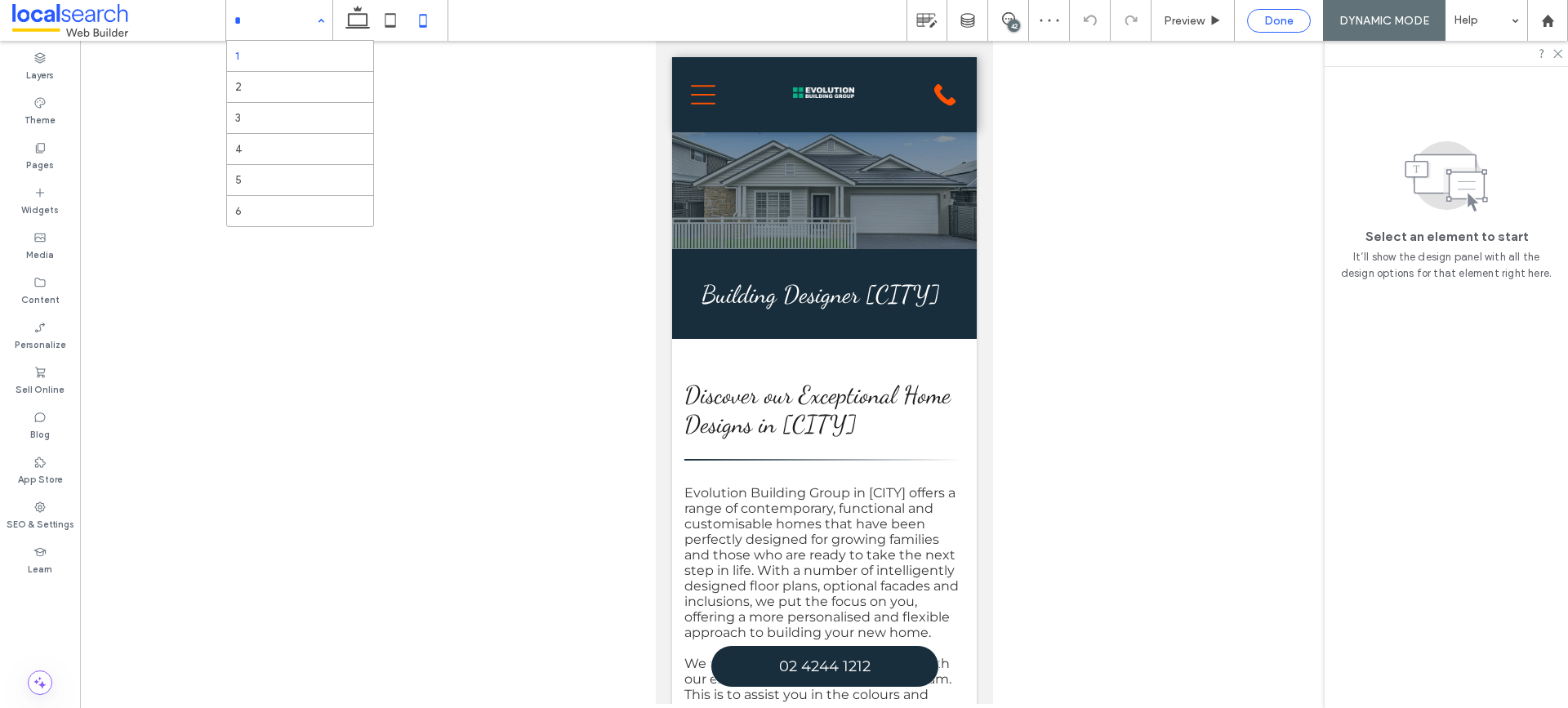 click on "Done" at bounding box center [1279, 20] 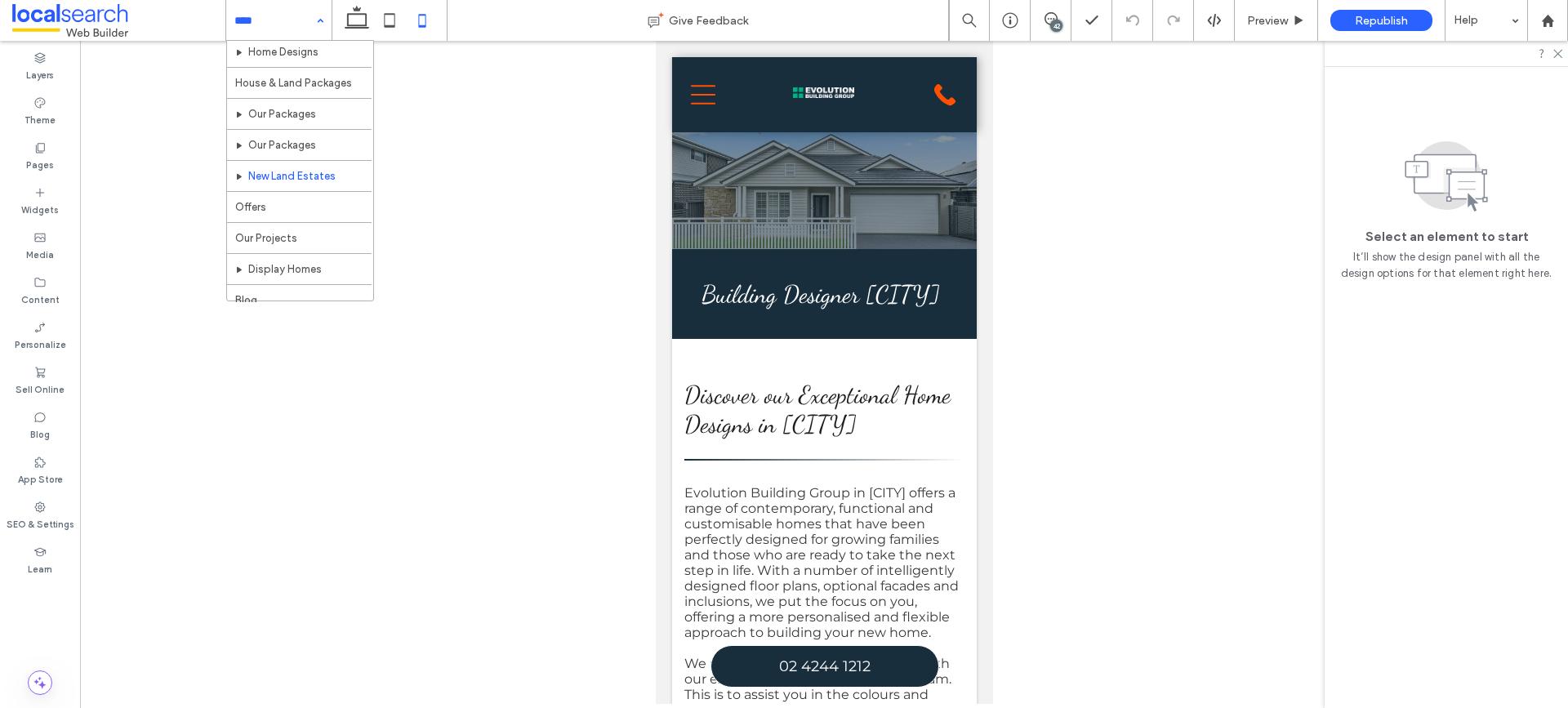 scroll, scrollTop: 327, scrollLeft: 0, axis: vertical 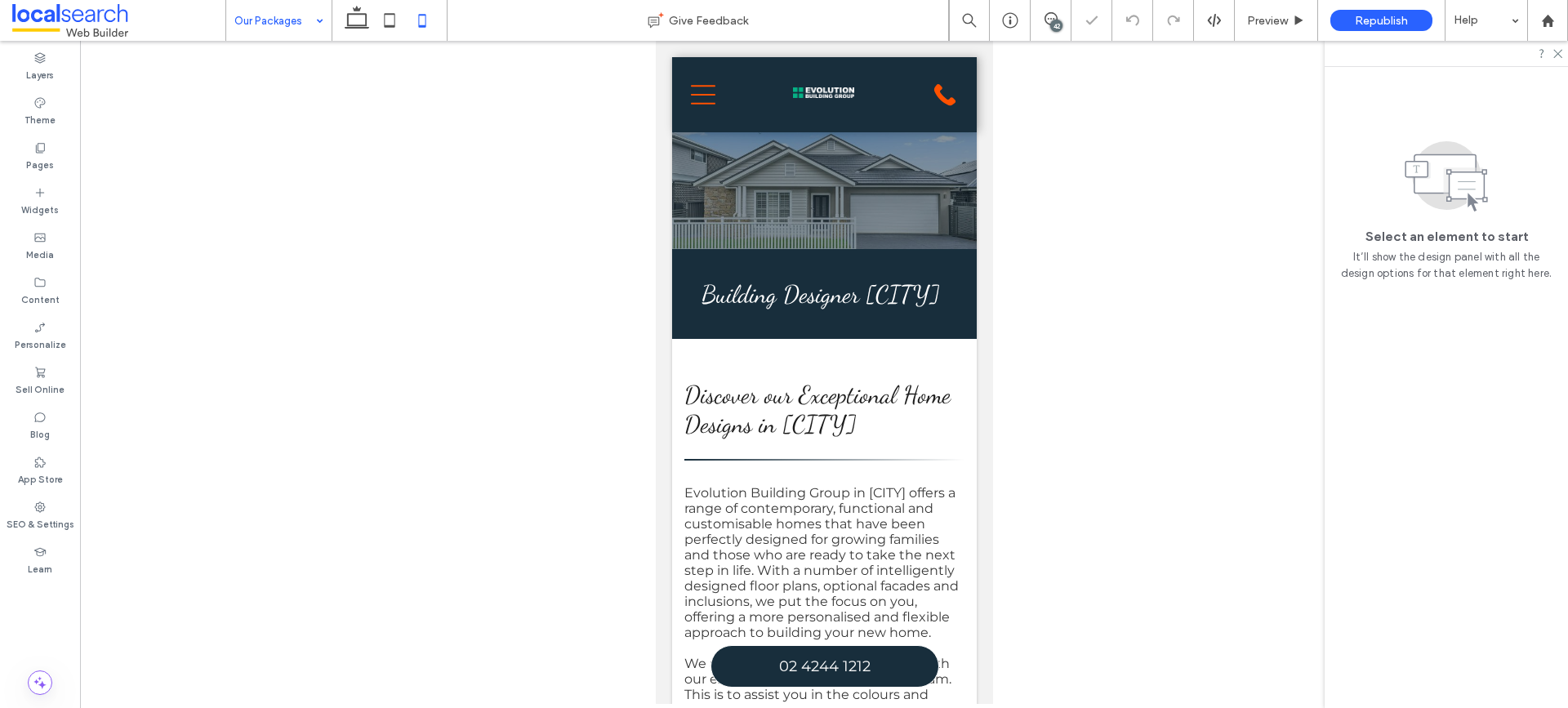 click at bounding box center (274, 20) 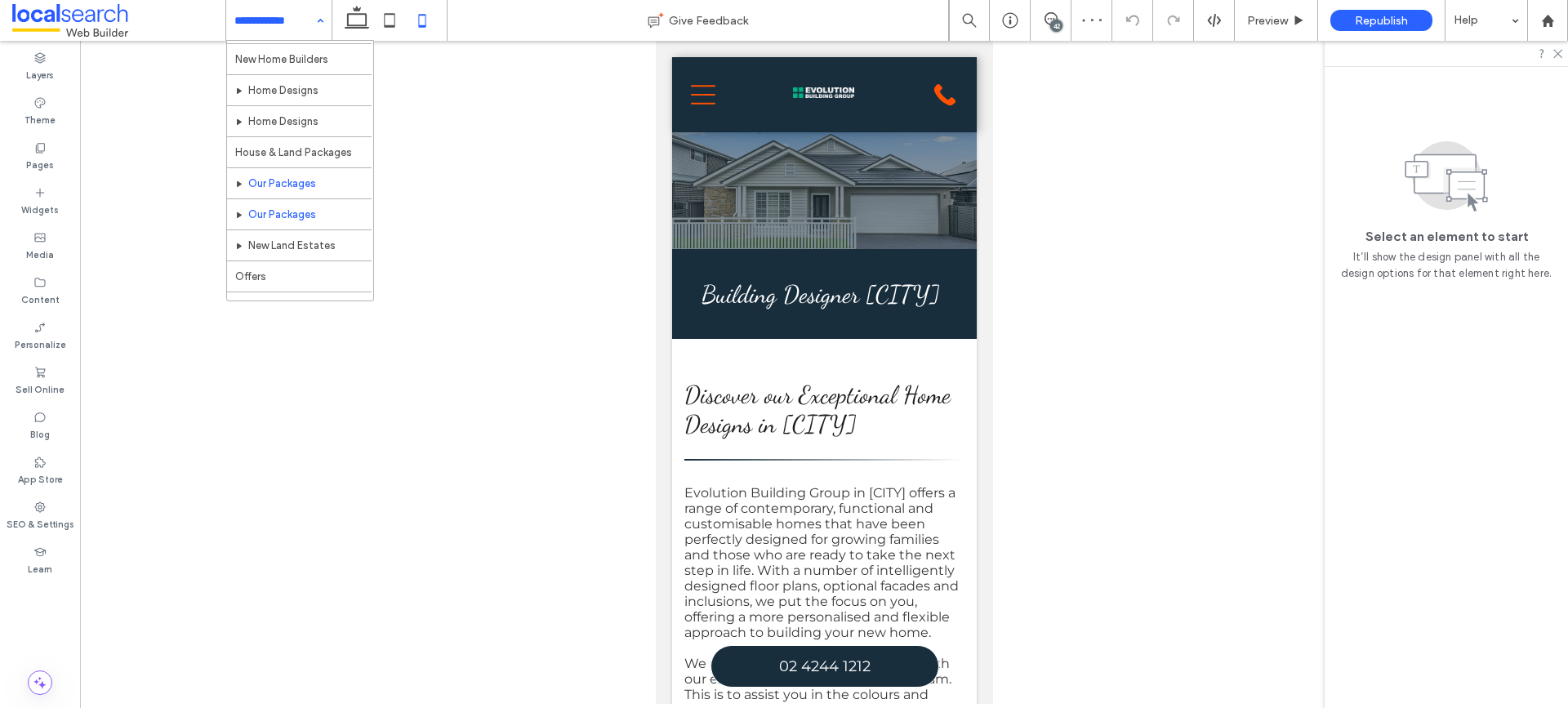 scroll, scrollTop: 327, scrollLeft: 0, axis: vertical 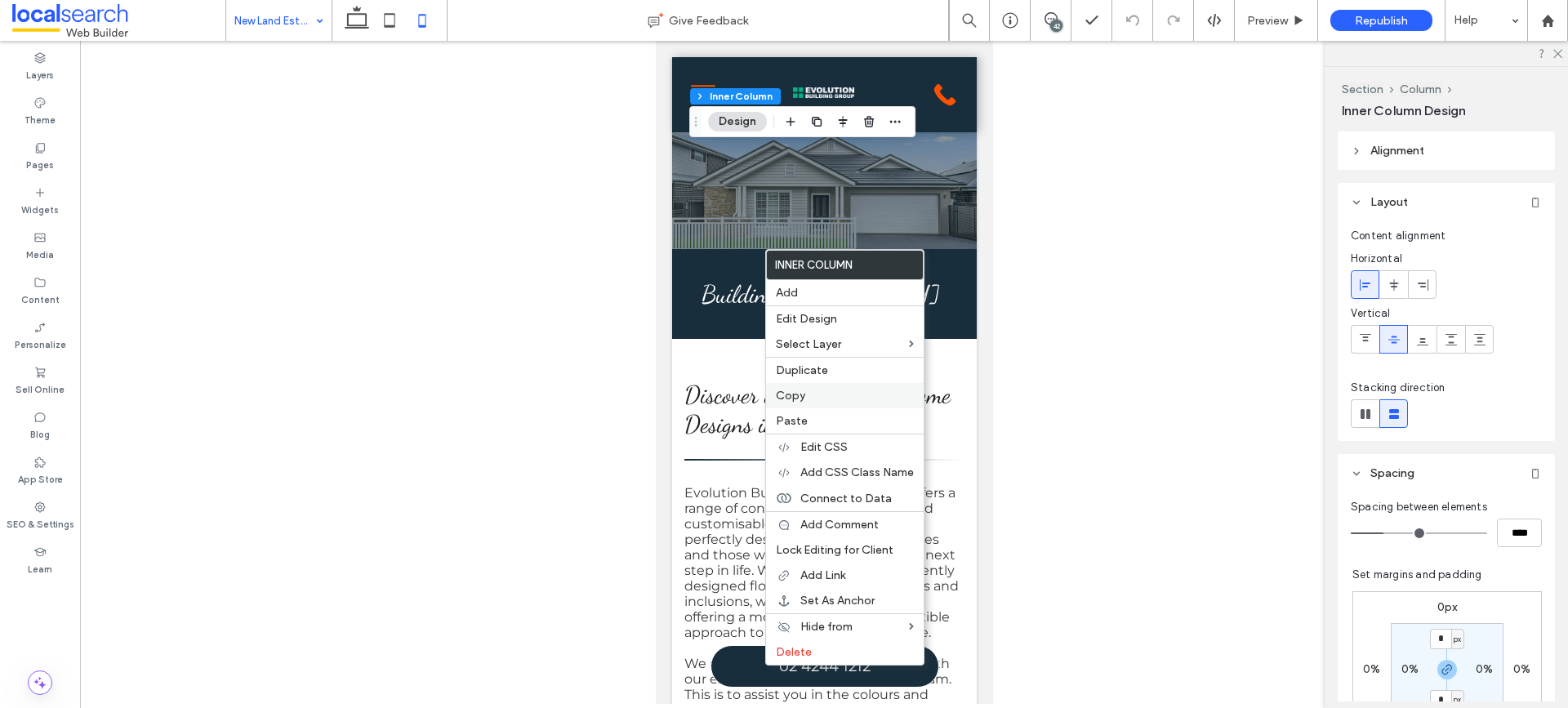 click on "Copy" at bounding box center (791, 395) 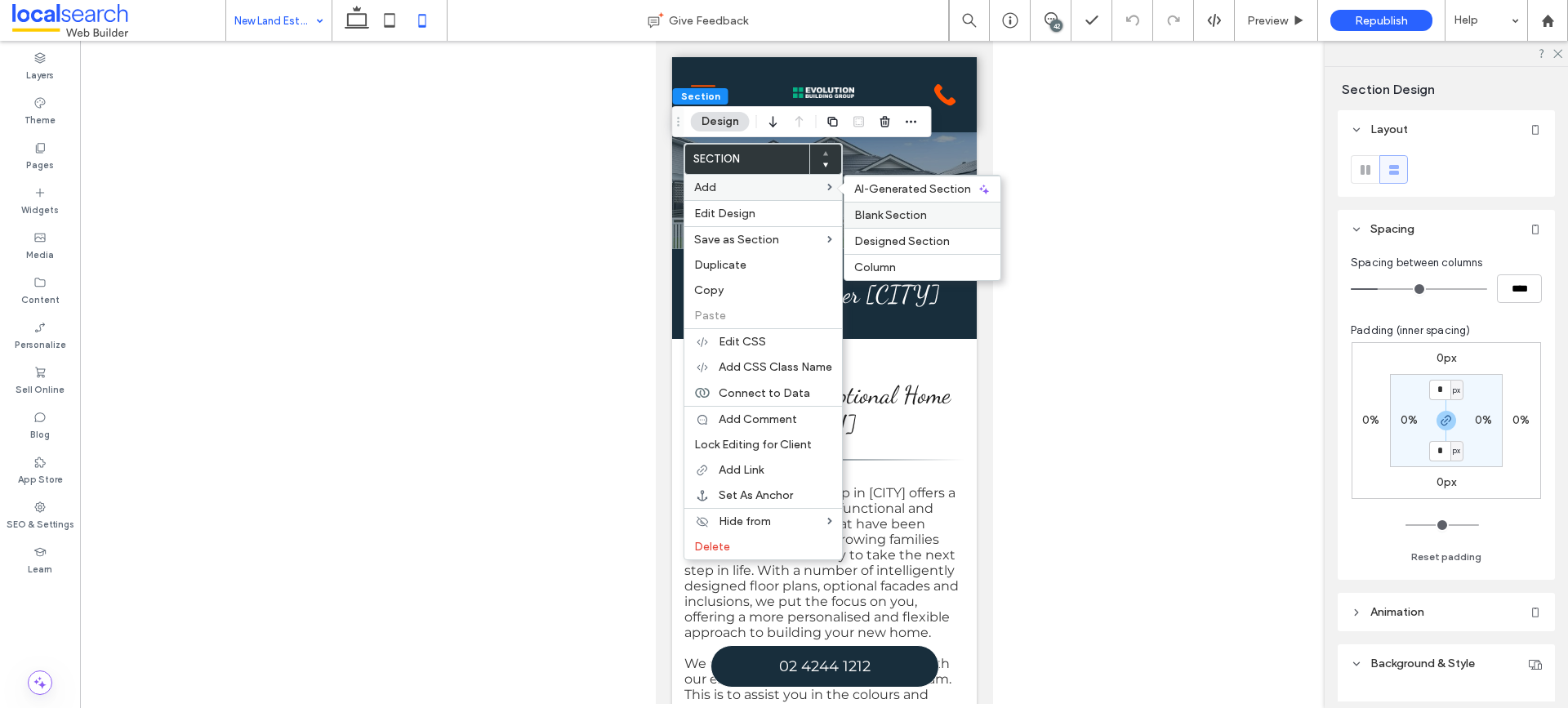 click on "Blank Section" at bounding box center [890, 215] 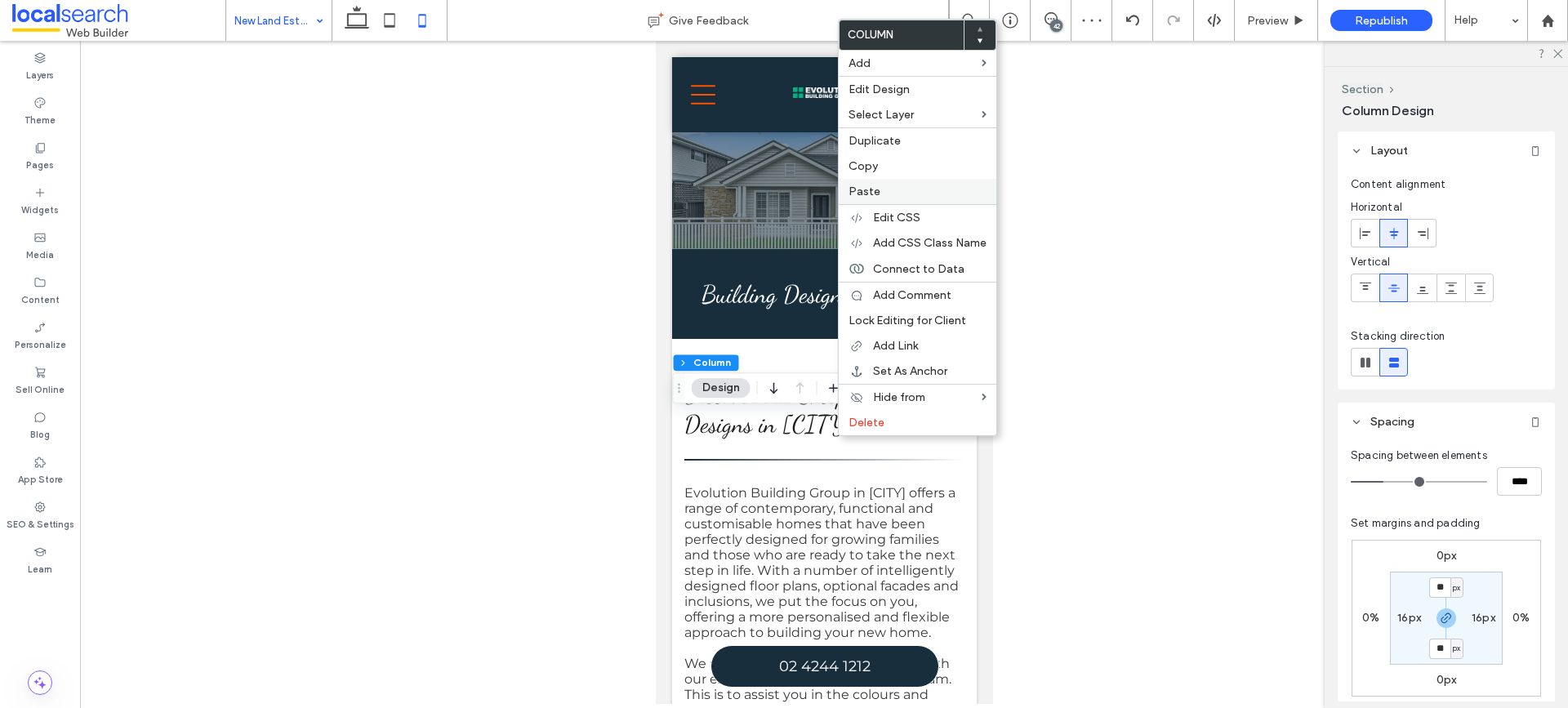 click on "Paste" at bounding box center (917, 191) 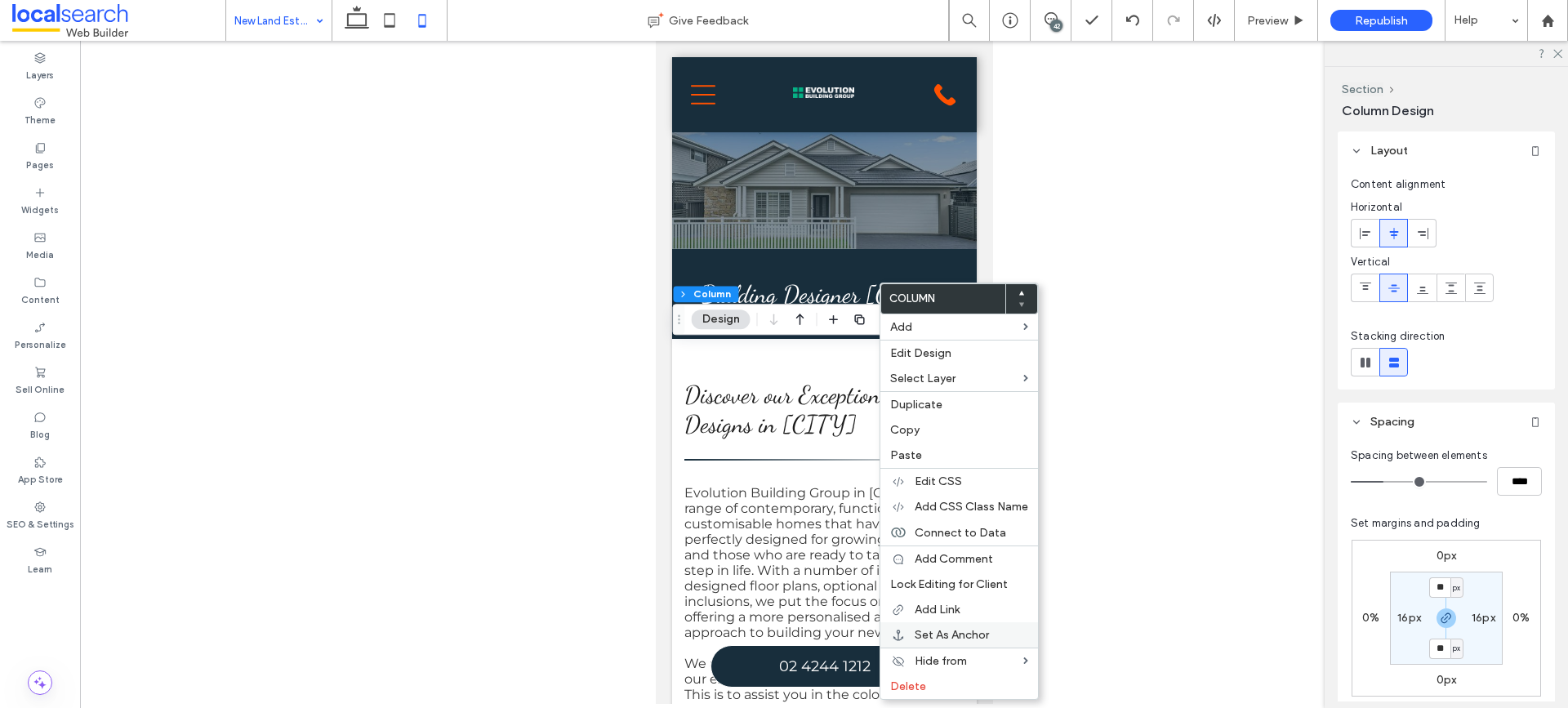 drag, startPoint x: 904, startPoint y: 679, endPoint x: 892, endPoint y: 621, distance: 59.22837 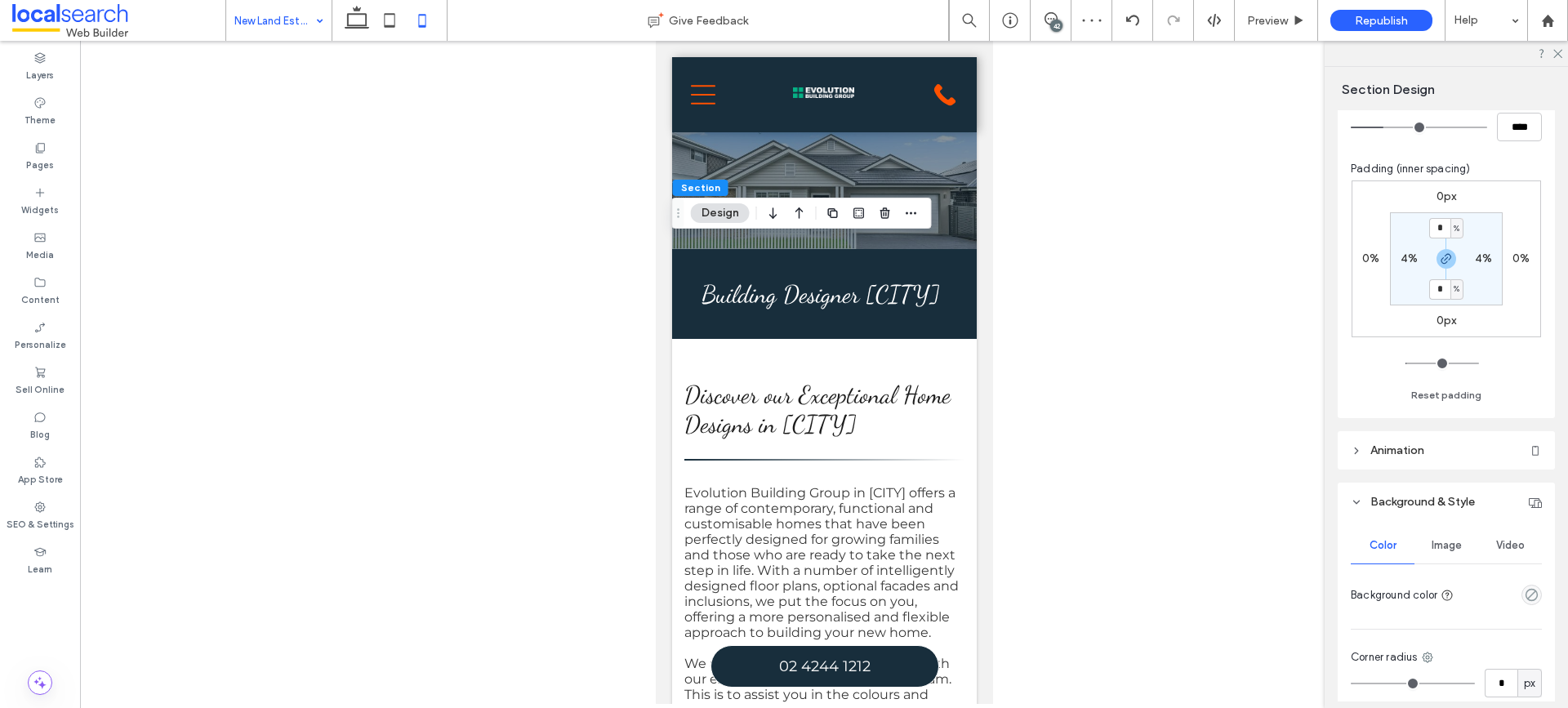 scroll, scrollTop: 163, scrollLeft: 0, axis: vertical 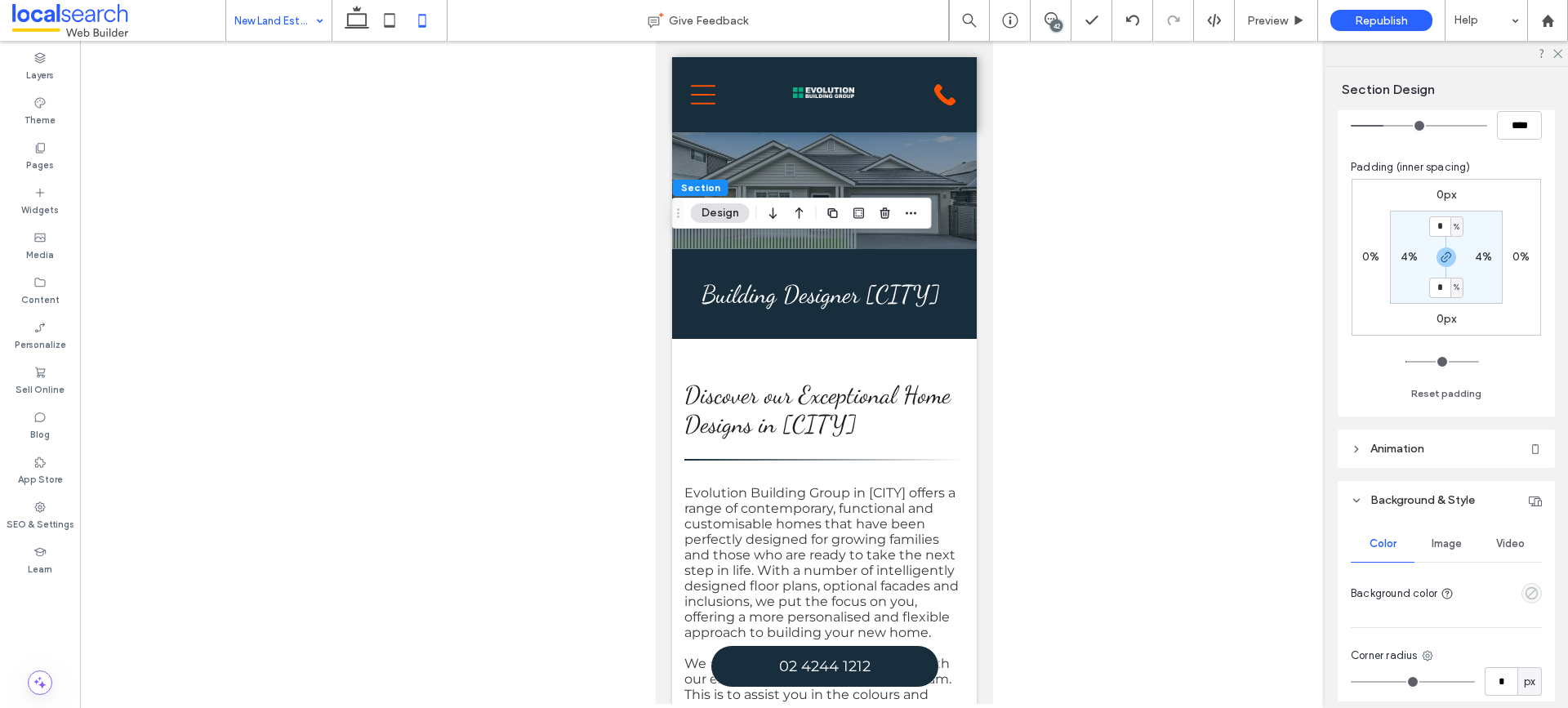 click 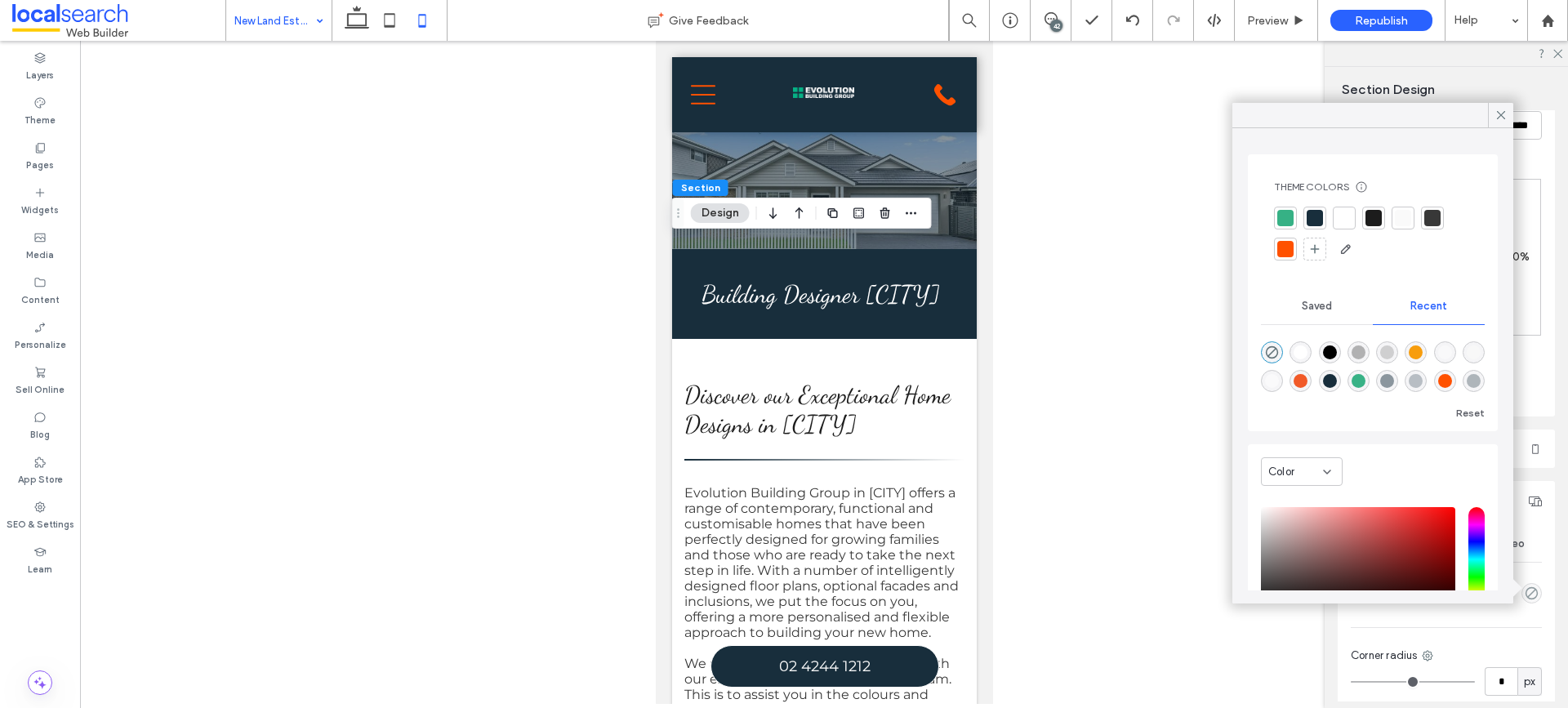 click at bounding box center (1315, 218) 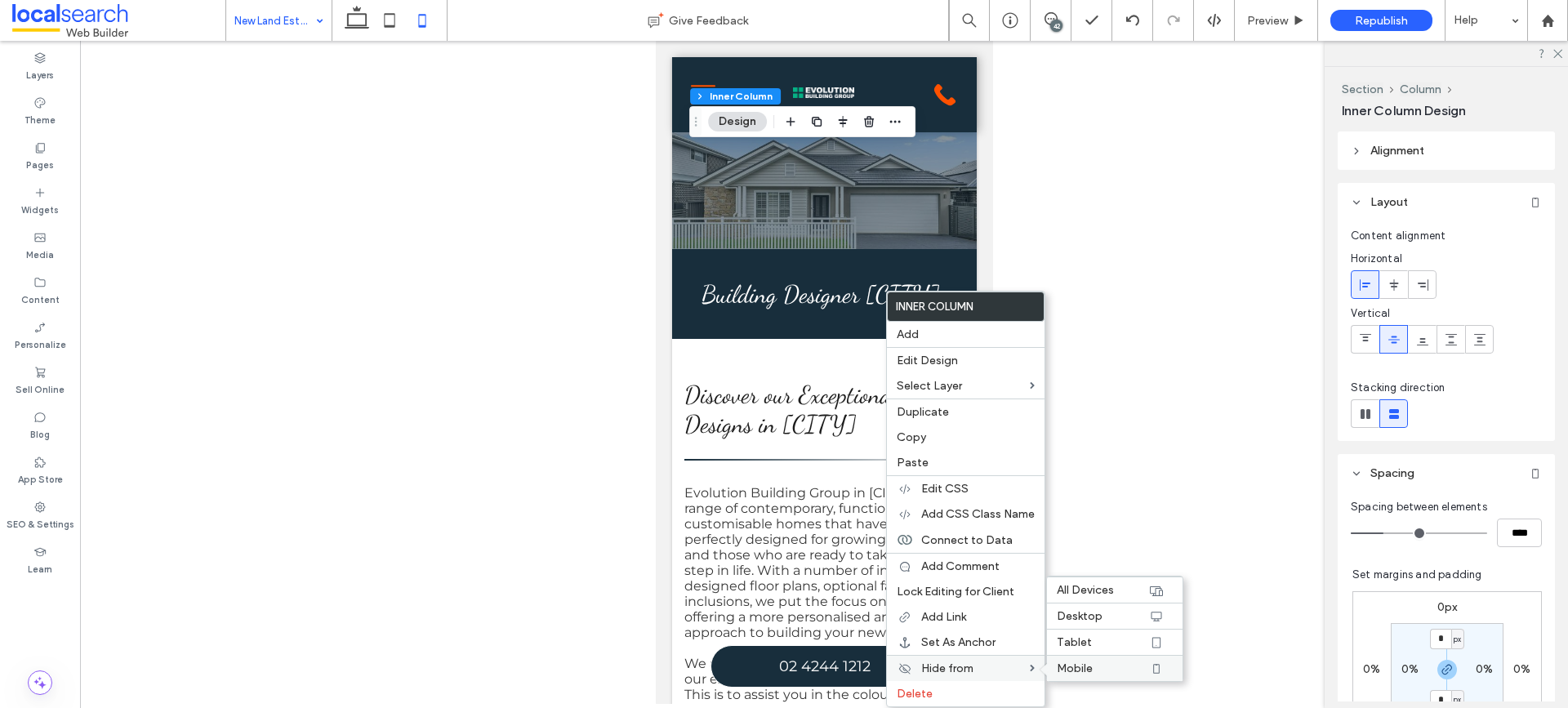 click on "Mobile" at bounding box center [1102, 668] 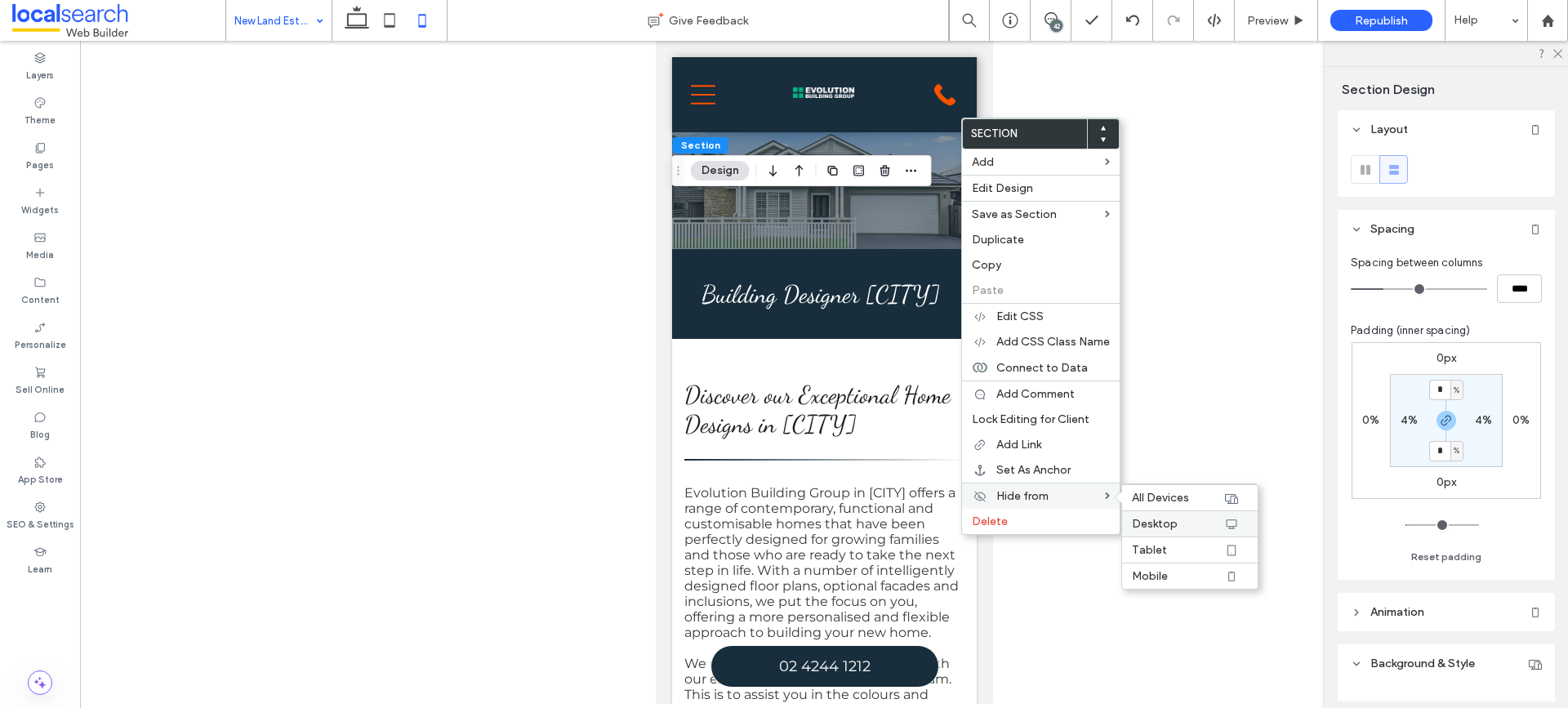 click on "Desktop" at bounding box center [1155, 523] 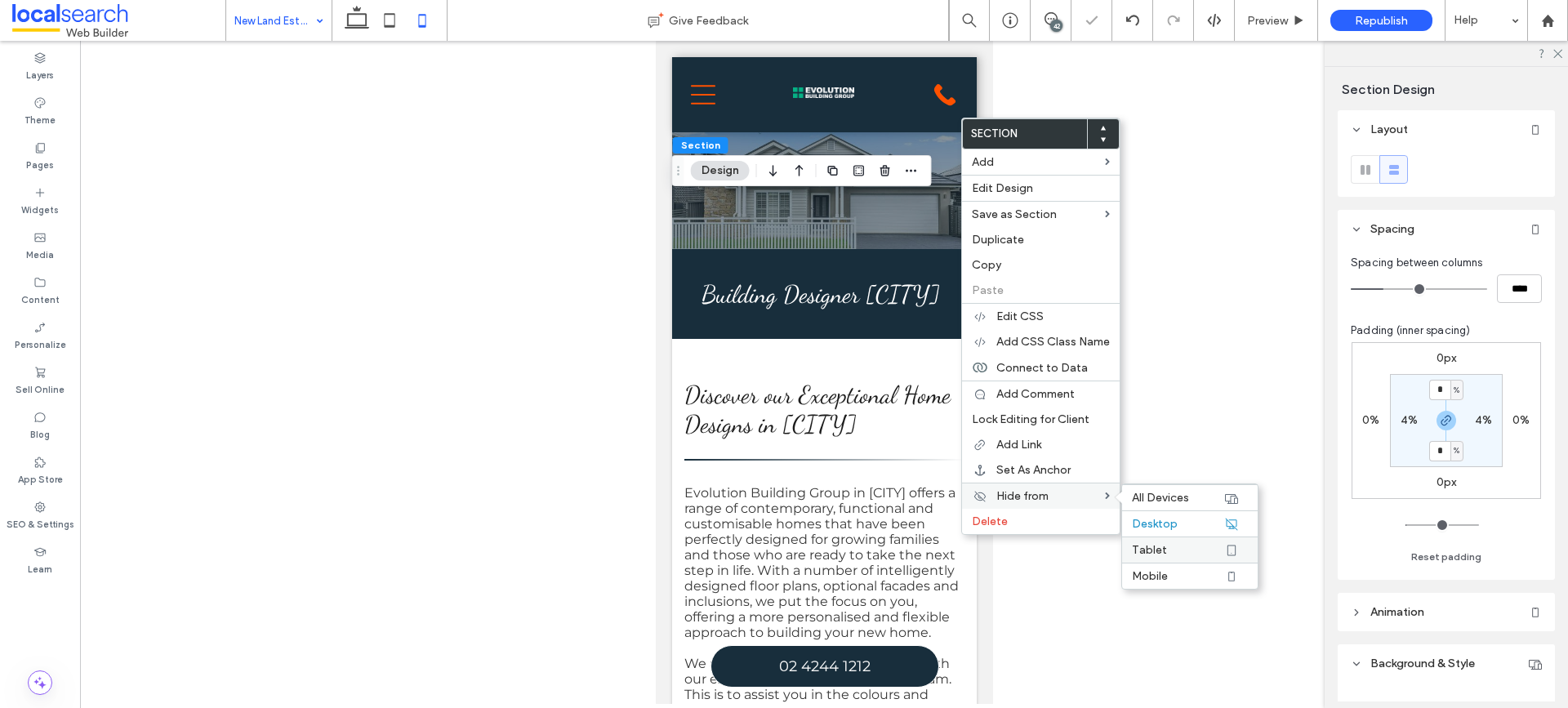 click on "Tablet" at bounding box center [1178, 550] 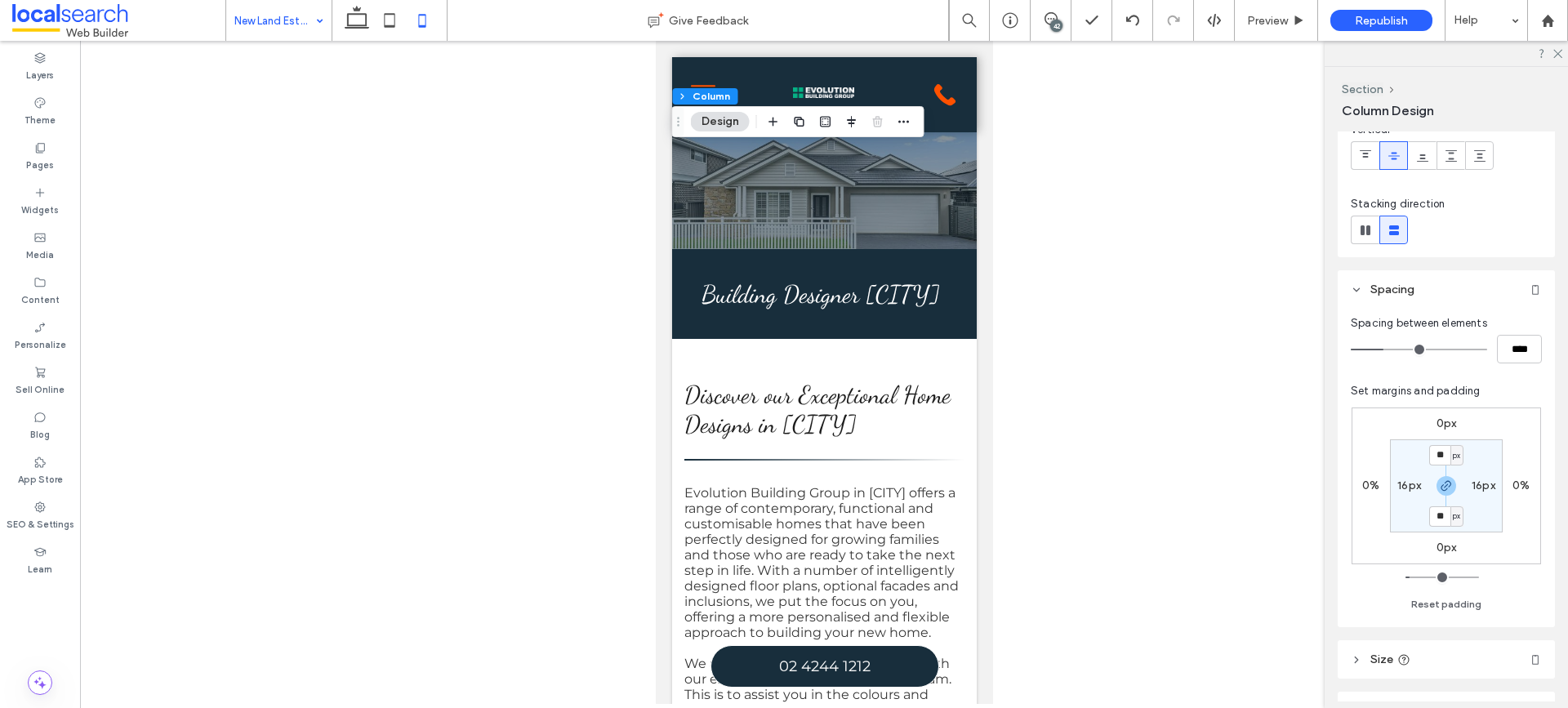scroll, scrollTop: 163, scrollLeft: 0, axis: vertical 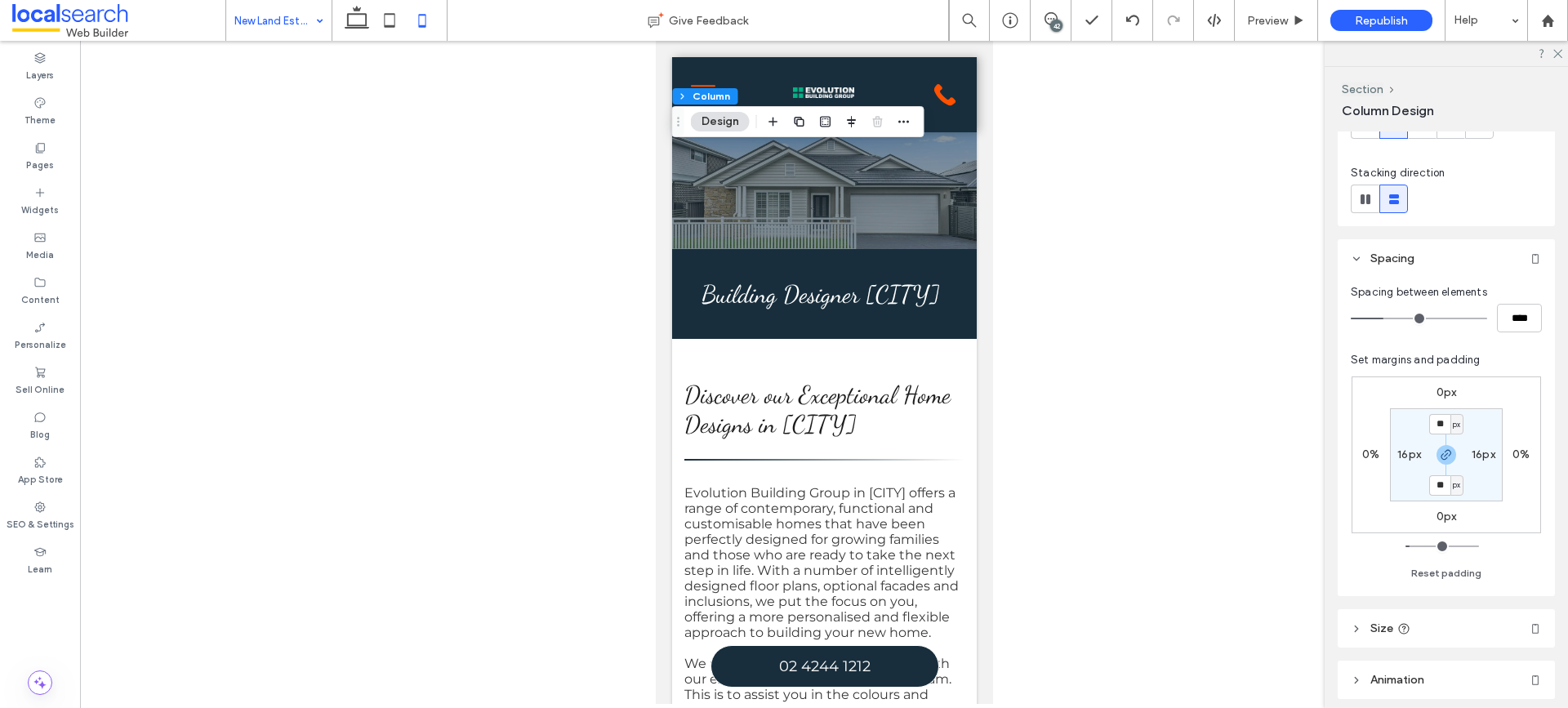 click on "0px" at bounding box center [1446, 392] 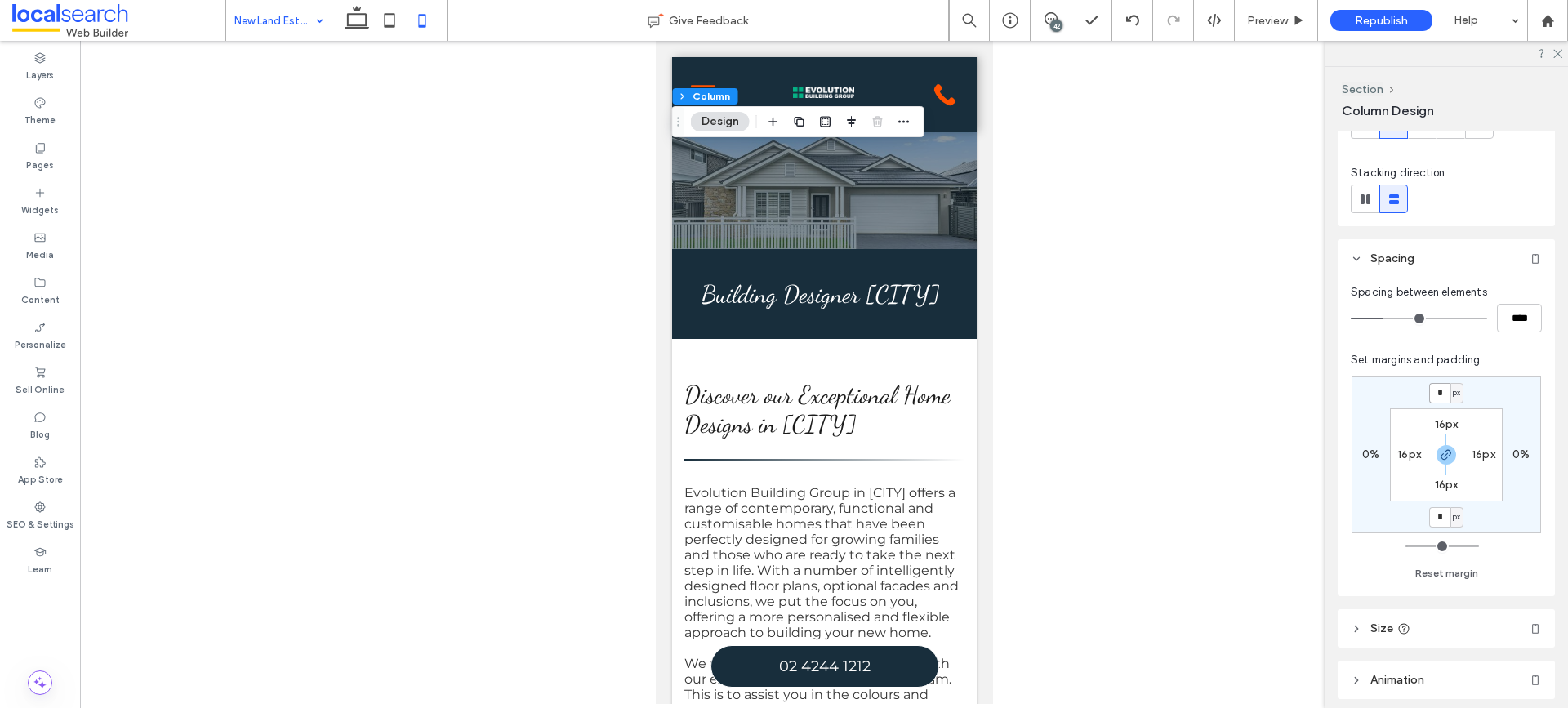 click on "*" at bounding box center (1440, 393) 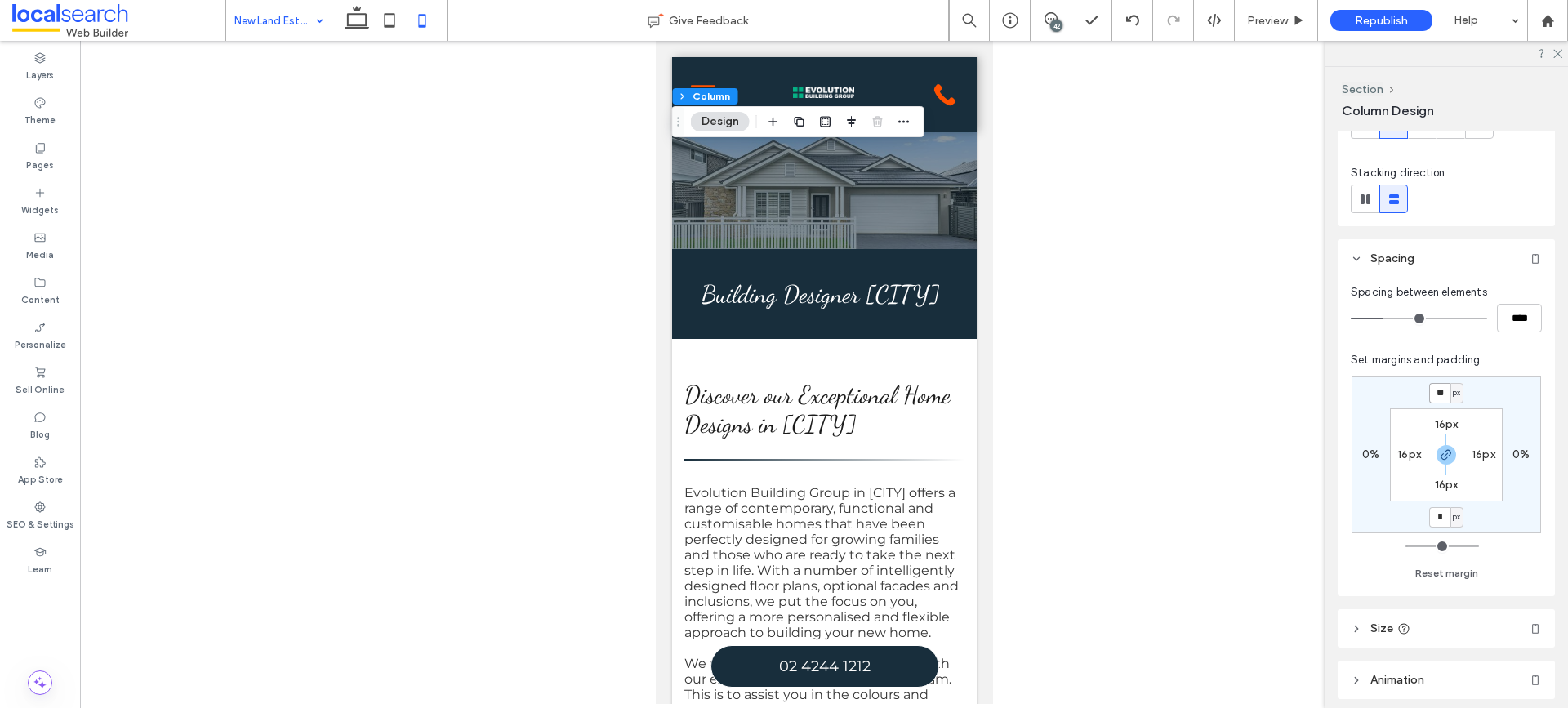 type on "**" 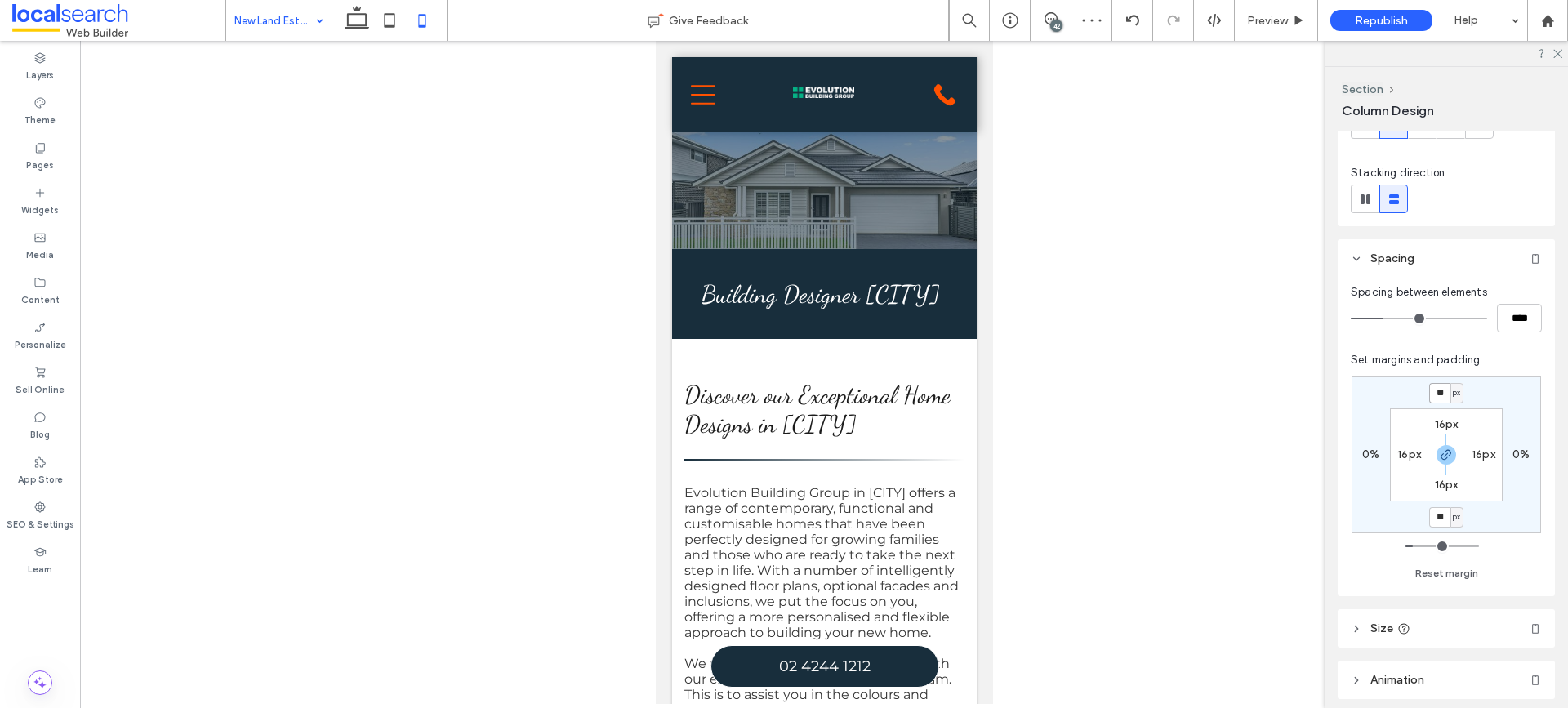type on "***" 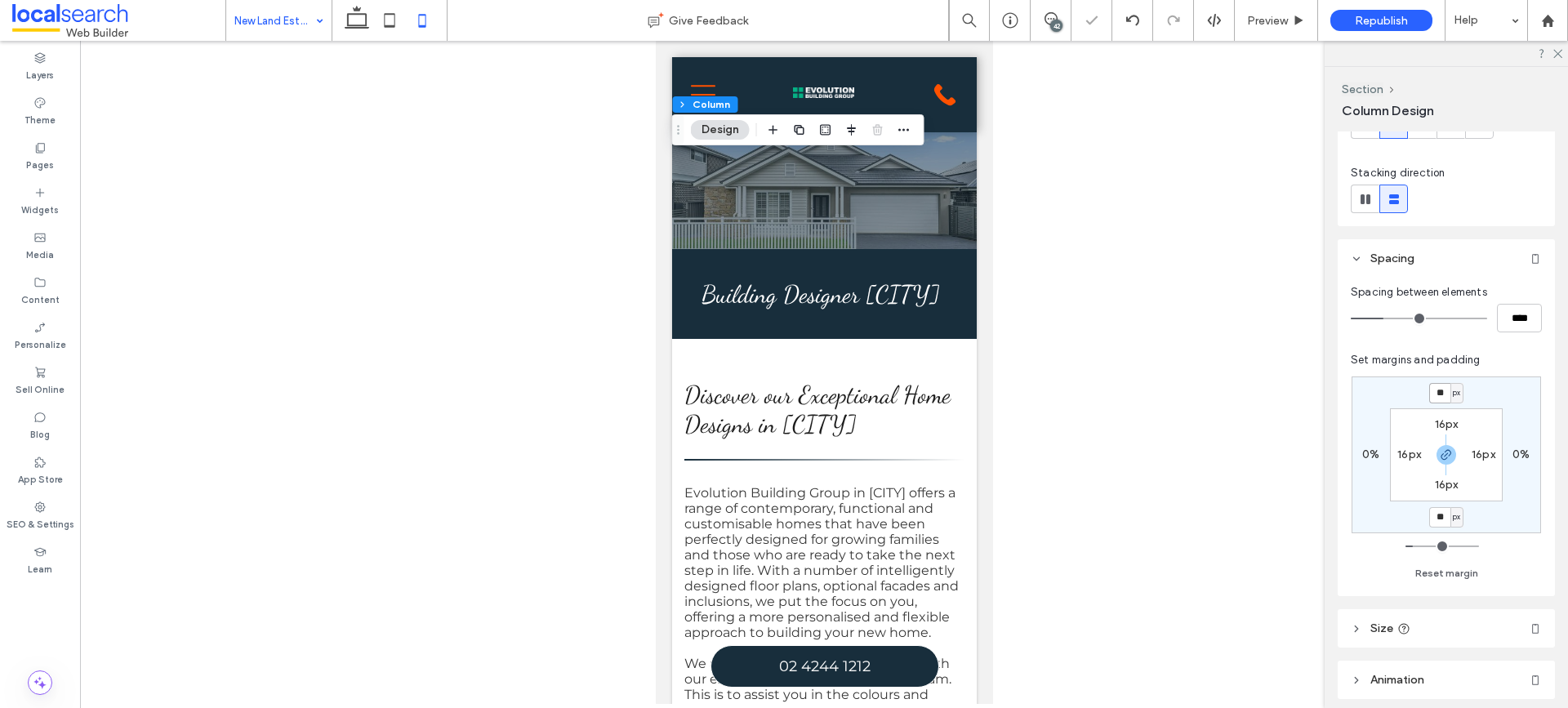 click on "**" at bounding box center (1440, 393) 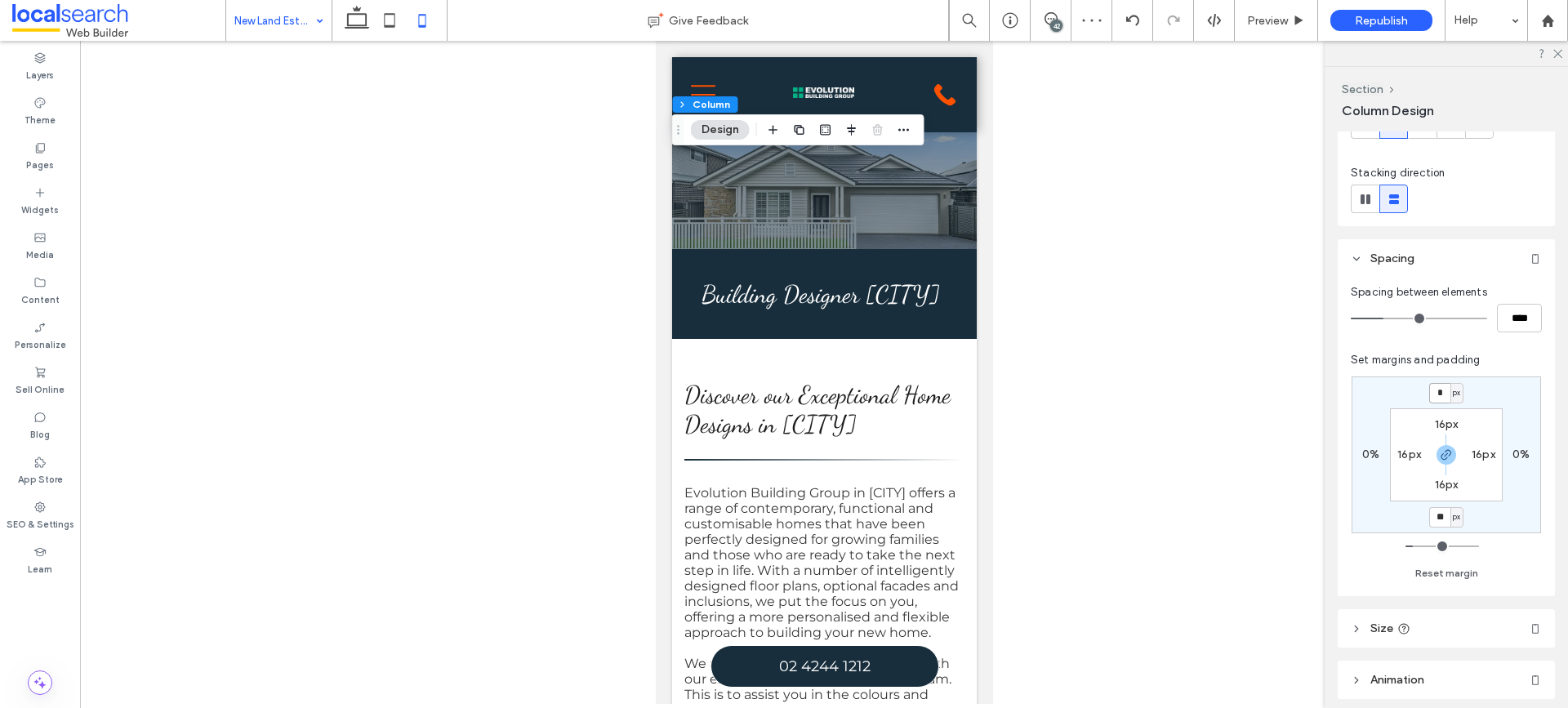 click on "*" at bounding box center (1440, 393) 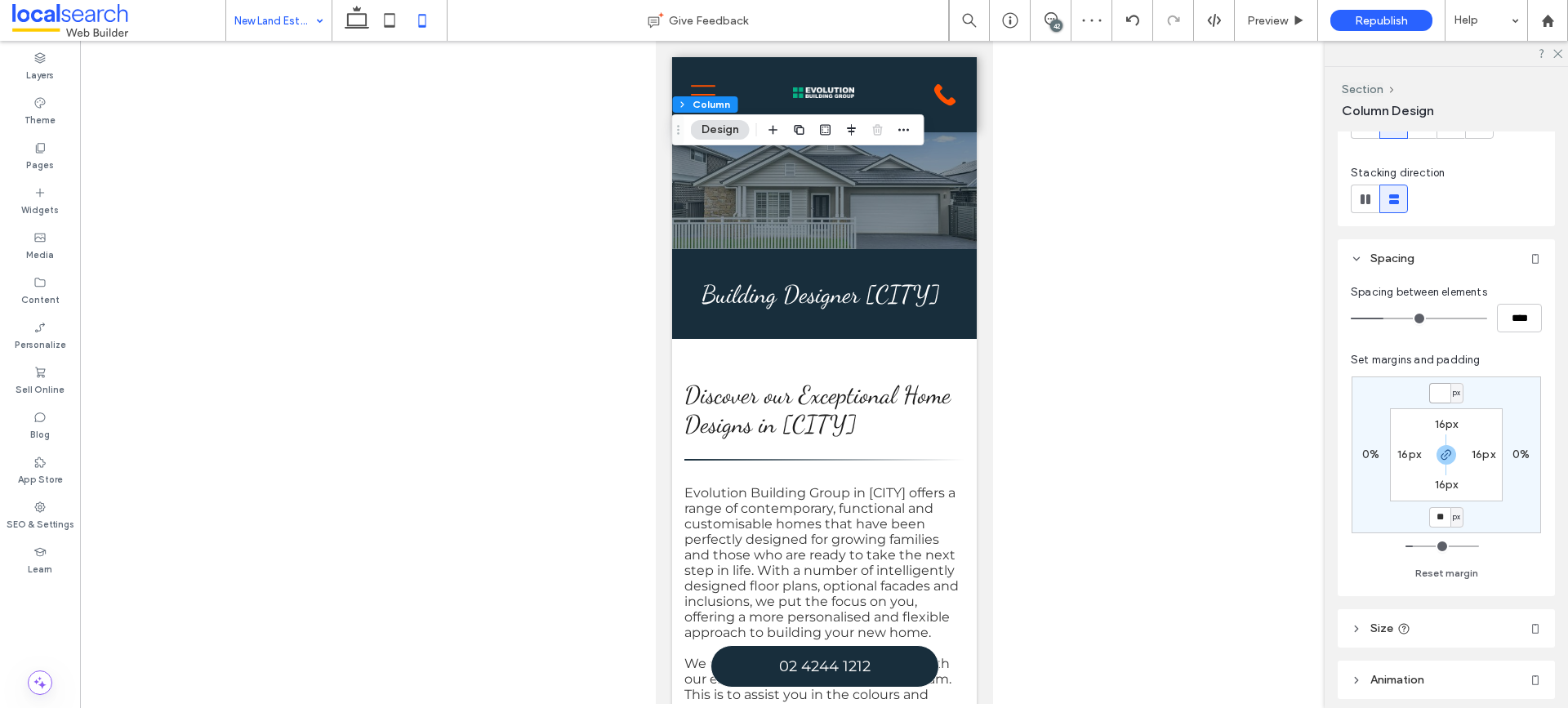 type 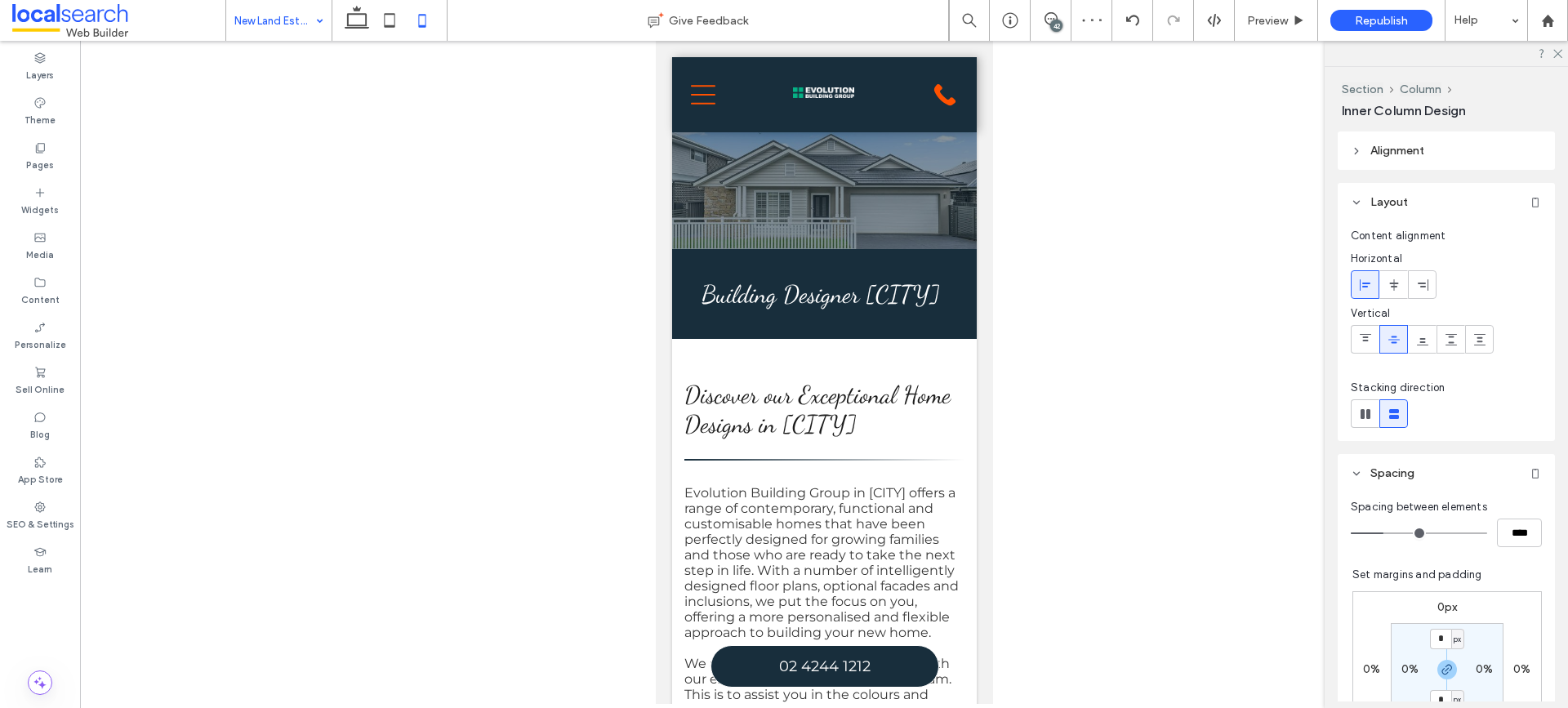 type on "***" 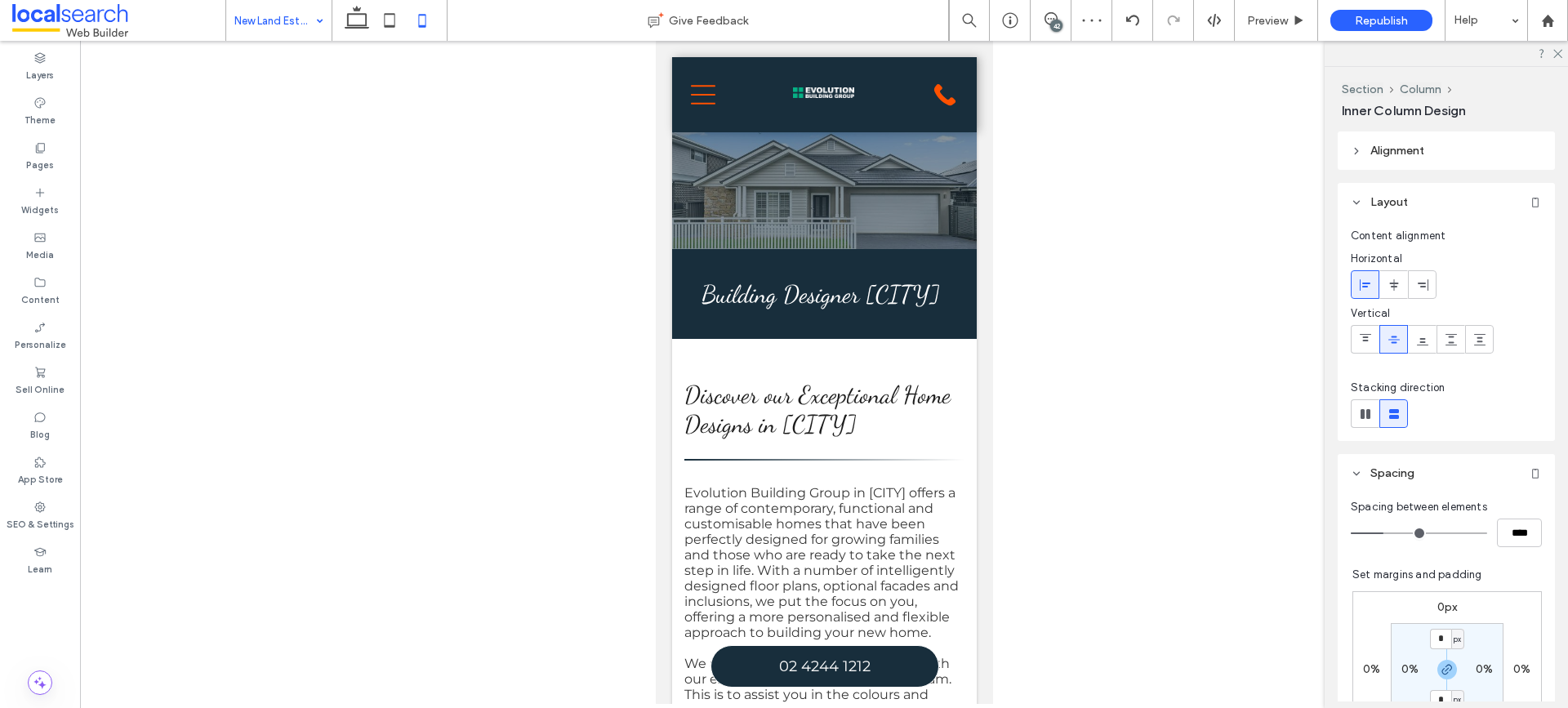 type on "***" 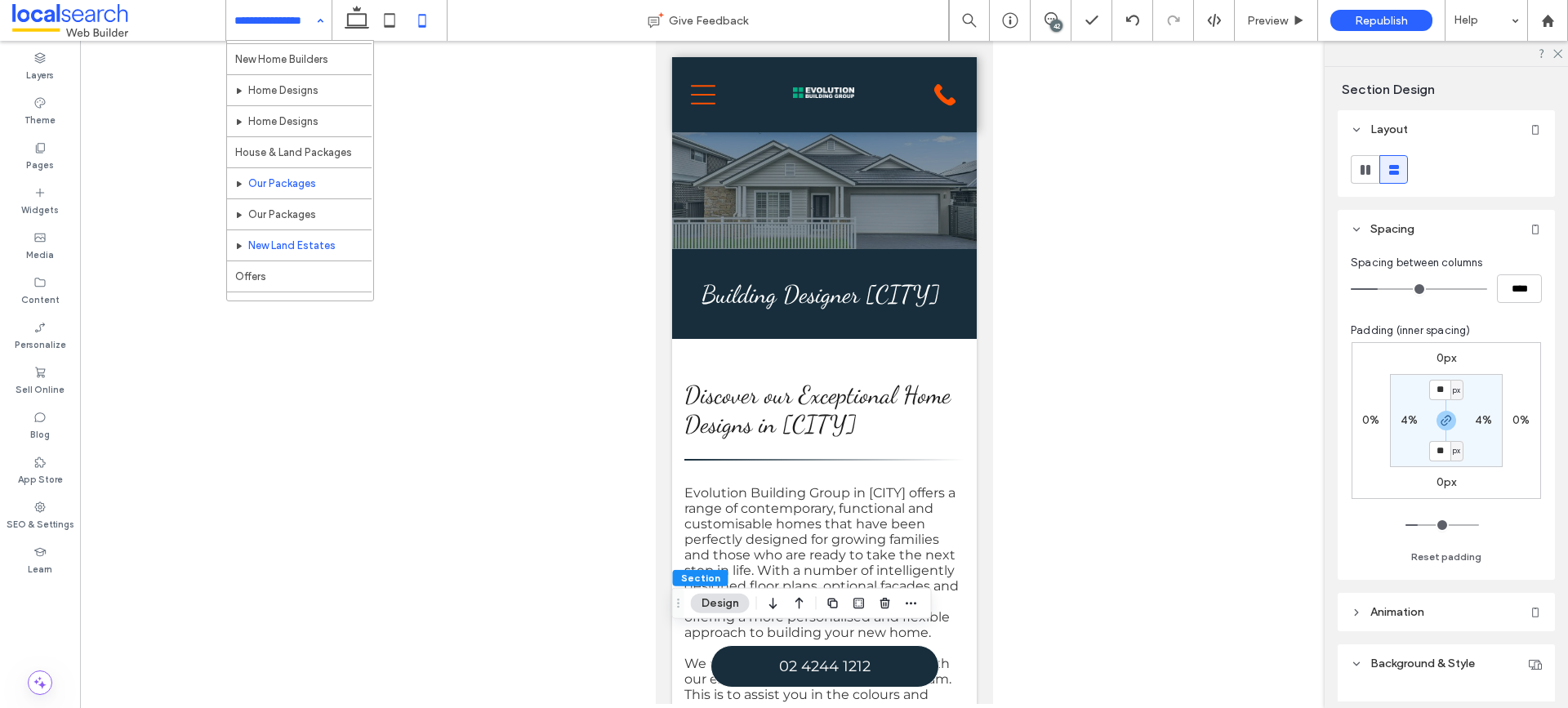 scroll, scrollTop: 408, scrollLeft: 0, axis: vertical 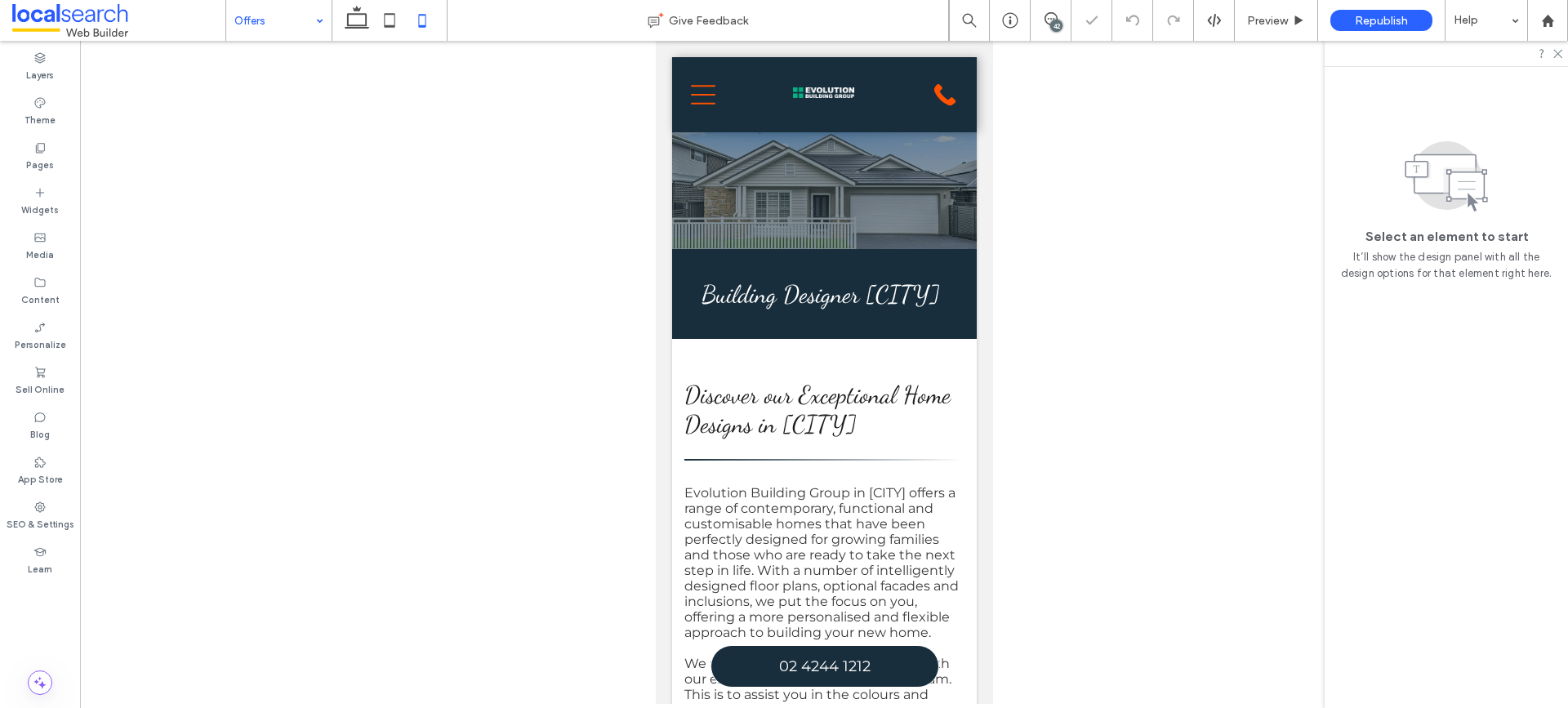 click on "Offers" at bounding box center (278, 20) 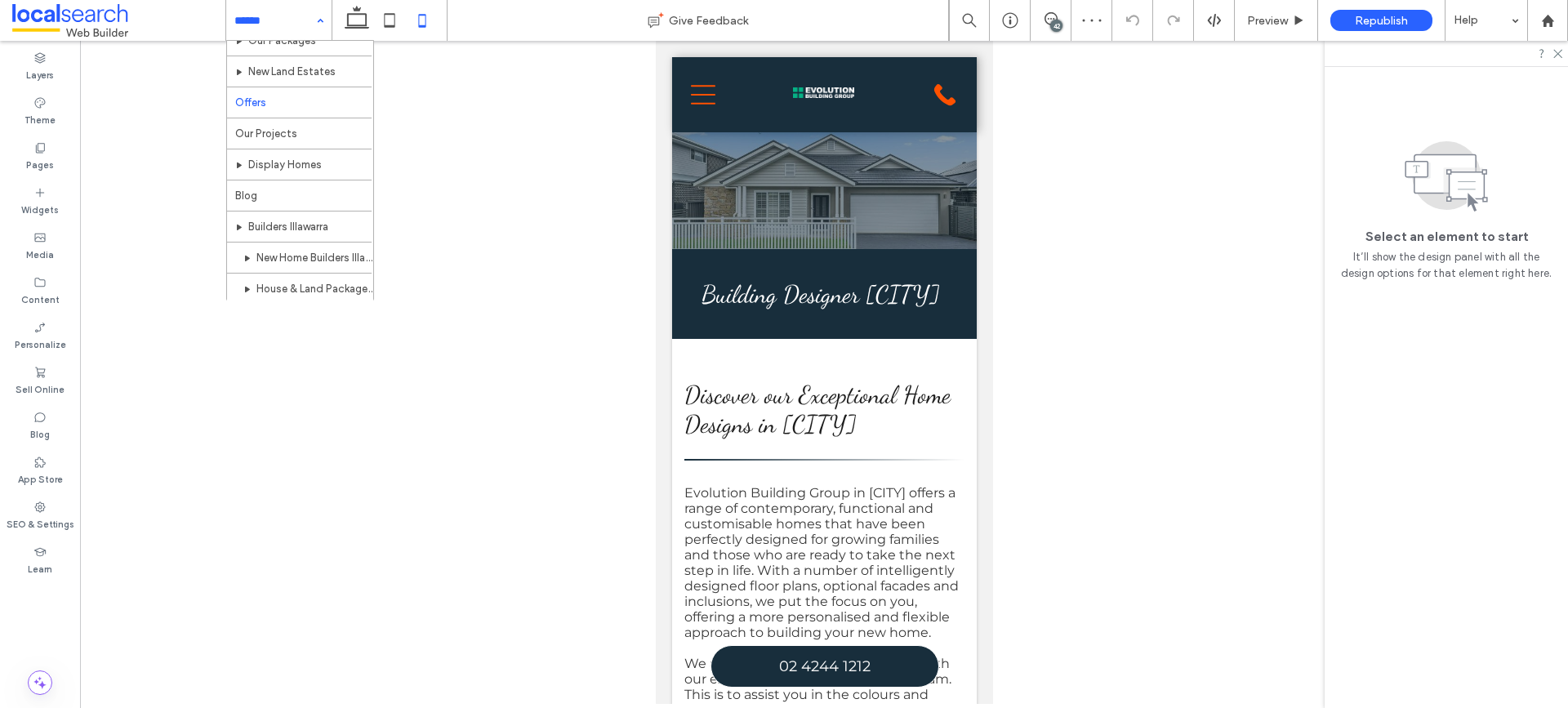 scroll, scrollTop: 327, scrollLeft: 0, axis: vertical 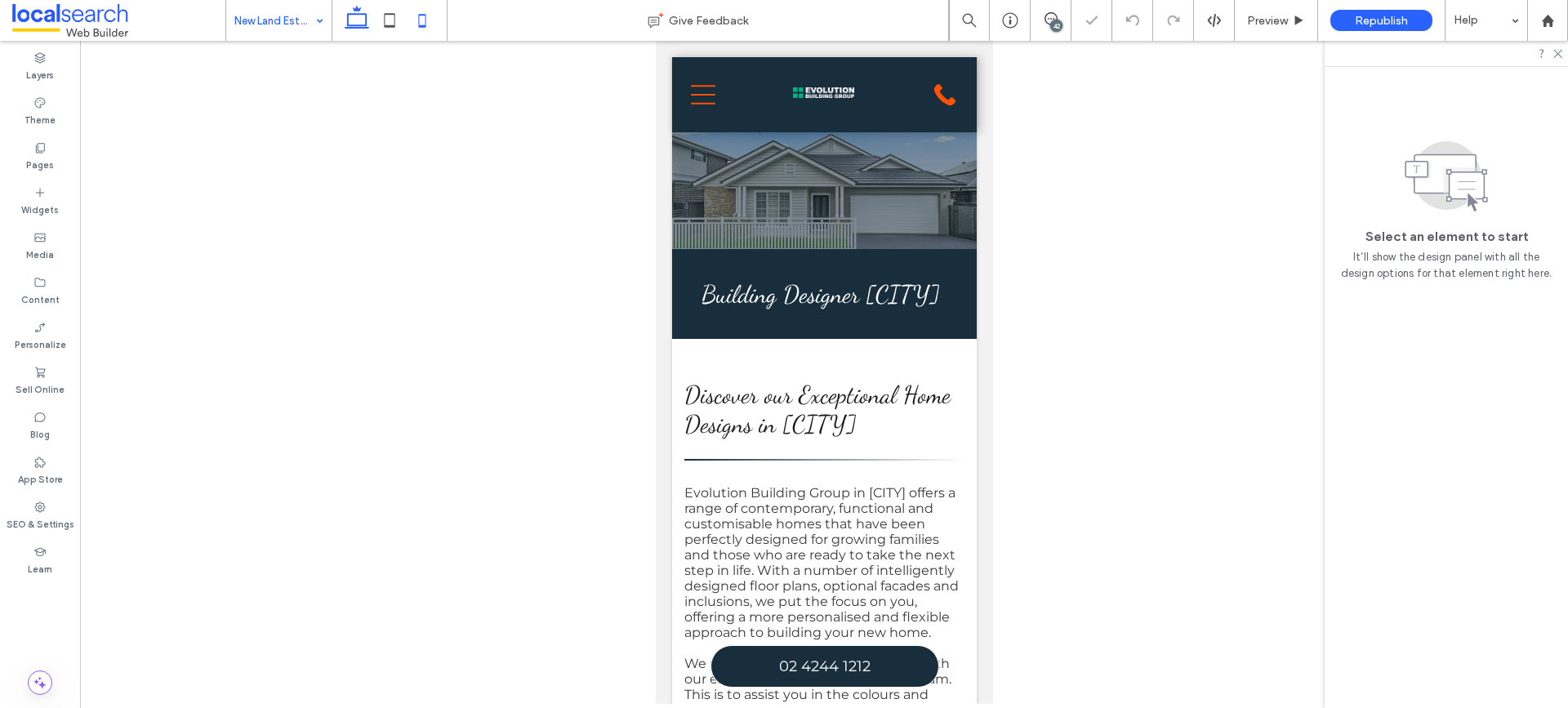 click 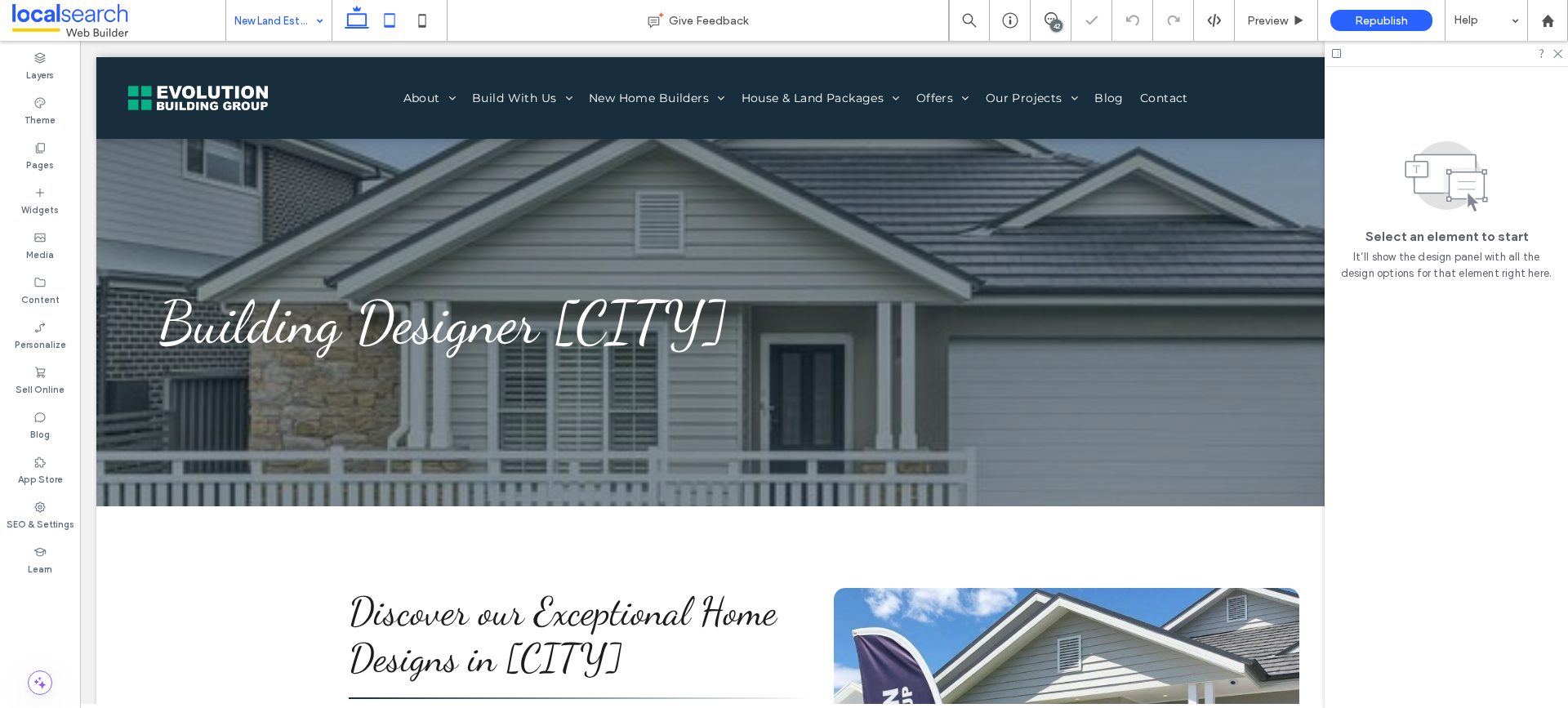 click 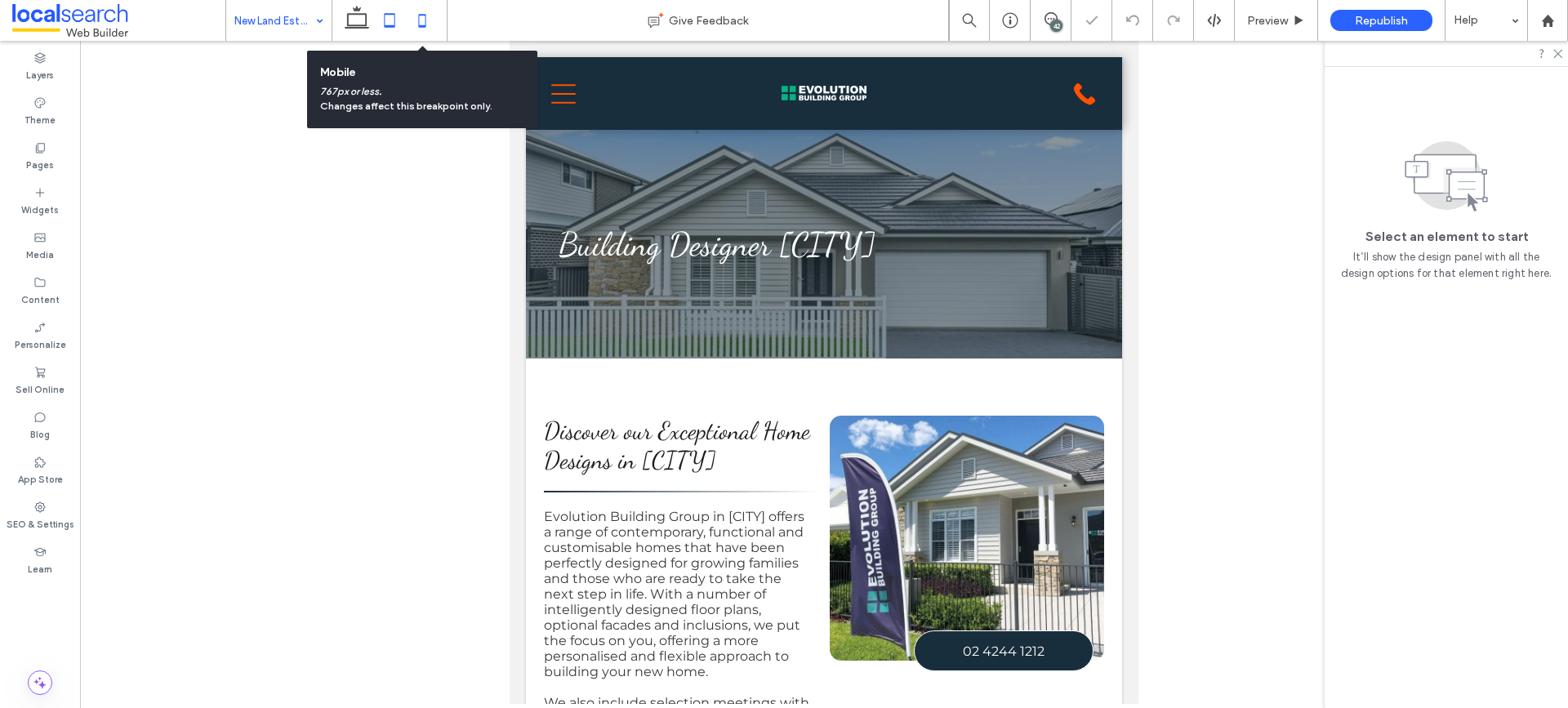 click 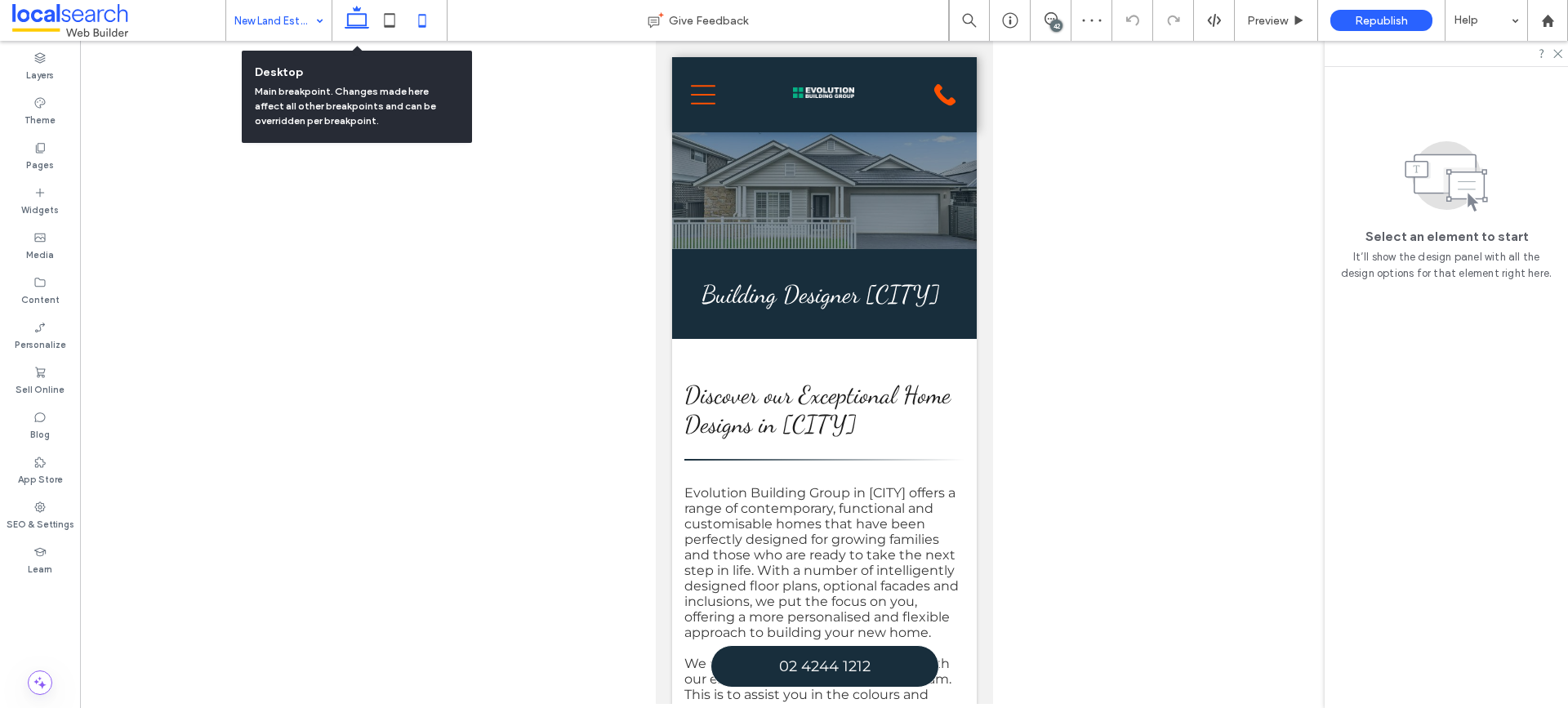 click 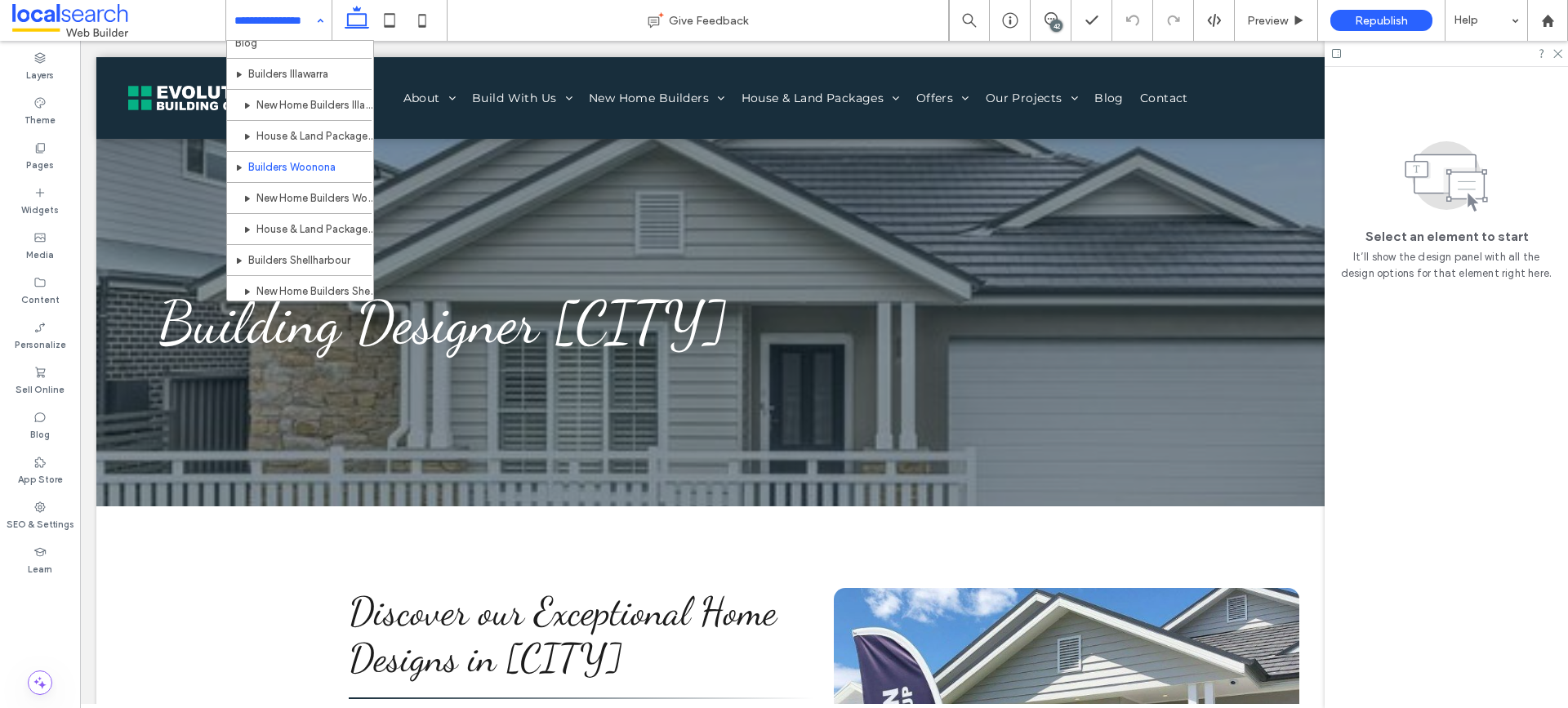 scroll, scrollTop: 408, scrollLeft: 0, axis: vertical 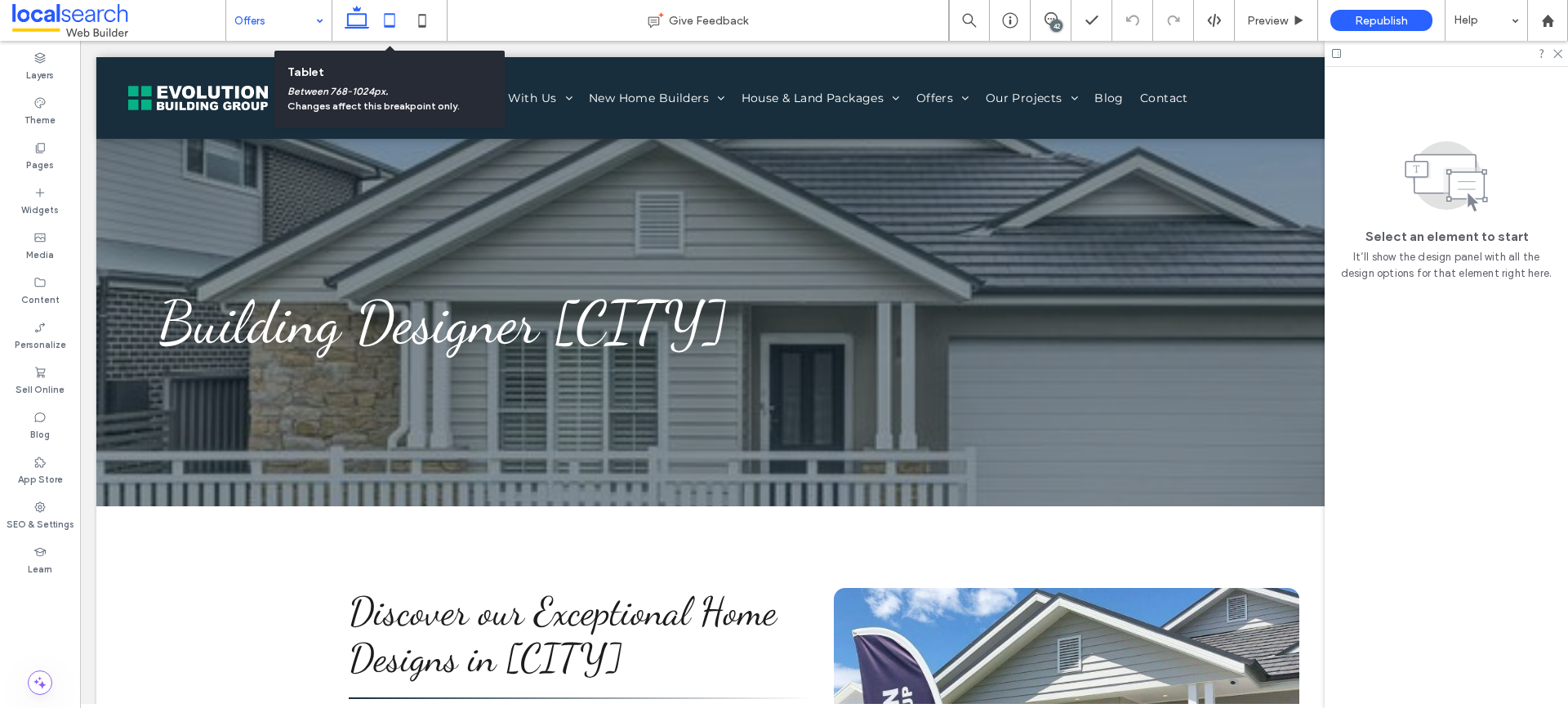 click 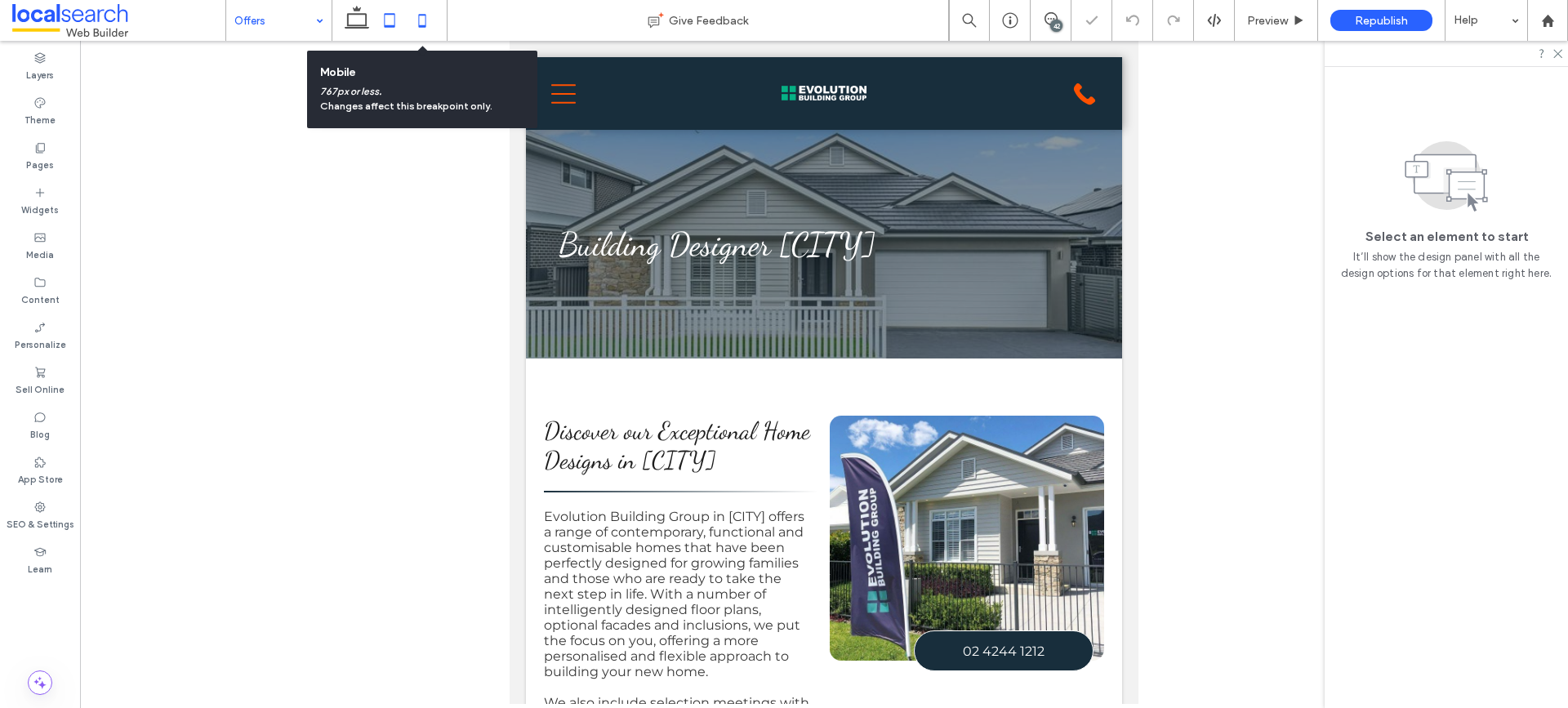 click 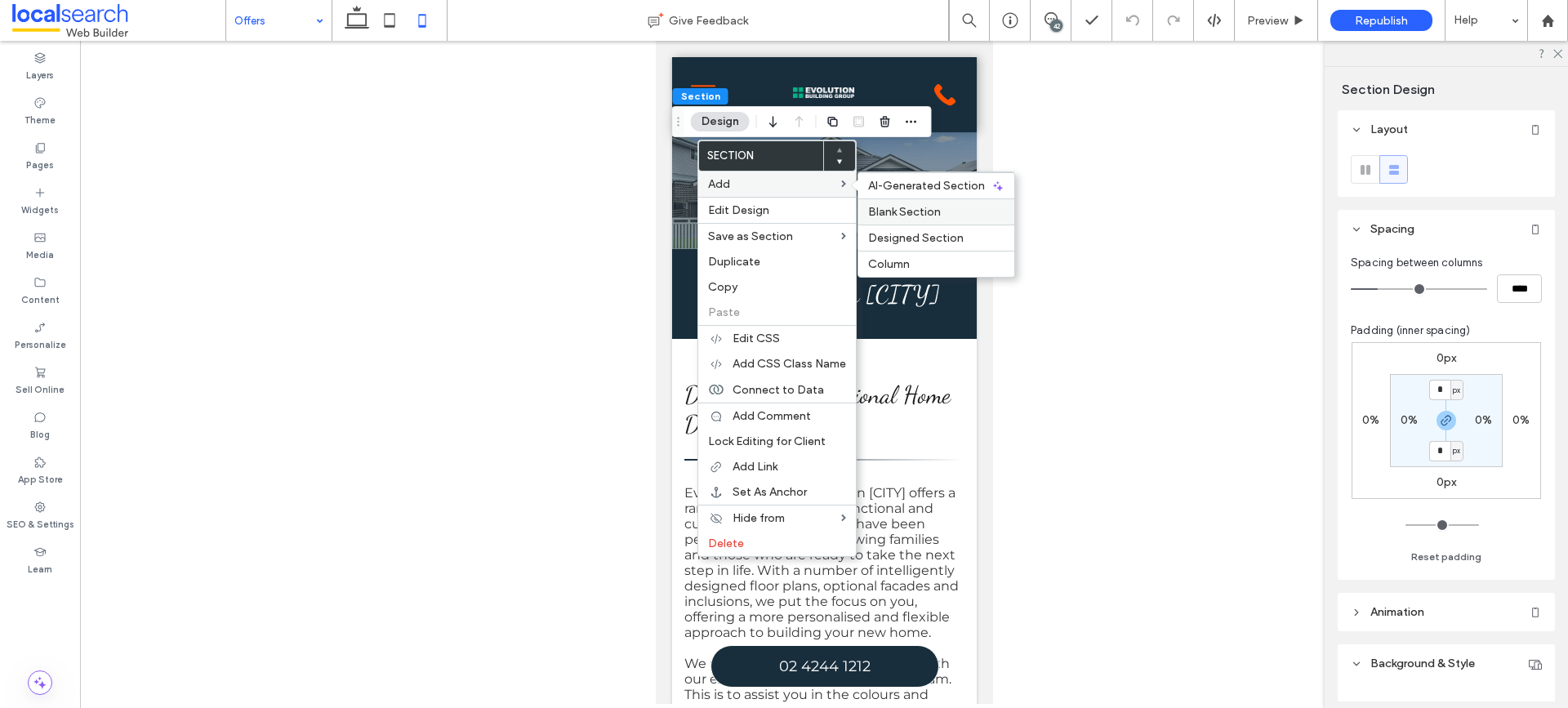 click on "Blank Section" at bounding box center (904, 212) 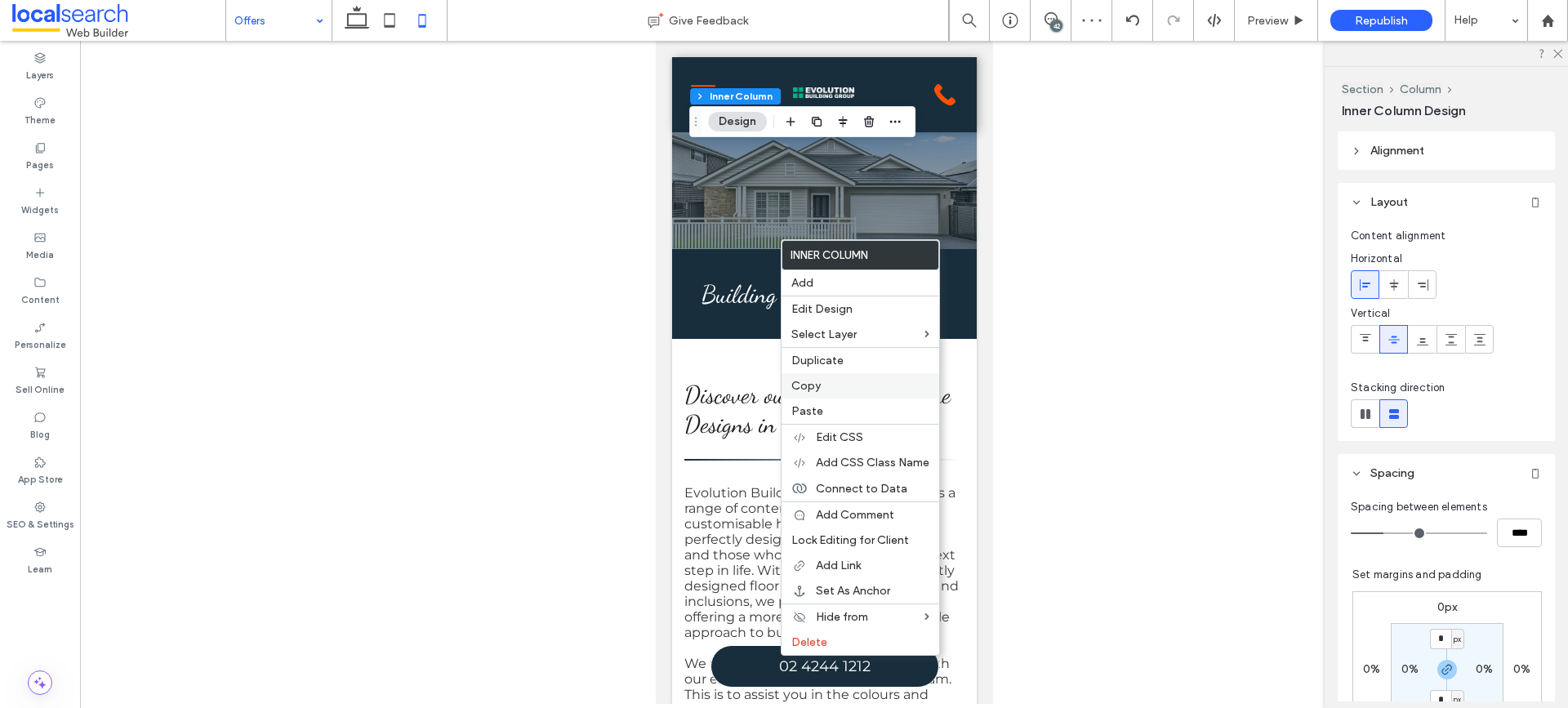 click on "Copy" at bounding box center (860, 385) 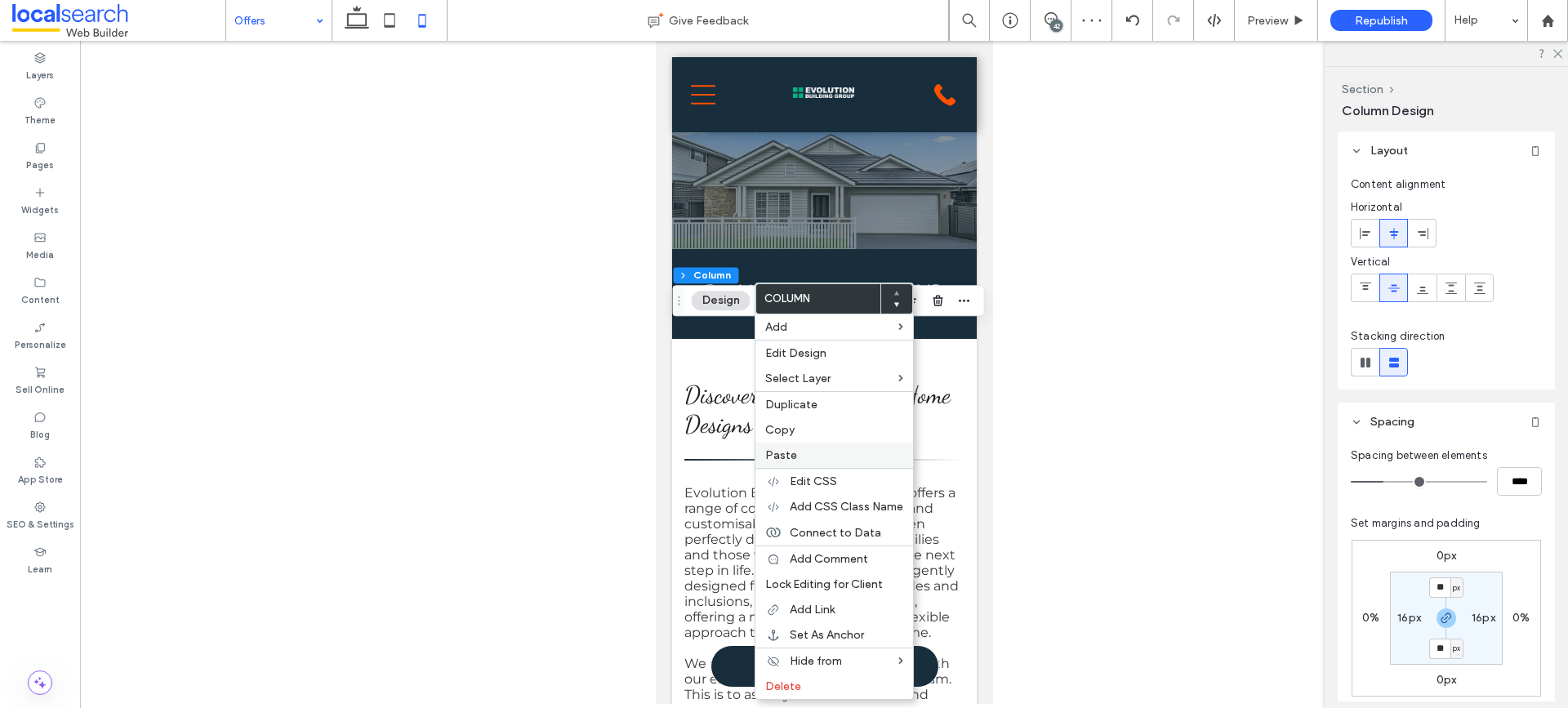 click on "Paste" at bounding box center [781, 455] 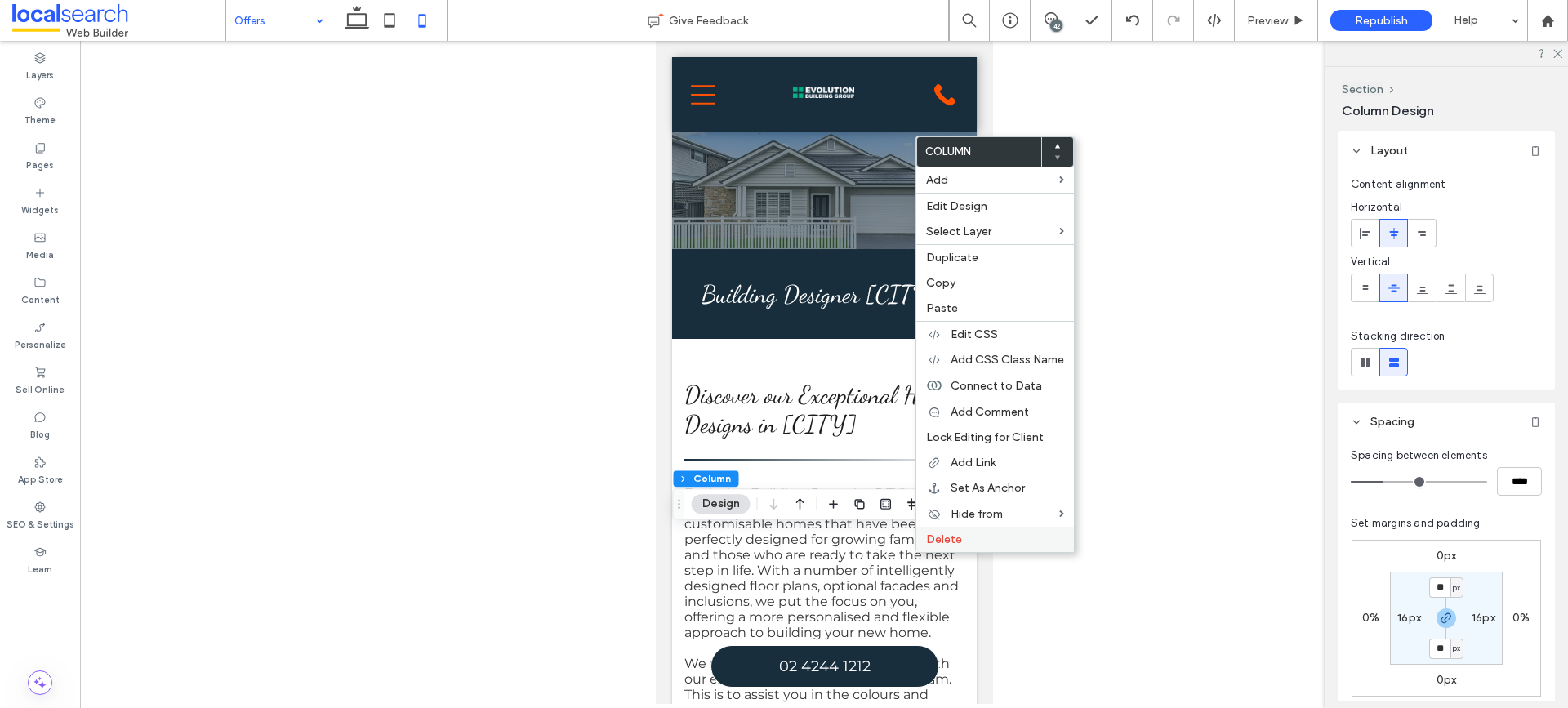 click on "Delete" at bounding box center [944, 539] 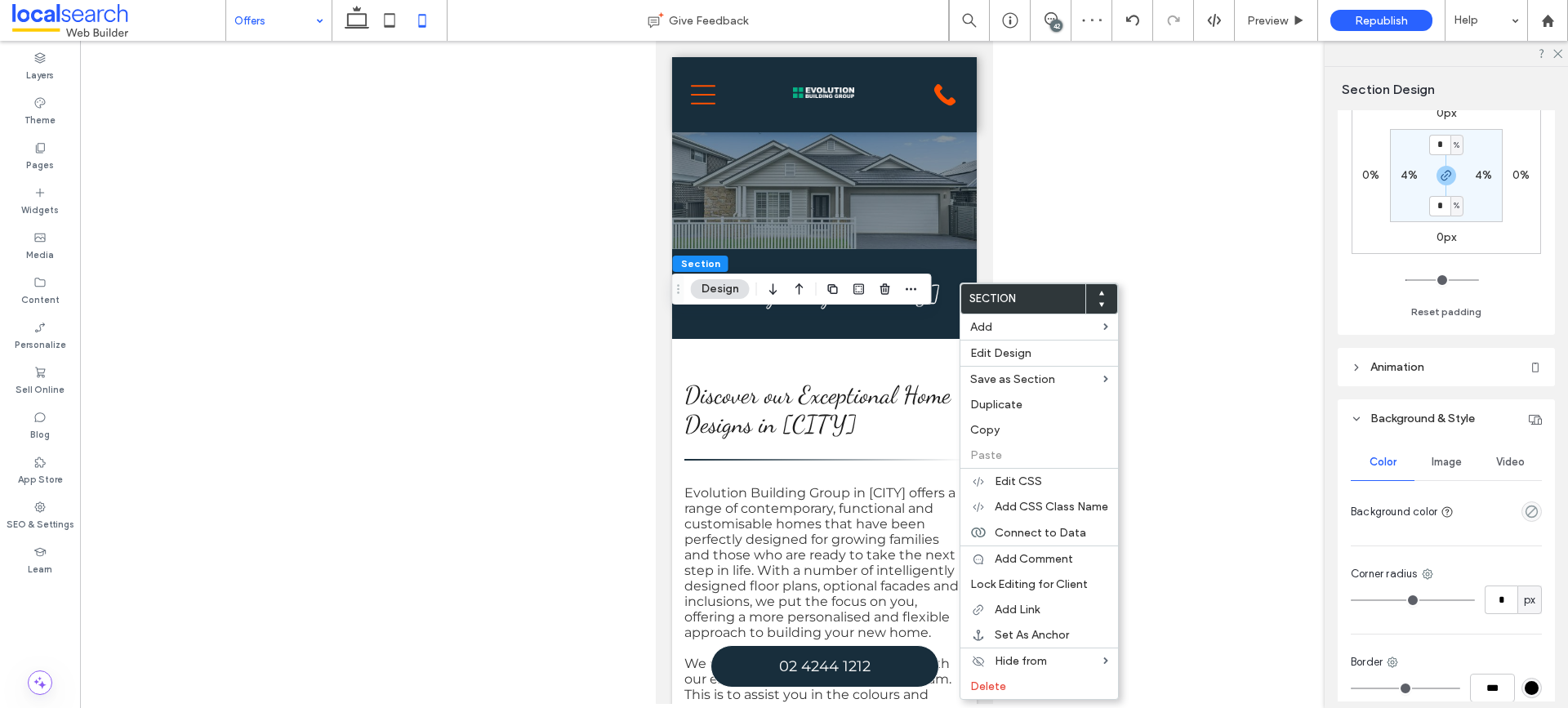 scroll, scrollTop: 327, scrollLeft: 0, axis: vertical 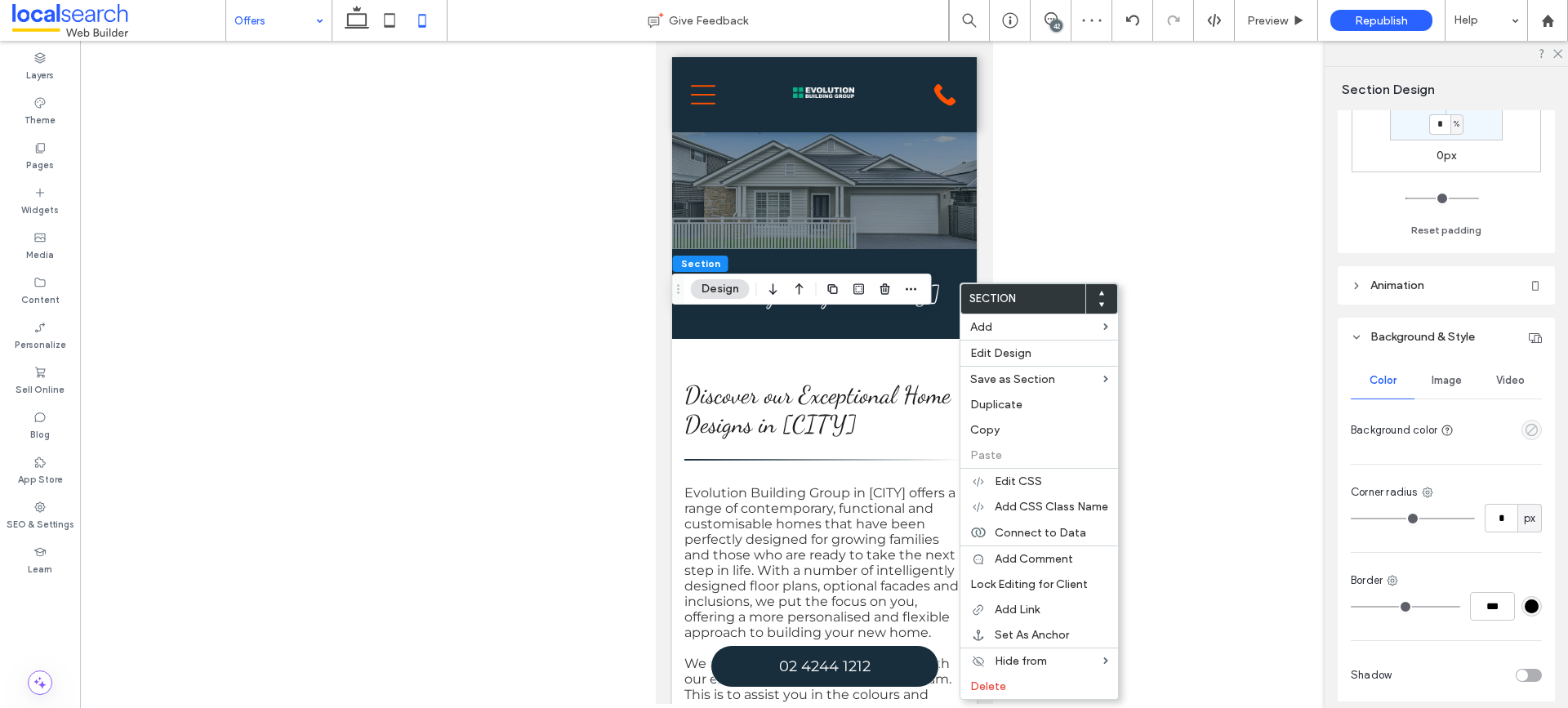 click 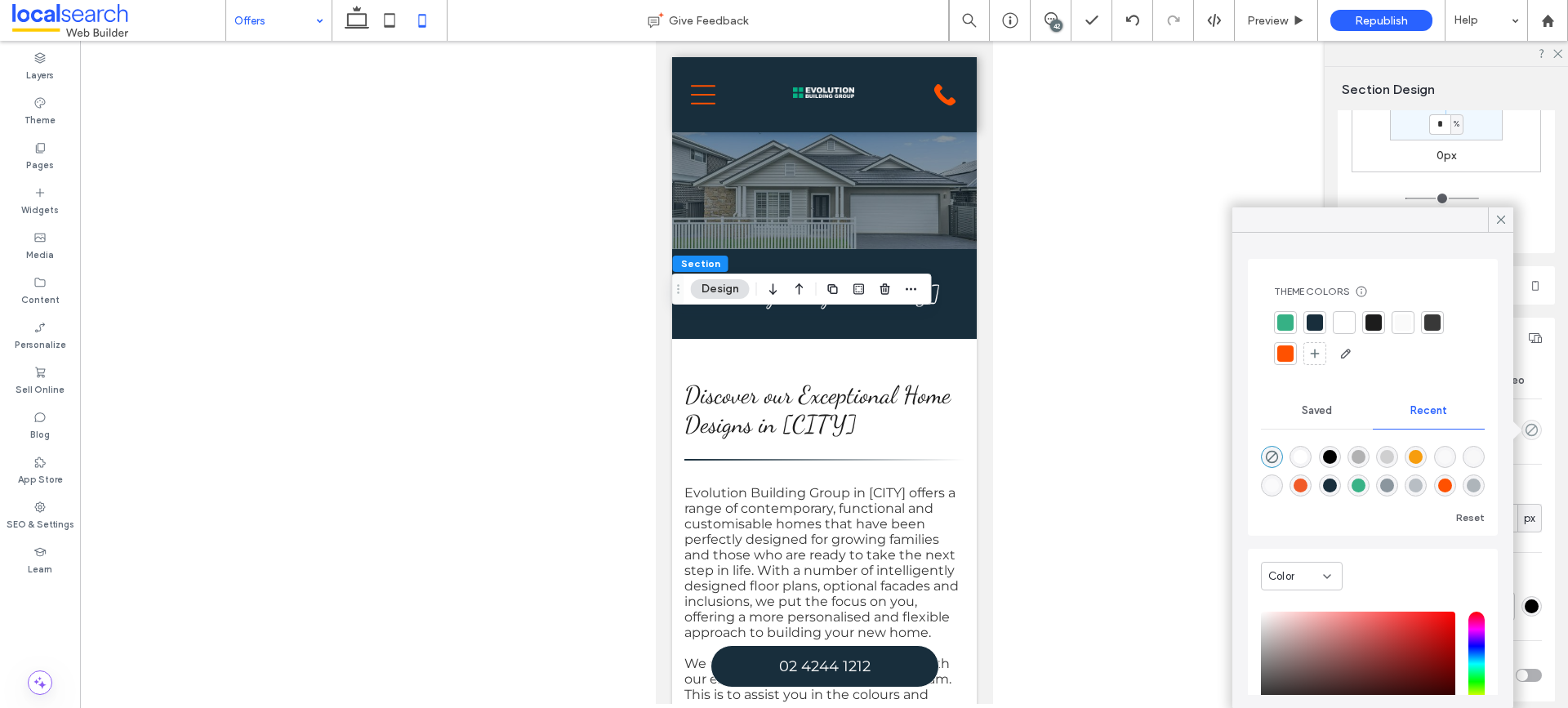 click at bounding box center (1315, 323) 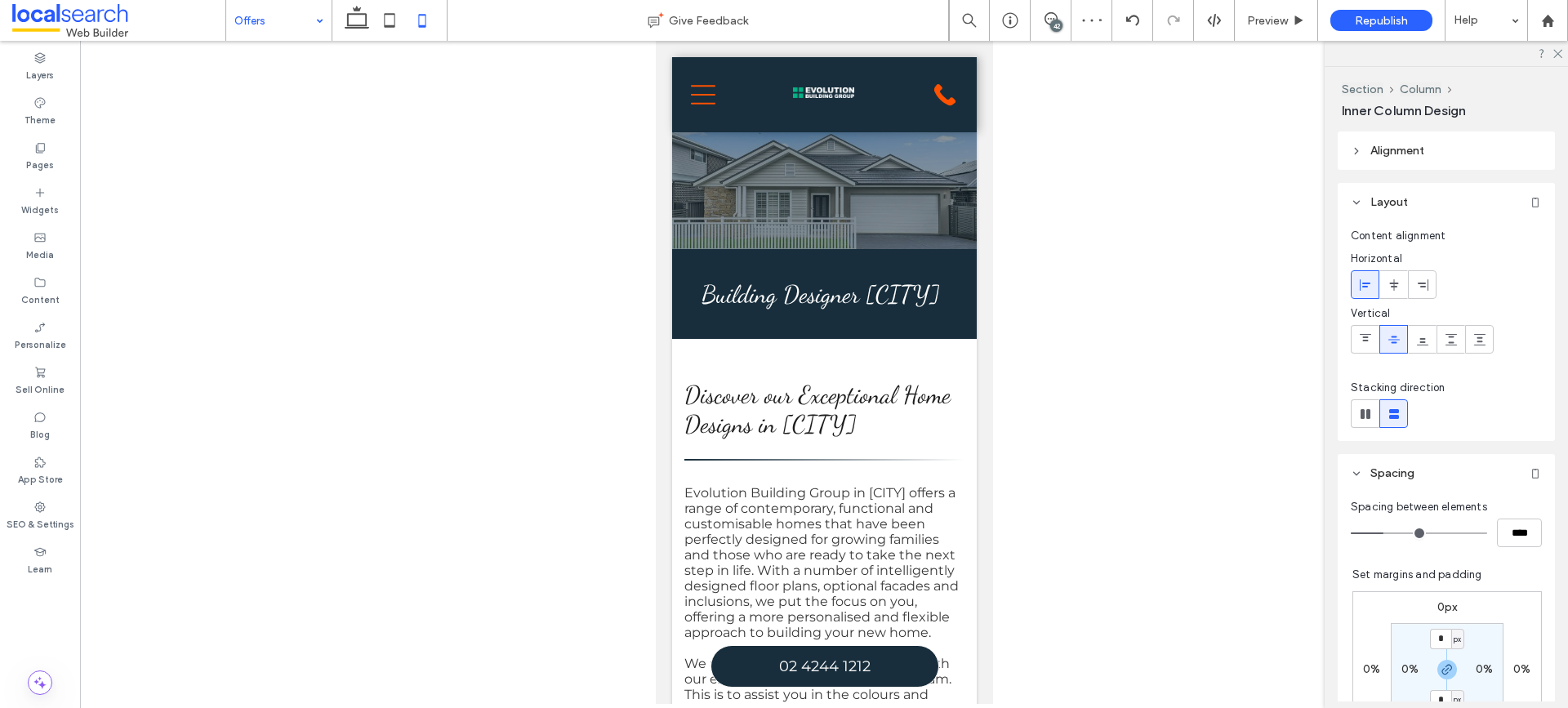 type on "**" 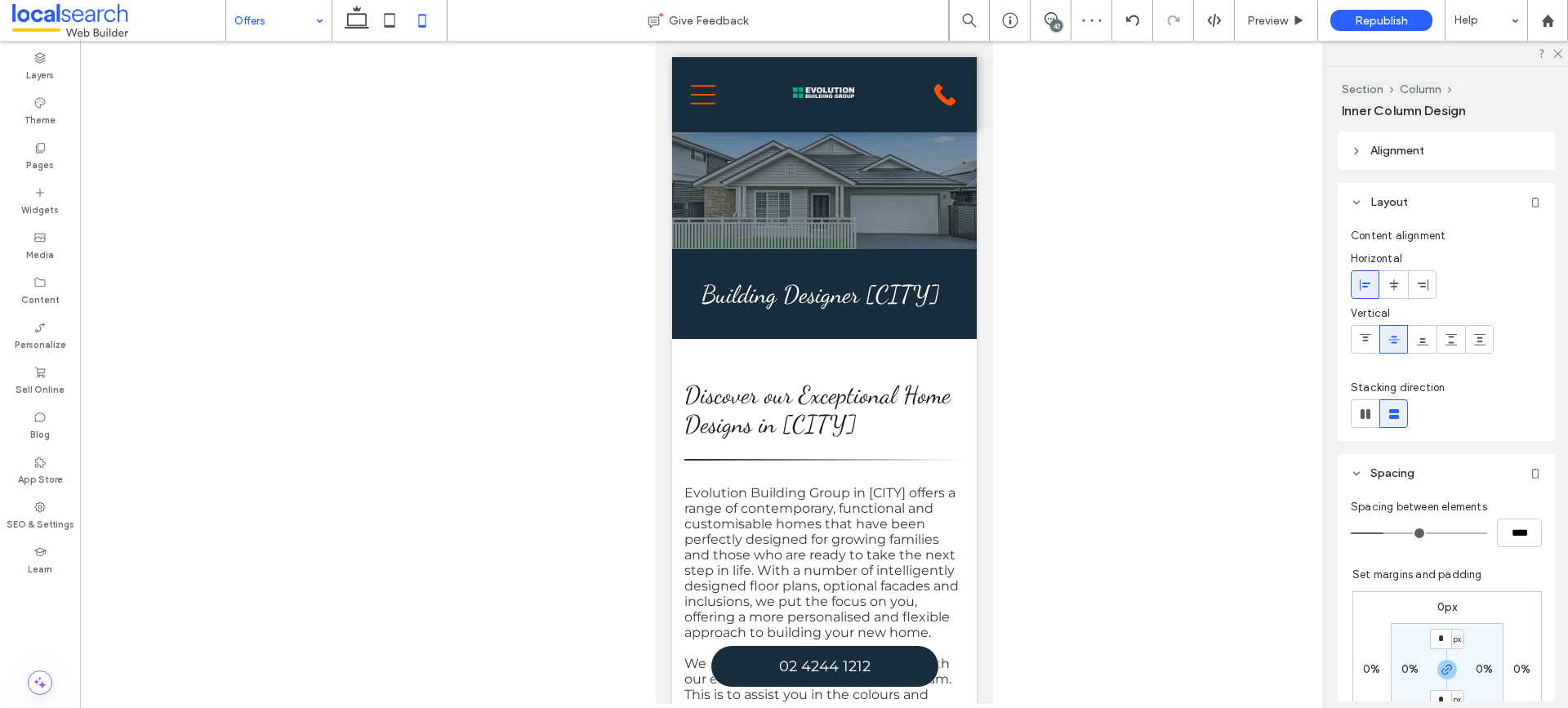 type on "**" 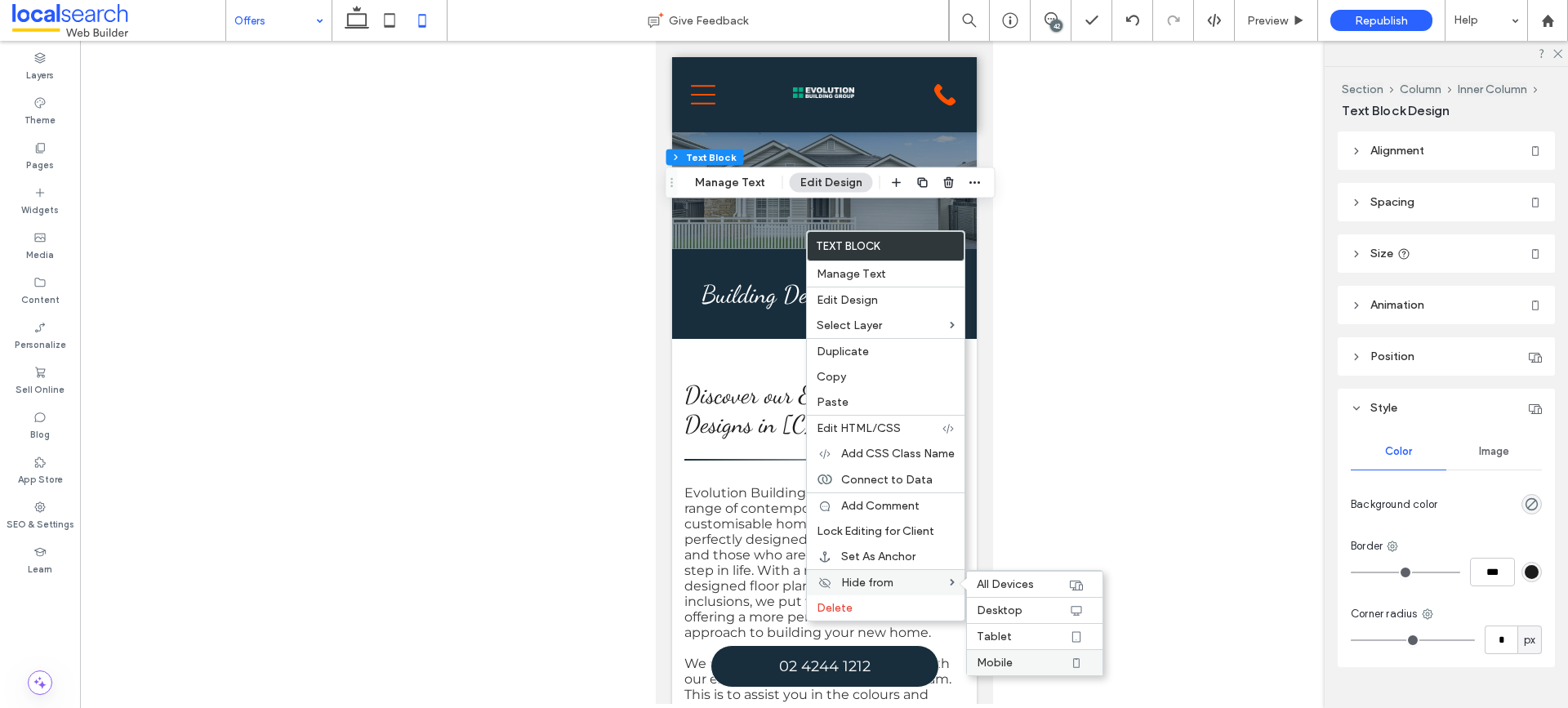 click on "Mobile" at bounding box center (1022, 662) 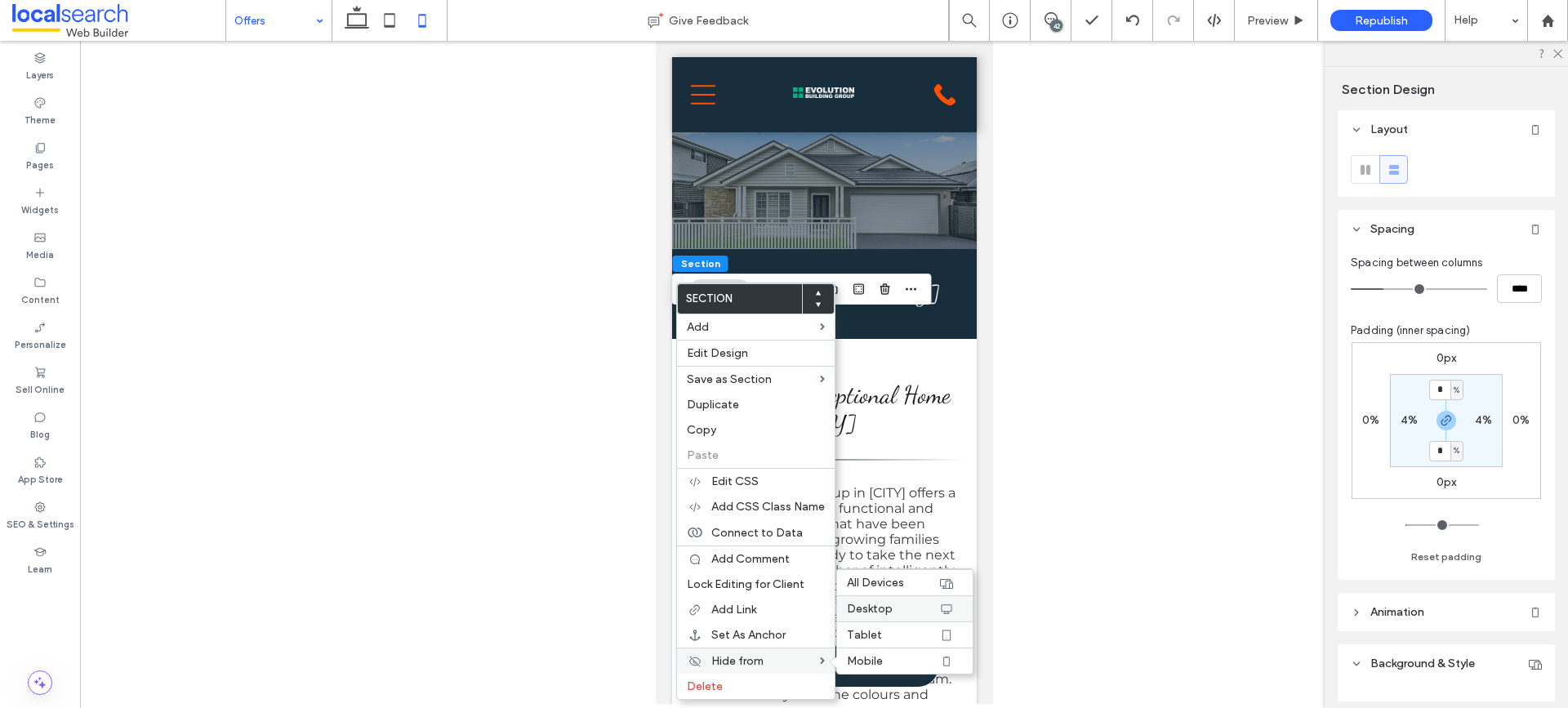 click on "Desktop" at bounding box center [893, 608] 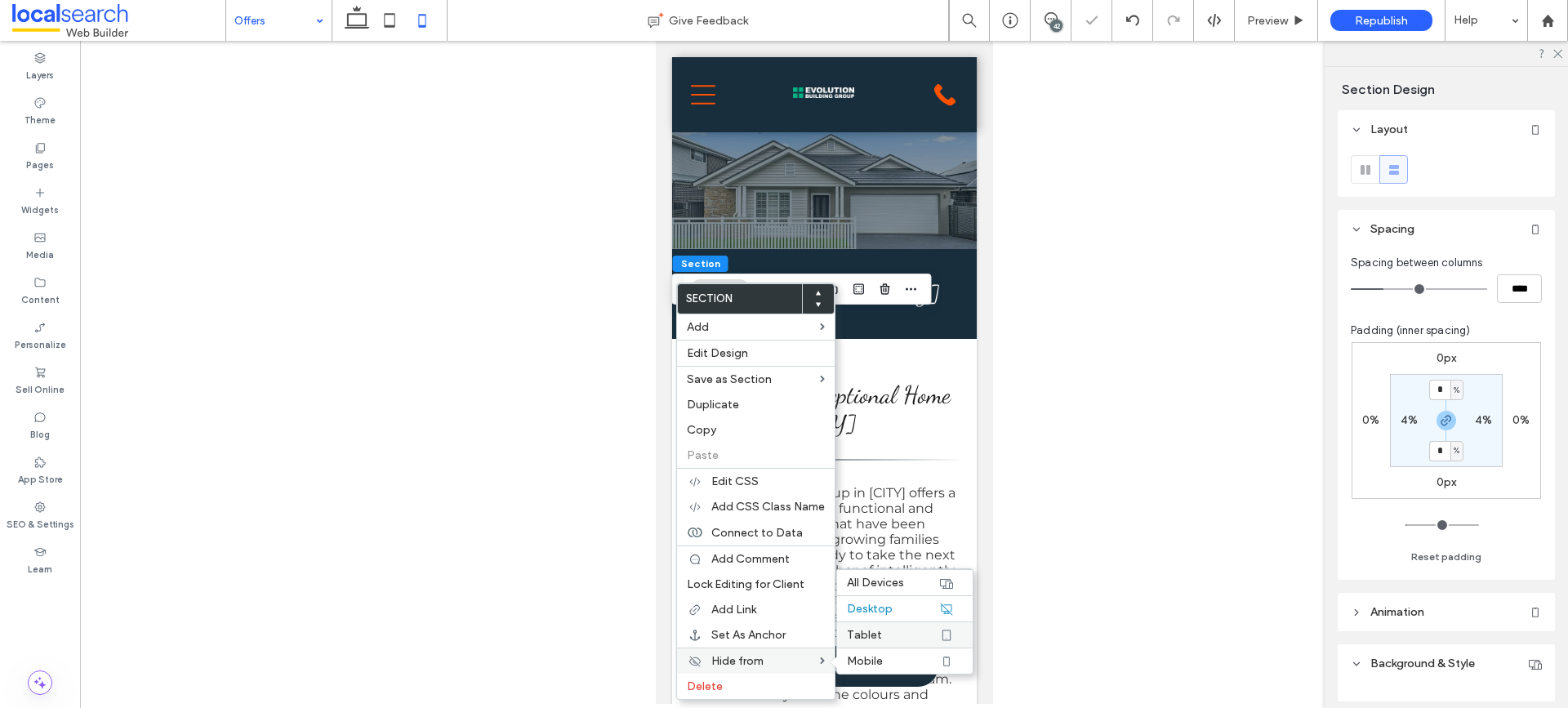 click 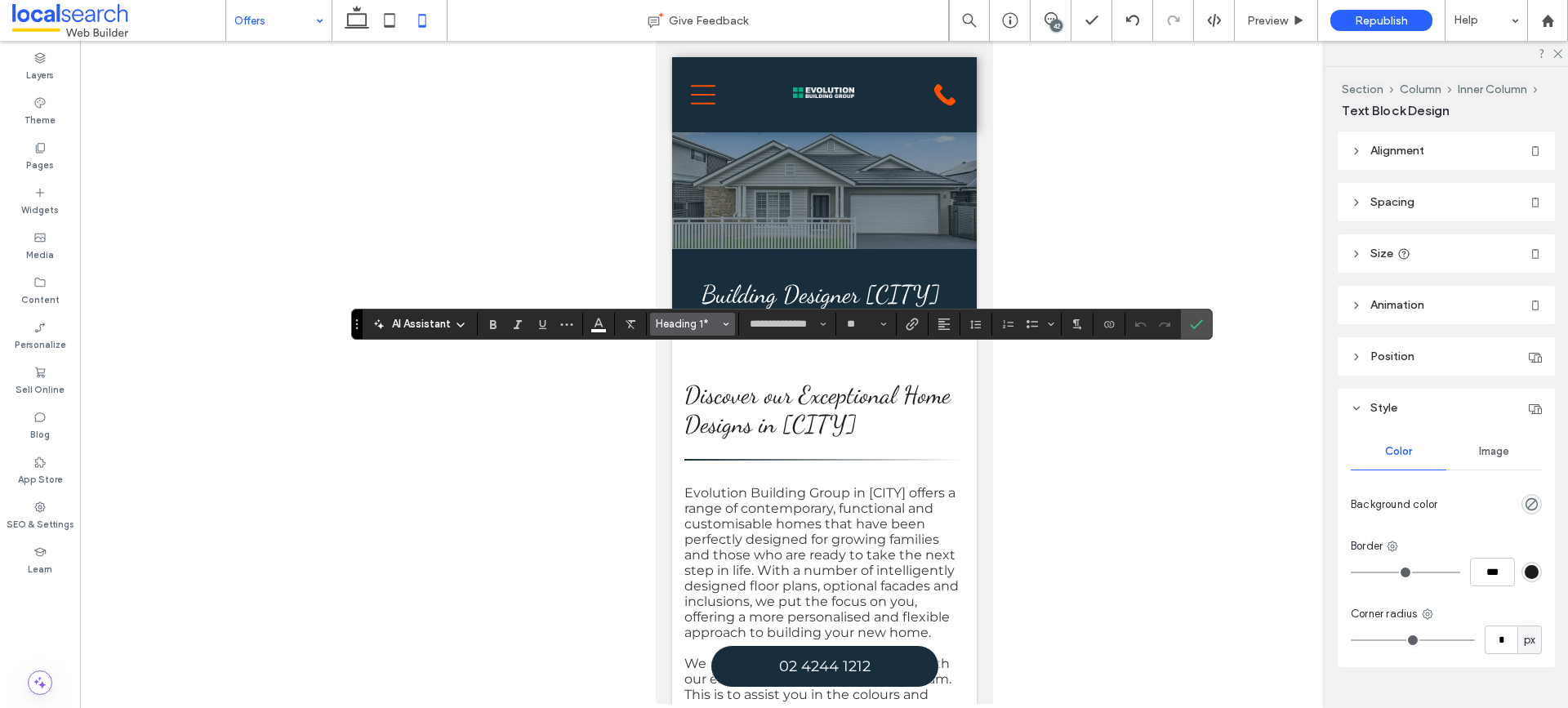 click on "Heading 1*" at bounding box center [688, 323] 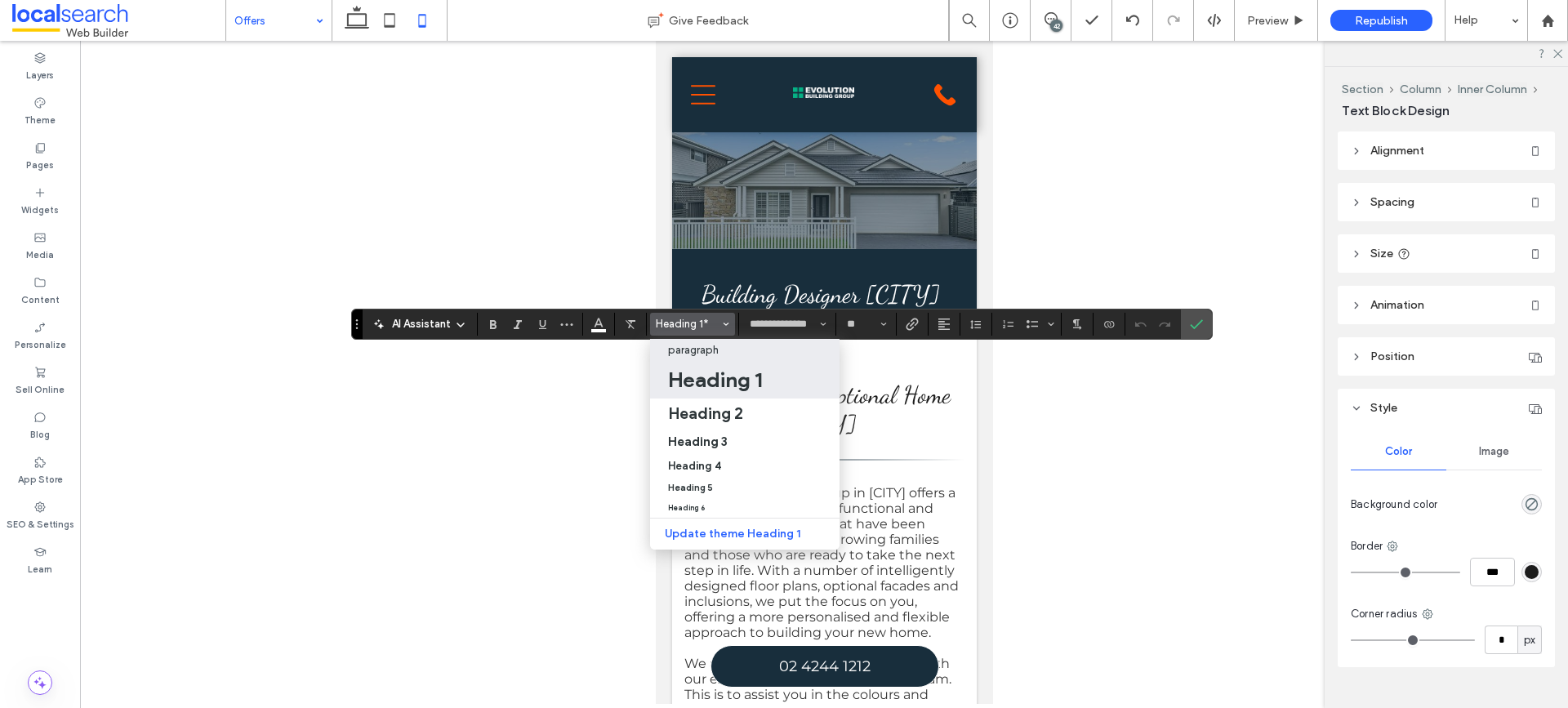 click on "paragraph" at bounding box center [745, 350] 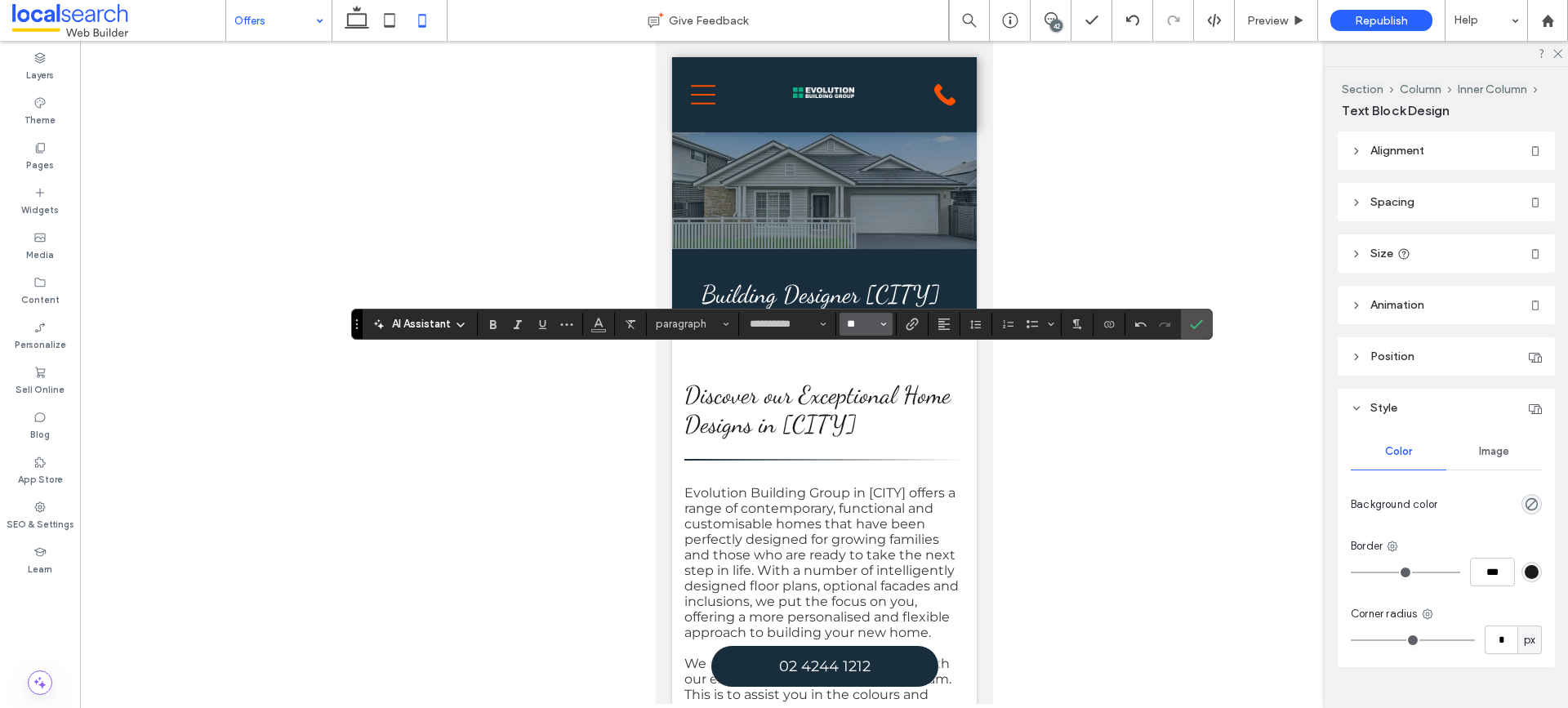 click on "**" at bounding box center [861, 324] 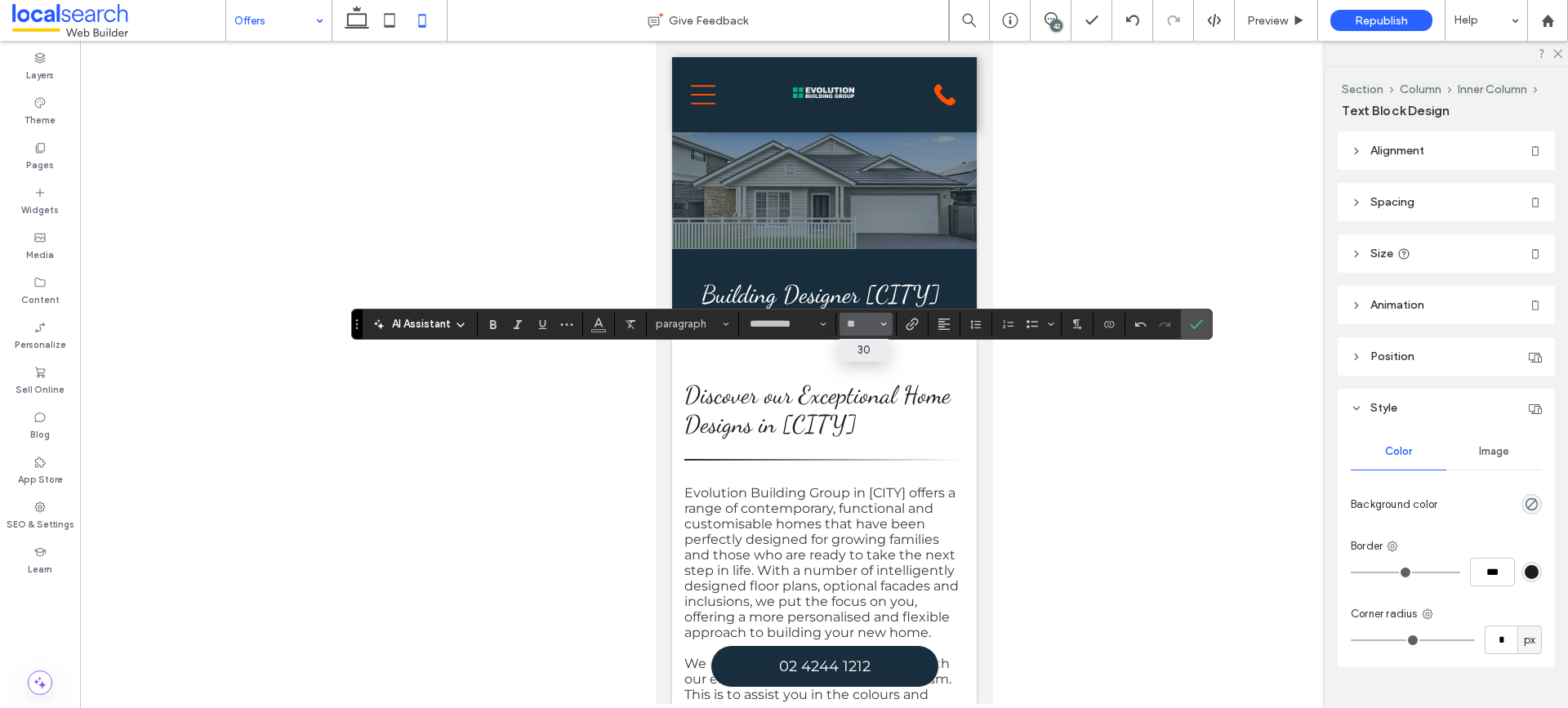 type on "**" 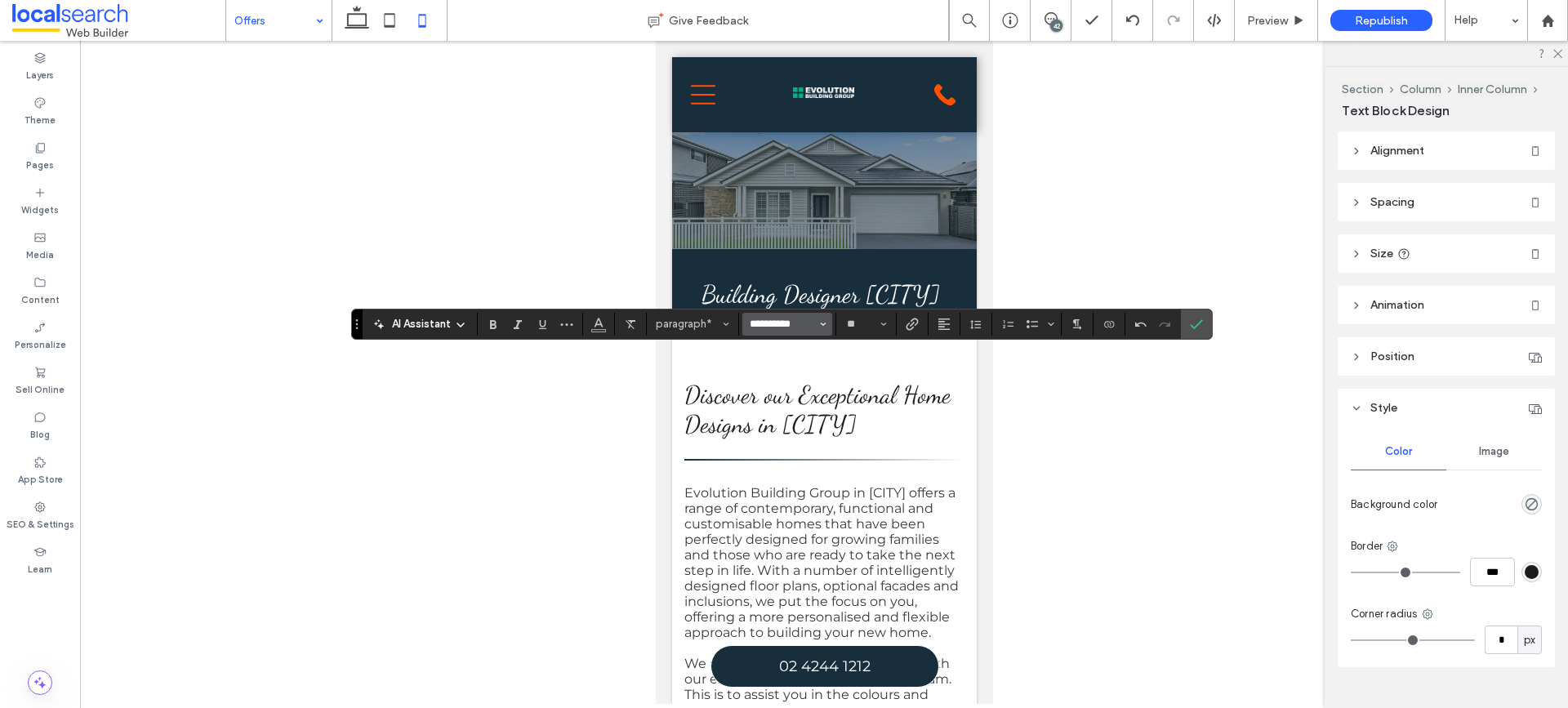 click on "**********" at bounding box center (782, 324) 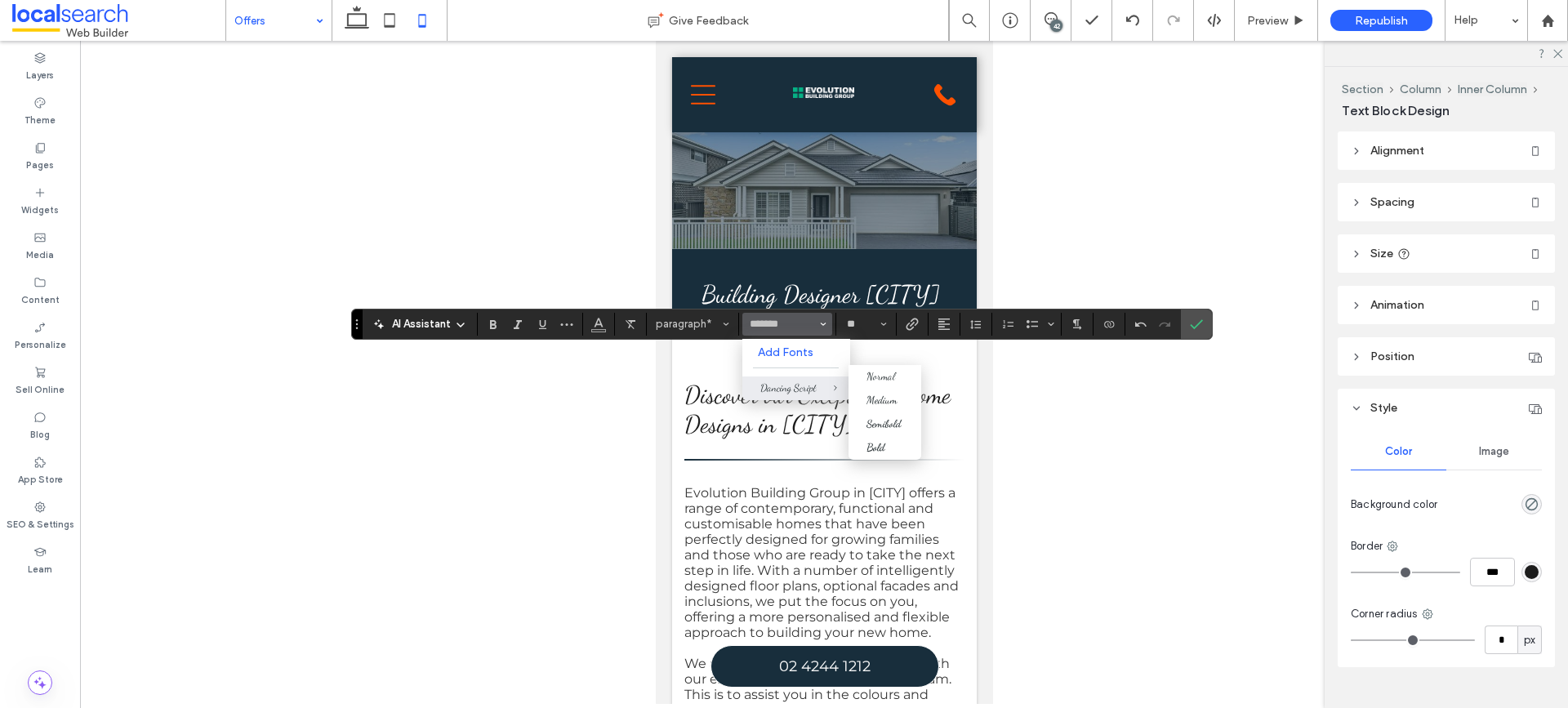 click at bounding box center [823, 388] 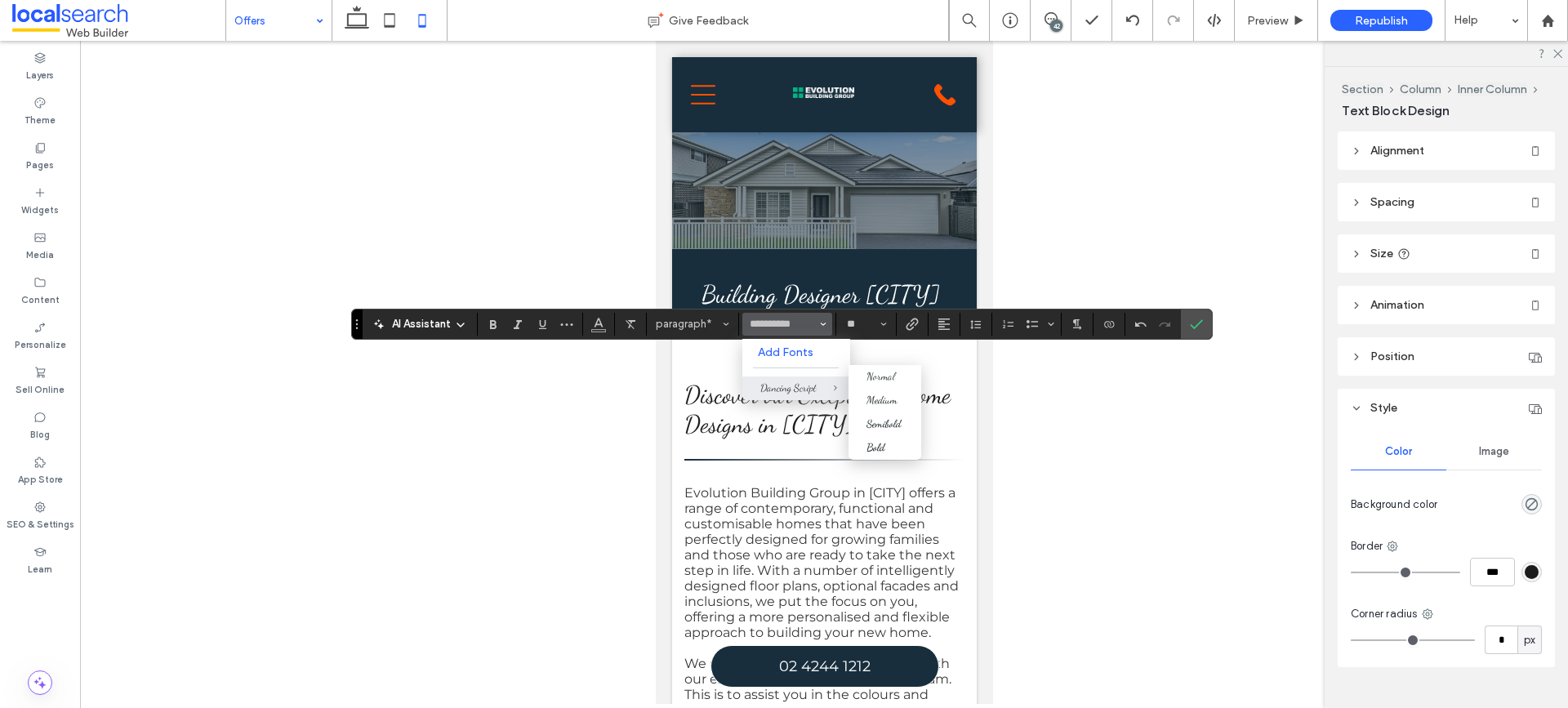 type on "**********" 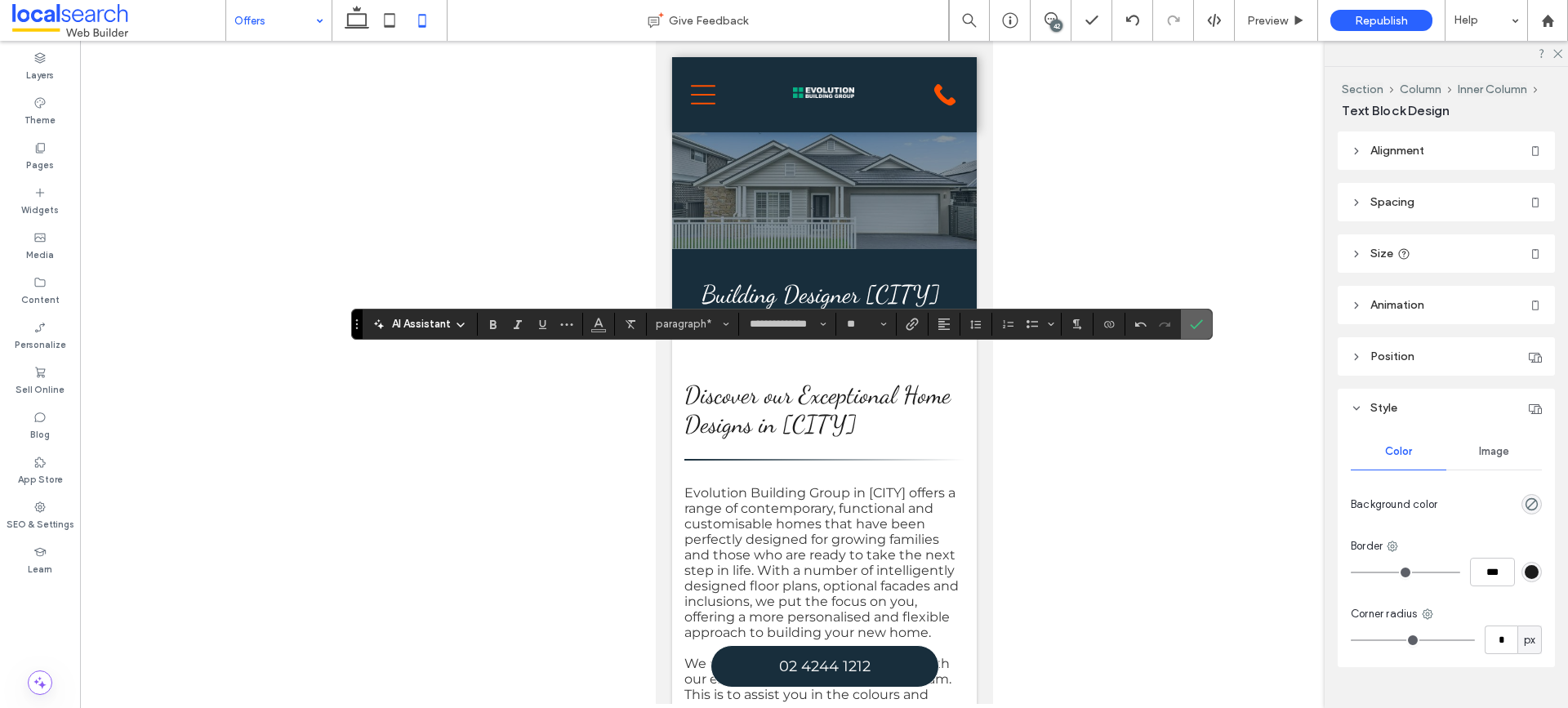 click at bounding box center [1196, 324] 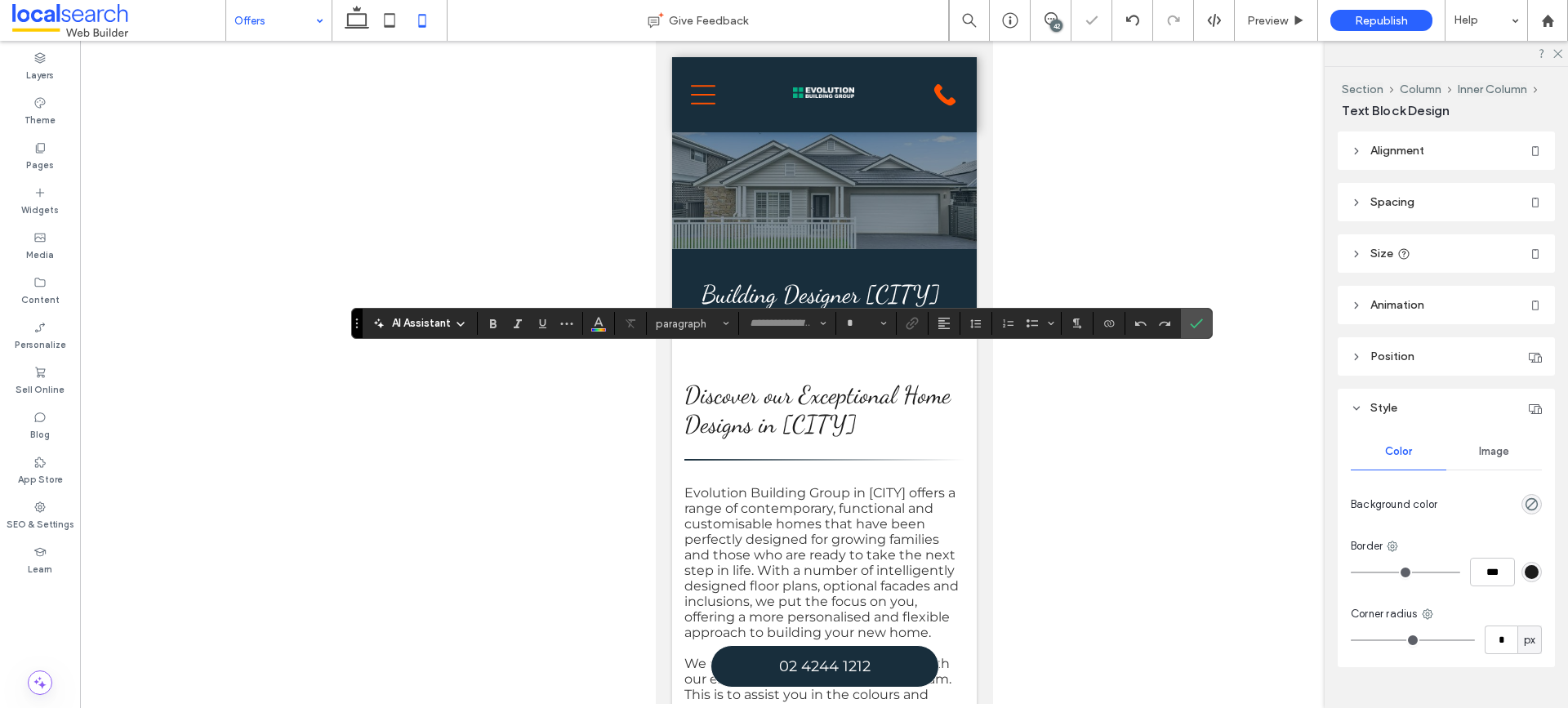 type on "**********" 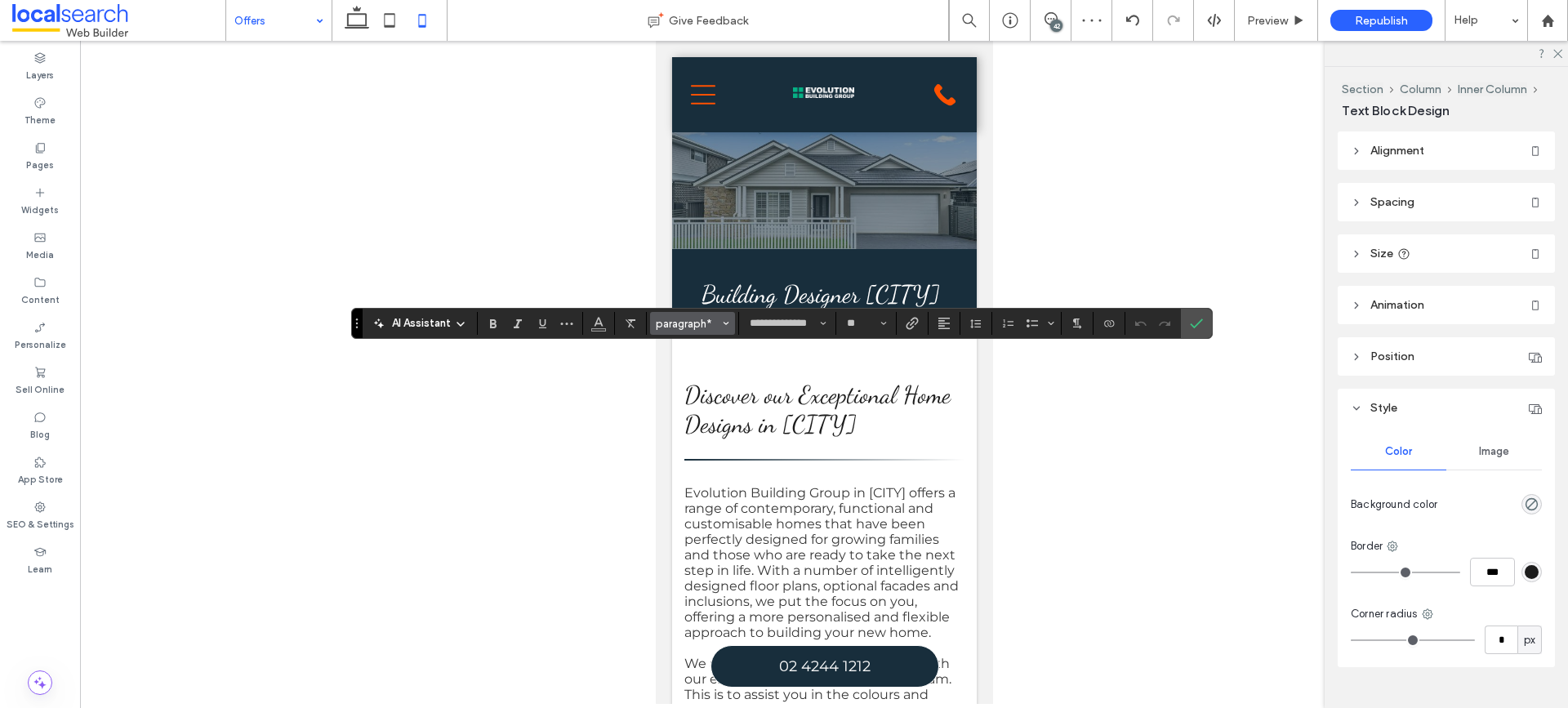 click 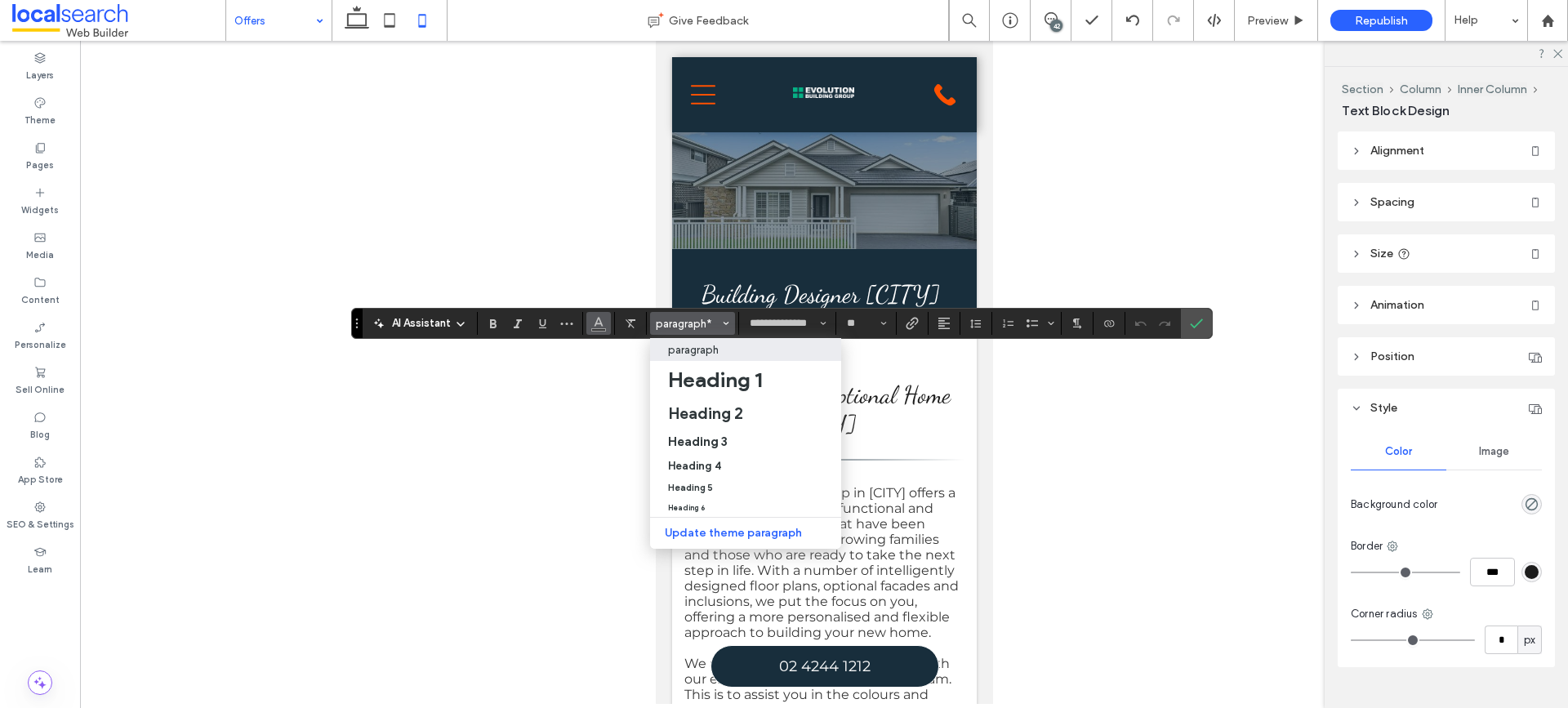 click at bounding box center (599, 323) 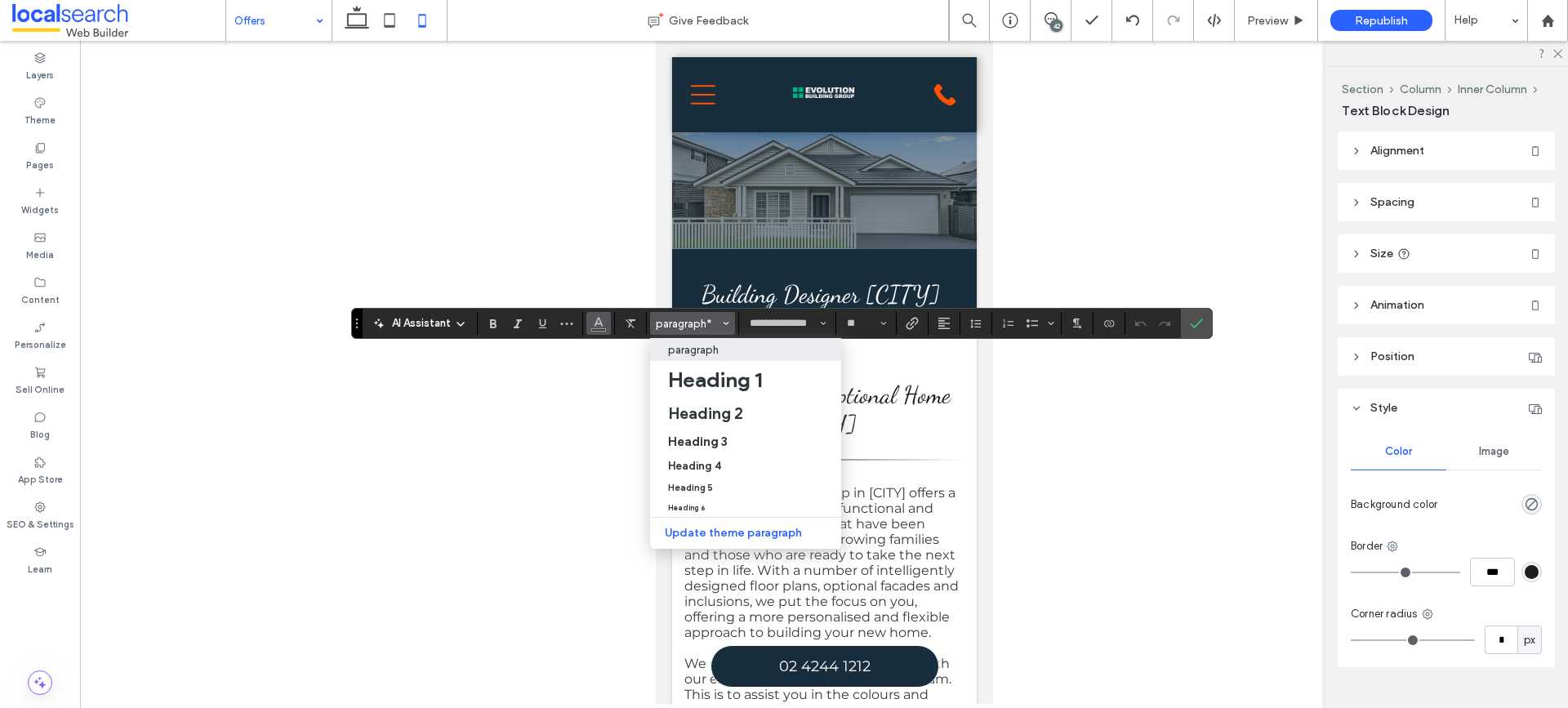 click at bounding box center [599, 323] 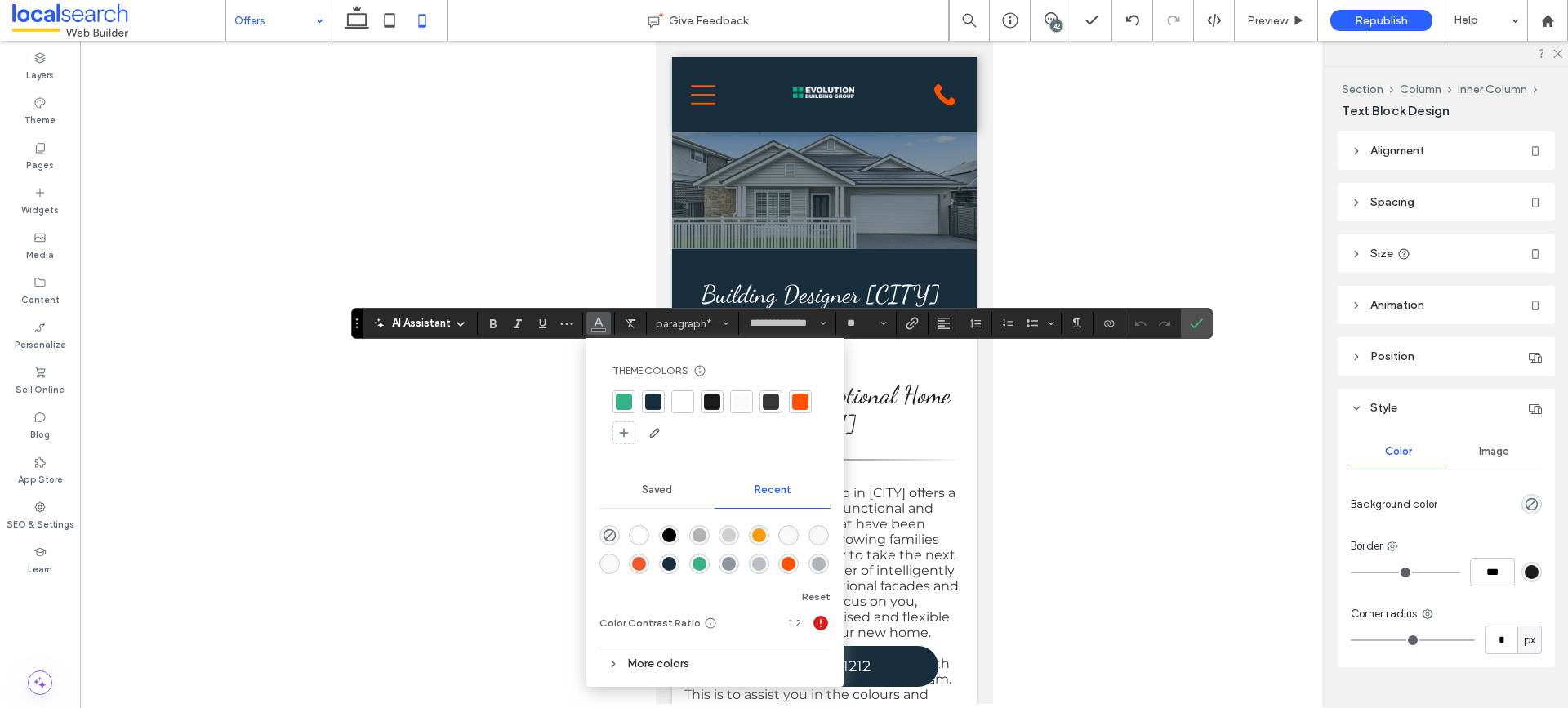 click at bounding box center [683, 402] 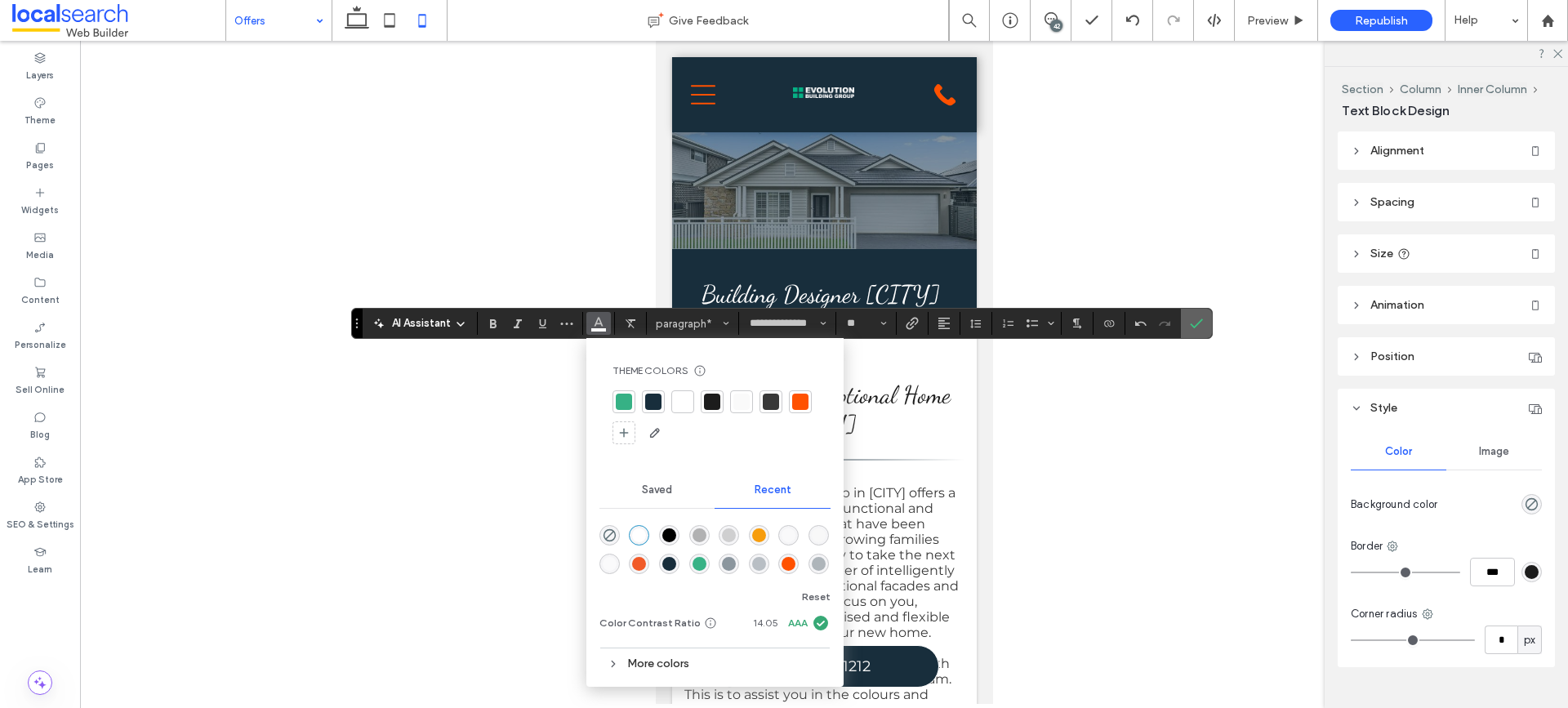 click 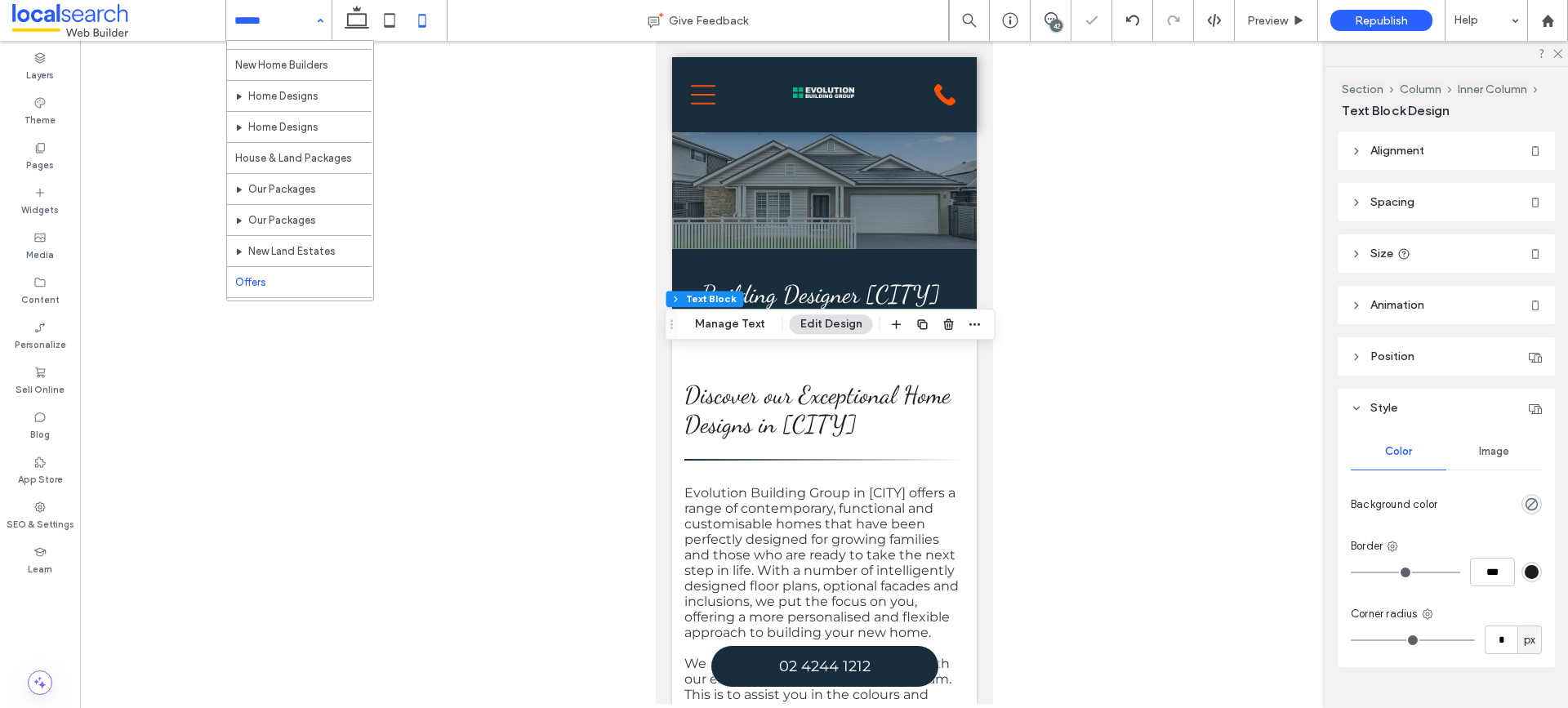 scroll, scrollTop: 245, scrollLeft: 0, axis: vertical 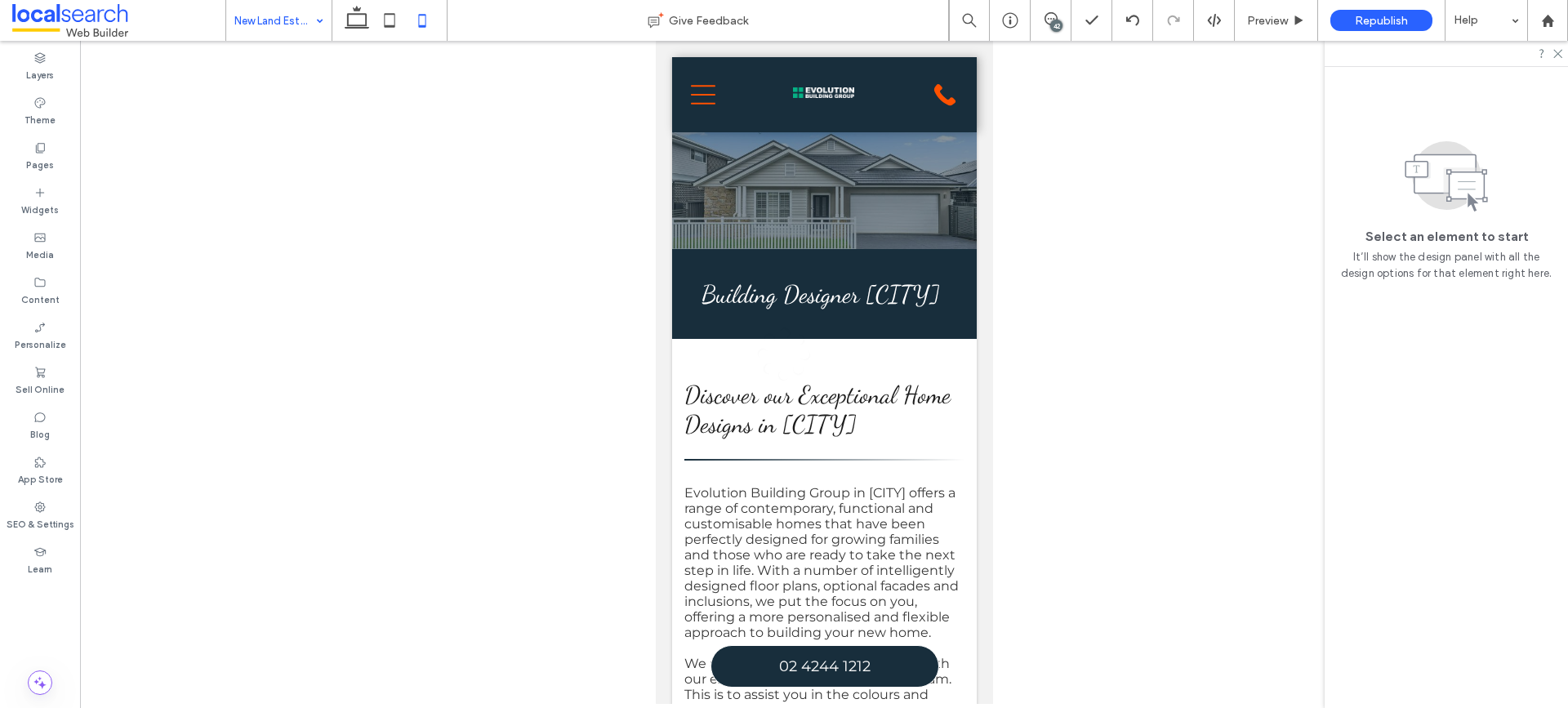 click on "New Land Estates Give Feedback 42 Preview Republish Help
Design Panel Site Comments Team & Clients Automate new comments Instantly notify your team when someone adds or updates a comment on a site. See Zap Examples
Layers Theme Pages Widgets Media Content Personalize Sell Online Blog App Store SEO & Settings Learn
Select an element to start It’ll show the design panel with all the design options for that element right here.
HTML CSS" at bounding box center [784, 354] 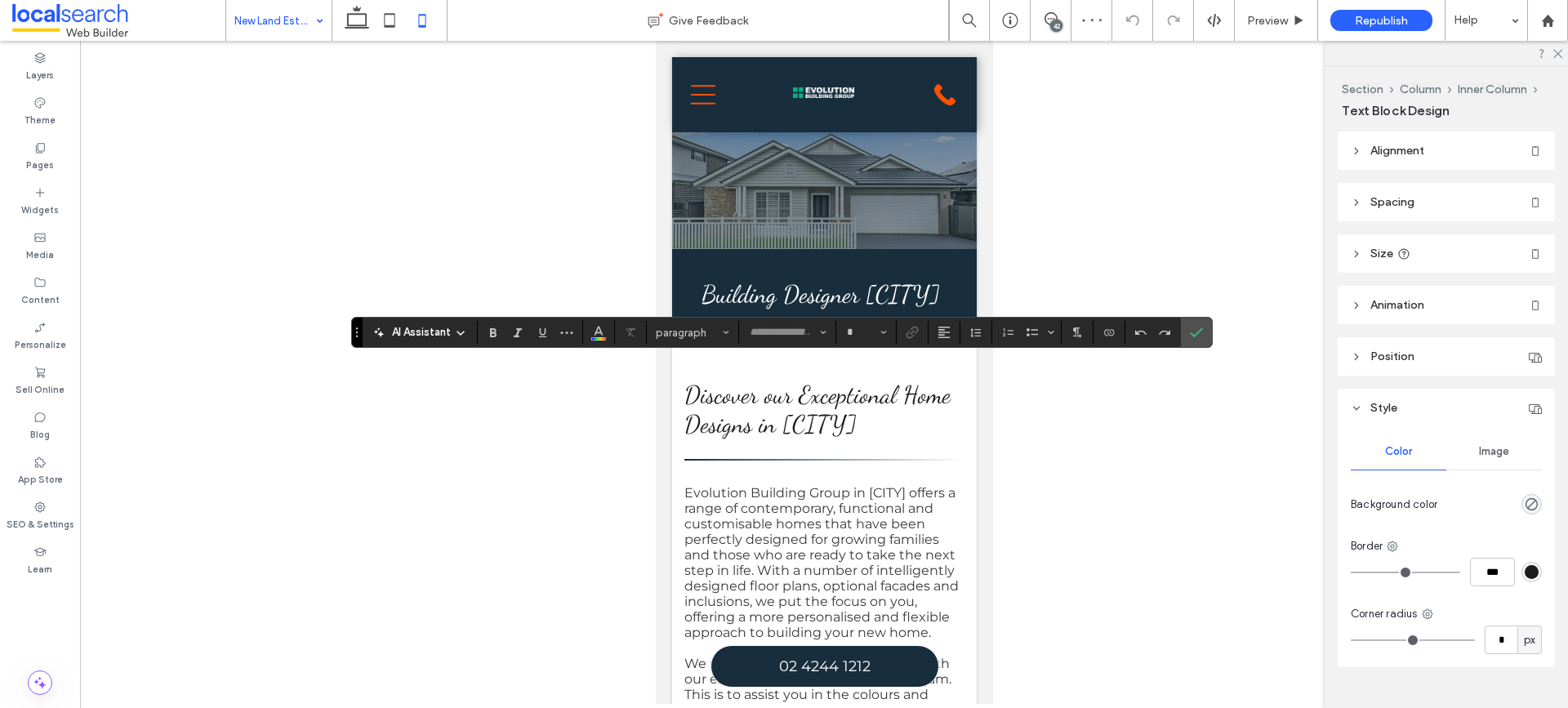 type on "**********" 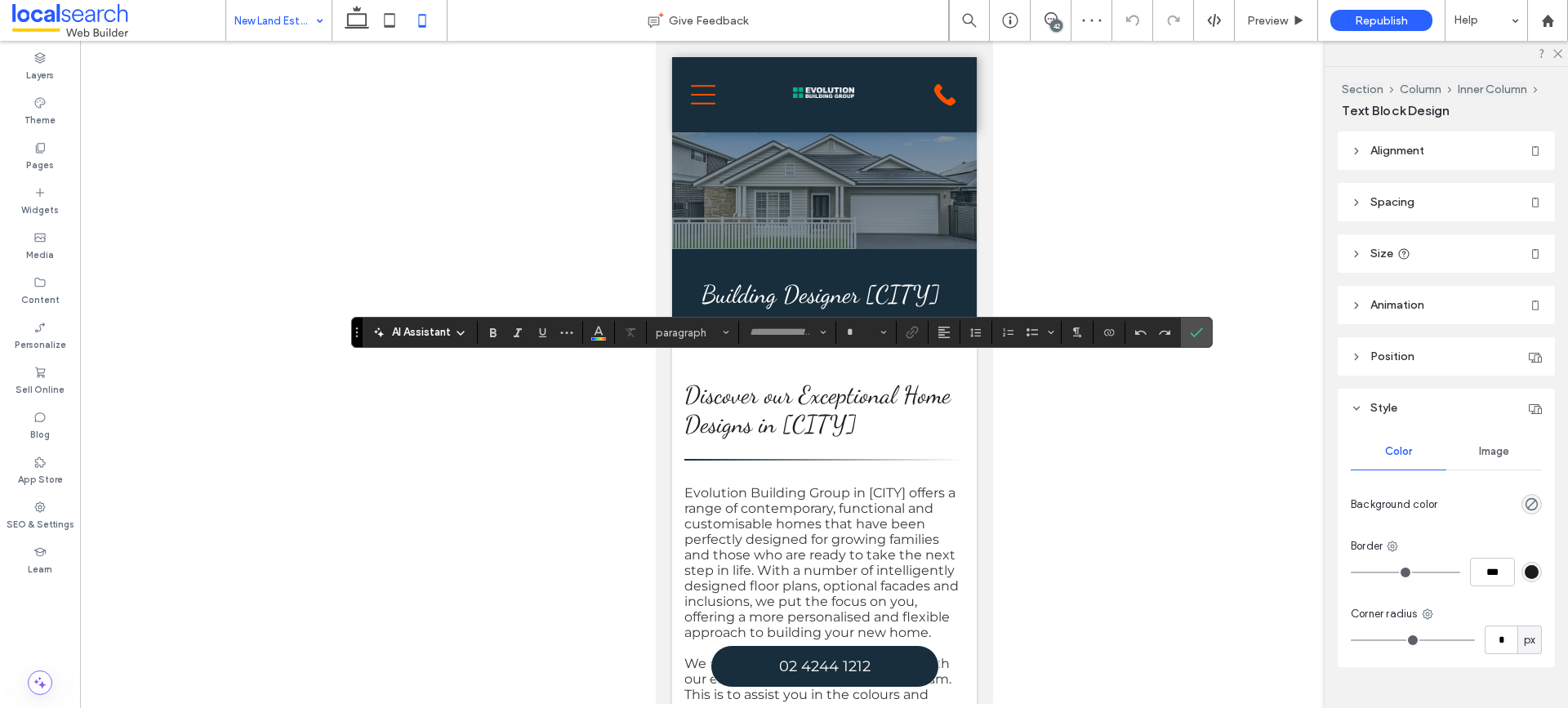 type on "**" 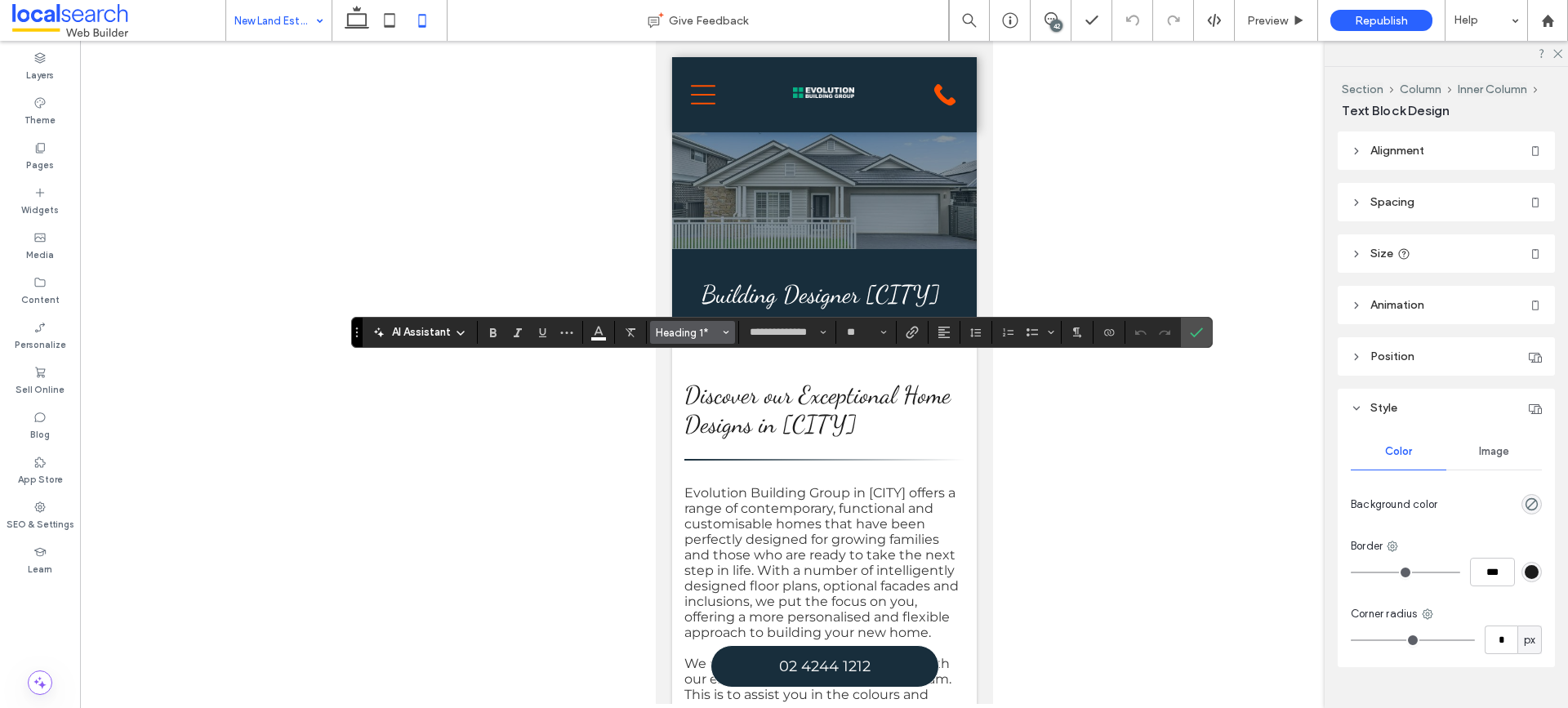 click on "Heading 1*" at bounding box center [688, 332] 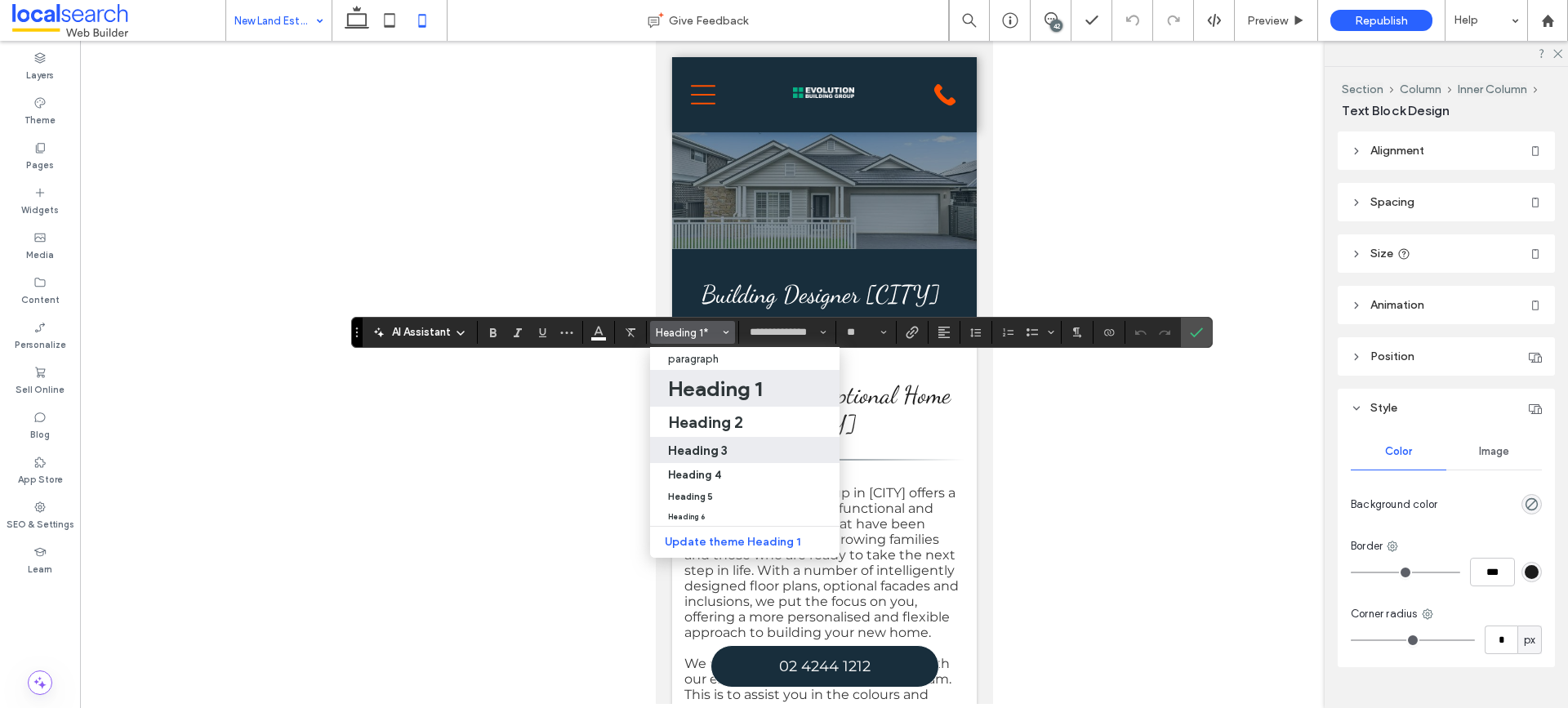 click on "Heading 3" at bounding box center [697, 450] 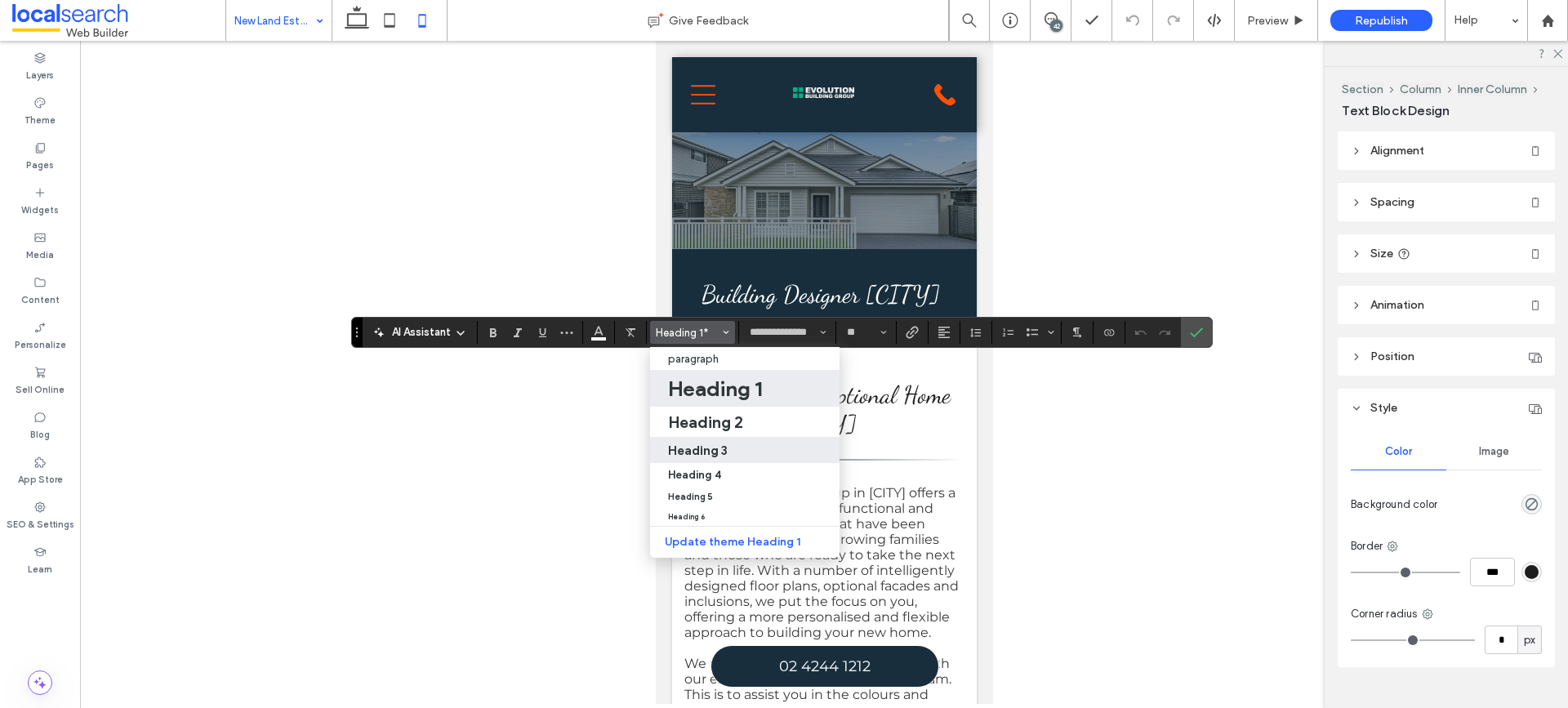 type on "**" 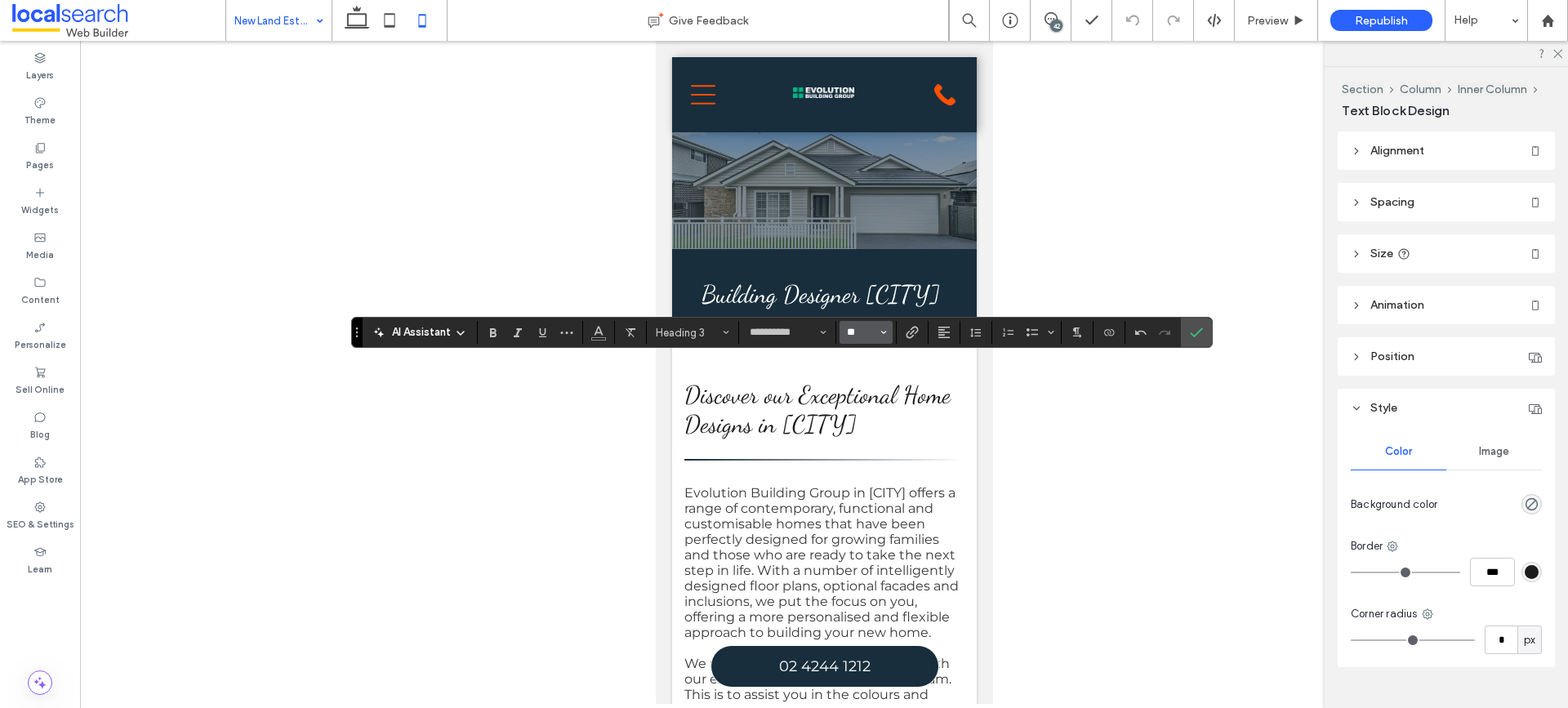 click on "**" at bounding box center [861, 332] 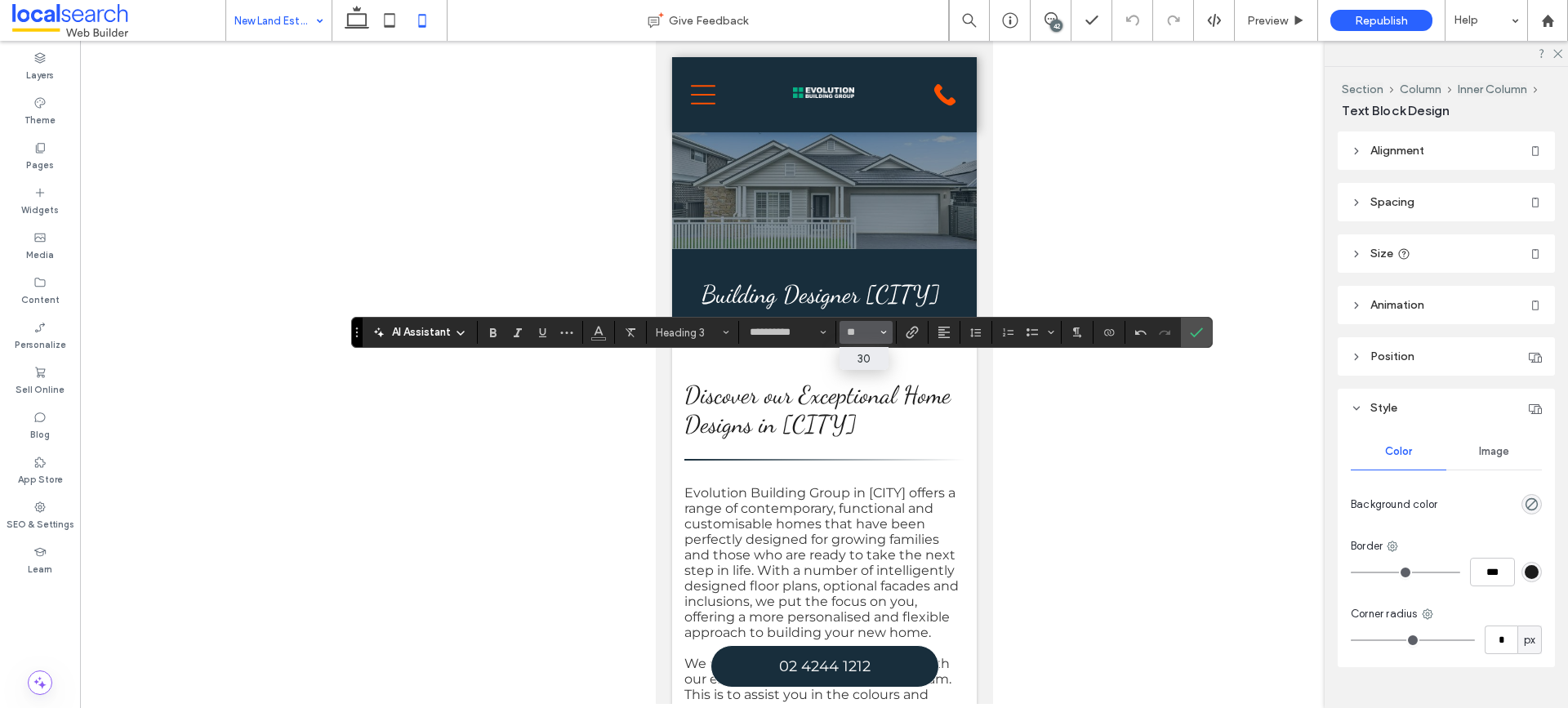 type on "**" 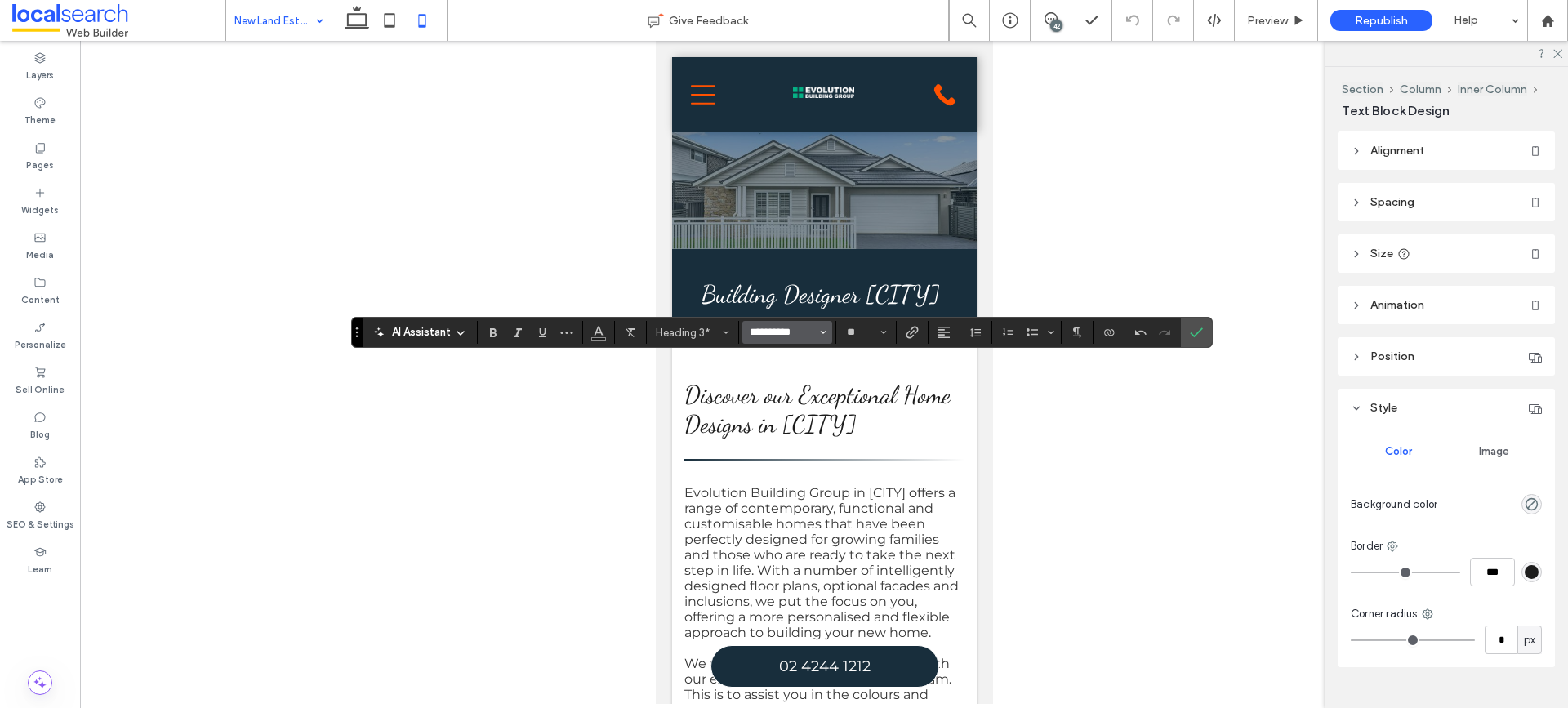 click on "**********" at bounding box center [782, 332] 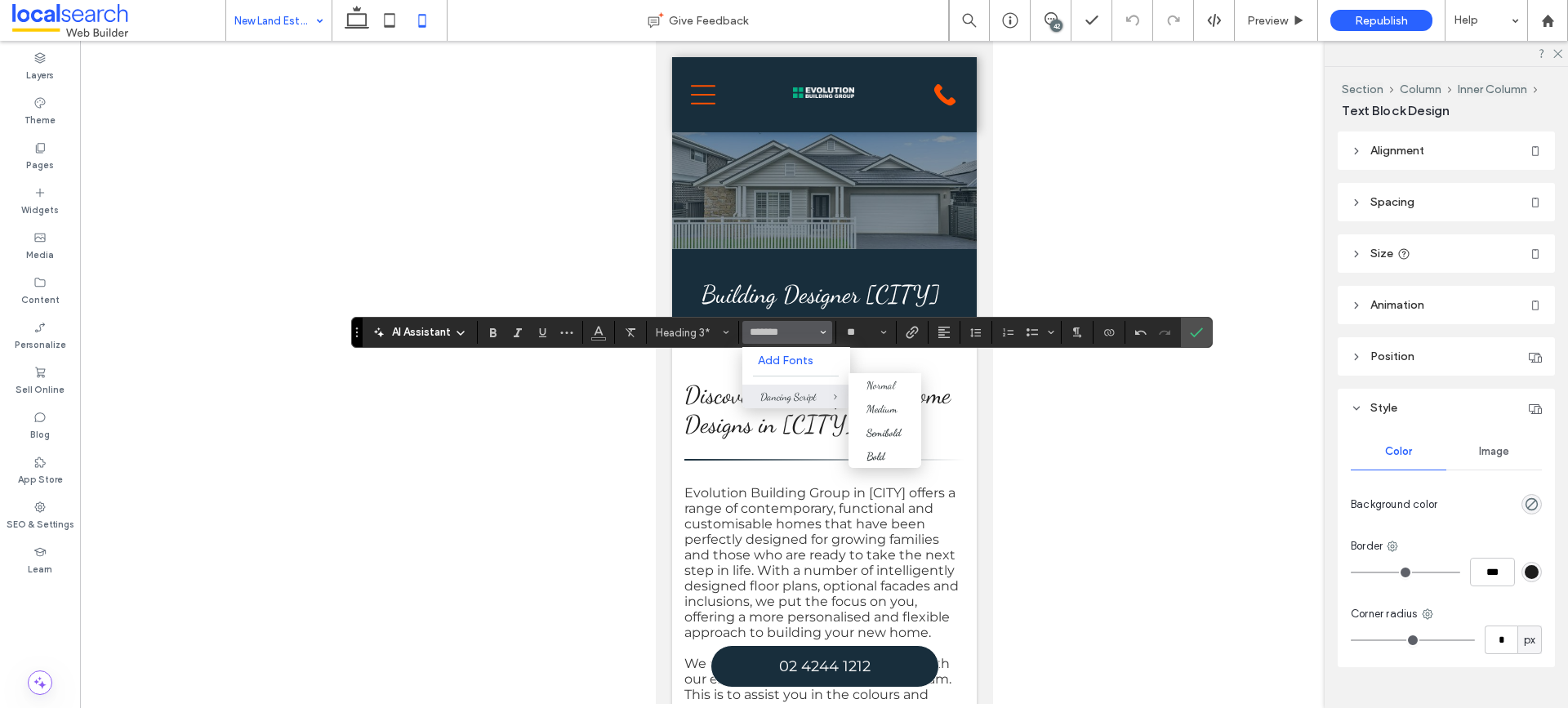 click at bounding box center (823, 396) 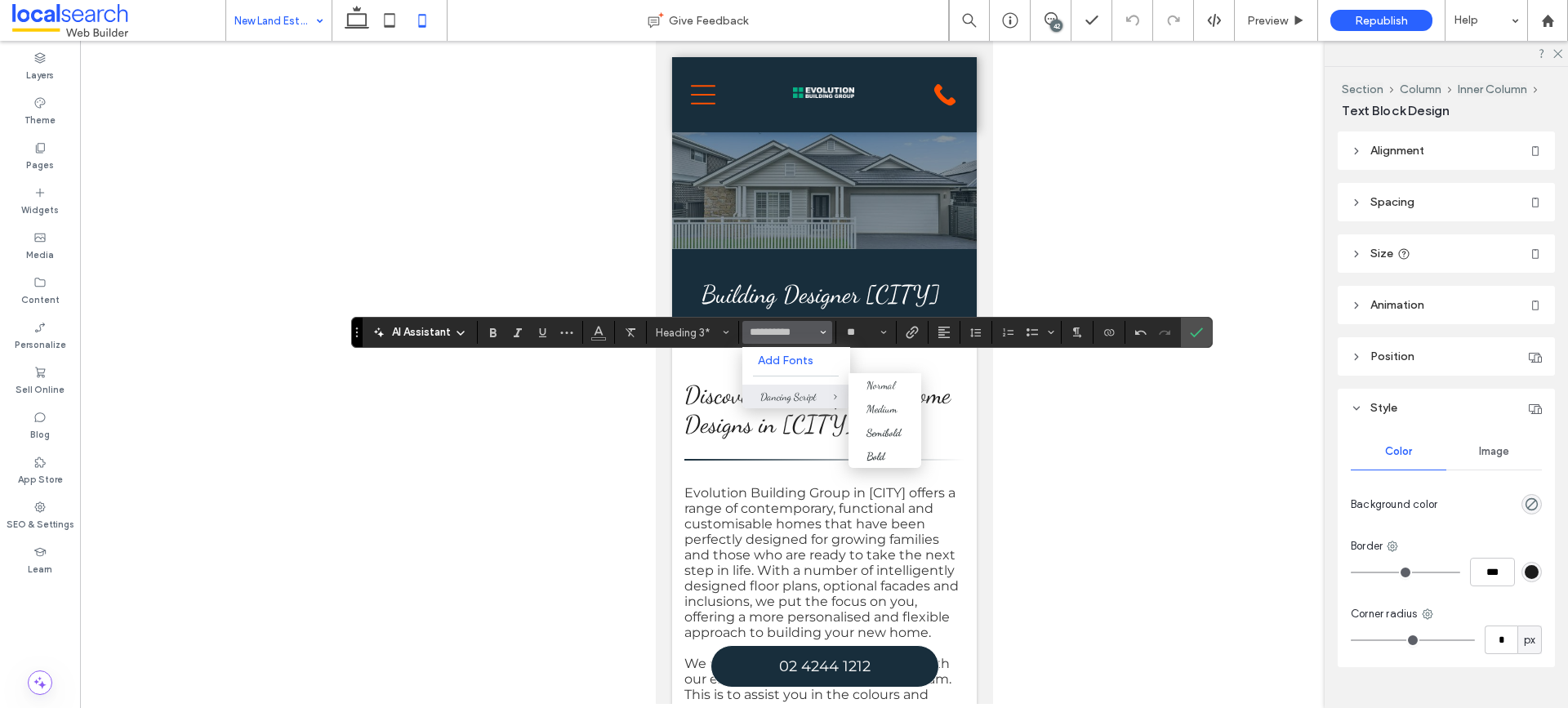 type on "**********" 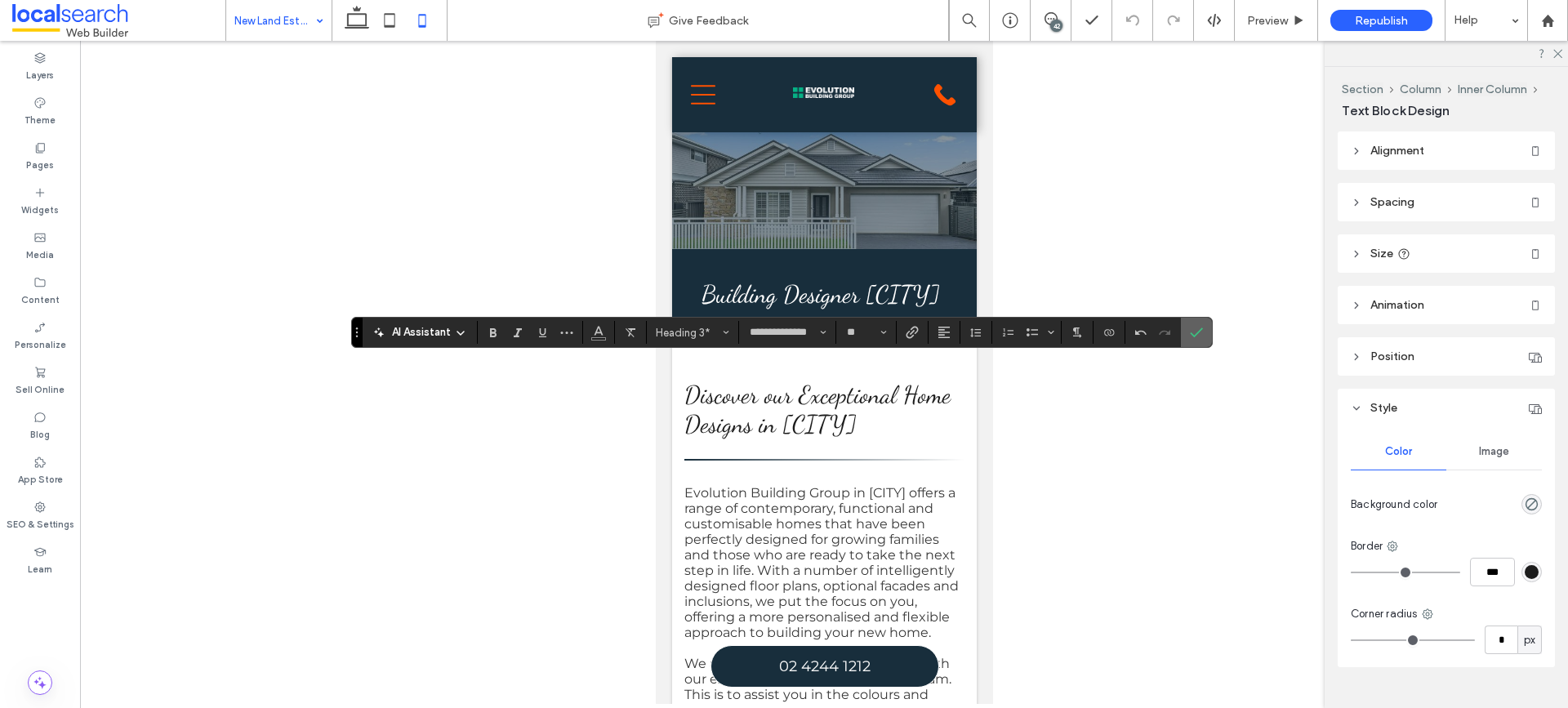 click 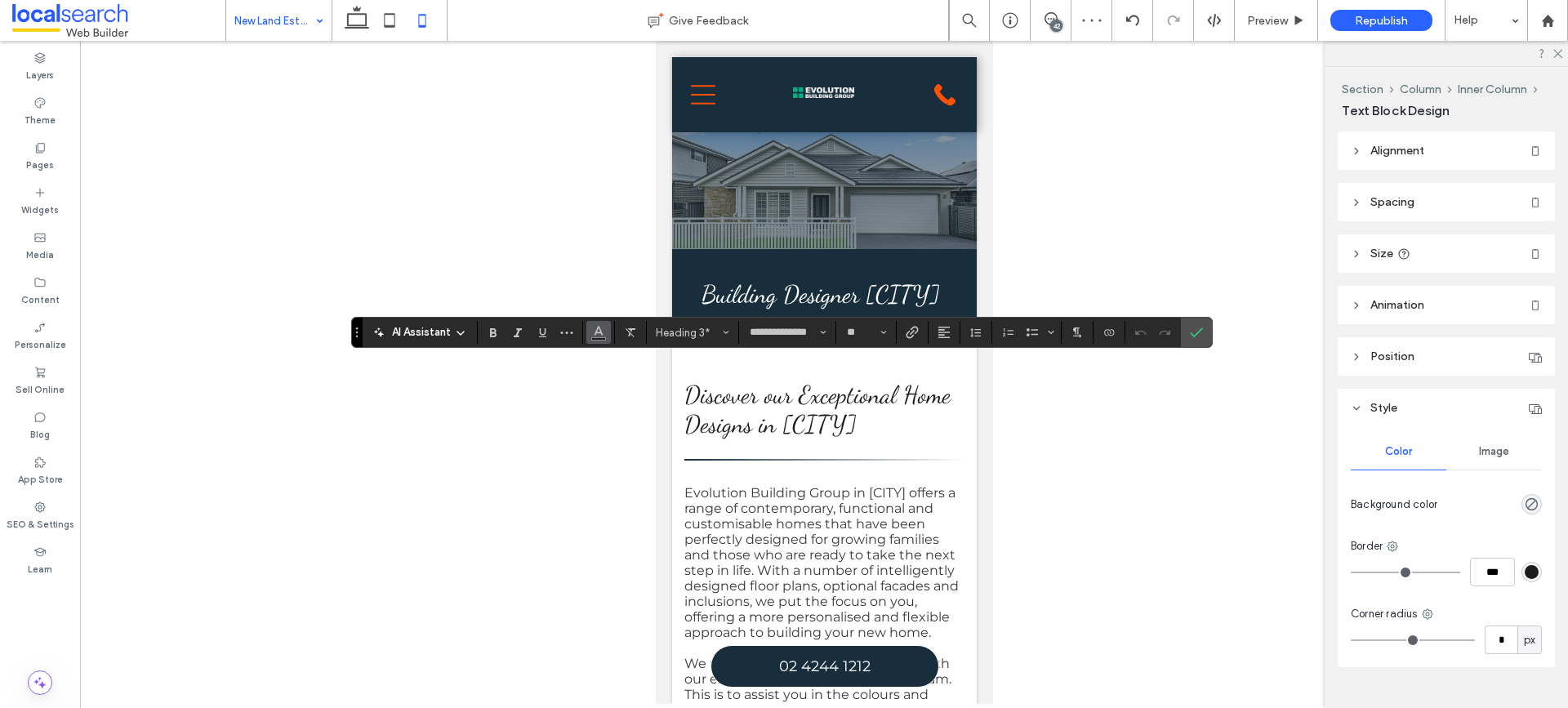 click 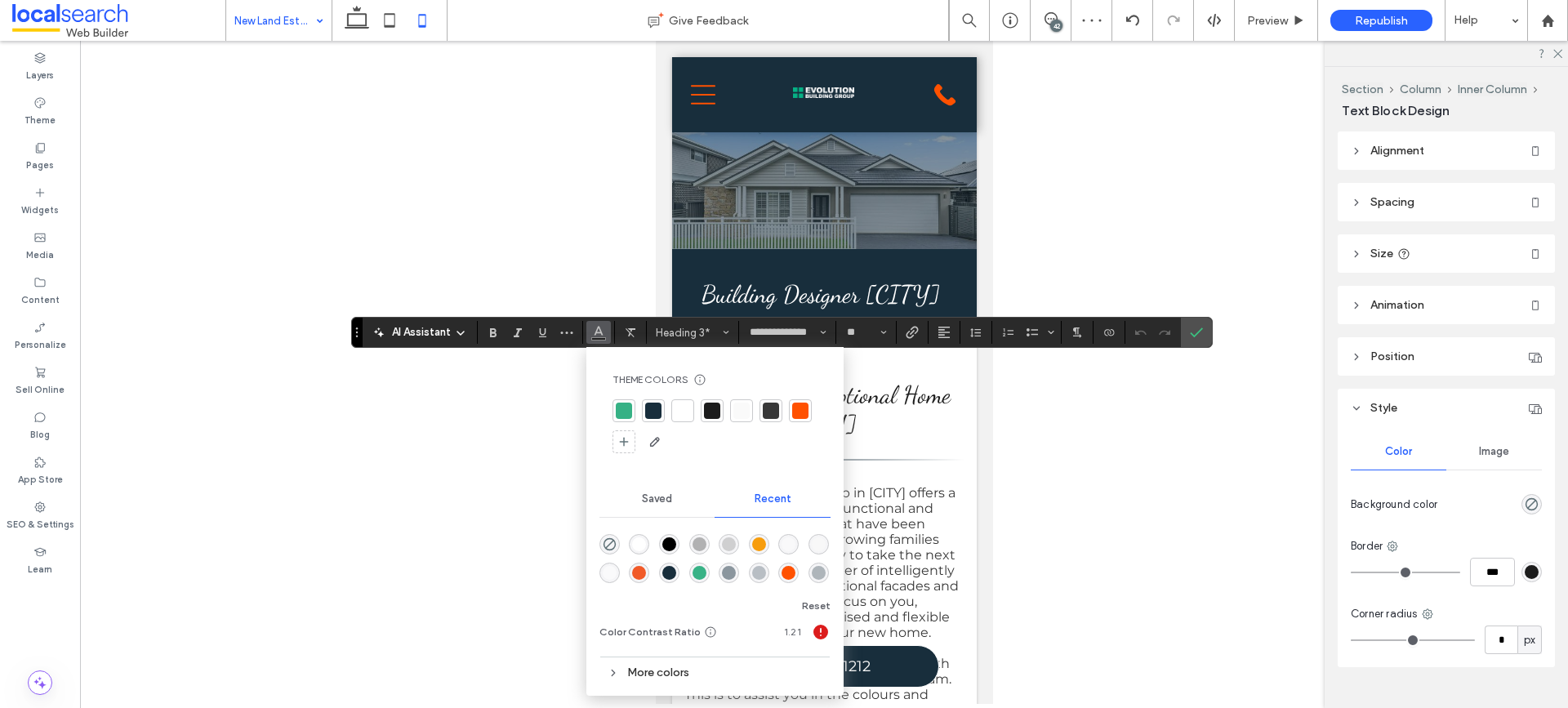 click at bounding box center (683, 411) 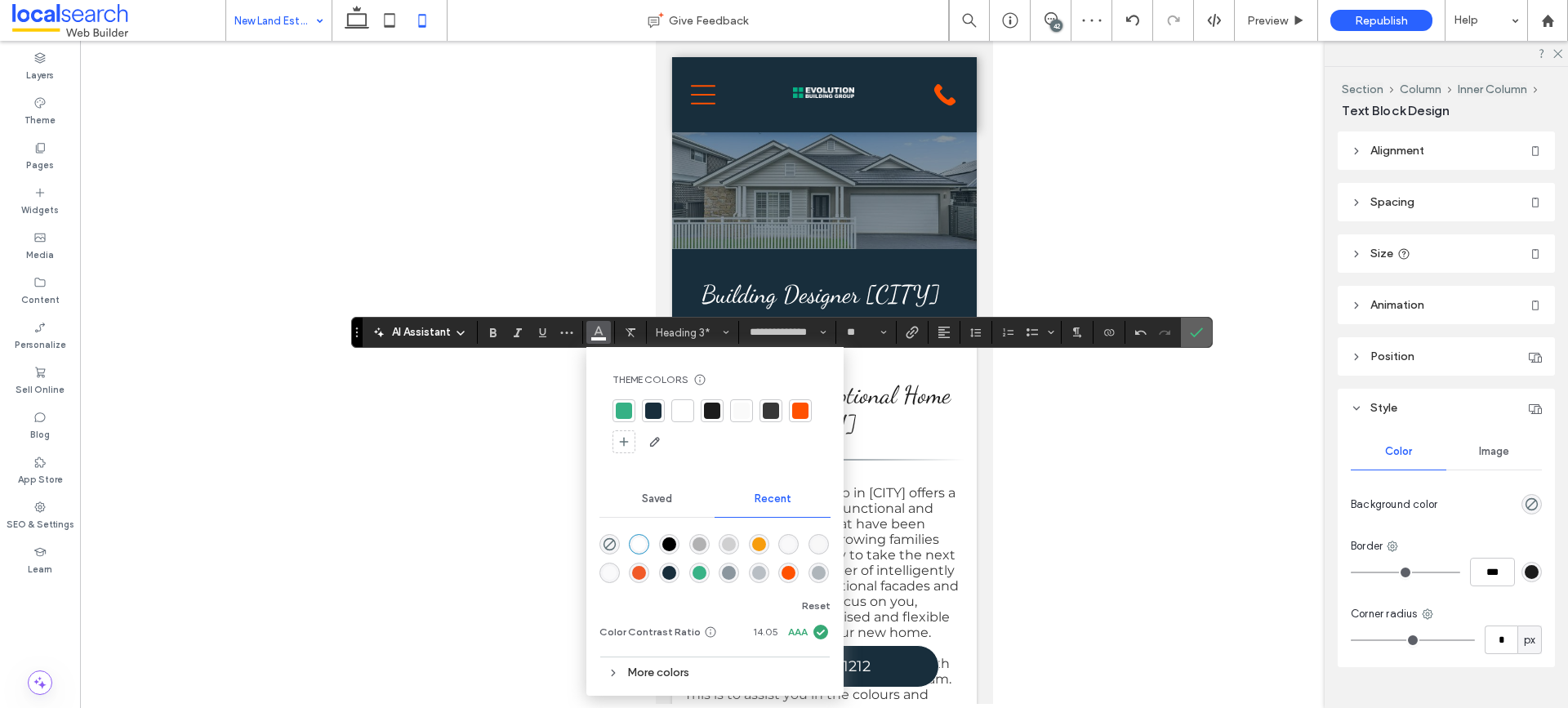 click at bounding box center (1193, 332) 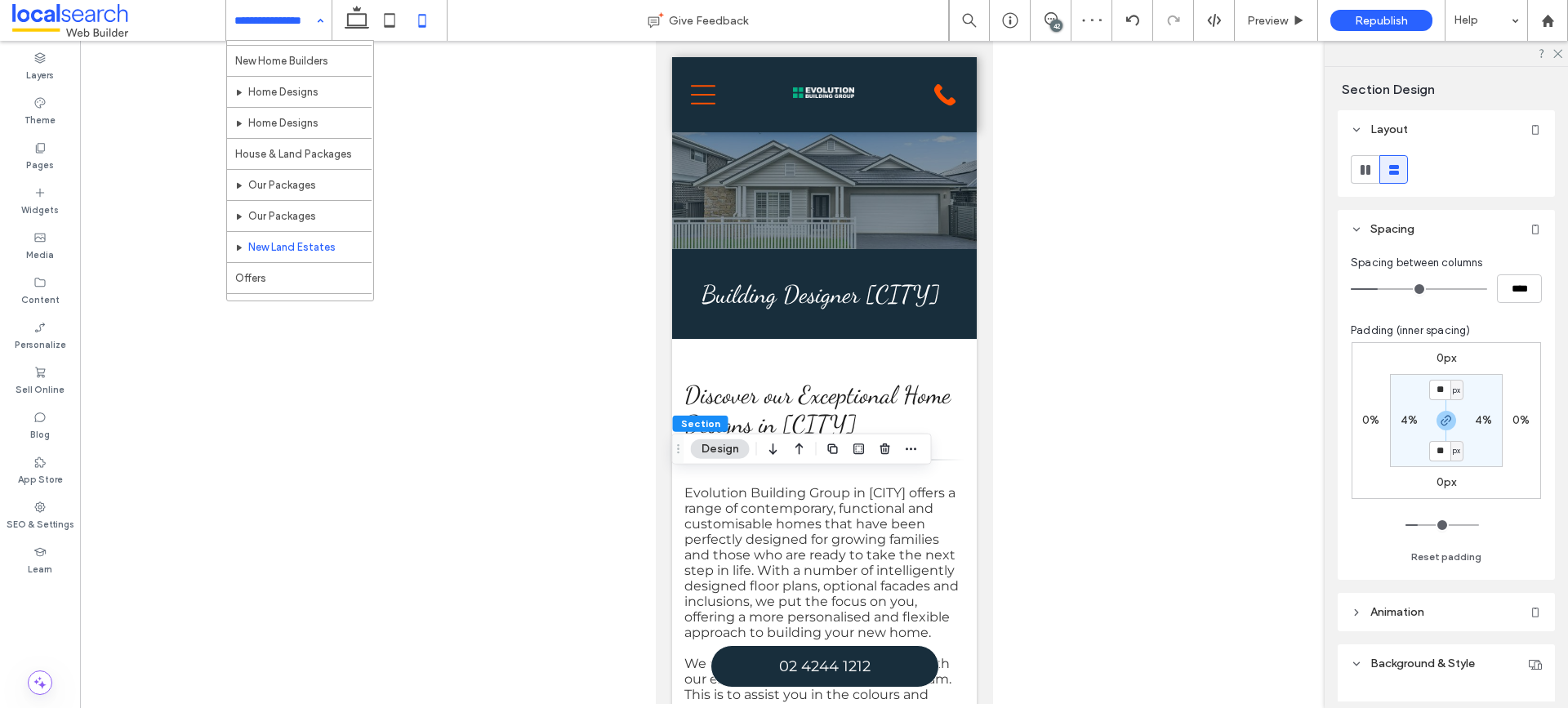 scroll, scrollTop: 245, scrollLeft: 0, axis: vertical 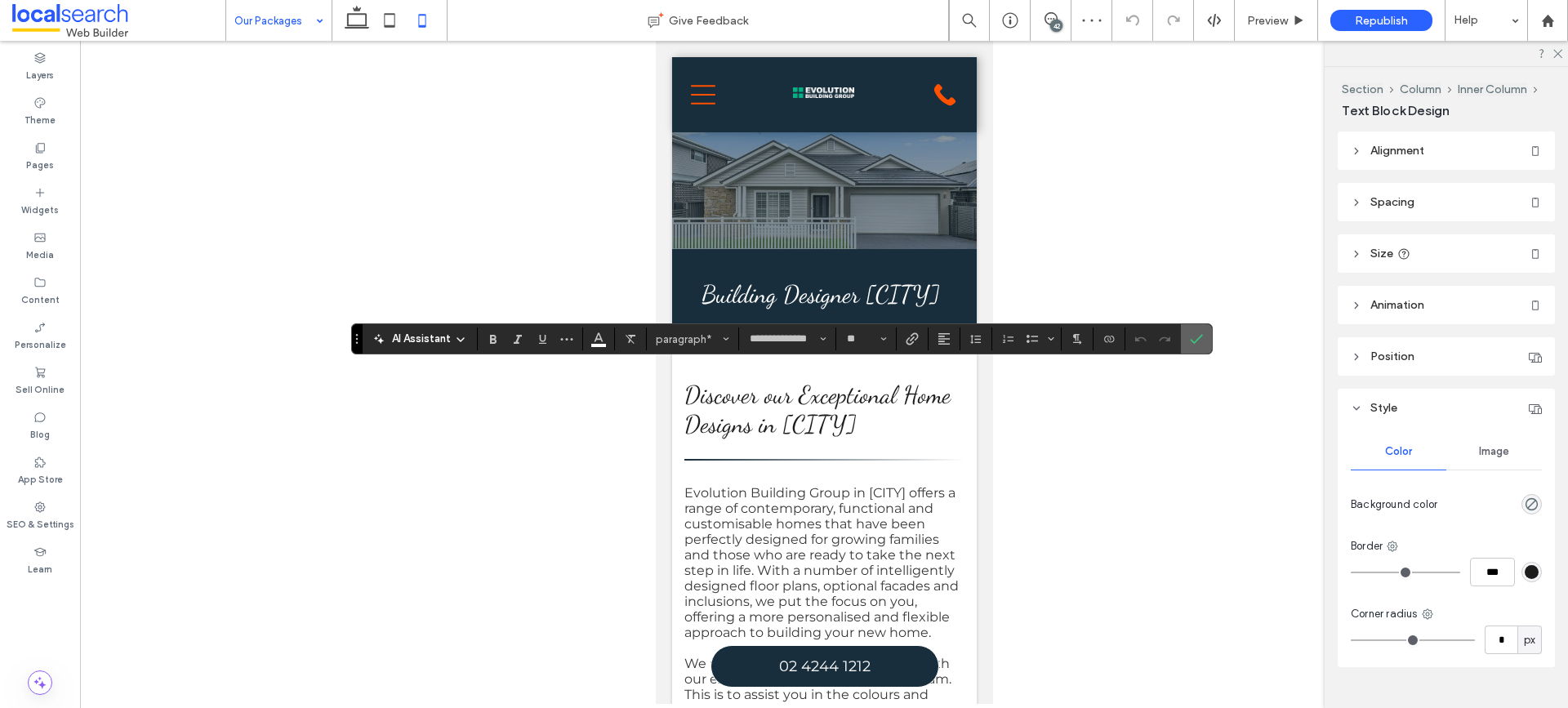 click 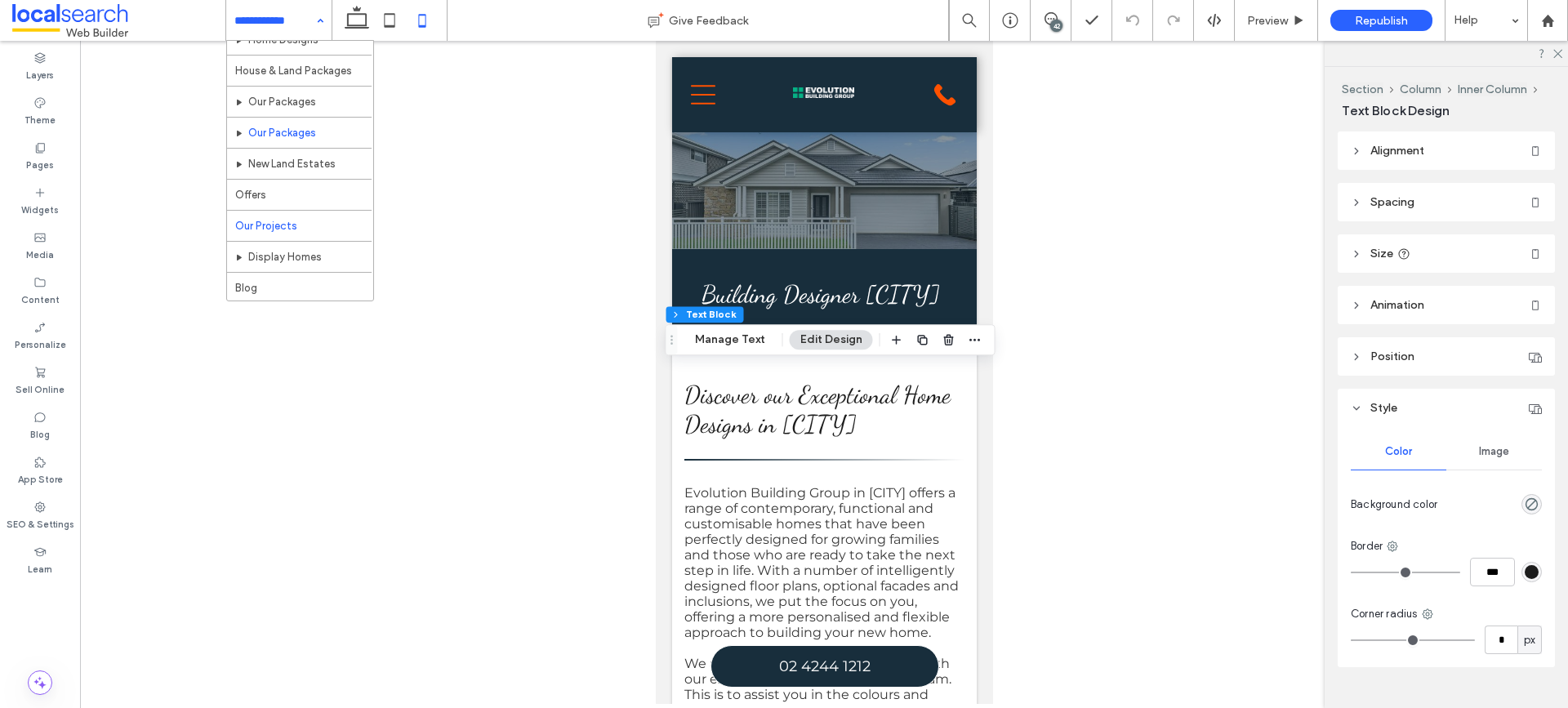 scroll, scrollTop: 408, scrollLeft: 0, axis: vertical 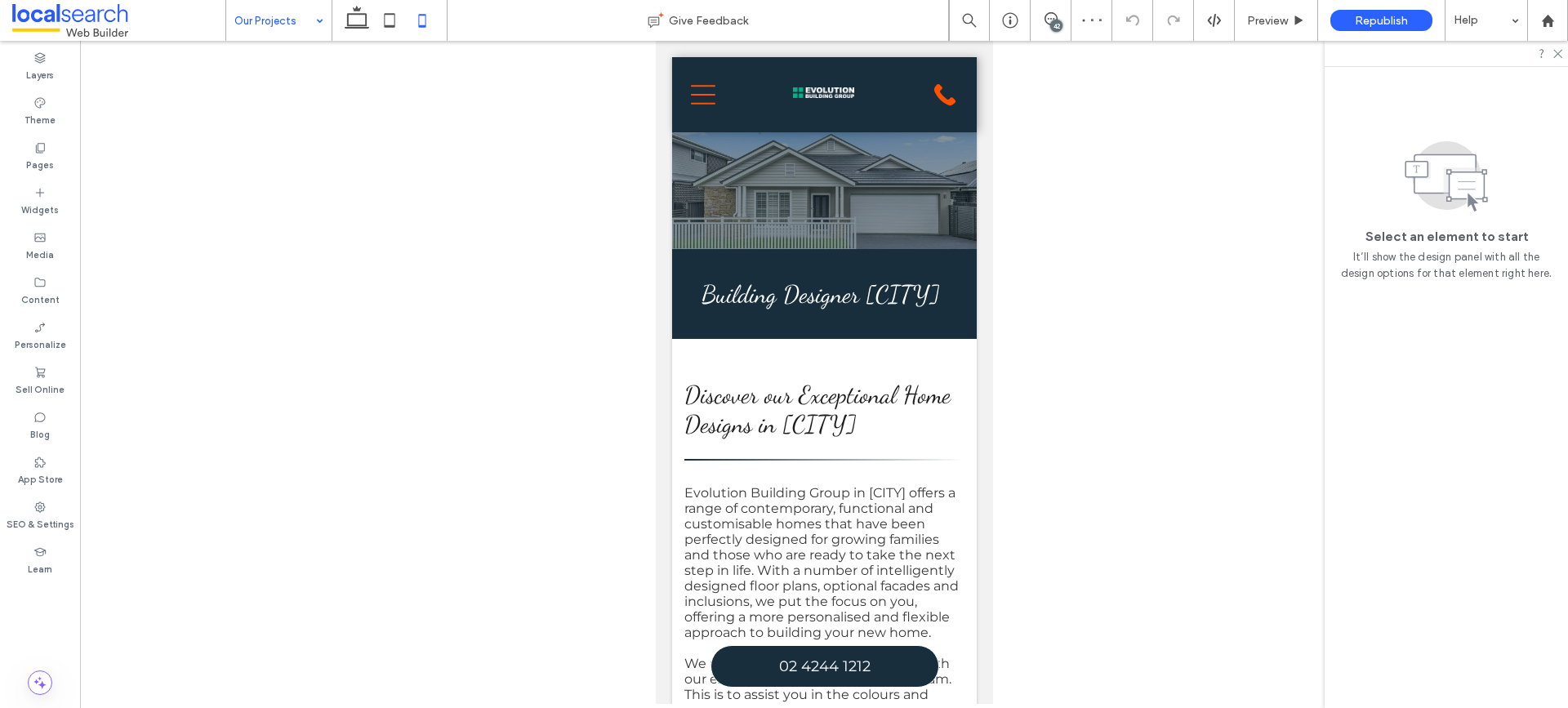 click at bounding box center (274, 20) 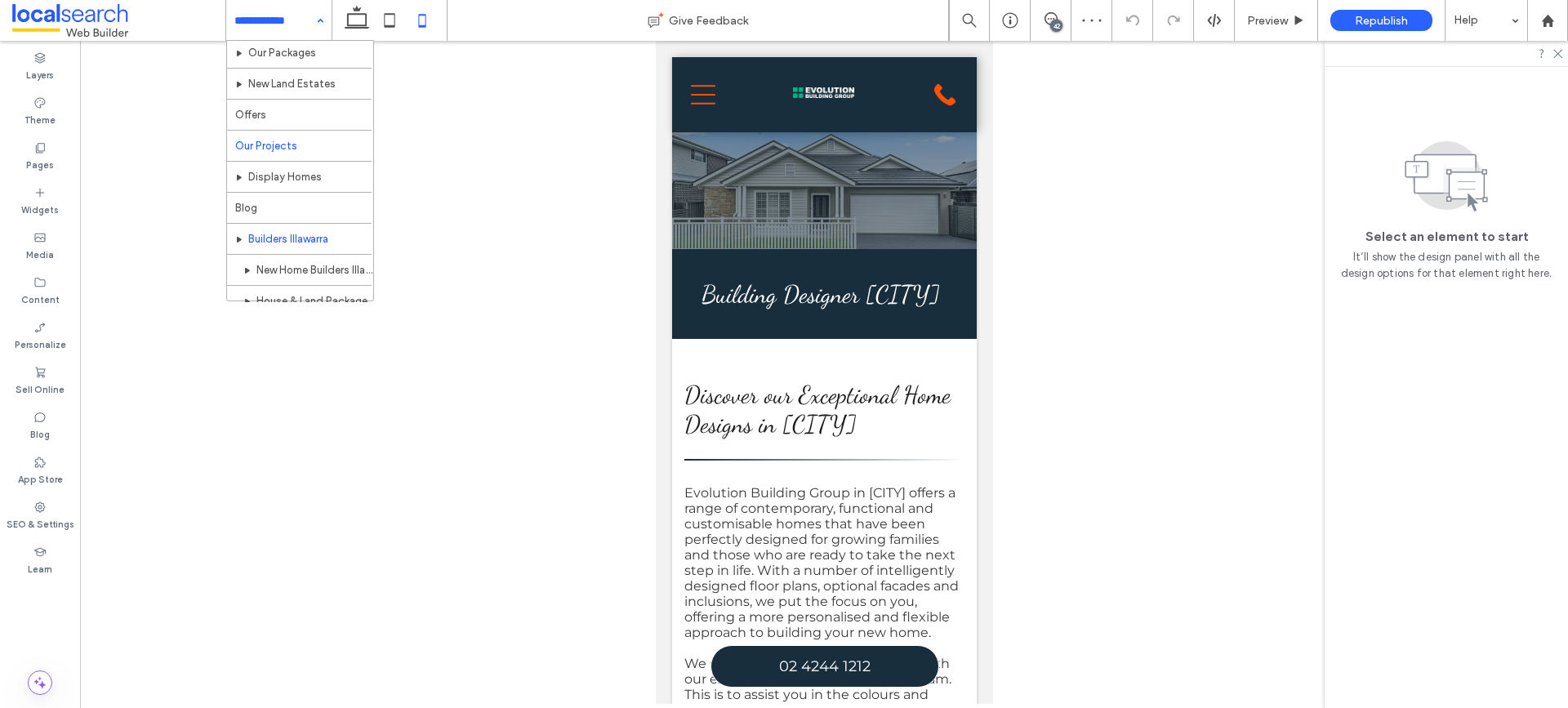 scroll, scrollTop: 408, scrollLeft: 0, axis: vertical 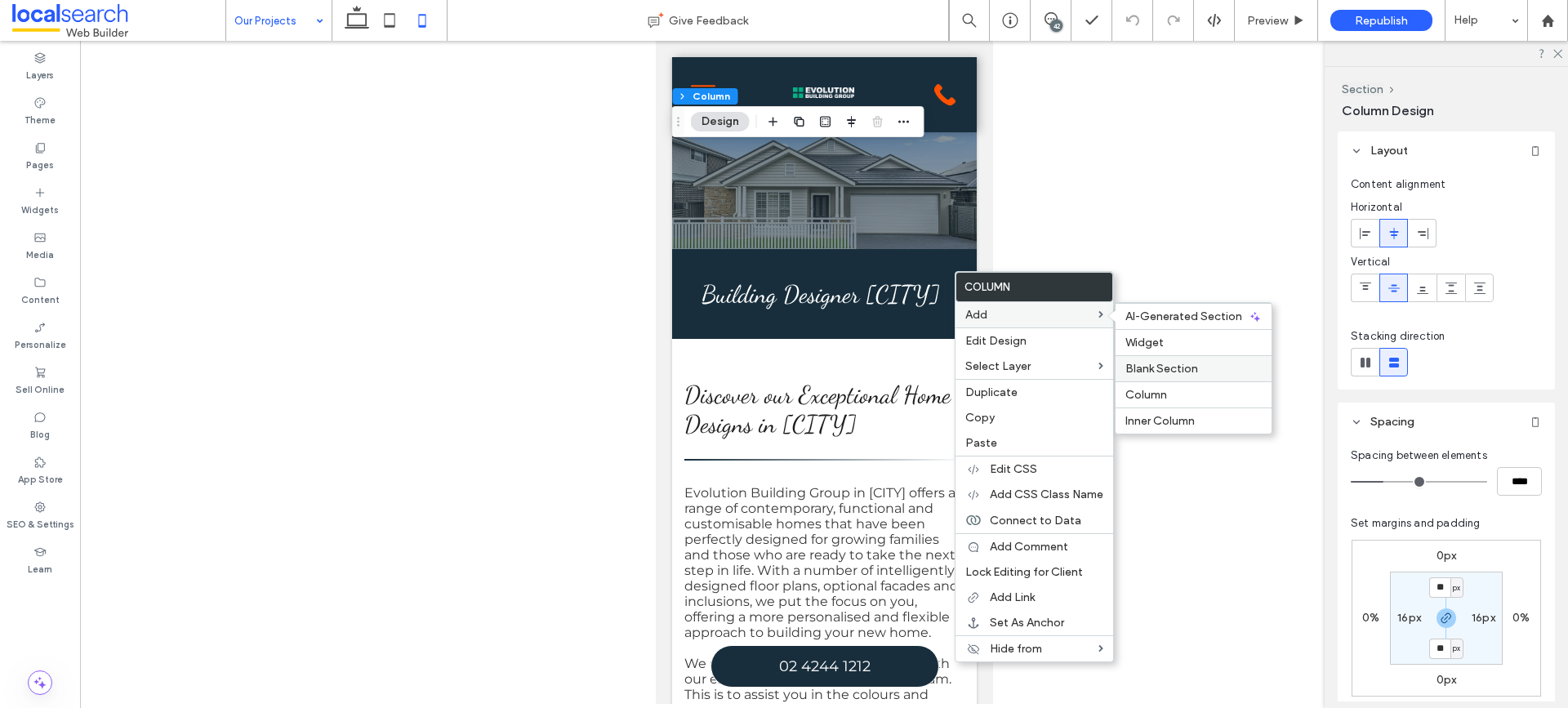 click on "Blank Section" at bounding box center (1161, 368) 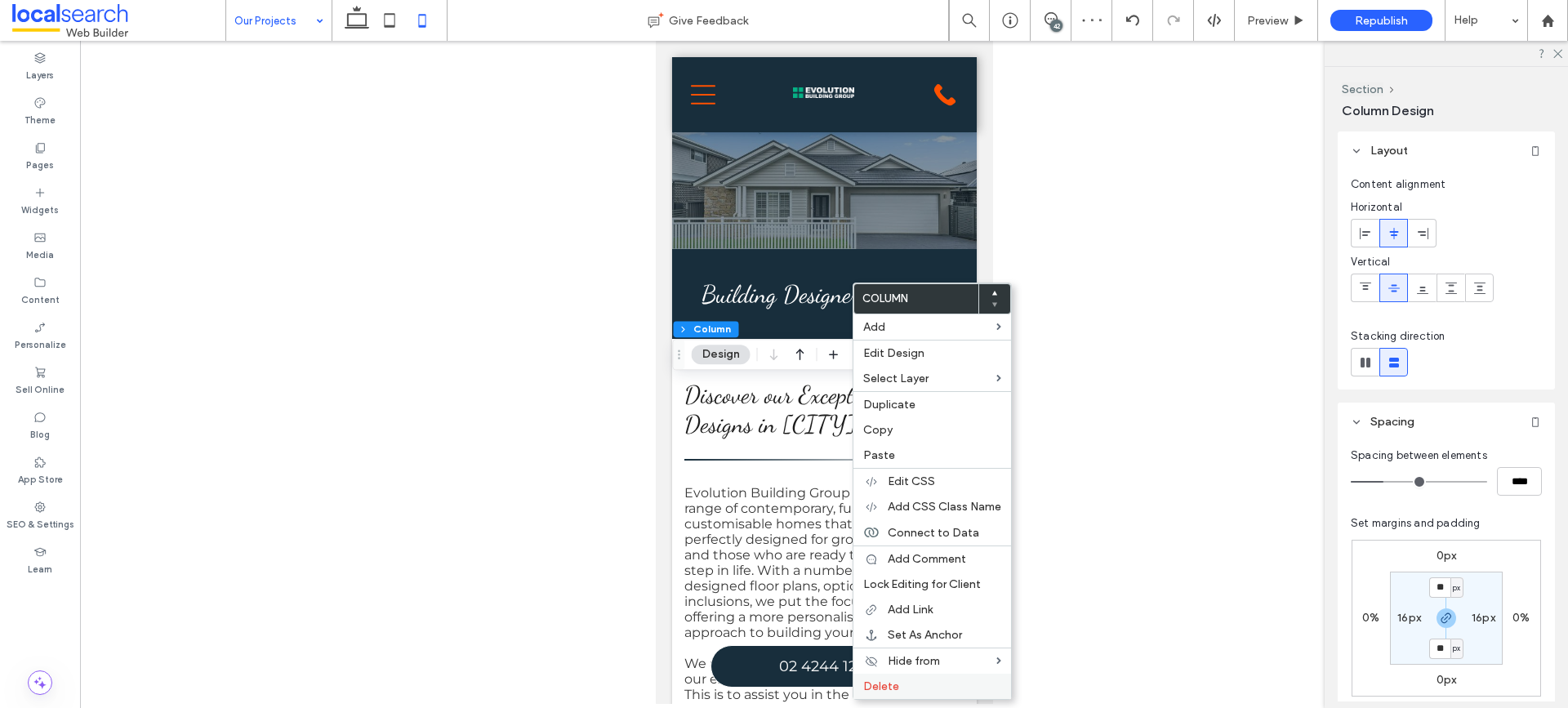 click on "Delete" at bounding box center (881, 686) 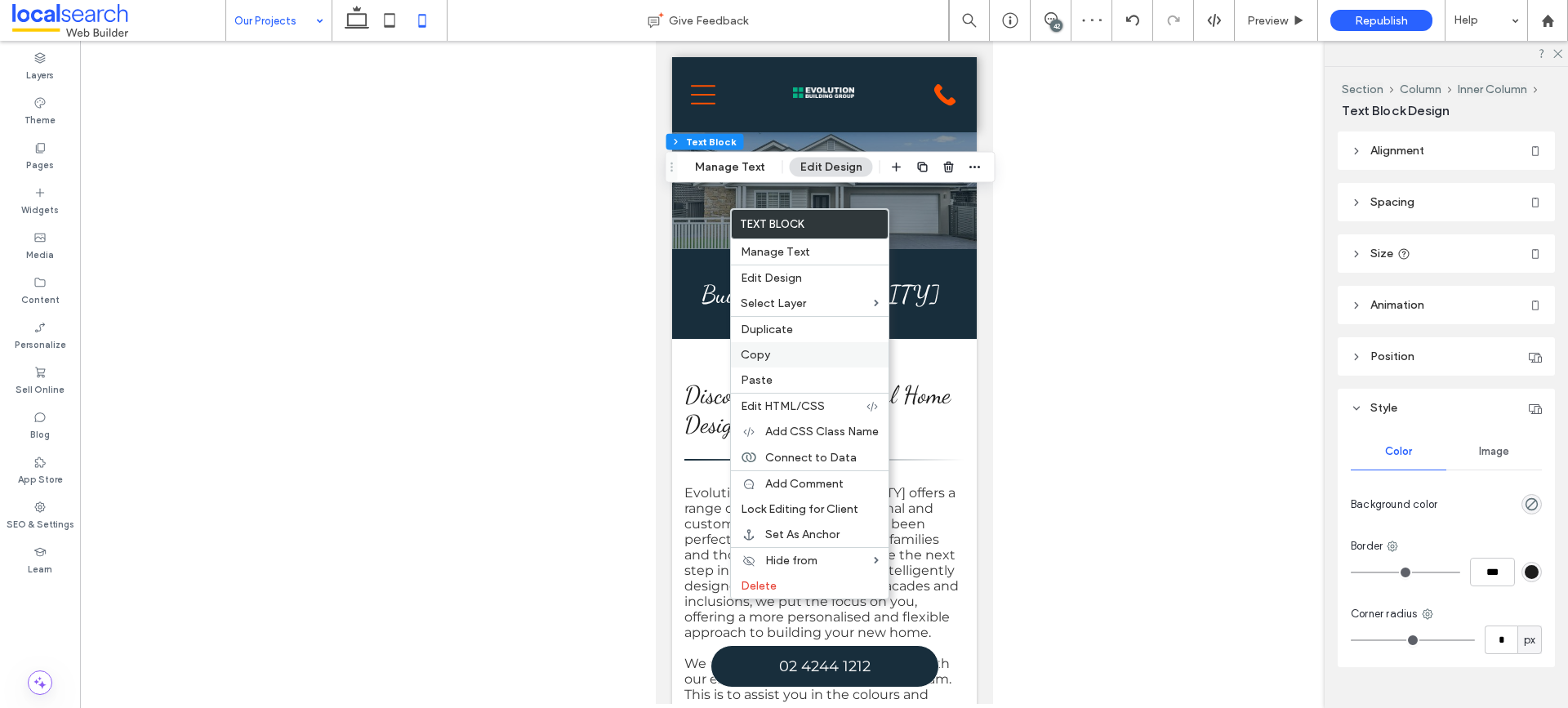 click on "Copy" at bounding box center [809, 354] 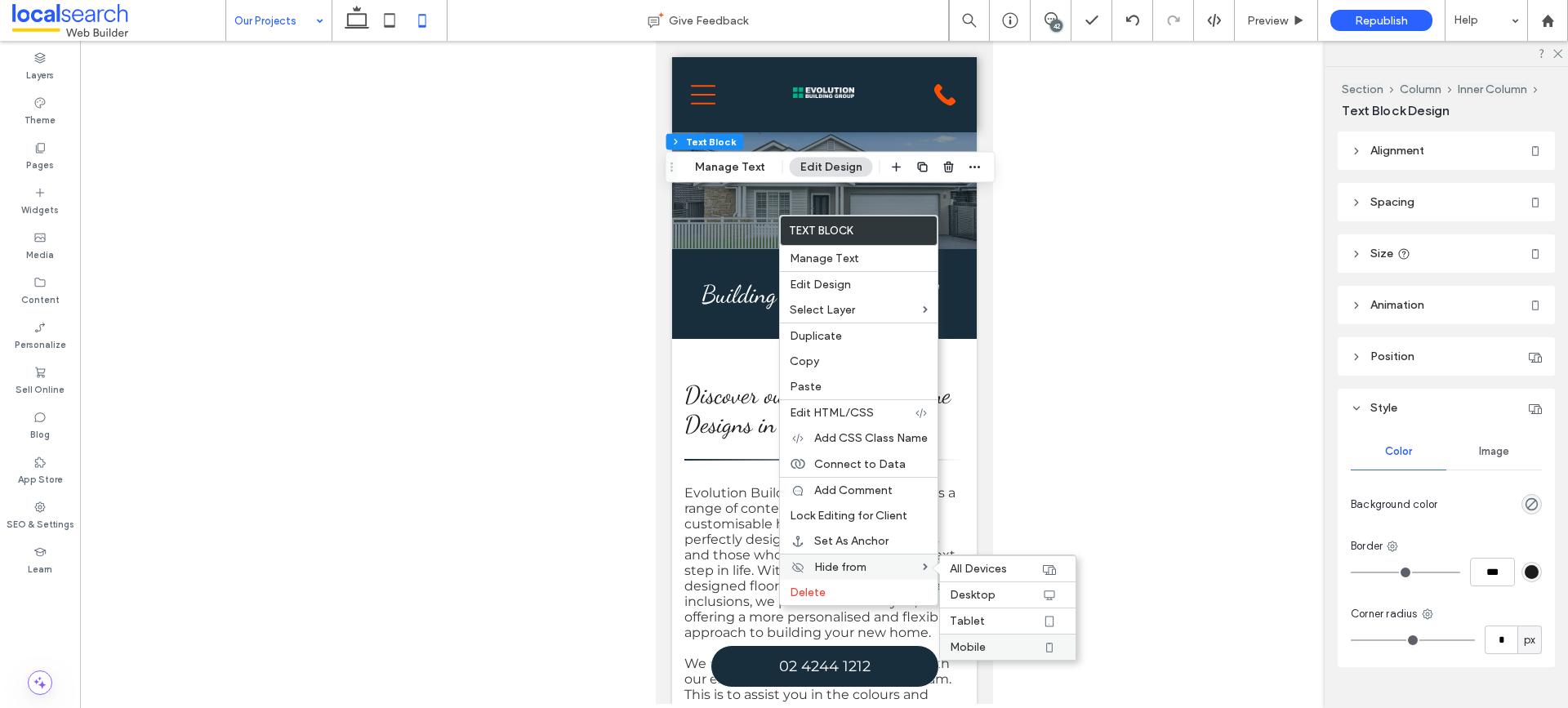 click on "Mobile" at bounding box center (996, 647) 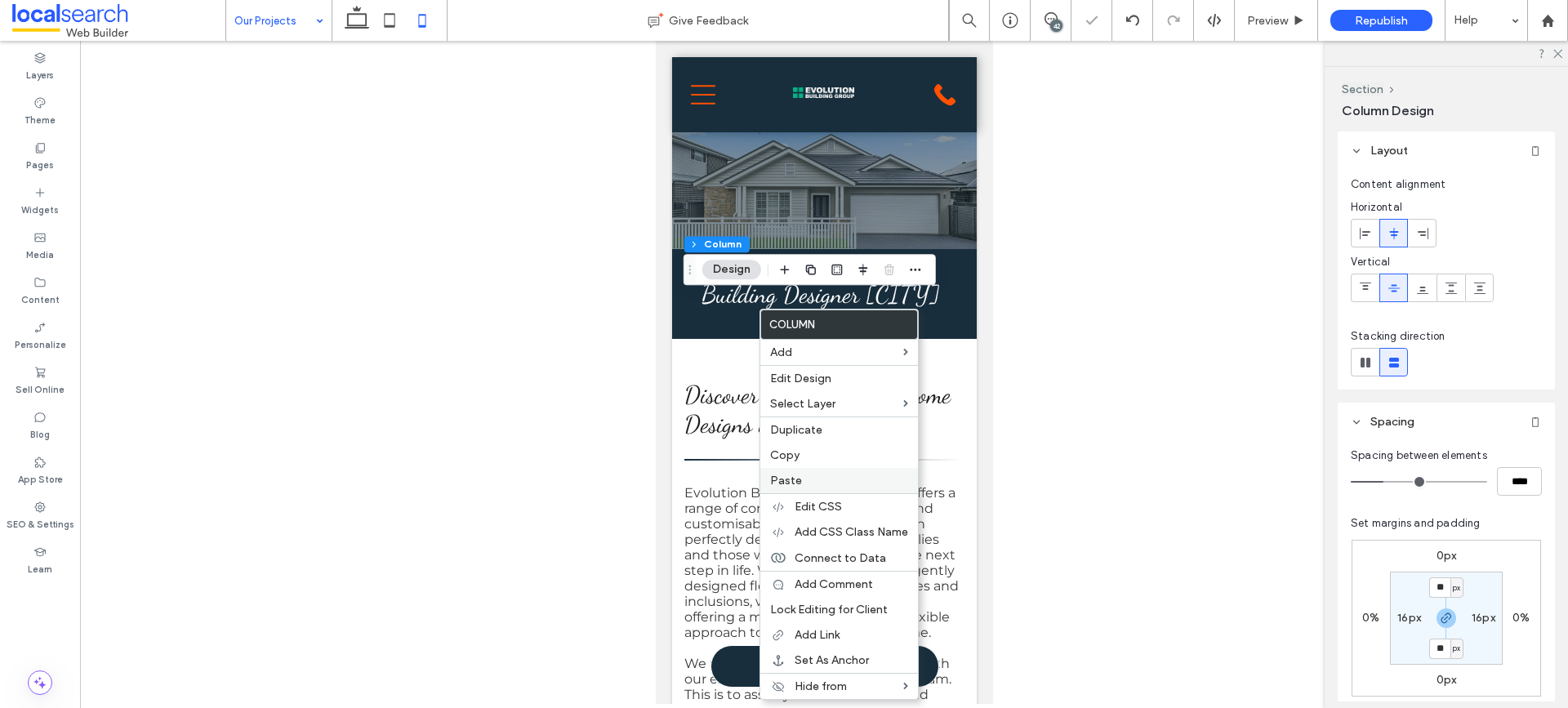click on "Paste" at bounding box center (786, 480) 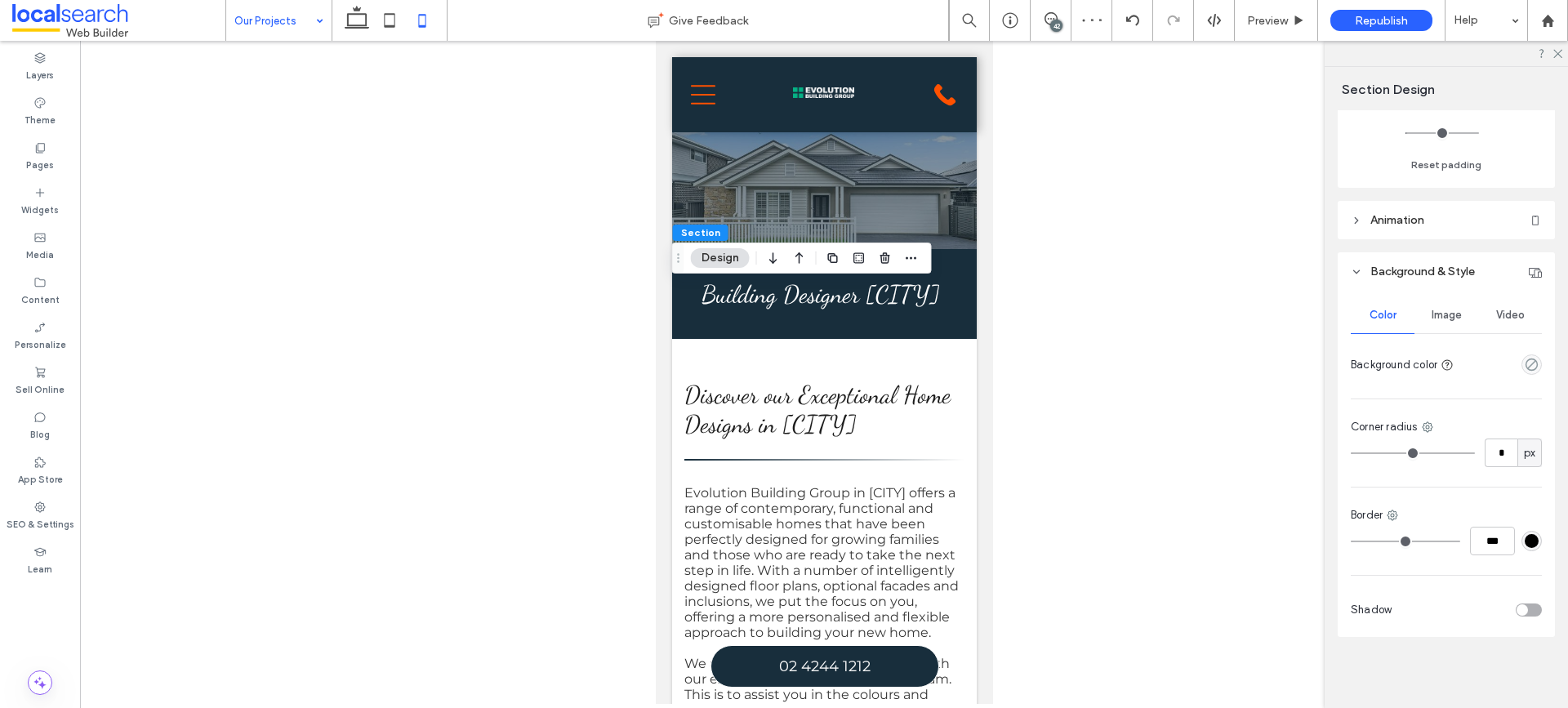 scroll, scrollTop: 393, scrollLeft: 0, axis: vertical 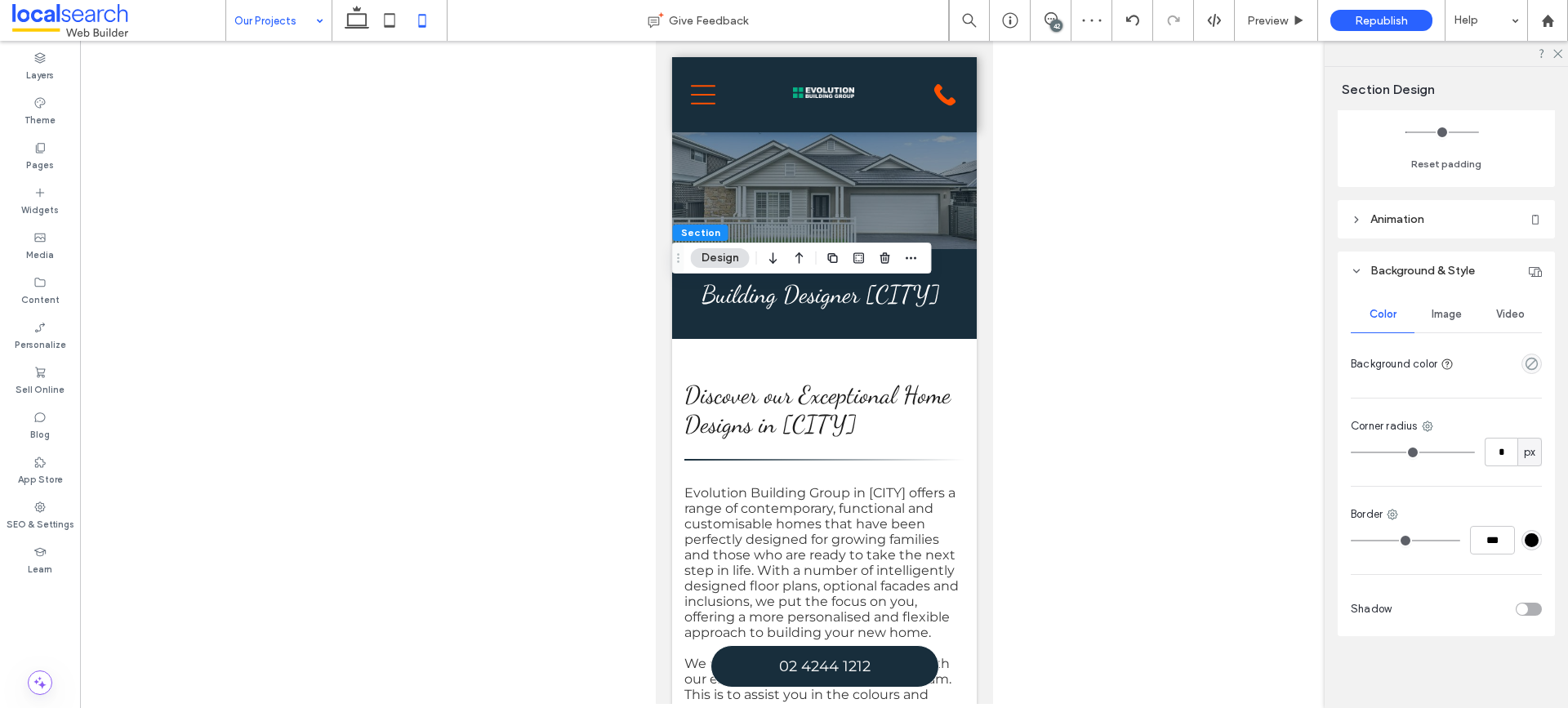 click at bounding box center [1531, 363] 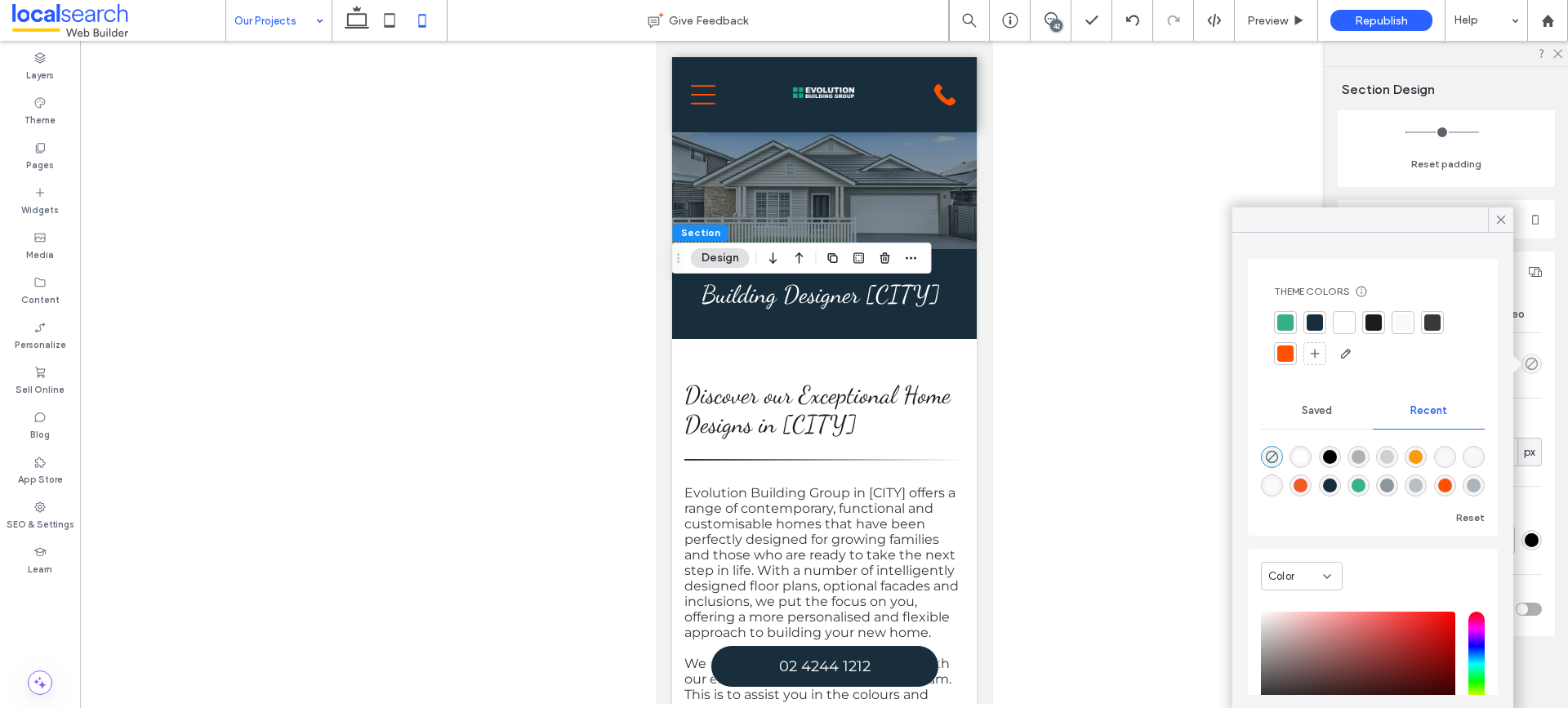 click at bounding box center [1315, 323] 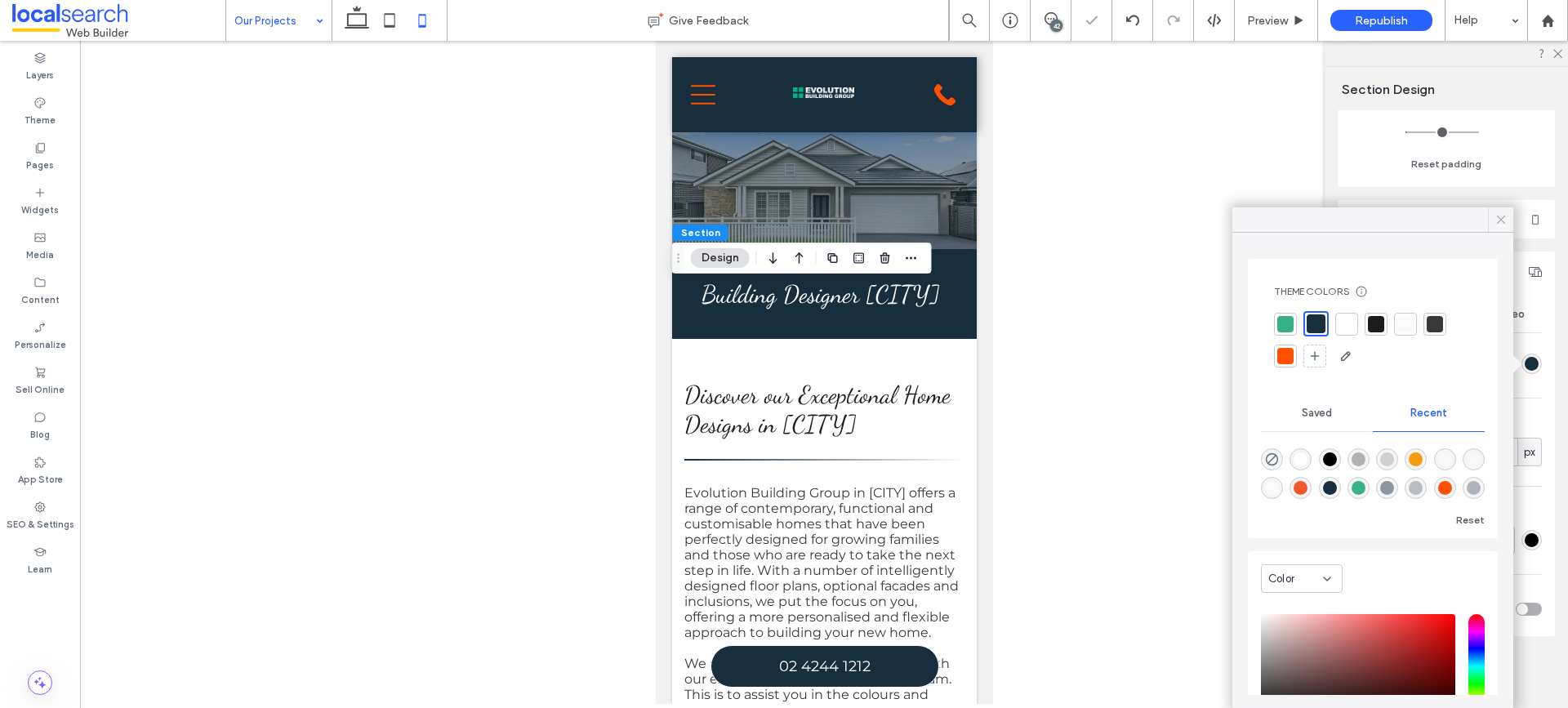 click 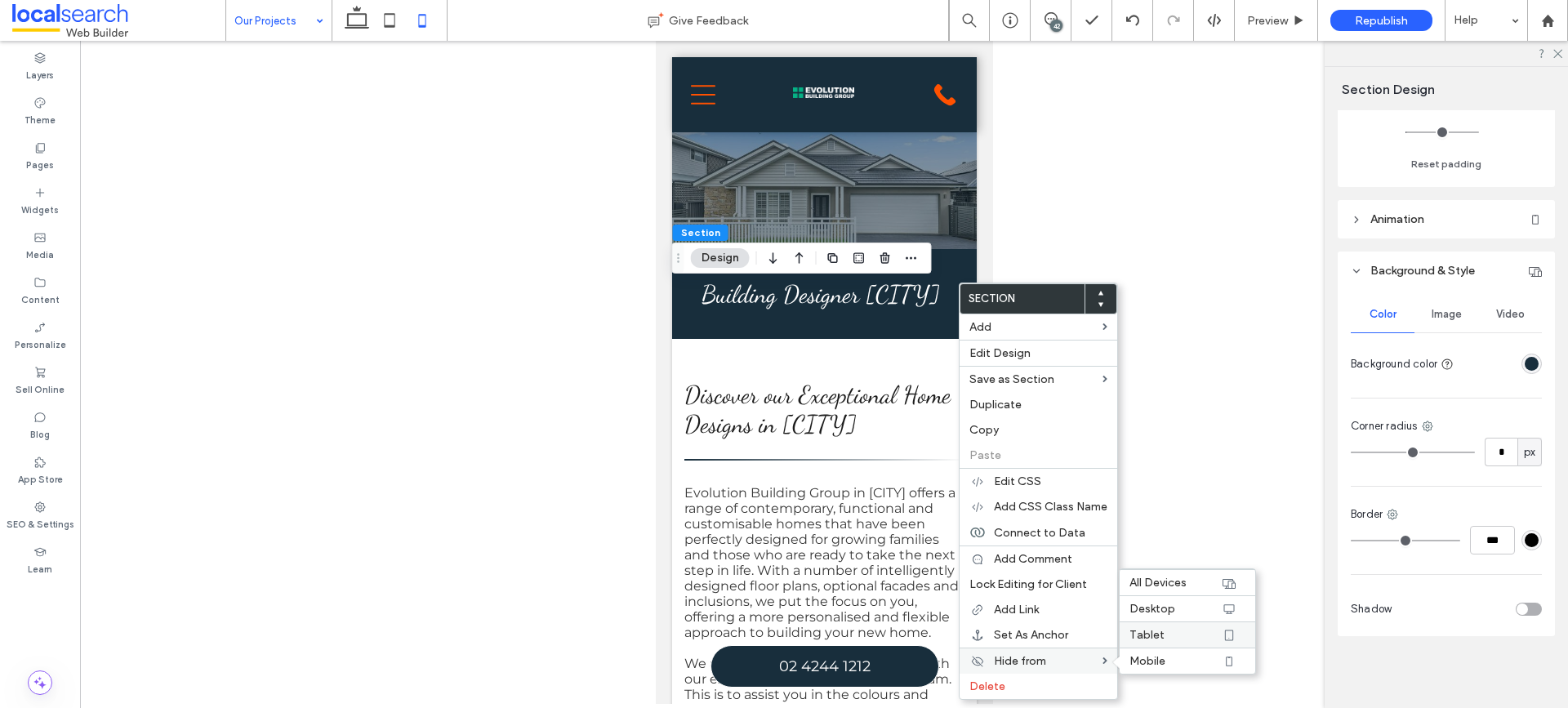 click on "Tablet" at bounding box center (1175, 635) 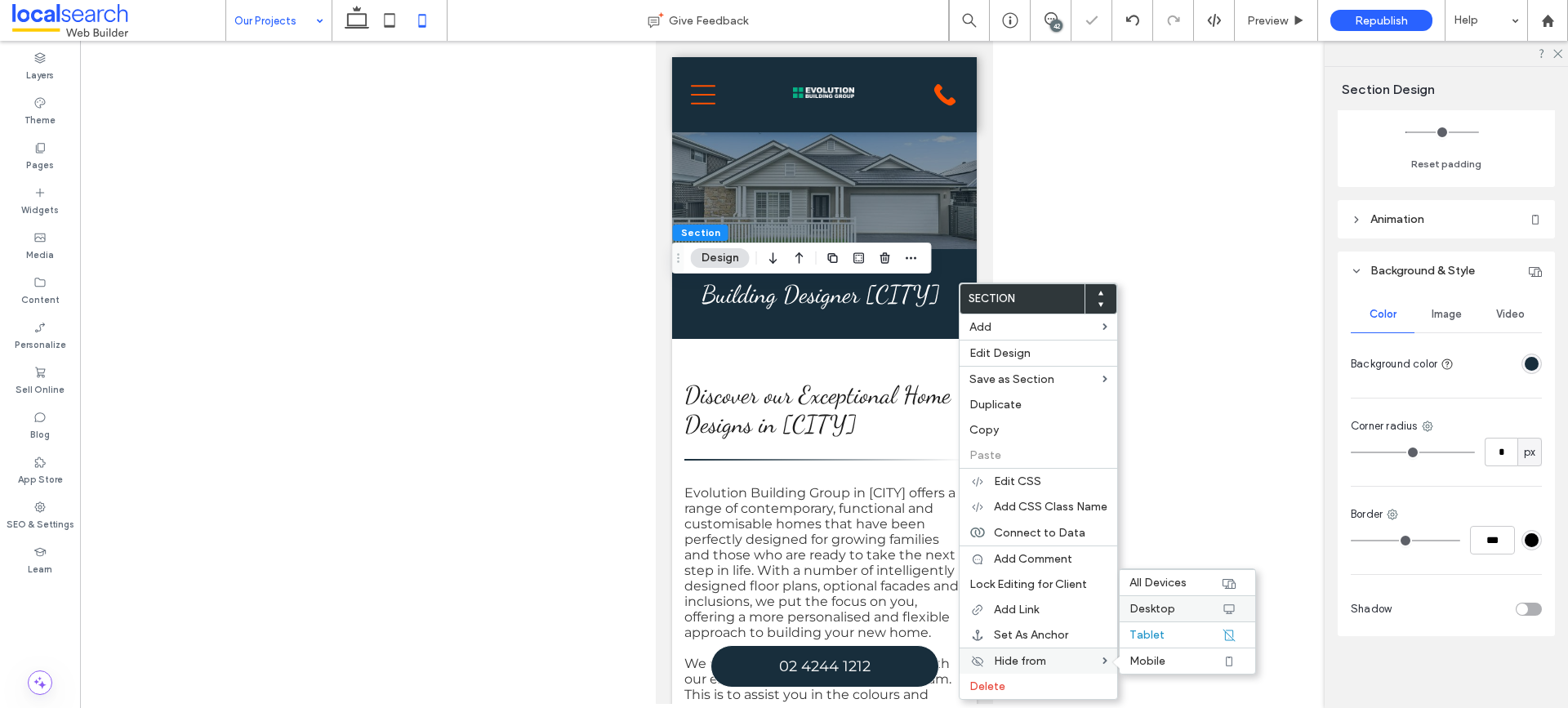 click on "Desktop" at bounding box center (1175, 608) 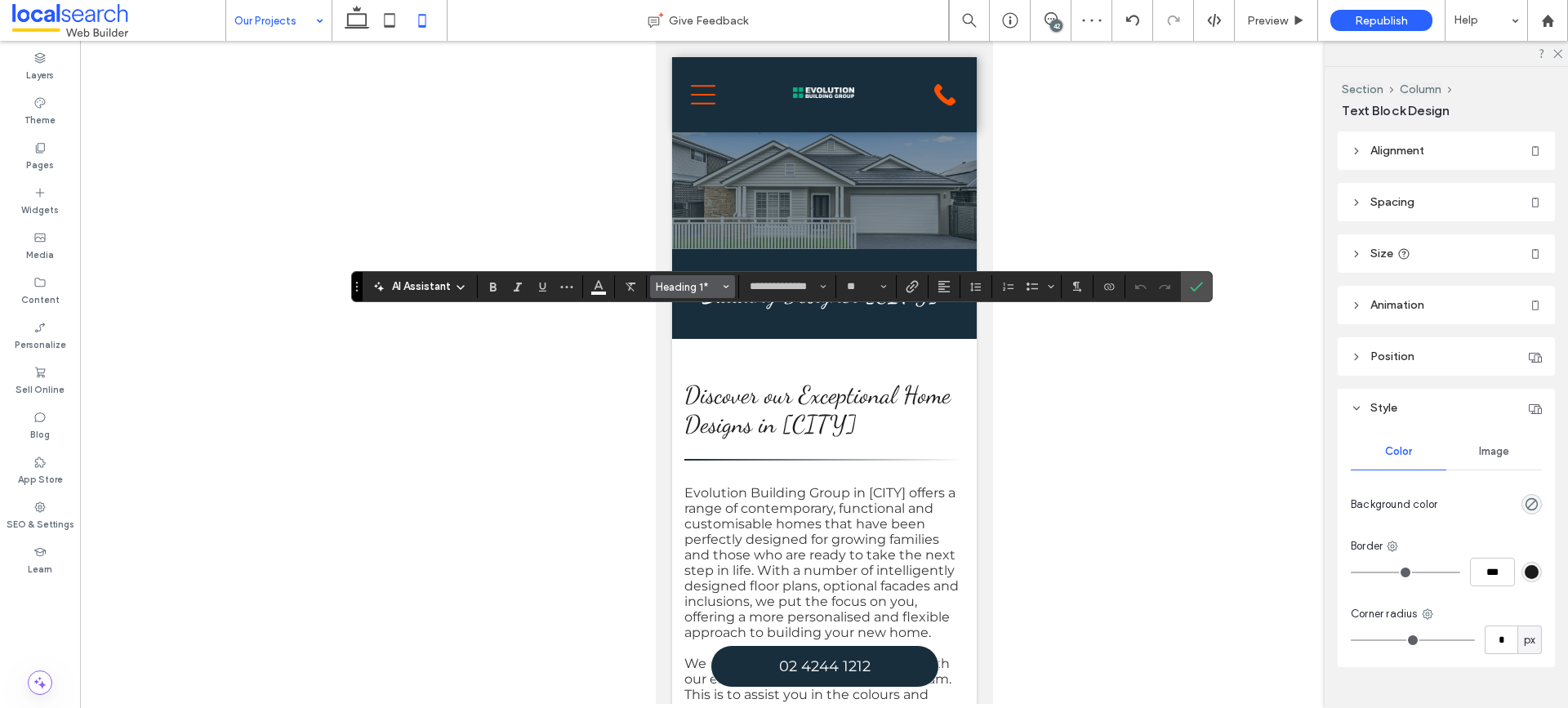 click on "Heading 1*" at bounding box center (688, 287) 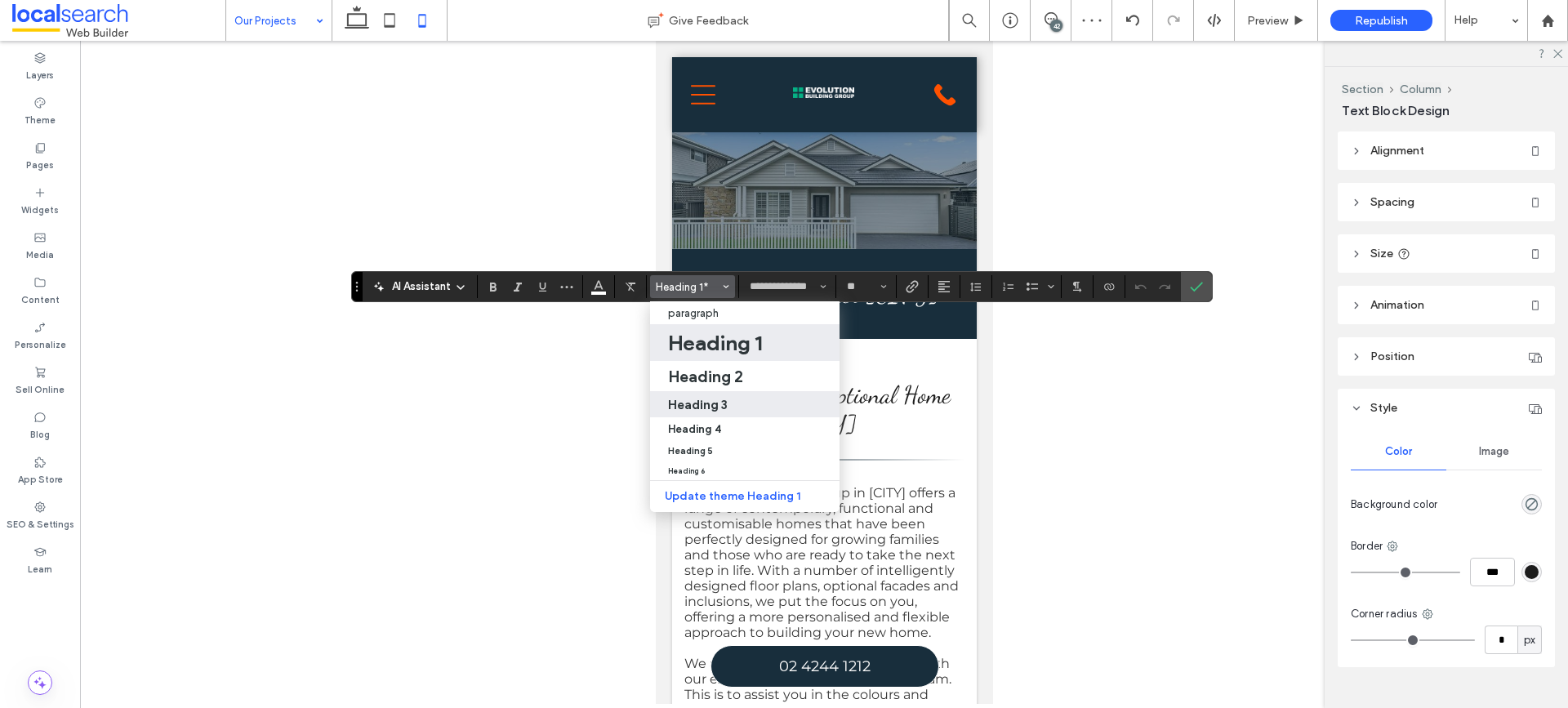 click on "Heading 3" at bounding box center [697, 404] 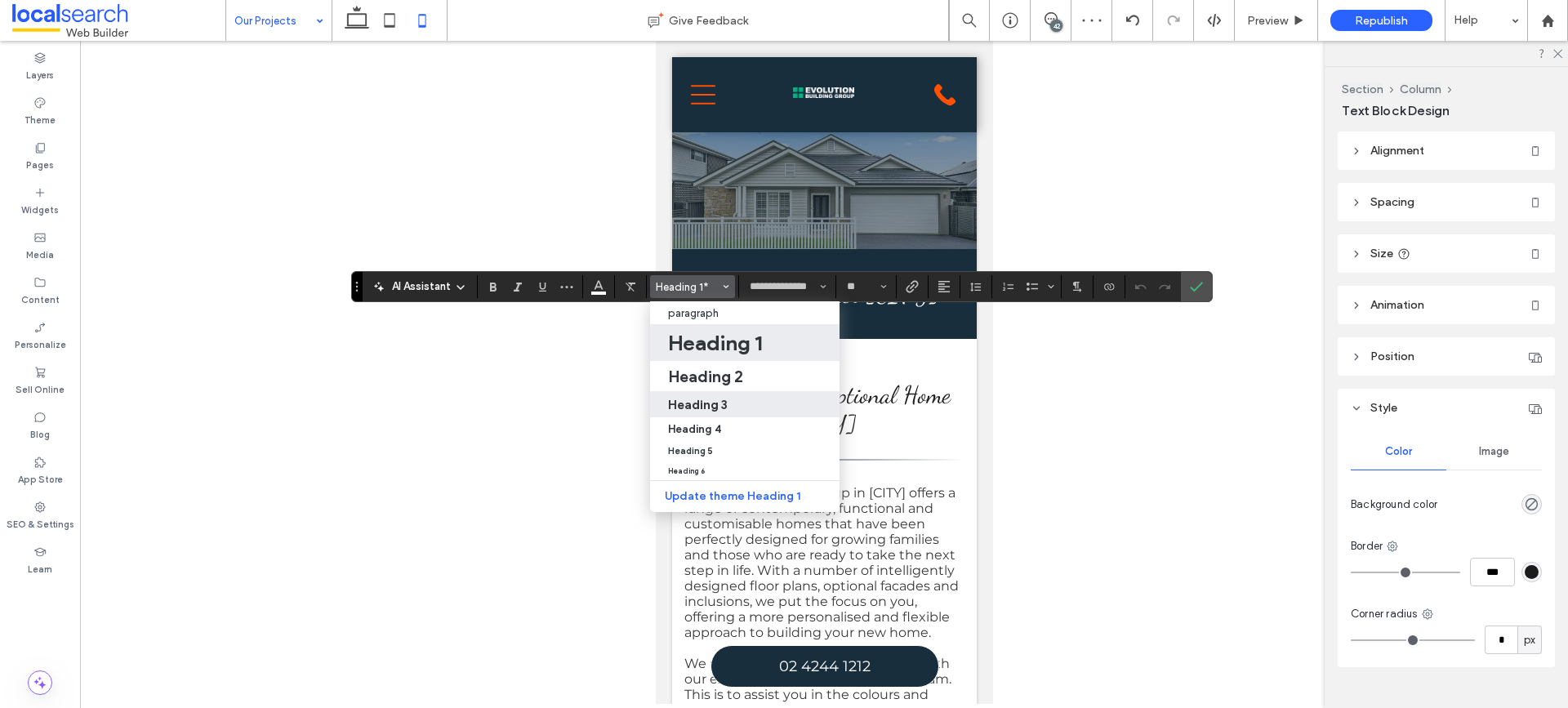 type on "**" 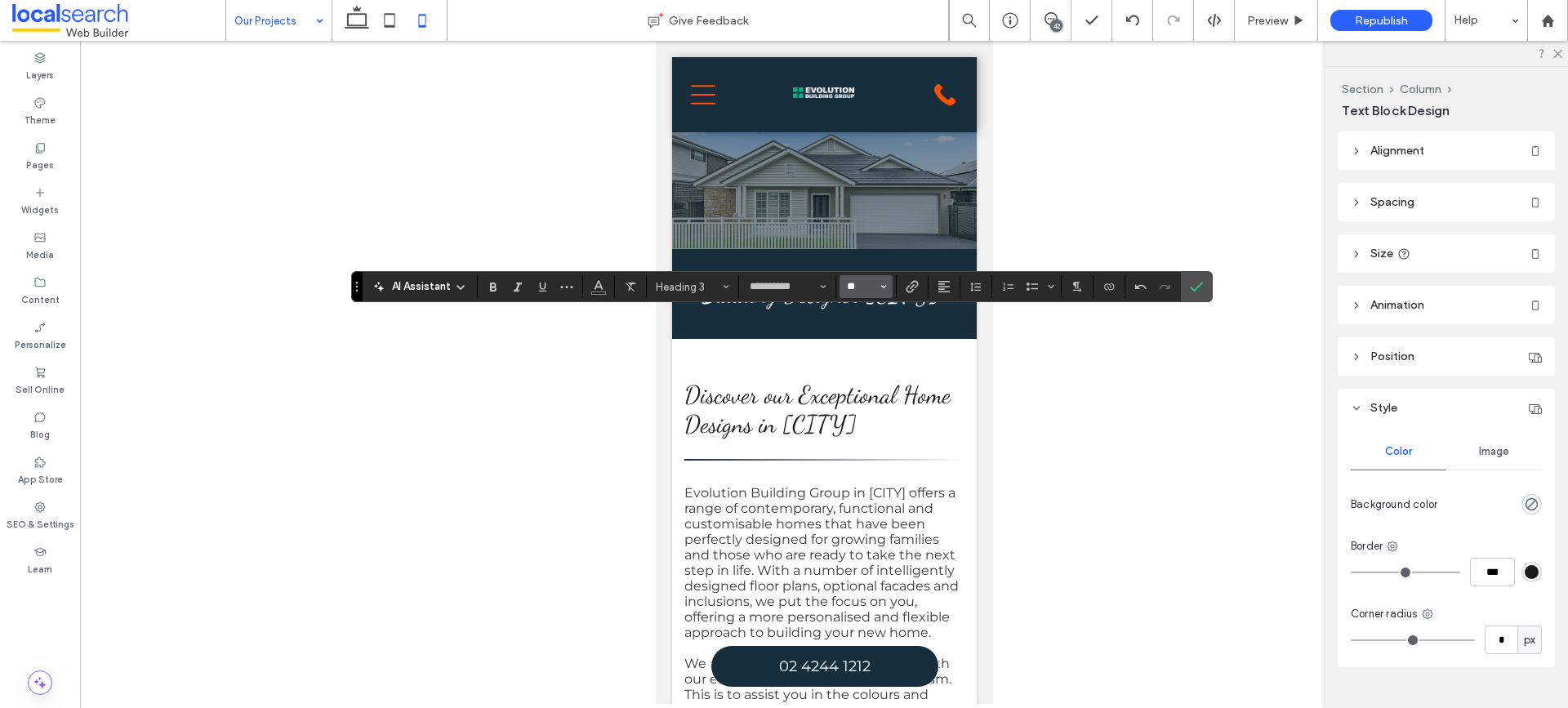 click on "**" at bounding box center [861, 287] 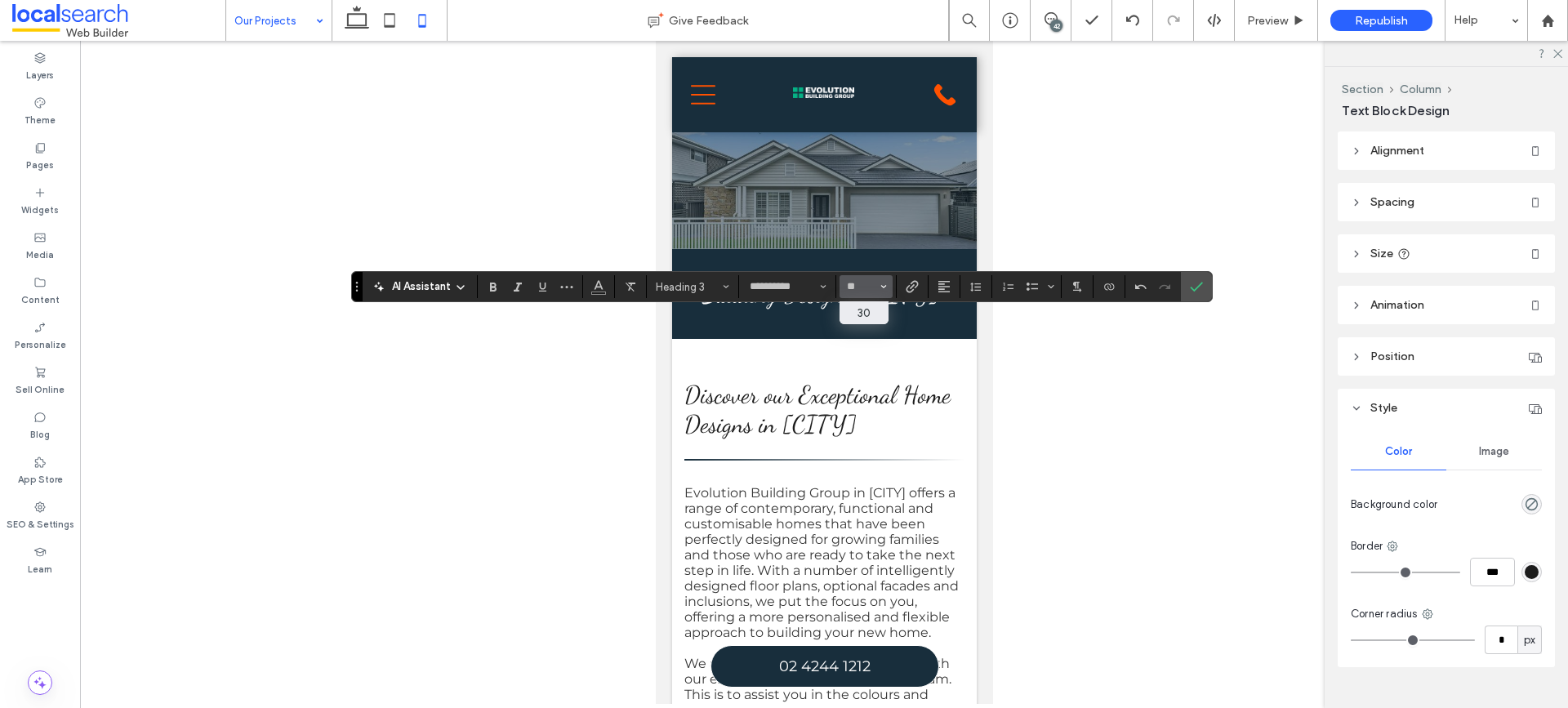type on "**" 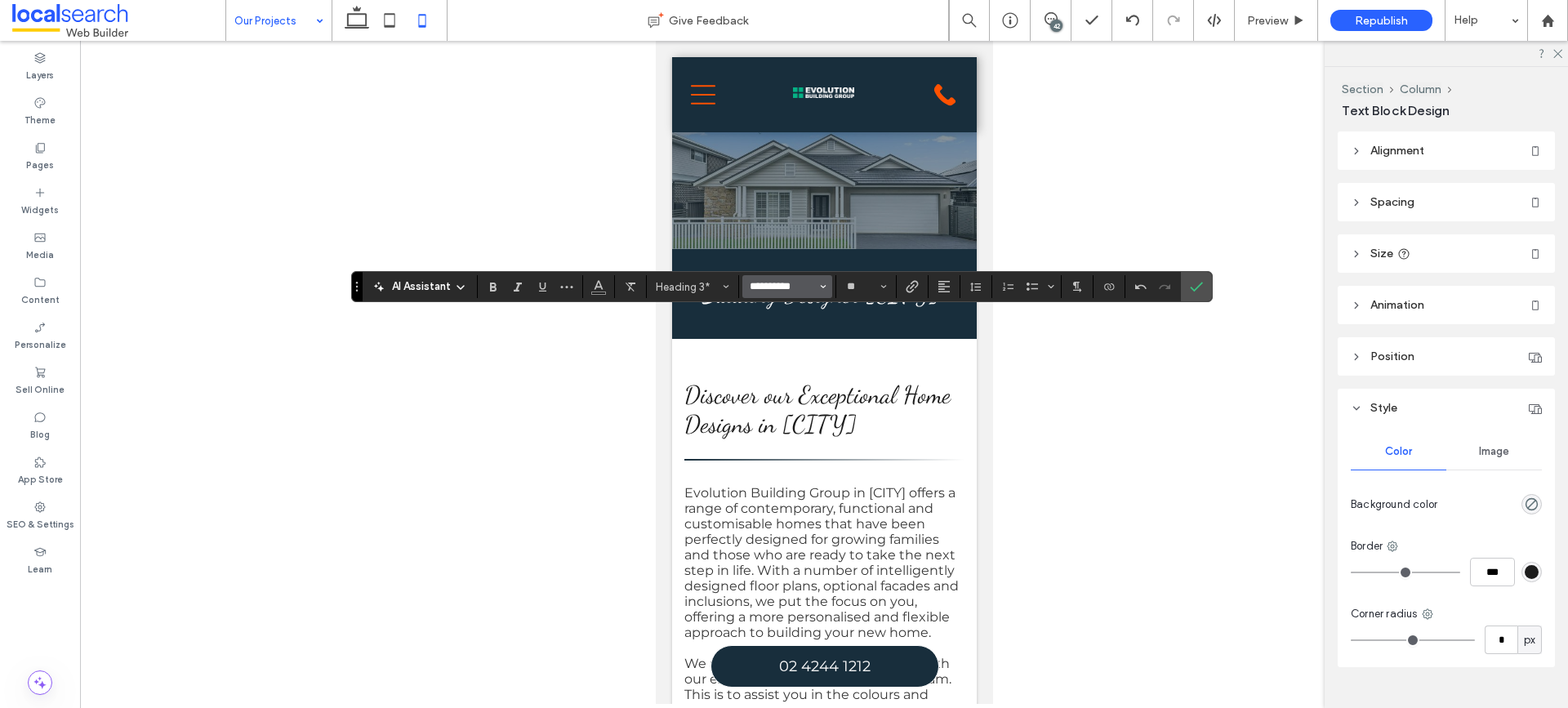 click on "**********" at bounding box center (782, 287) 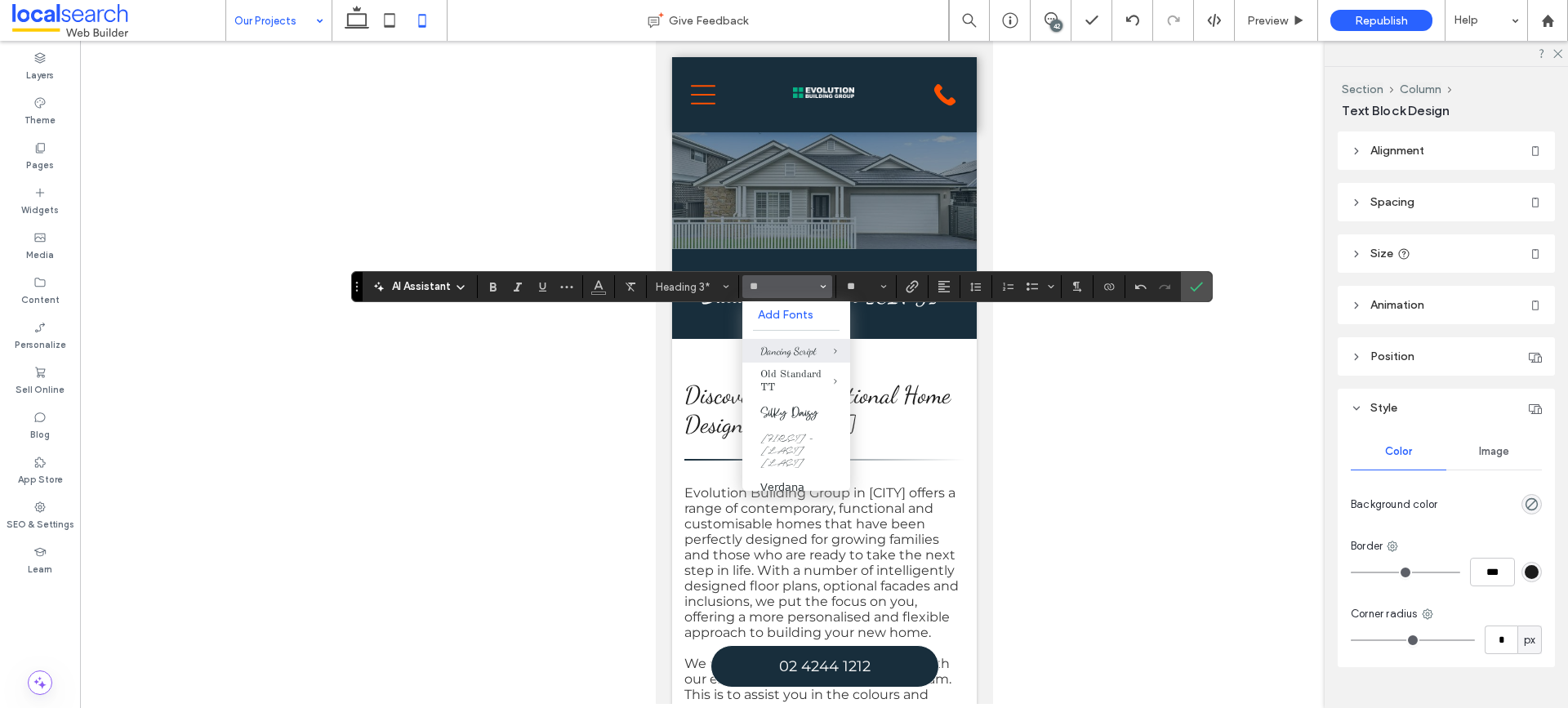 click on "Dancing Script" at bounding box center [796, 351] 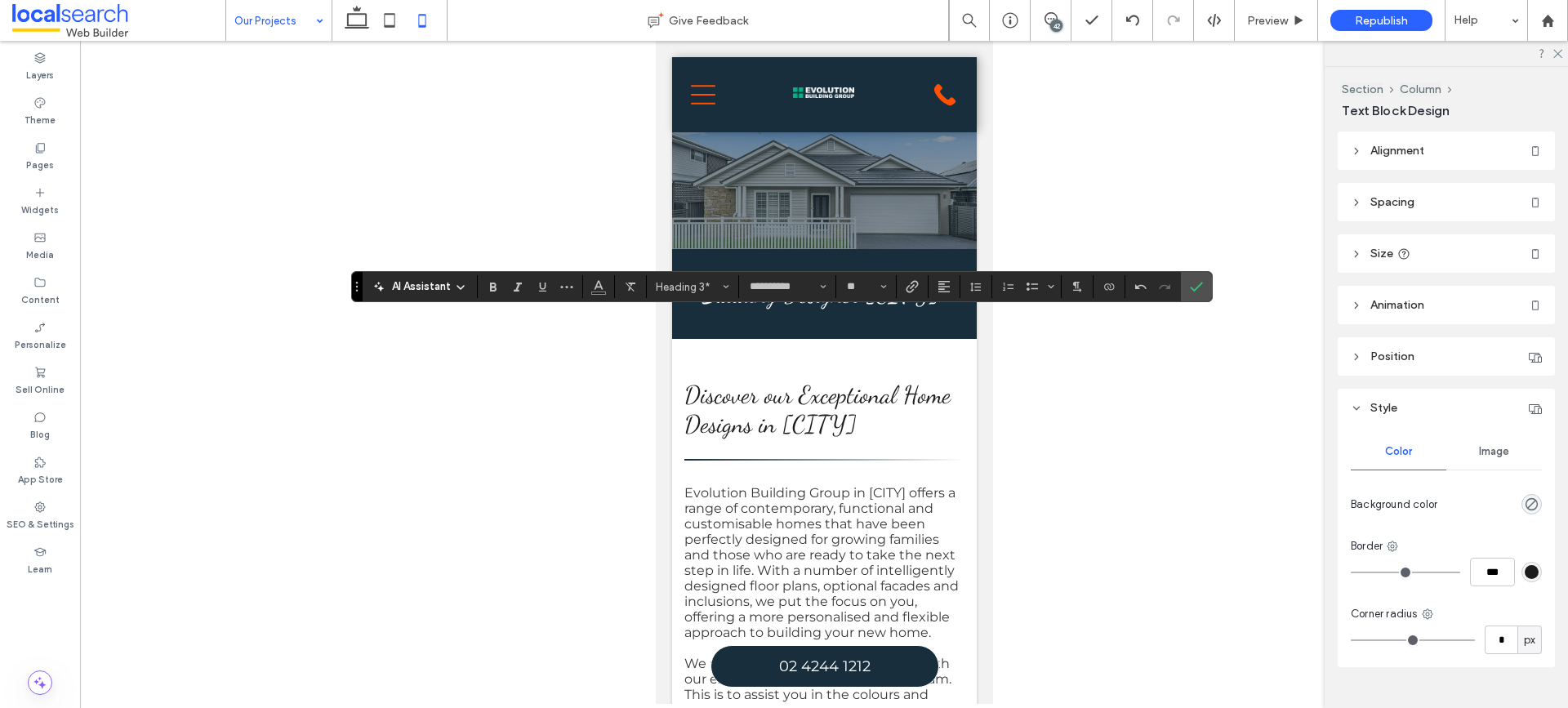 type on "**********" 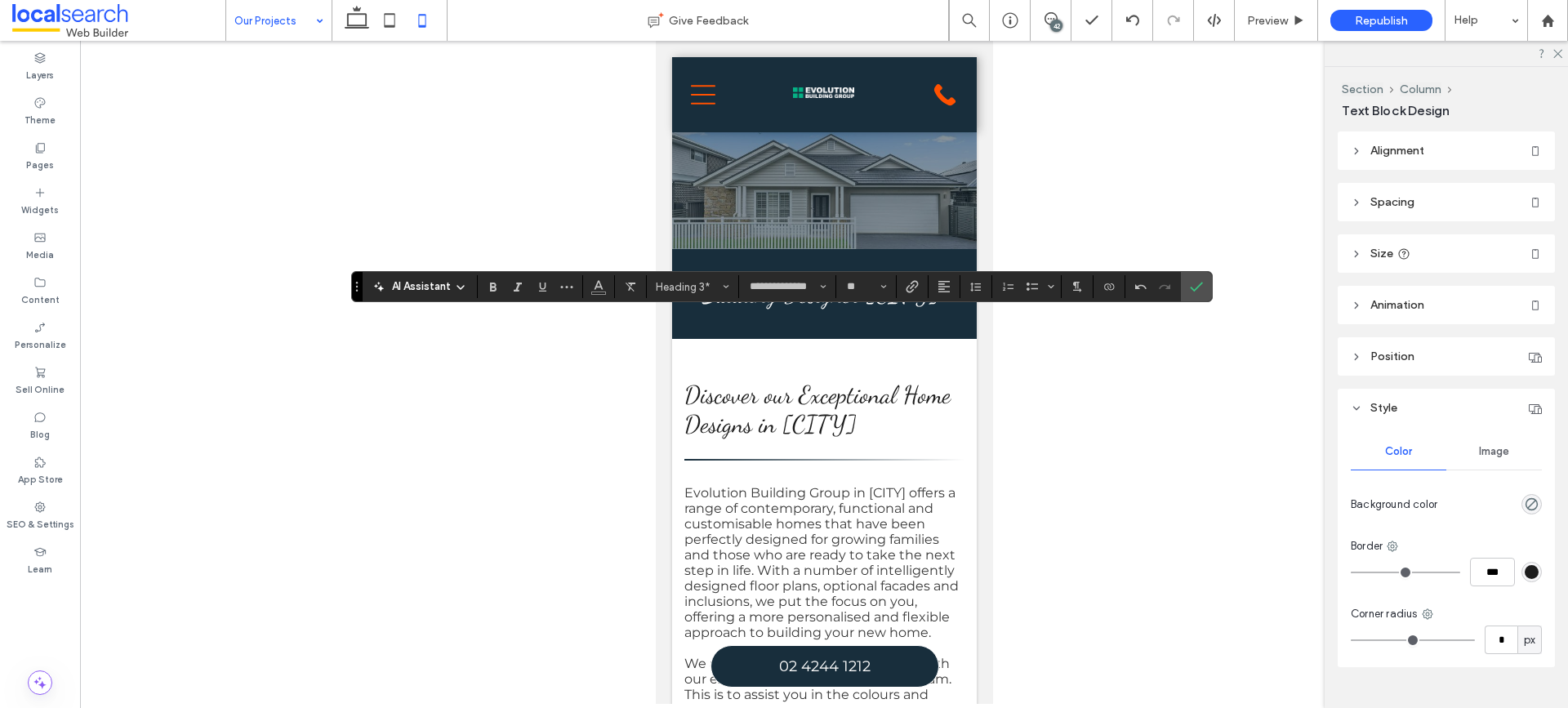 drag, startPoint x: 1195, startPoint y: 285, endPoint x: 1162, endPoint y: 302, distance: 37.12142 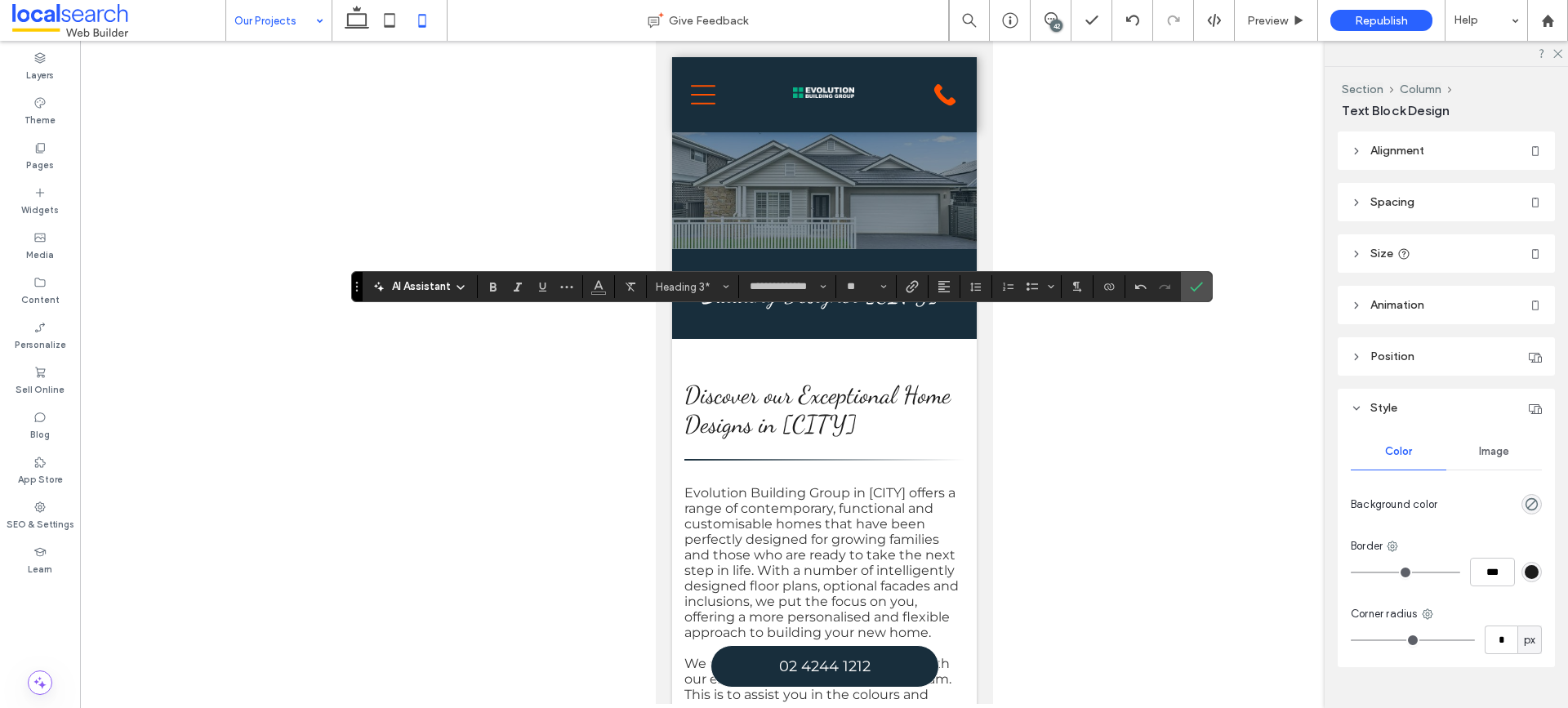 click 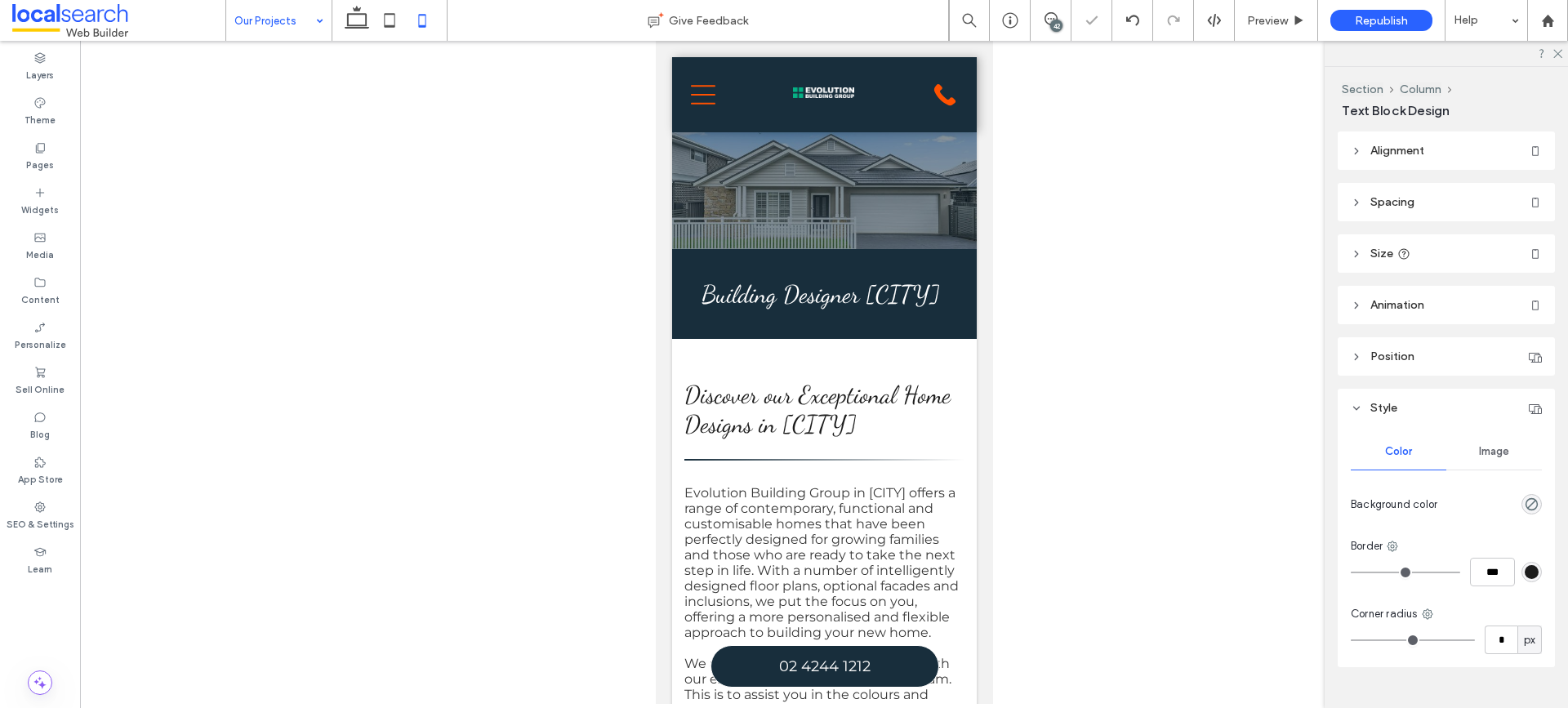 type on "**********" 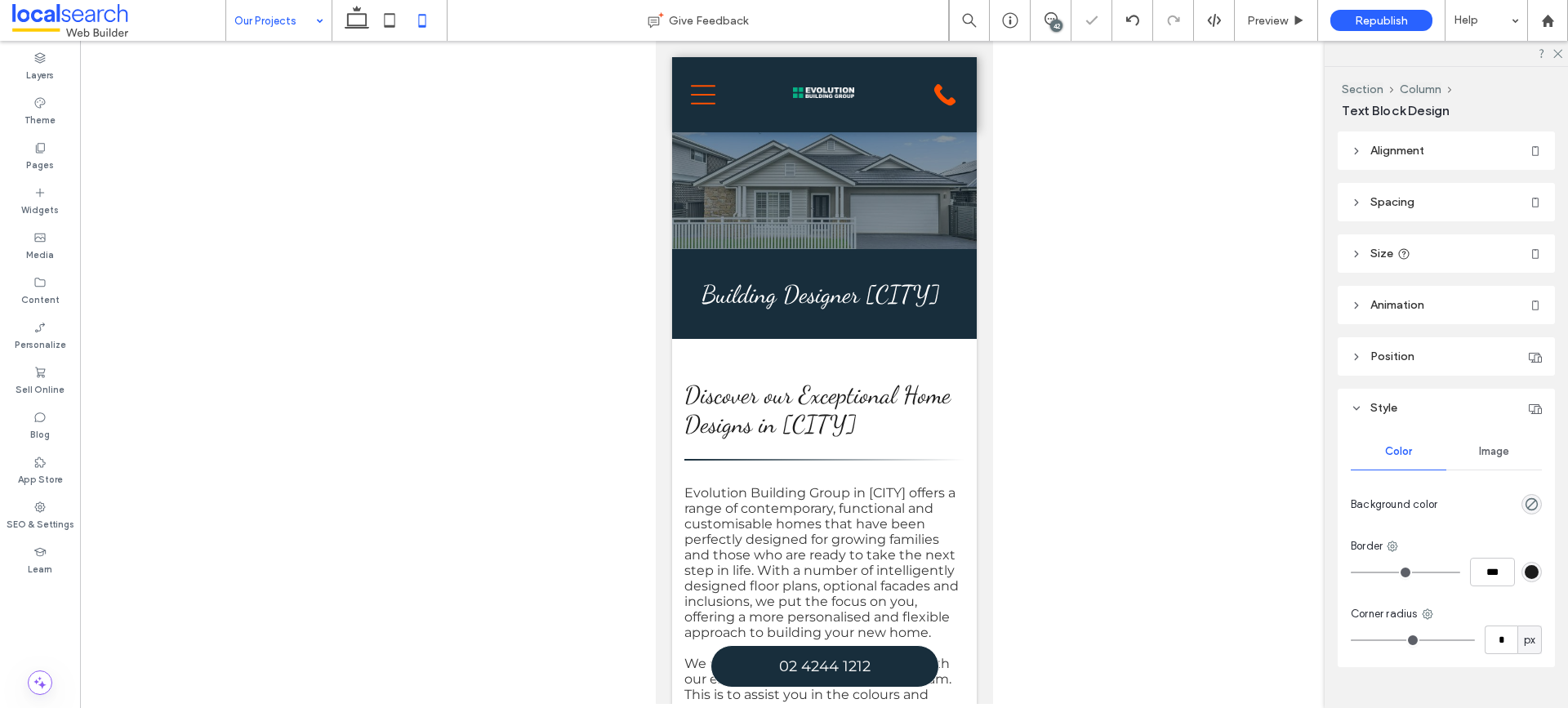 type on "**" 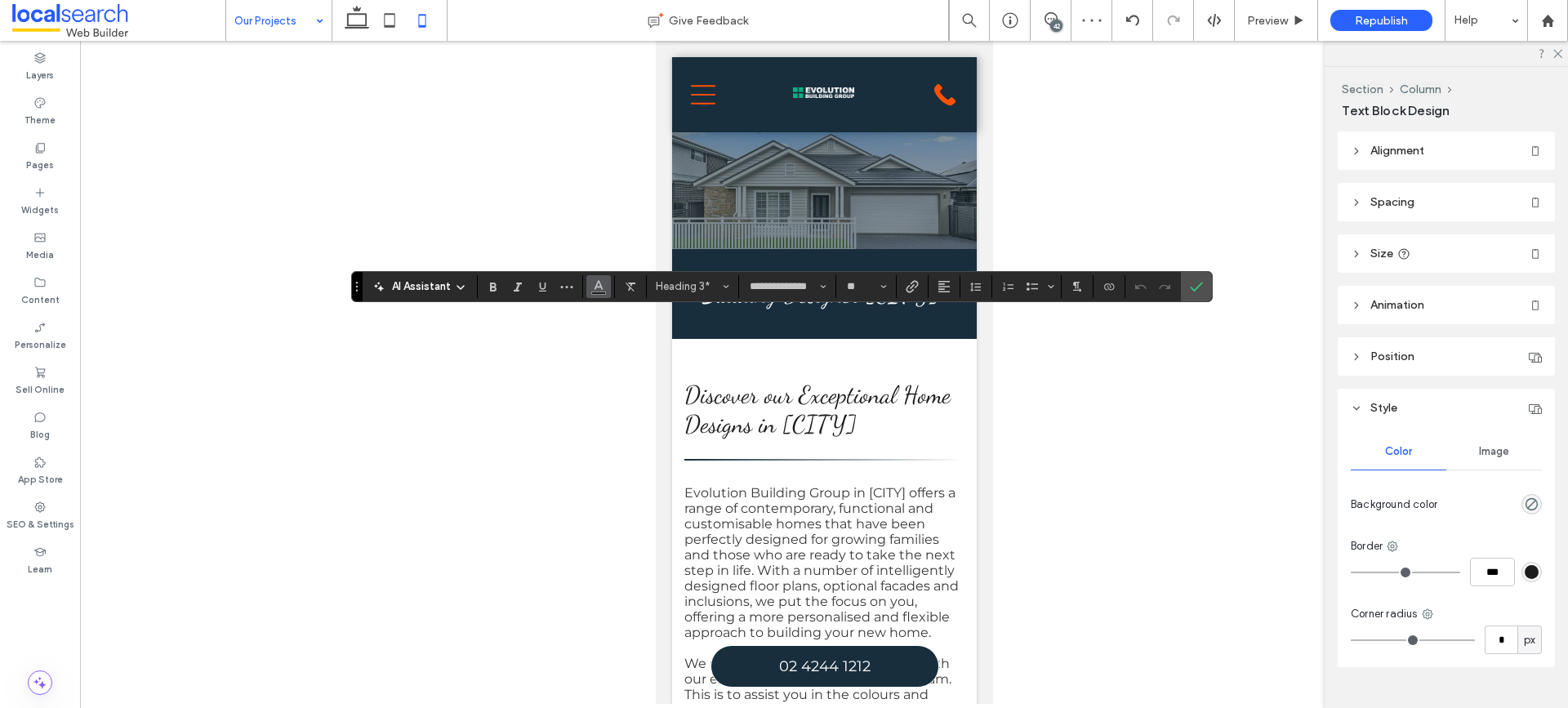 click 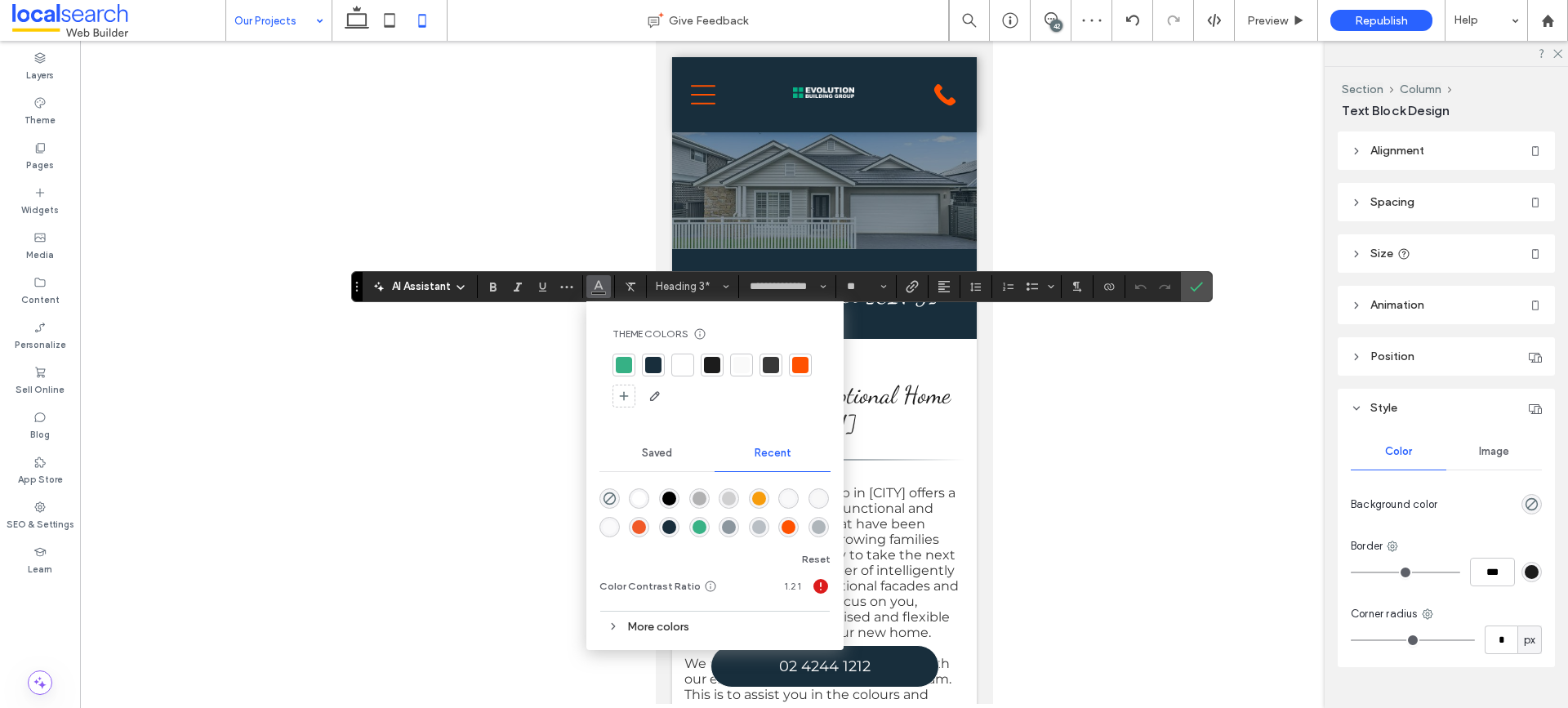 click at bounding box center [683, 365] 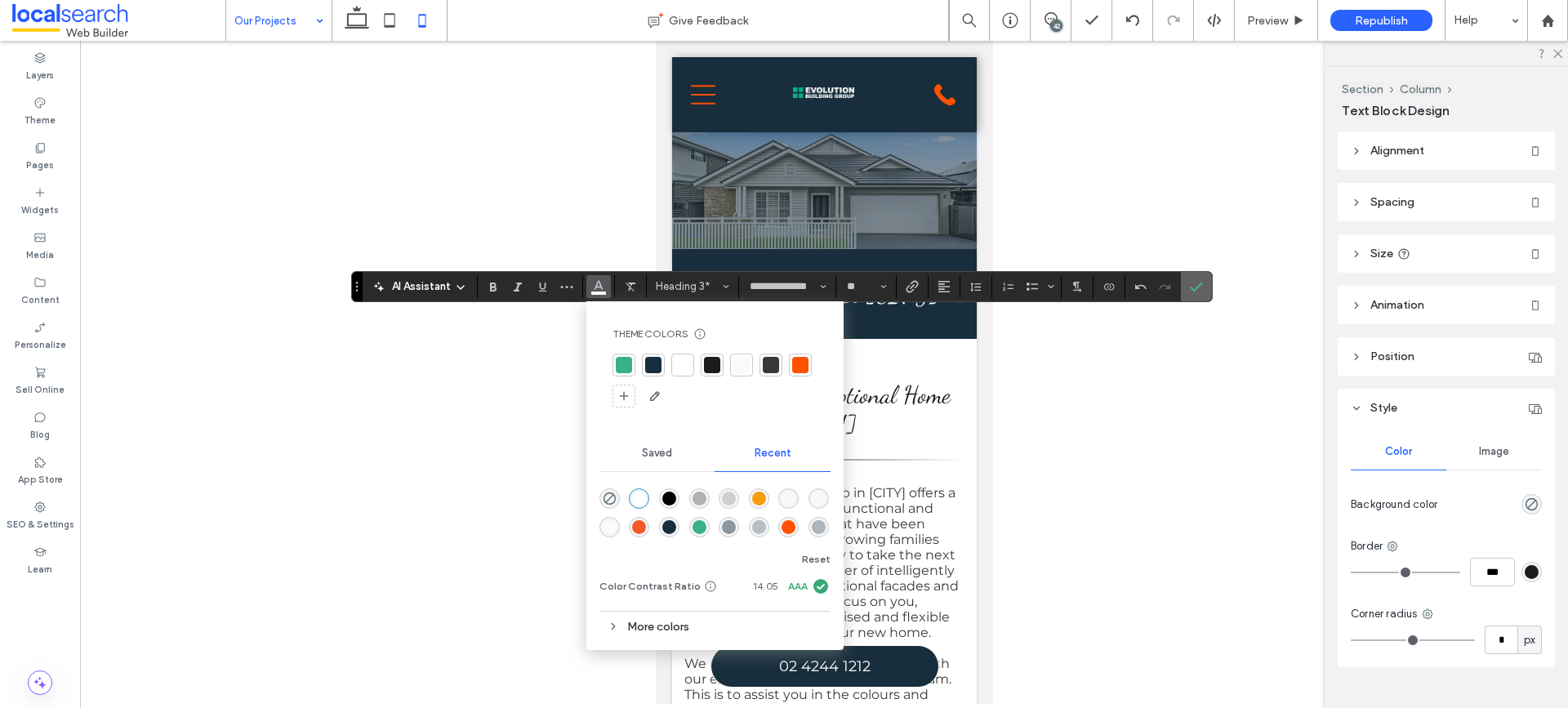 click 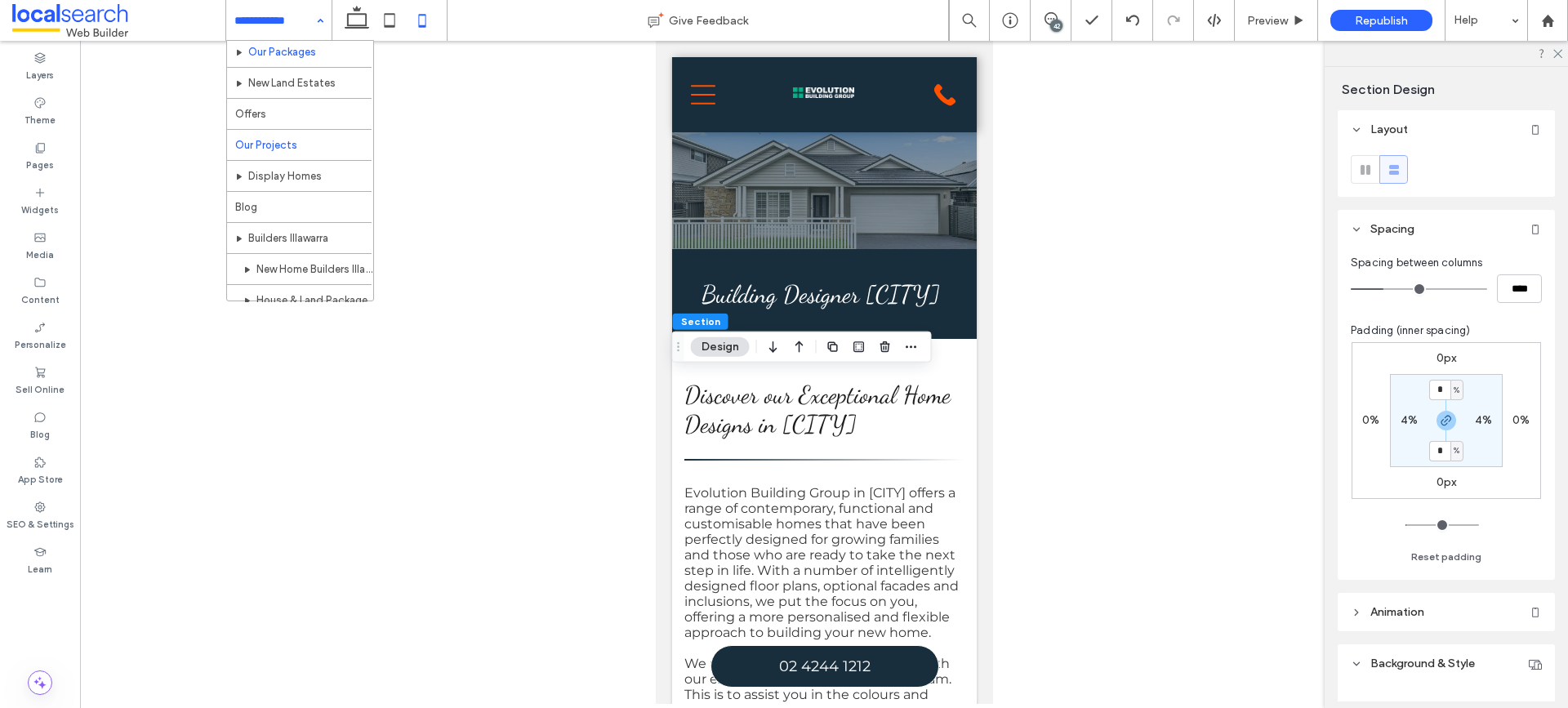 scroll, scrollTop: 408, scrollLeft: 0, axis: vertical 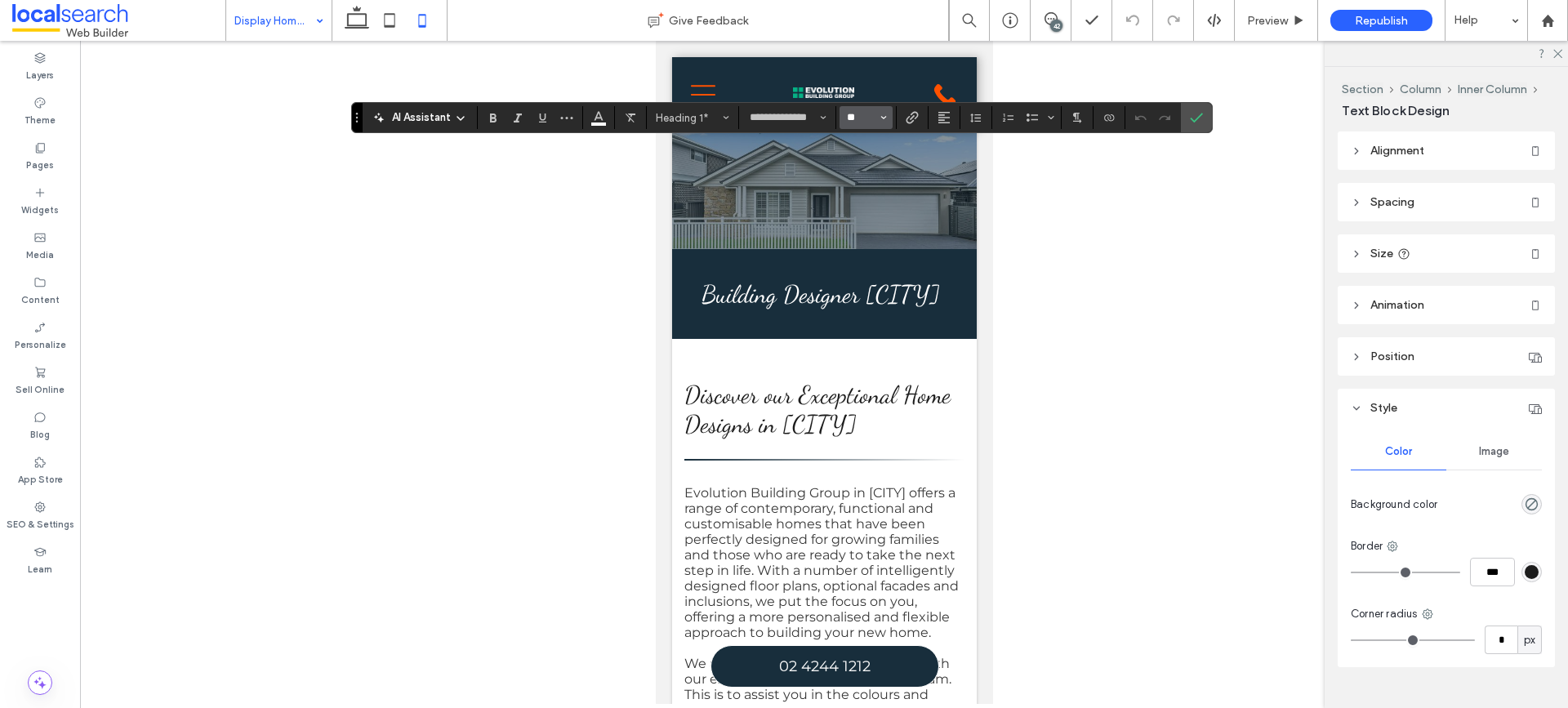 click on "**" at bounding box center [861, 118] 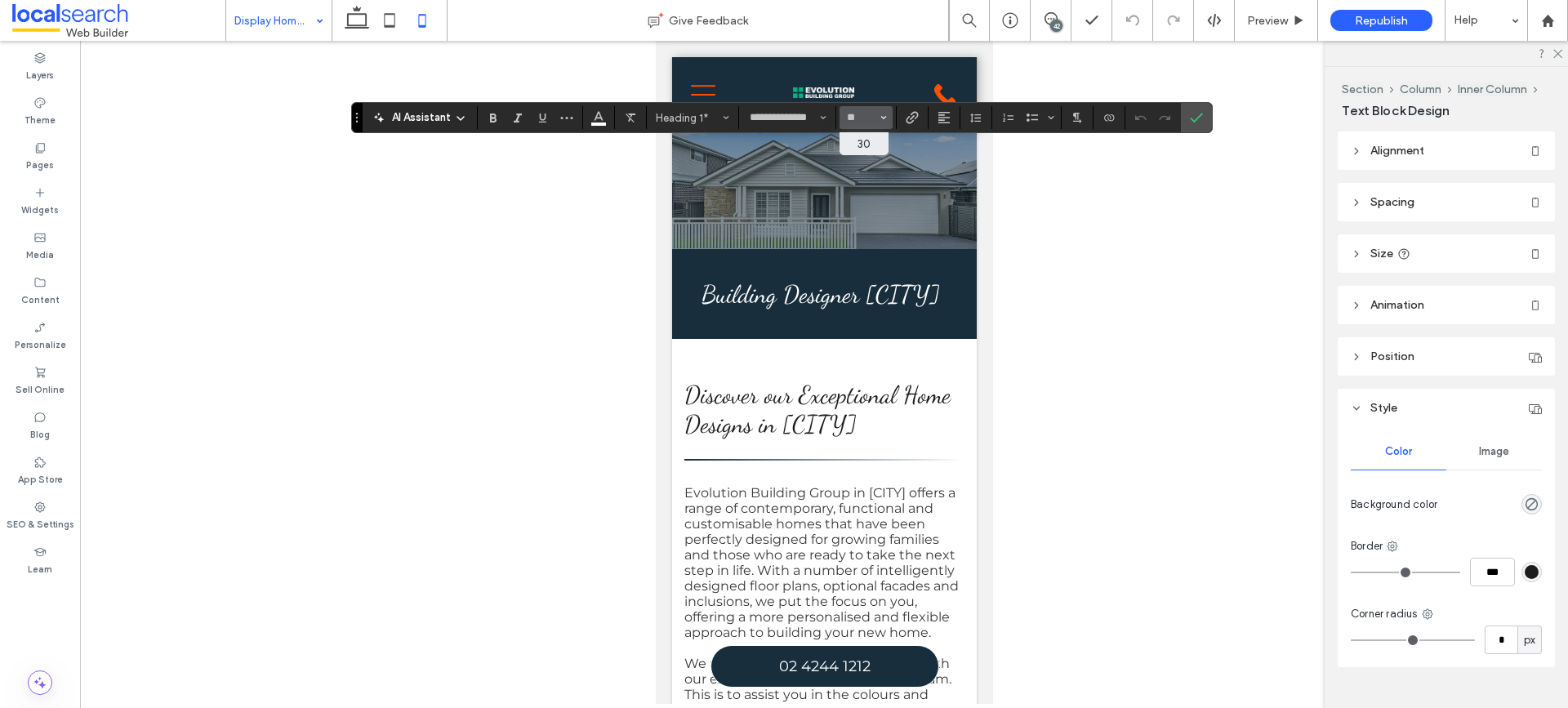 type on "**" 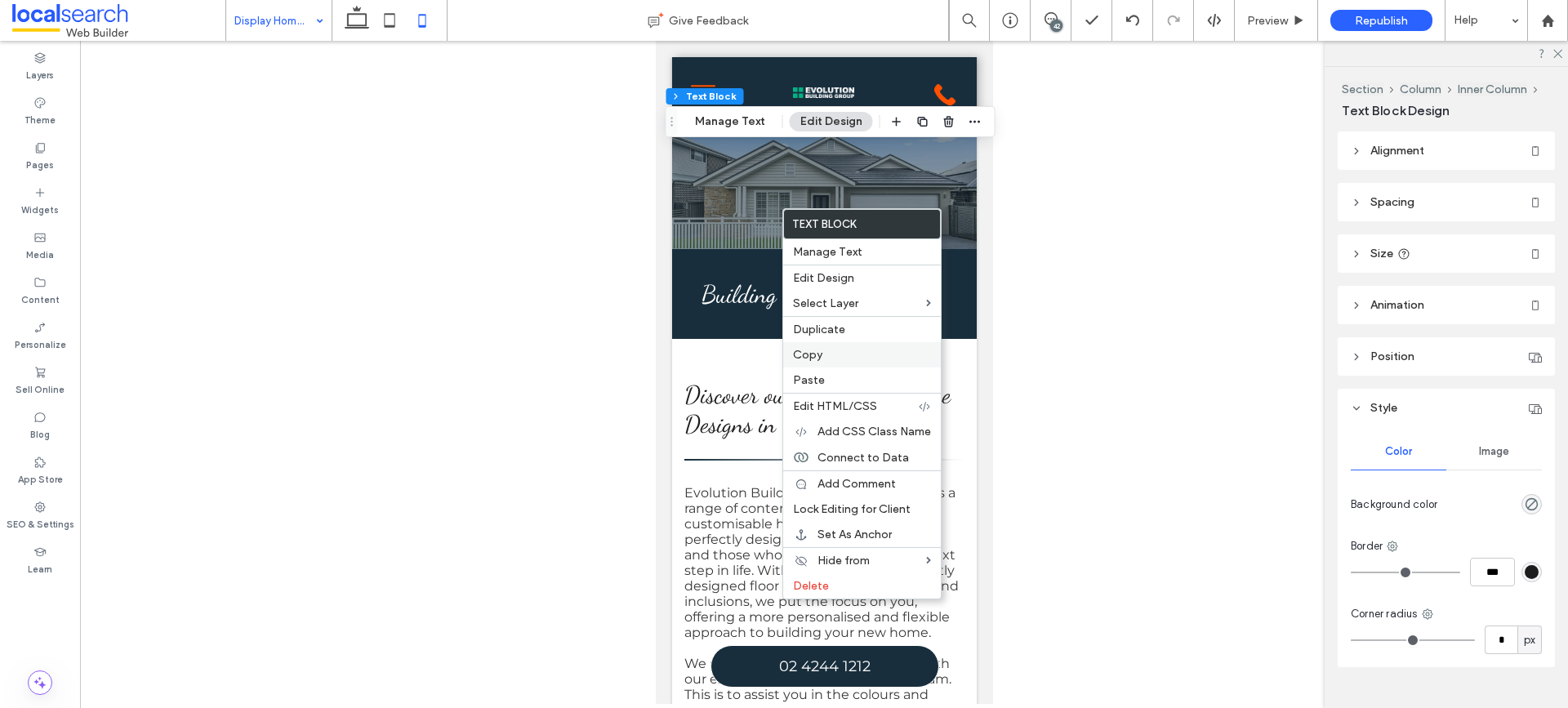 click on "Copy" at bounding box center [862, 354] 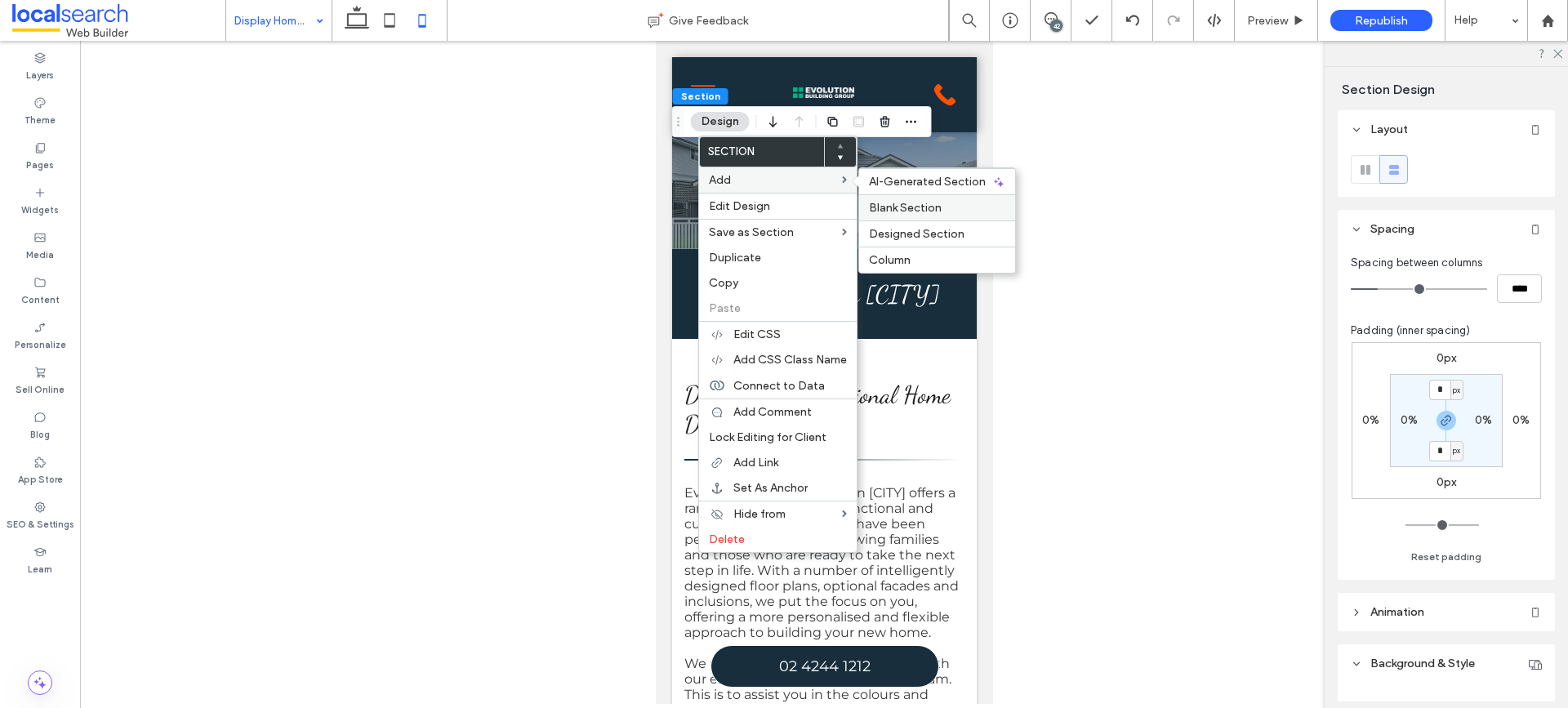 click on "Blank Section" at bounding box center [937, 207] 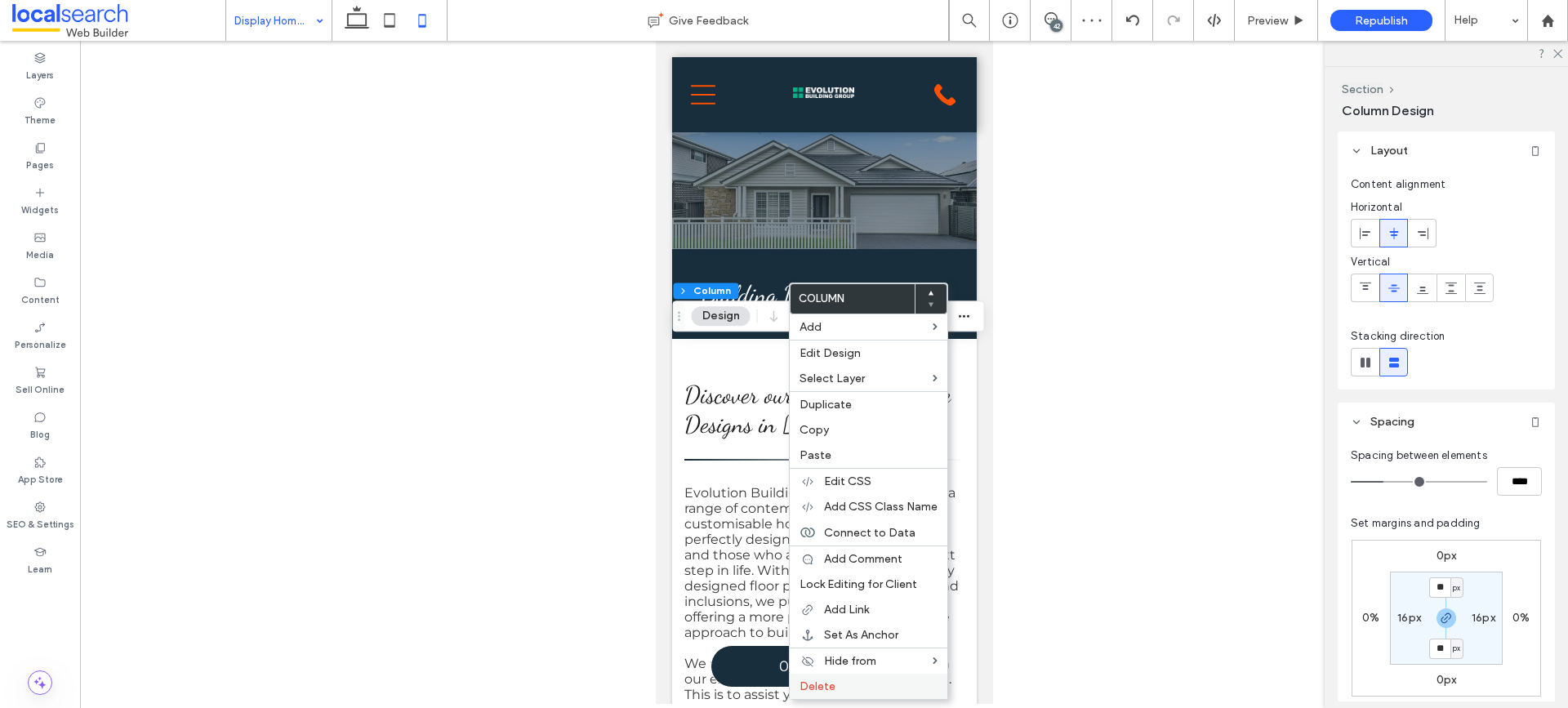 click on "Delete" at bounding box center (817, 686) 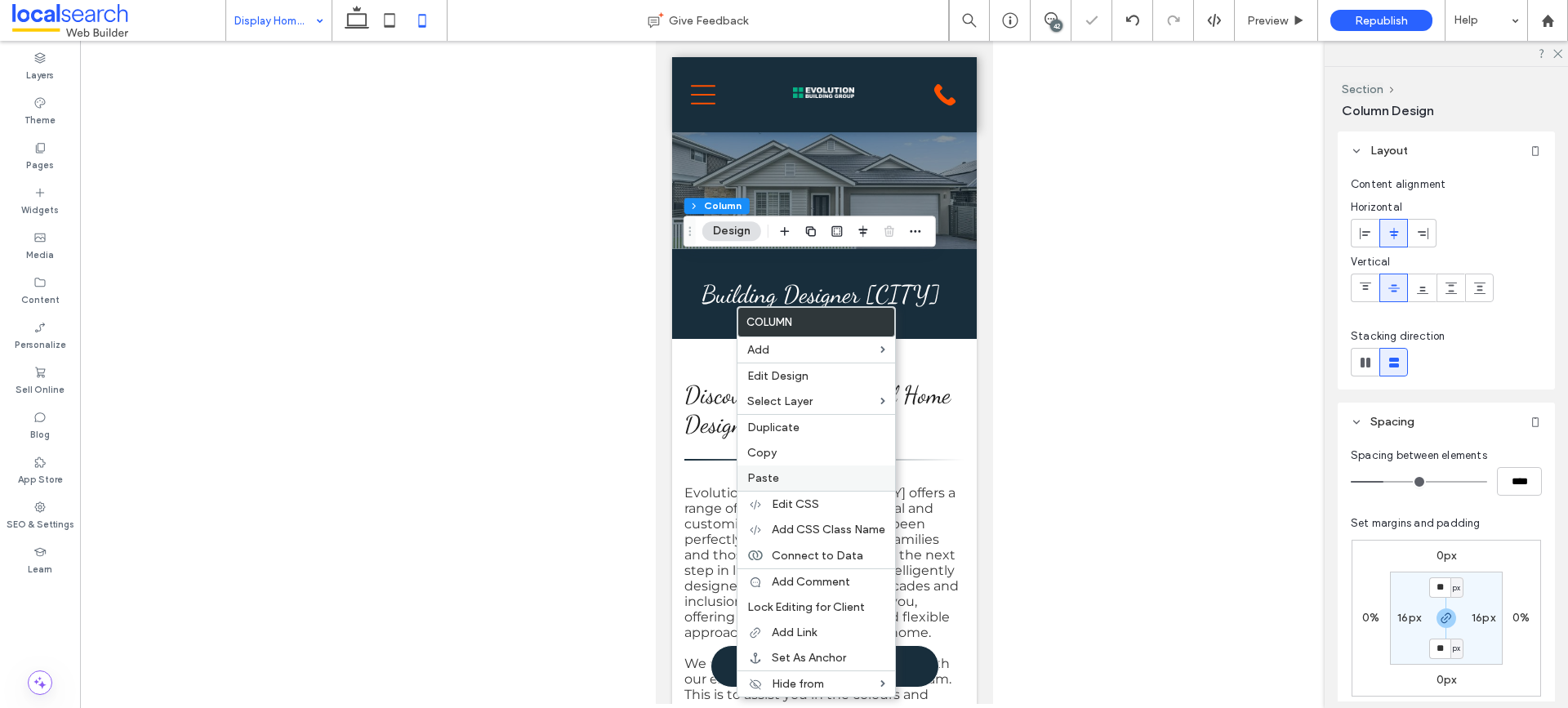 click on "Paste" at bounding box center [816, 478] 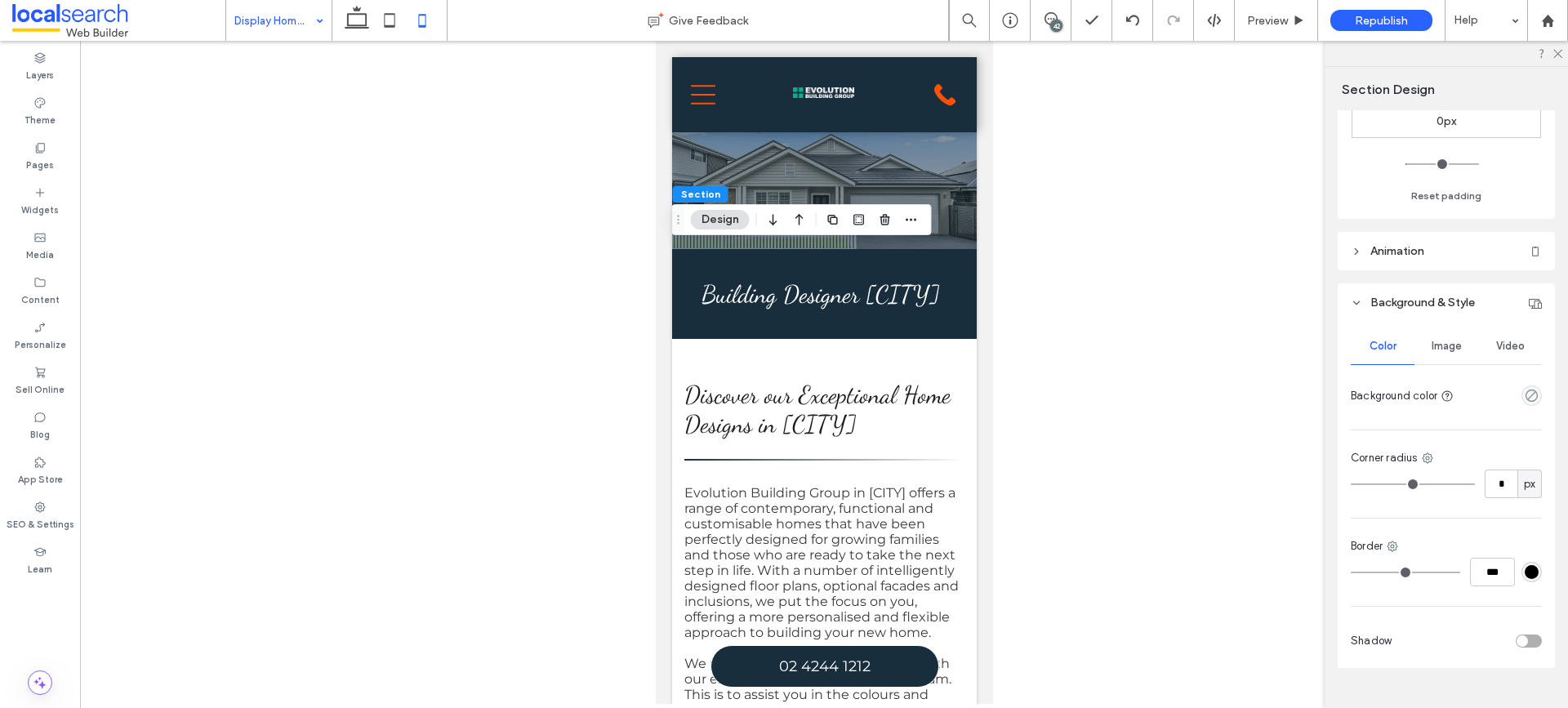 scroll, scrollTop: 393, scrollLeft: 0, axis: vertical 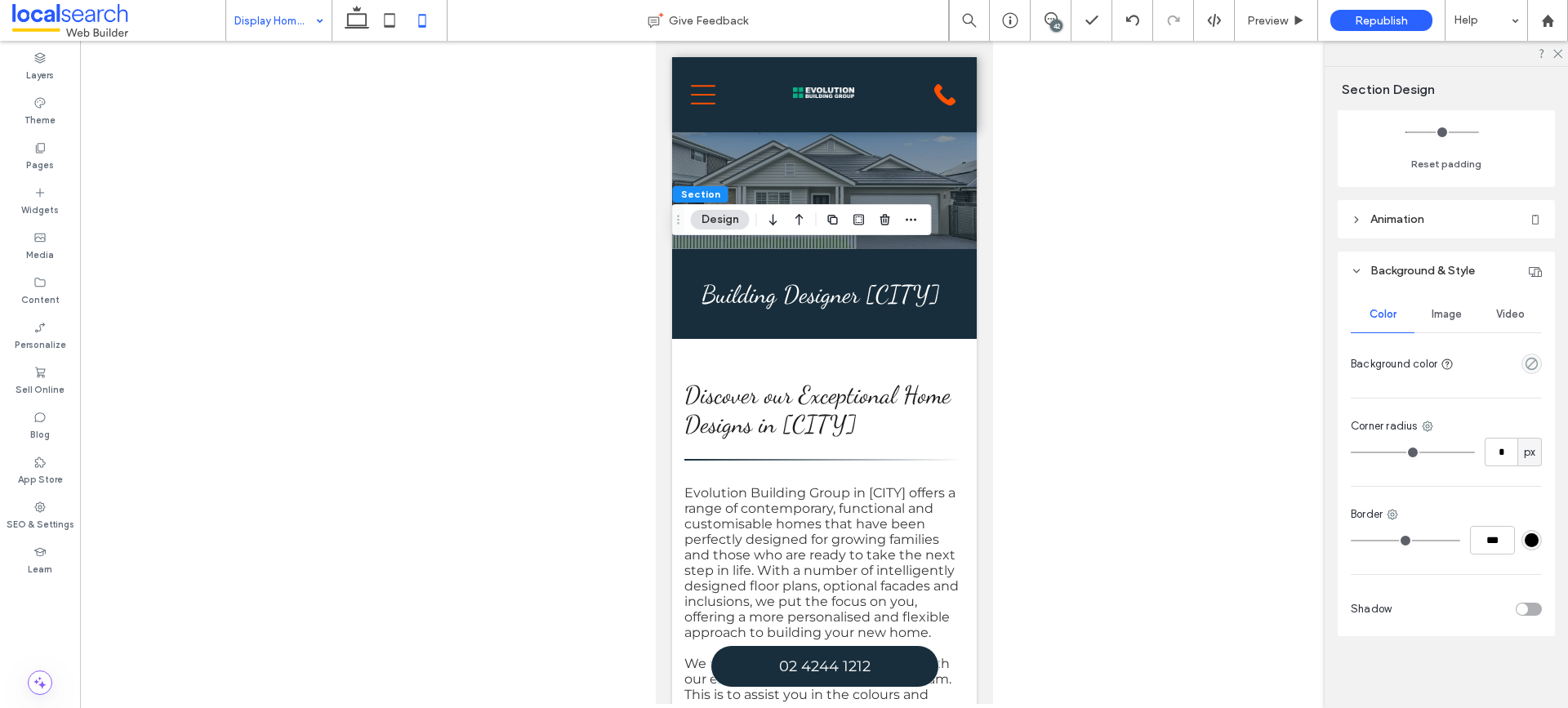 click at bounding box center [1501, 363] 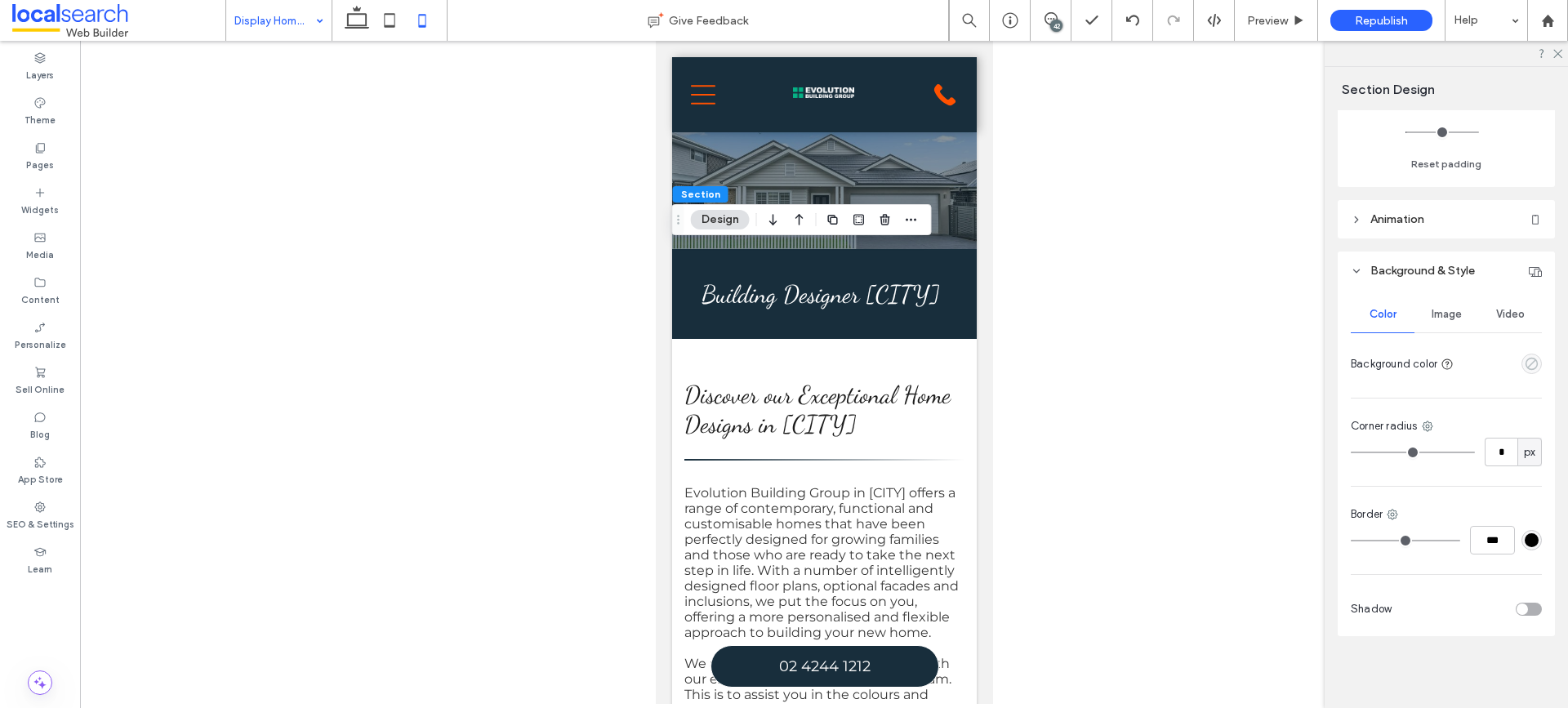 click 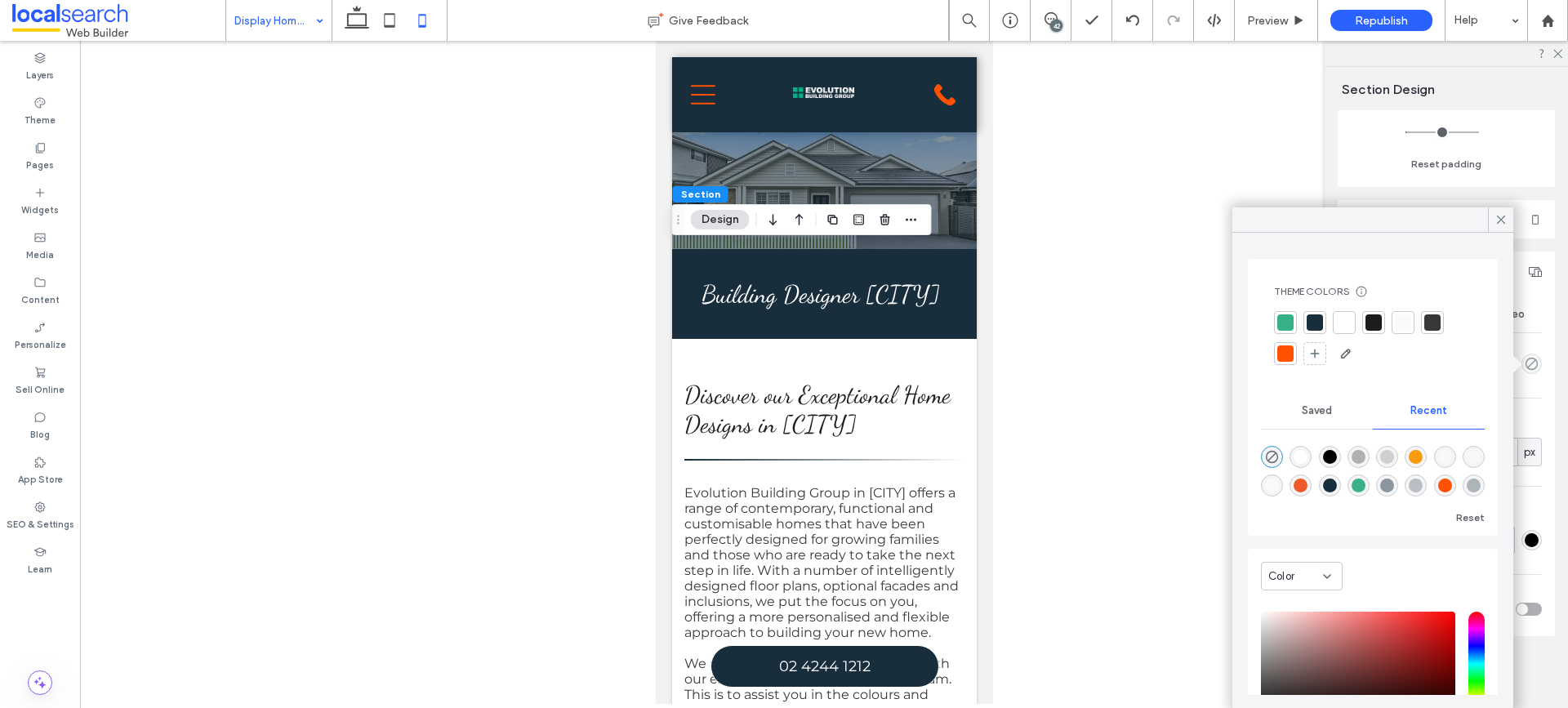 click at bounding box center [1315, 323] 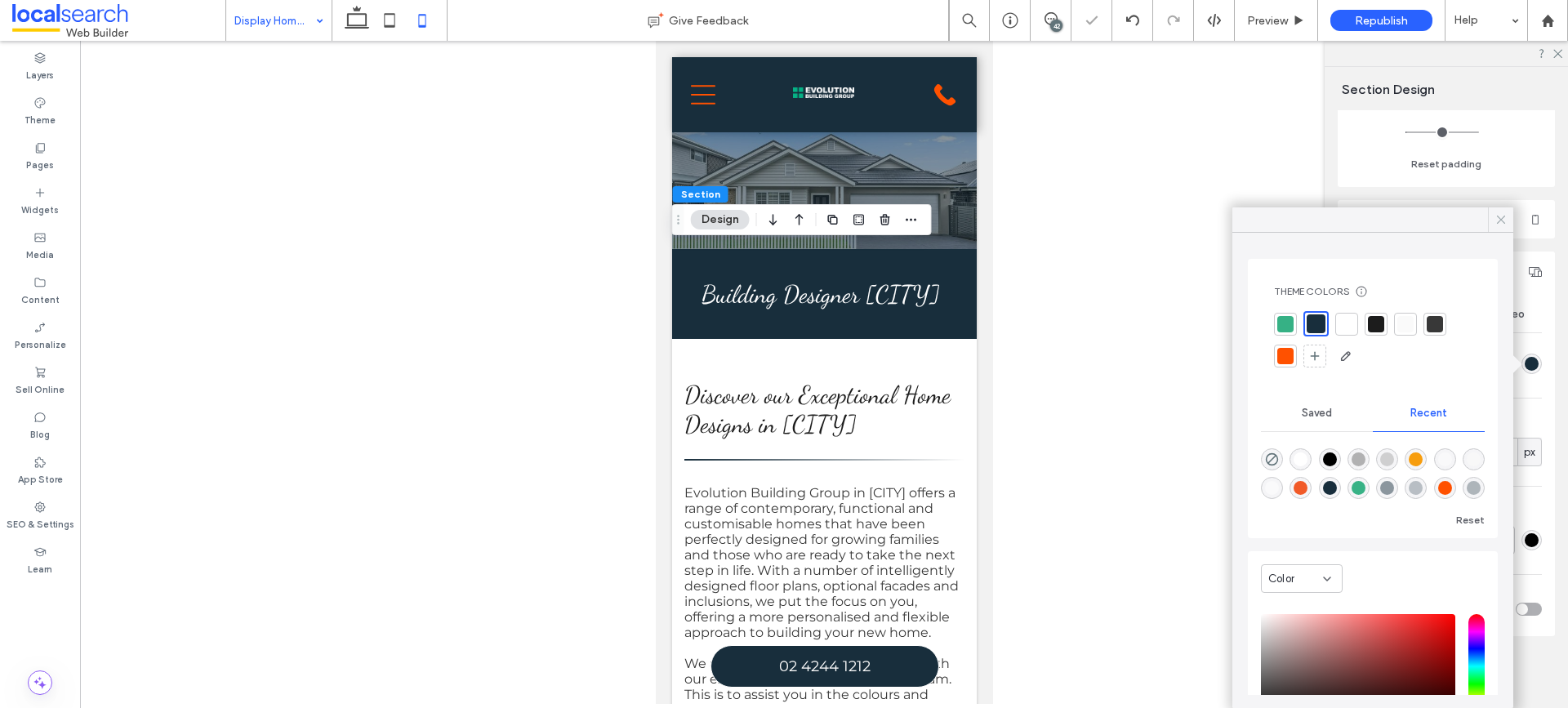 click 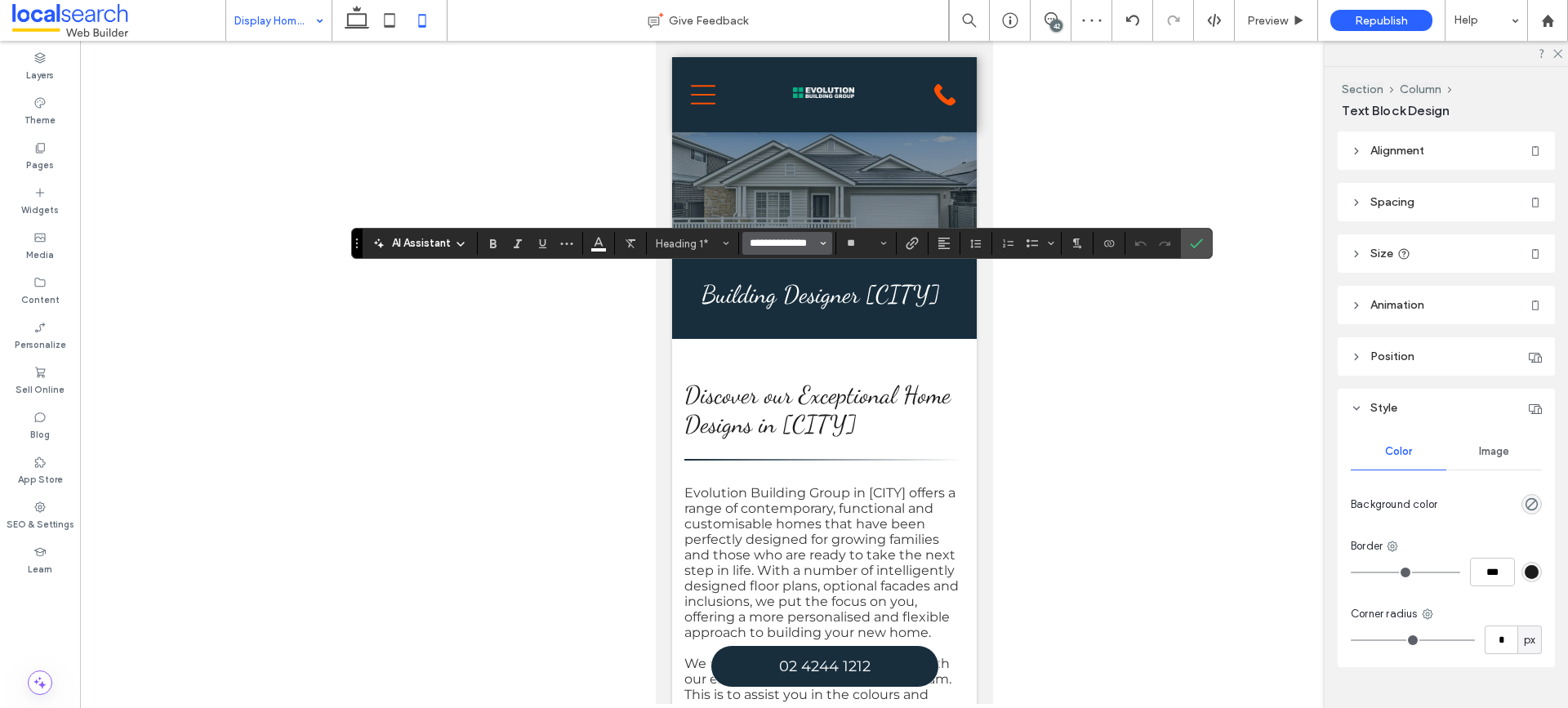 click on "**********" at bounding box center (782, 243) 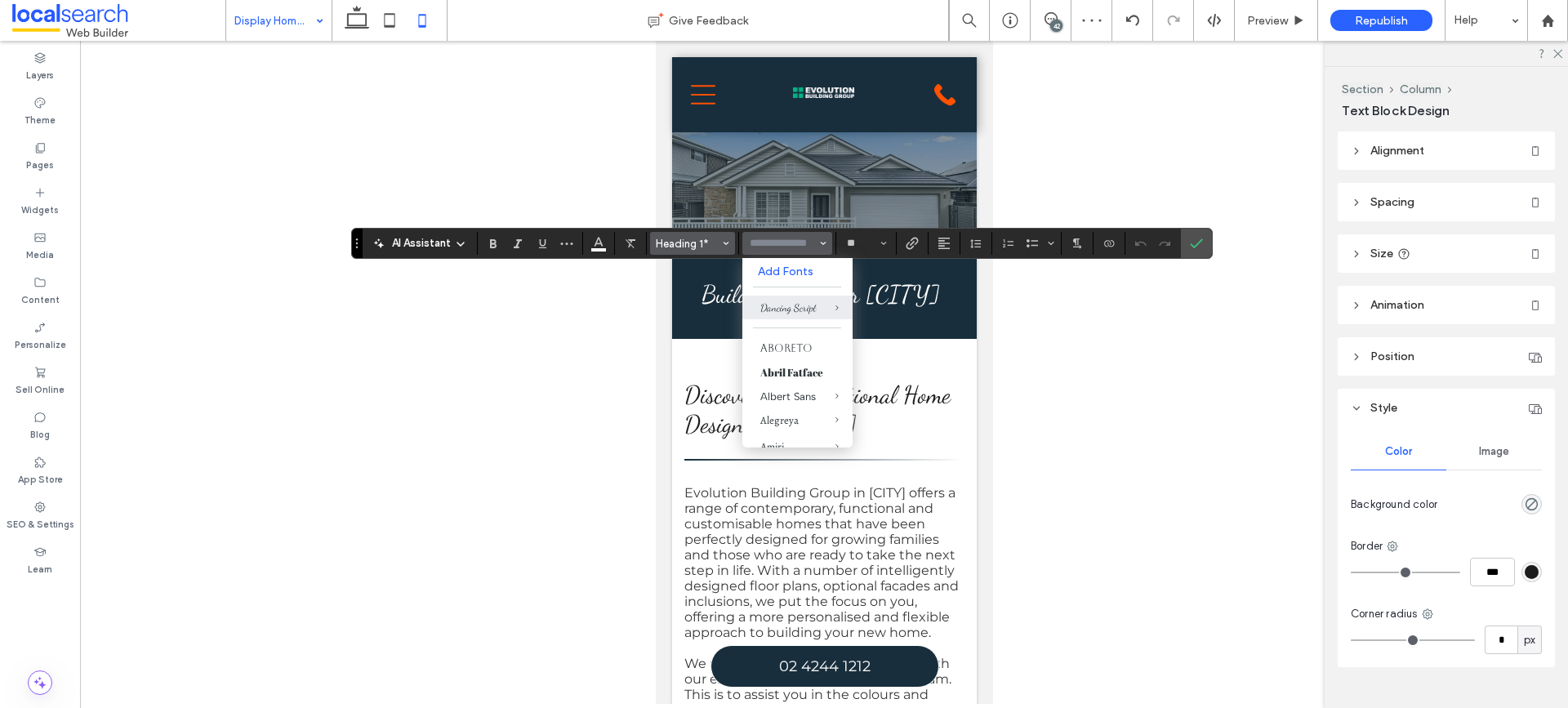 click on "Heading 1*" at bounding box center [688, 243] 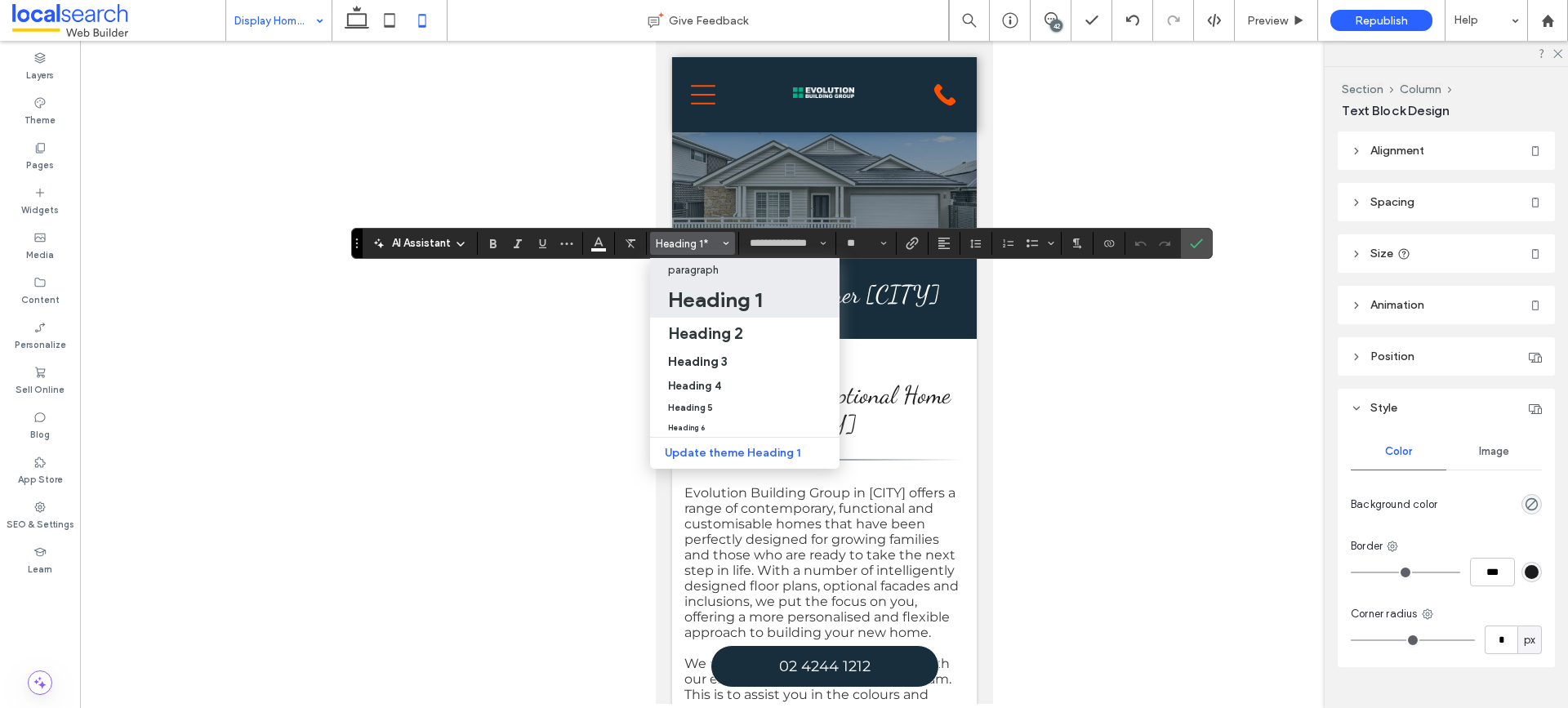 click on "paragraph" at bounding box center (745, 269) 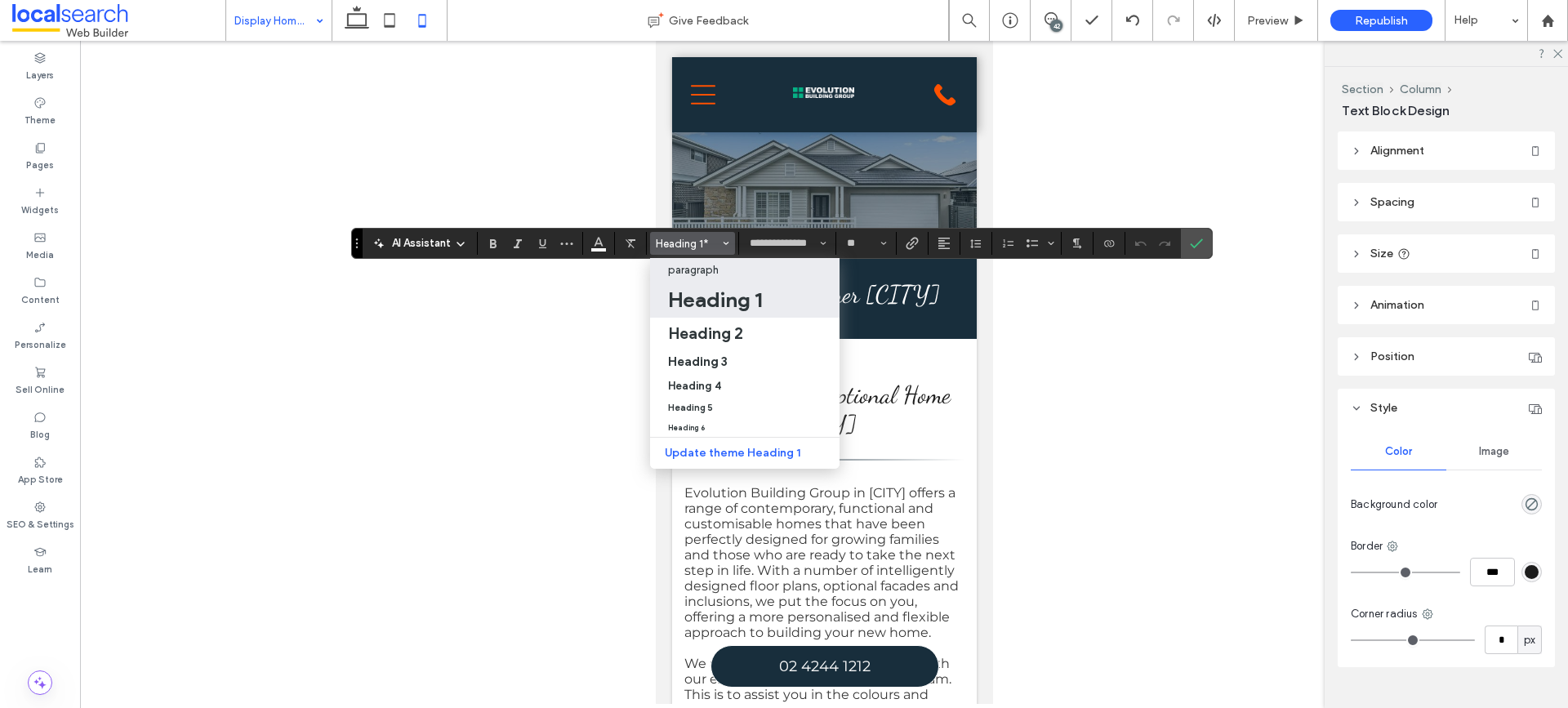 type on "**********" 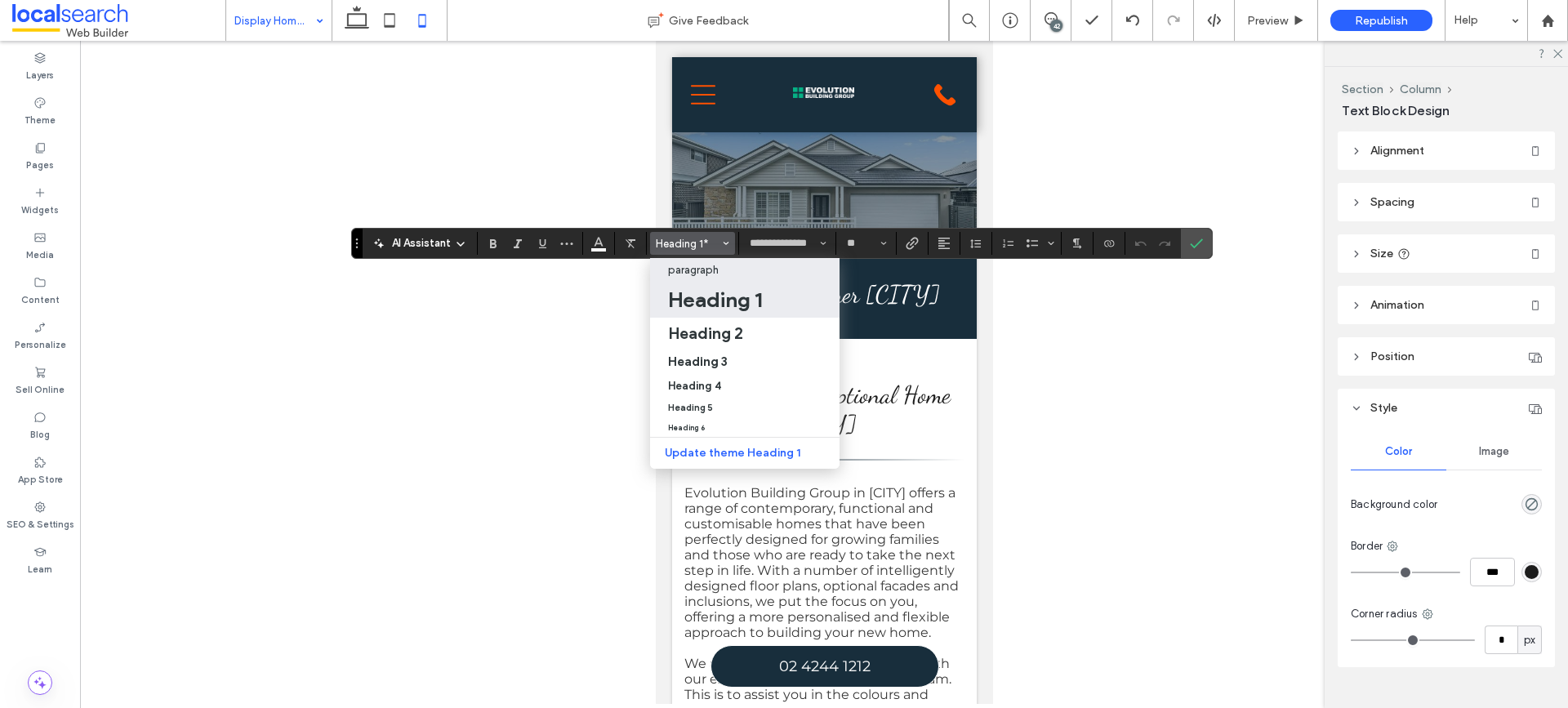 type on "**" 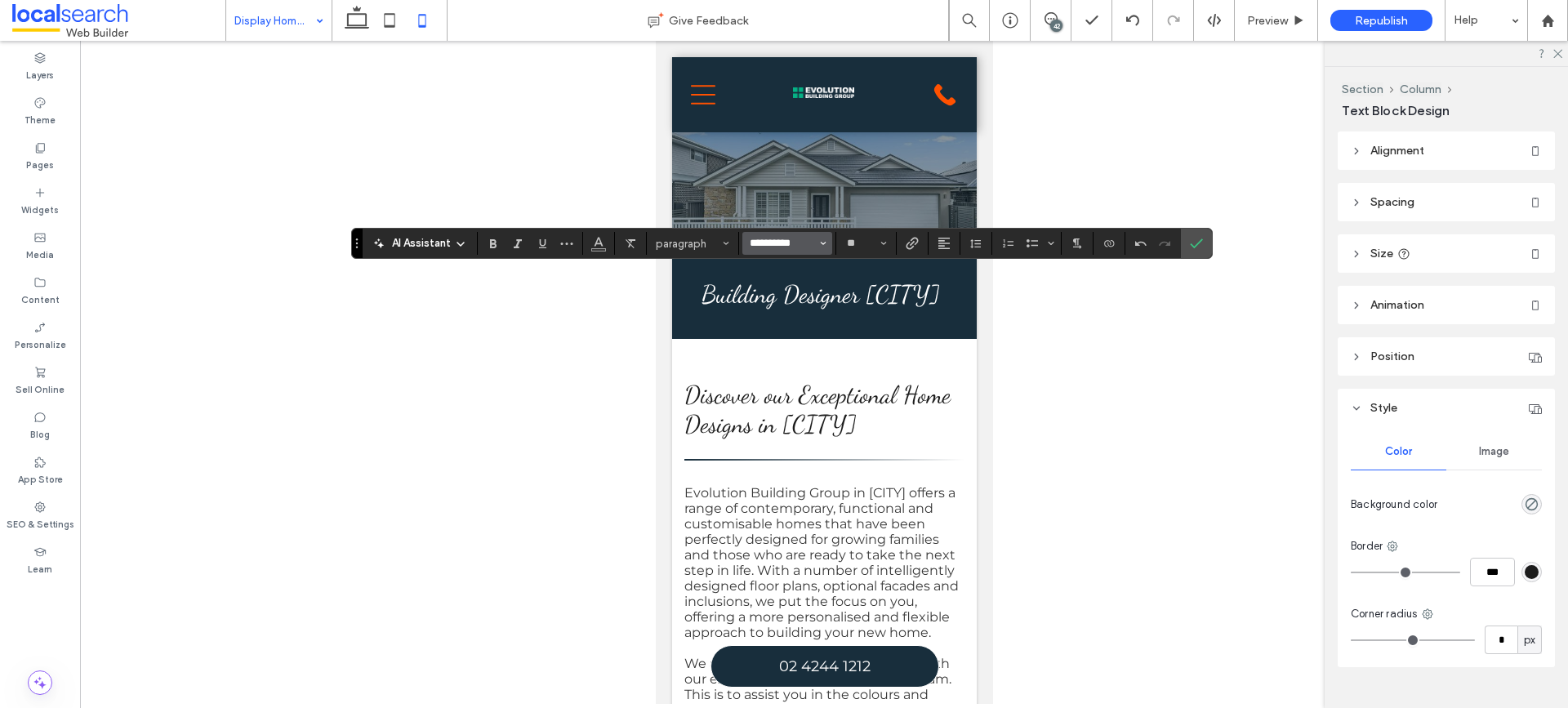 click on "**********" at bounding box center (782, 243) 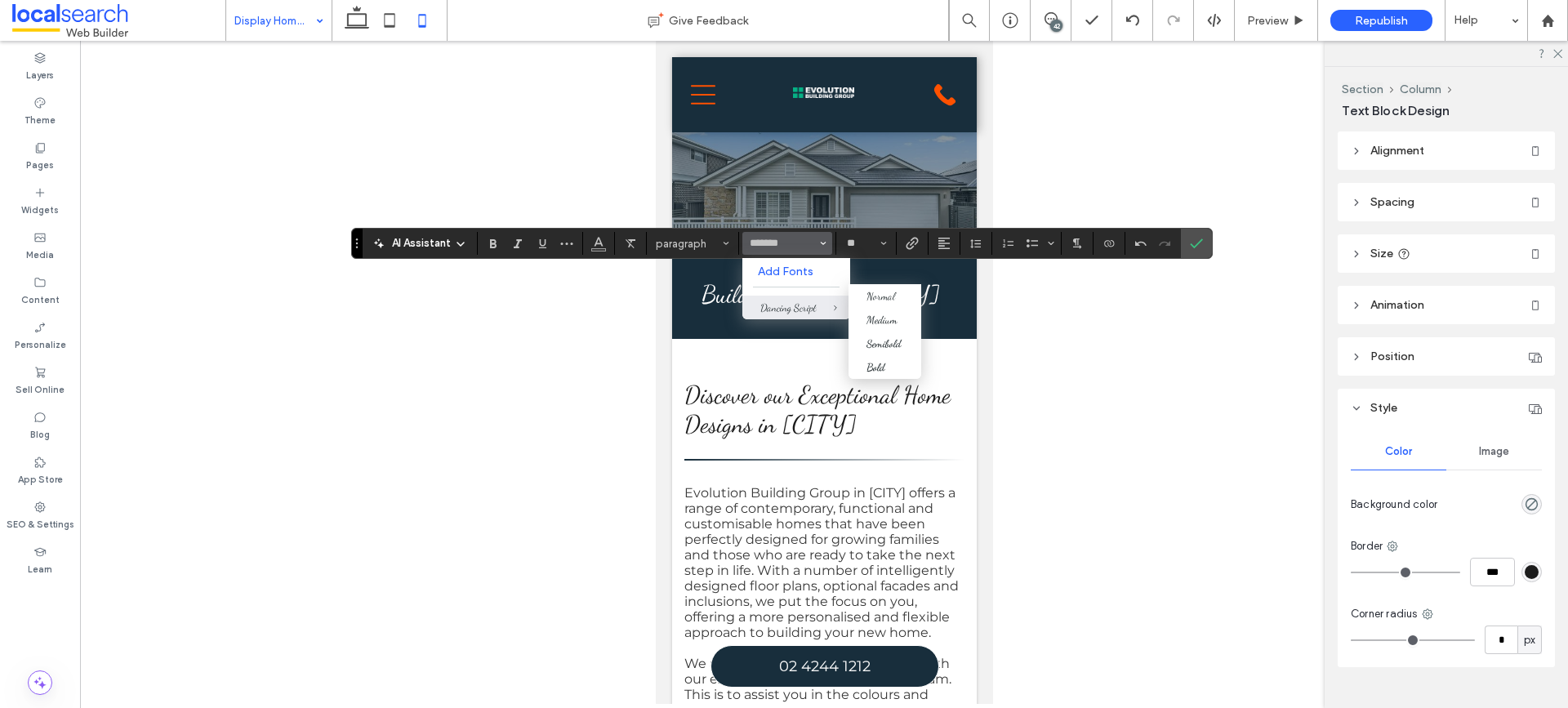 click at bounding box center [823, 307] 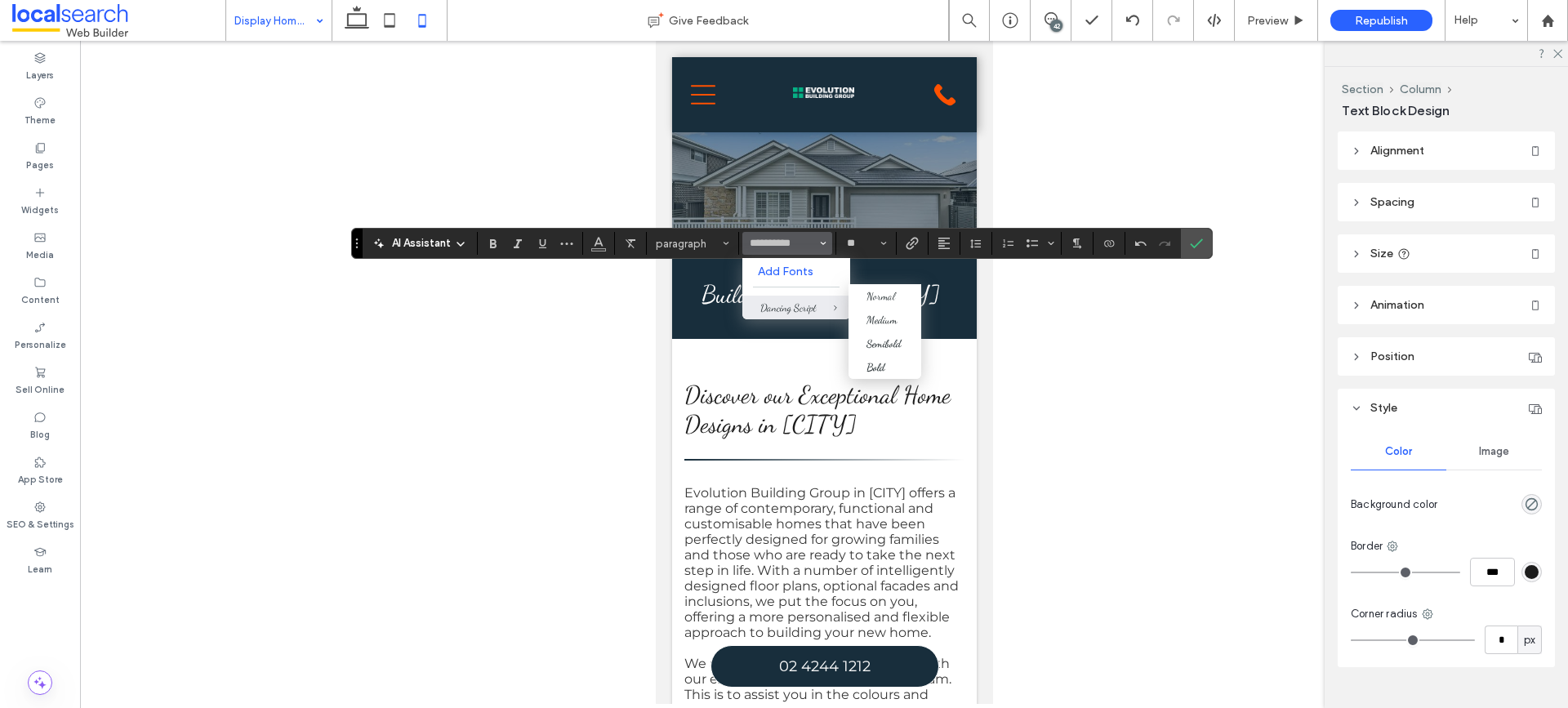 type on "**********" 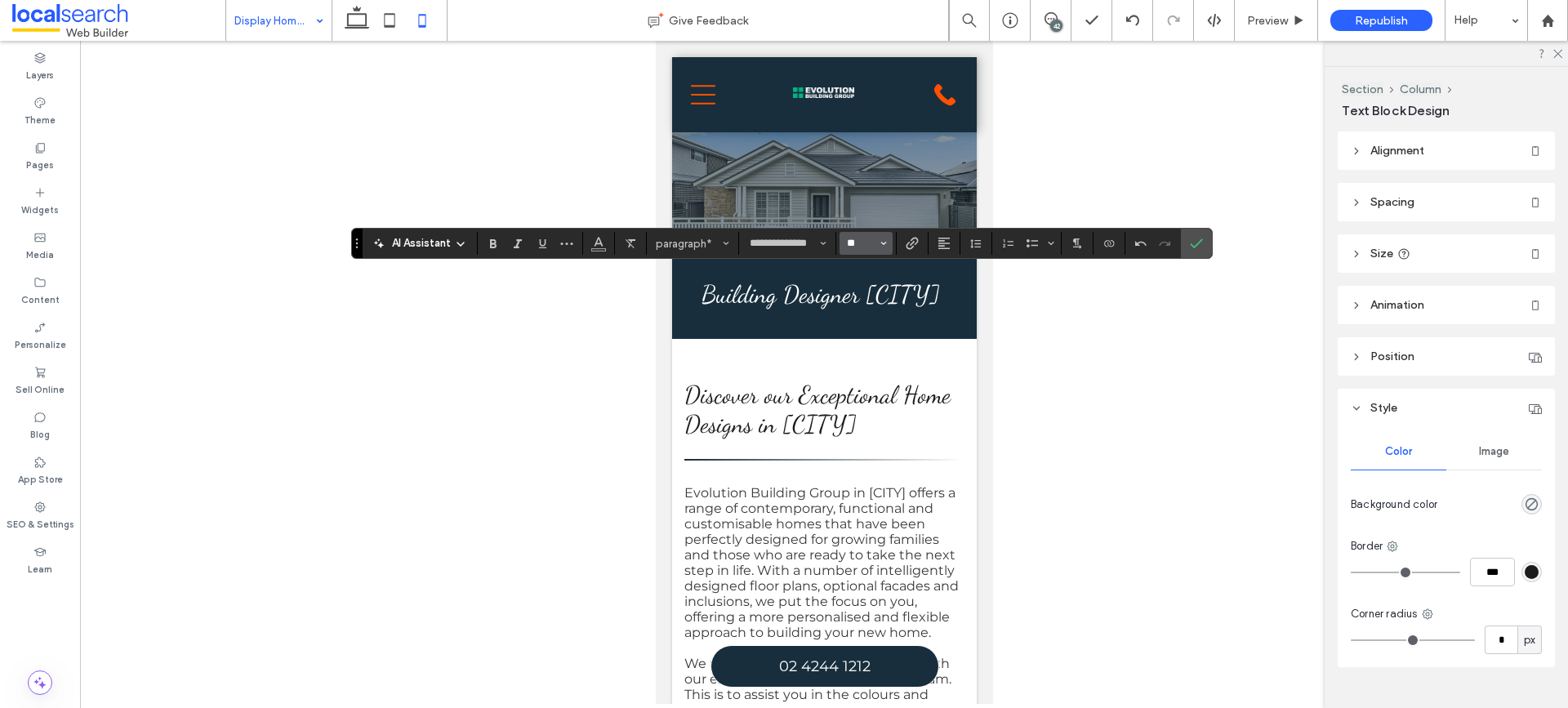 click on "**" at bounding box center (861, 243) 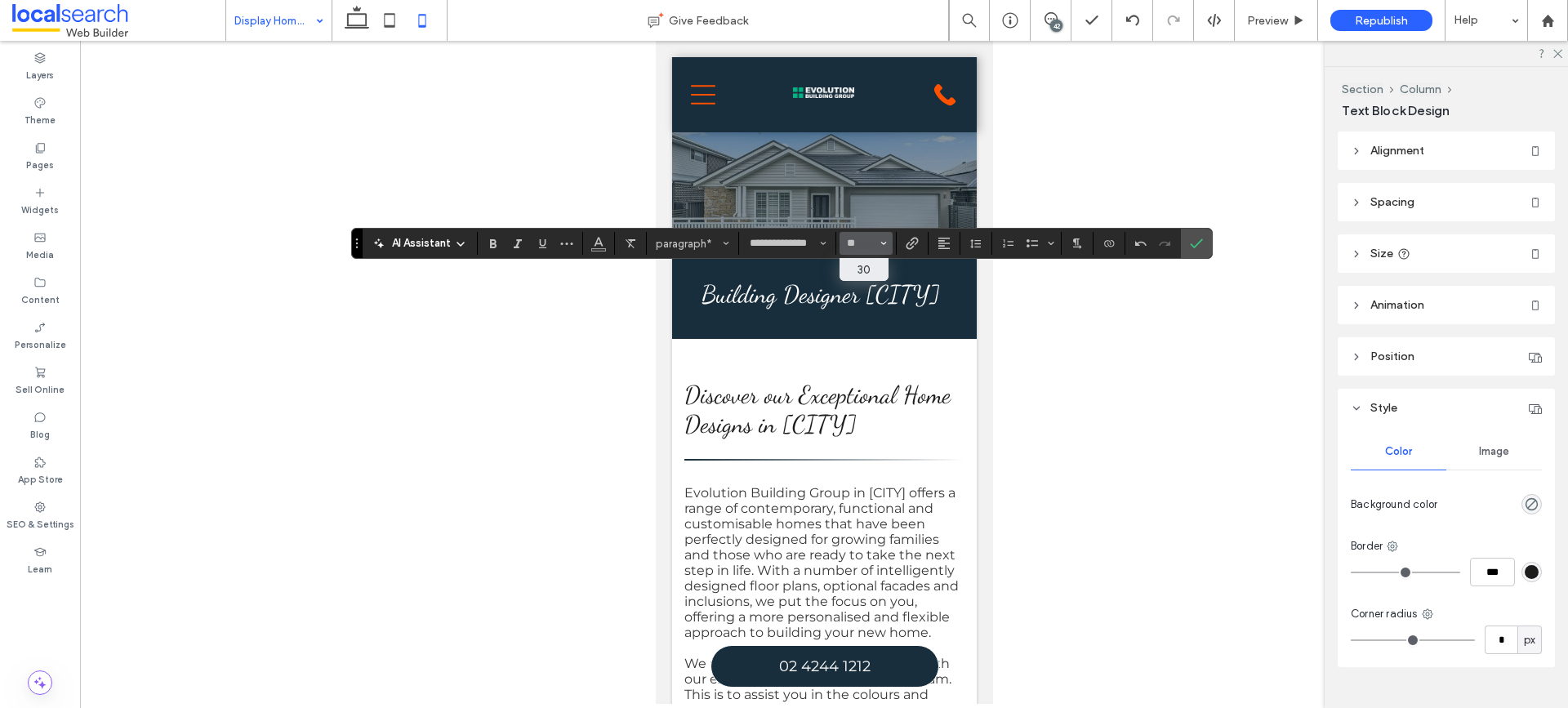 type on "**" 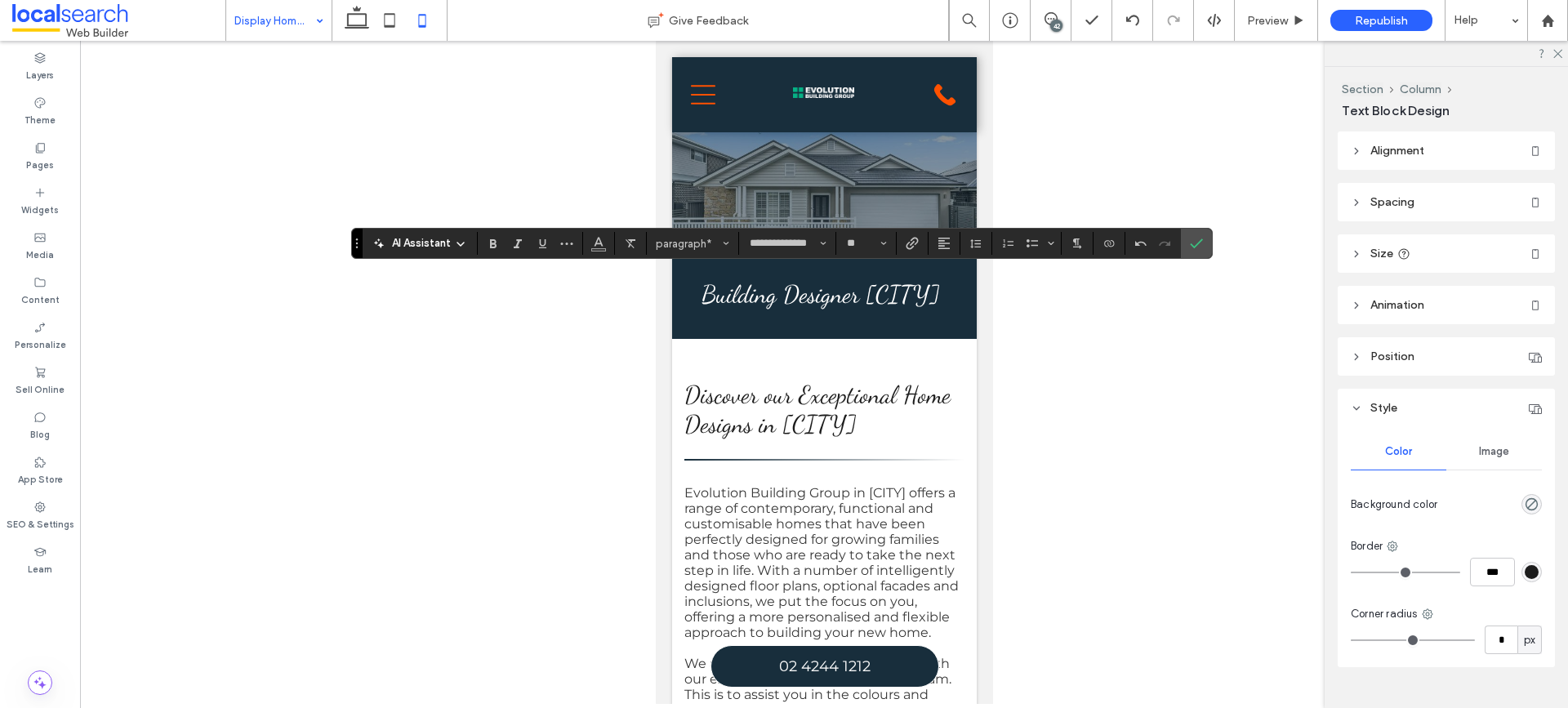 click 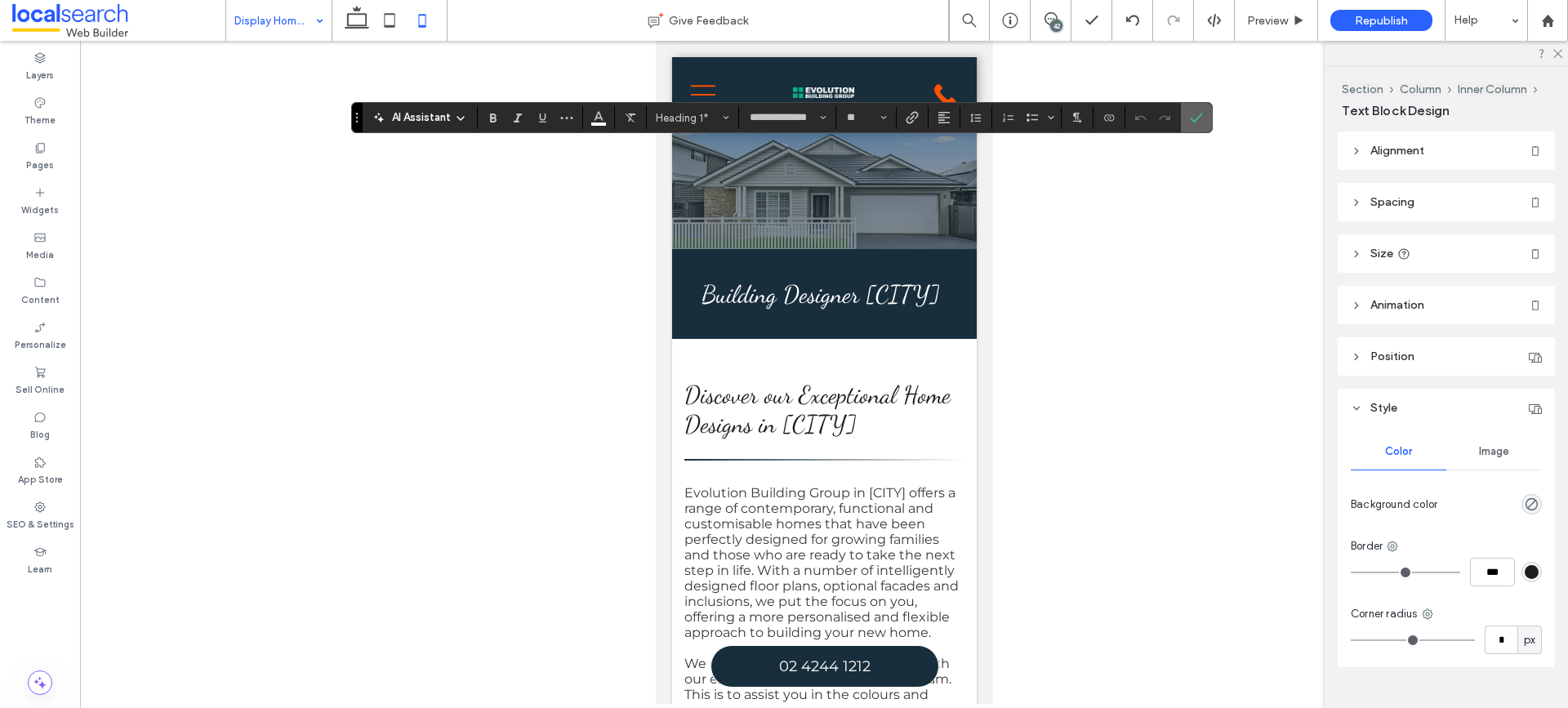 click 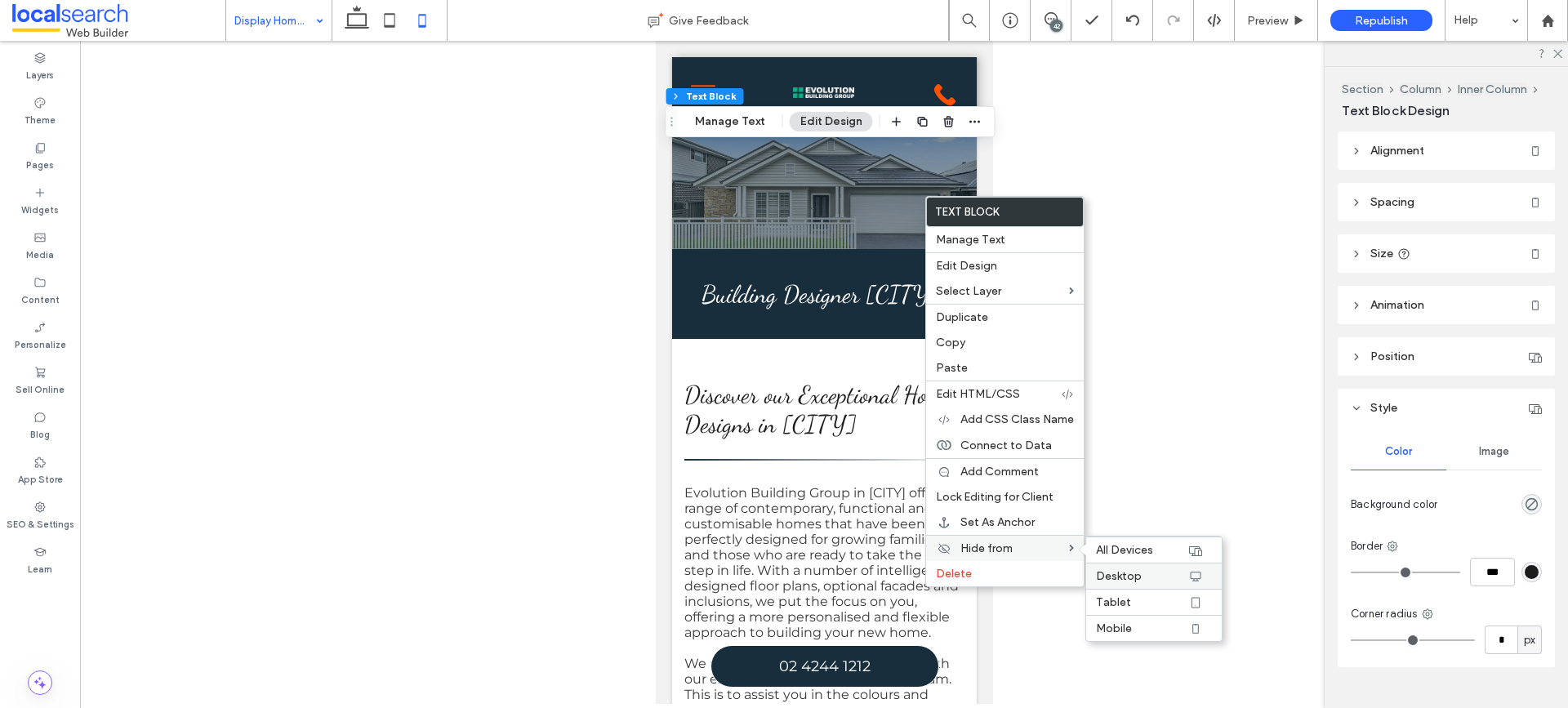 click on "Desktop" at bounding box center [1119, 576] 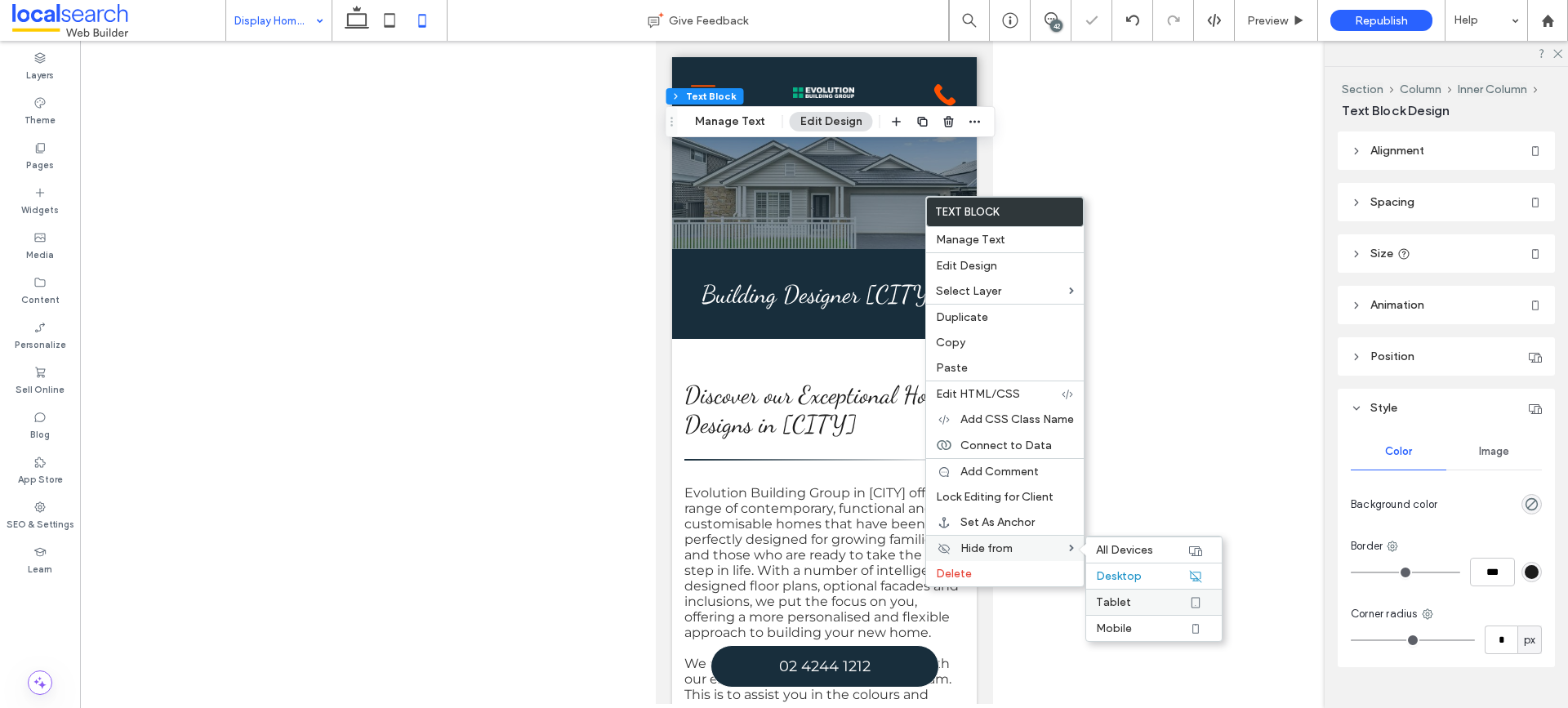 click on "Tablet" at bounding box center [1142, 602] 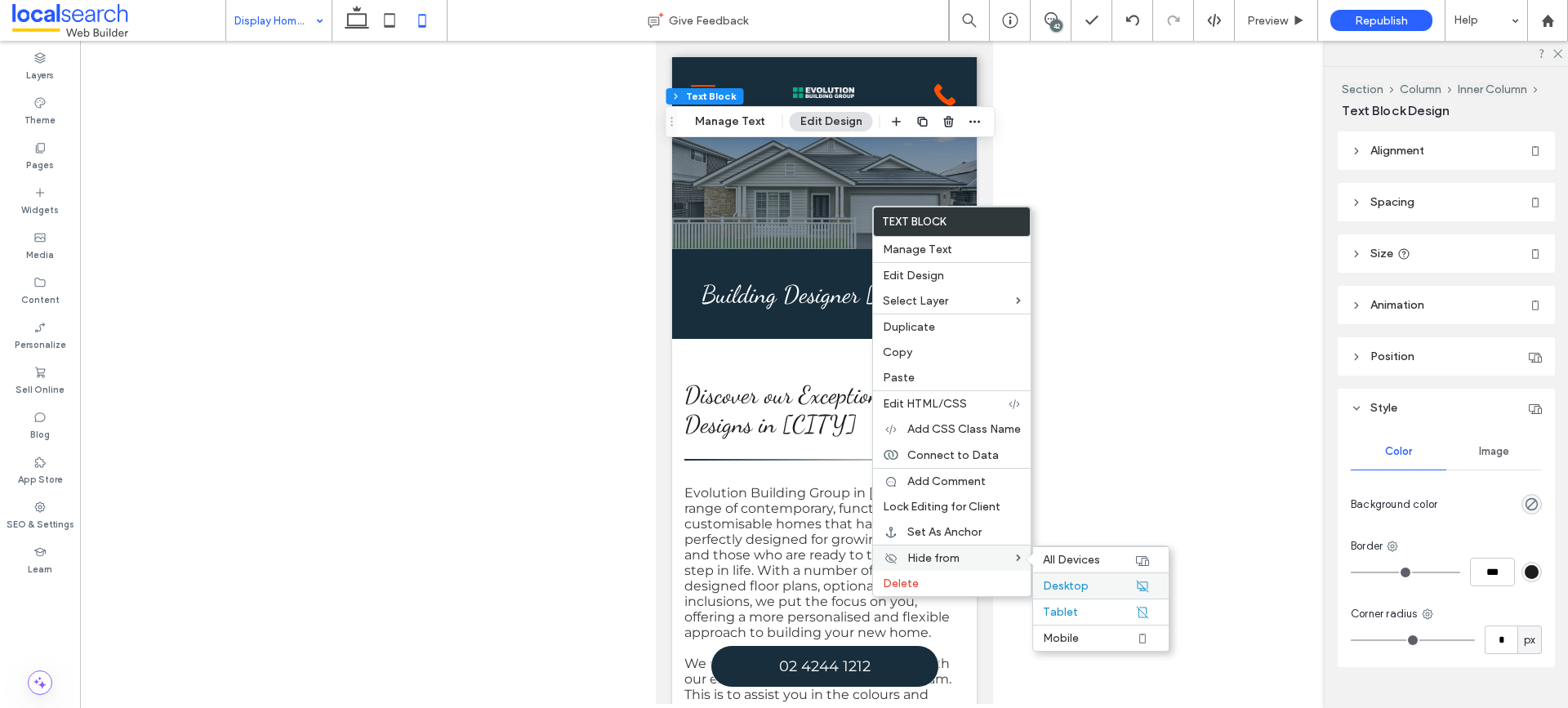 click on "Desktop" at bounding box center [1089, 586] 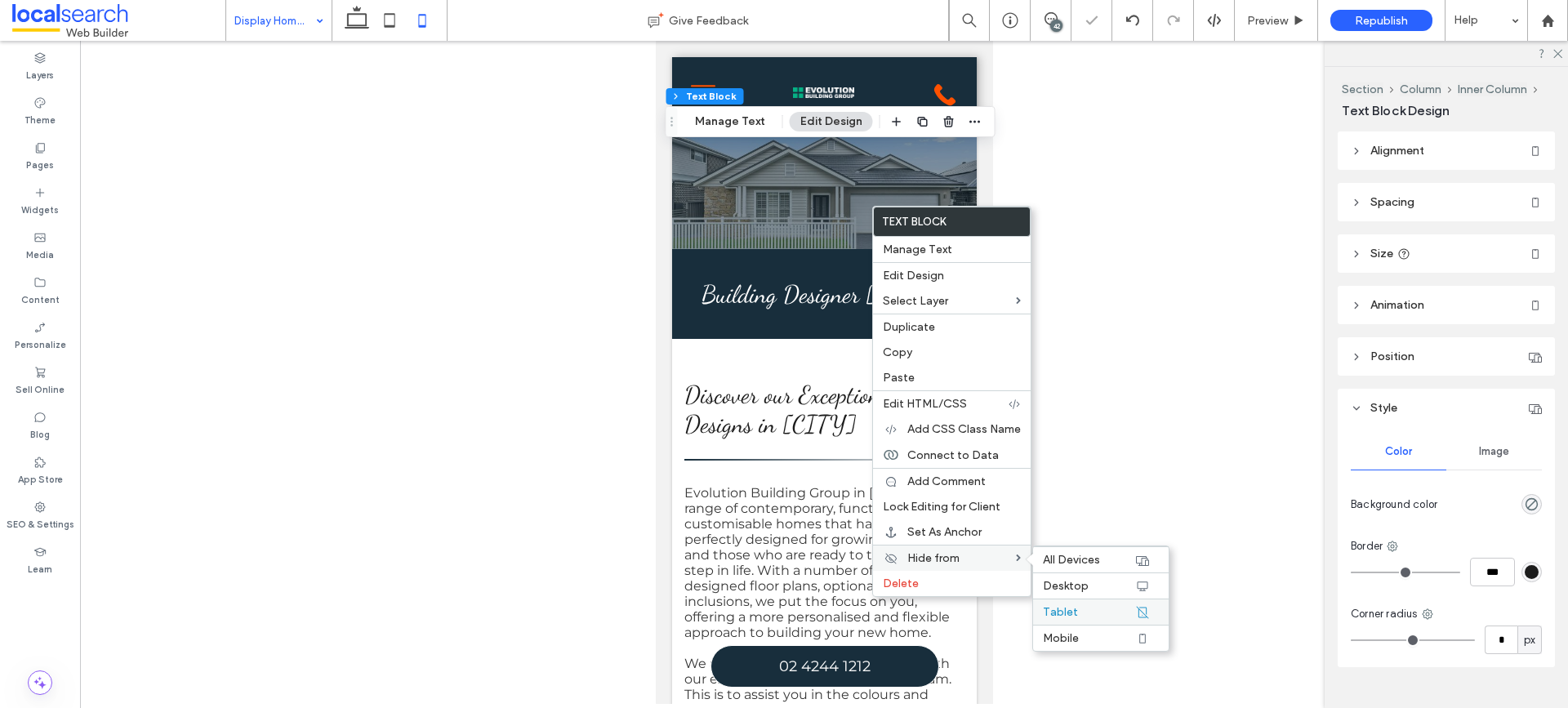 click on "Tablet" at bounding box center [1089, 612] 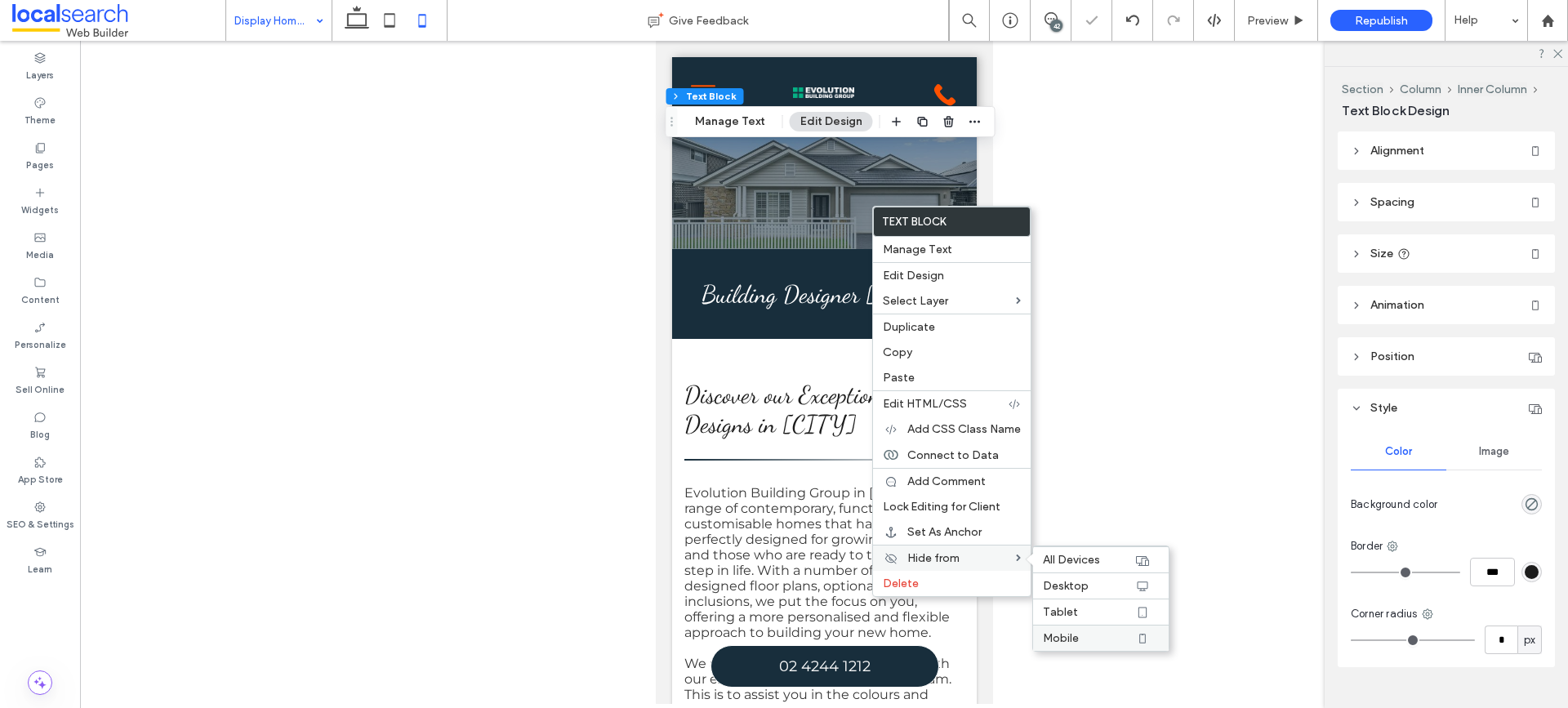 click 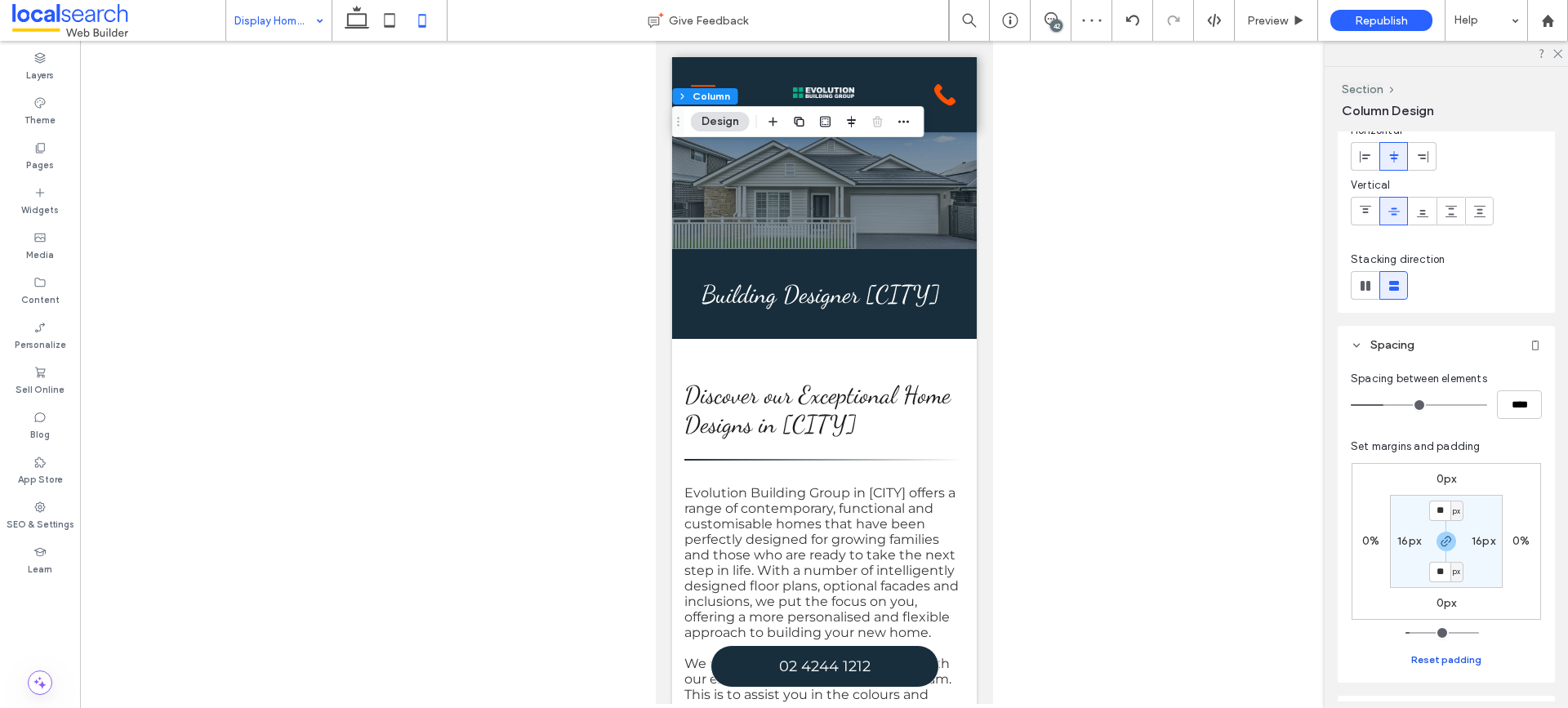 scroll, scrollTop: 163, scrollLeft: 0, axis: vertical 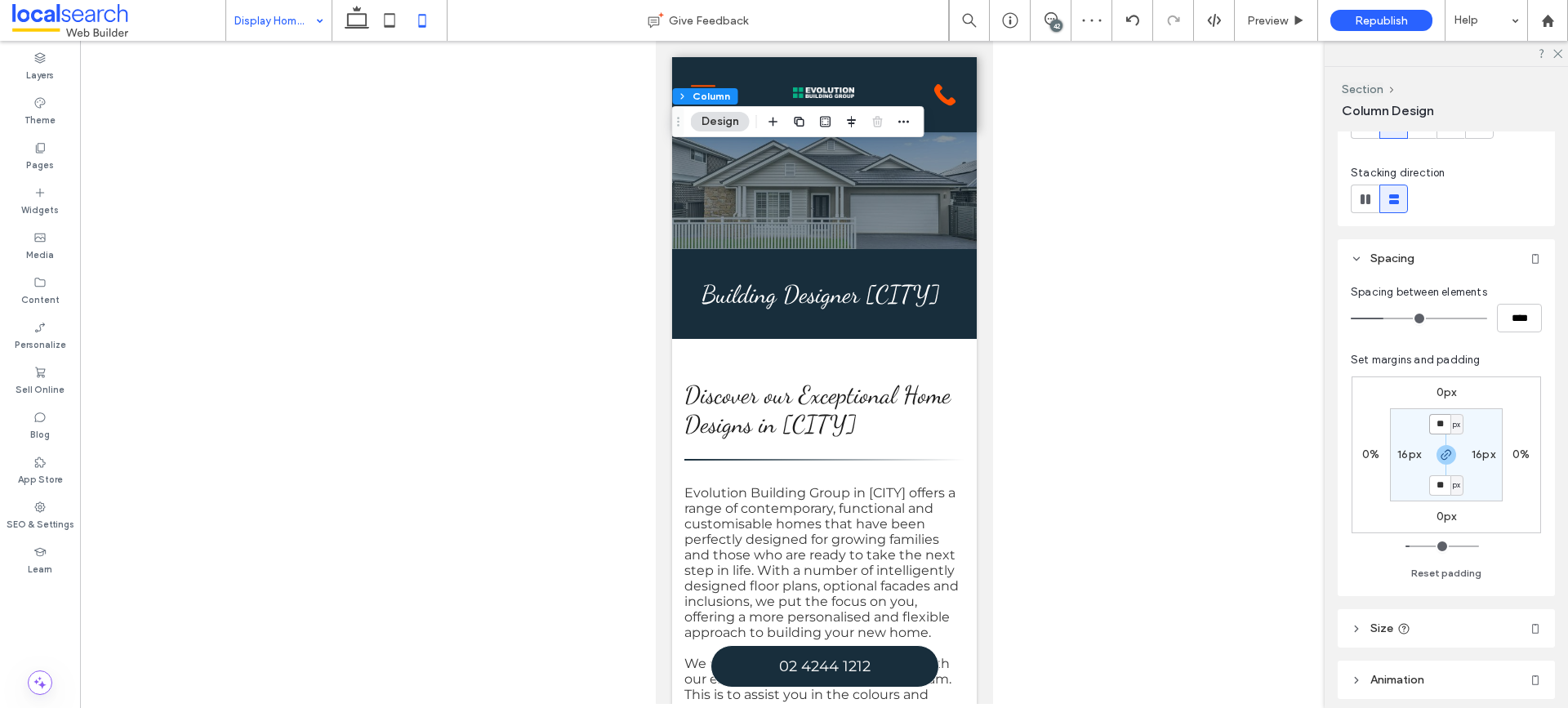 click on "**" at bounding box center (1440, 424) 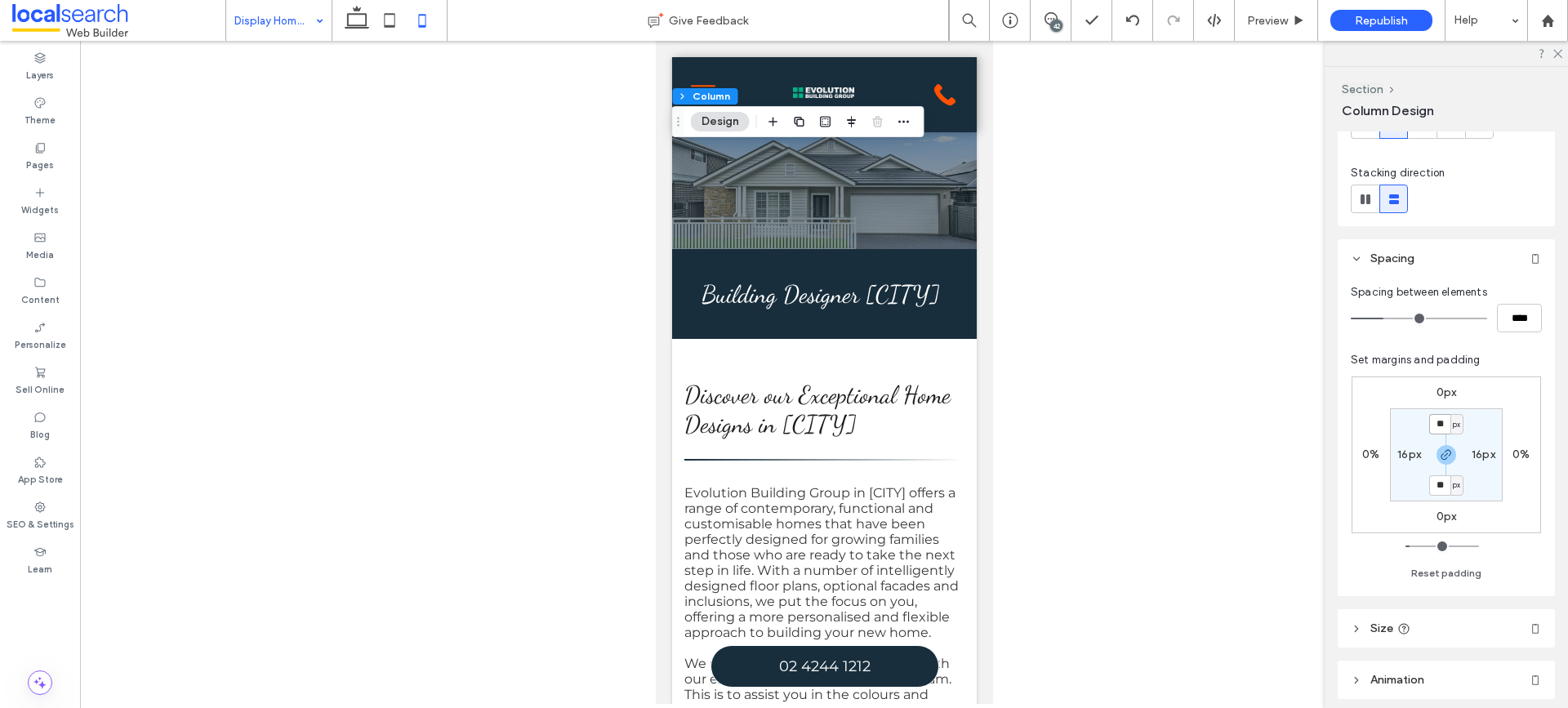 type on "**" 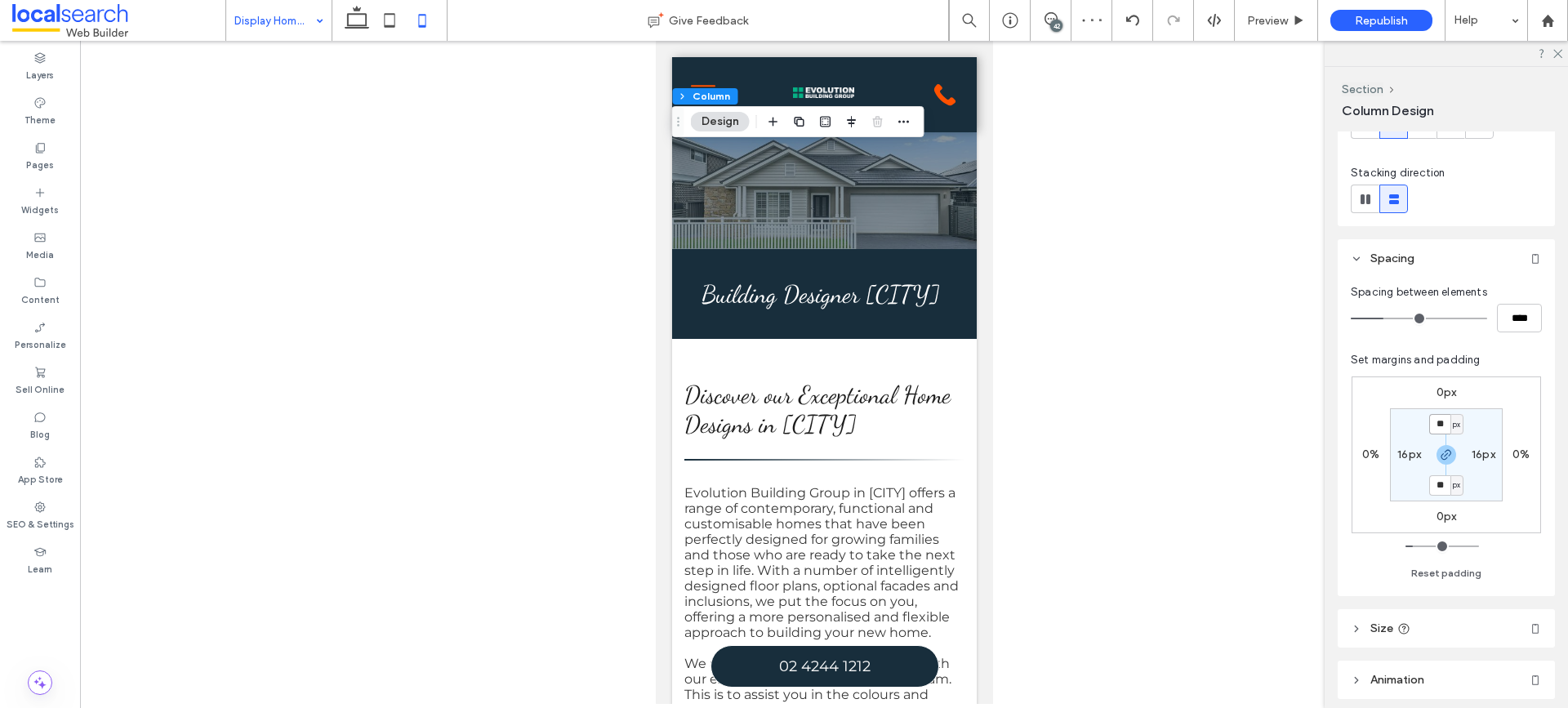 type on "**" 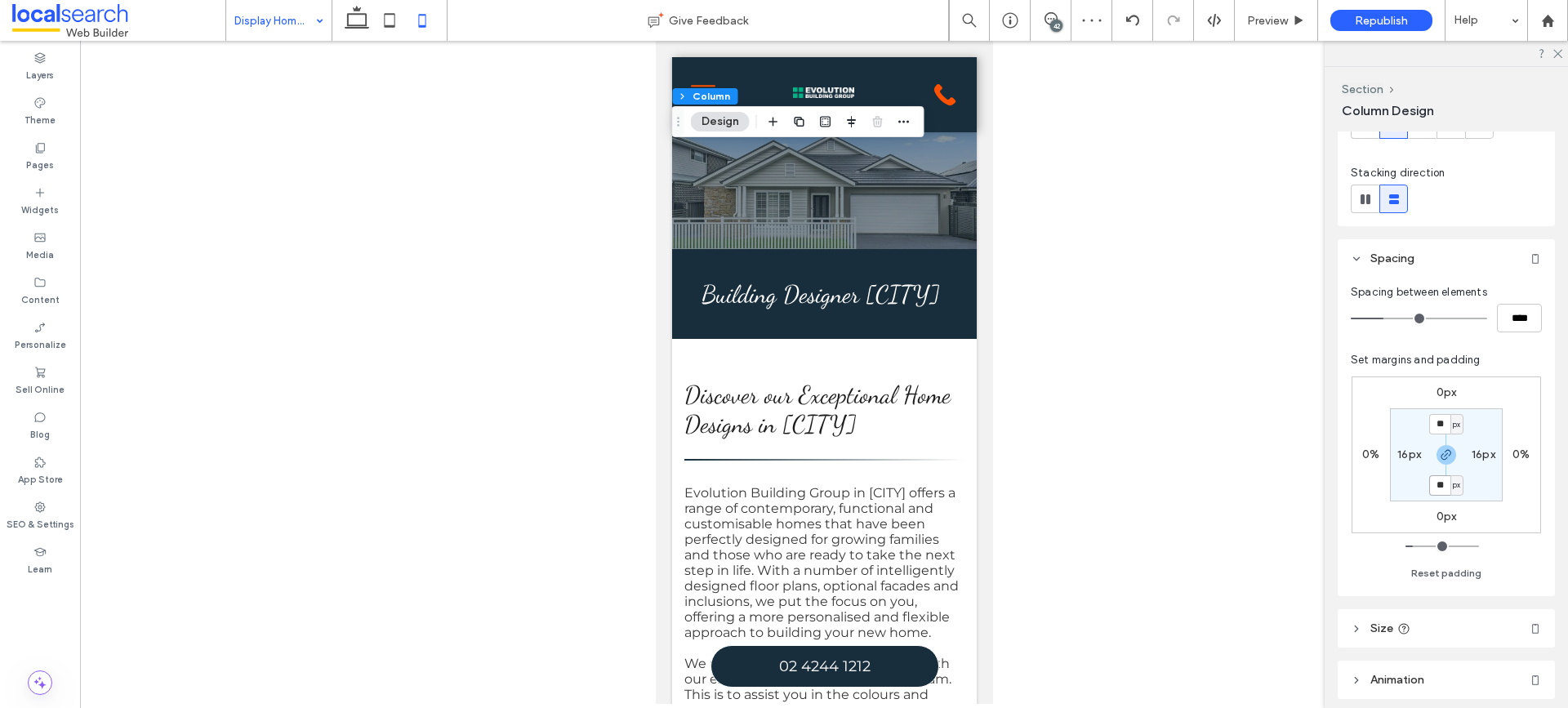 type on "**" 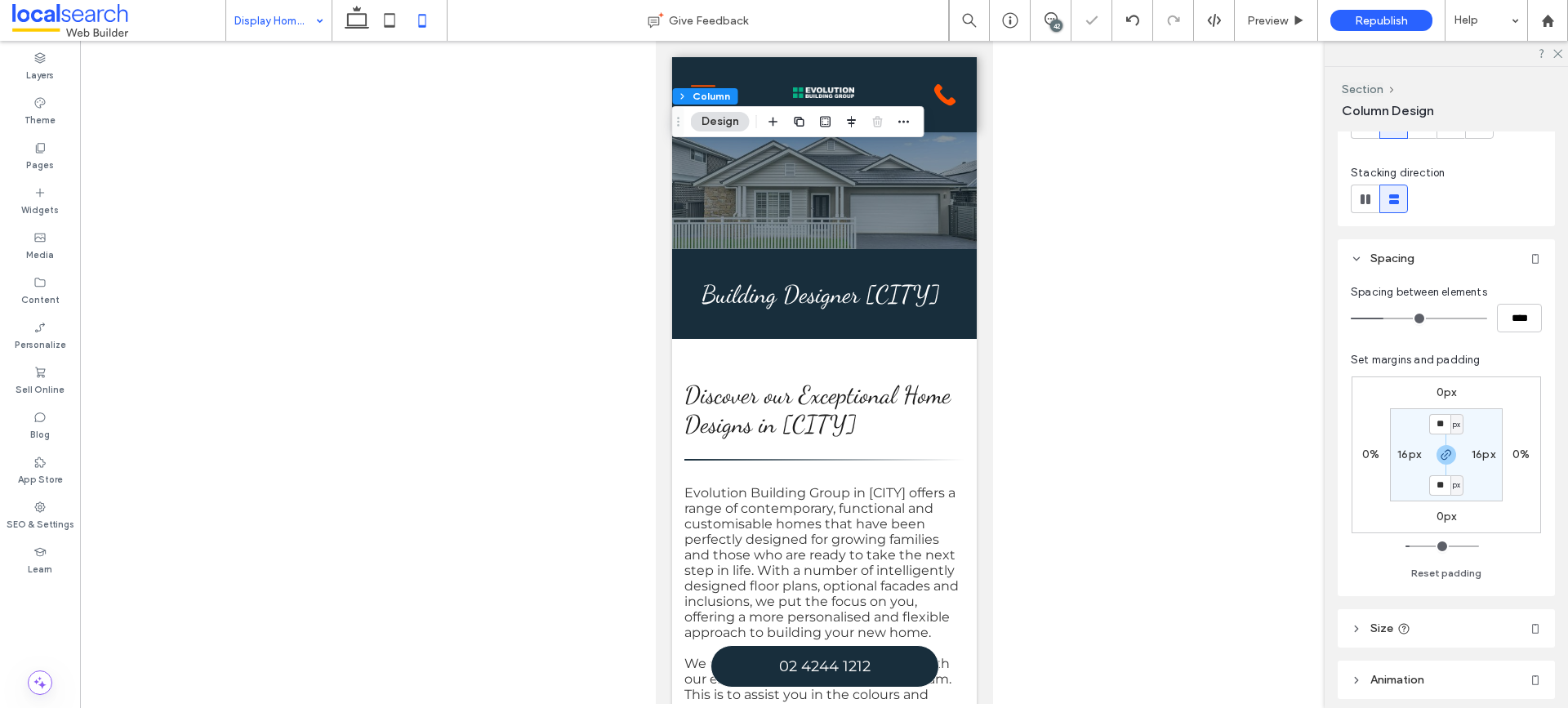 click on "0px" at bounding box center (1446, 392) 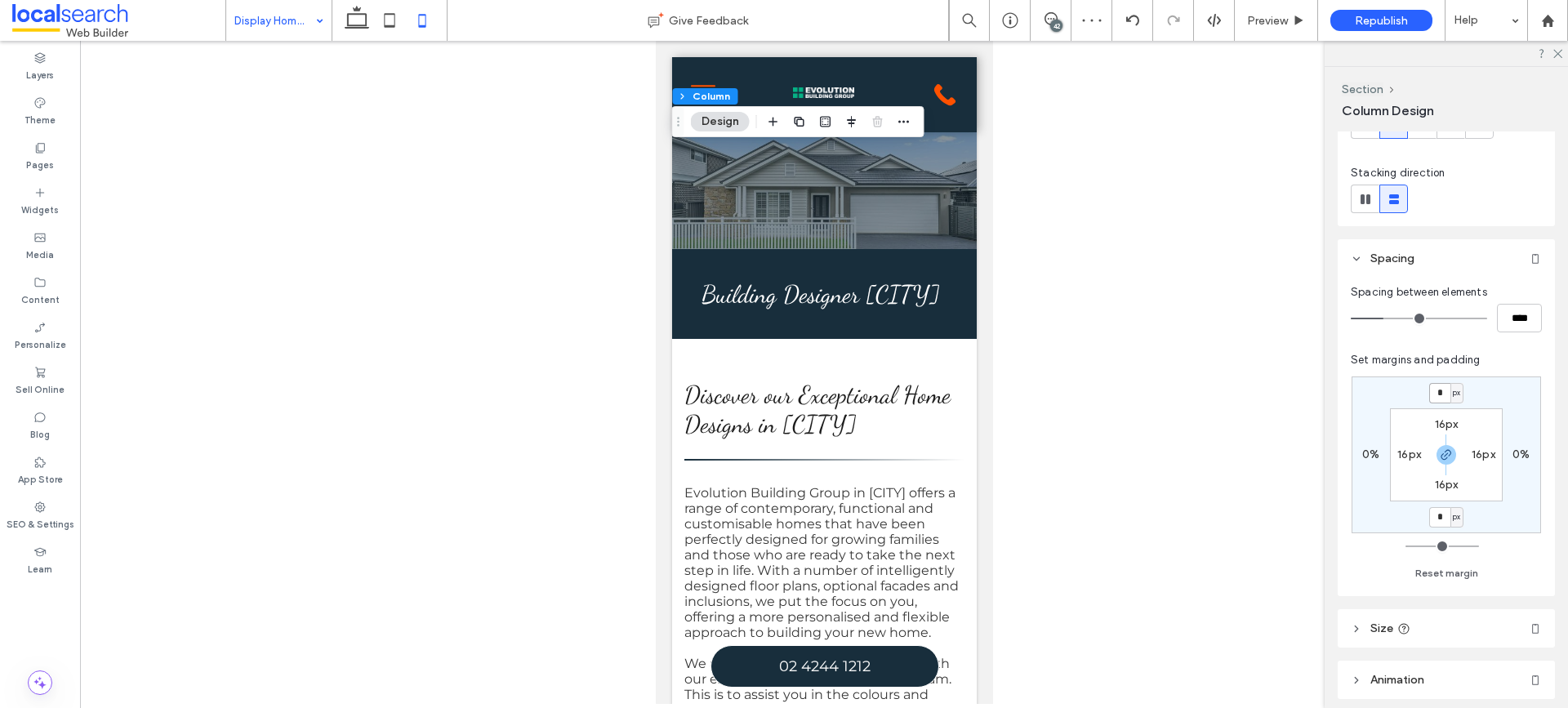 click on "*" at bounding box center [1440, 393] 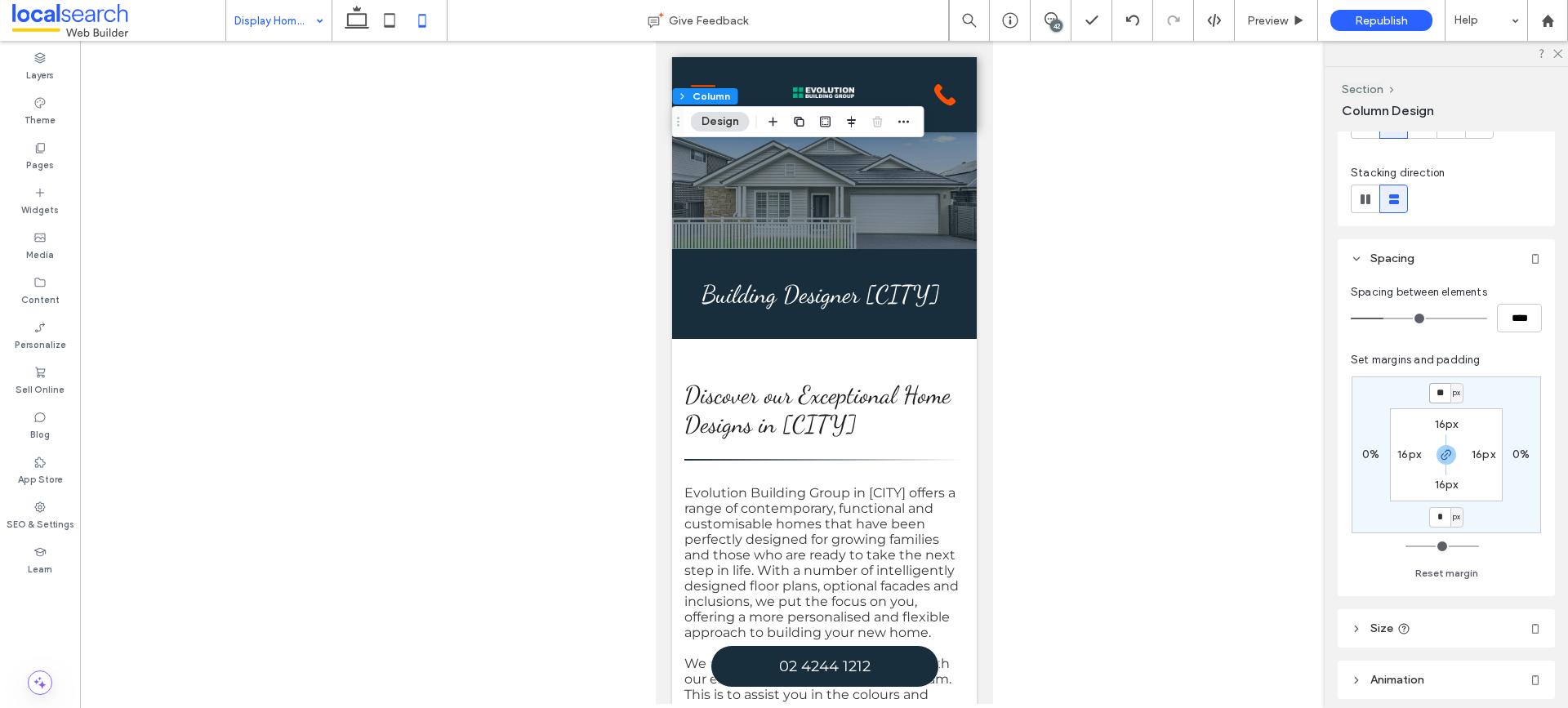 type on "**" 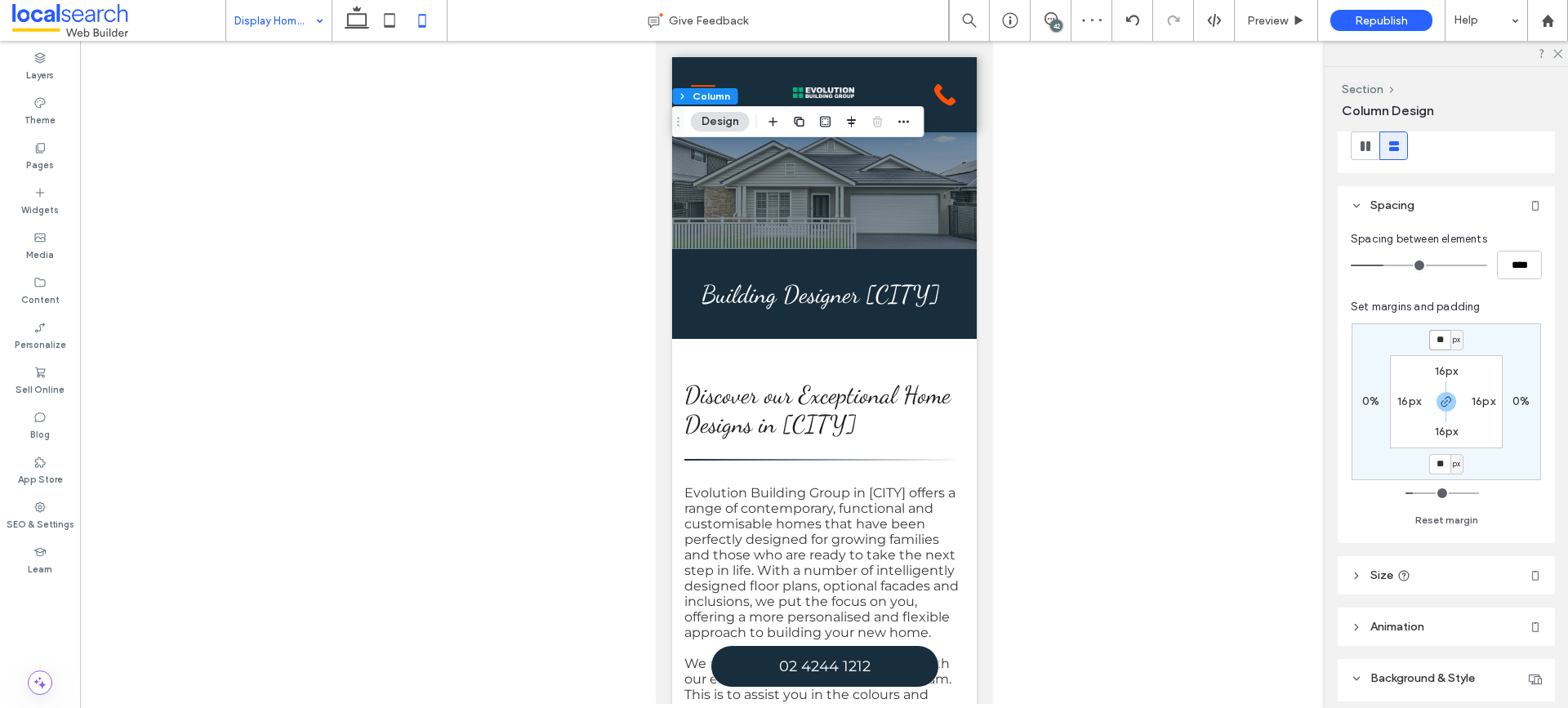 scroll, scrollTop: 245, scrollLeft: 0, axis: vertical 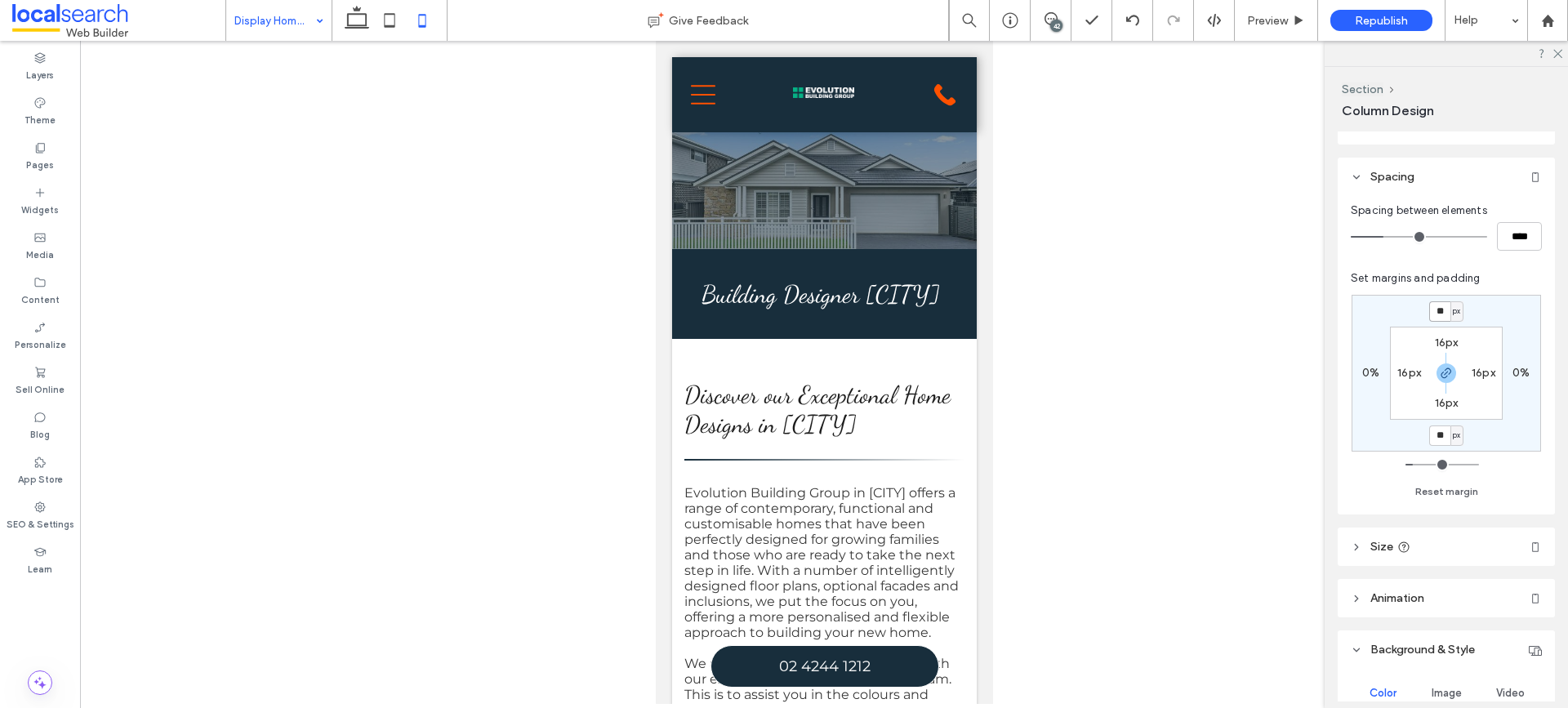 type on "***" 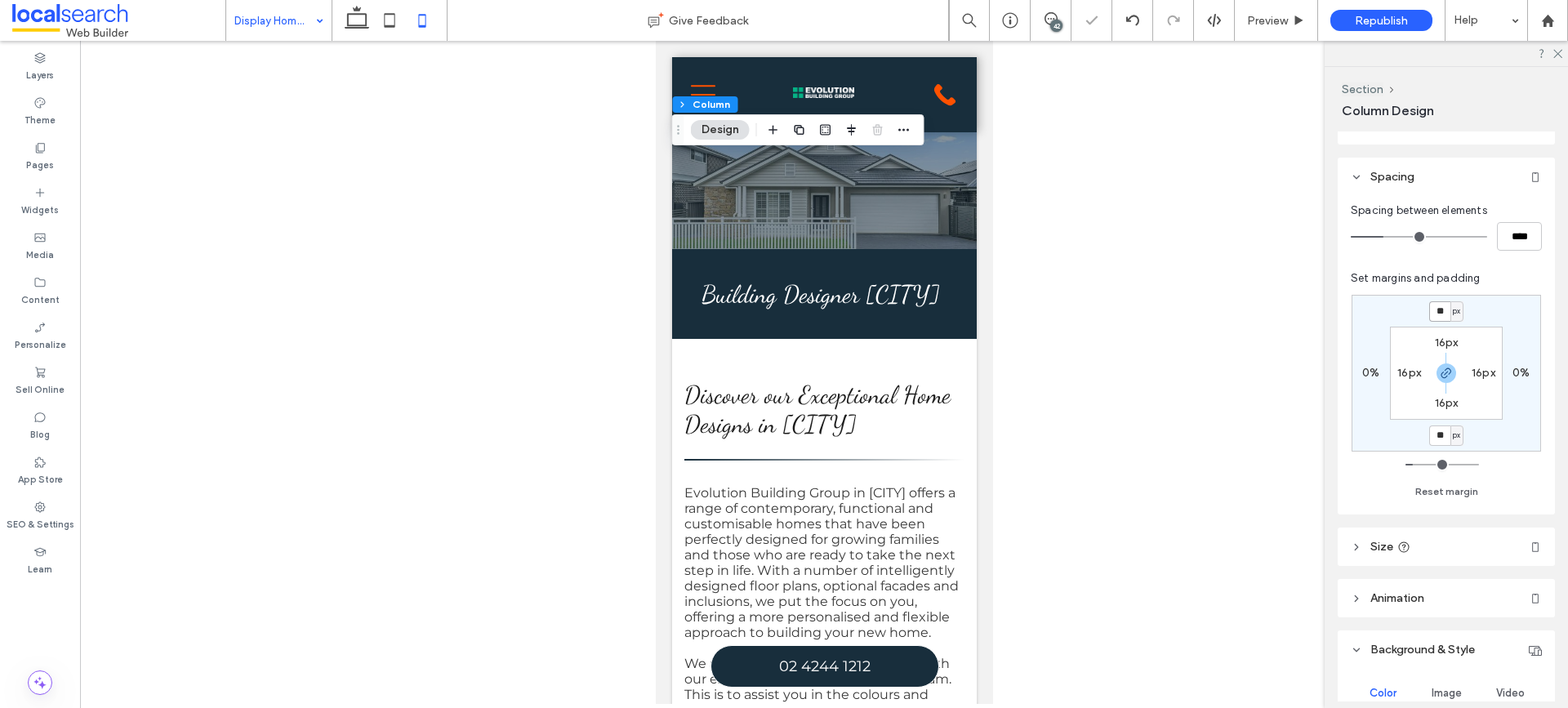 click on "**" at bounding box center [1440, 311] 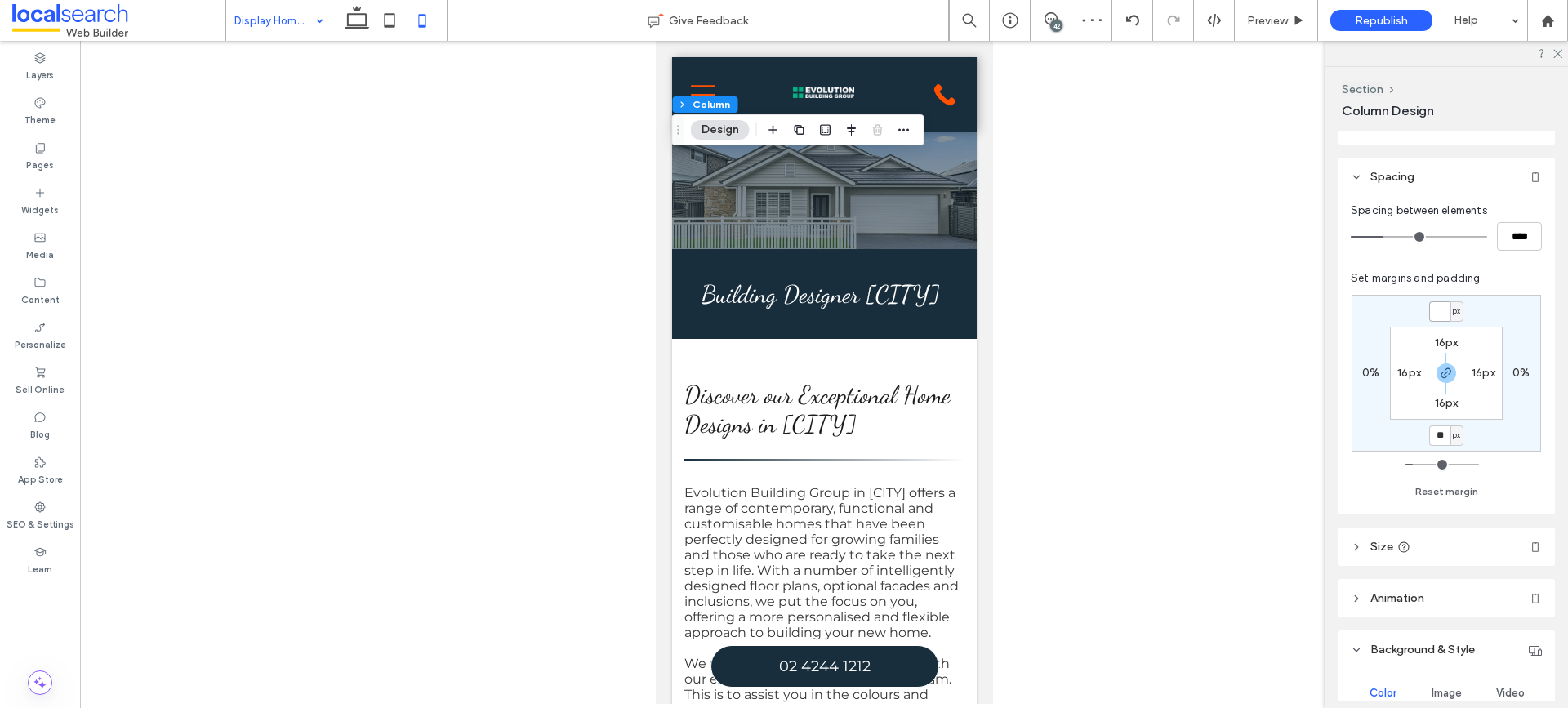 type 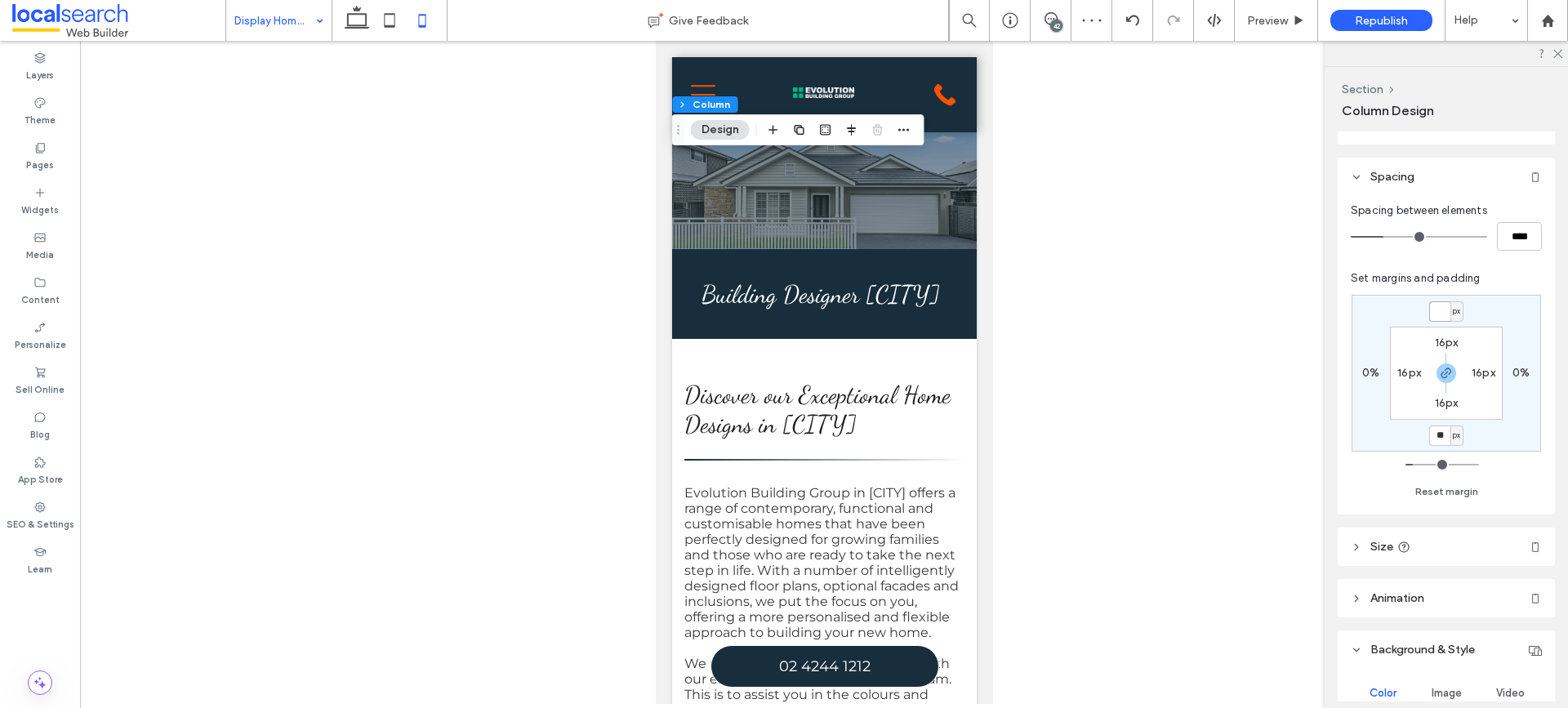 type on "*" 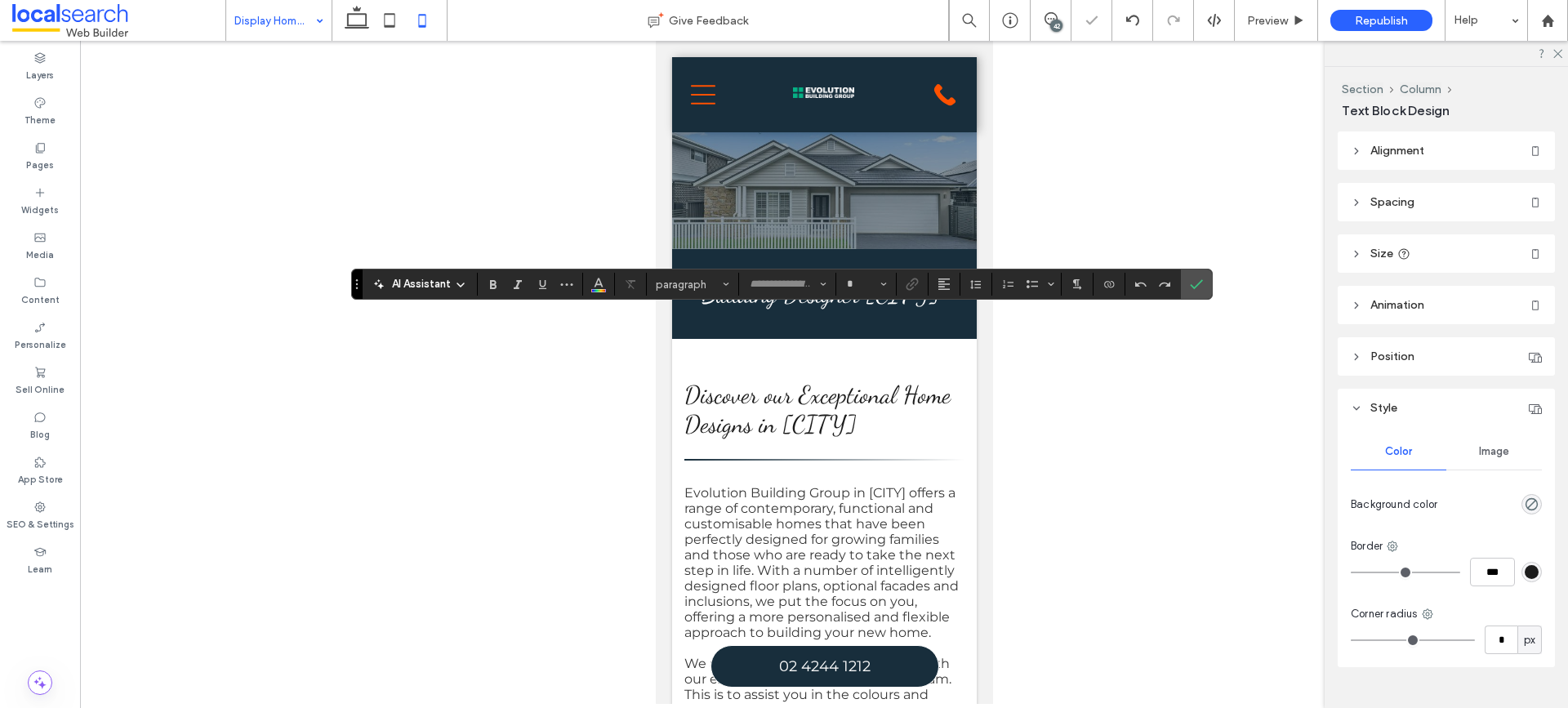 type on "**********" 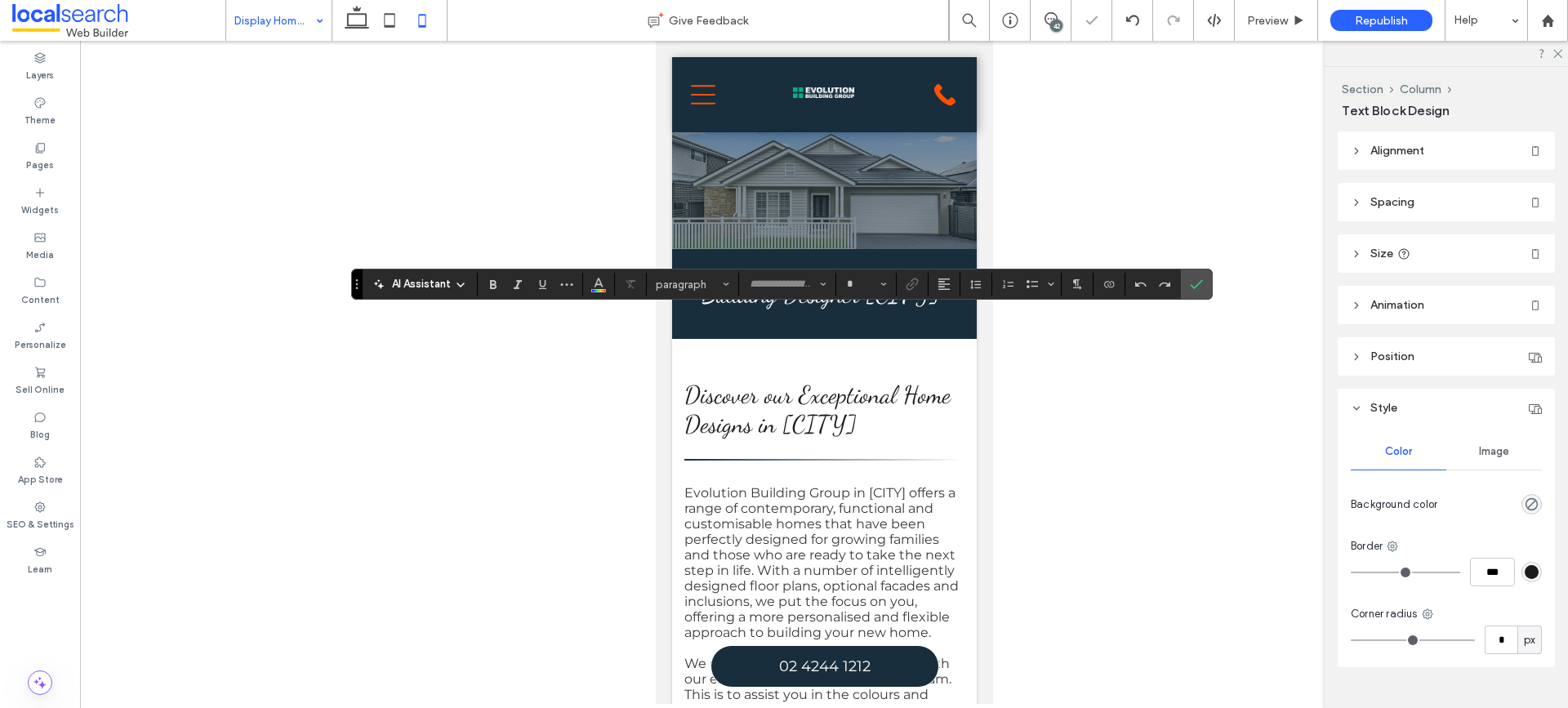 type on "**" 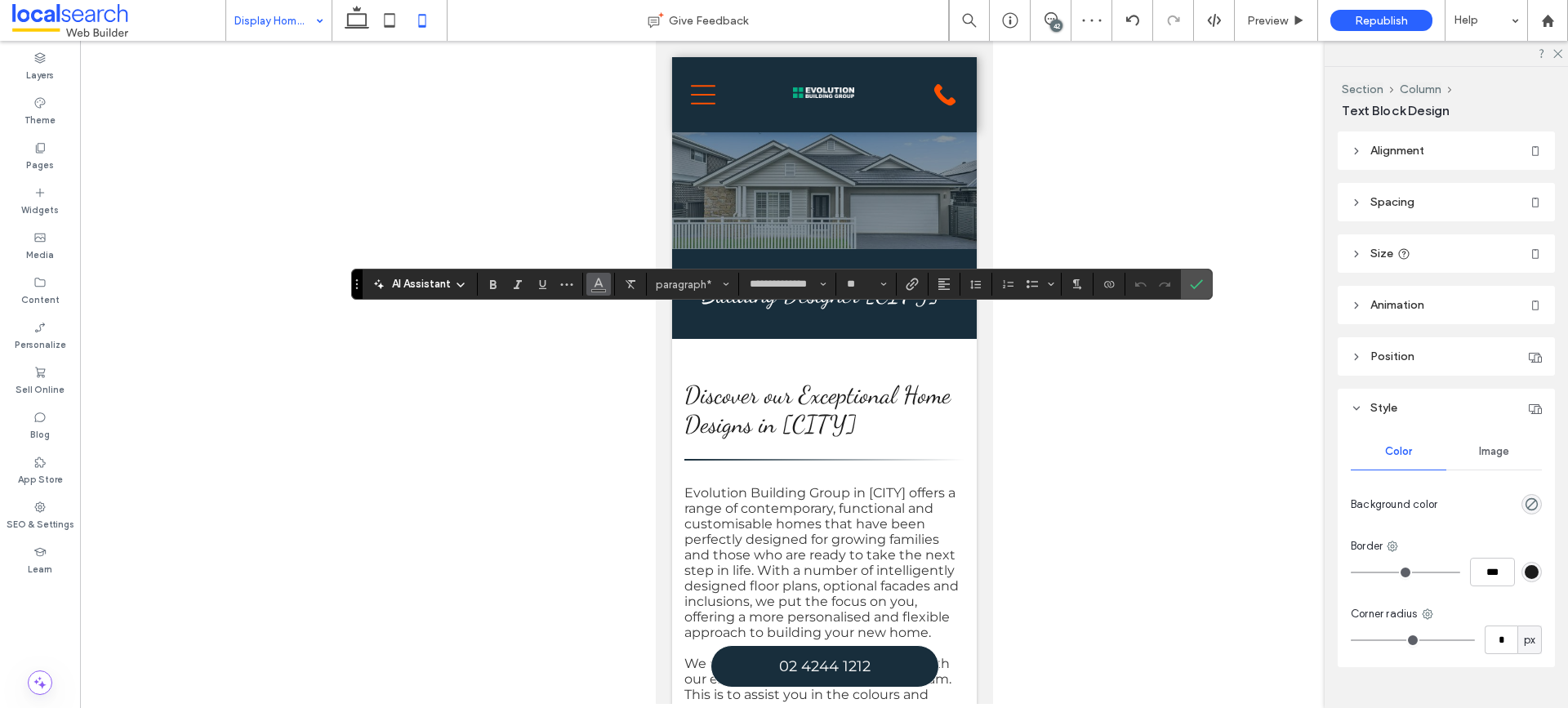 click 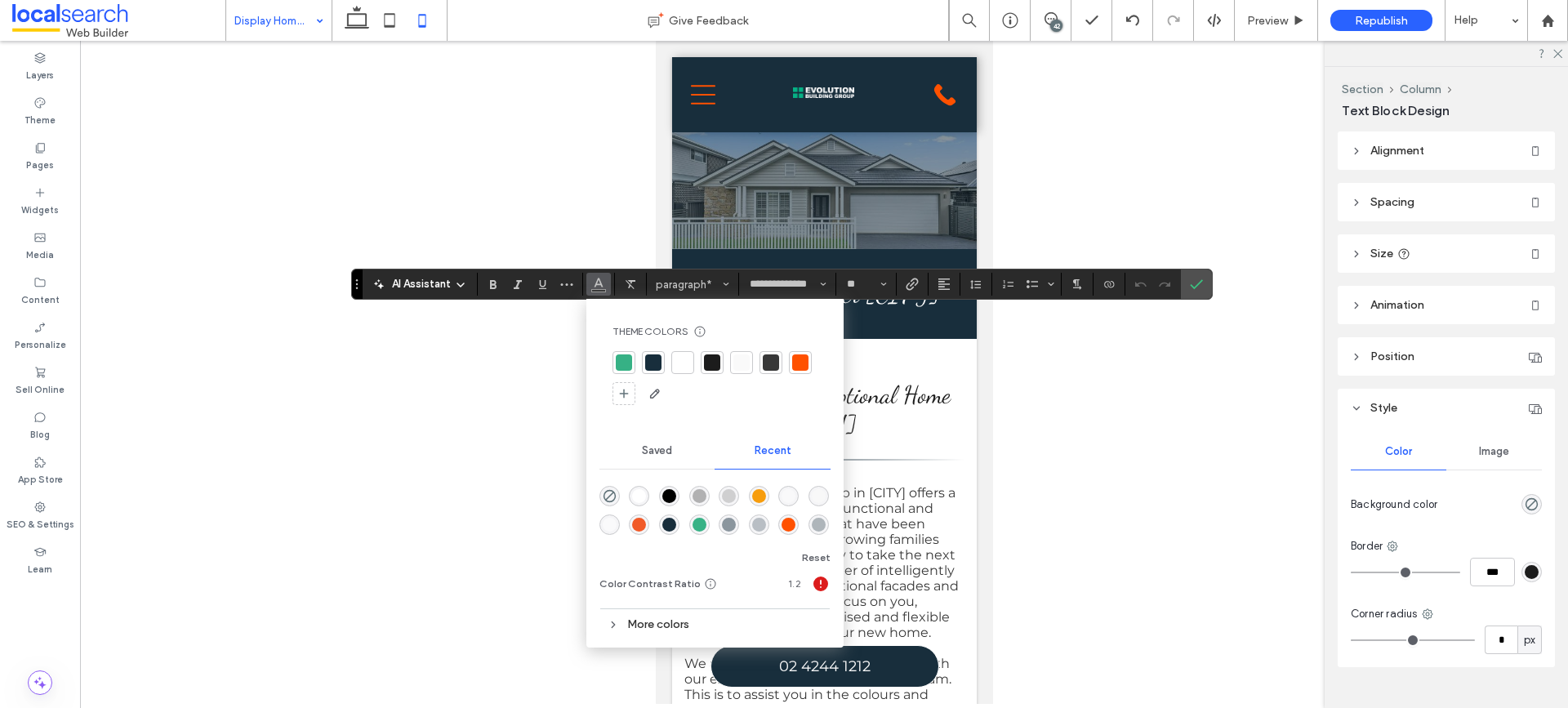 click at bounding box center (683, 363) 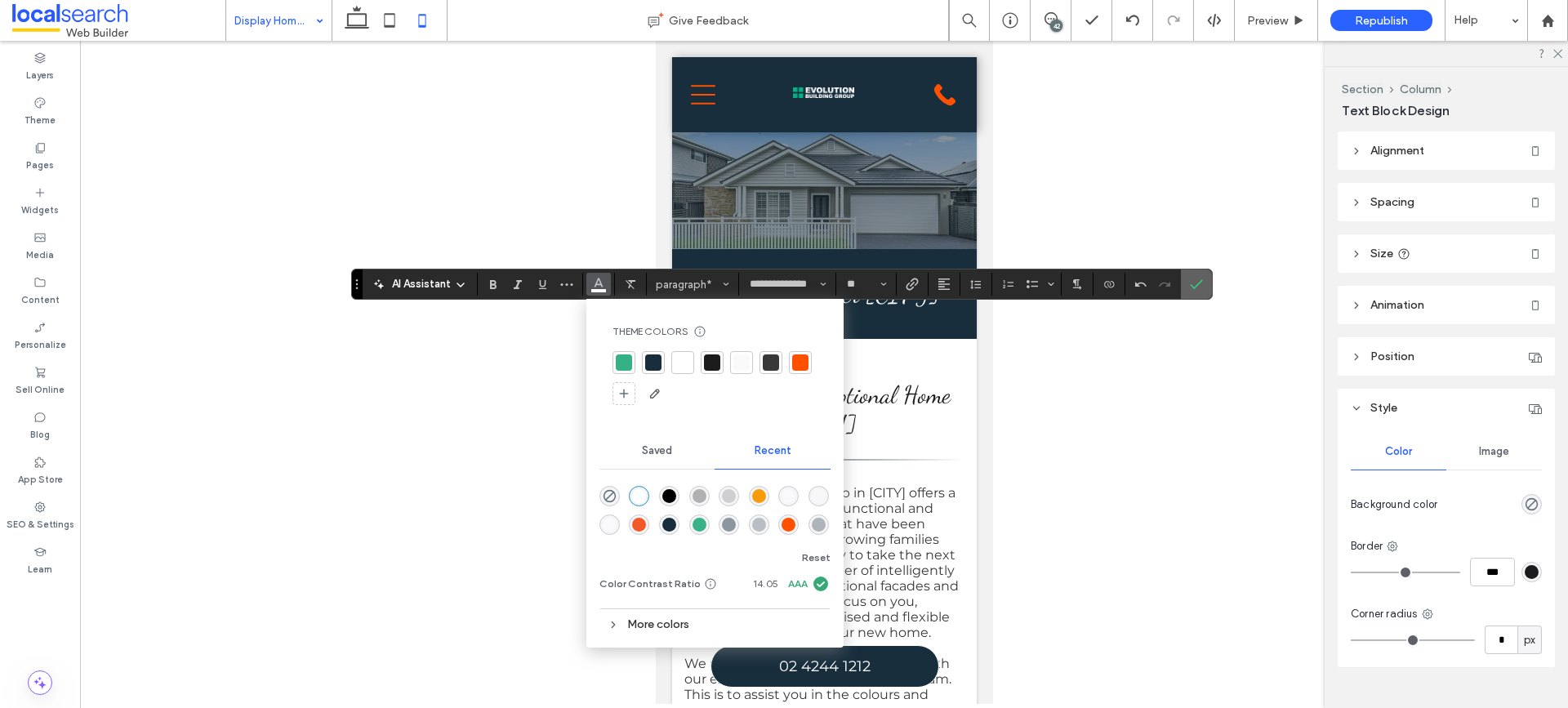 click at bounding box center [1196, 284] 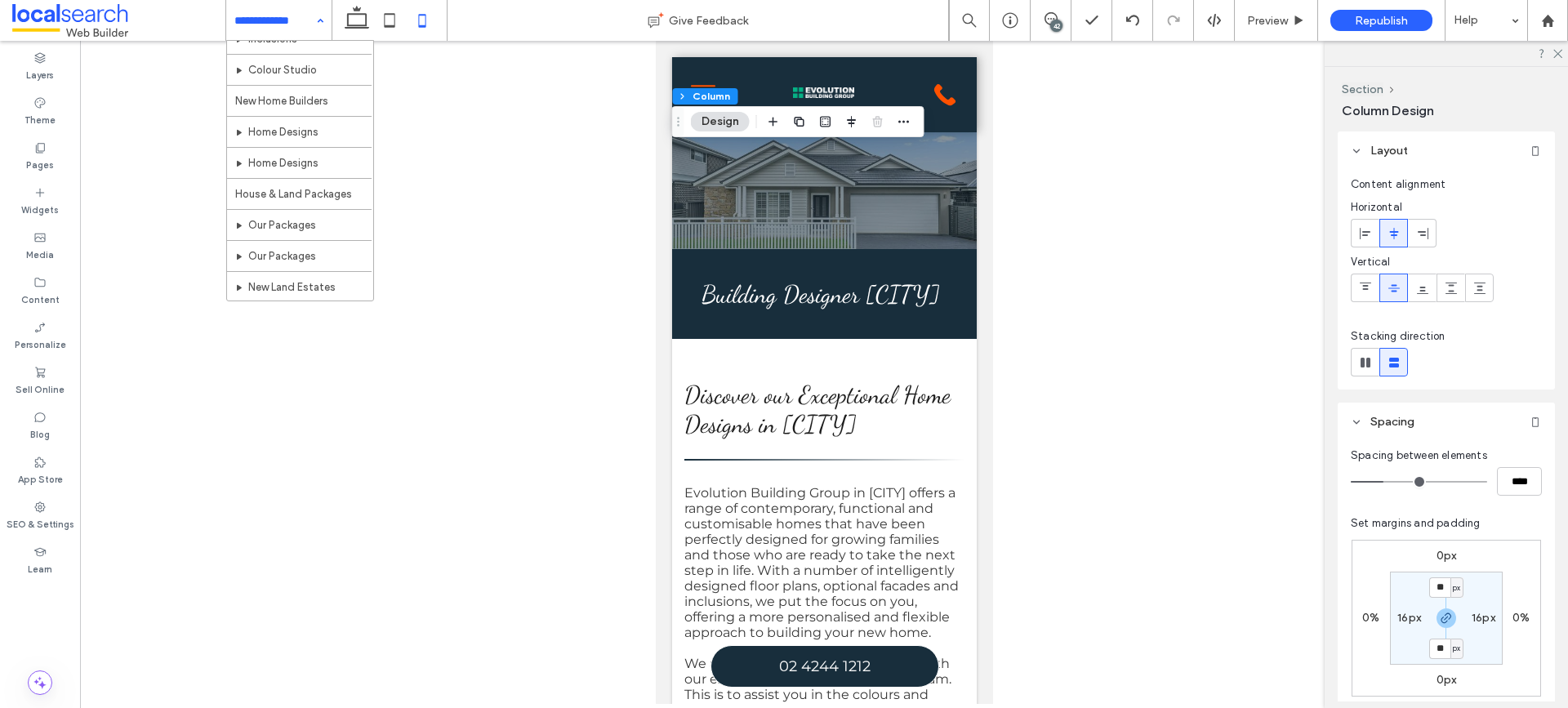 scroll, scrollTop: 408, scrollLeft: 0, axis: vertical 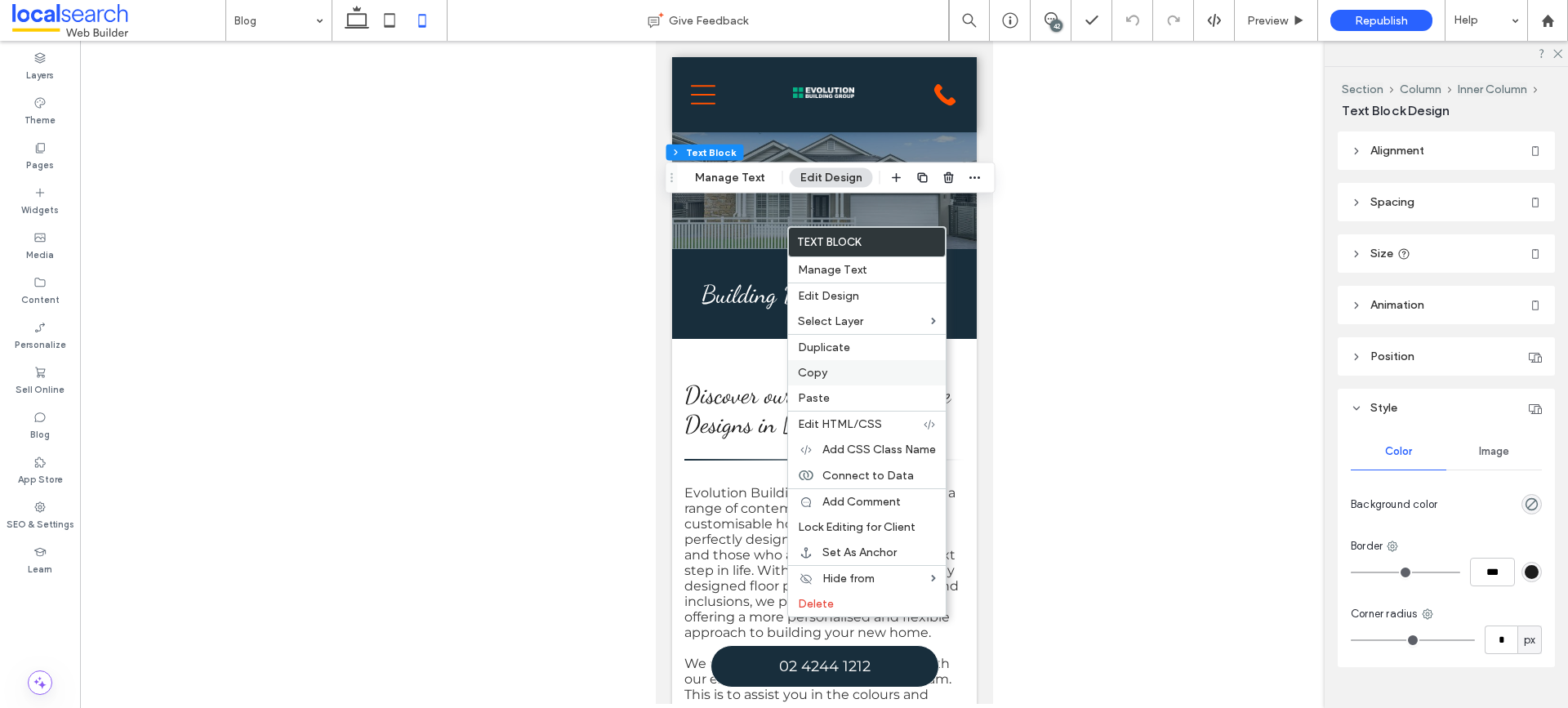 click on "Copy" at bounding box center (866, 372) 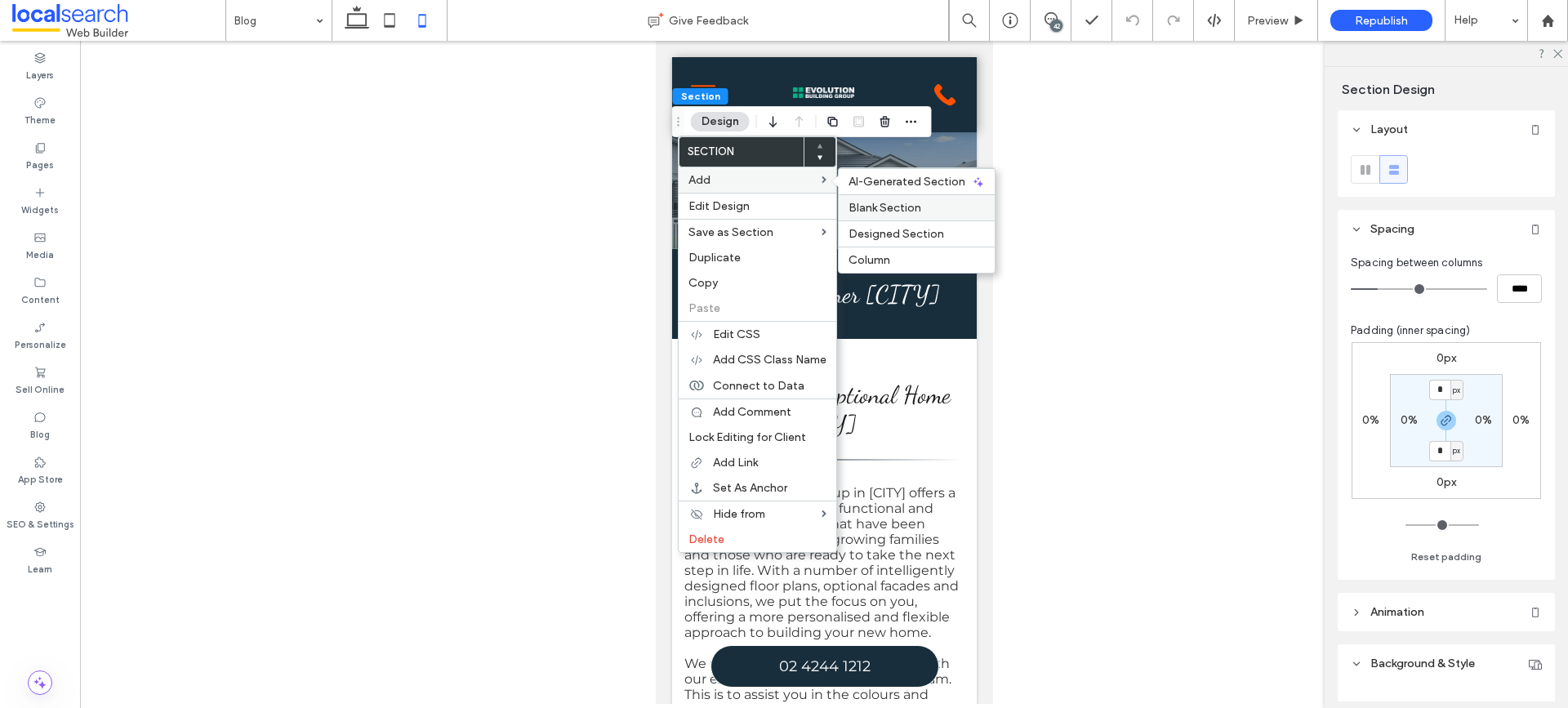 click on "Blank Section" at bounding box center [916, 207] 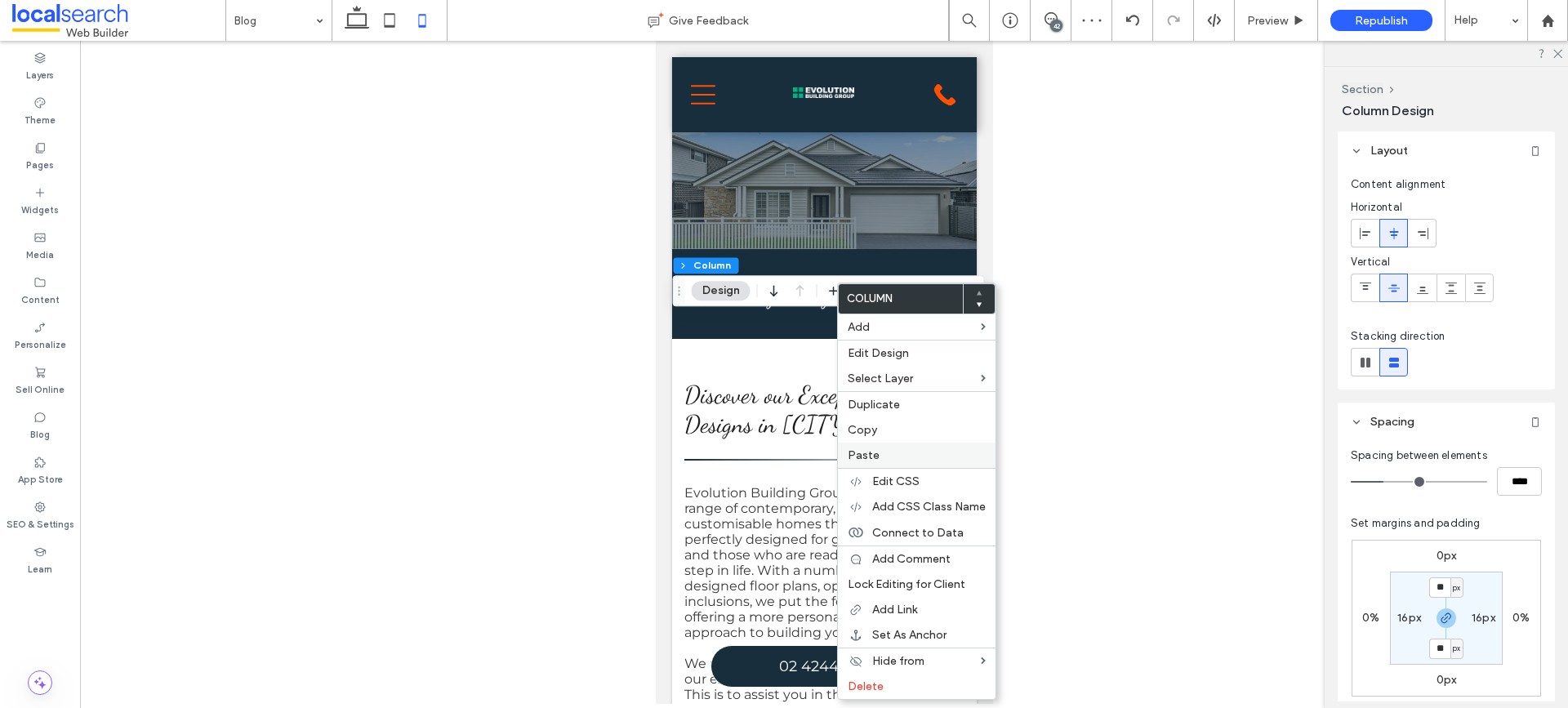 click on "Paste" at bounding box center [916, 455] 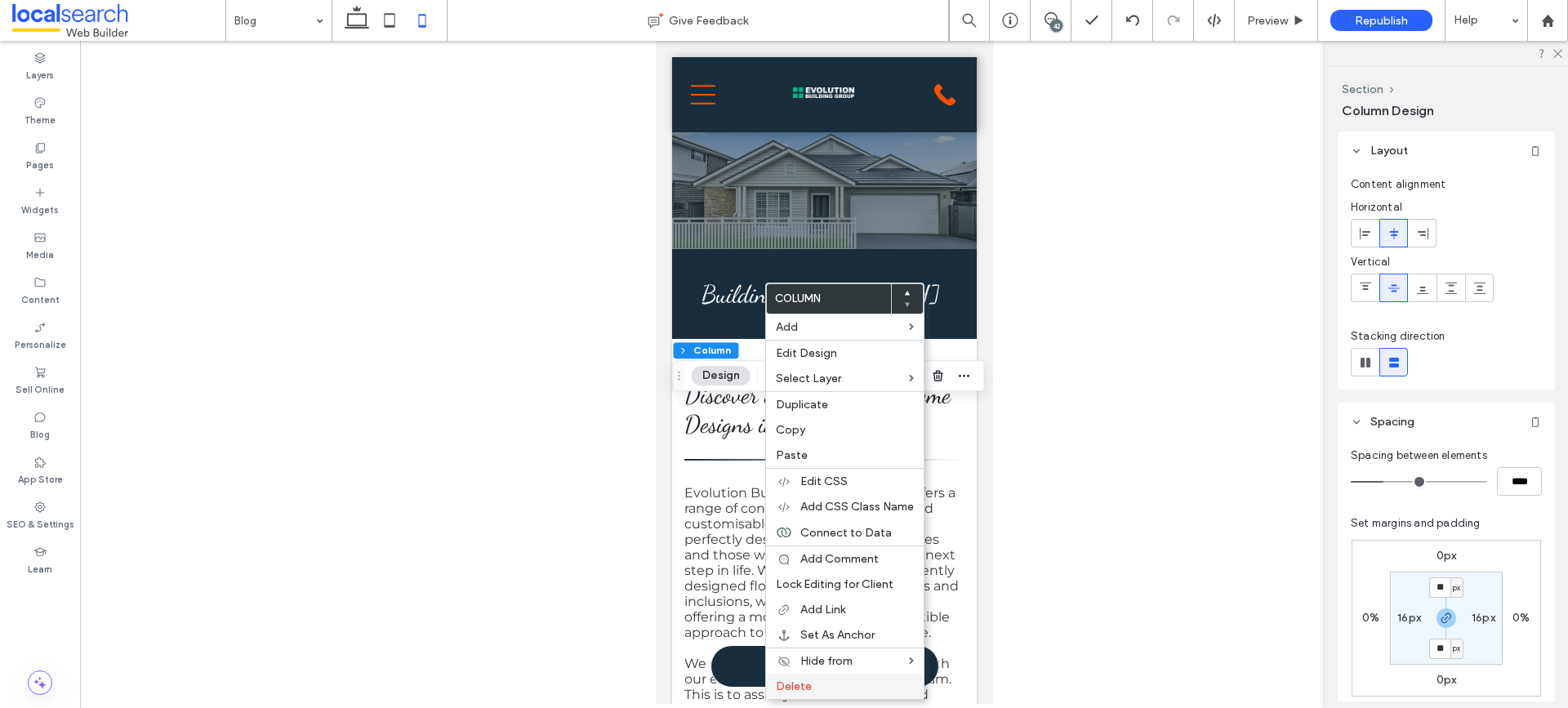 drag, startPoint x: 794, startPoint y: 688, endPoint x: 791, endPoint y: 679, distance: 9.486833 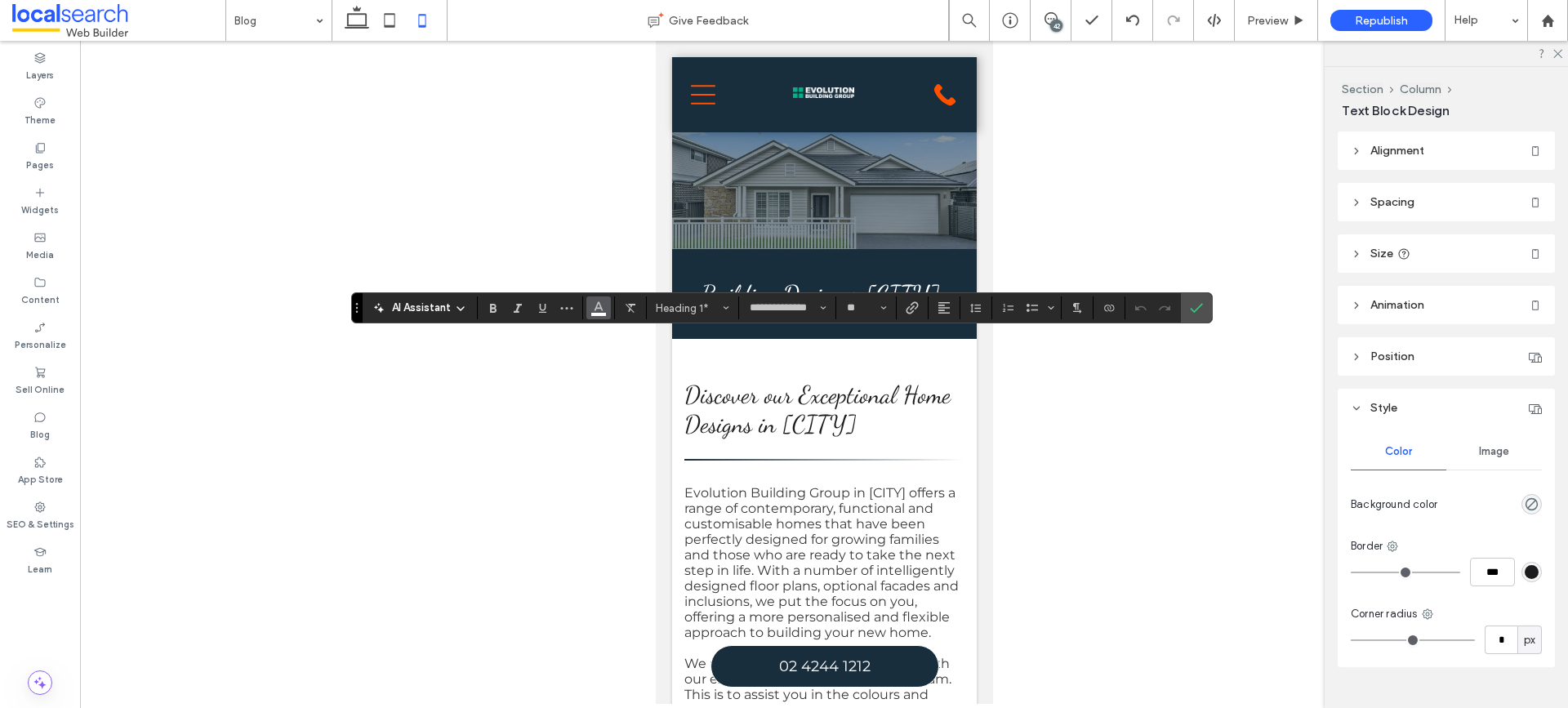 click 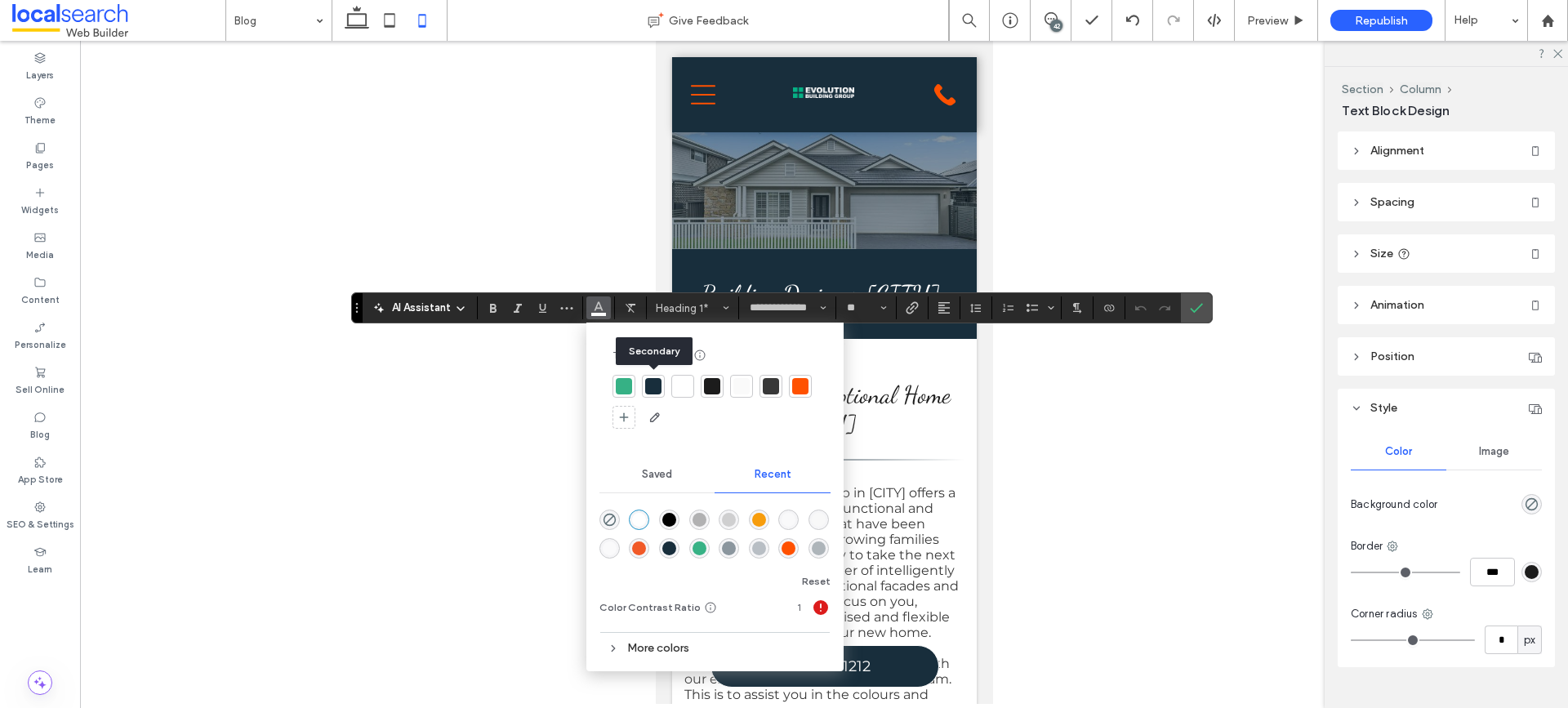 click at bounding box center (653, 386) 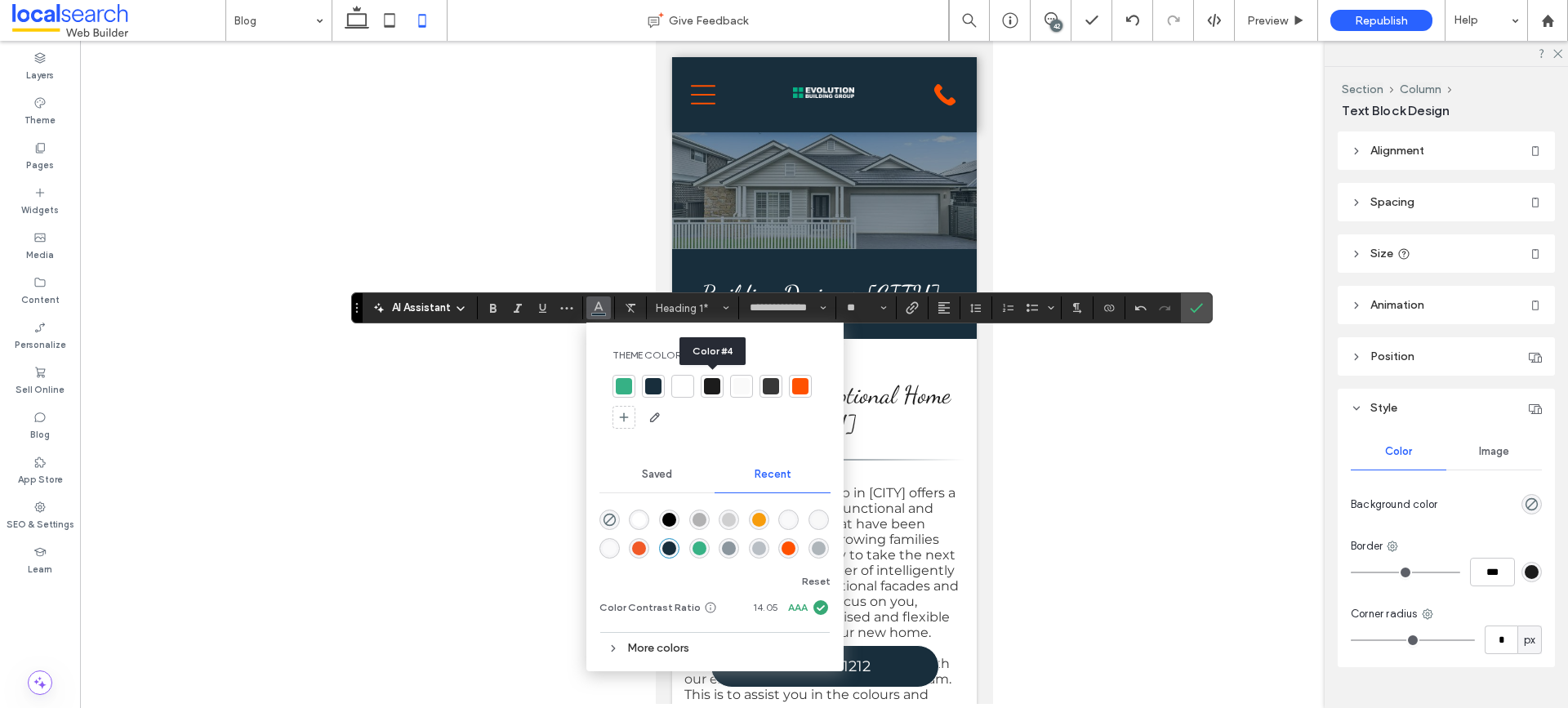 click at bounding box center [712, 386] 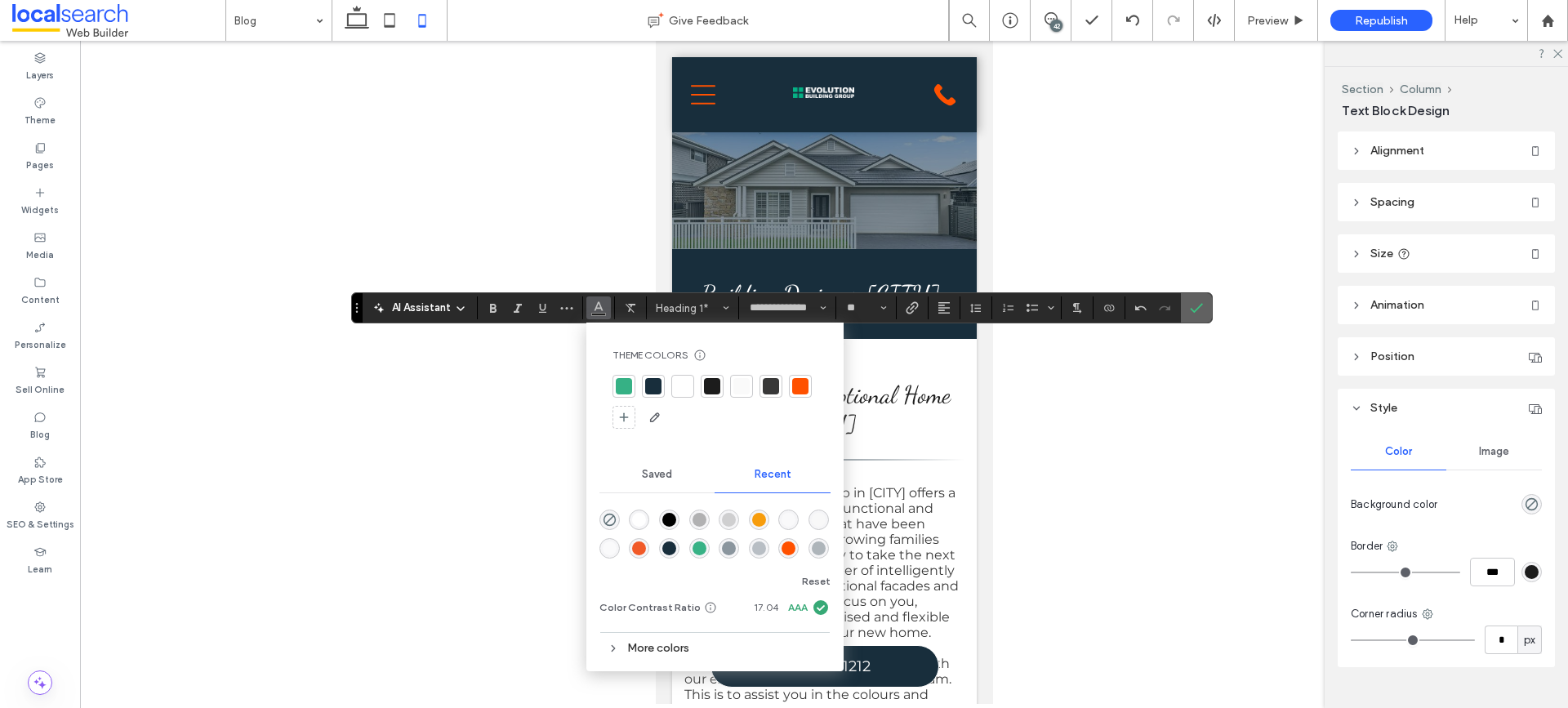 click at bounding box center [1196, 308] 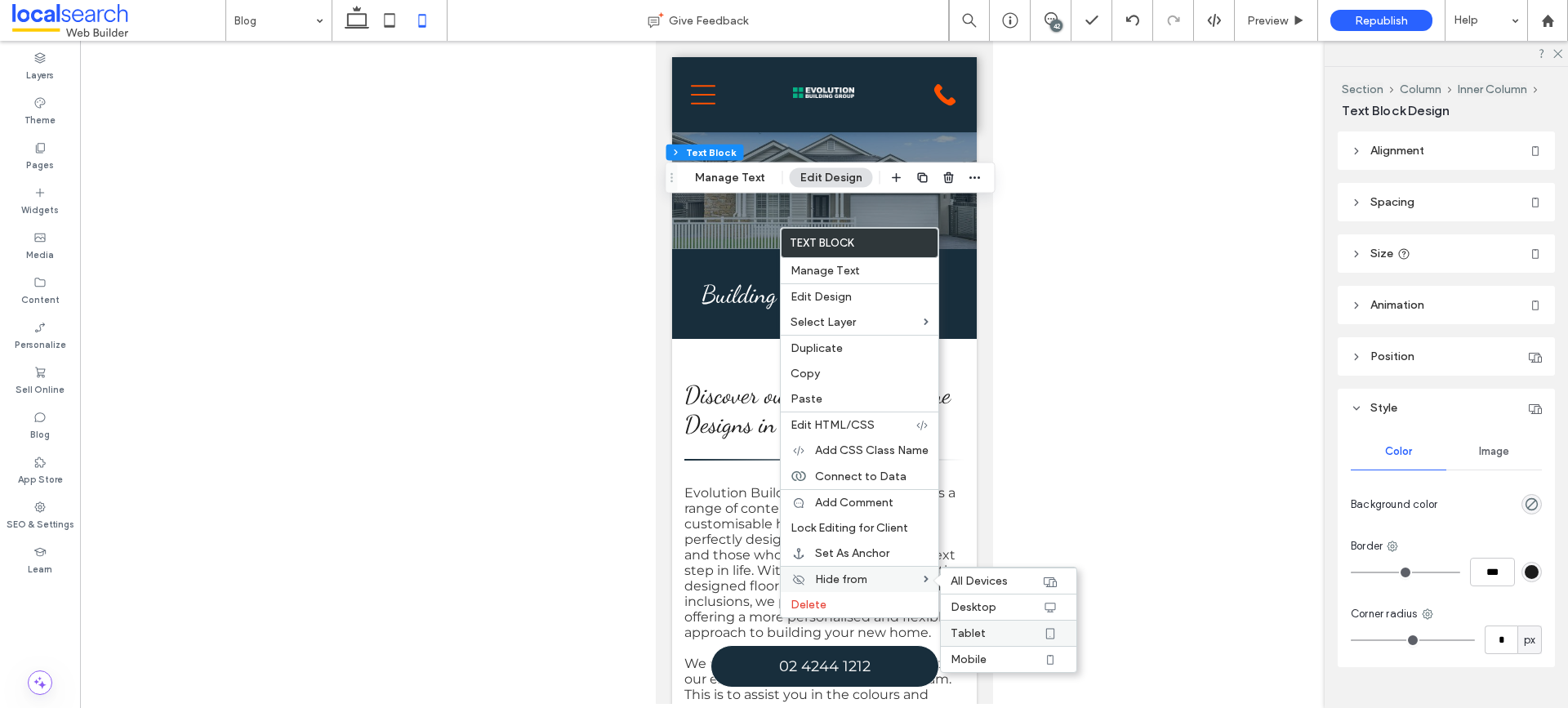 click on "Tablet" at bounding box center [996, 633] 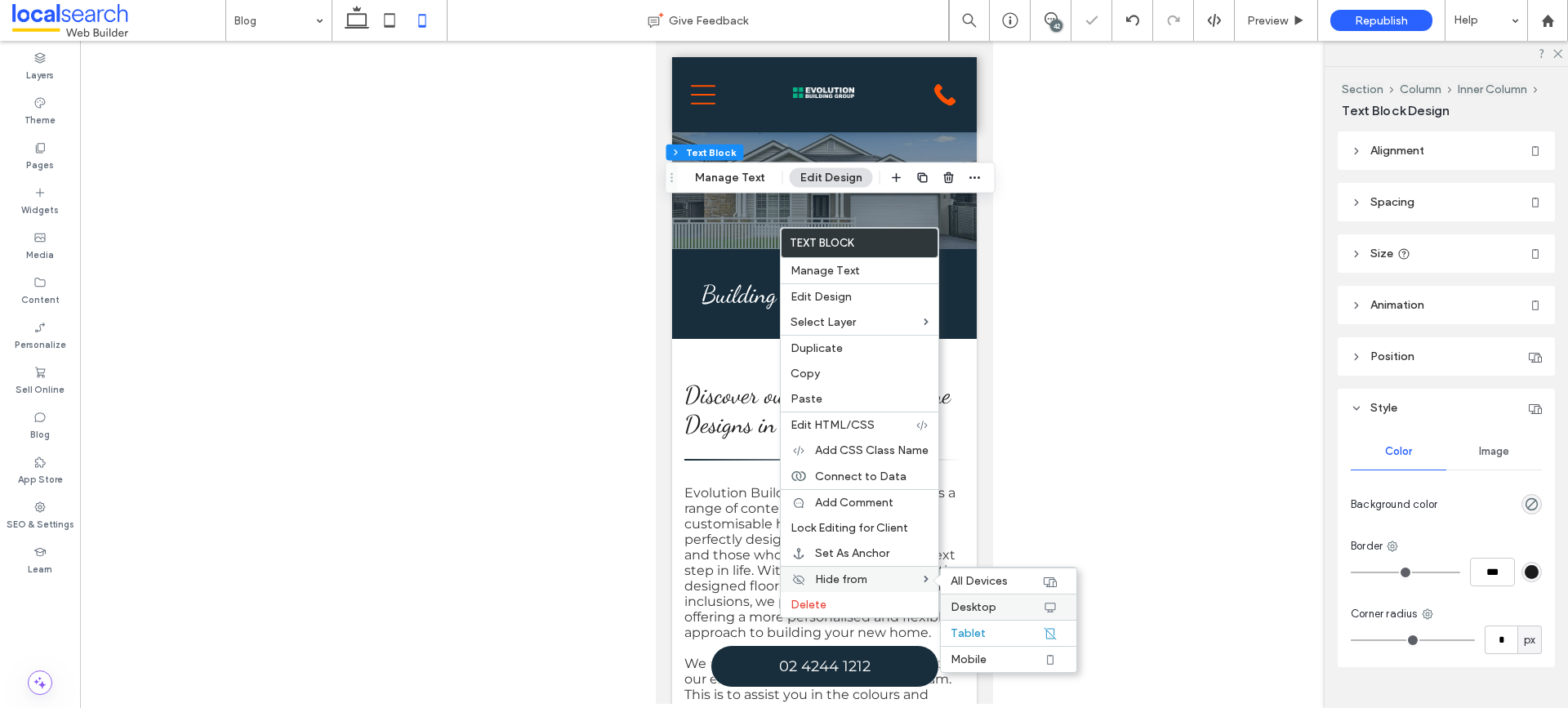 click on "Desktop" at bounding box center [996, 607] 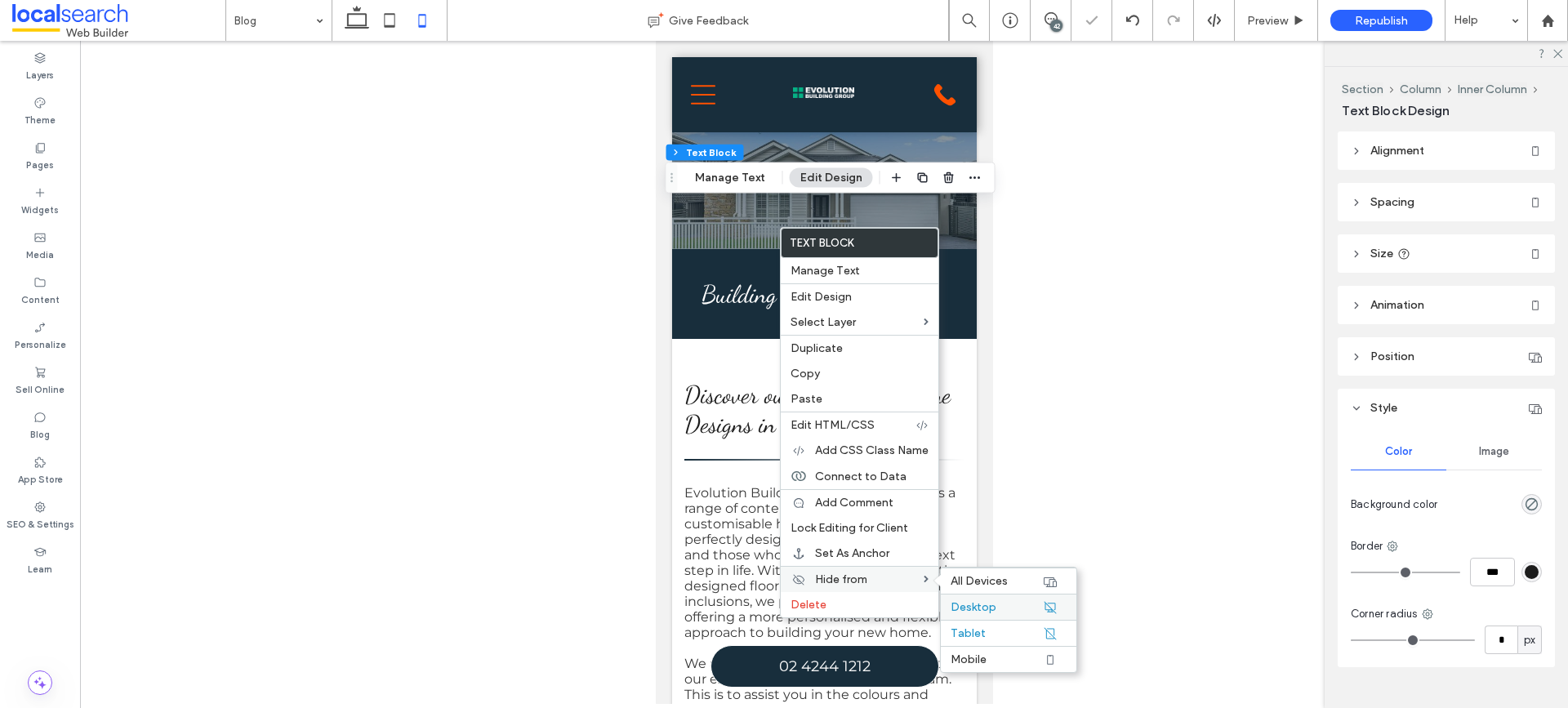 click on "Desktop" at bounding box center (996, 607) 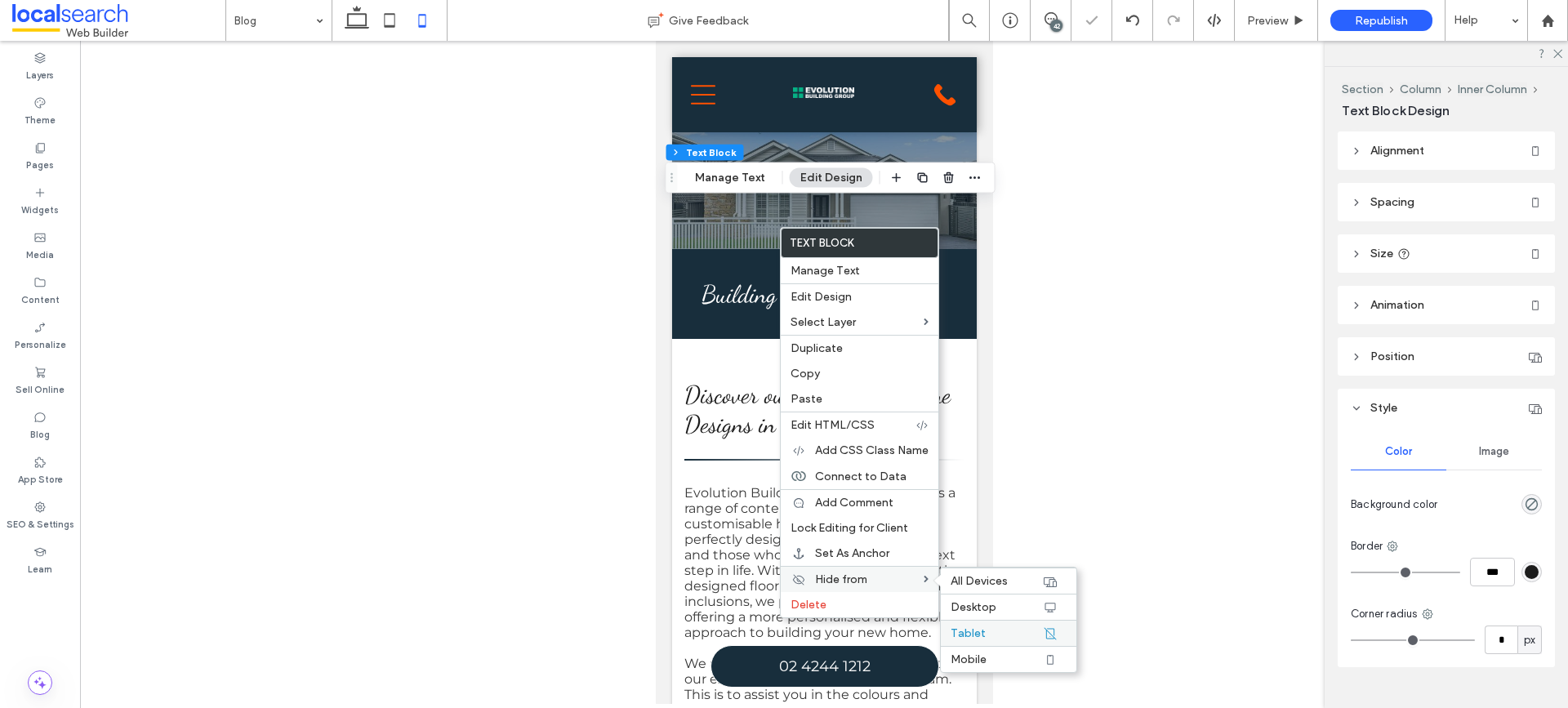 click on "Tablet" at bounding box center (996, 633) 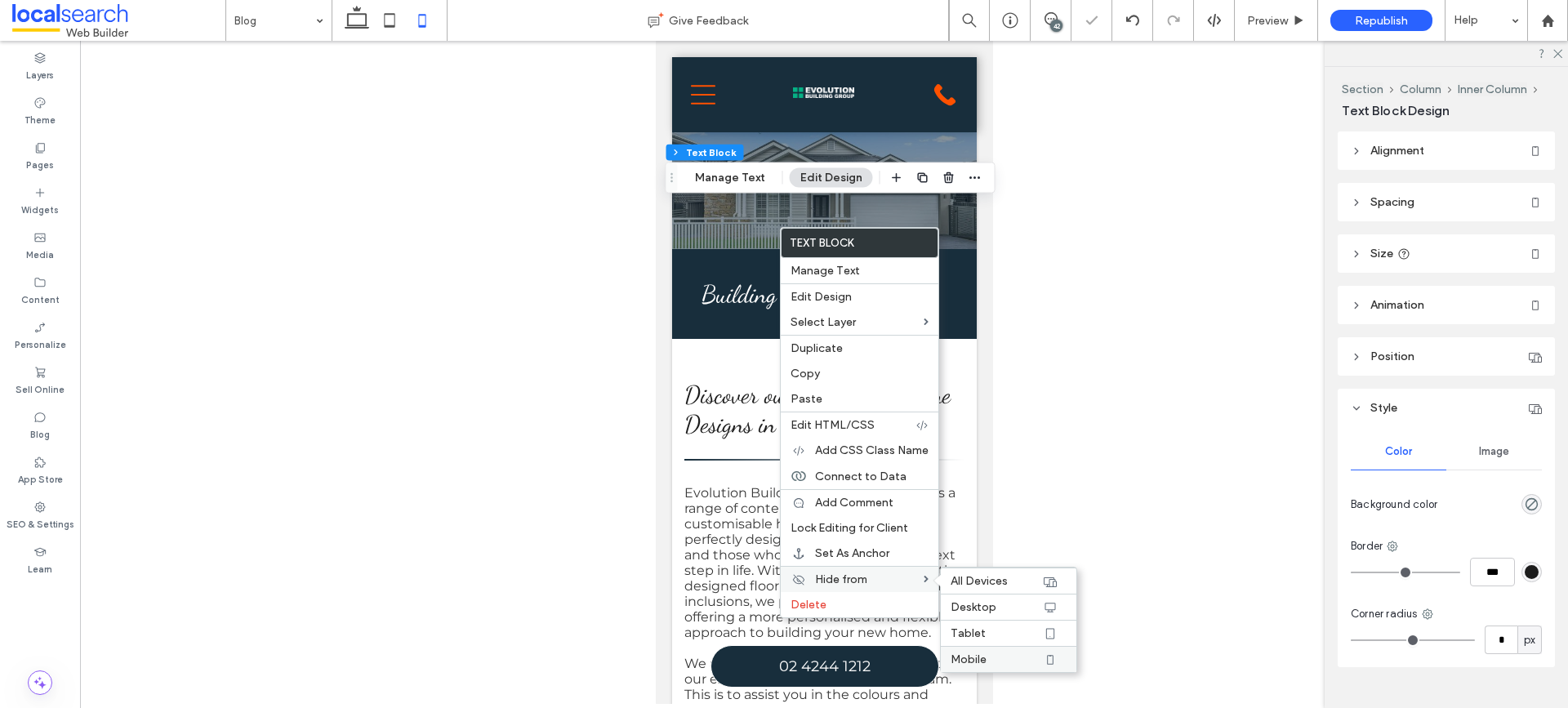 click 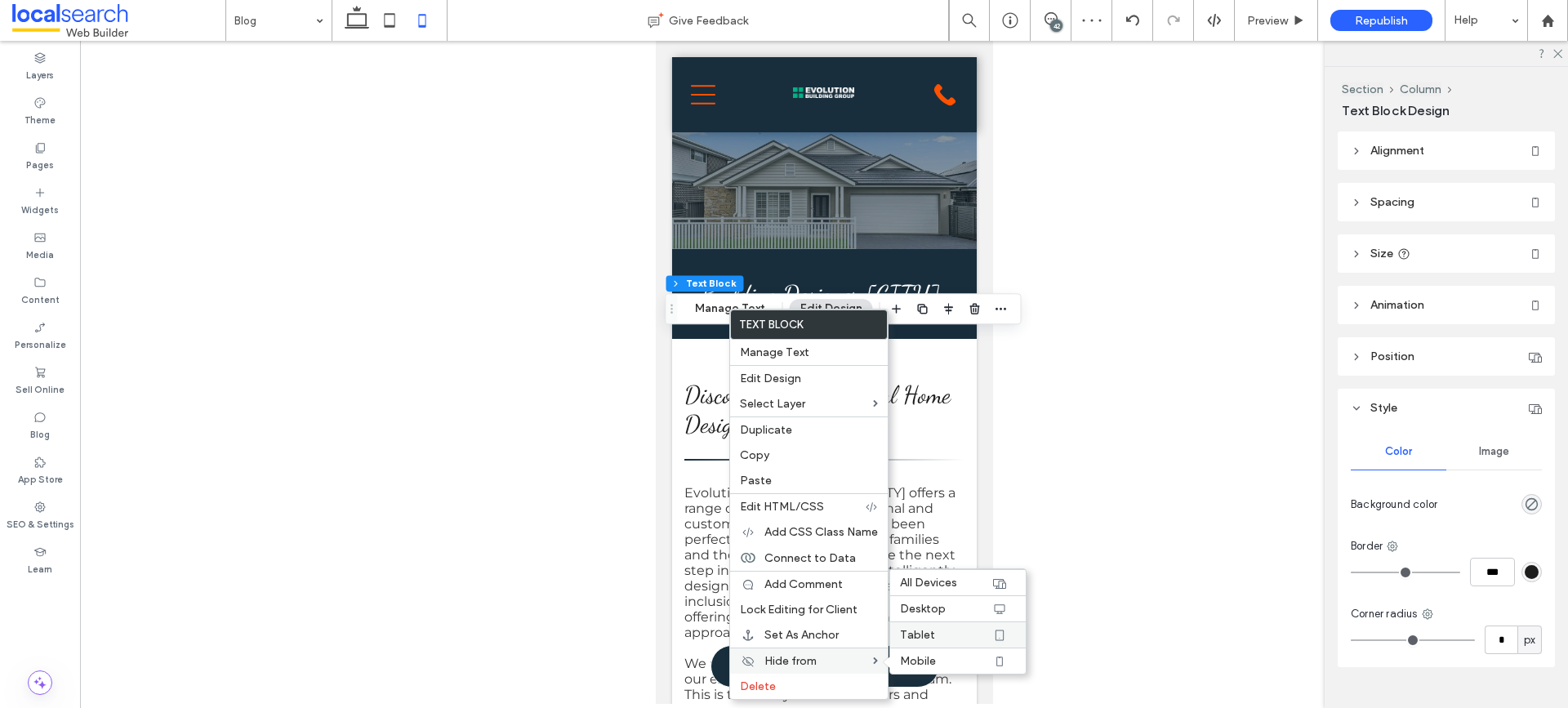 click on "Tablet" at bounding box center [946, 635] 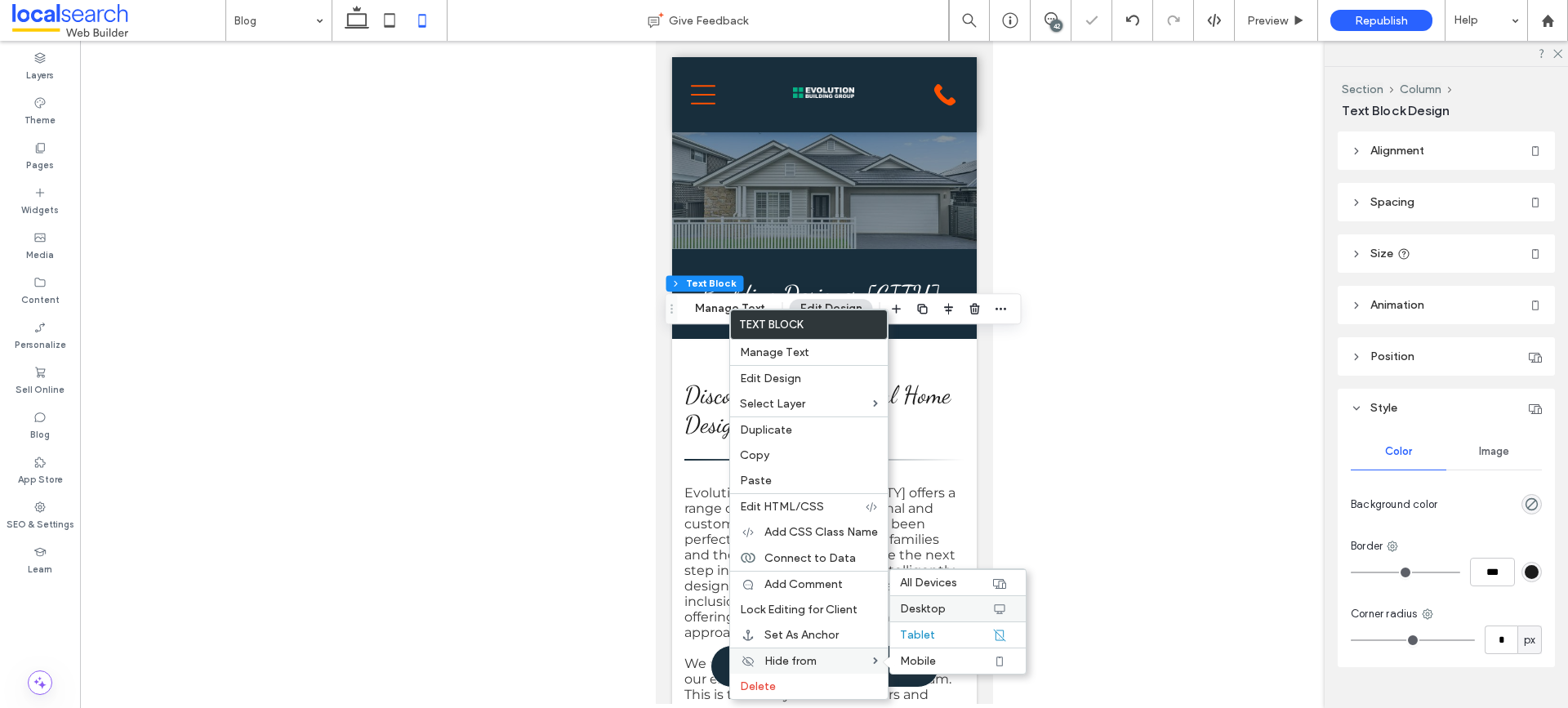 click on "Desktop" at bounding box center [946, 608] 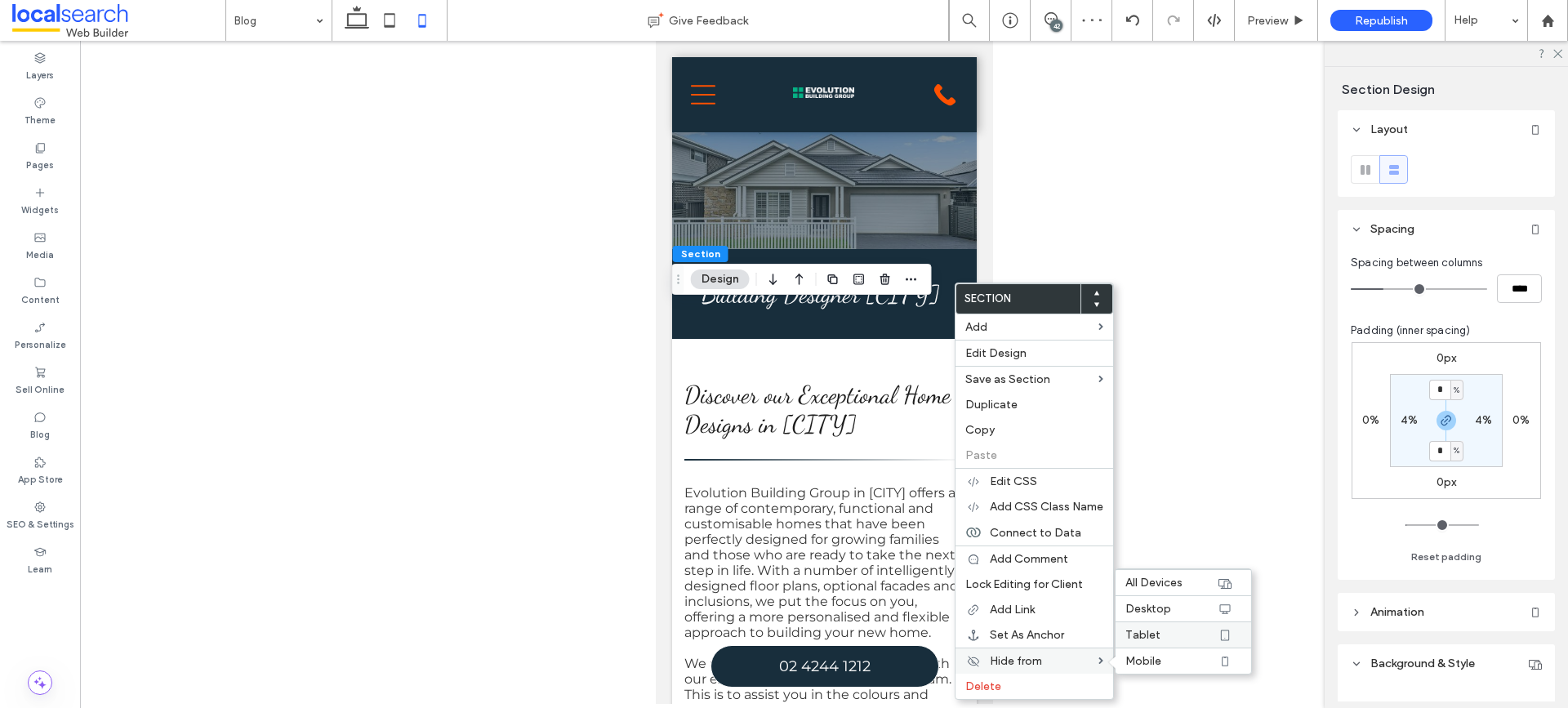 click on "Tablet" at bounding box center [1171, 635] 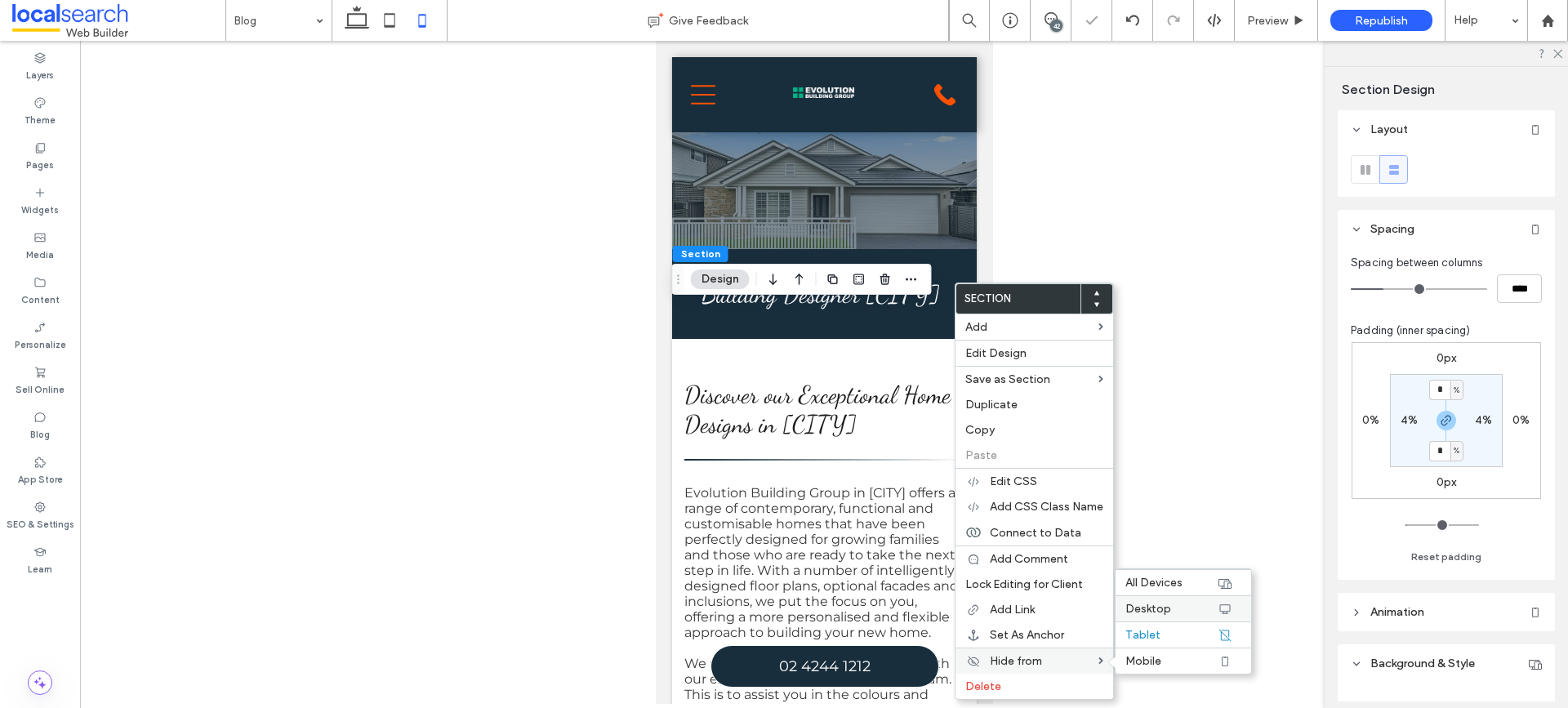 click on "Desktop" at bounding box center (1171, 608) 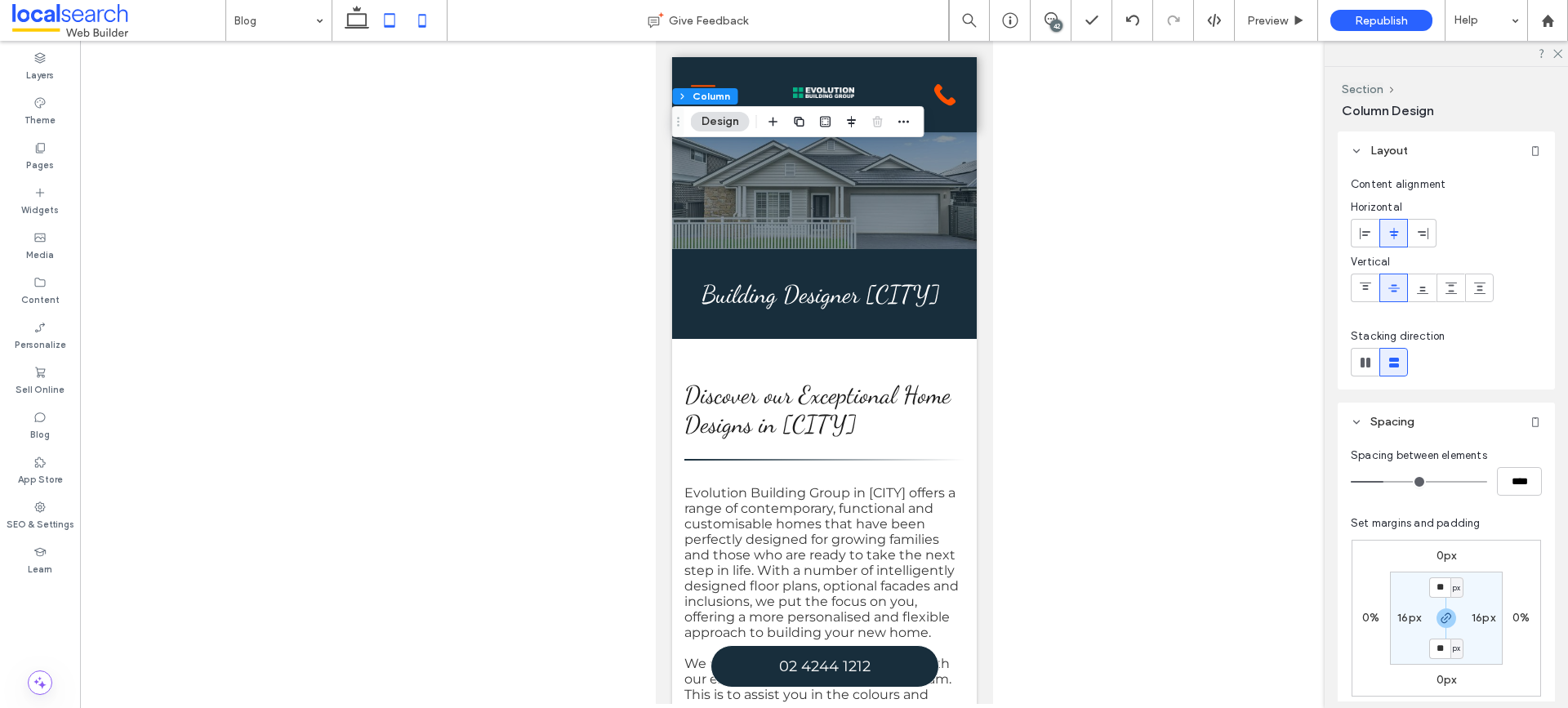 click 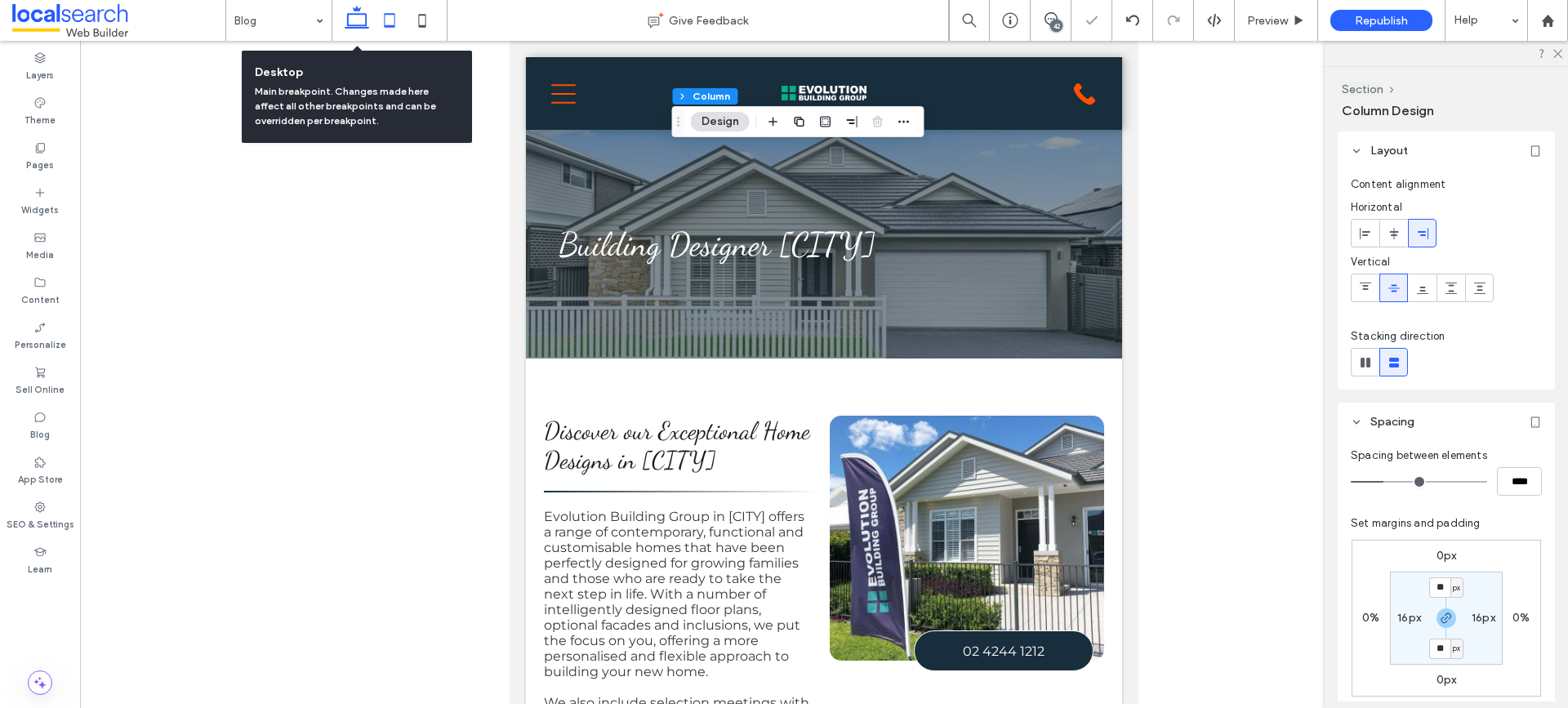 click 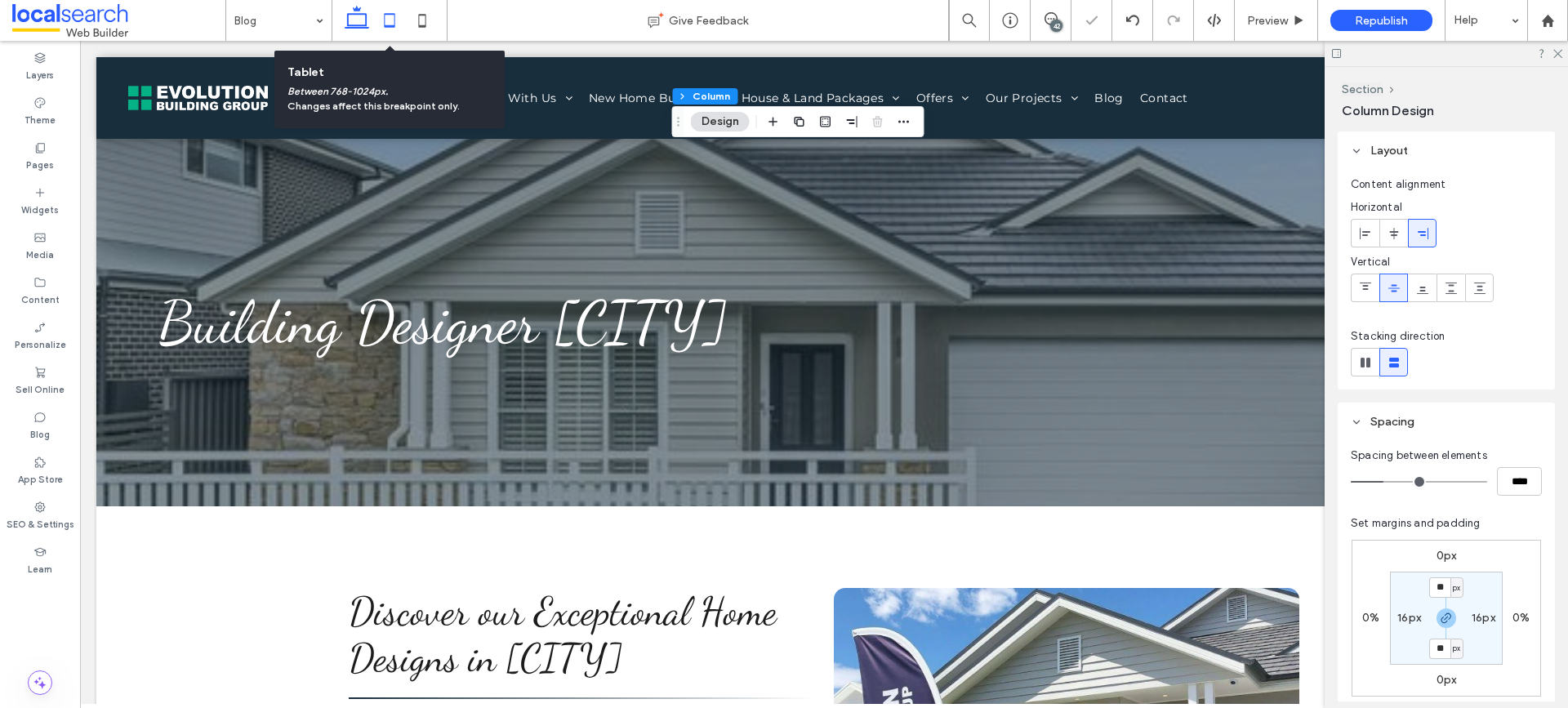 click 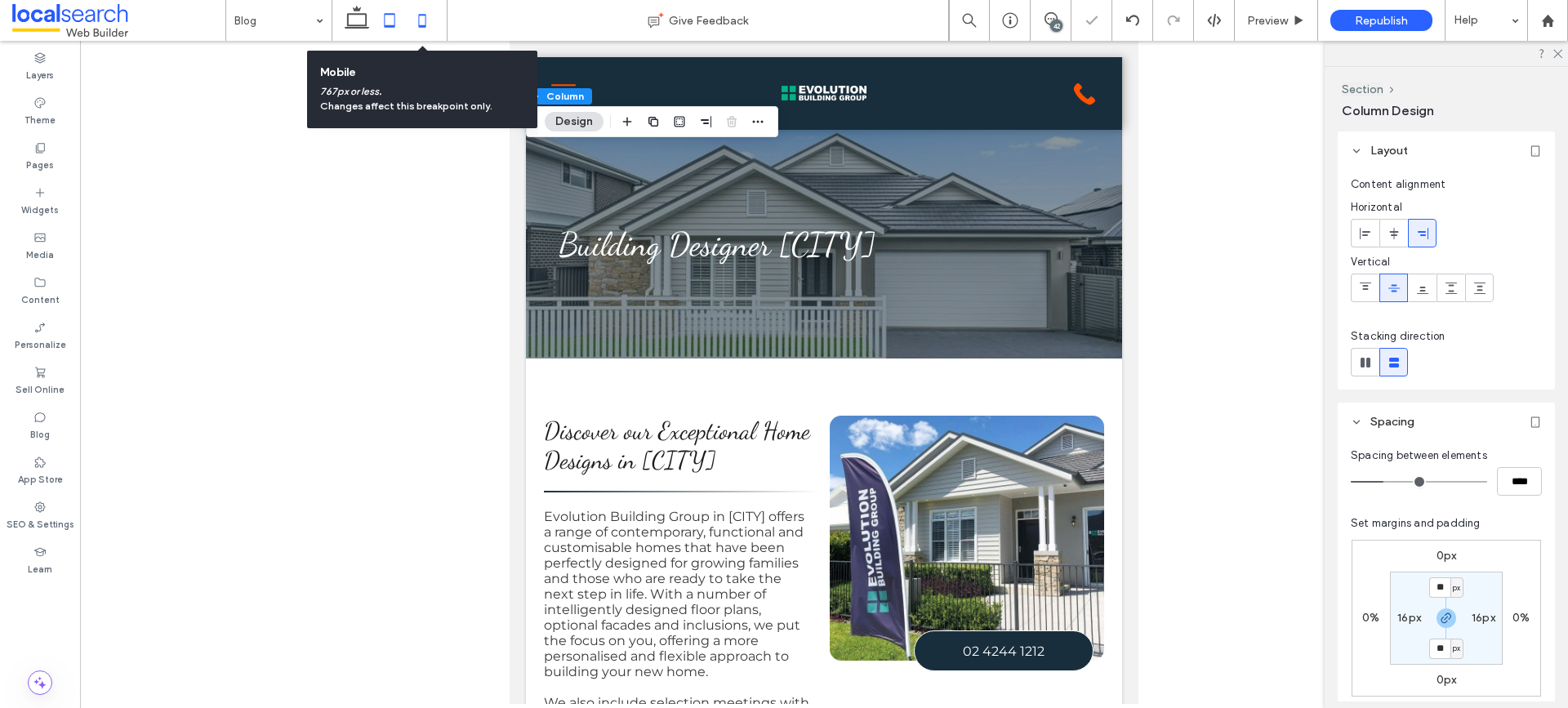 click 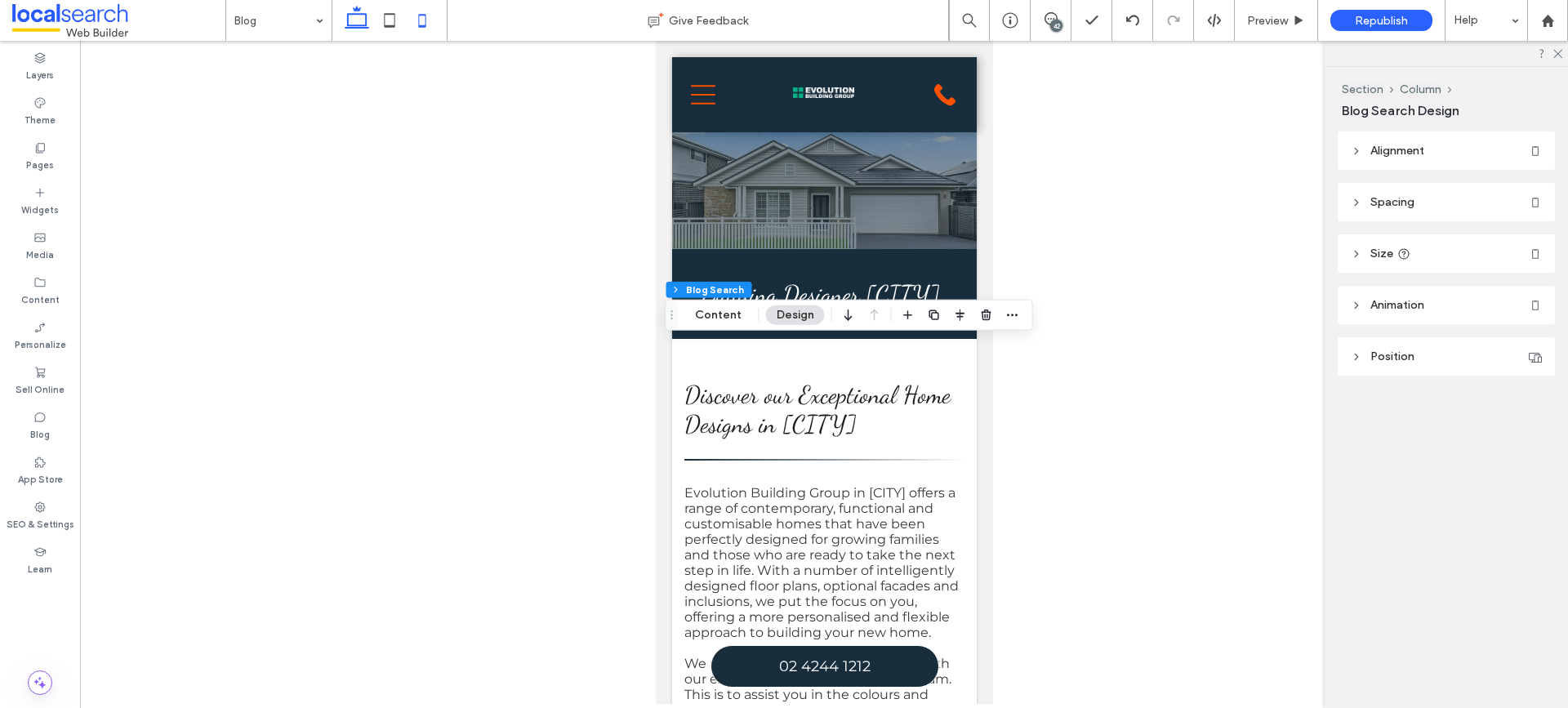 click 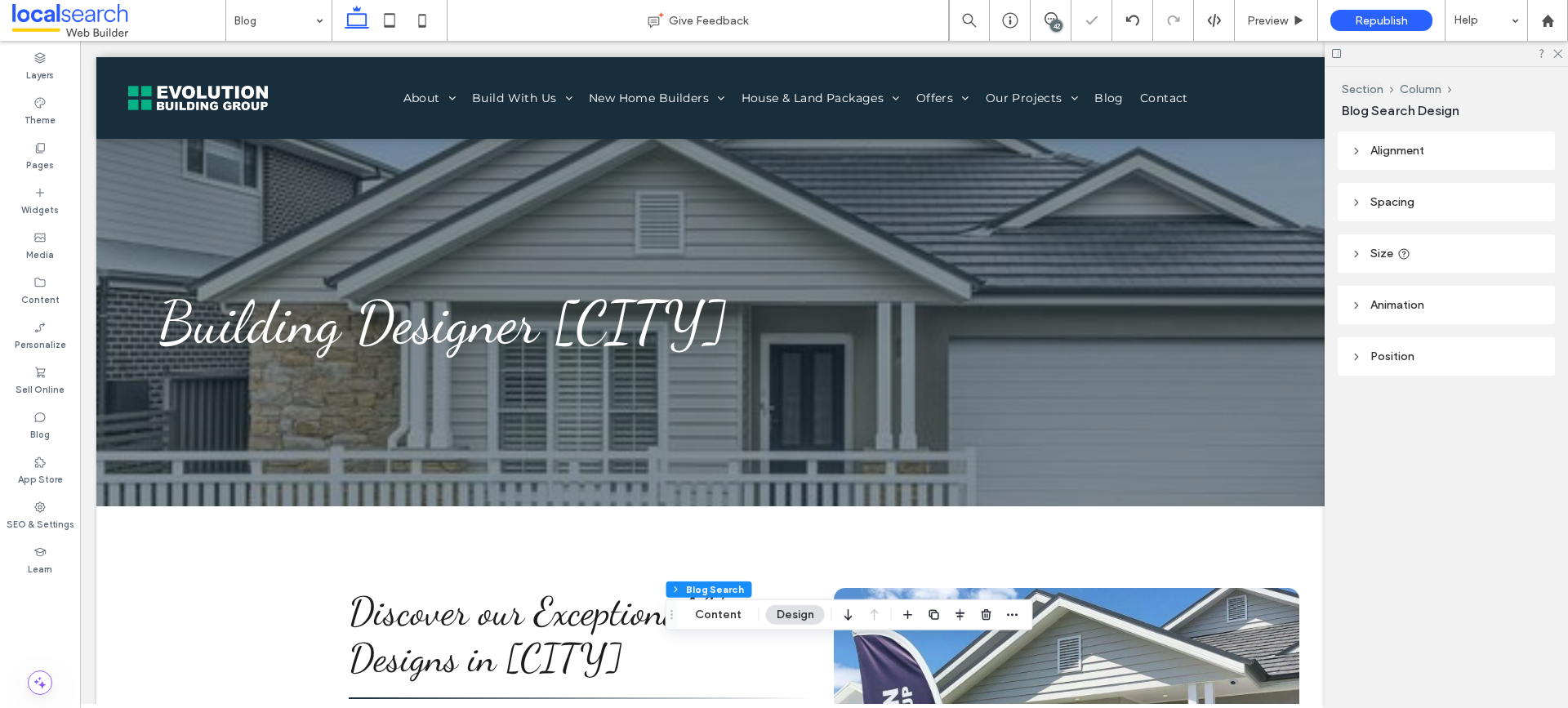 type on "**" 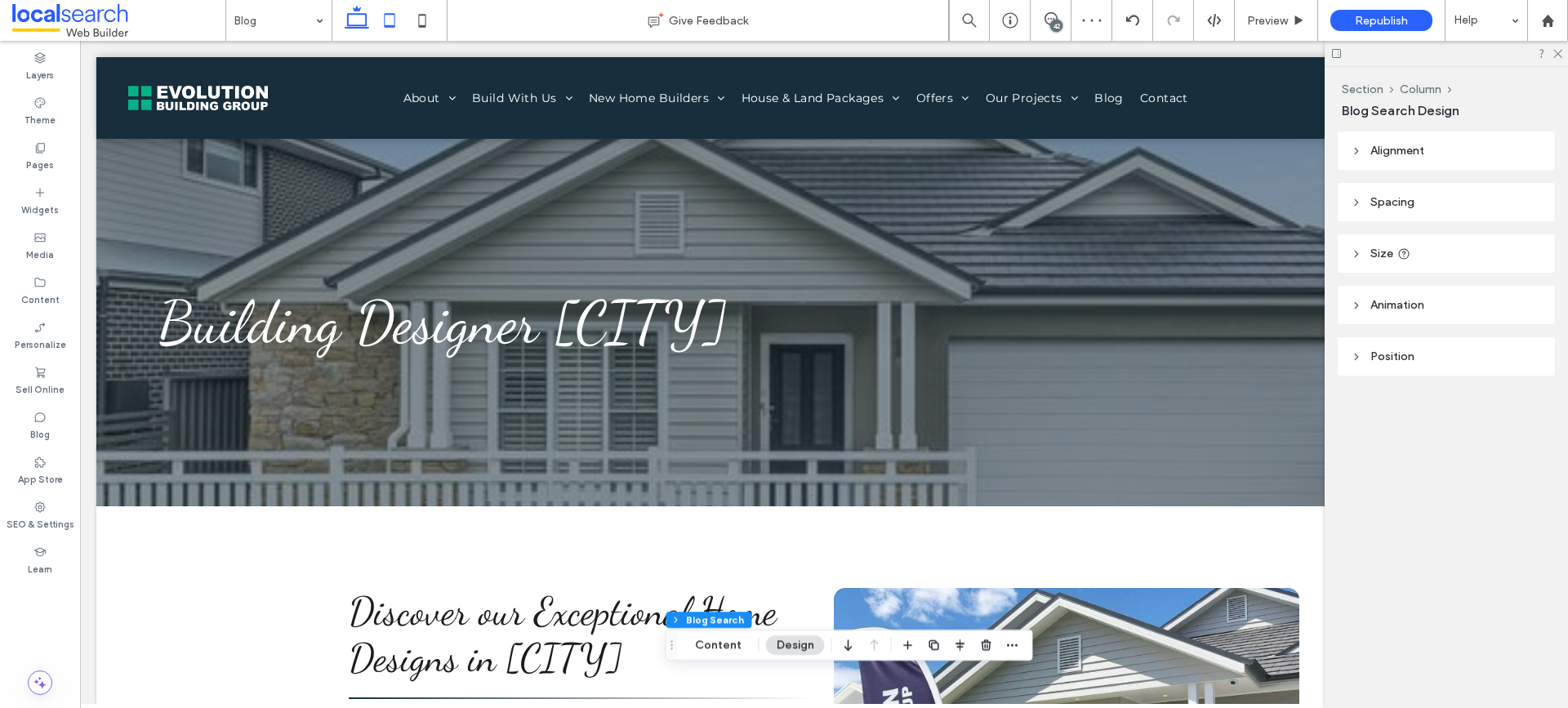 click 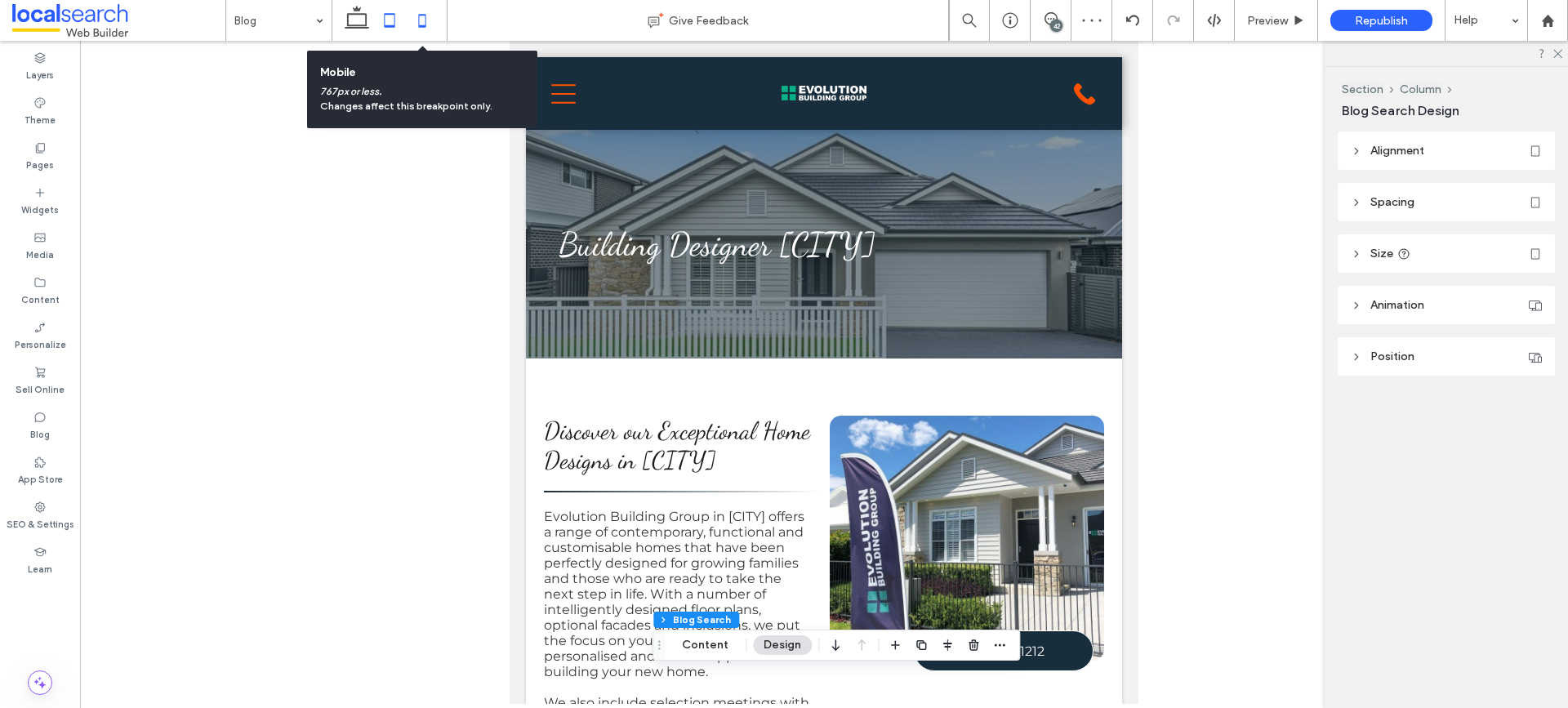 click 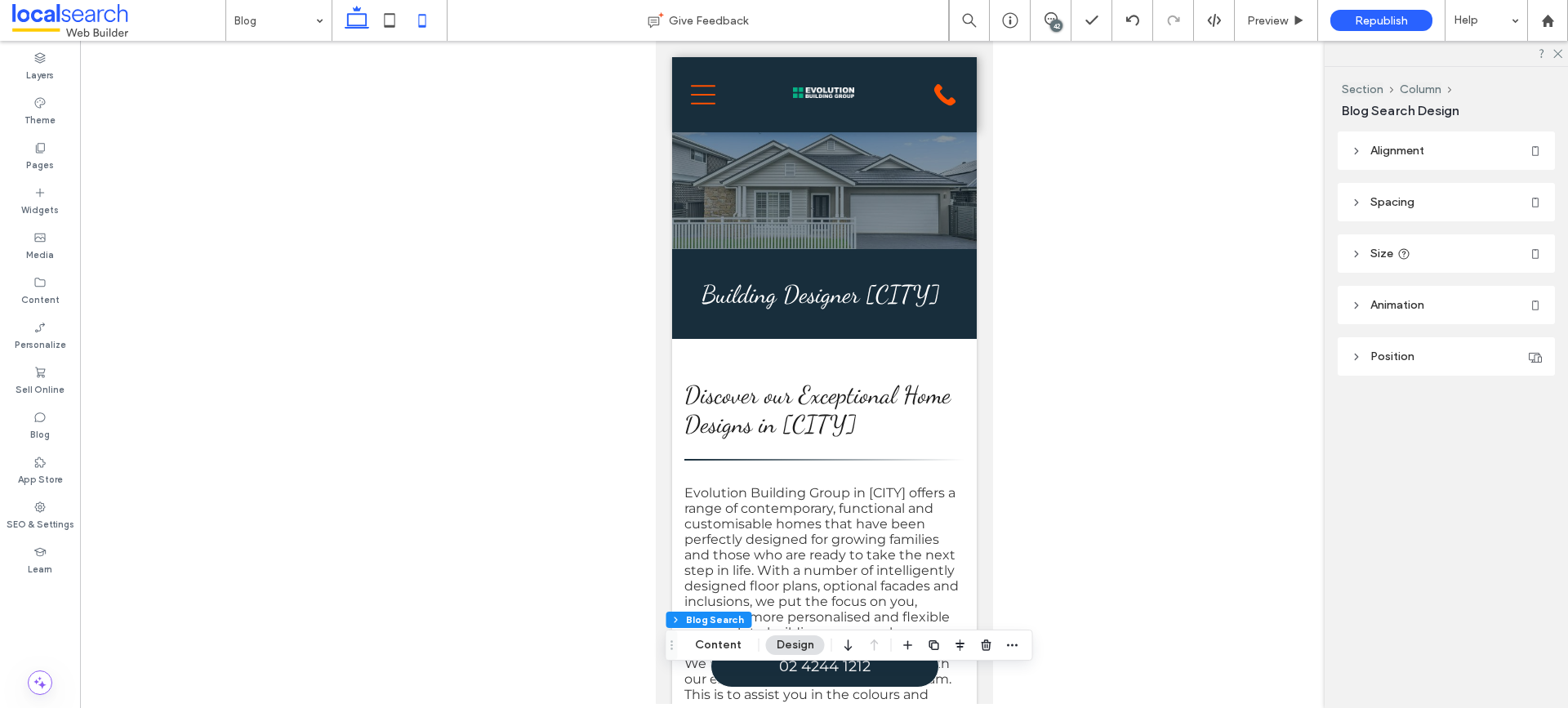 click 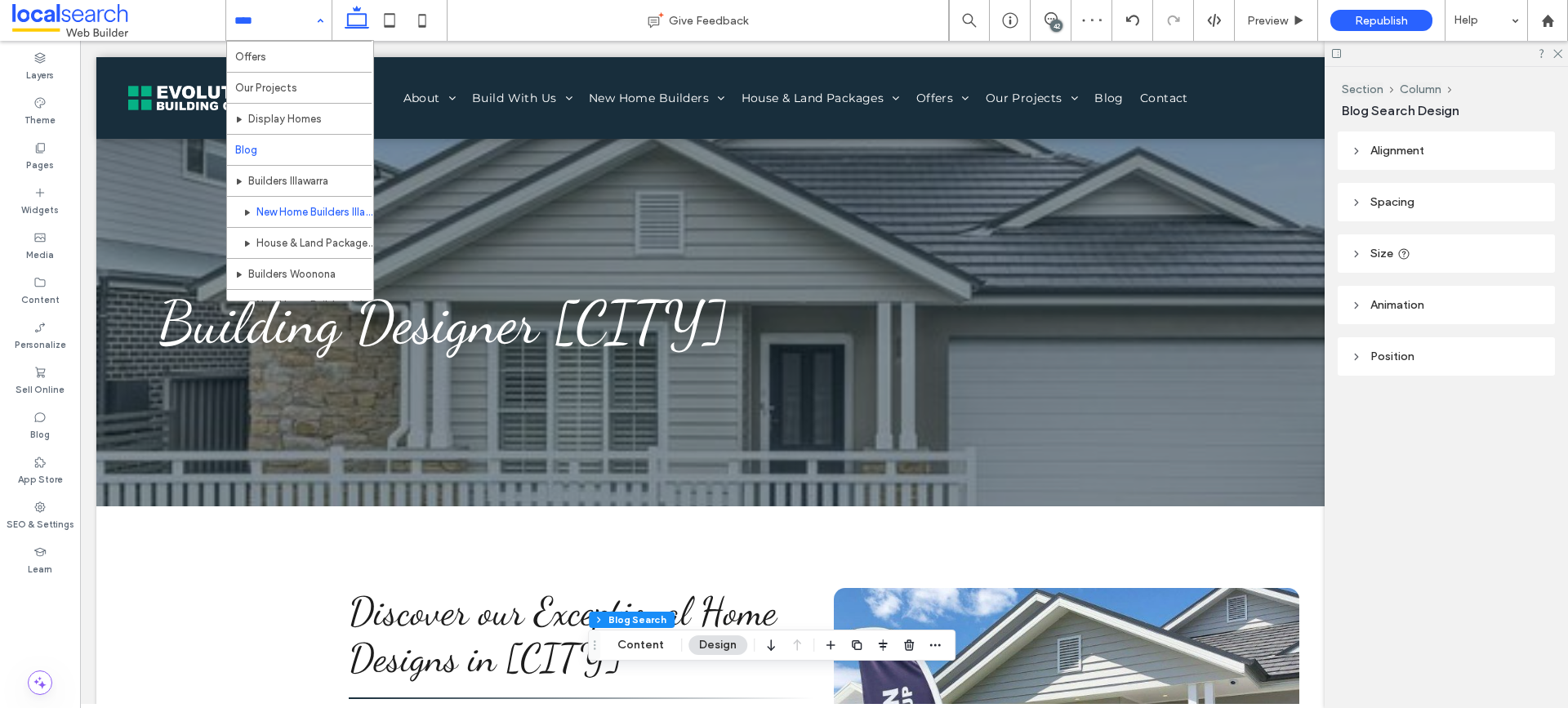 scroll, scrollTop: 490, scrollLeft: 0, axis: vertical 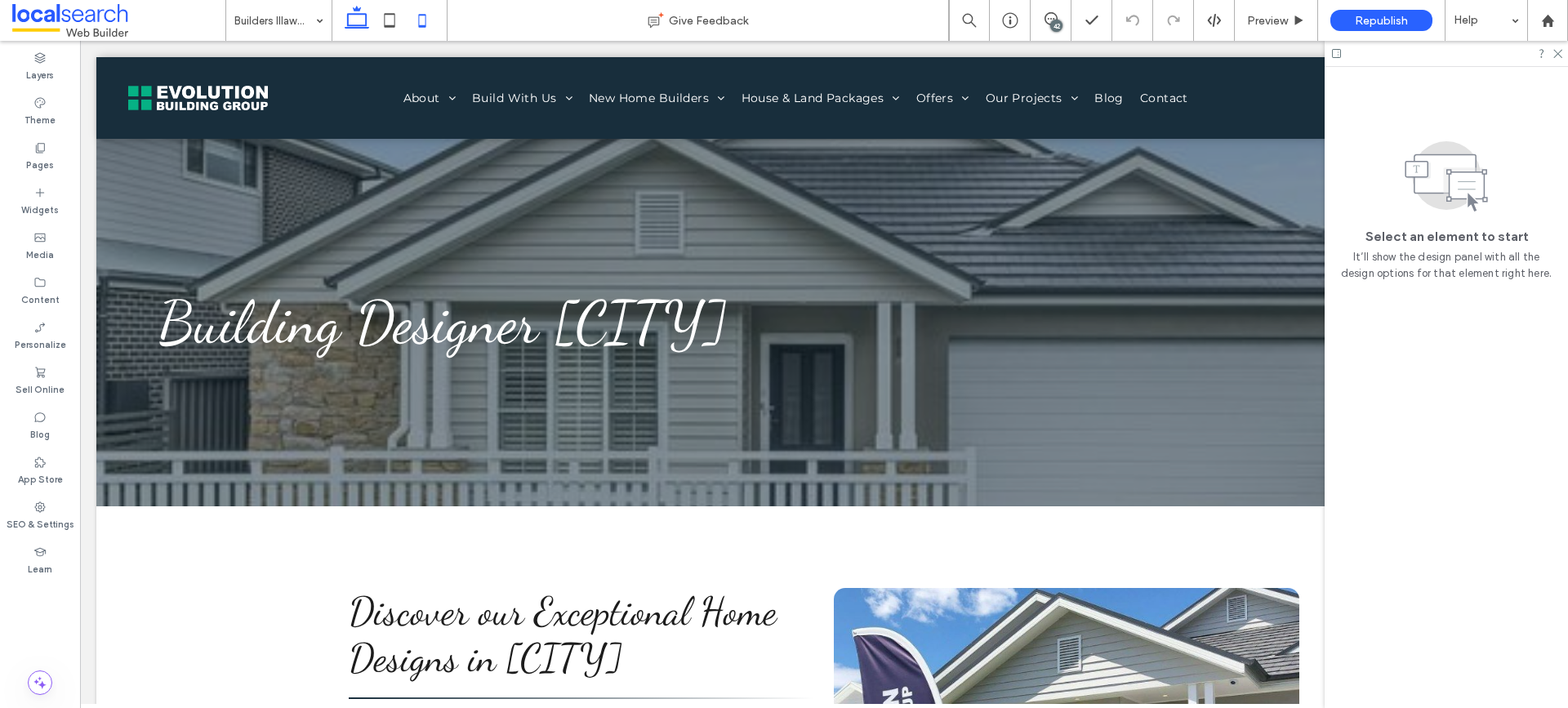 click 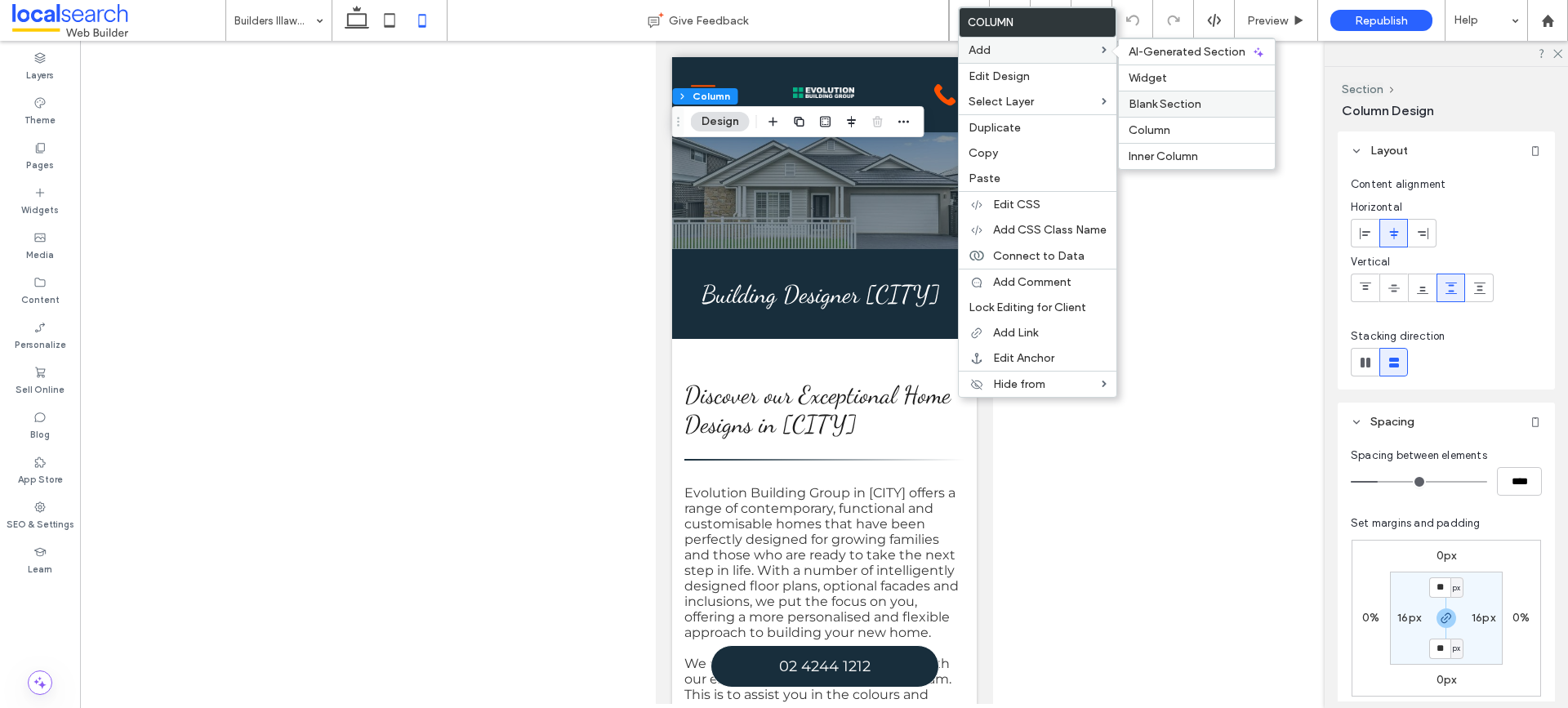 click on "Blank Section" at bounding box center [1165, 104] 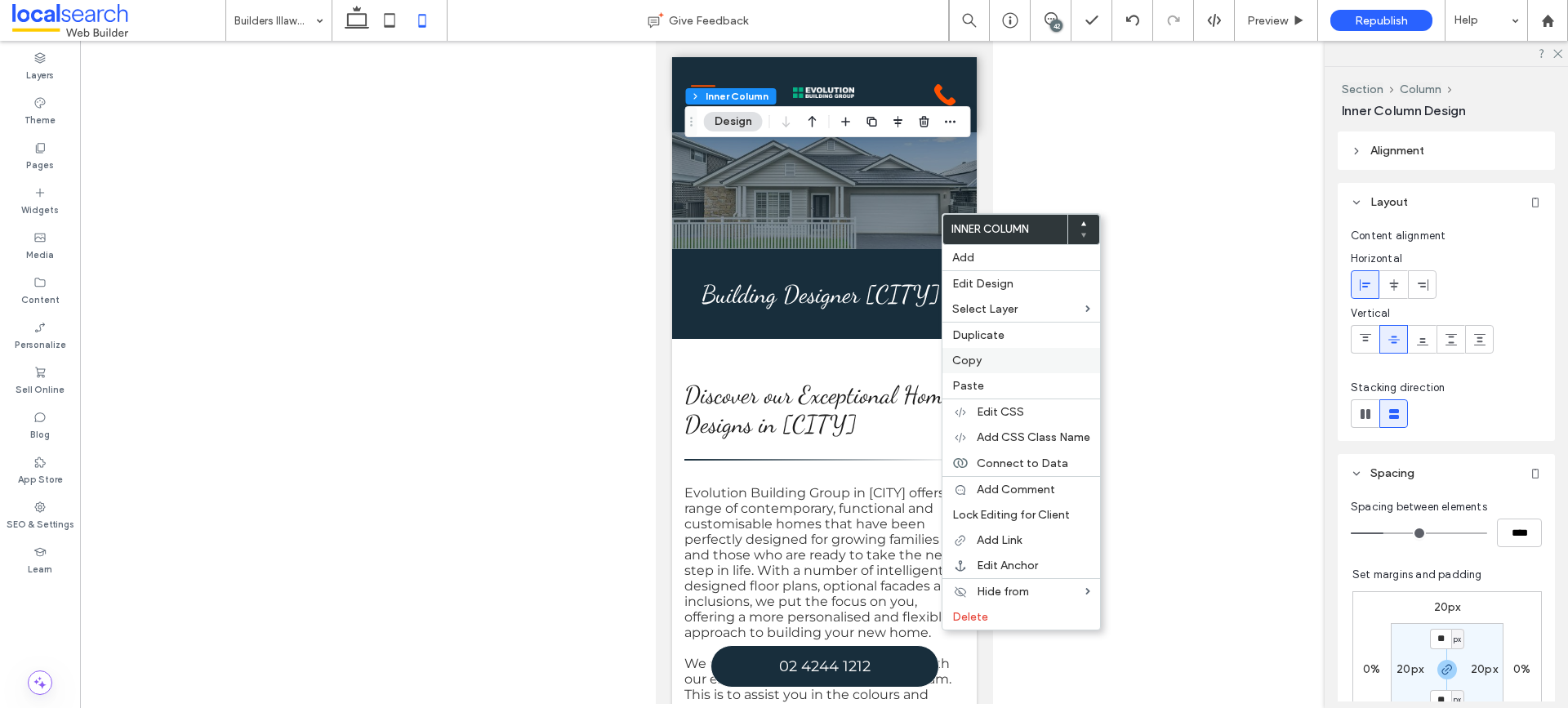 click on "Copy" at bounding box center (967, 360) 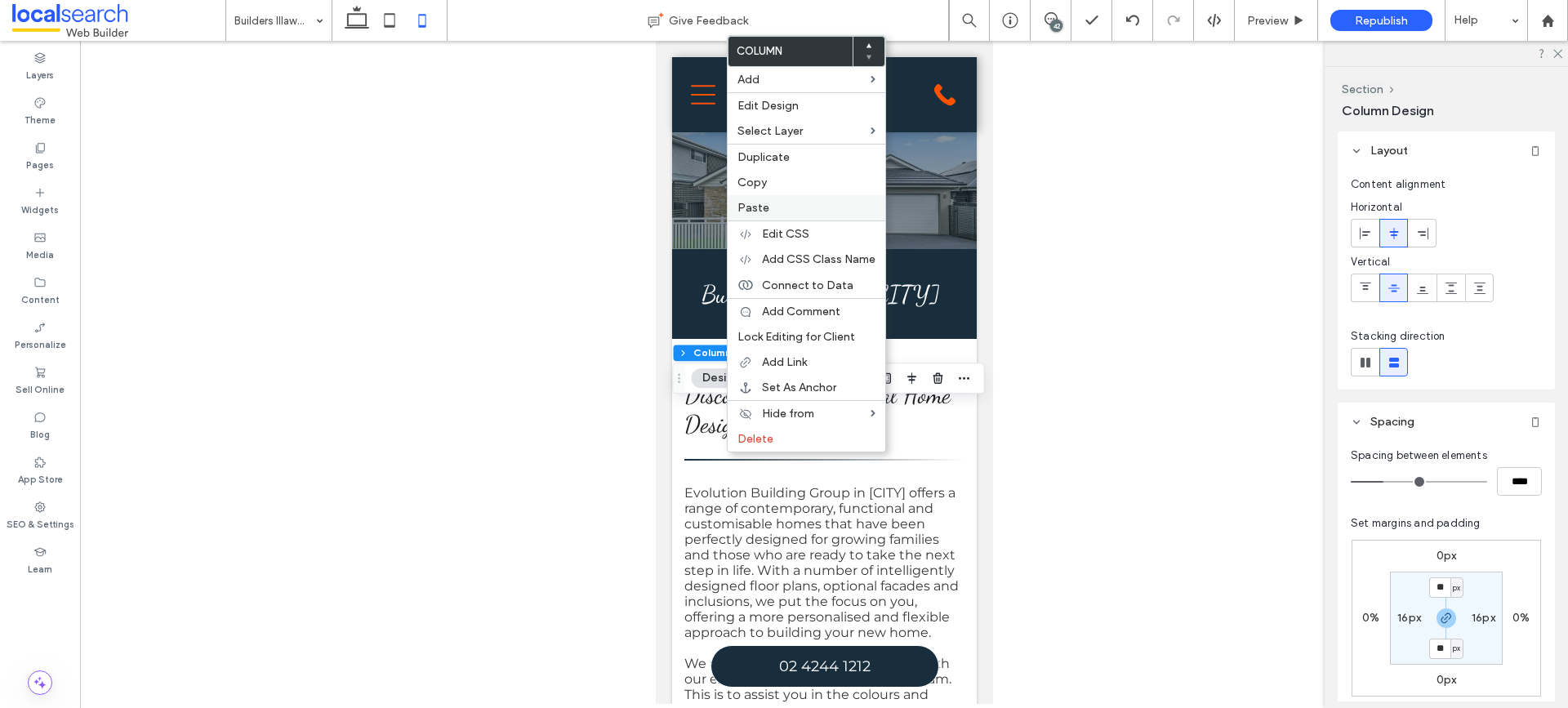 click on "Paste" at bounding box center [806, 207] 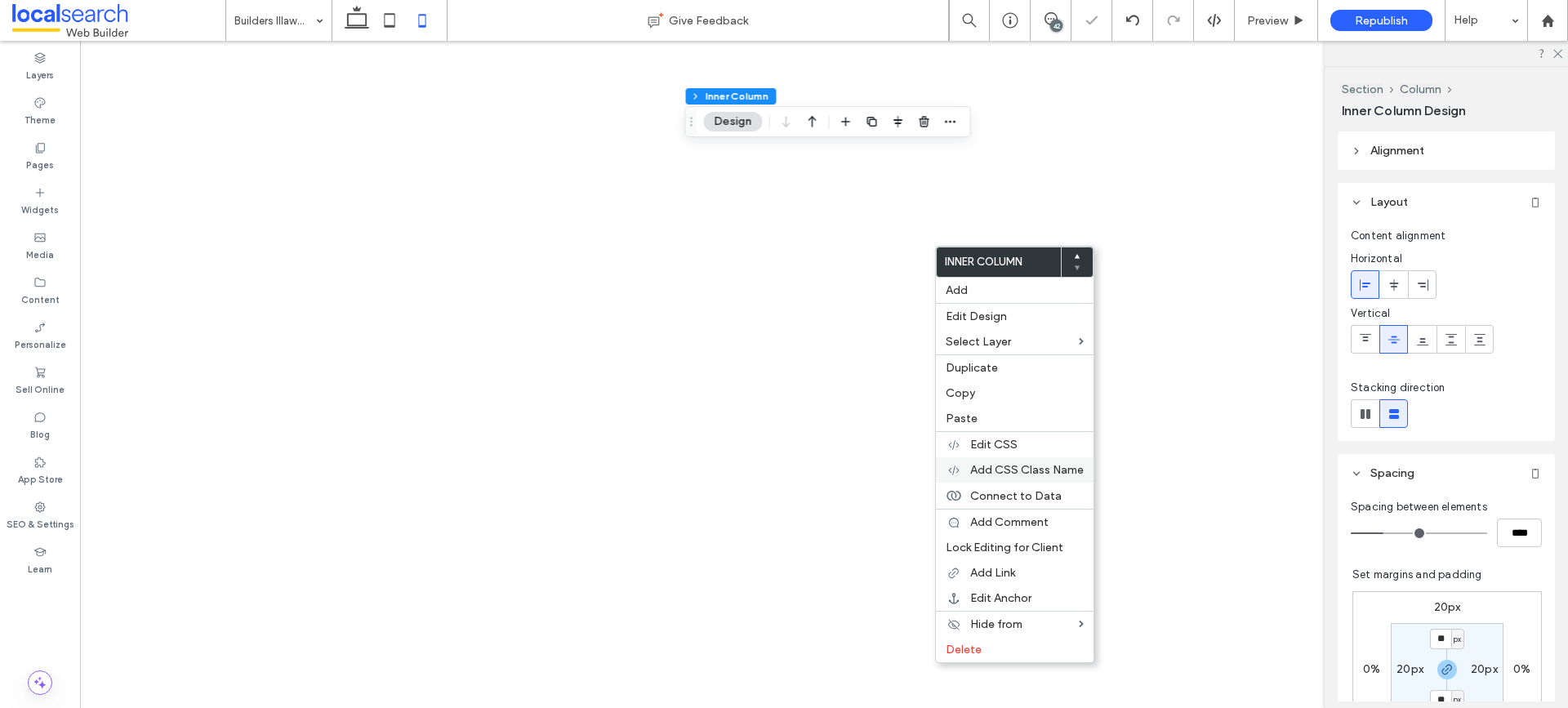 scroll, scrollTop: 0, scrollLeft: 0, axis: both 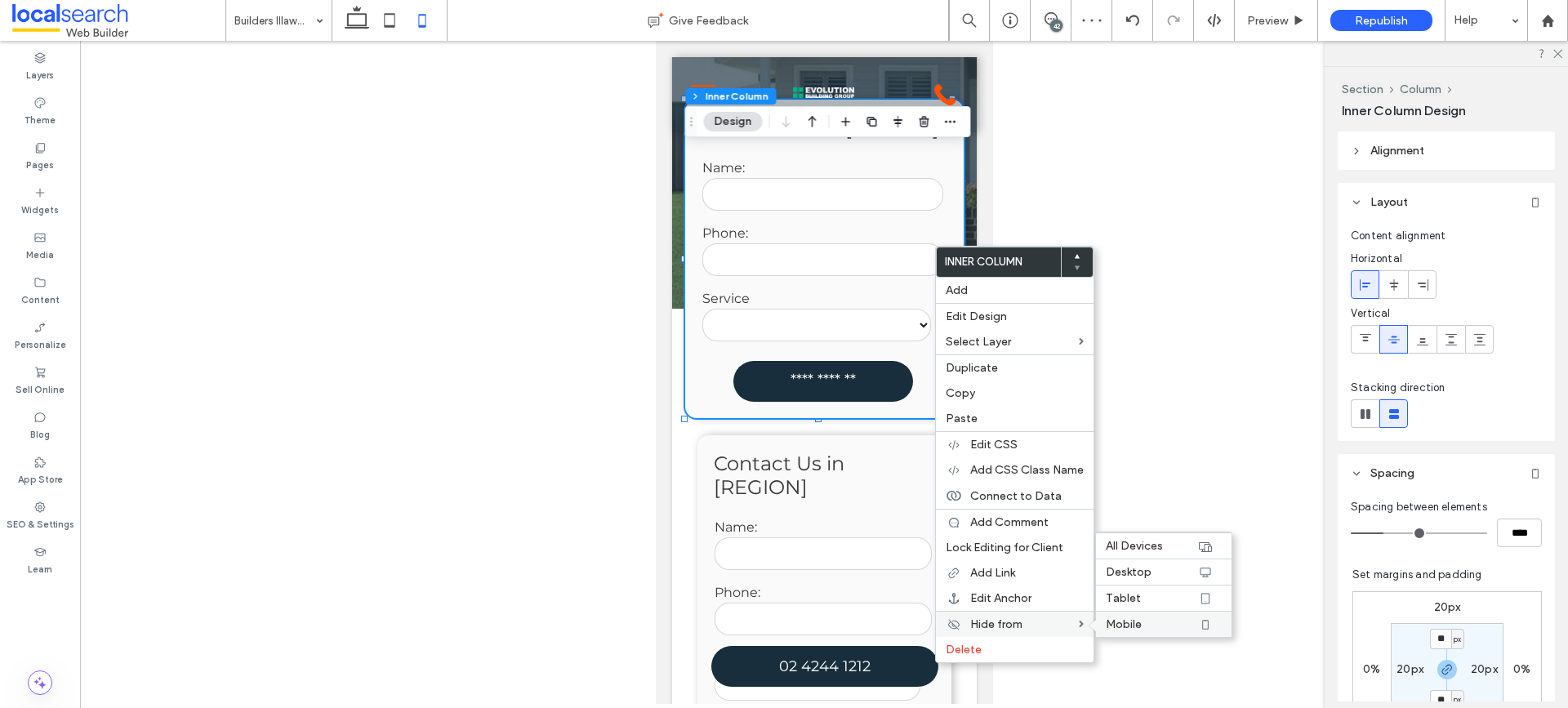 click on "Mobile" at bounding box center (1124, 624) 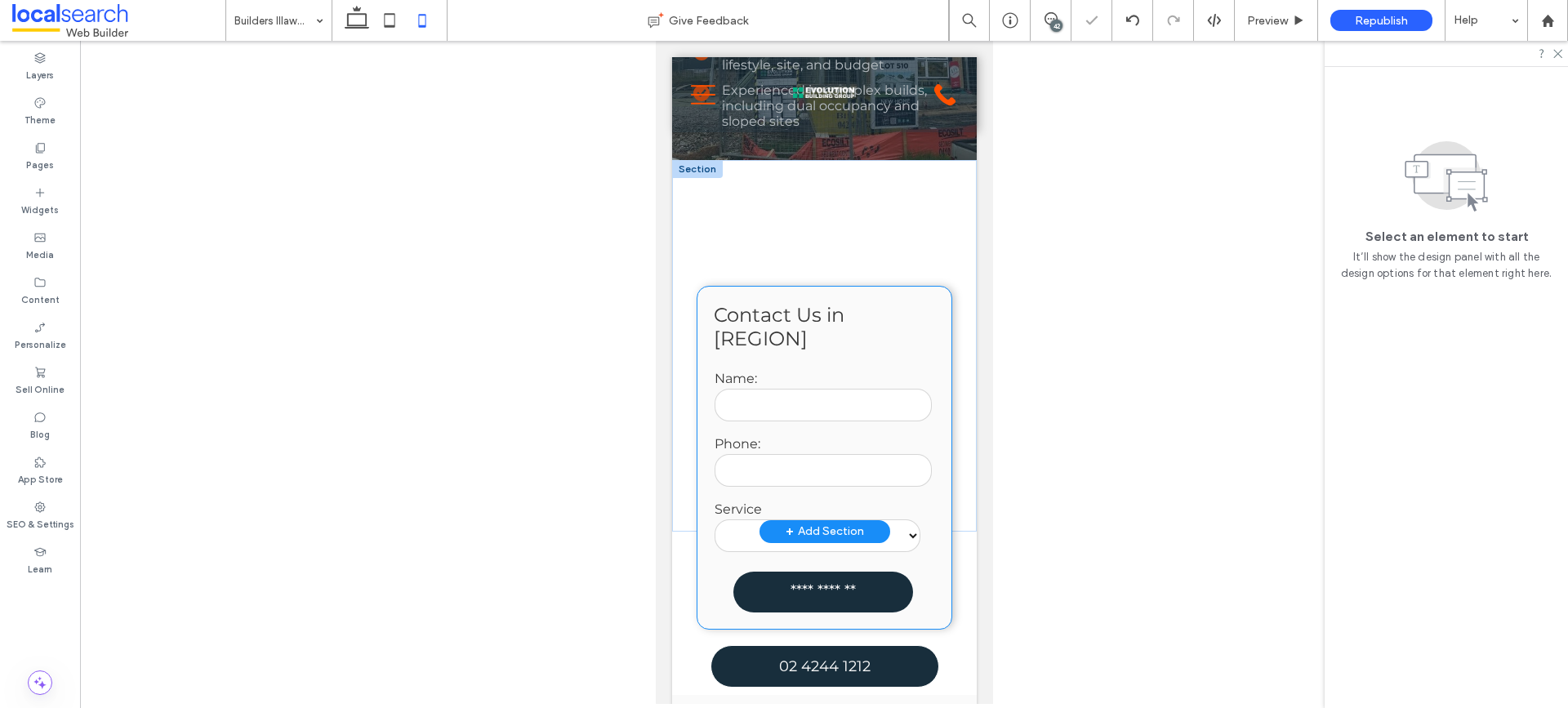 scroll, scrollTop: 0, scrollLeft: 0, axis: both 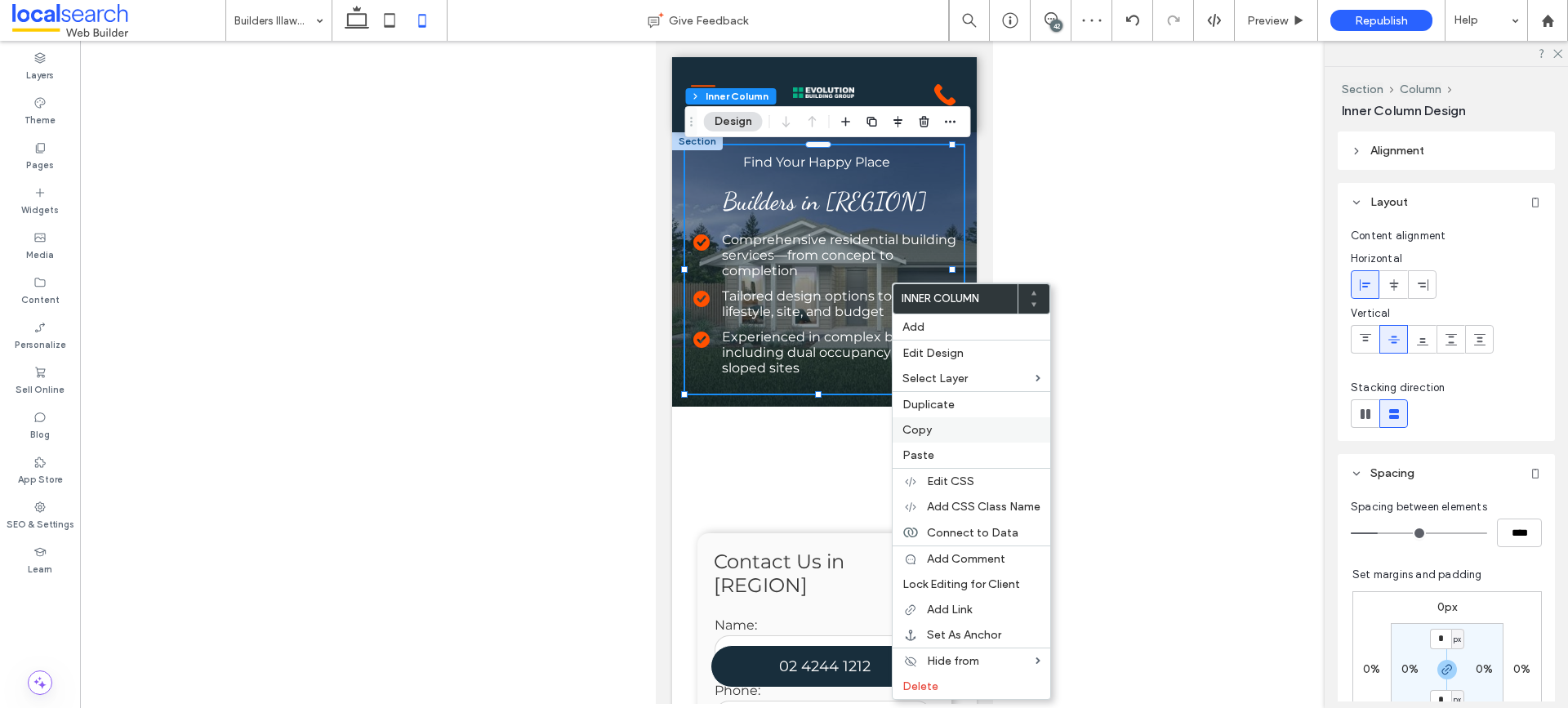 click on "Copy" at bounding box center [917, 430] 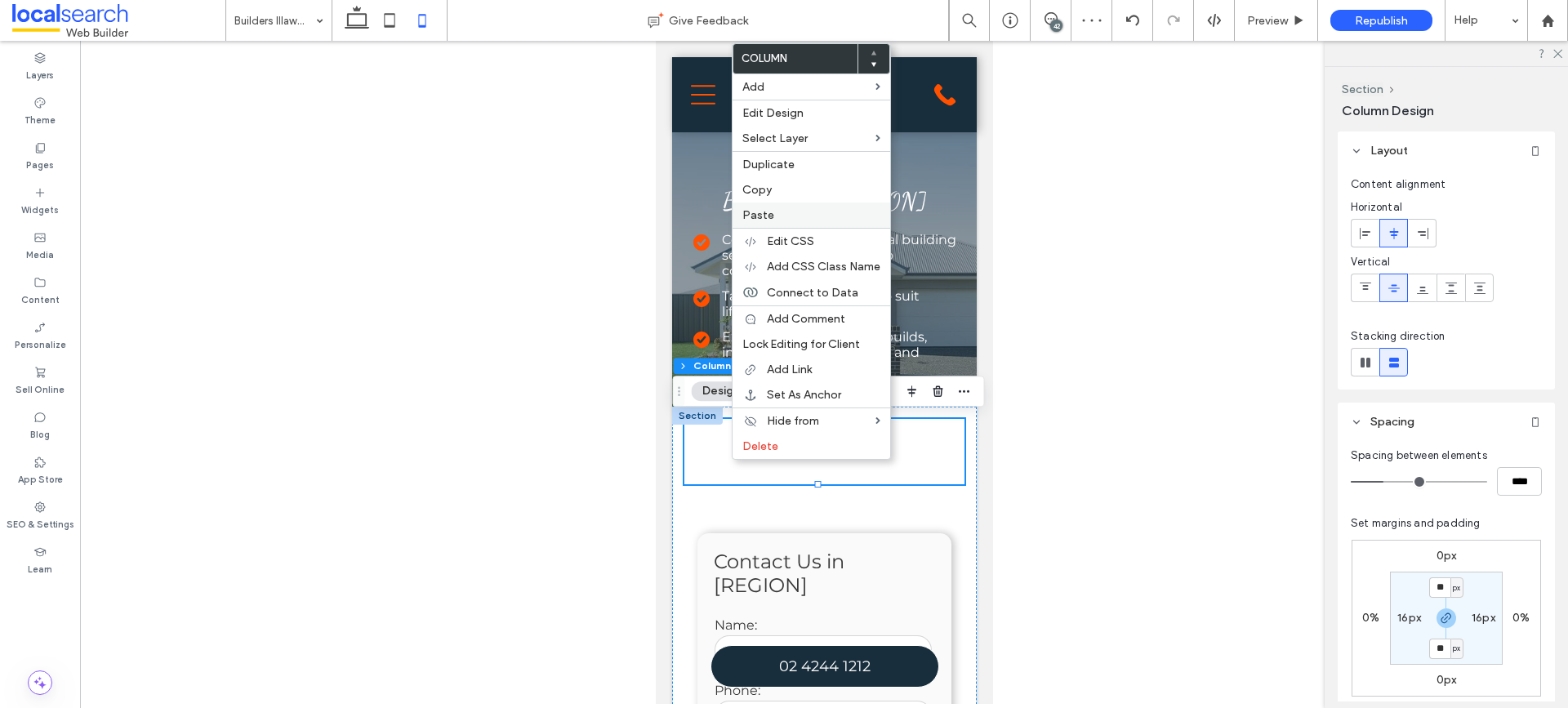 click on "Paste" at bounding box center (758, 215) 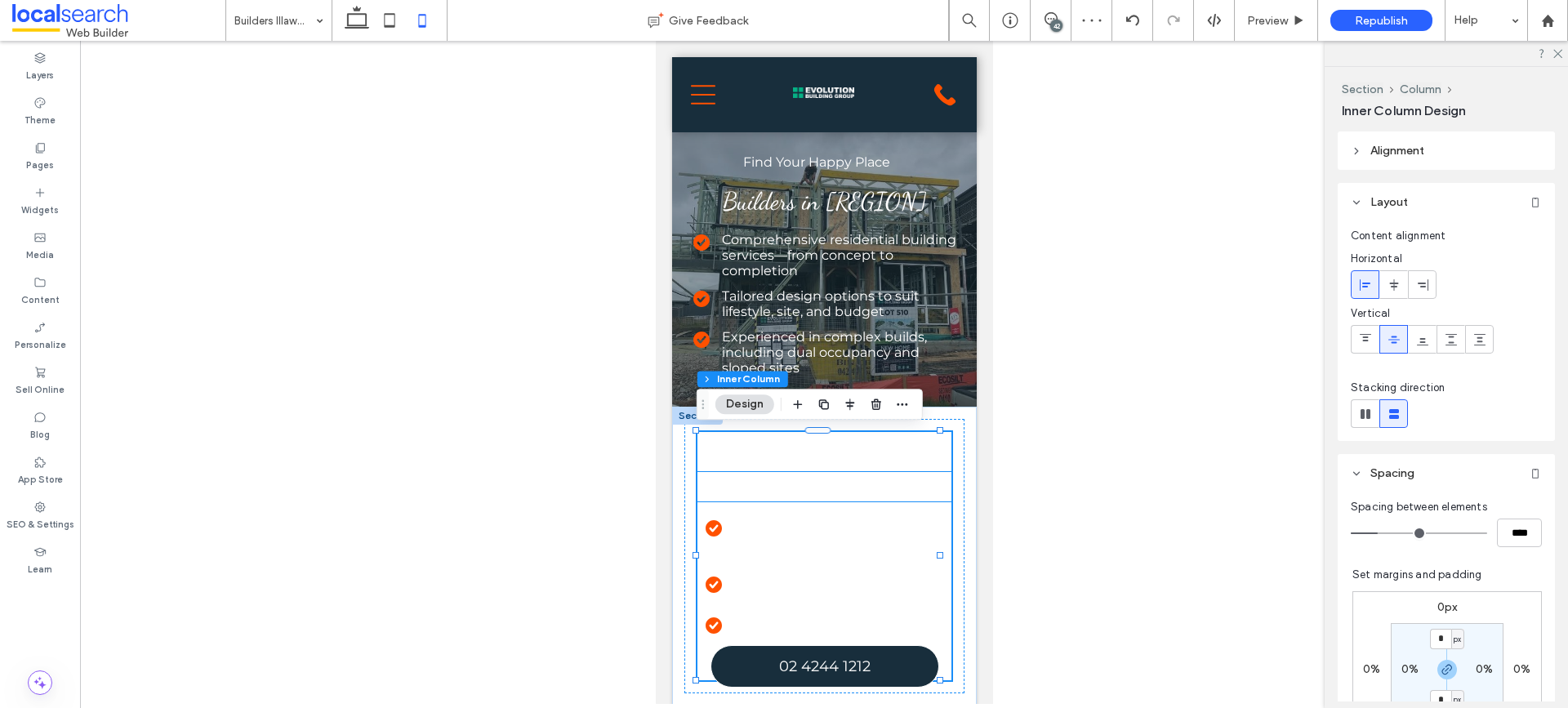 click on "Builders in [REGION]" at bounding box center [823, 487] 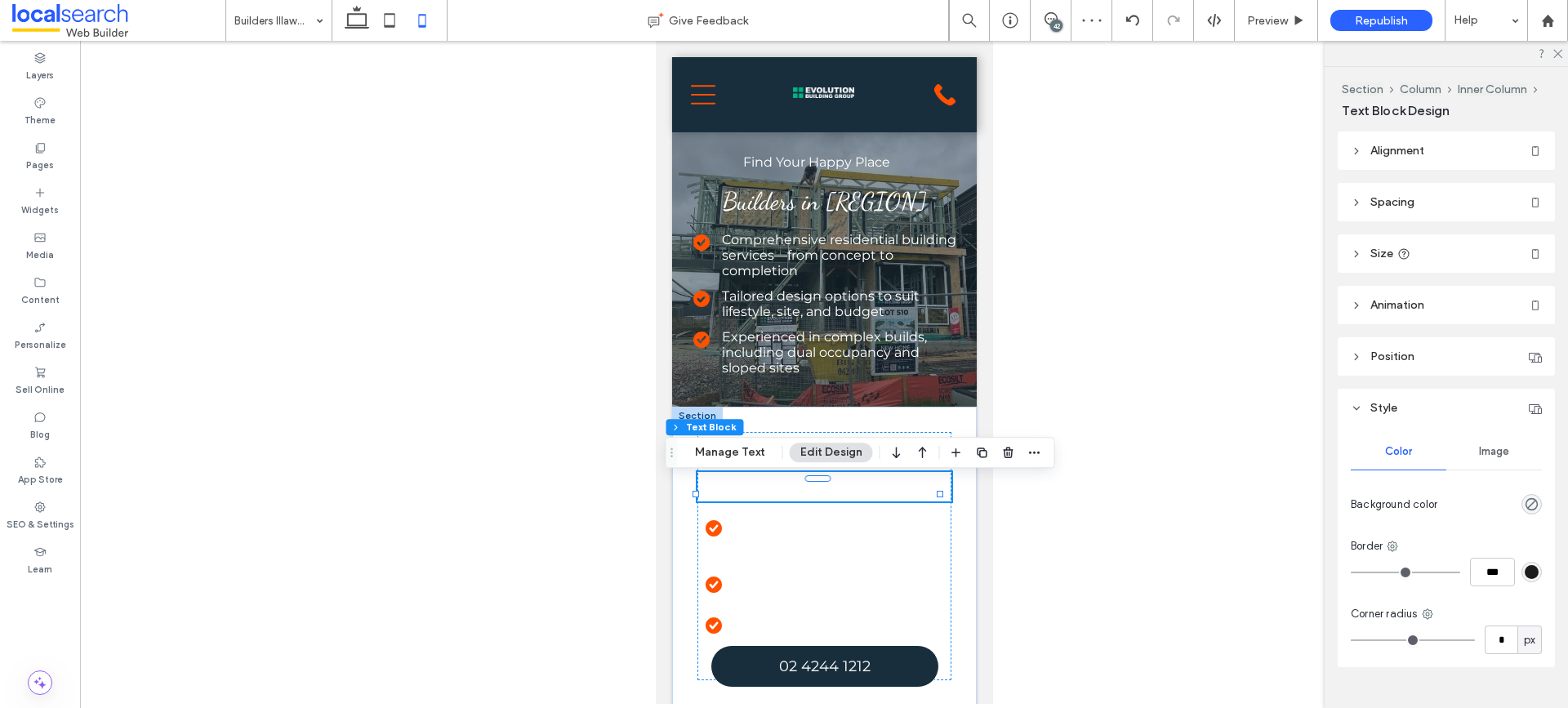 click on "Builders in [REGION]" at bounding box center (823, 487) 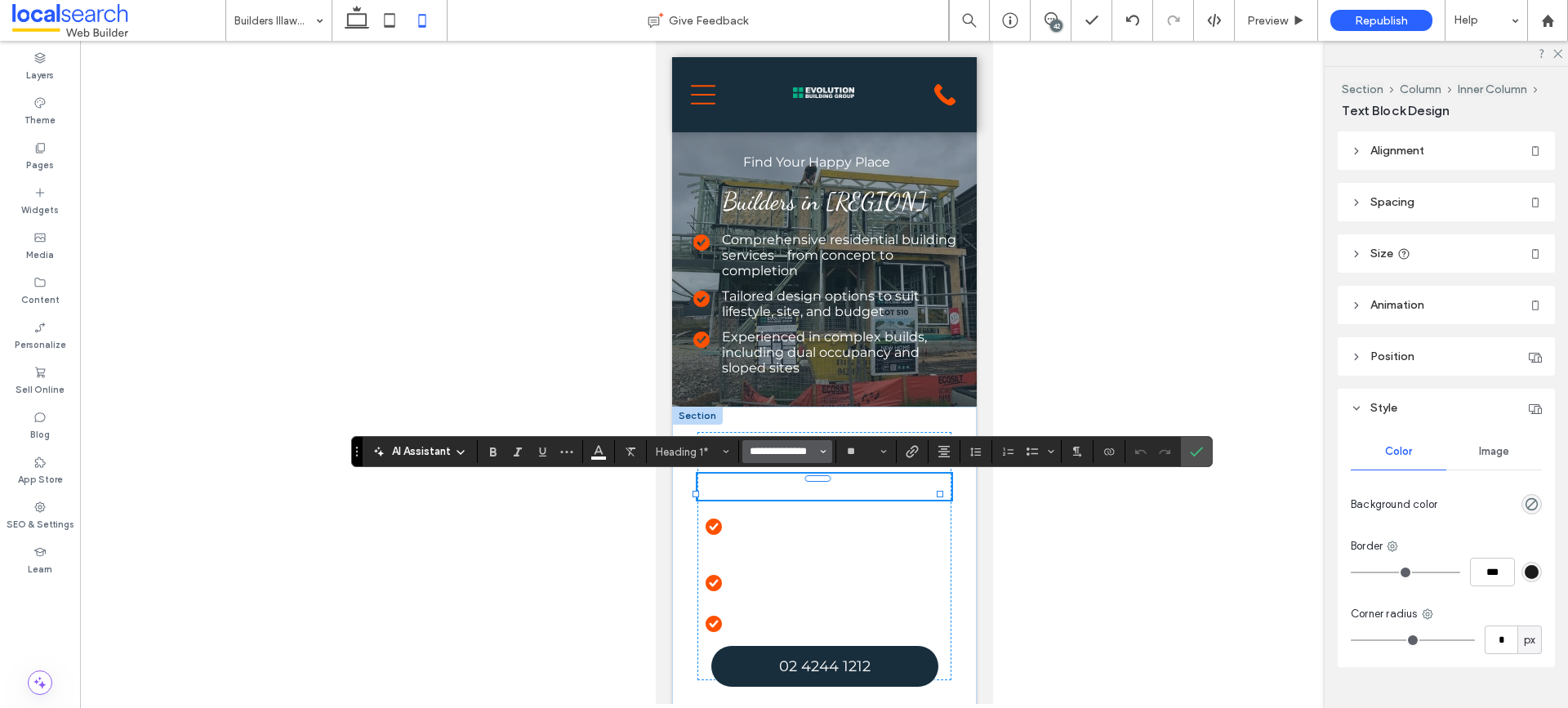 click on "**********" at bounding box center [782, 452] 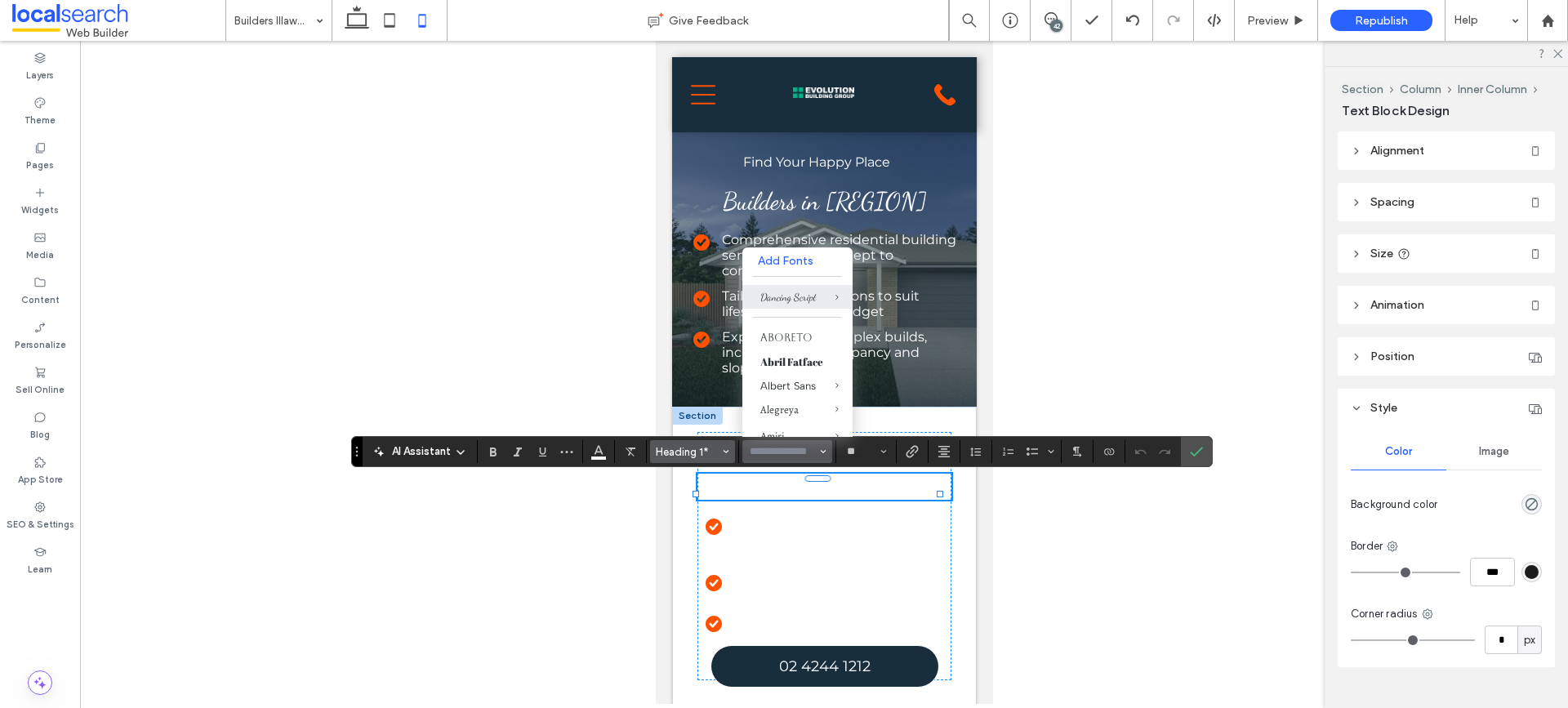click on "Heading 1*" at bounding box center [688, 452] 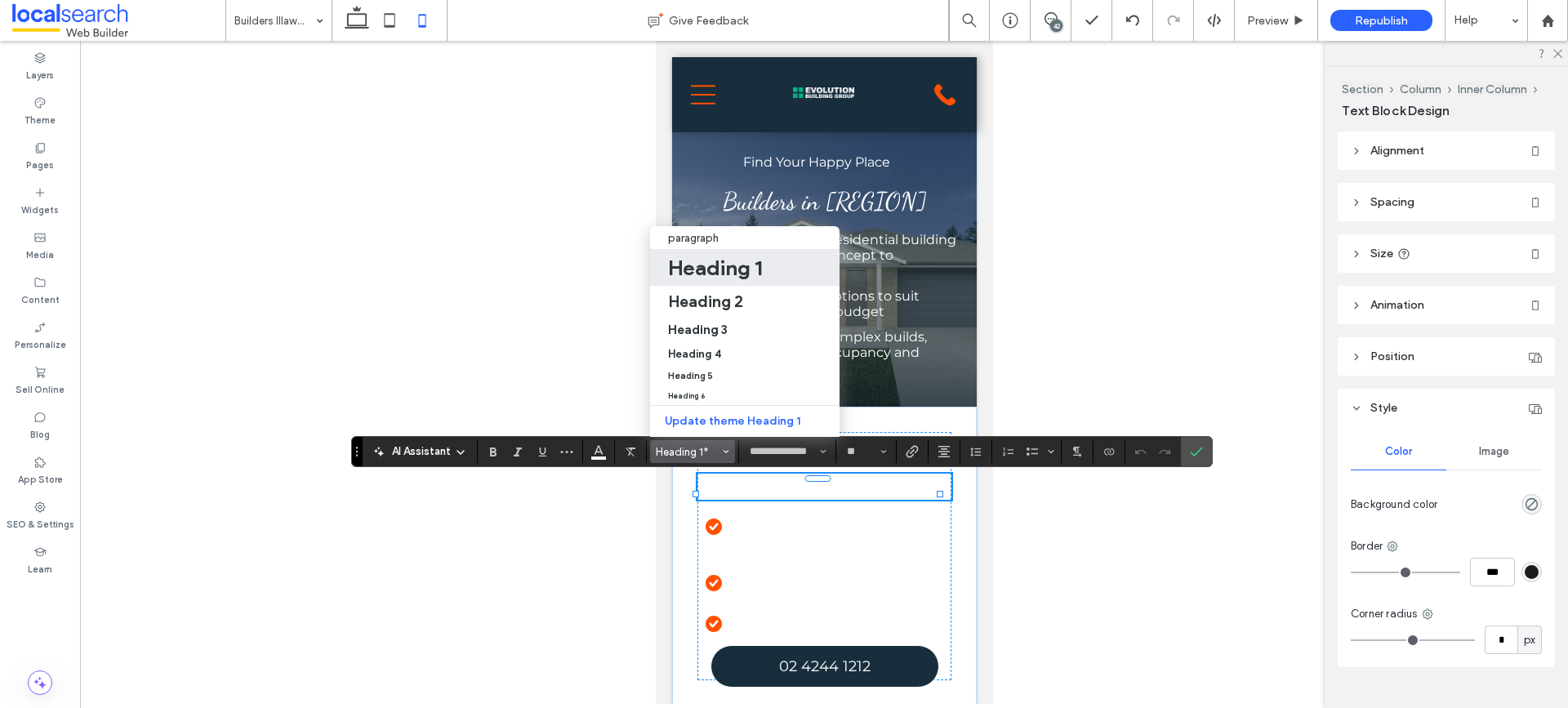 click on "Heading 1*" at bounding box center [688, 452] 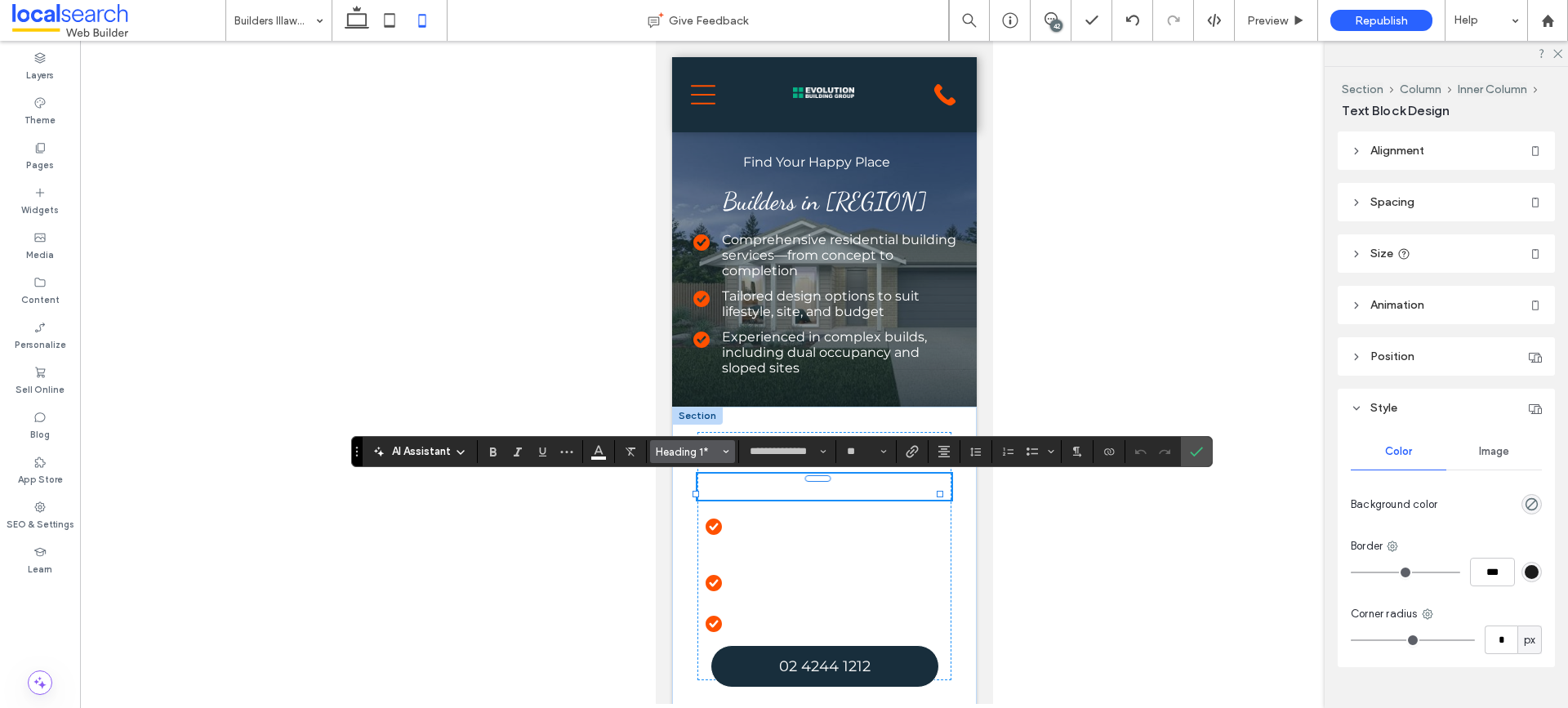 click on "Heading 1*" at bounding box center (688, 452) 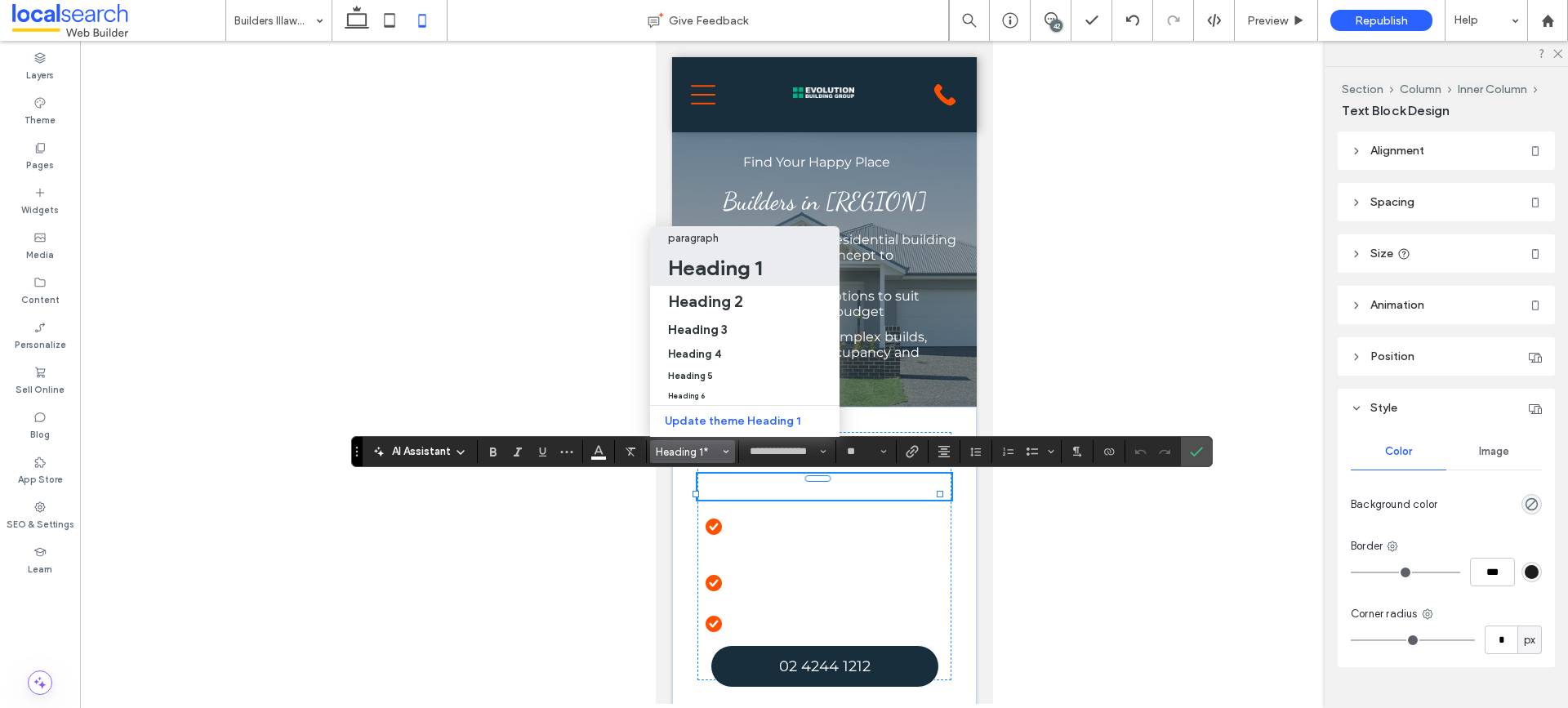 click on "paragraph" at bounding box center (745, 238) 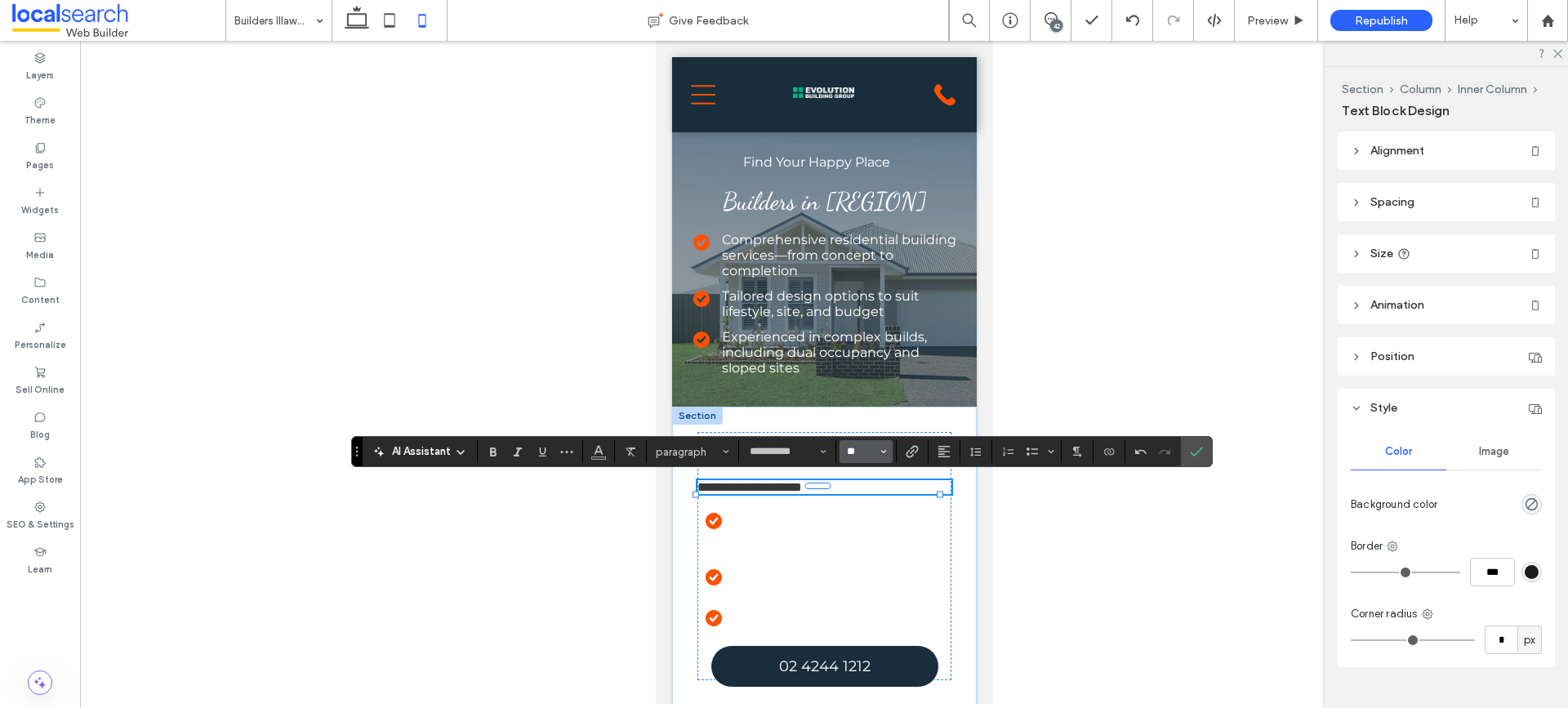 click on "**" at bounding box center [861, 452] 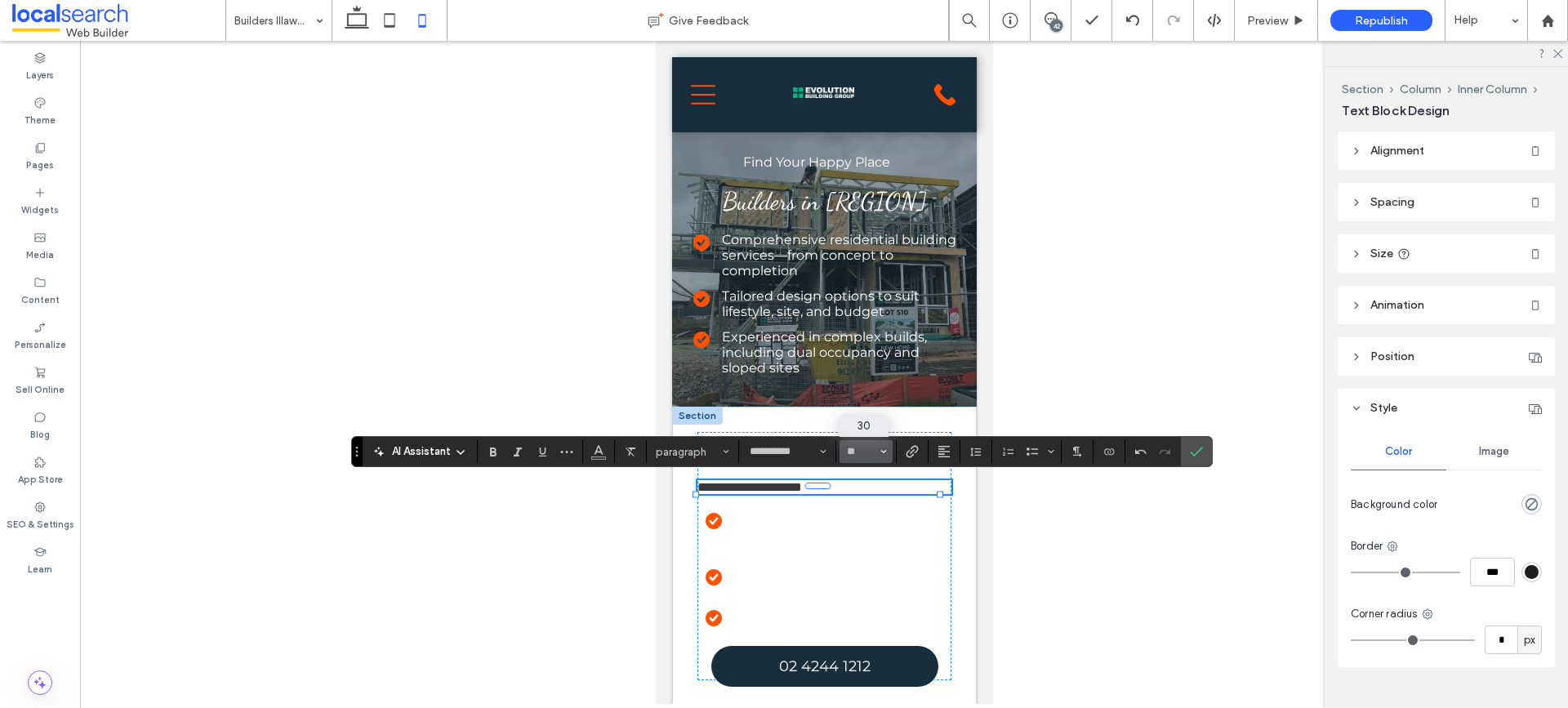 type on "**" 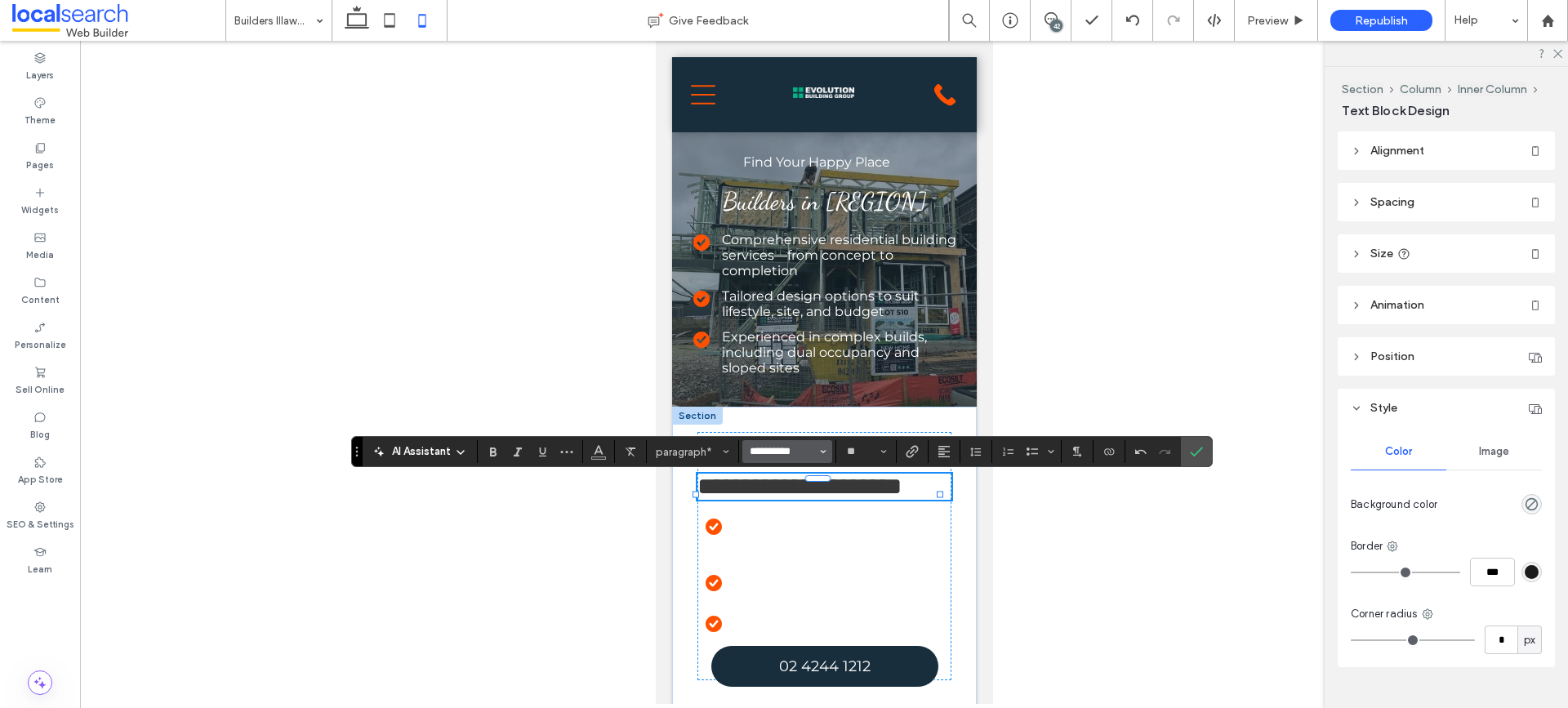 click on "**********" at bounding box center (782, 452) 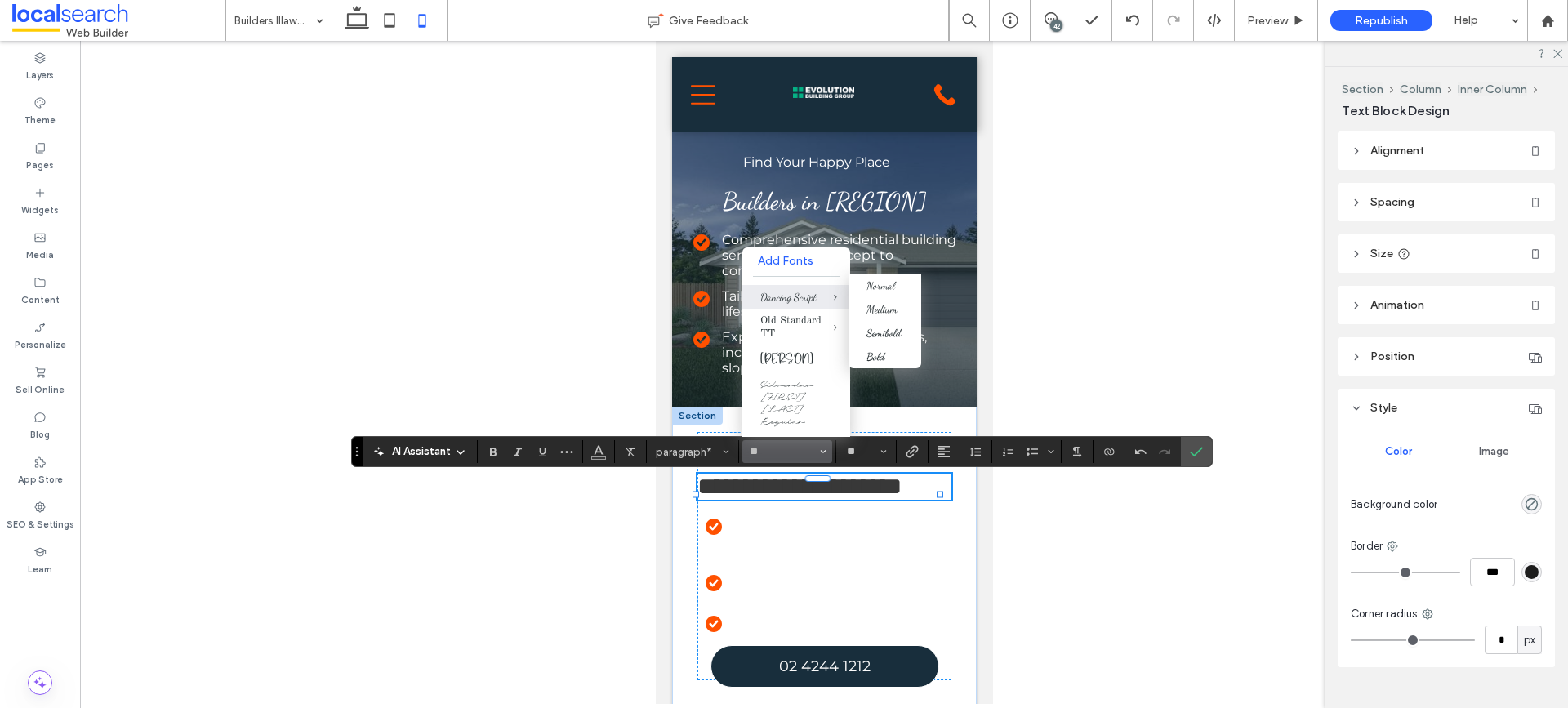 click on "Dancing Script" at bounding box center [796, 297] 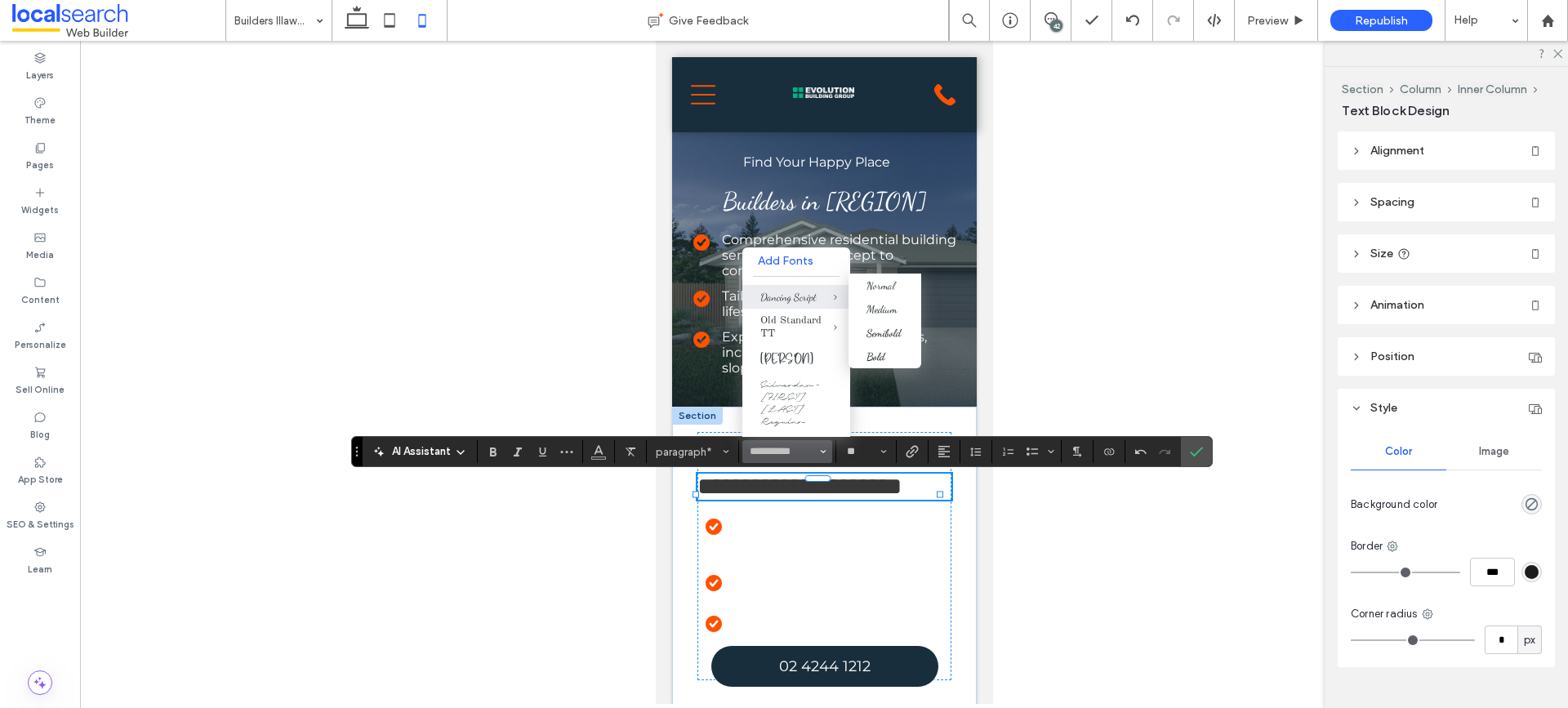 type on "**********" 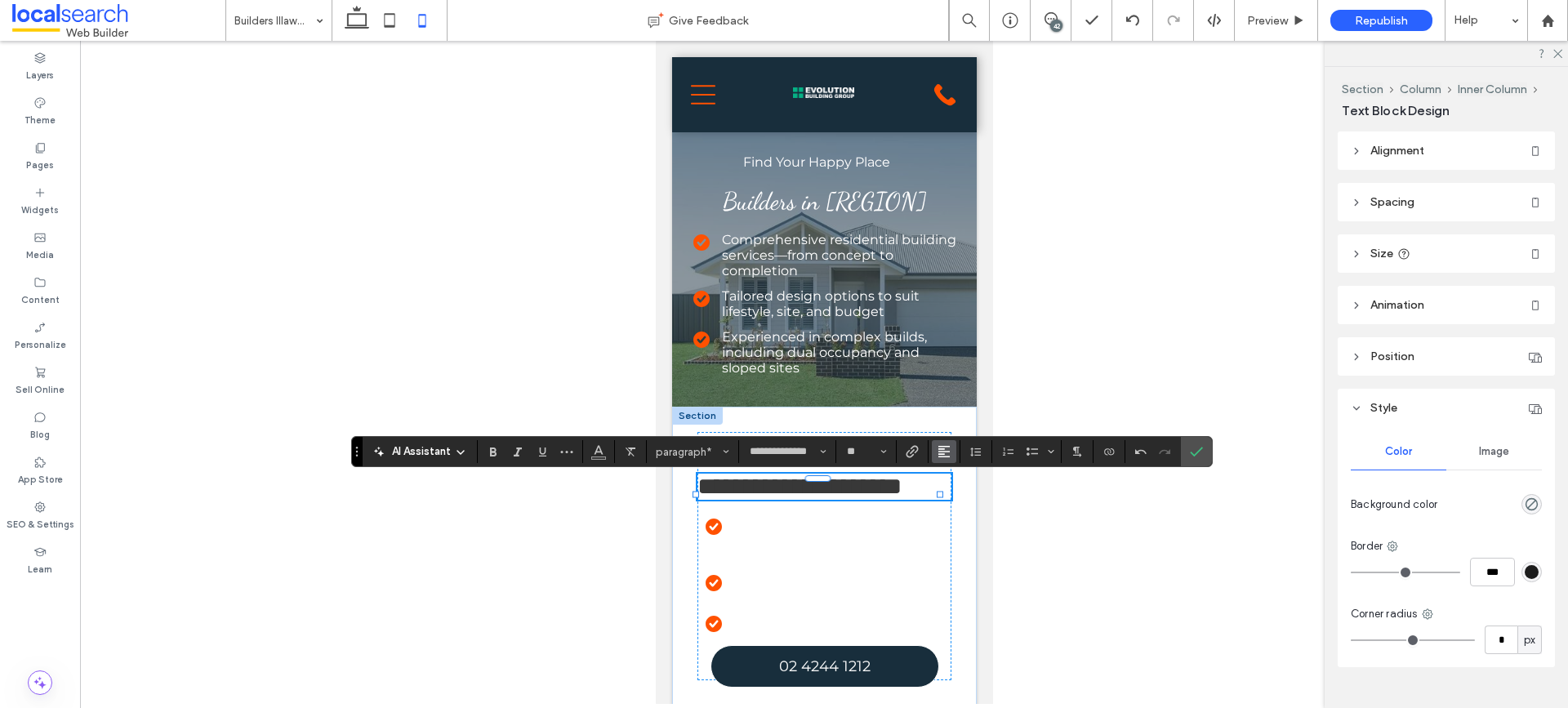click at bounding box center (944, 452) 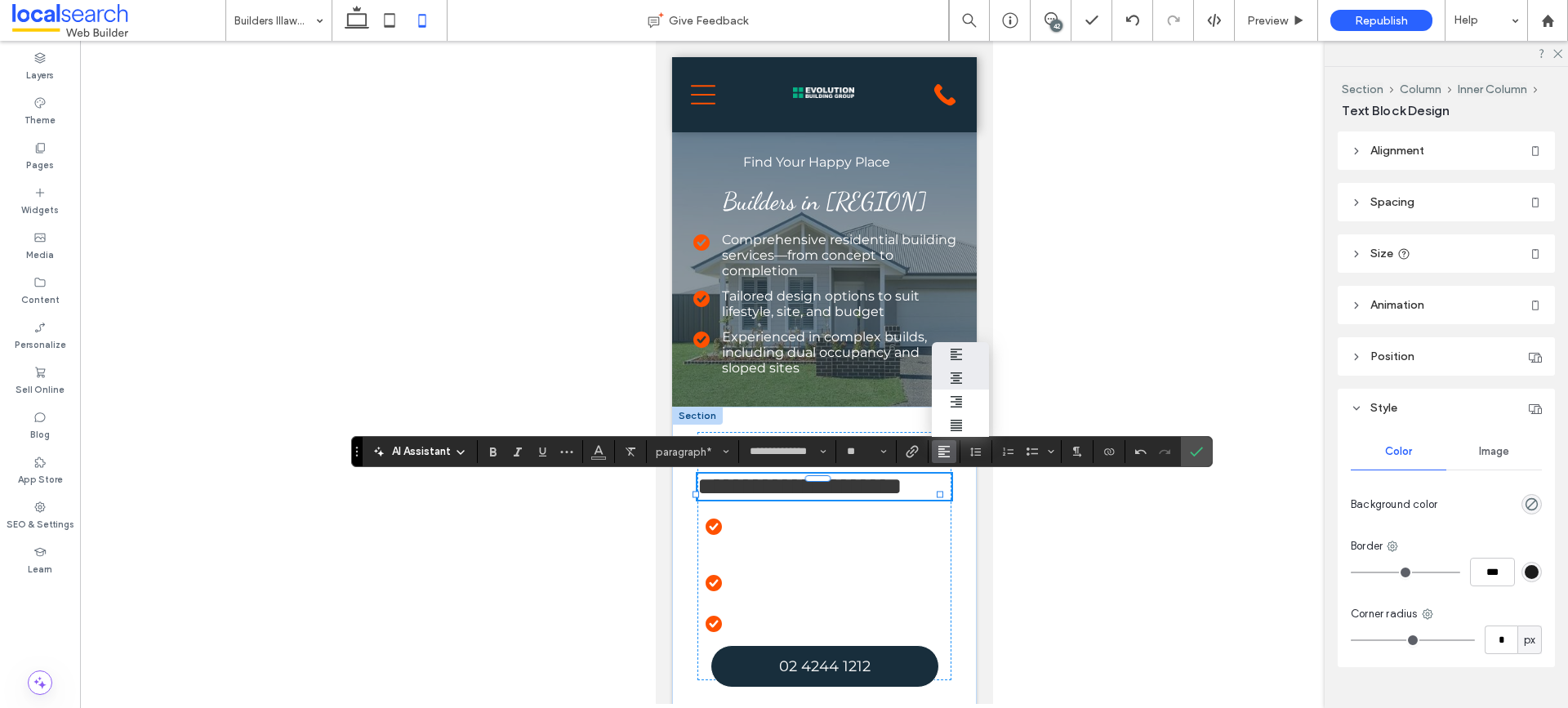 drag, startPoint x: 956, startPoint y: 365, endPoint x: 274, endPoint y: 371, distance: 682.02639 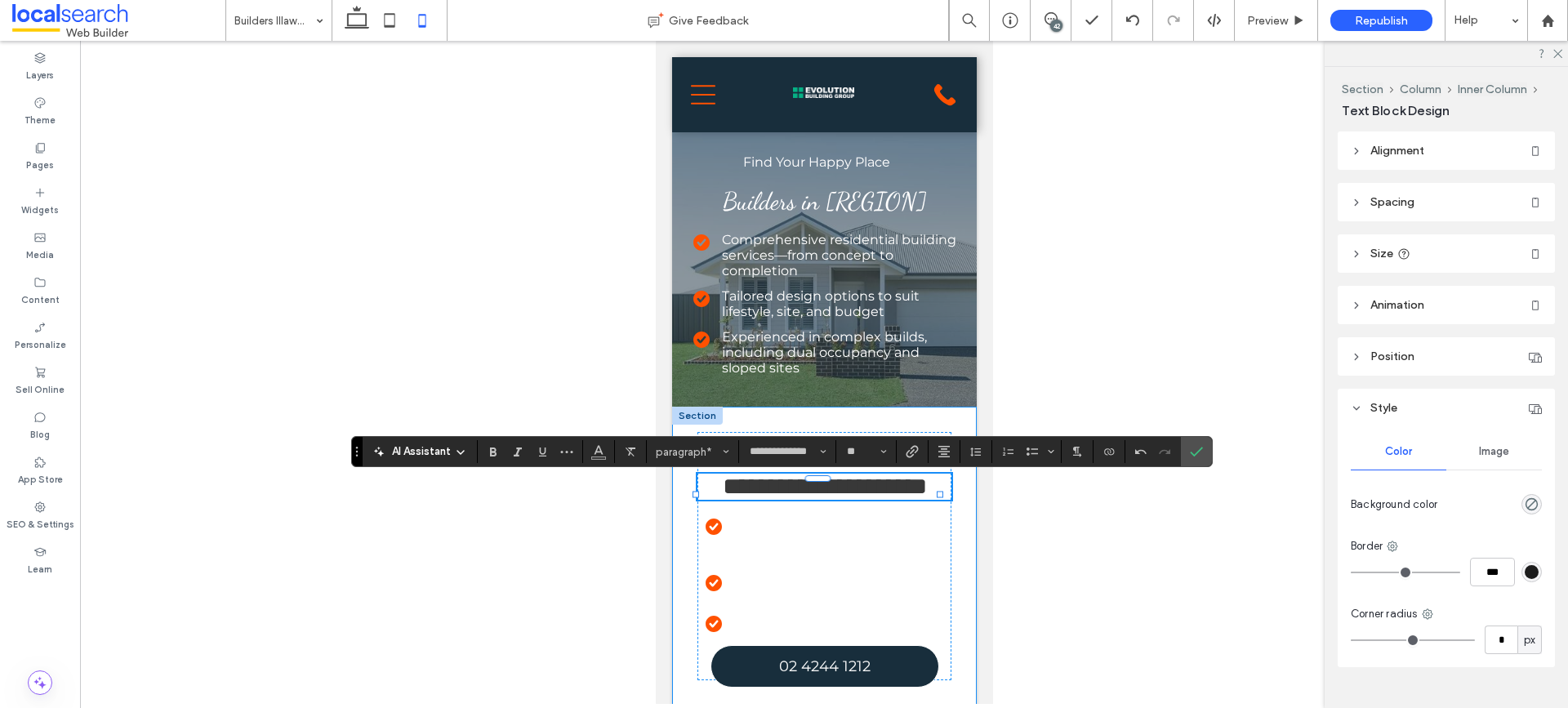 click on "**********" at bounding box center [823, 697] 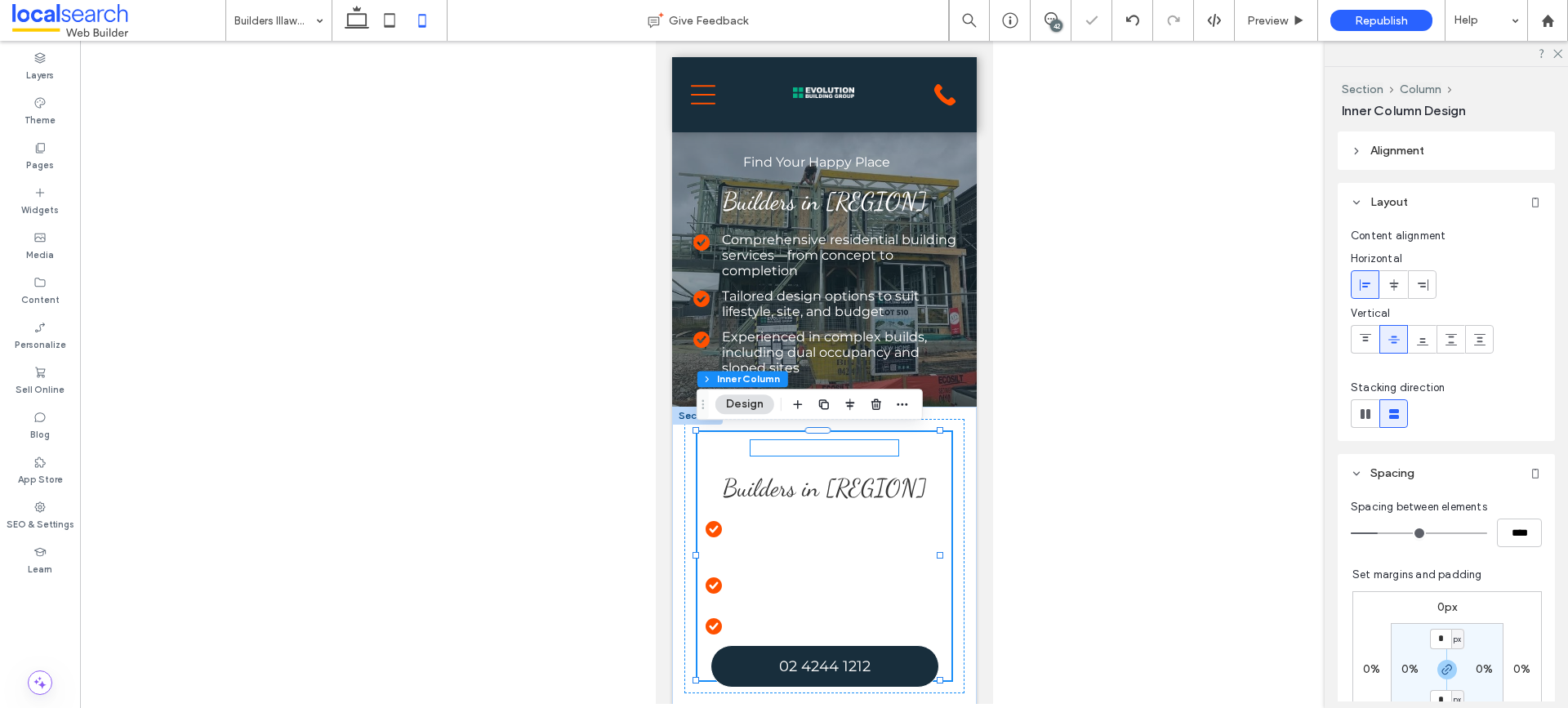 click on "Find Your Happy Place" at bounding box center [824, 448] 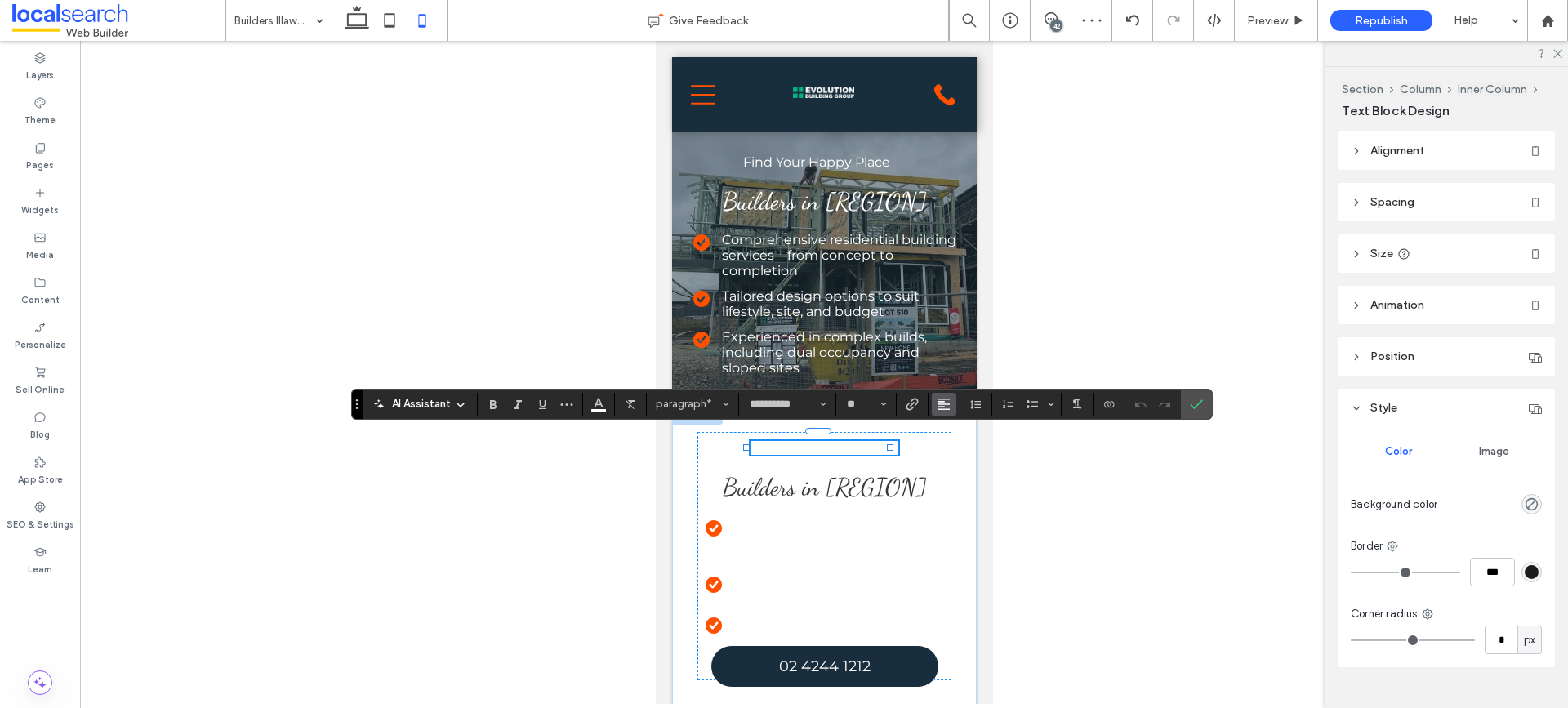 click 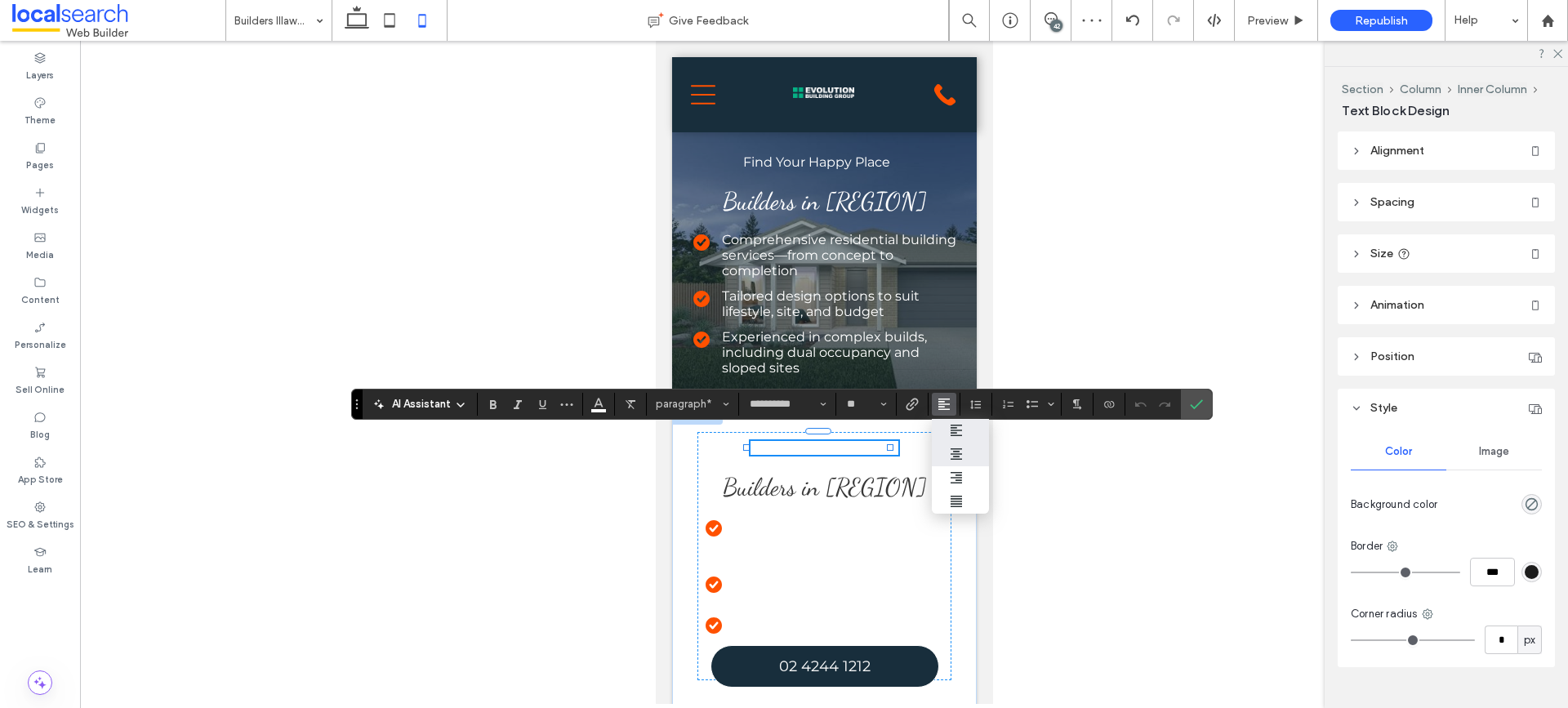 drag, startPoint x: 955, startPoint y: 454, endPoint x: 323, endPoint y: 409, distance: 633.60003 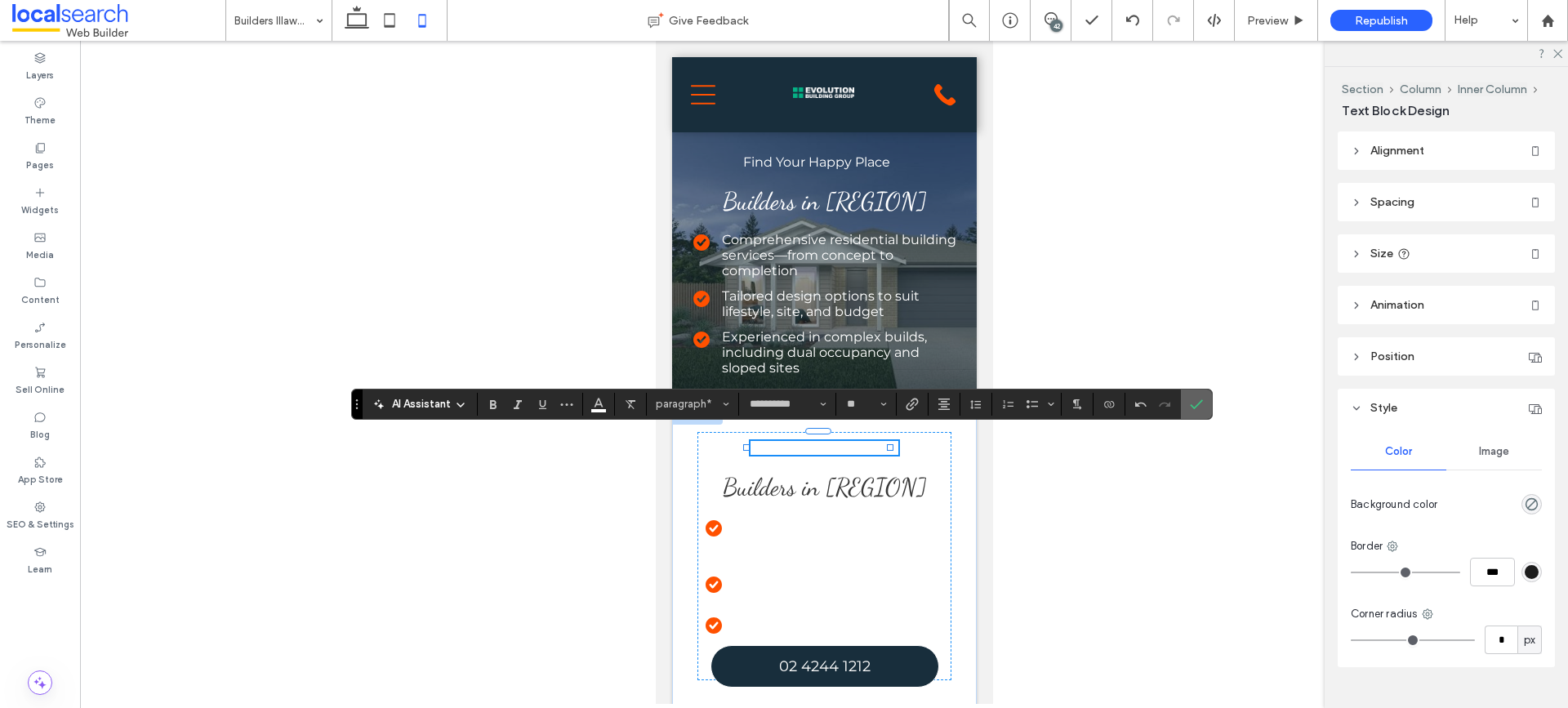 click at bounding box center (1196, 404) 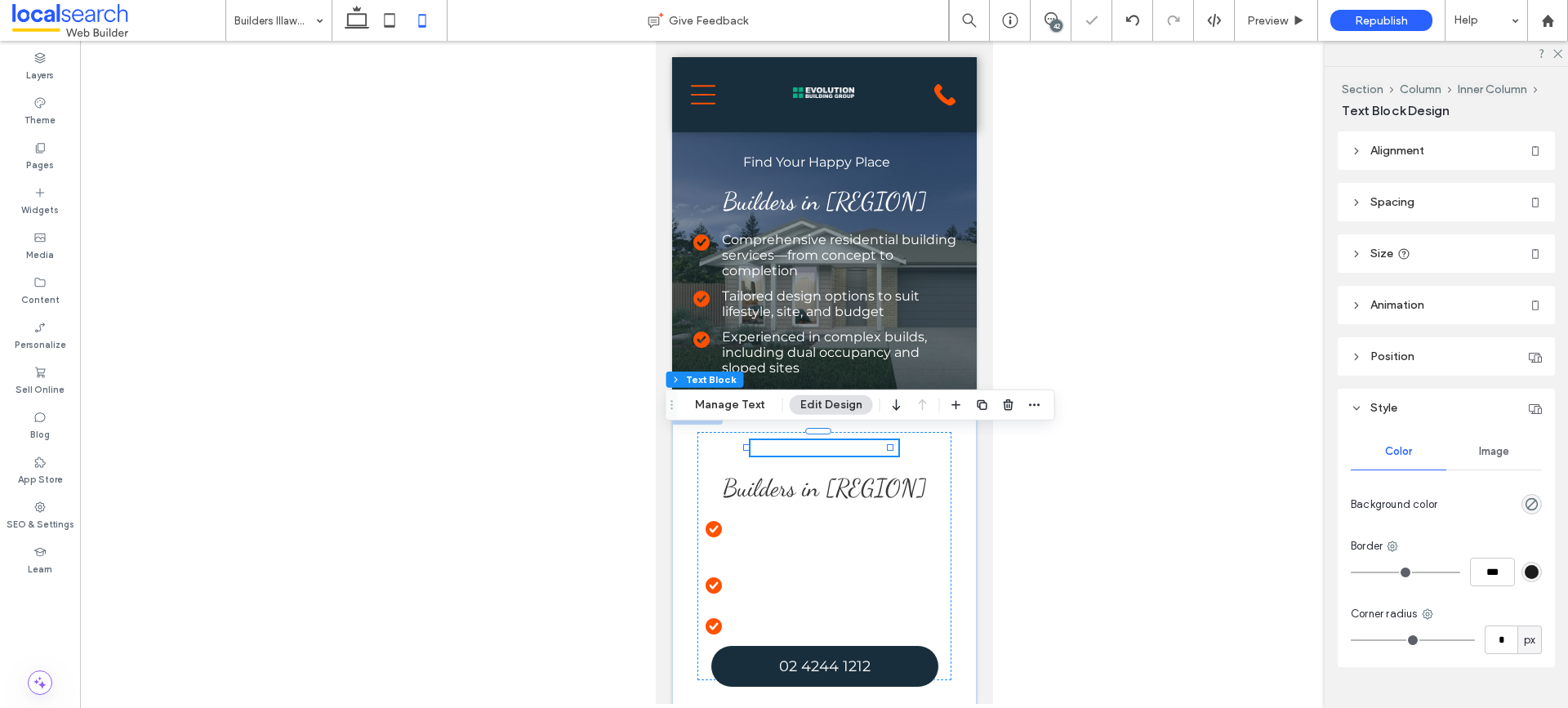 click on "Find Your Happy Place" at bounding box center [824, 448] 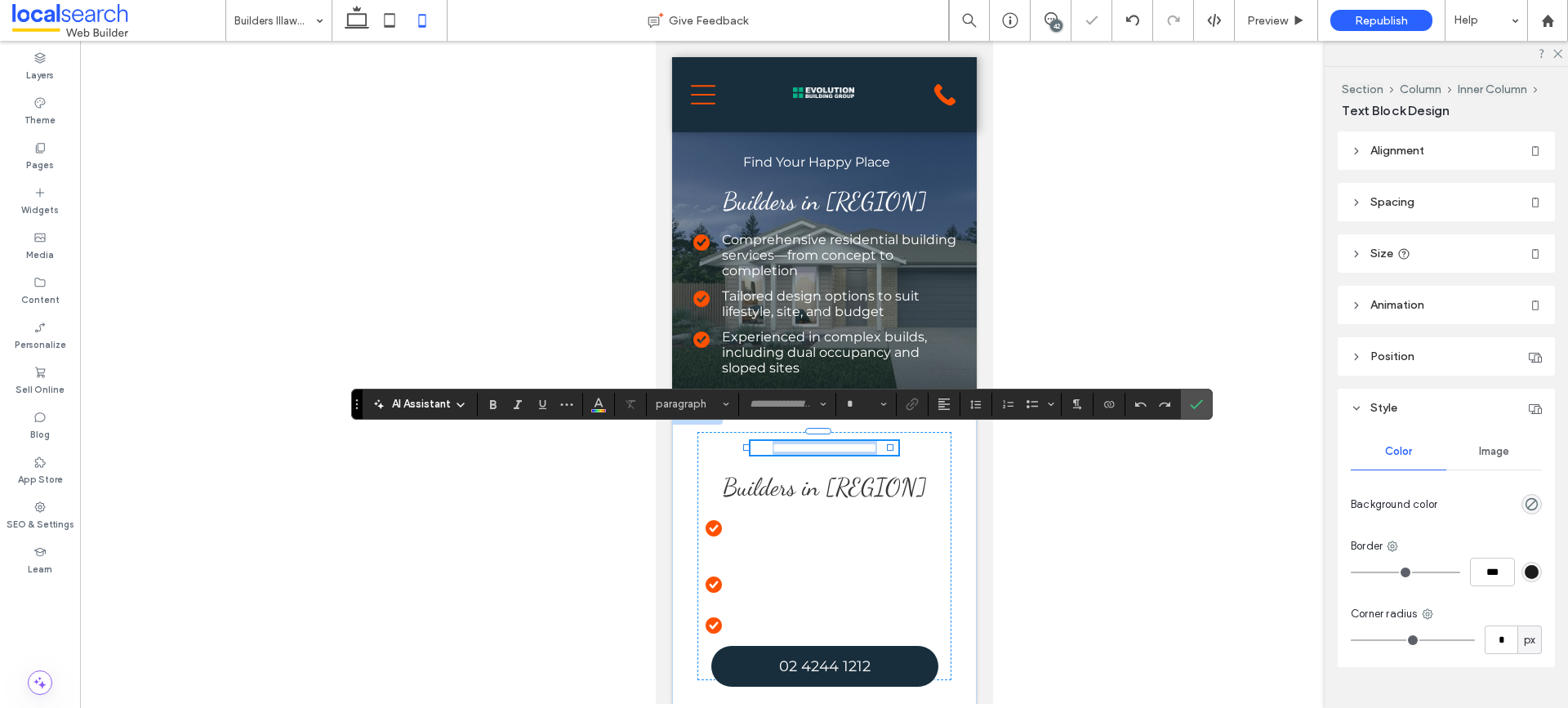 type on "**********" 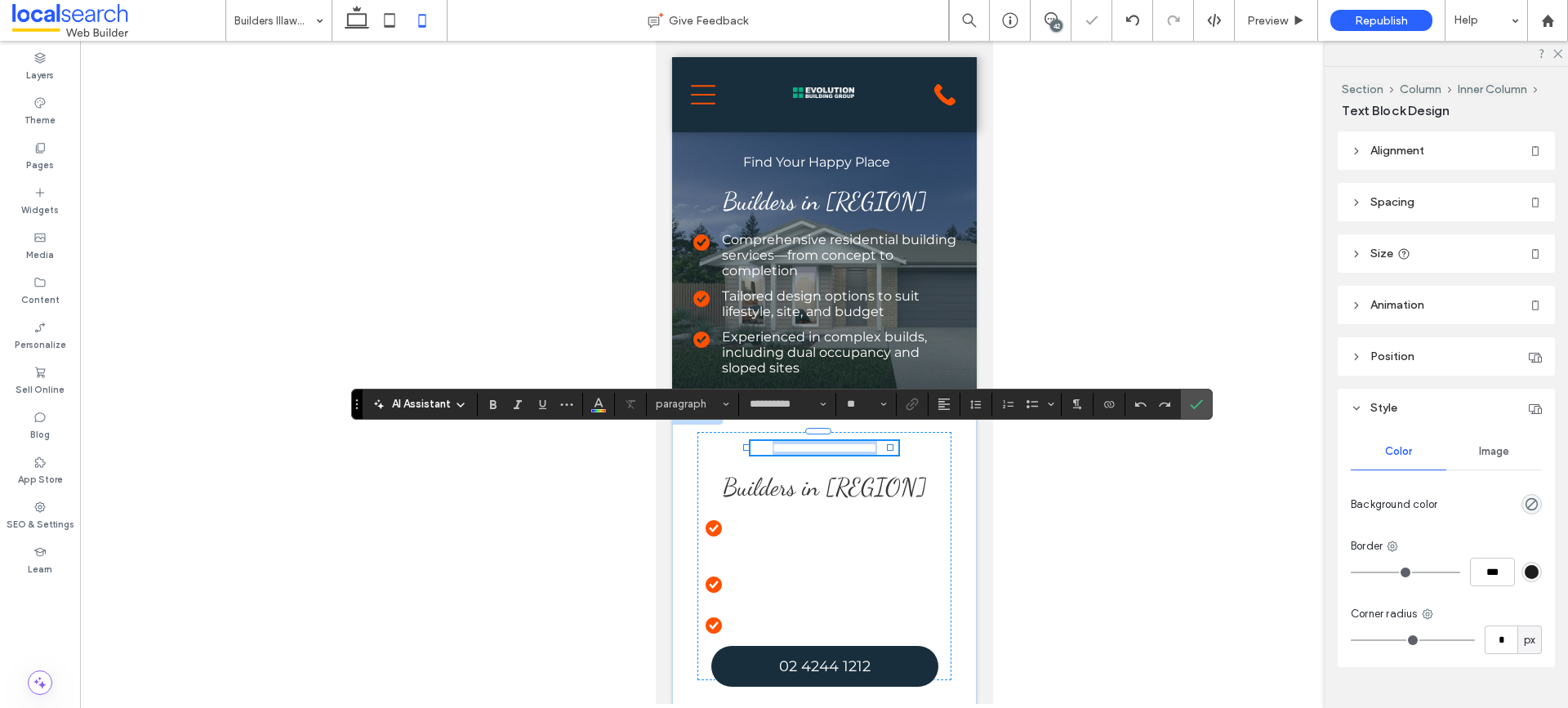 click on "**********" at bounding box center [824, 448] 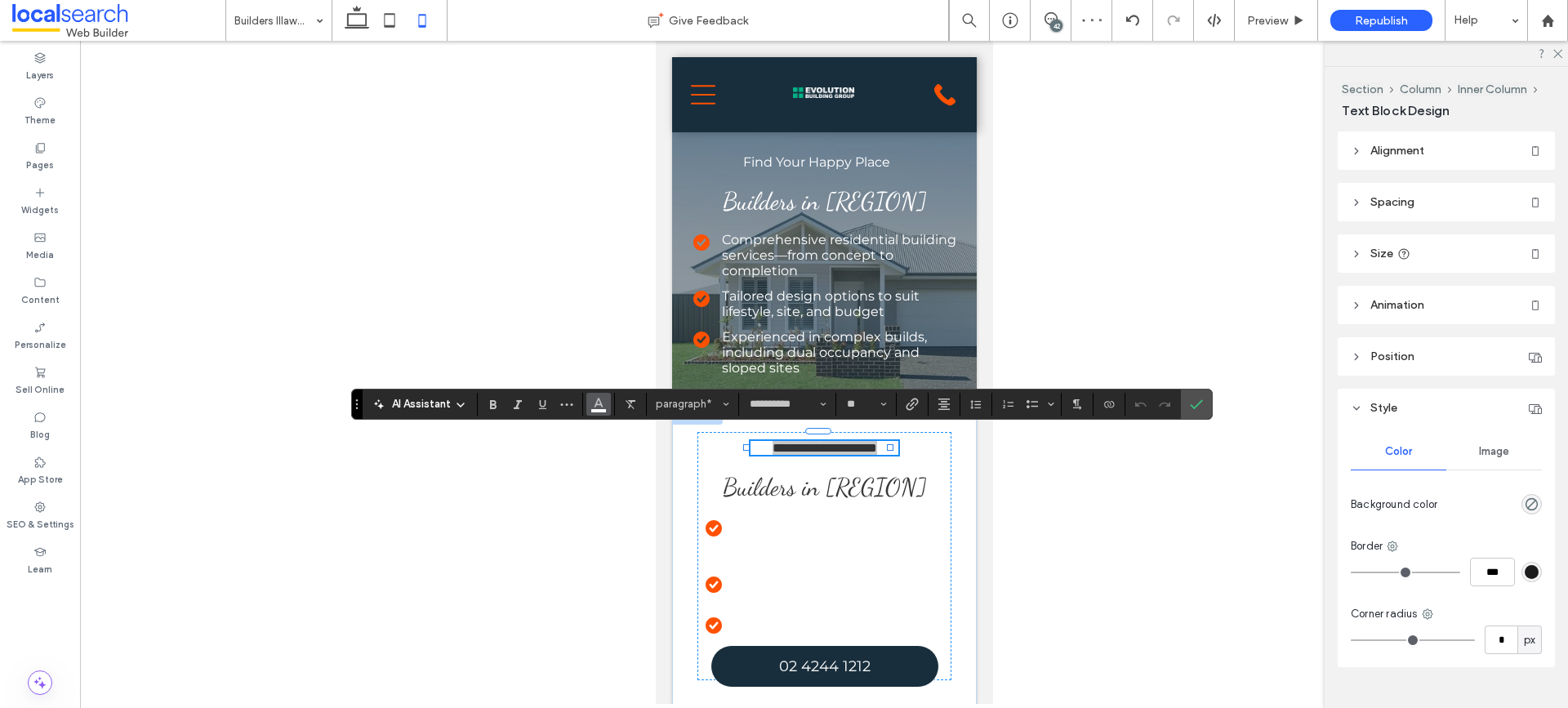 click 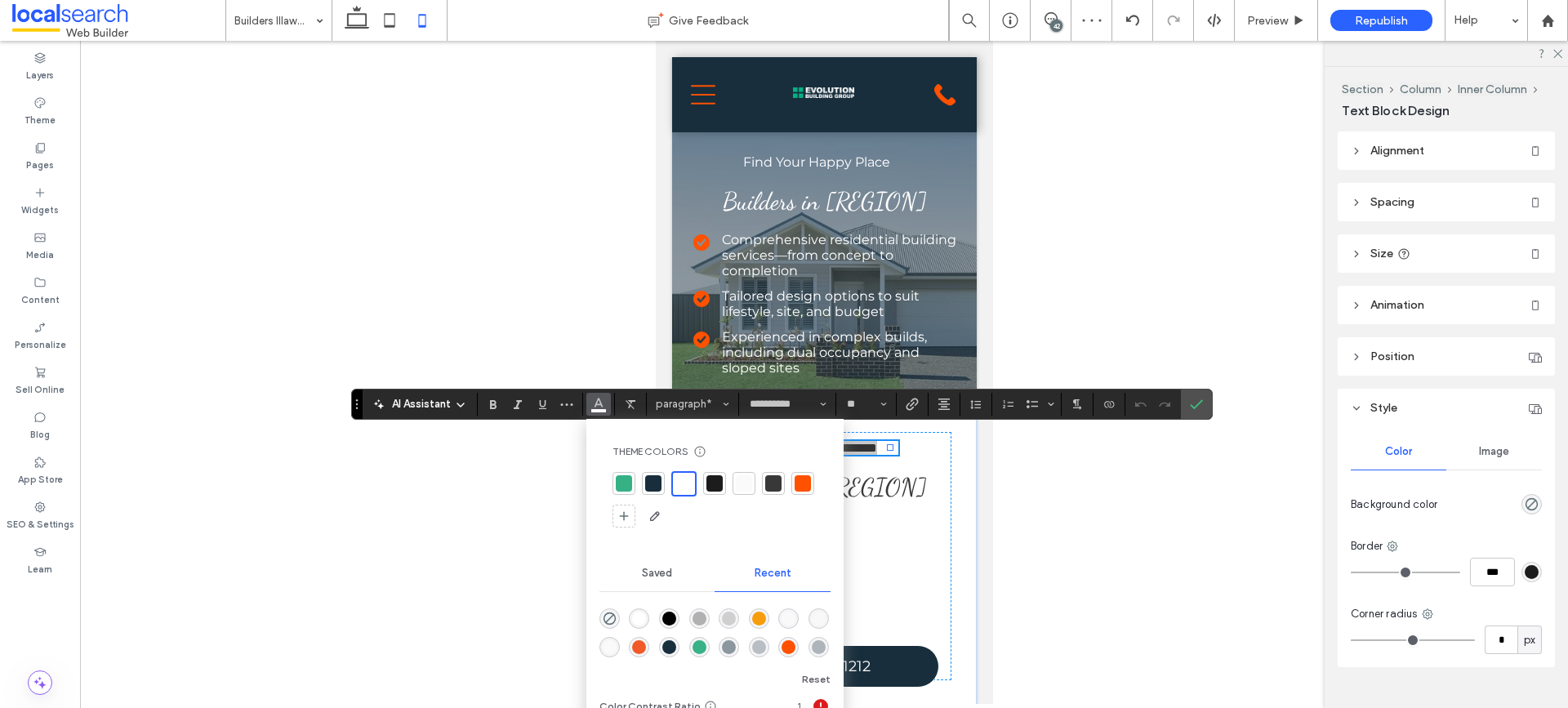 click at bounding box center (715, 483) 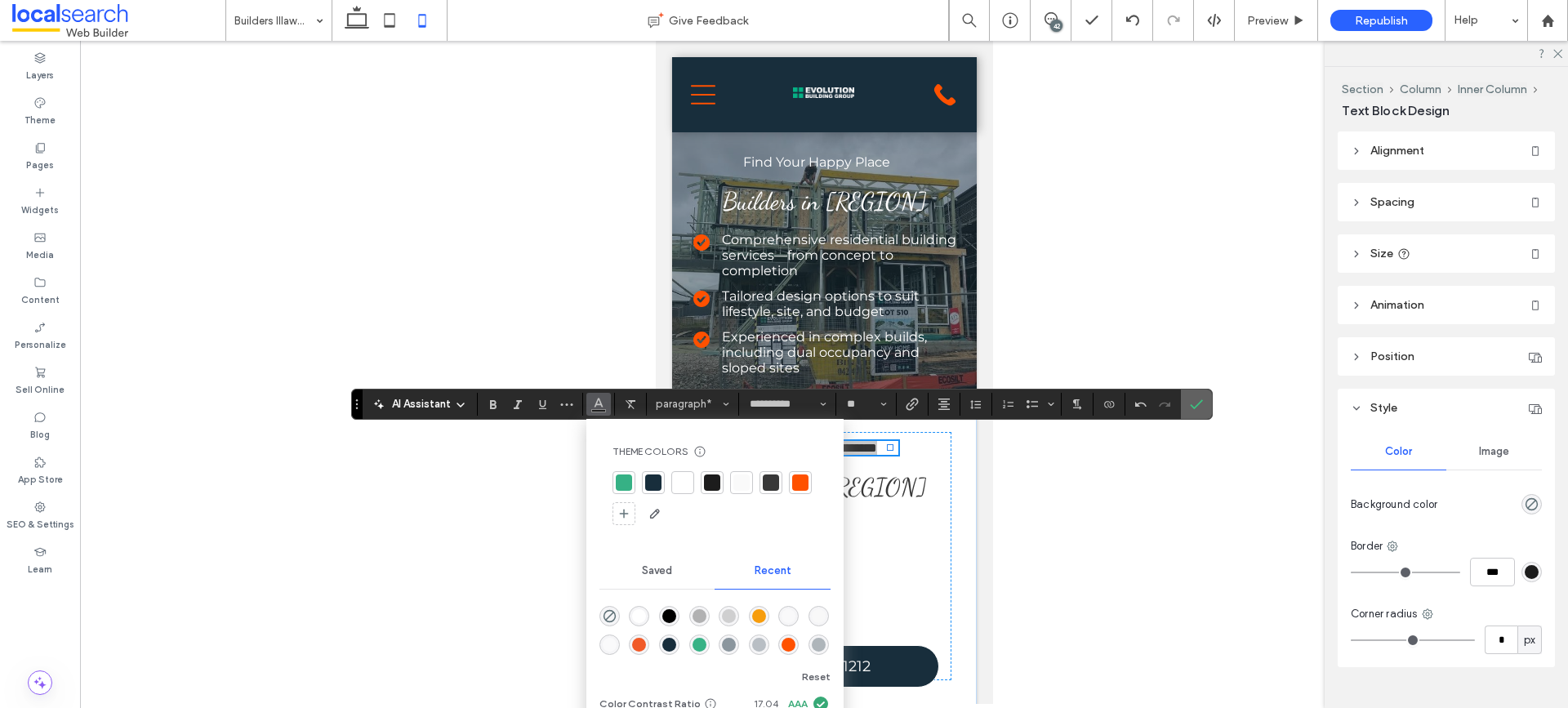 click 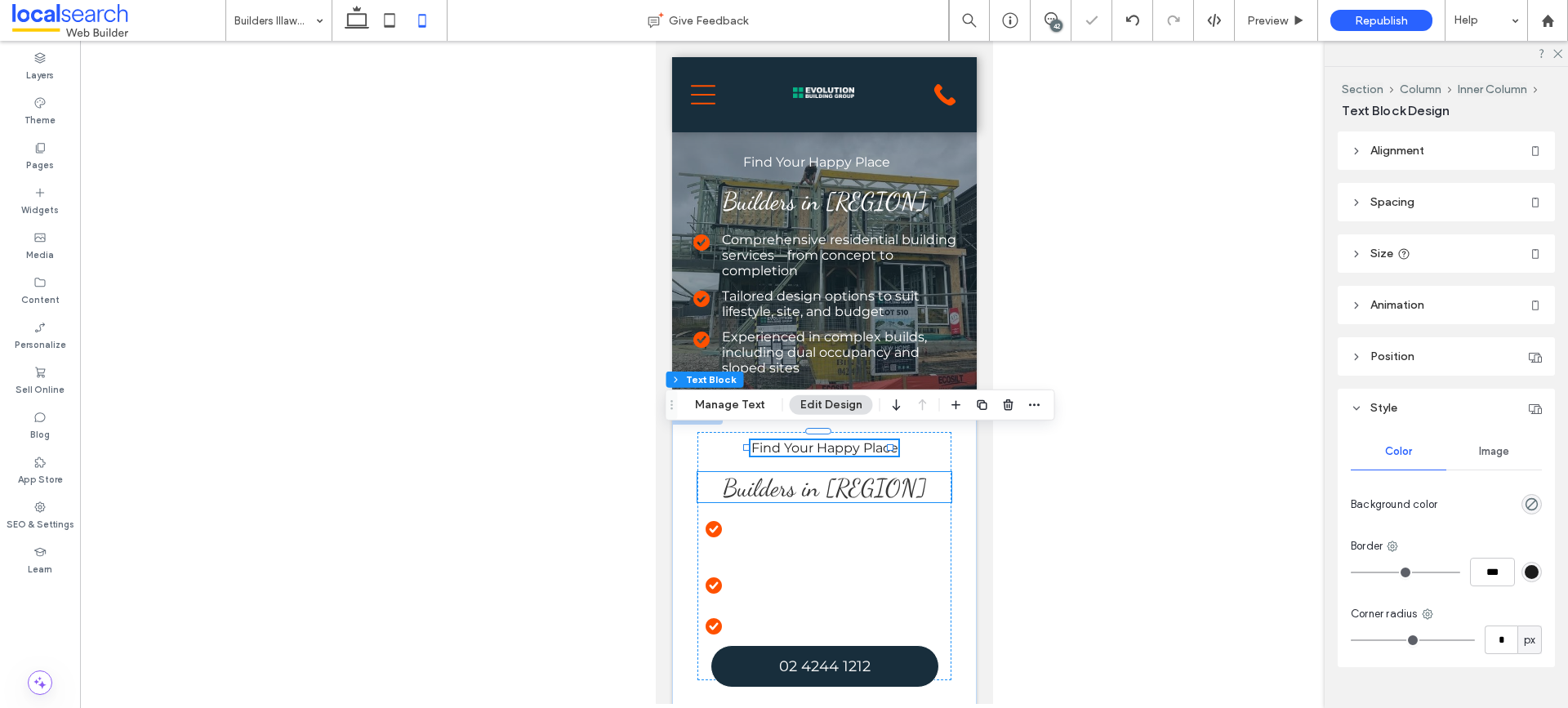 click on "Builders in [REGION]" at bounding box center [823, 488] 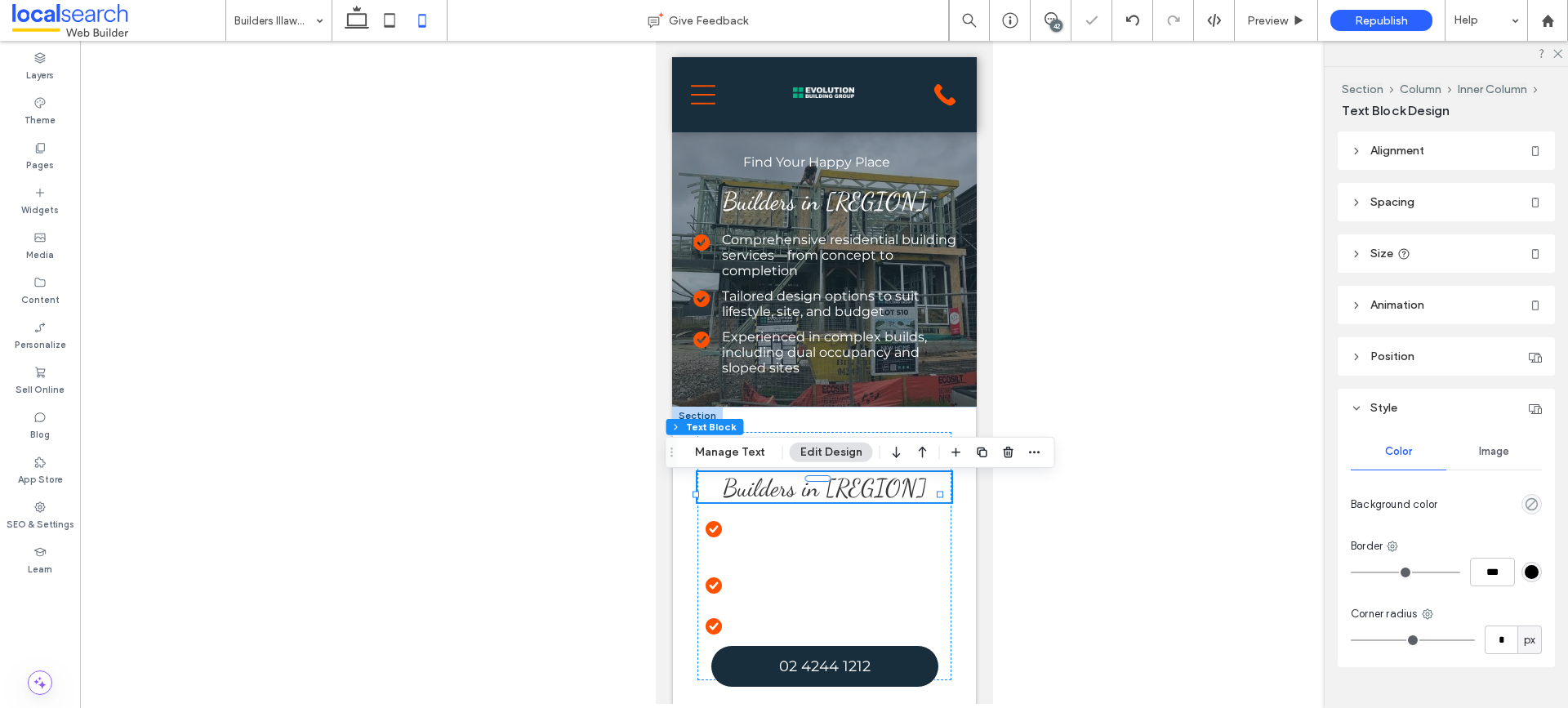 click on "Builders in [REGION]" at bounding box center [823, 488] 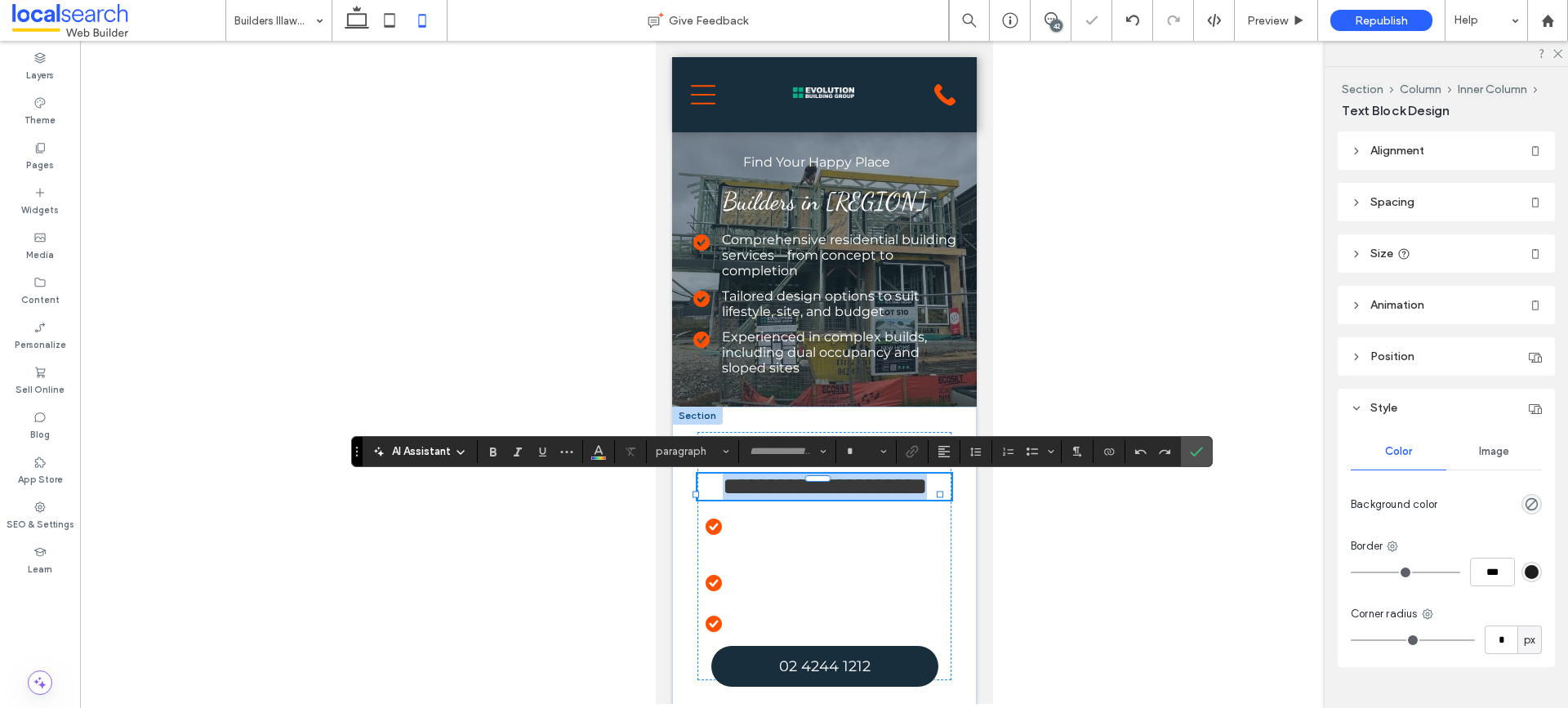 type on "**********" 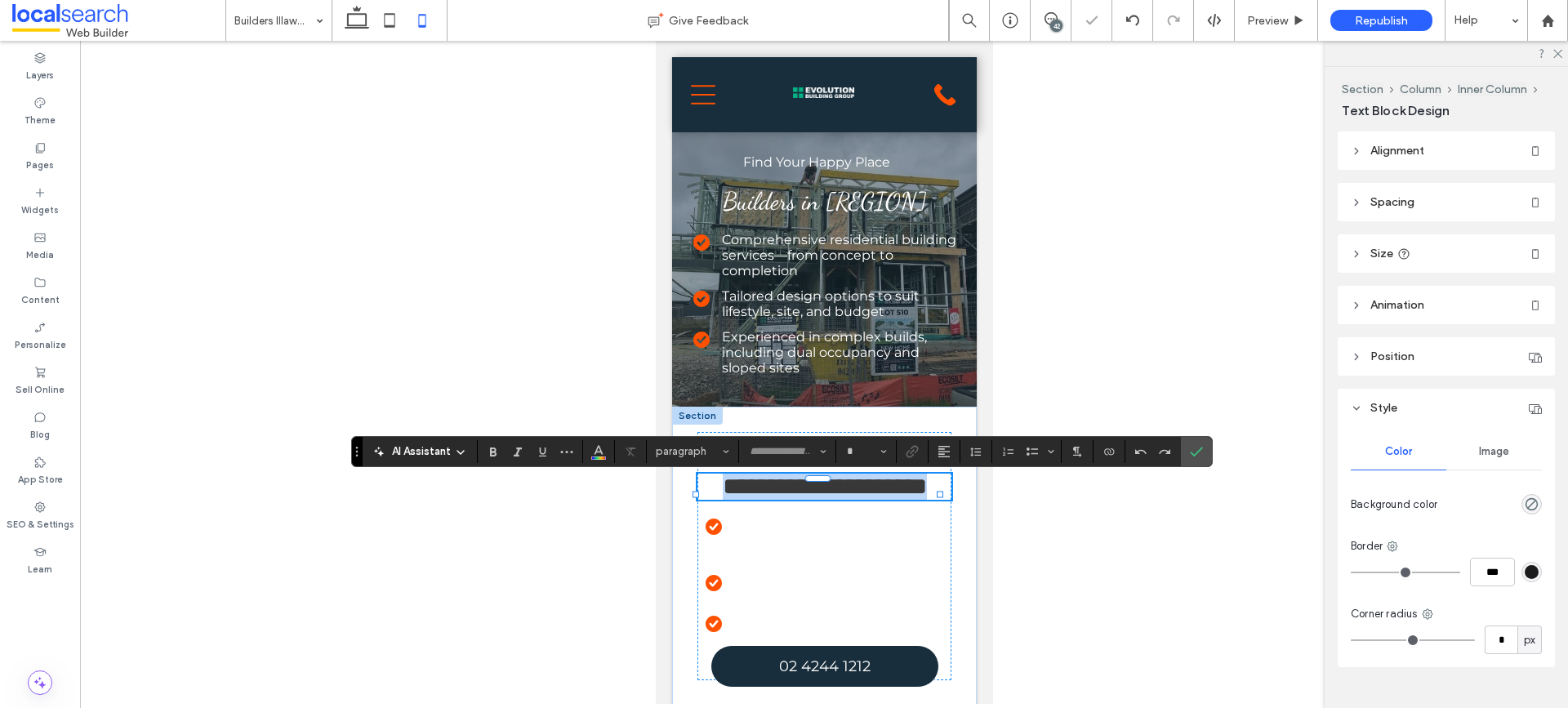 type on "**" 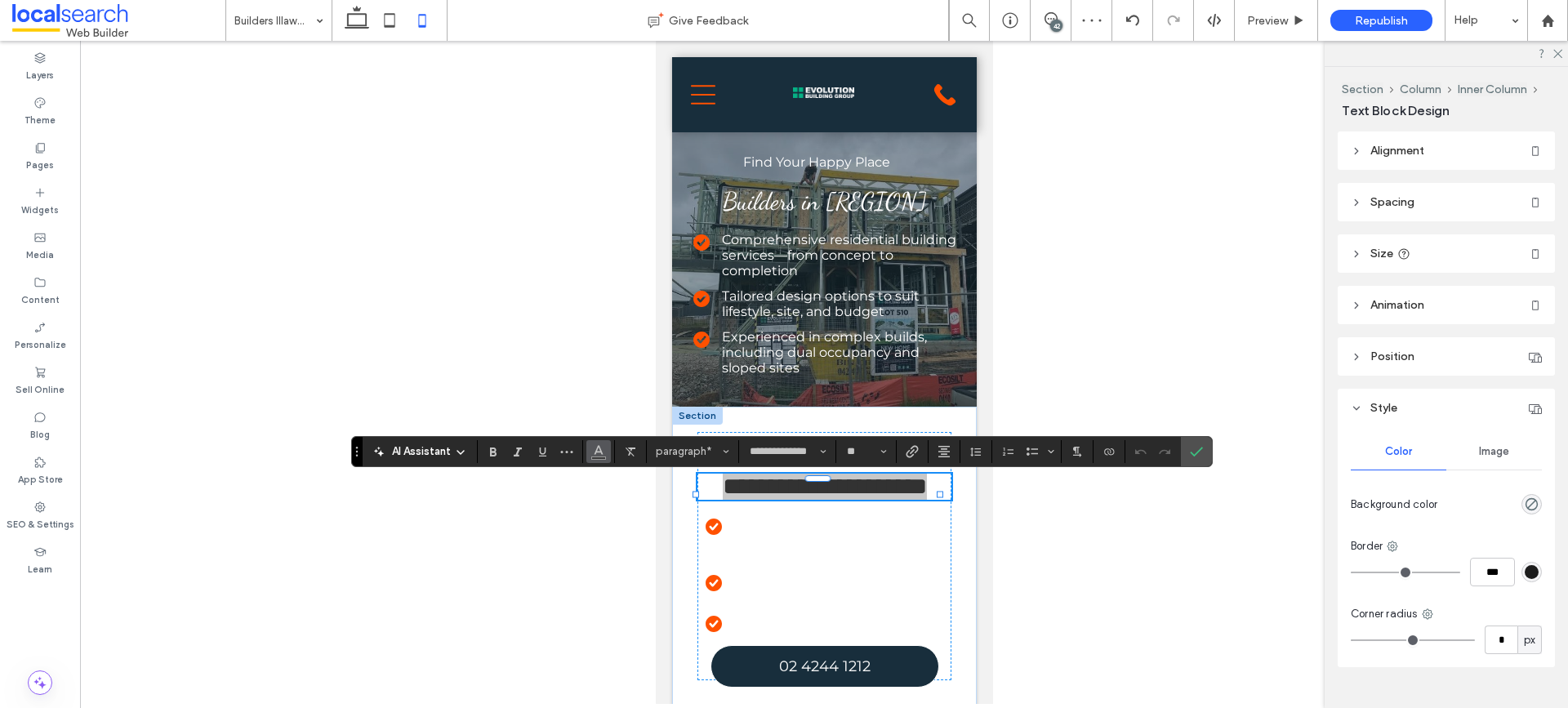 click 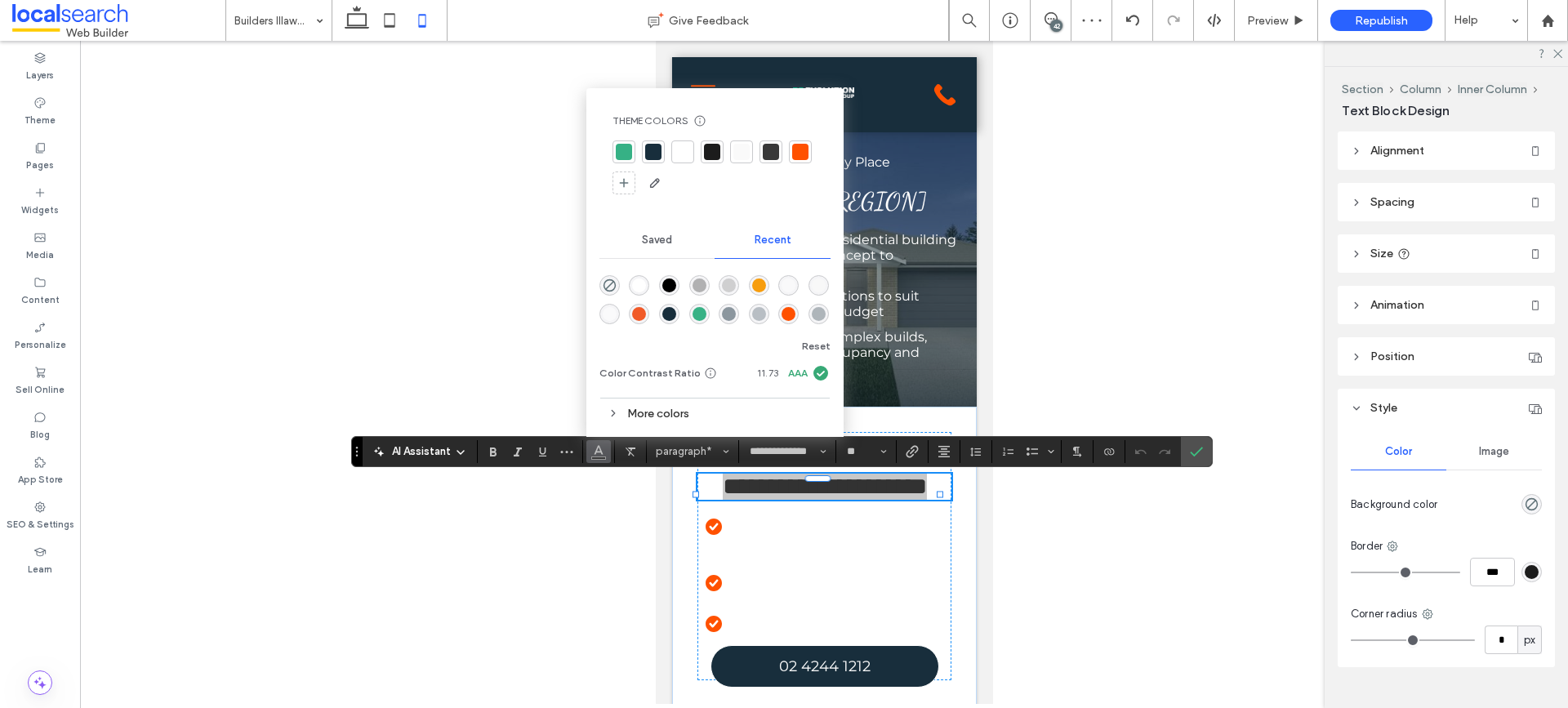 click at bounding box center (712, 152) 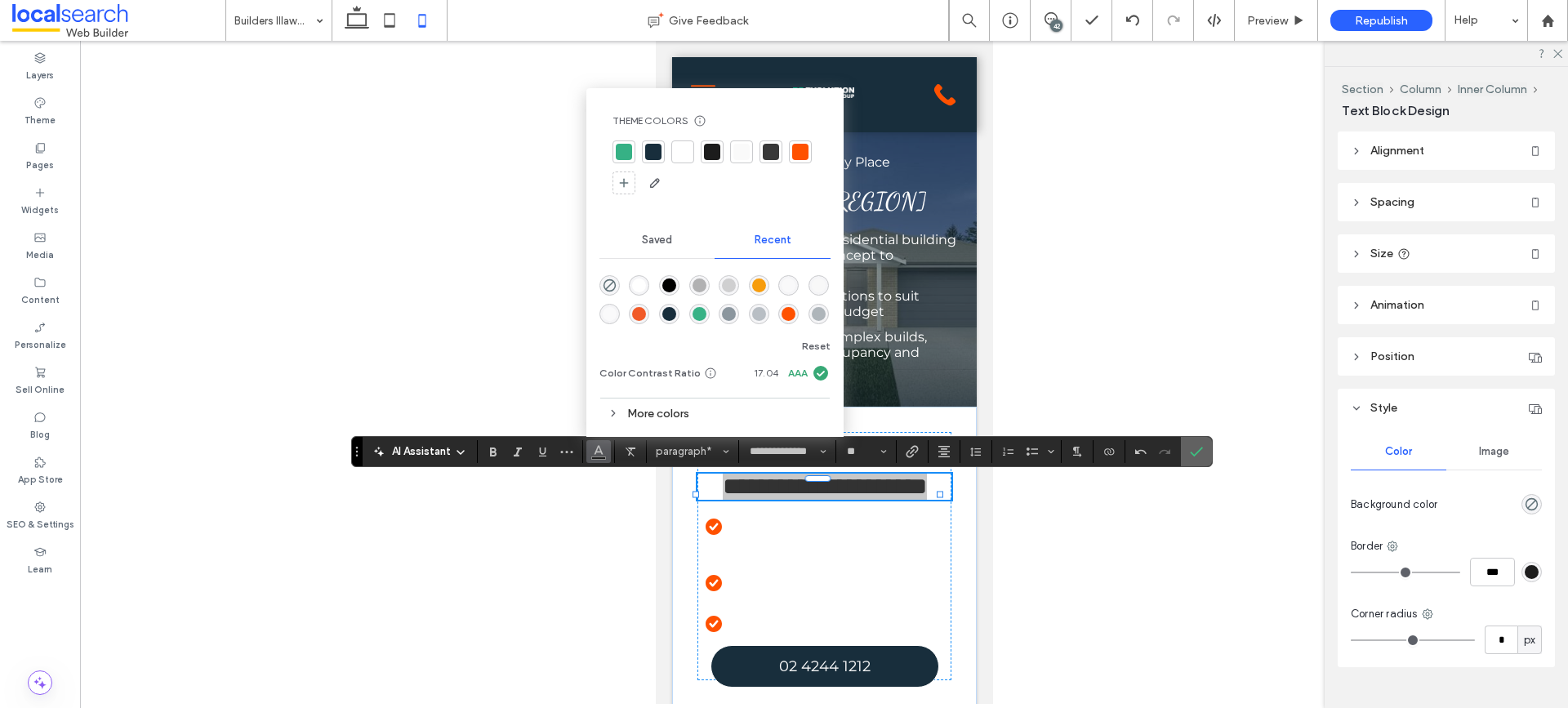 click 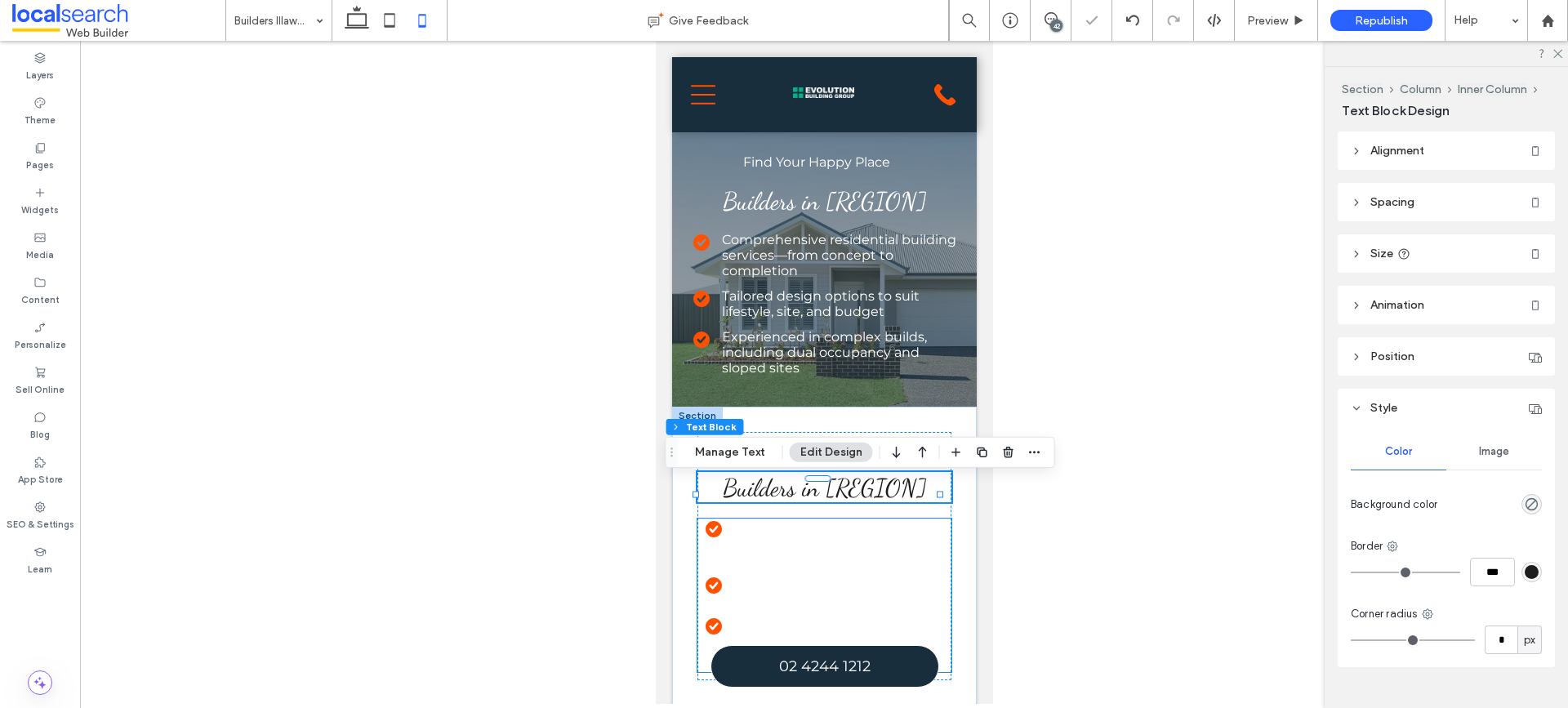 click on "Tailored design options to suit lifestyle, site, and budget" at bounding box center (832, 590) 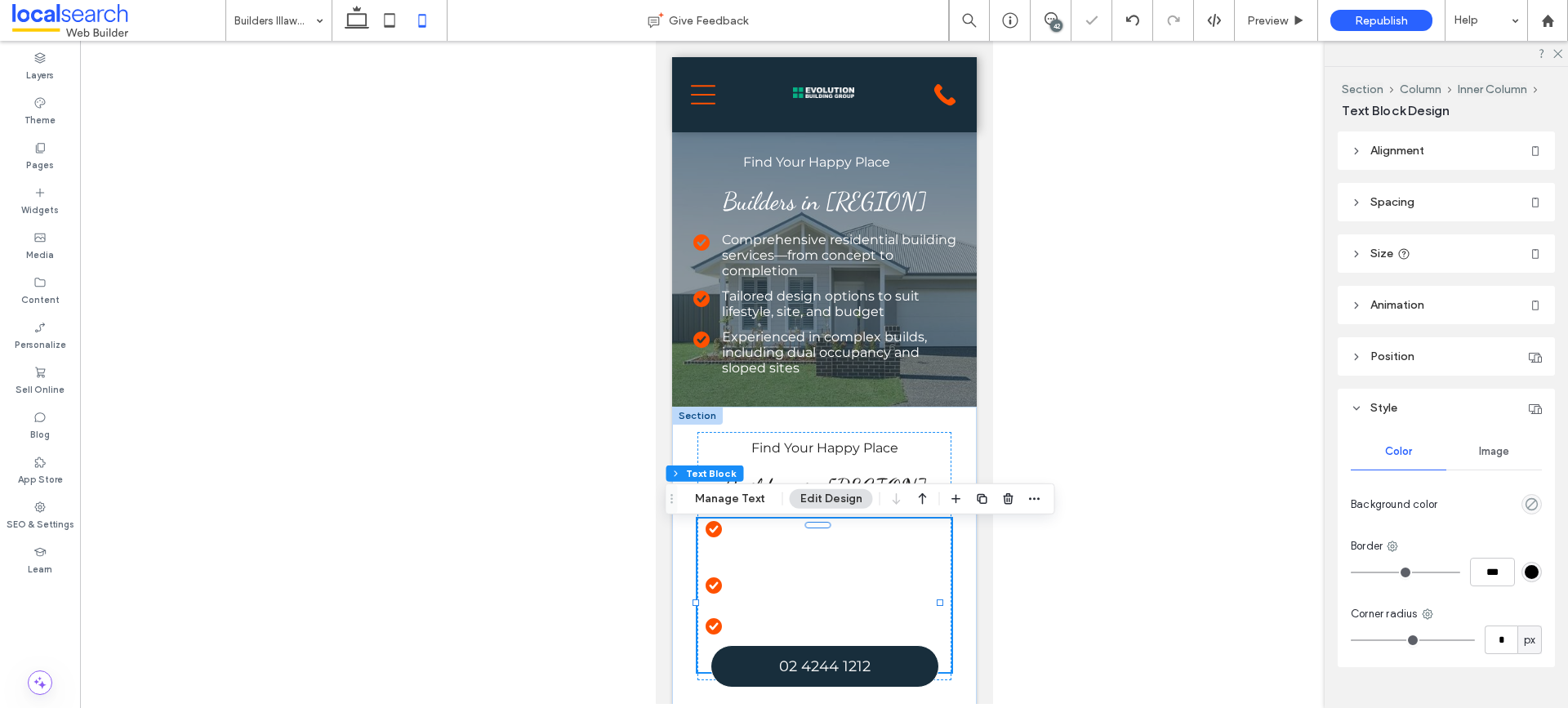 click on "Tailored design options to suit lifestyle, site, and budget" at bounding box center [832, 590] 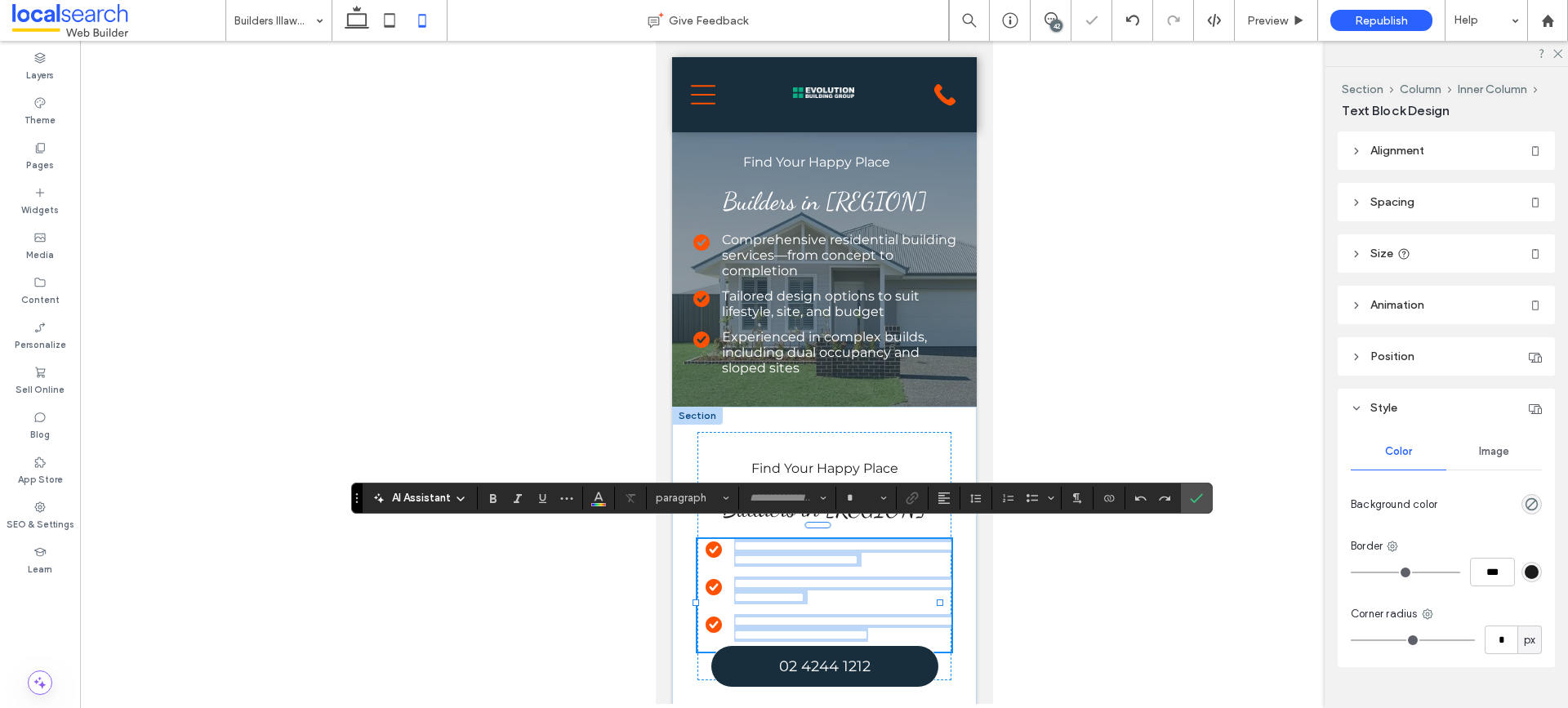 type on "**********" 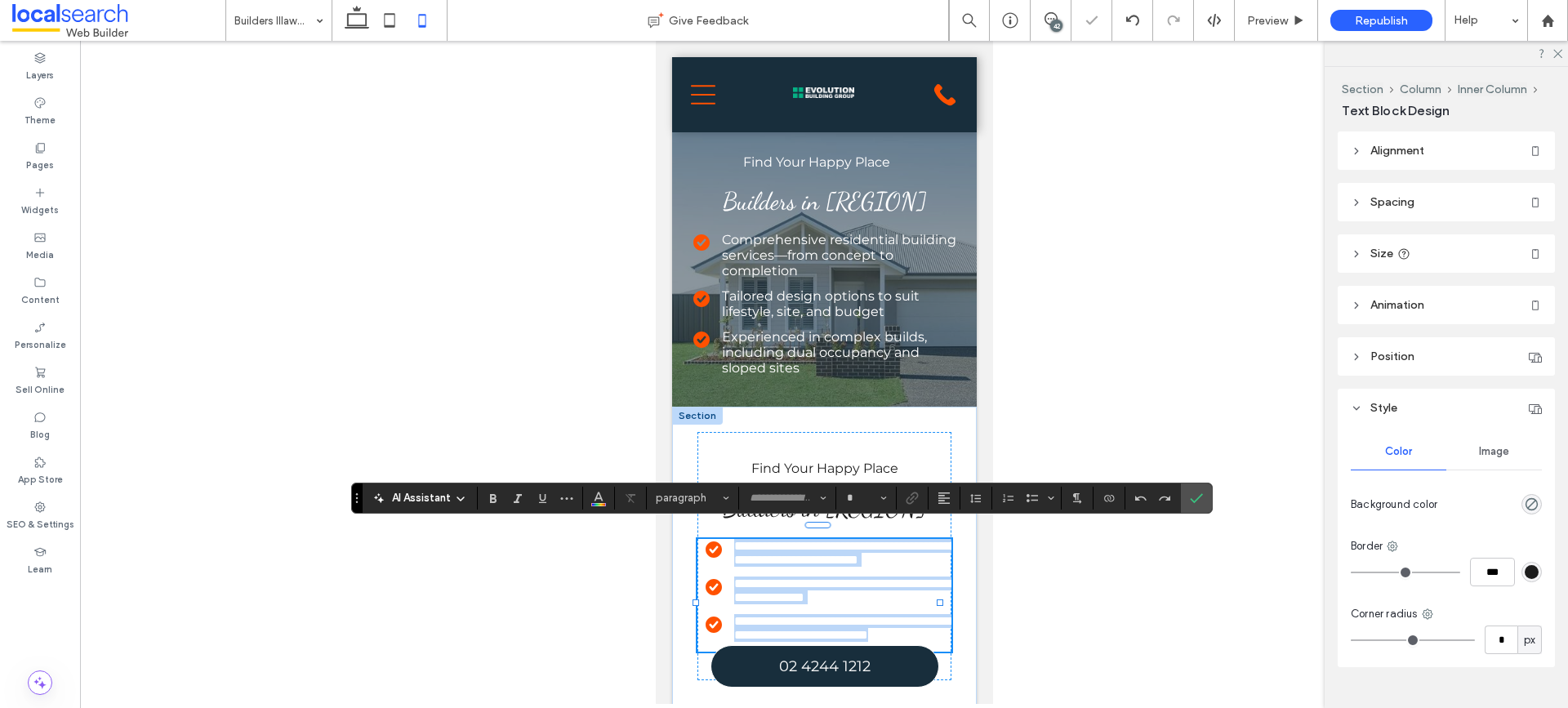 type on "**" 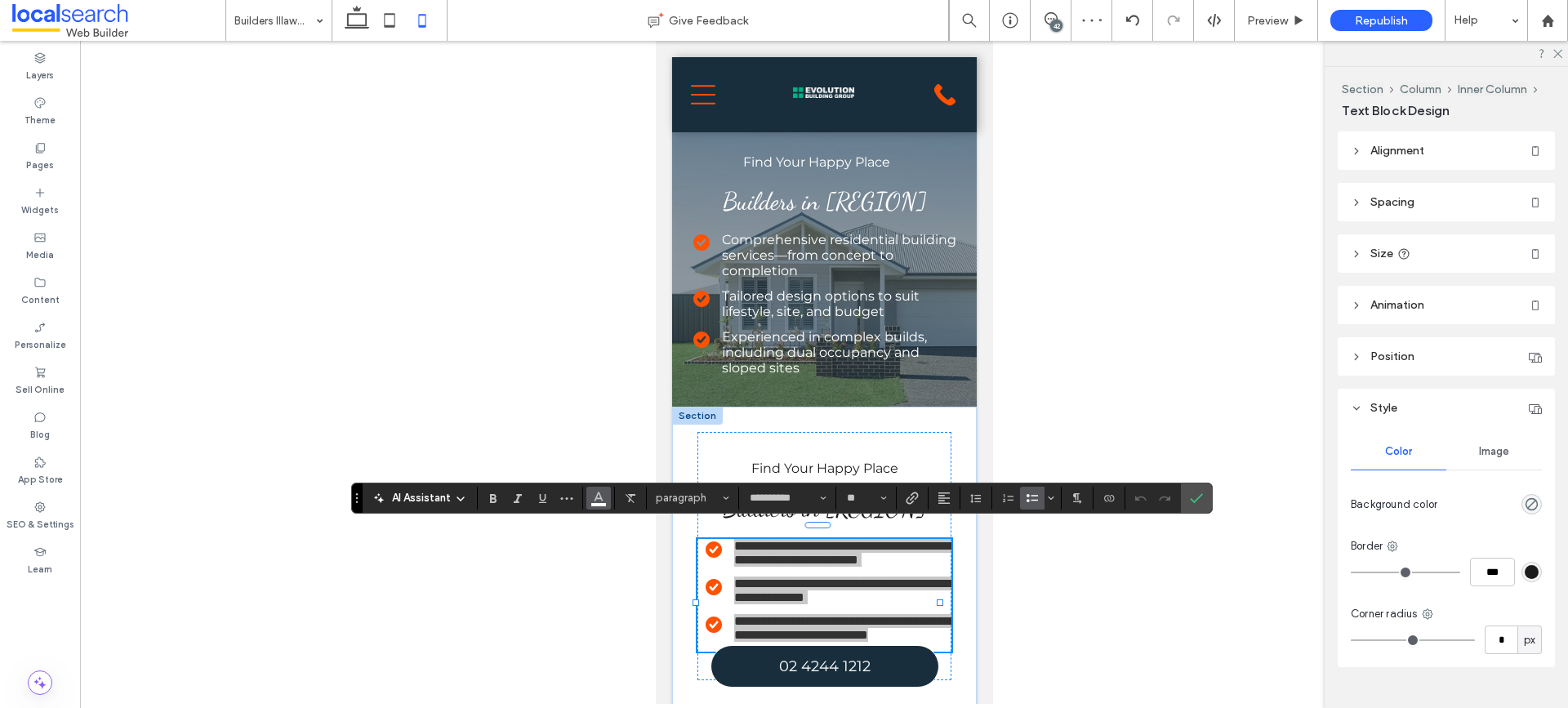 click at bounding box center (599, 496) 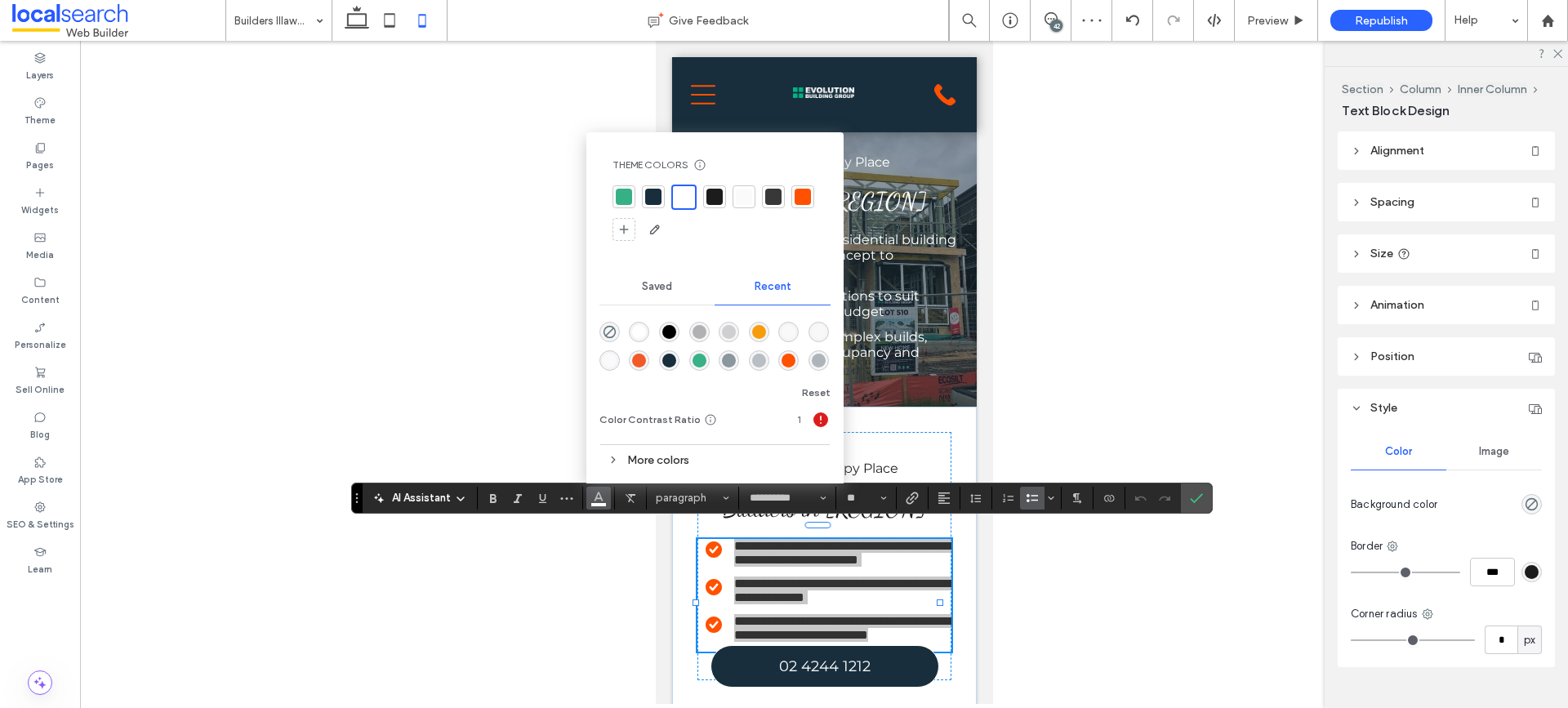 drag, startPoint x: 666, startPoint y: 328, endPoint x: 18, endPoint y: 290, distance: 649.1132 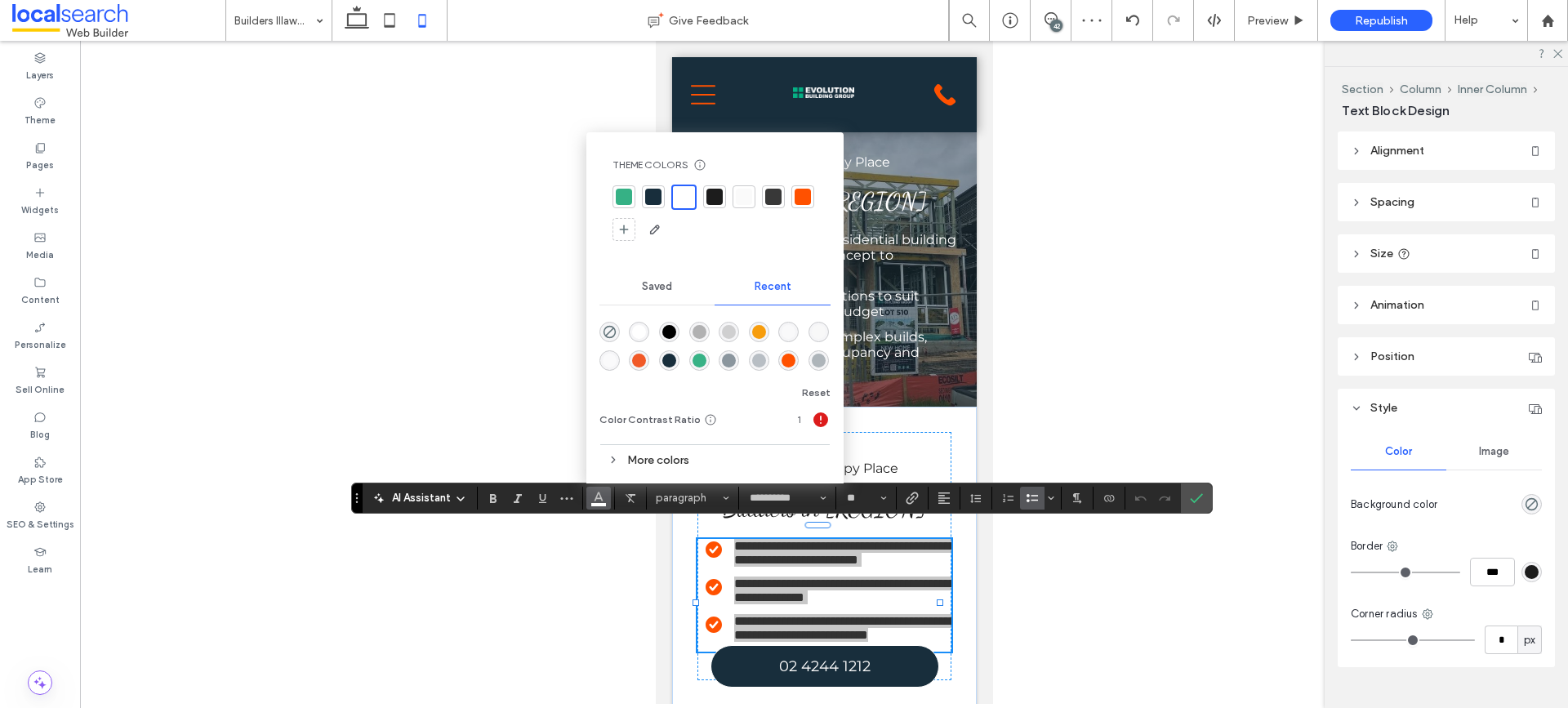 click at bounding box center (669, 332) 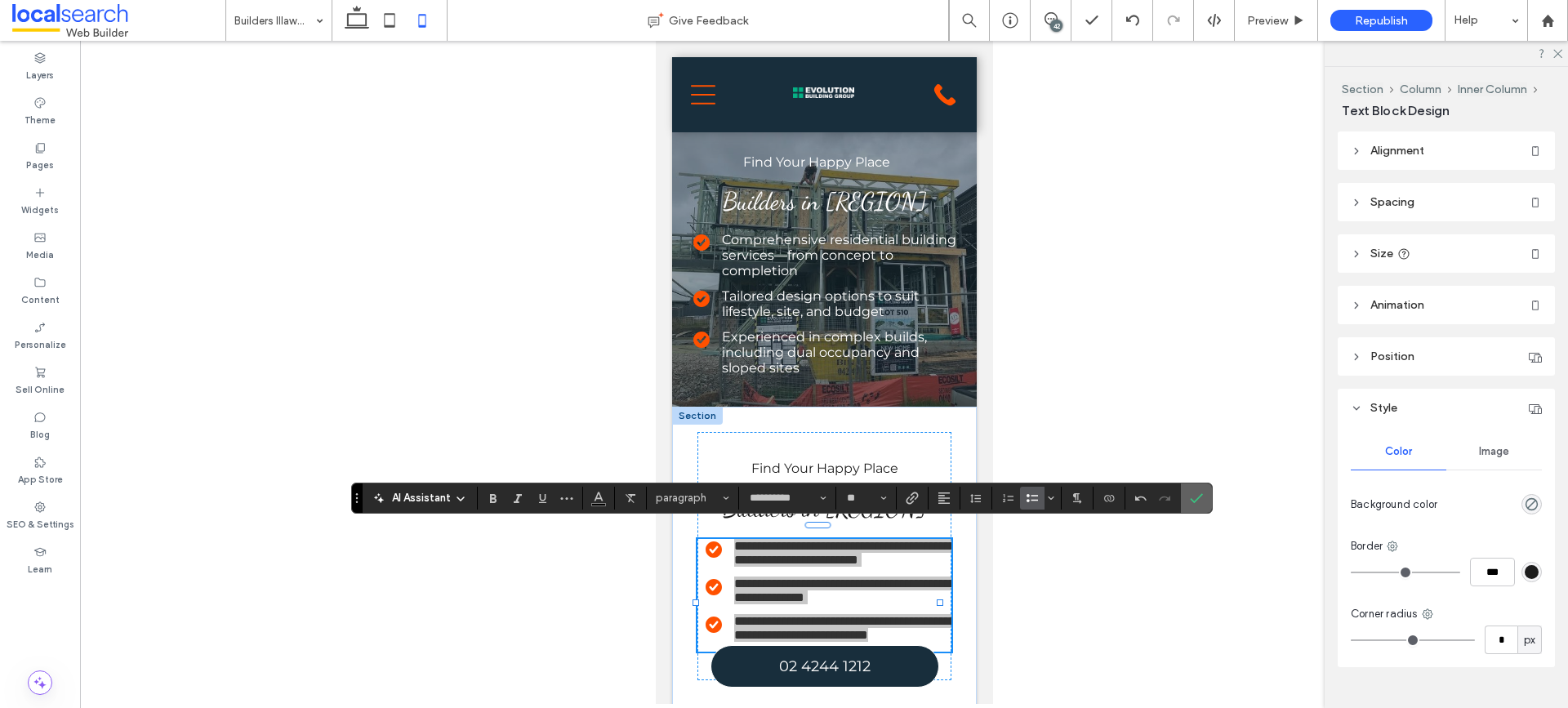 click 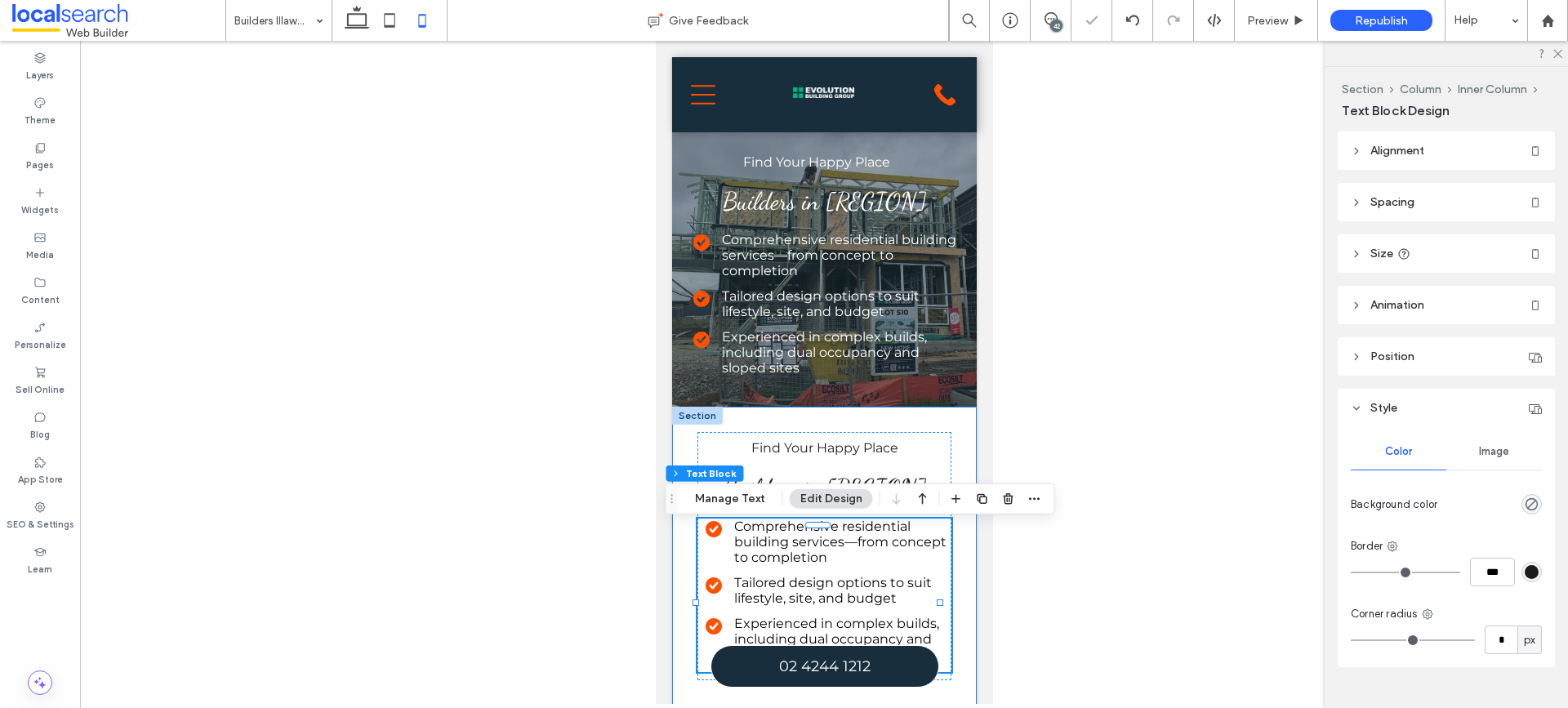 click on "**********" at bounding box center [823, 697] 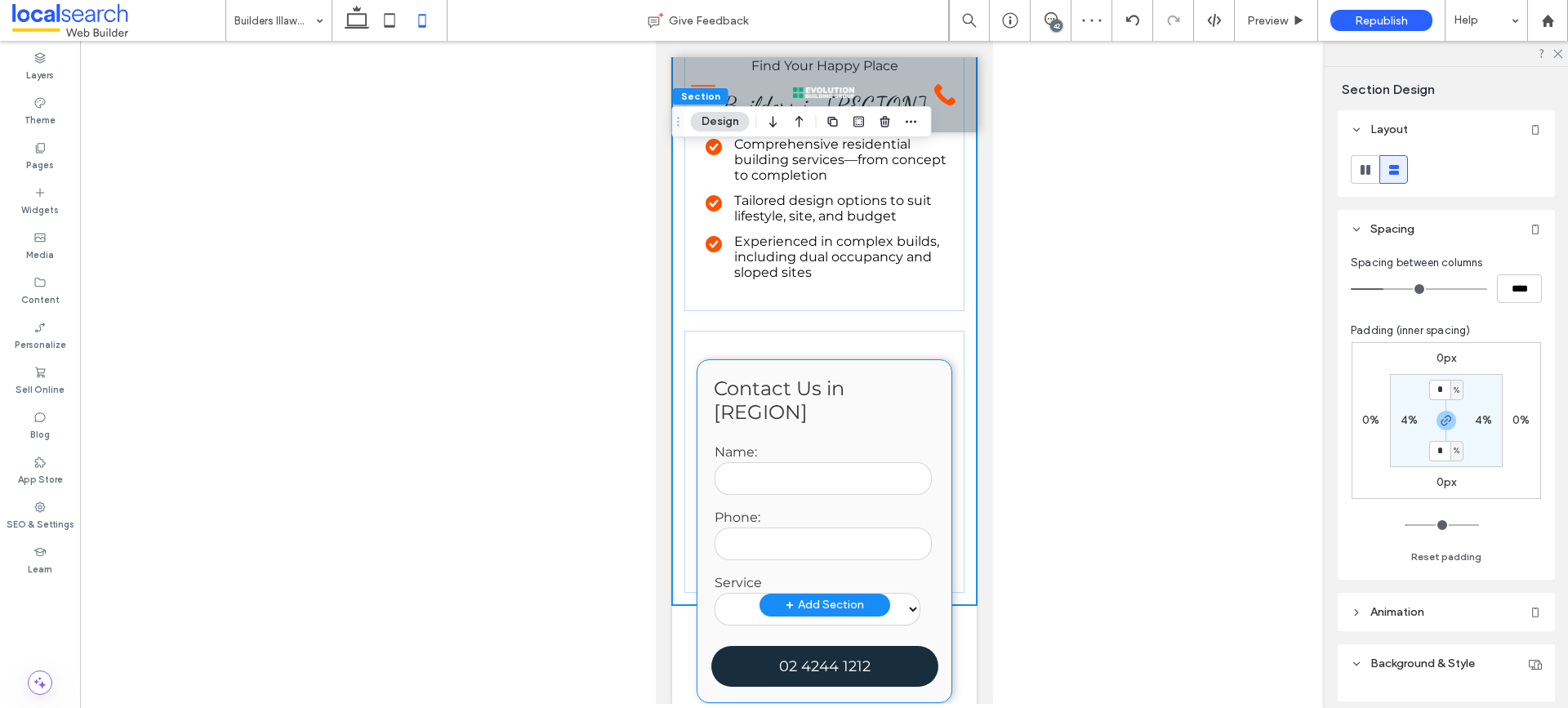 scroll, scrollTop: 408, scrollLeft: 0, axis: vertical 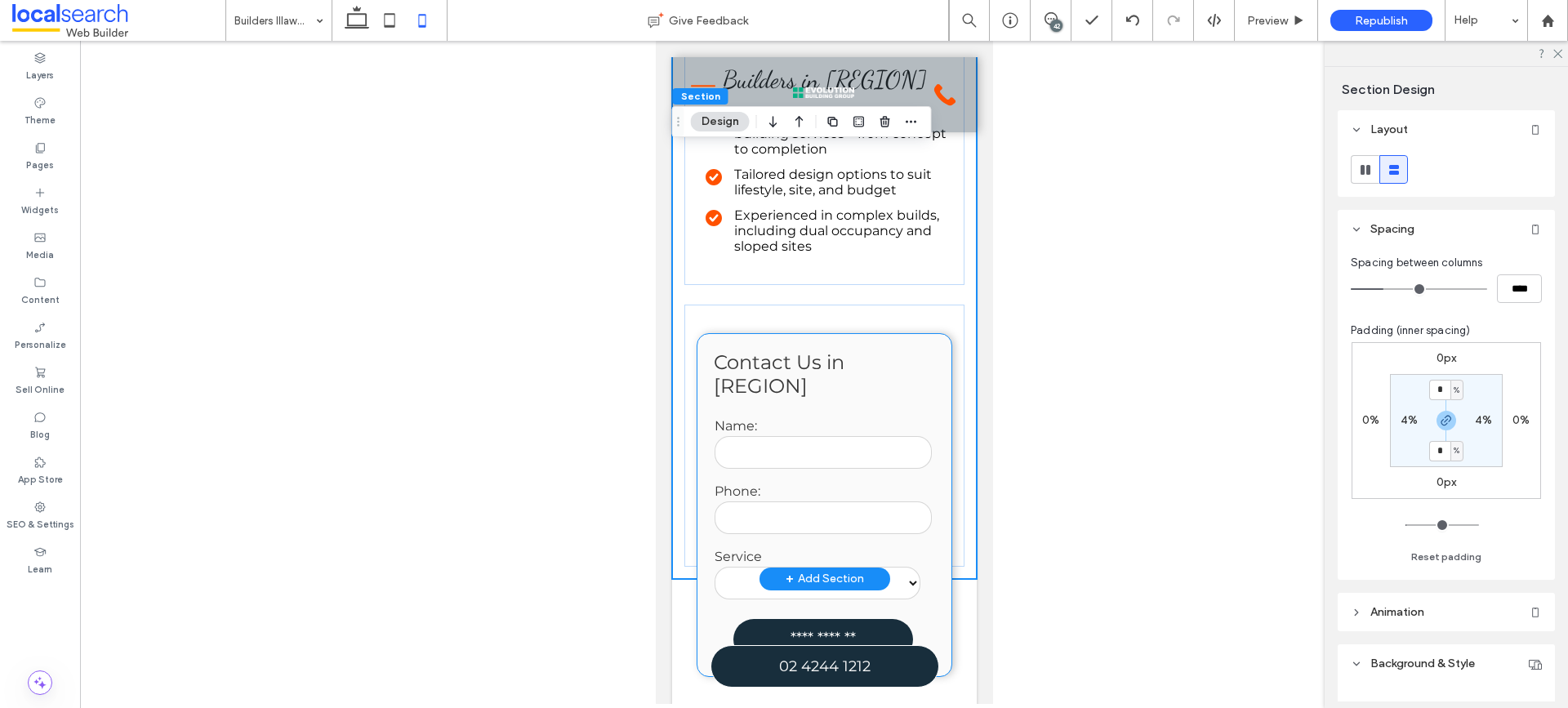 click on "**********" at bounding box center (823, 505) 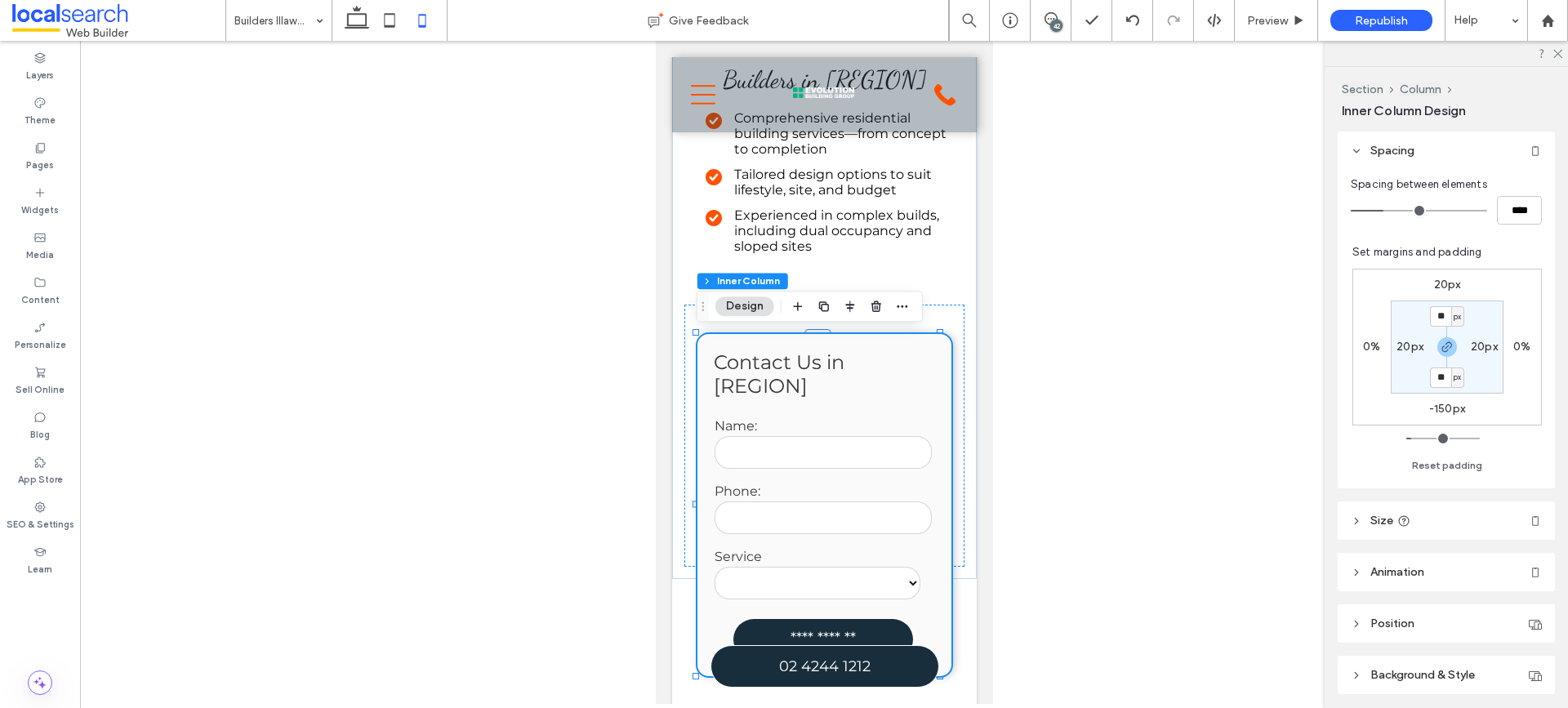 scroll, scrollTop: 327, scrollLeft: 0, axis: vertical 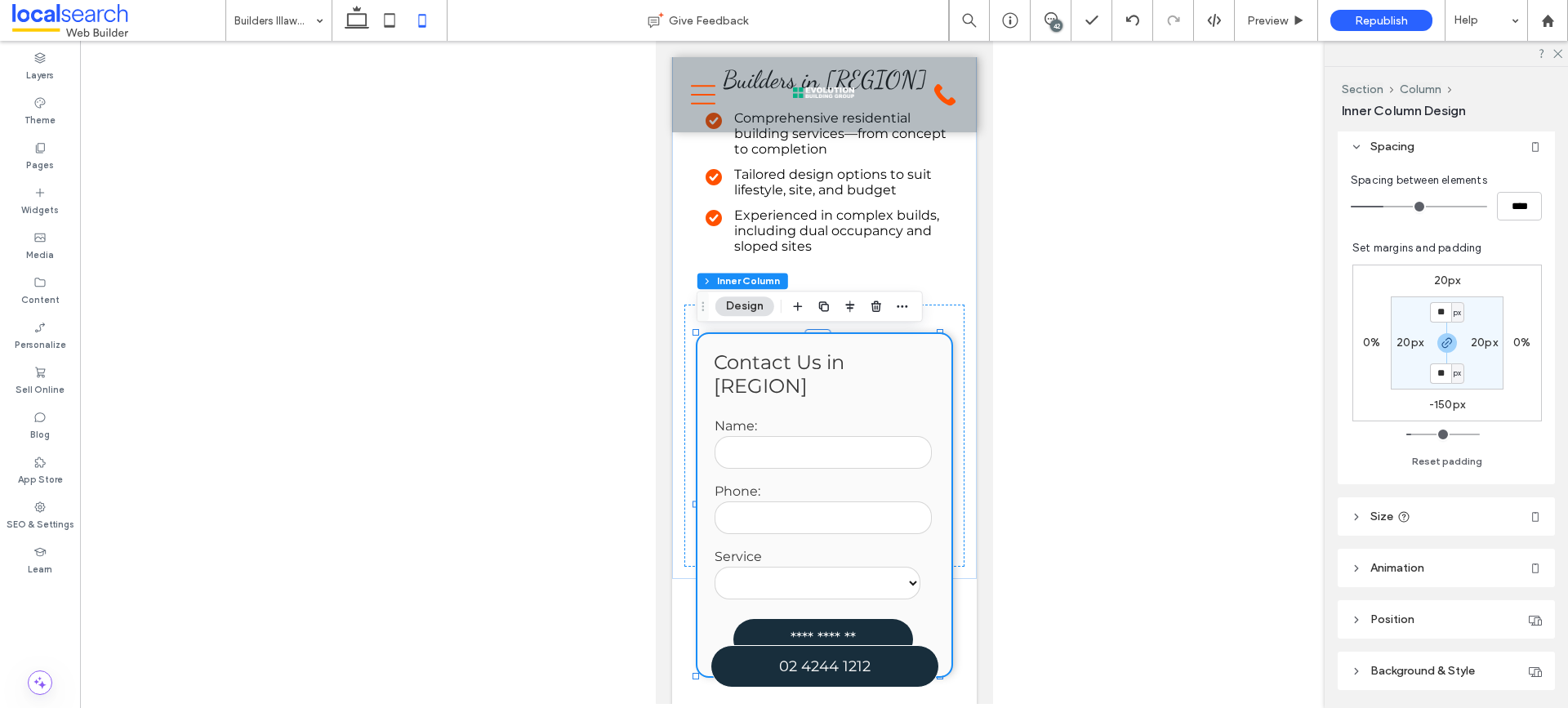 click on "-150px" at bounding box center [1447, 404] 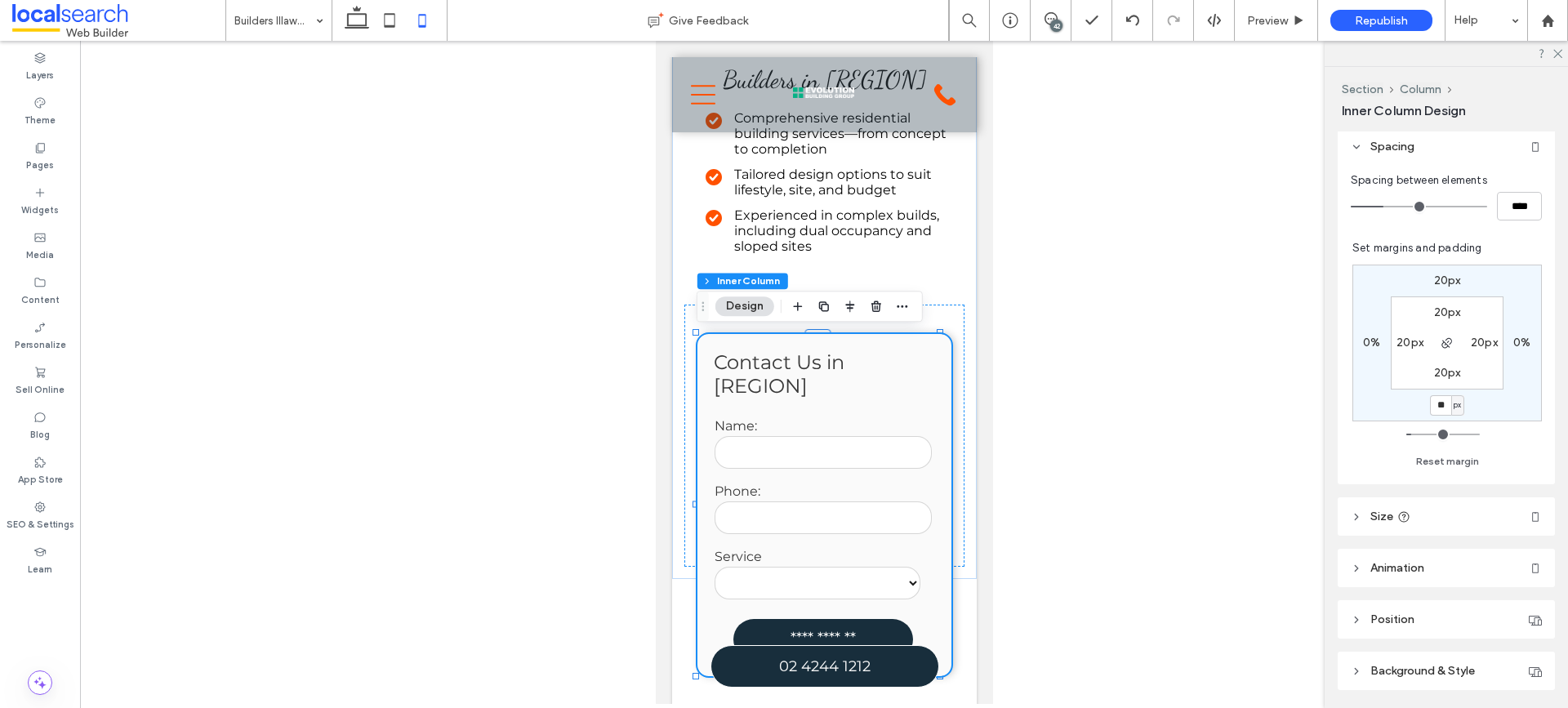type on "**" 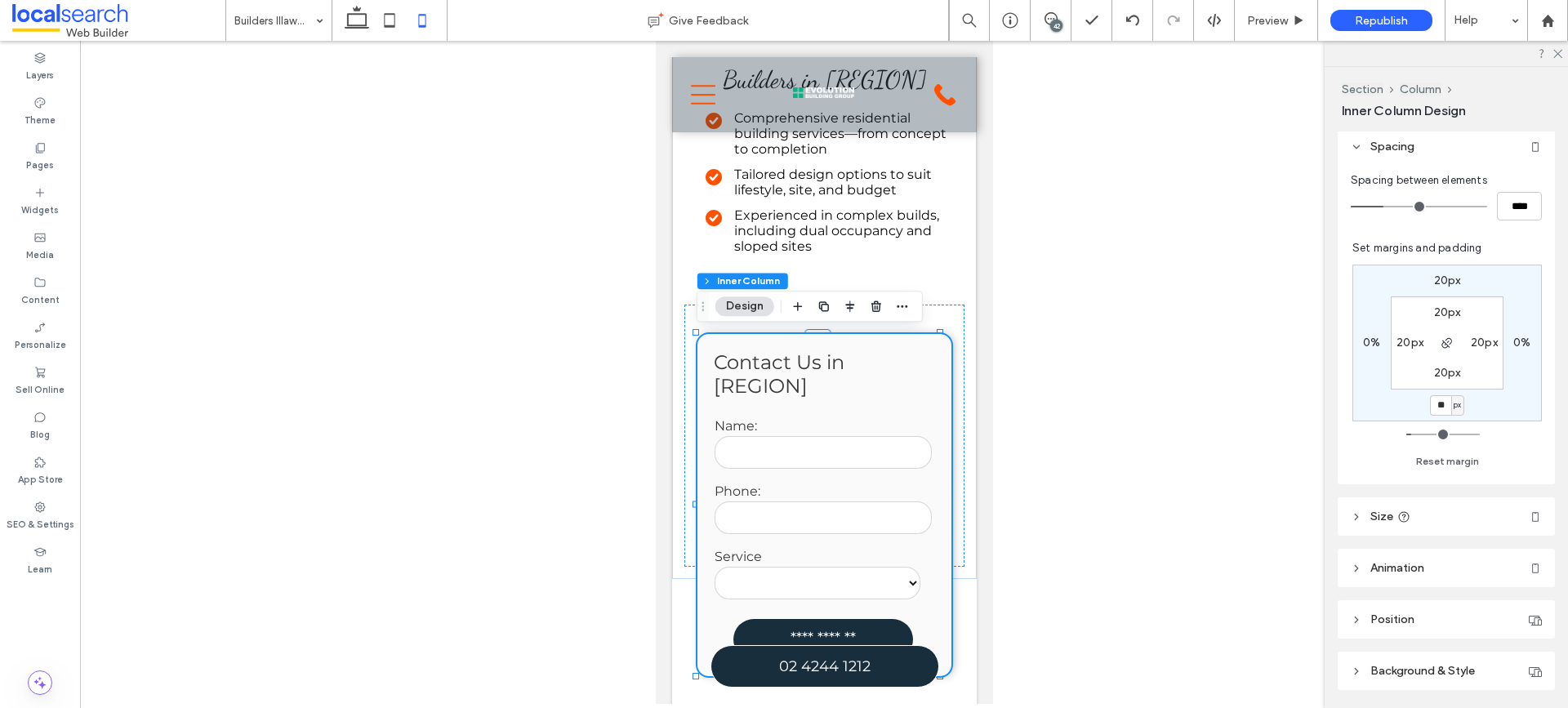 type on "**" 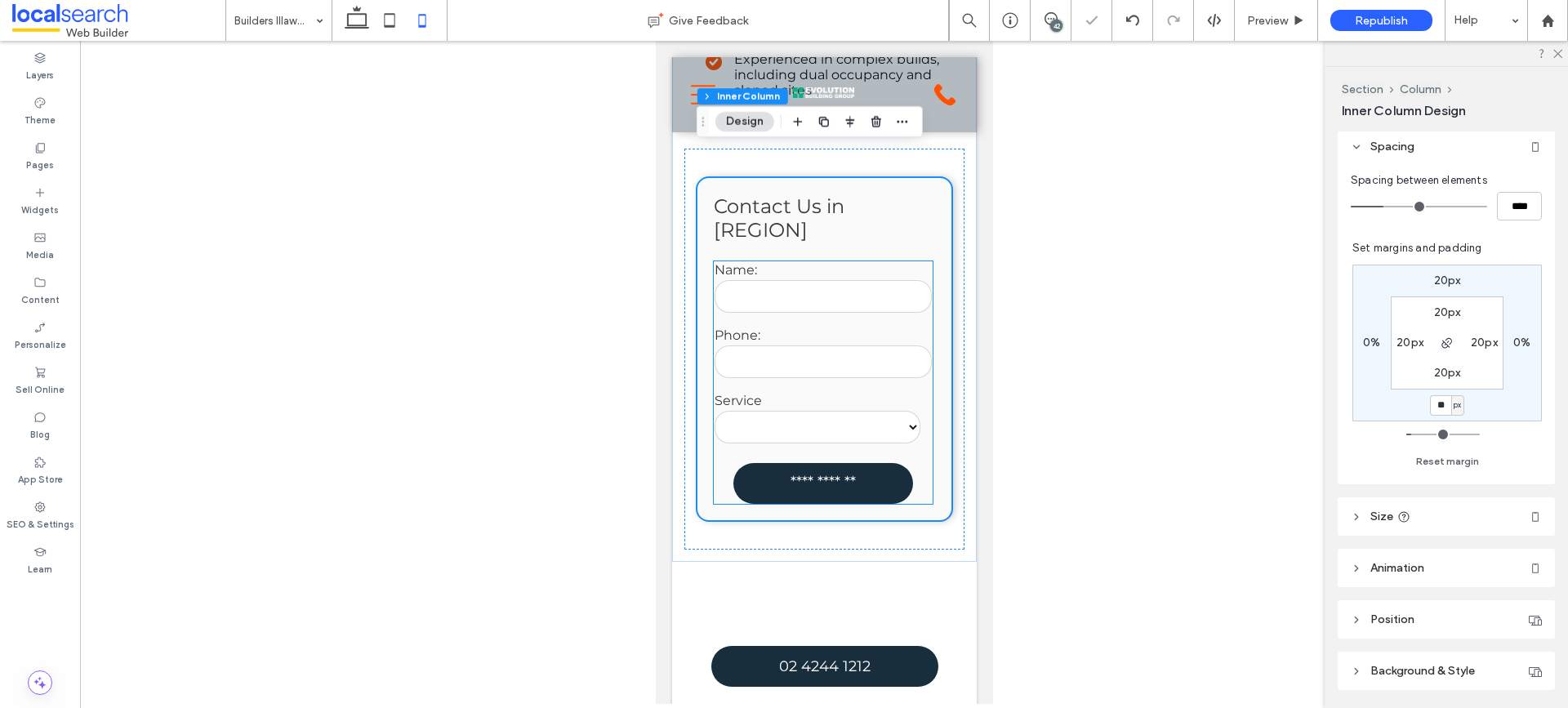 scroll, scrollTop: 817, scrollLeft: 0, axis: vertical 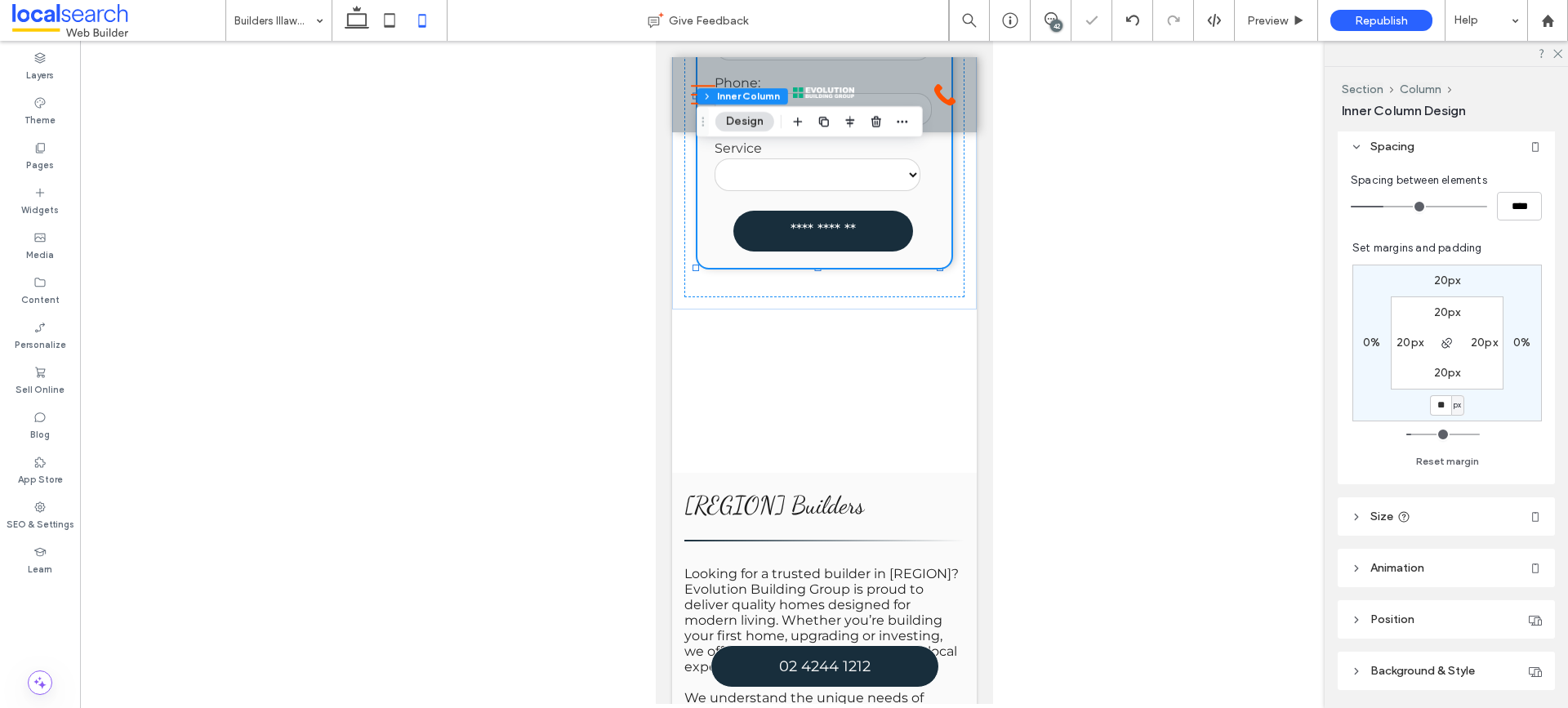click on "**********" at bounding box center [823, 853] 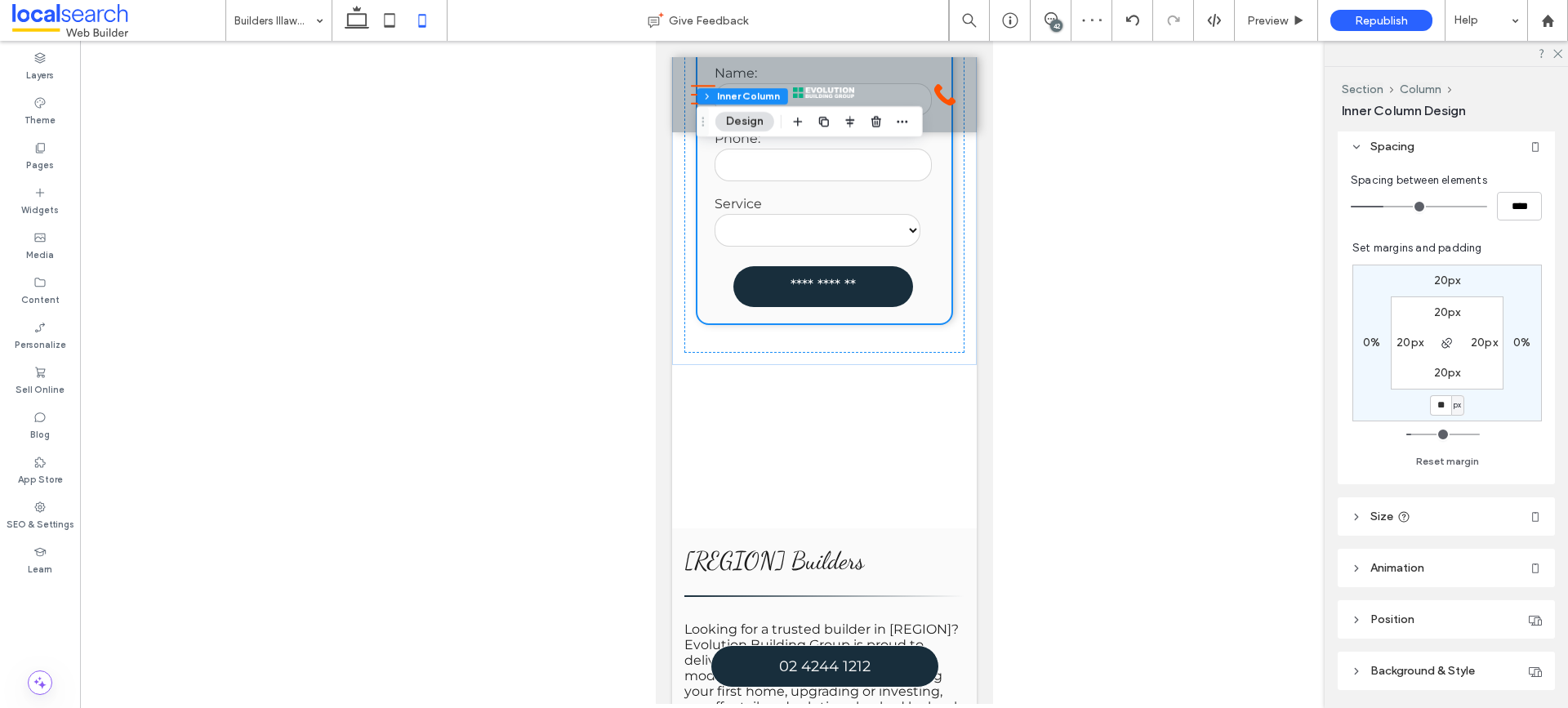 scroll, scrollTop: 735, scrollLeft: 0, axis: vertical 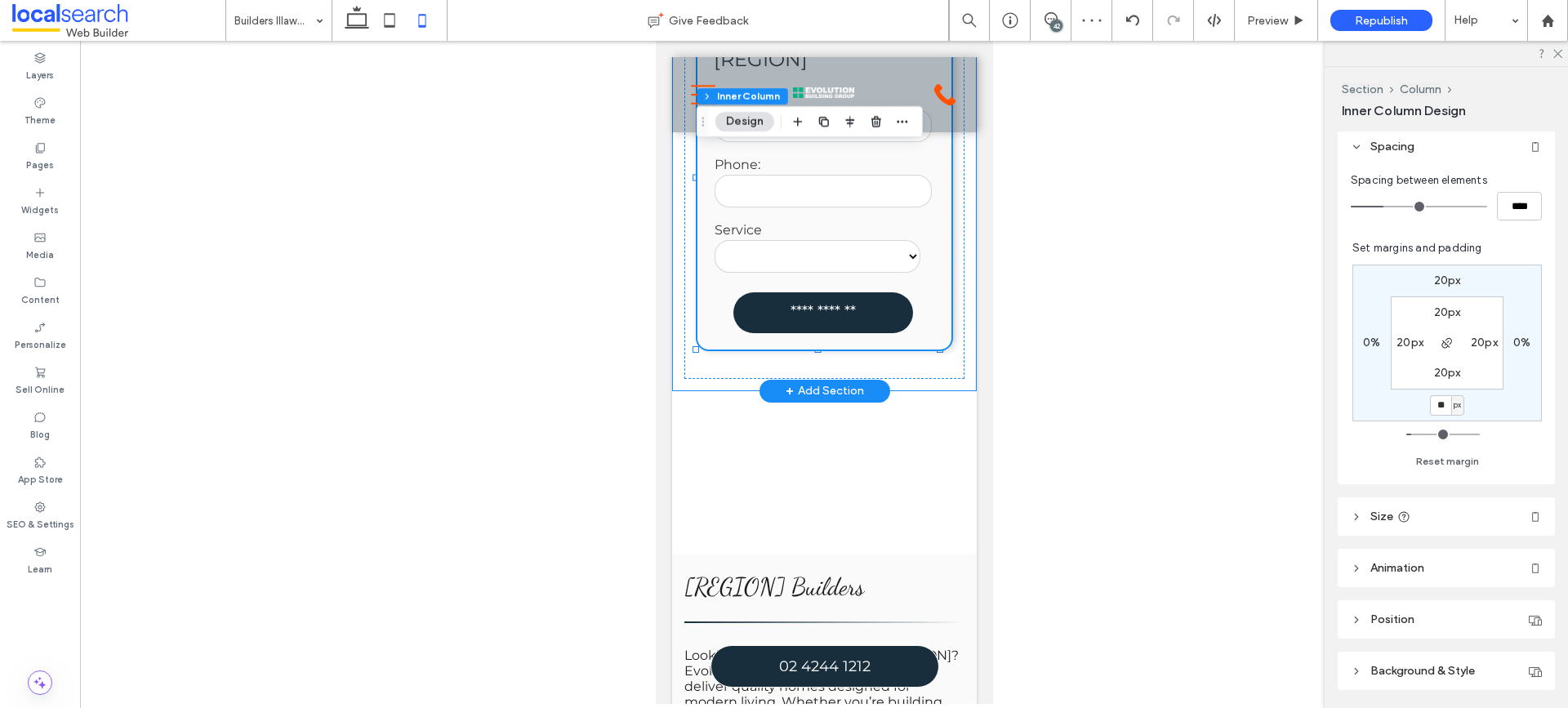 click on "**********" at bounding box center (823, 31) 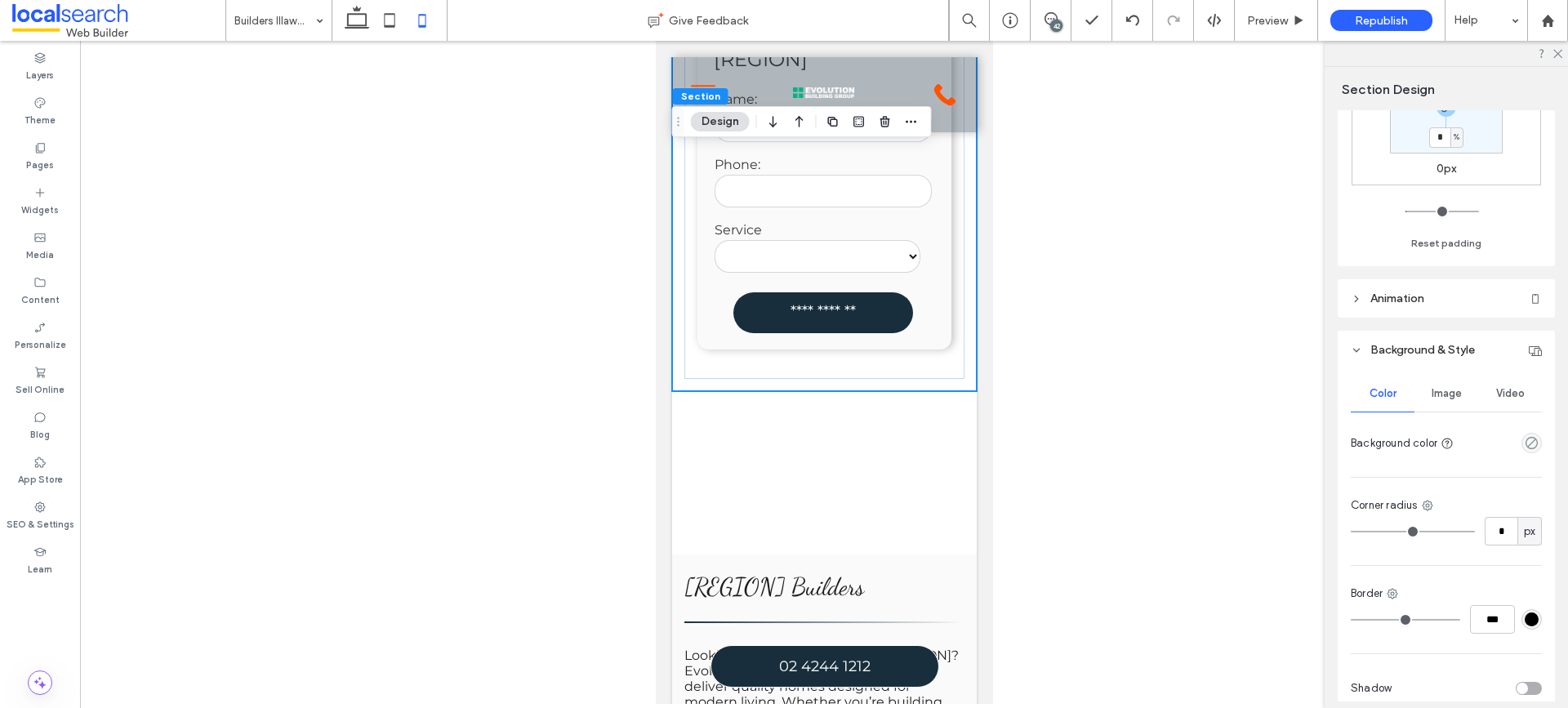 scroll, scrollTop: 393, scrollLeft: 0, axis: vertical 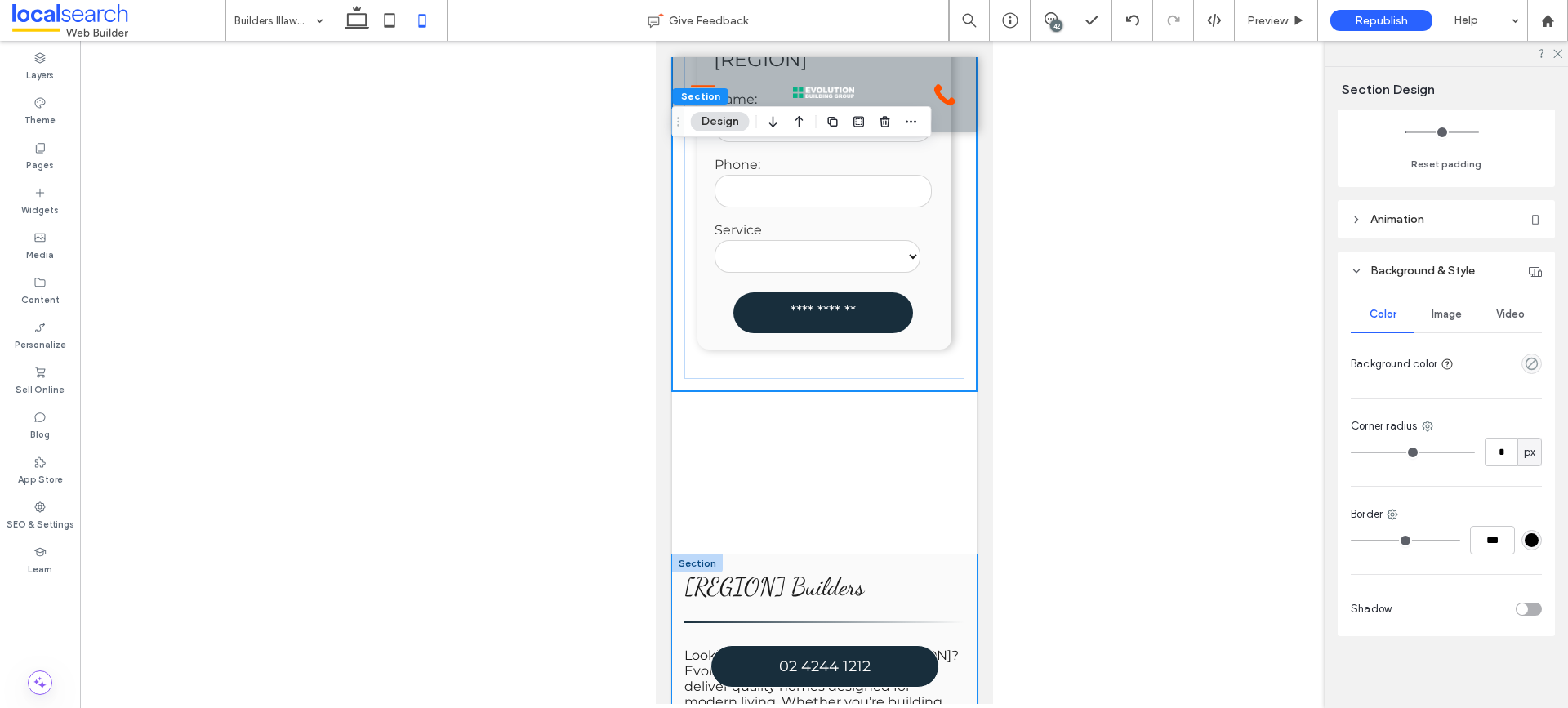 click on "[REGION] Builders
Looking for a trusted builder in [REGION]? Evolution Building Group is proud to deliver quality homes designed for modern living. Whether you’re building your first home, upgrading or investing, we offer tailored solutions backed by local expertise and hands-on service. We understand the unique needs of families across the [REGION] region—from coastal blocks to sloping sites—and work closely with you to bring your ideas to life. With a strong focus on communication and transparency, we guide you through each step of the journey. From custom homes to dual occupancy builds, our team brings a combination of practical knowledge, design flexibility and high-quality finishes to every project. If you're ready to start planning your new home, speak with a builder [REGION] locals trust. Call Evolution Building Group today on
([PHONE]).
Contact Us" at bounding box center [823, 933] 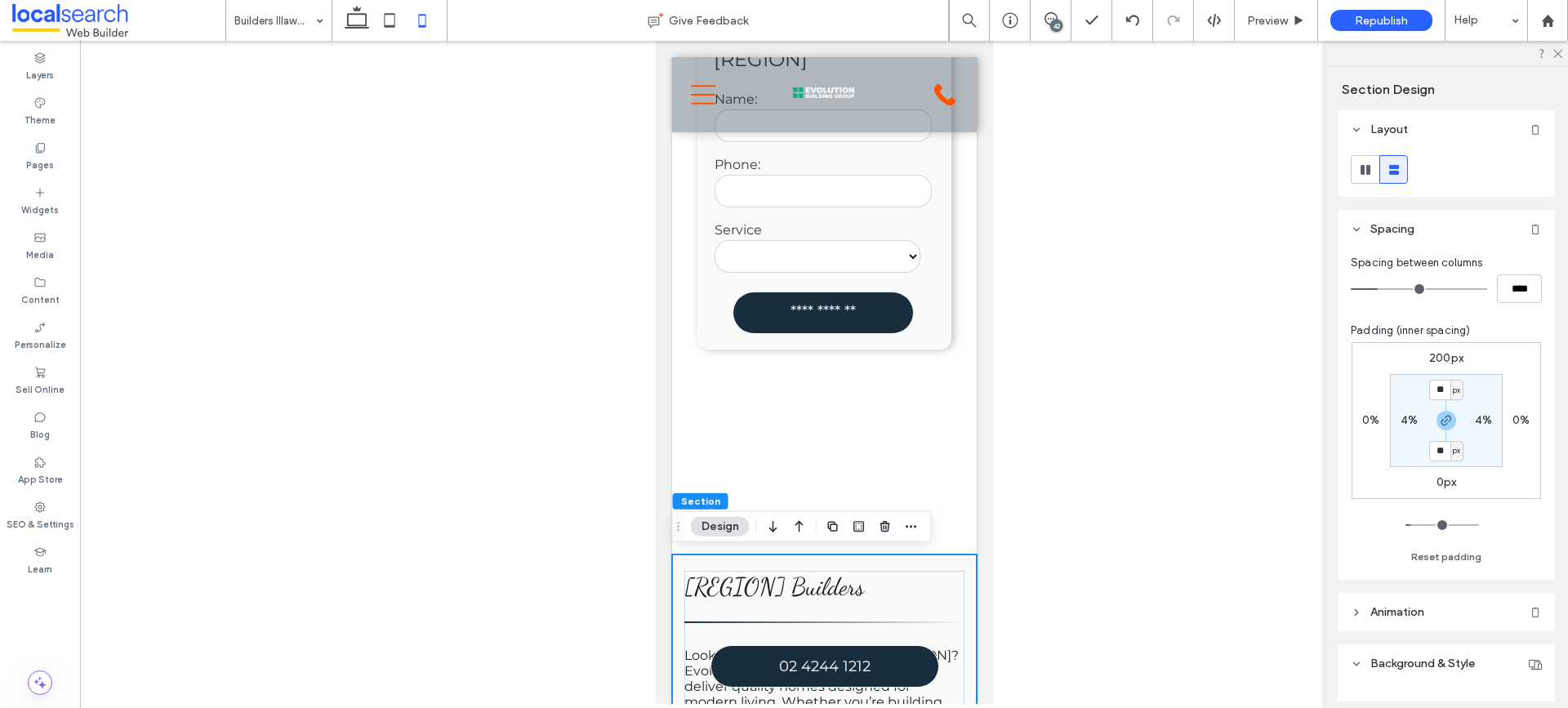 click on "200px" at bounding box center [1446, 358] 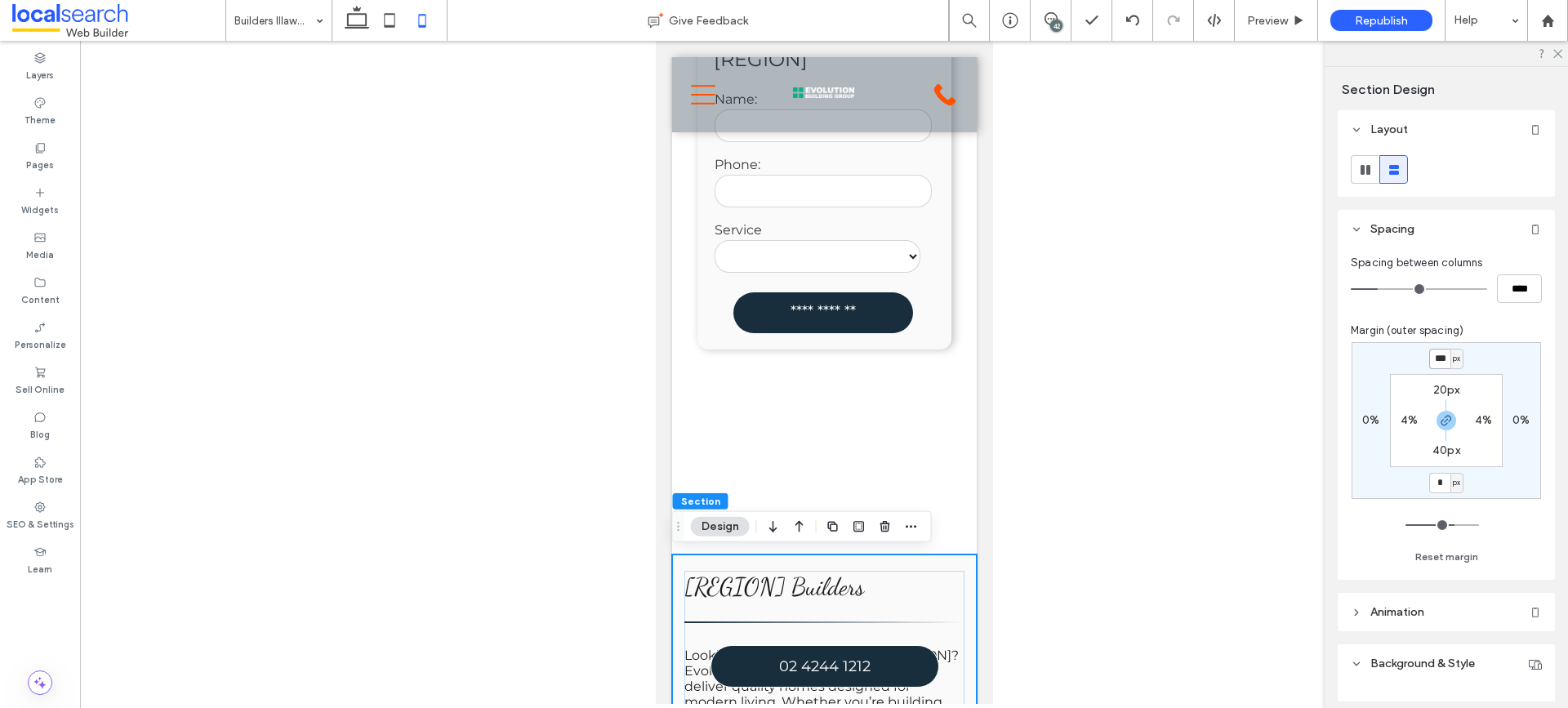 click on "***" at bounding box center [1440, 358] 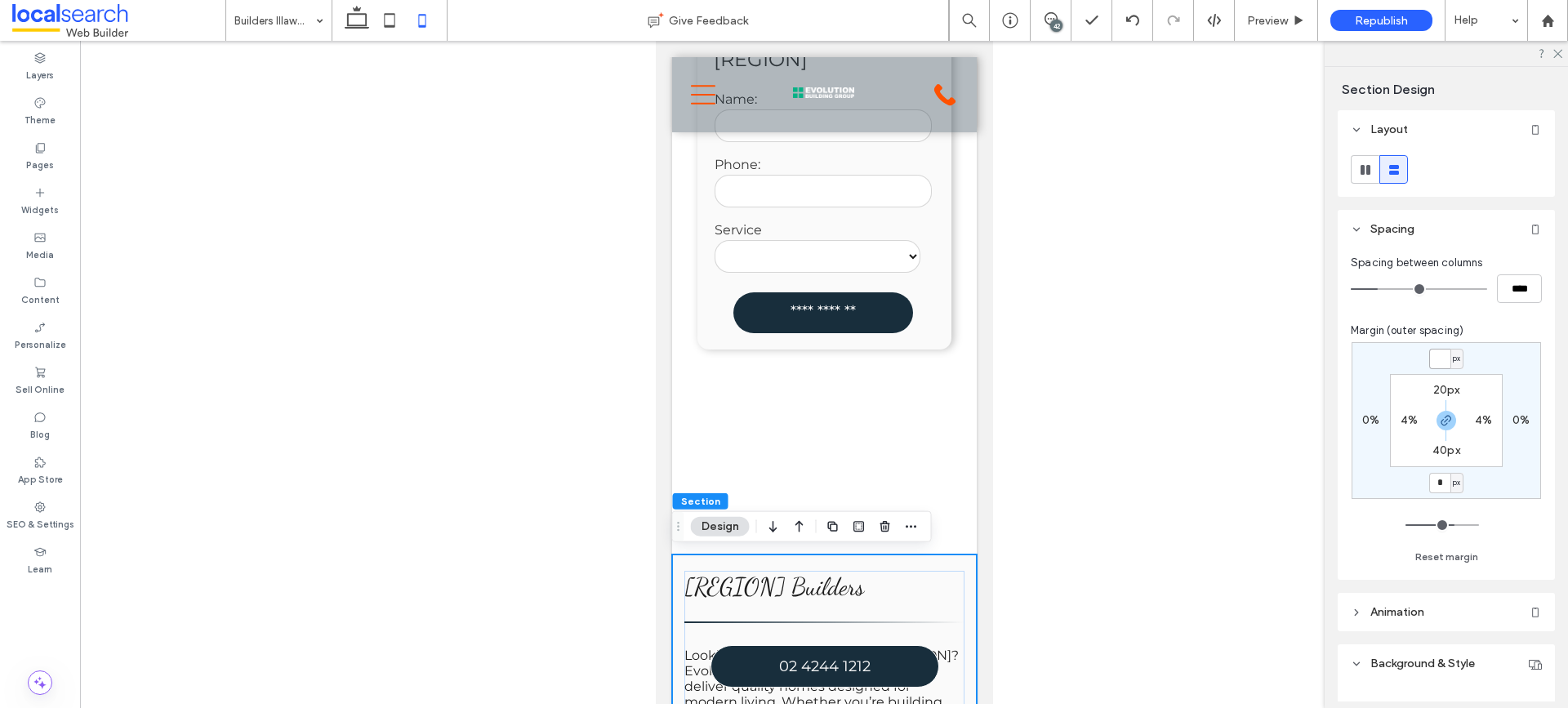 type 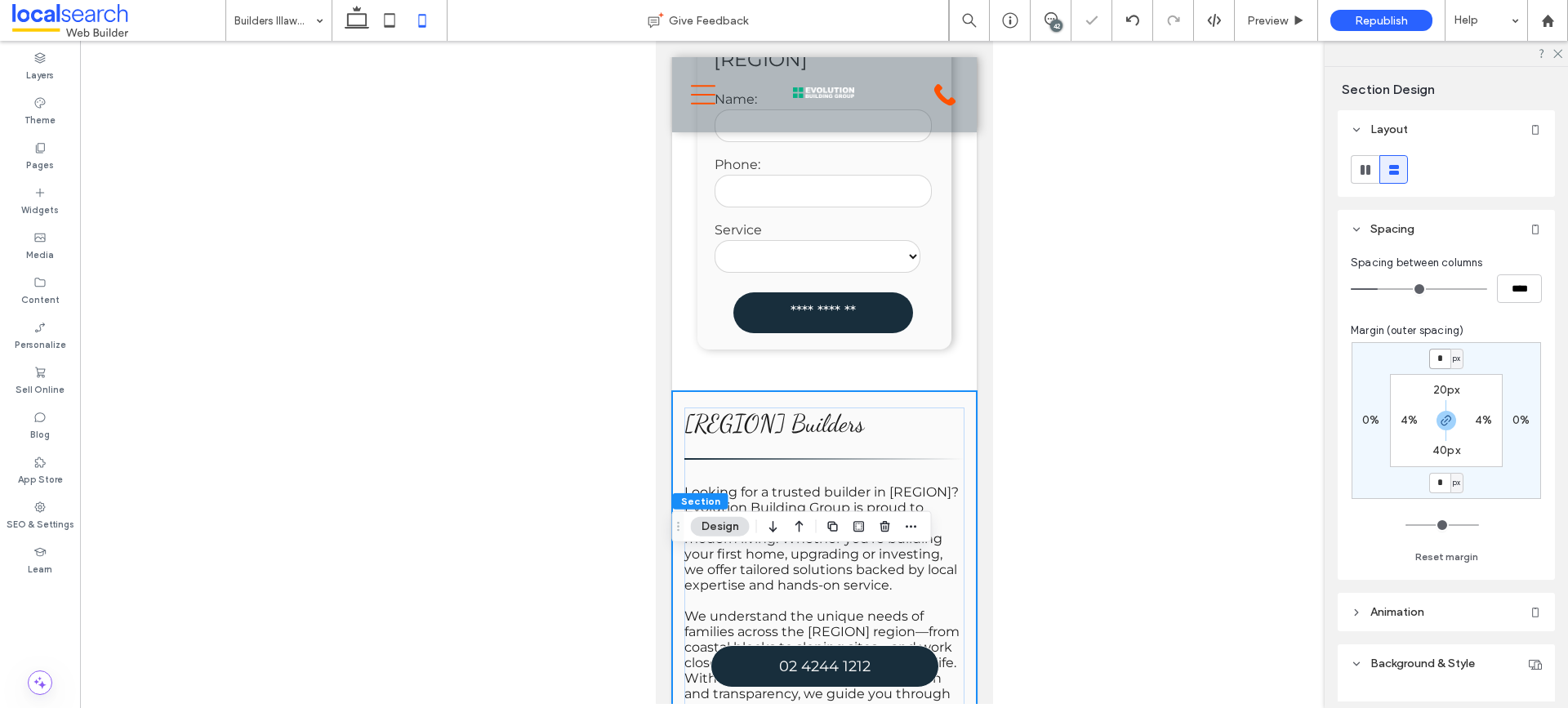 type on "*" 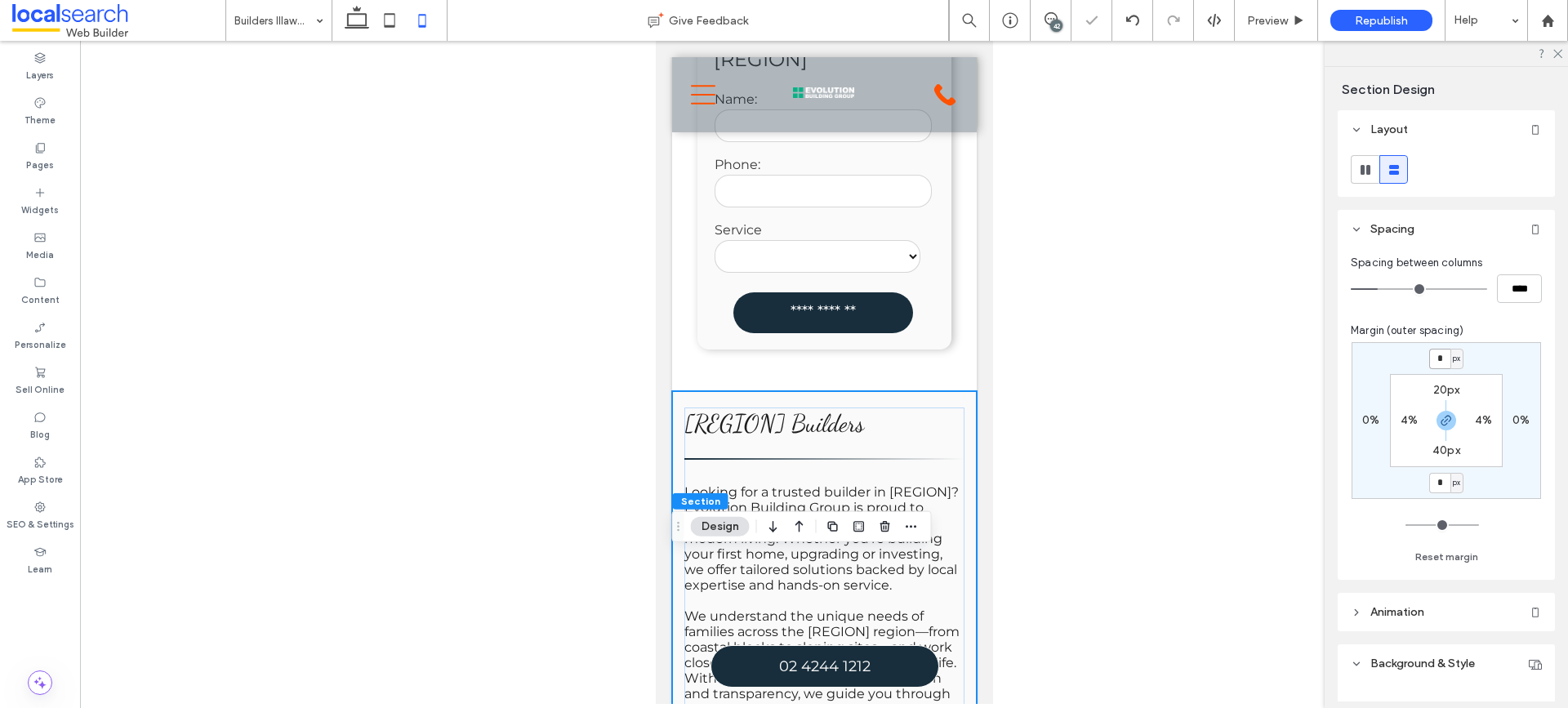 type on "*" 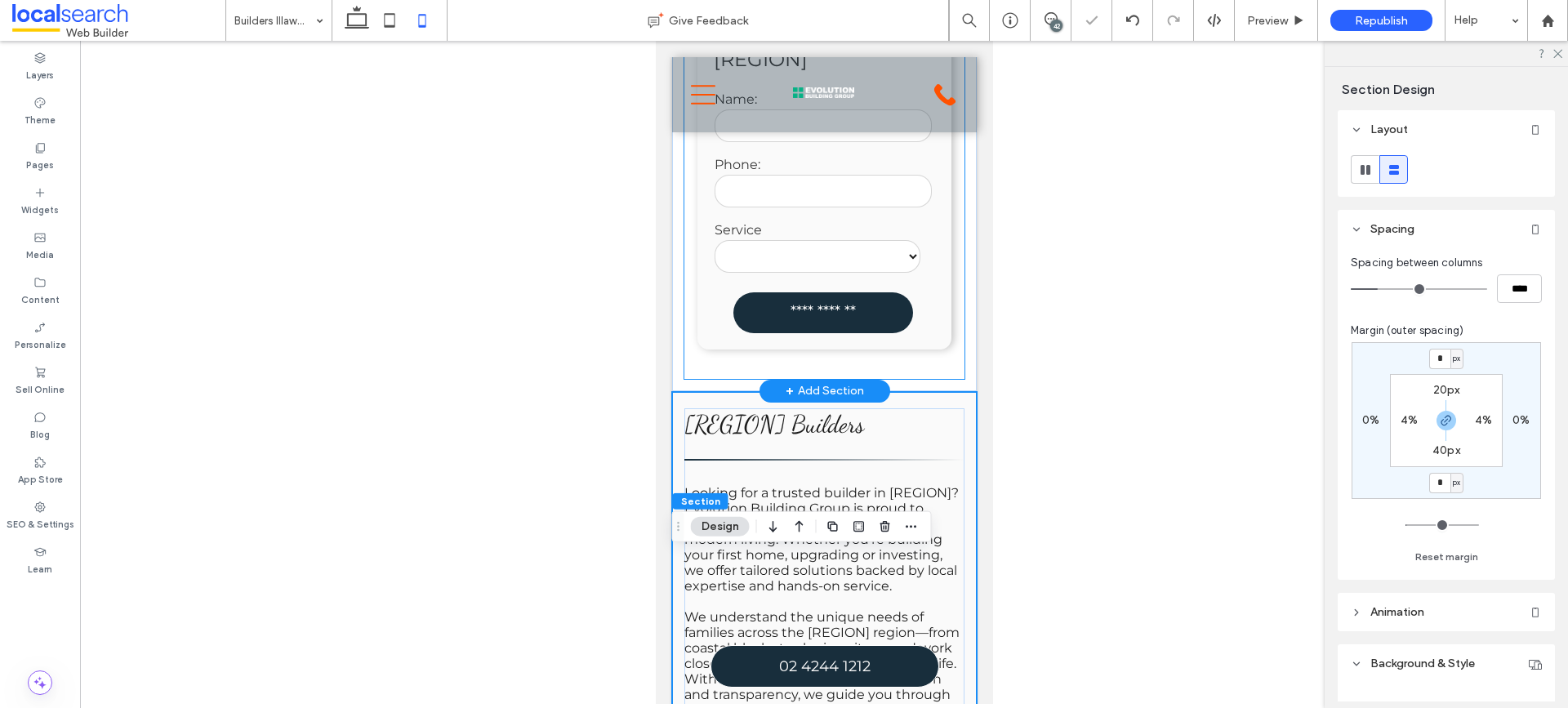 click on "**********" at bounding box center [823, 178] 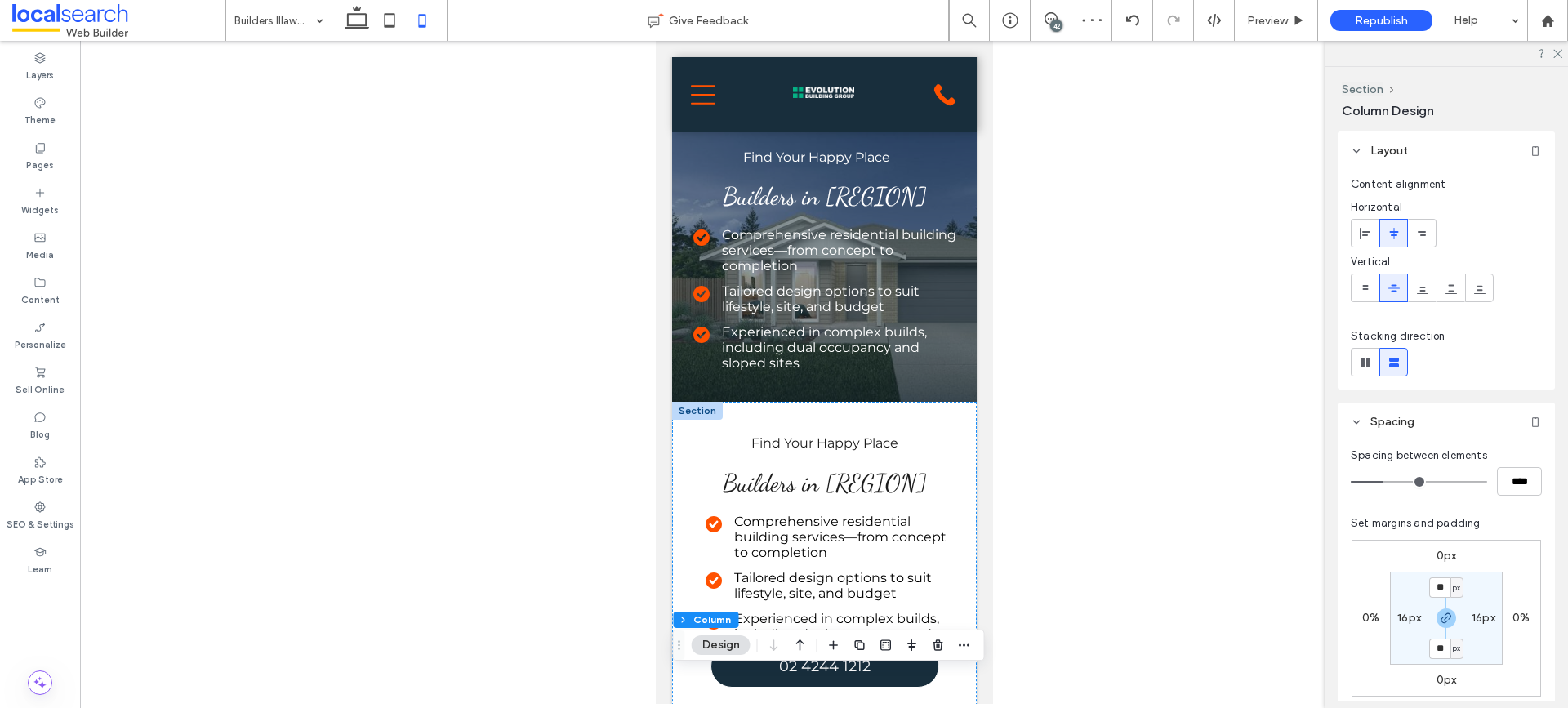 scroll, scrollTop: 0, scrollLeft: 0, axis: both 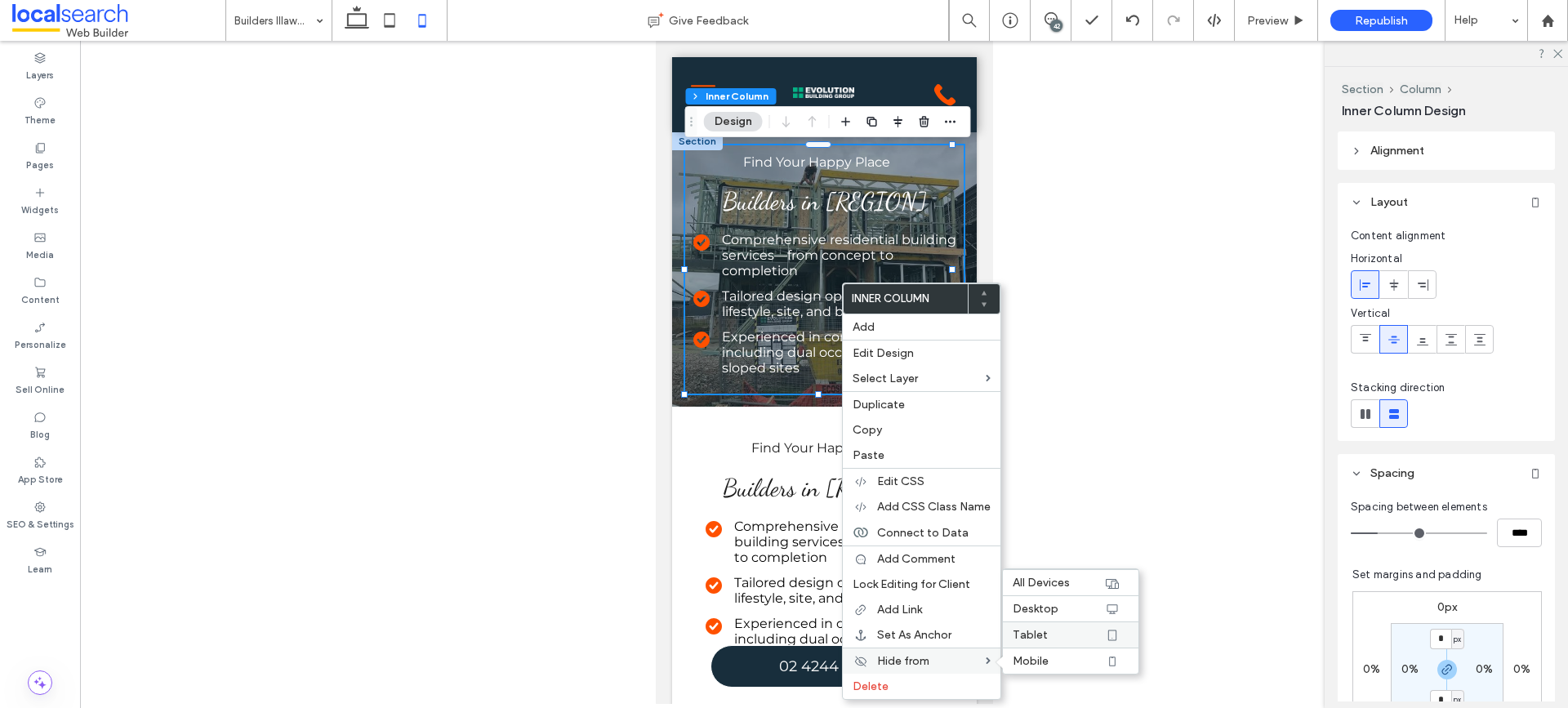 click on "Tablet" at bounding box center [1058, 635] 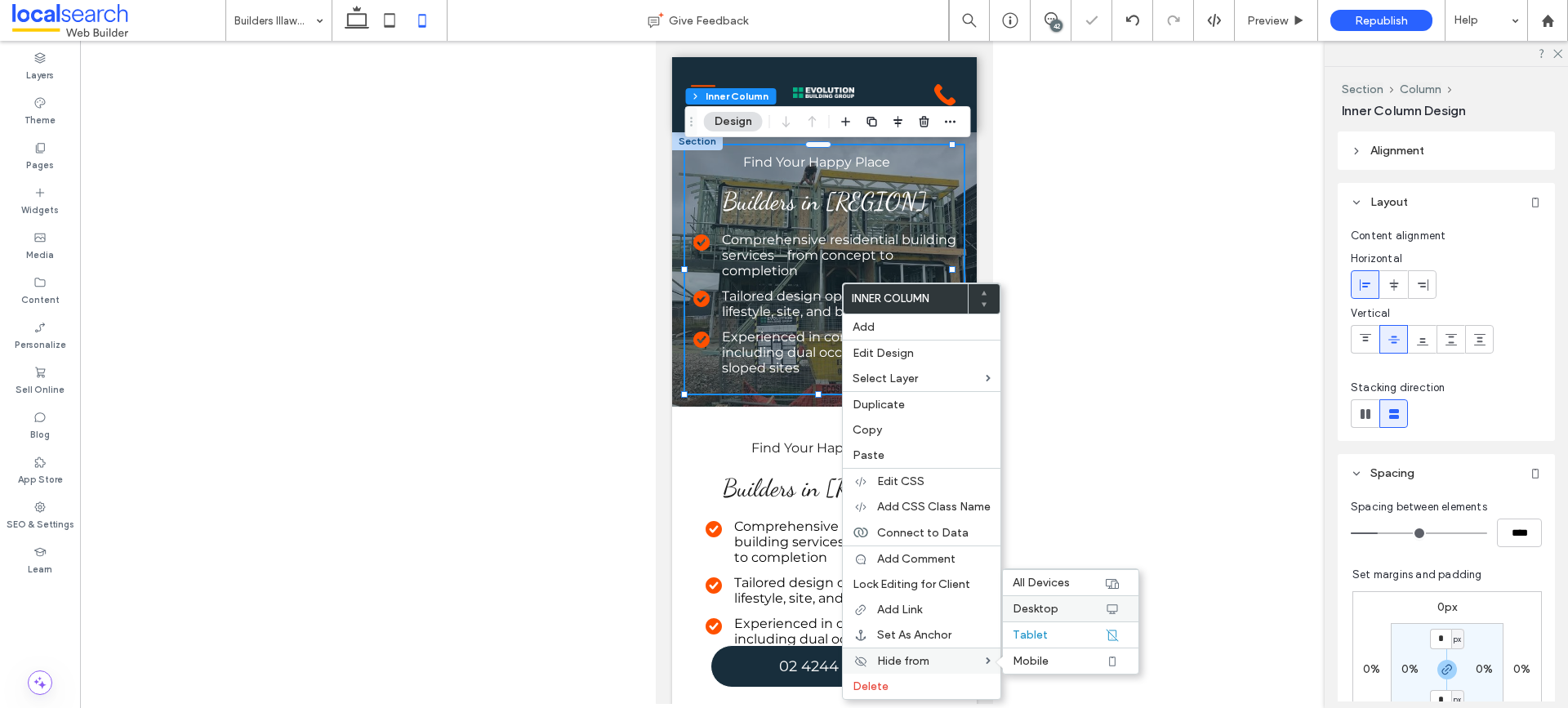 click on "Desktop" at bounding box center [1058, 608] 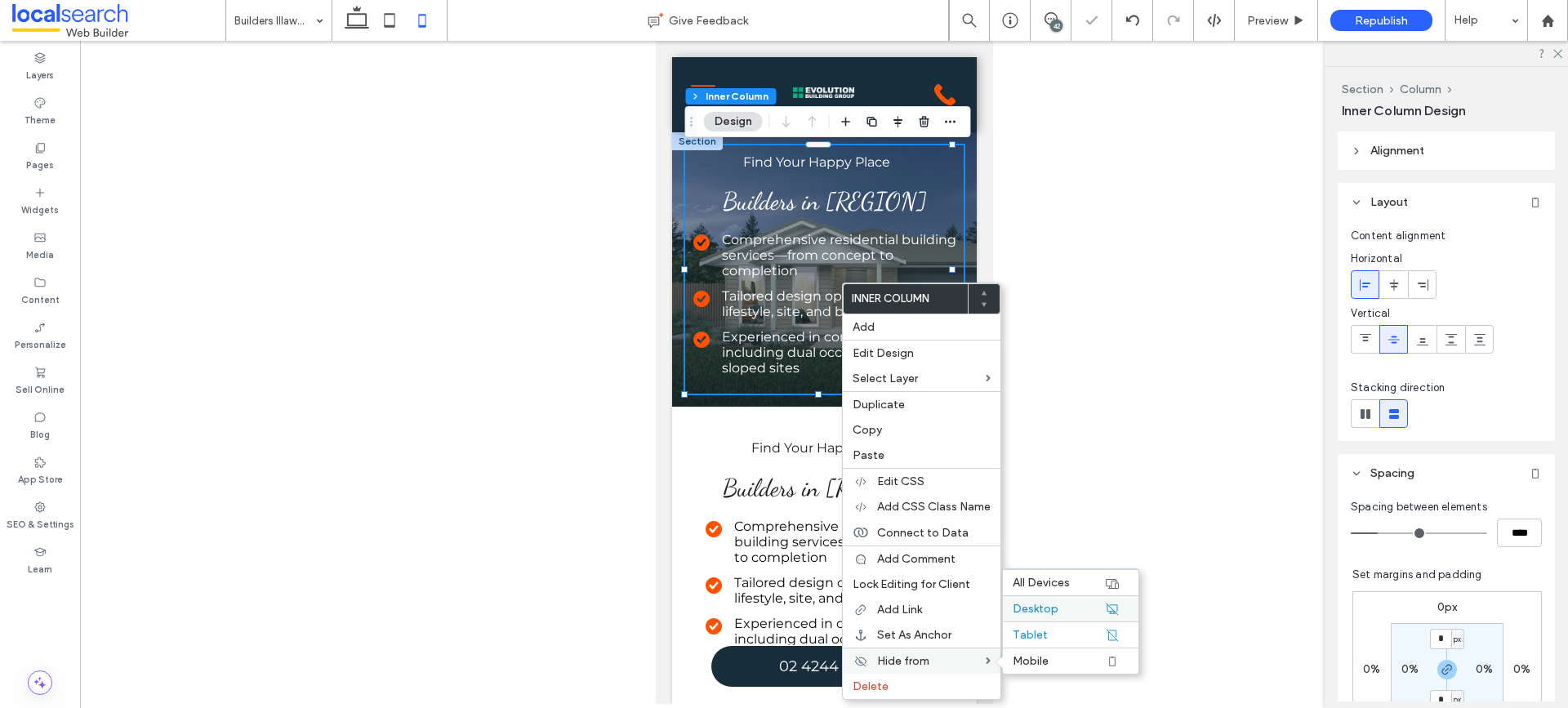 click on "Desktop" at bounding box center [1058, 608] 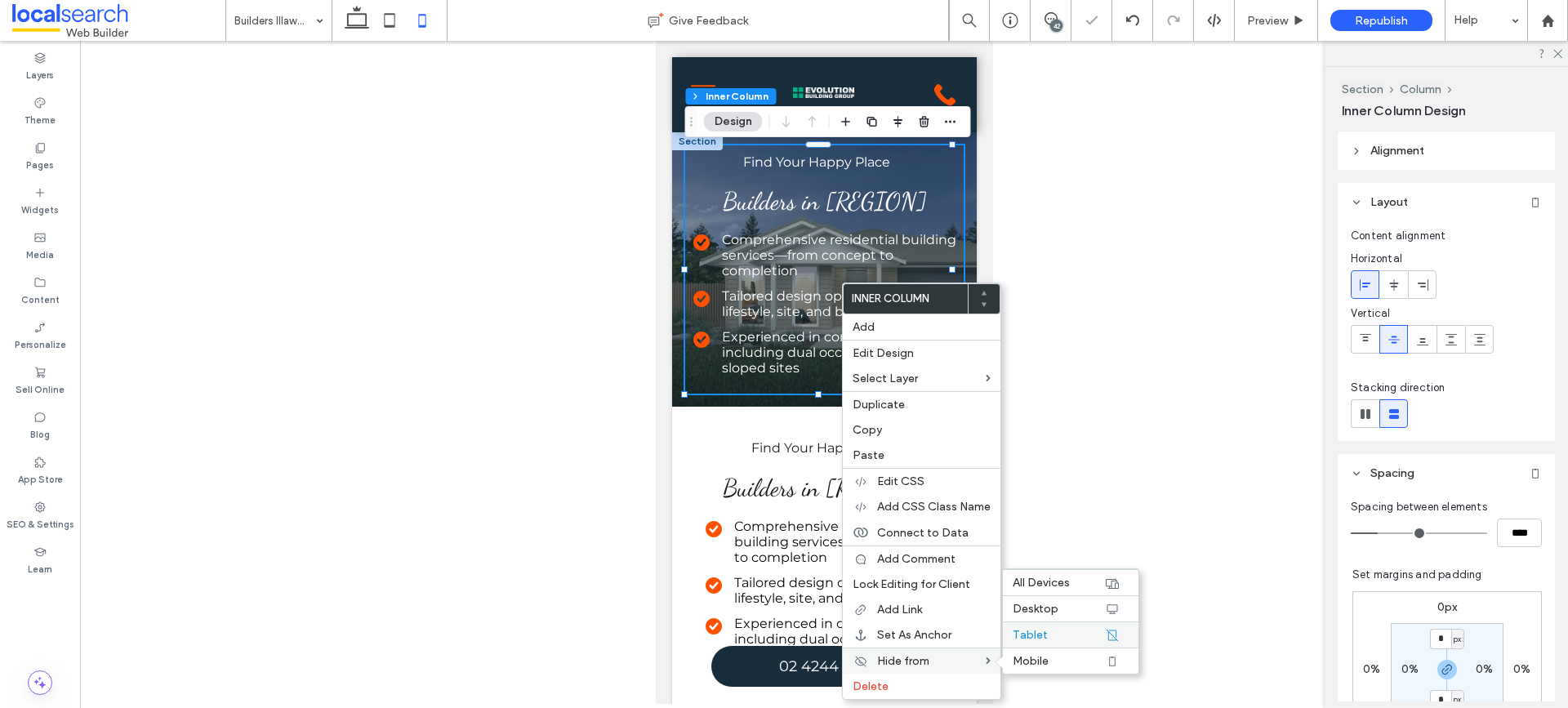 click on "Tablet" at bounding box center (1058, 635) 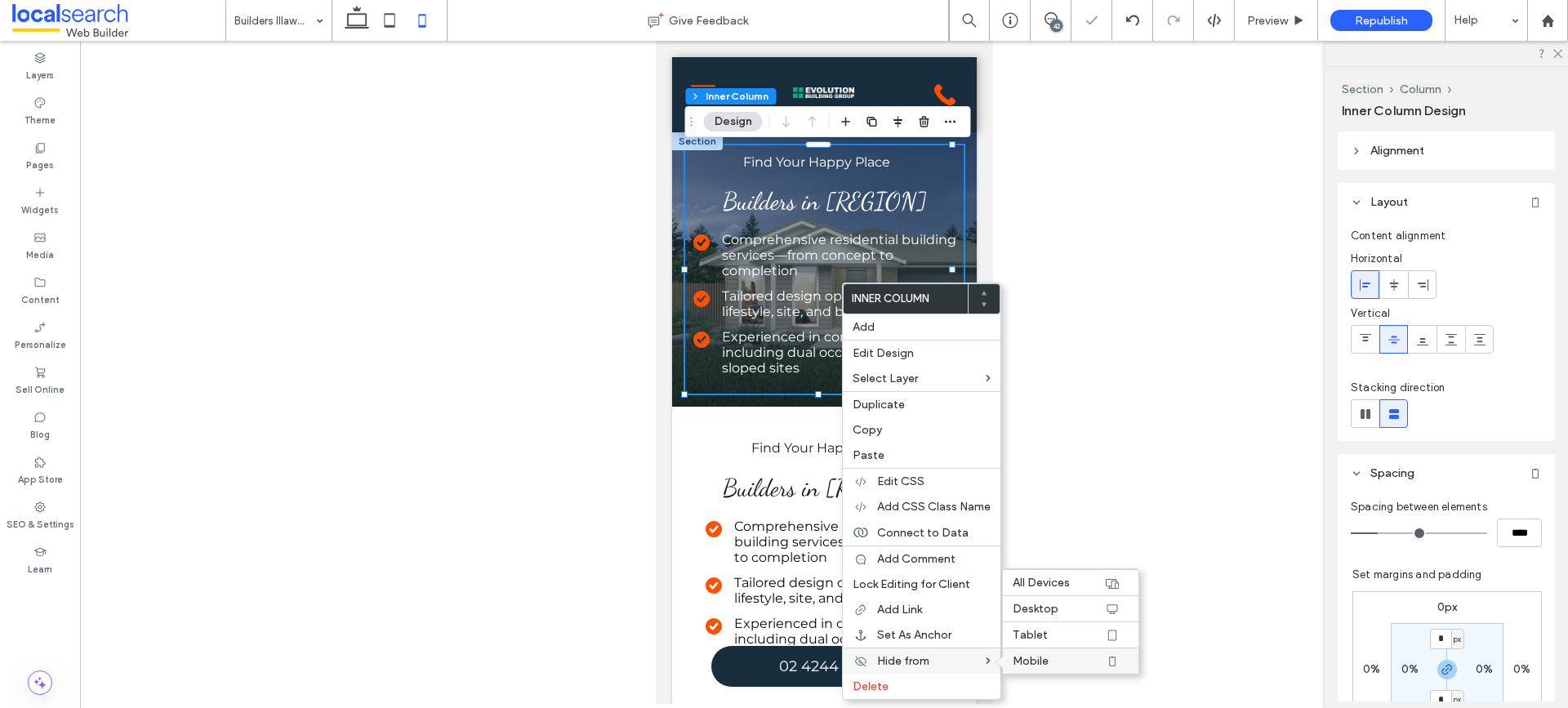 click on "Mobile" at bounding box center [1058, 661] 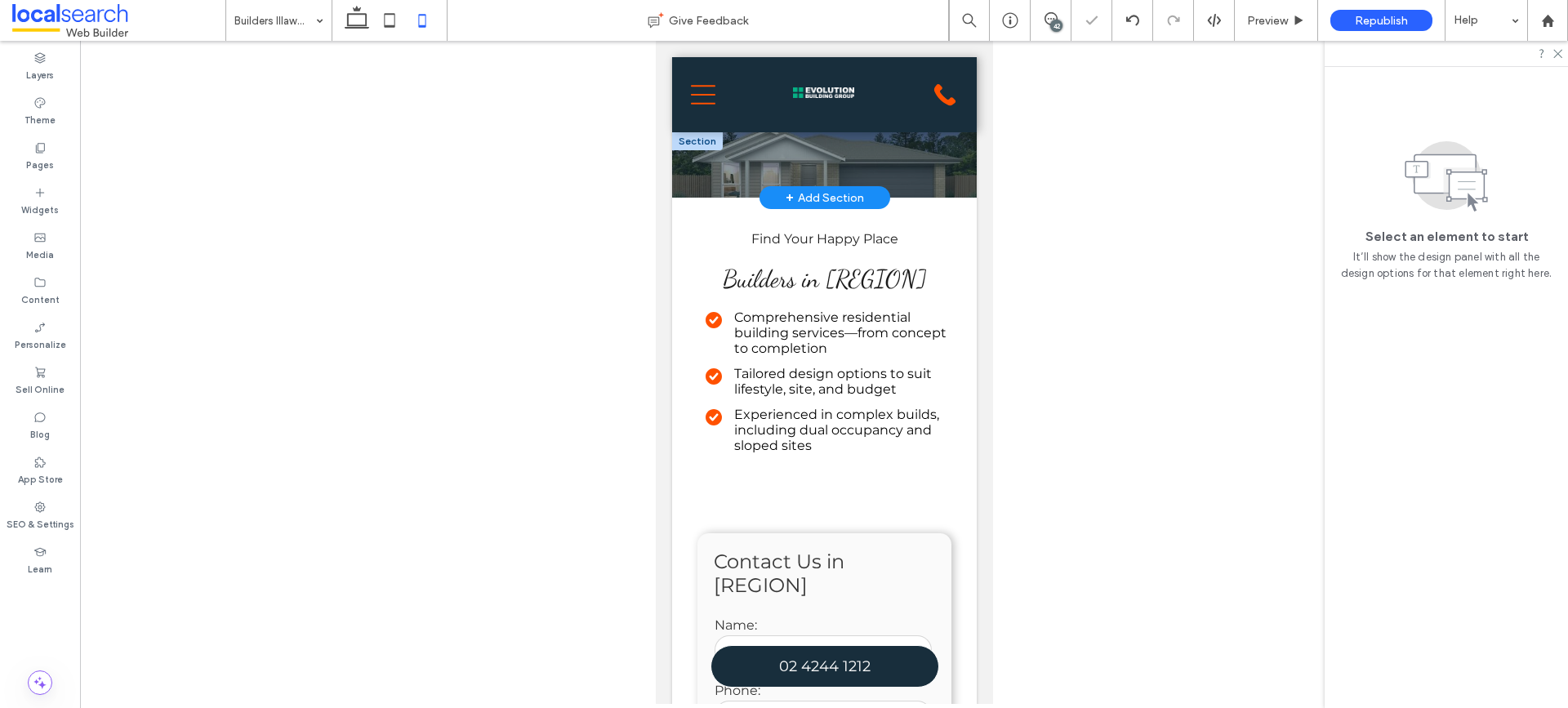 click at bounding box center [823, 165] 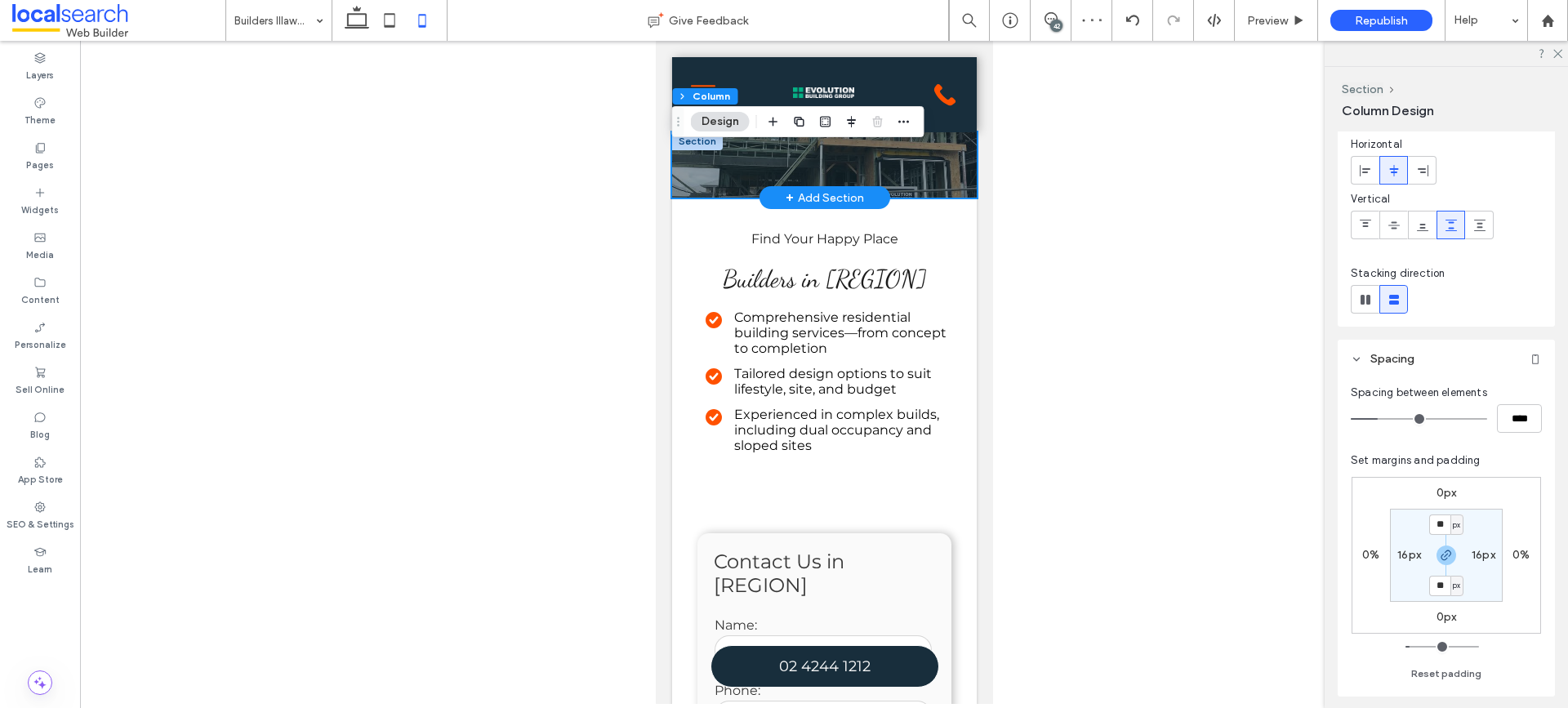 scroll, scrollTop: 163, scrollLeft: 0, axis: vertical 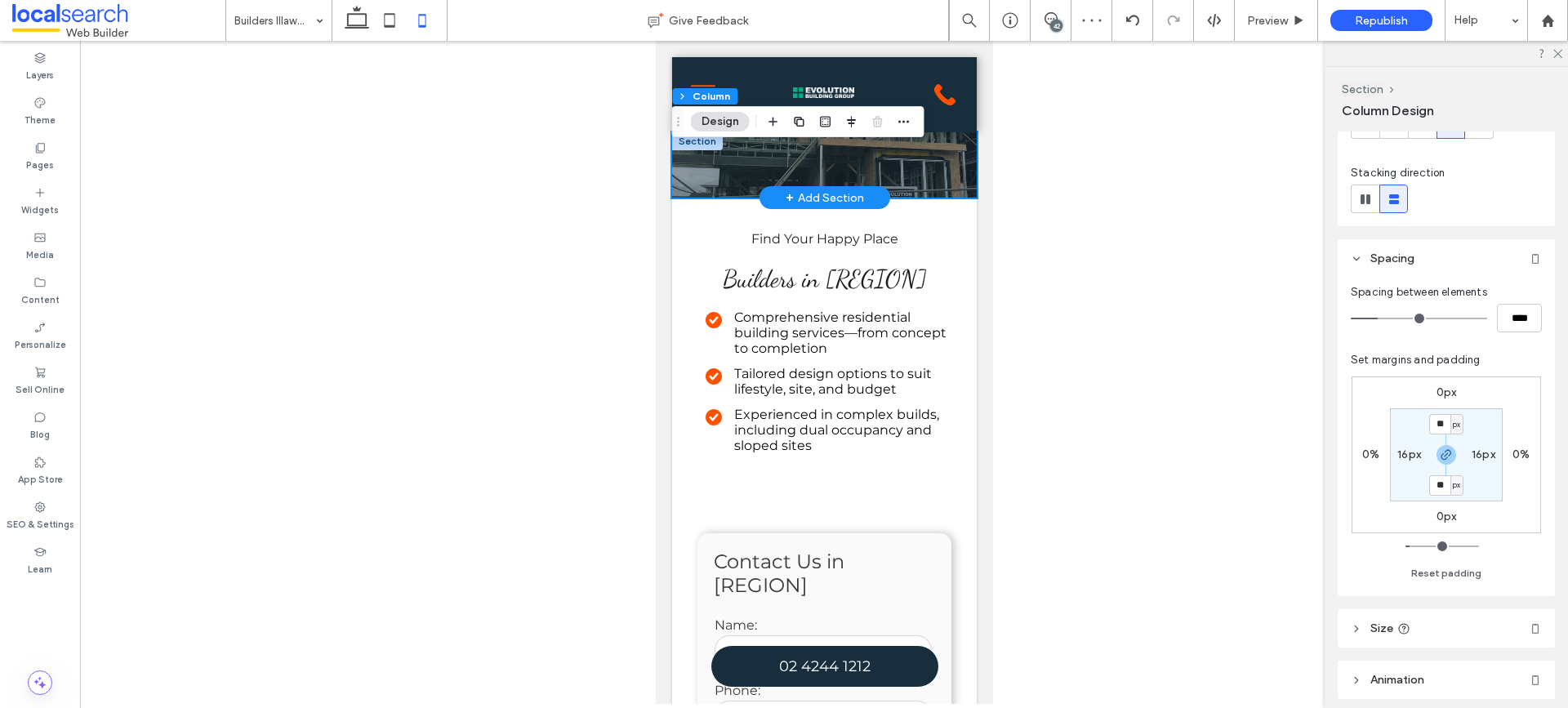 click on "0px" at bounding box center (1446, 392) 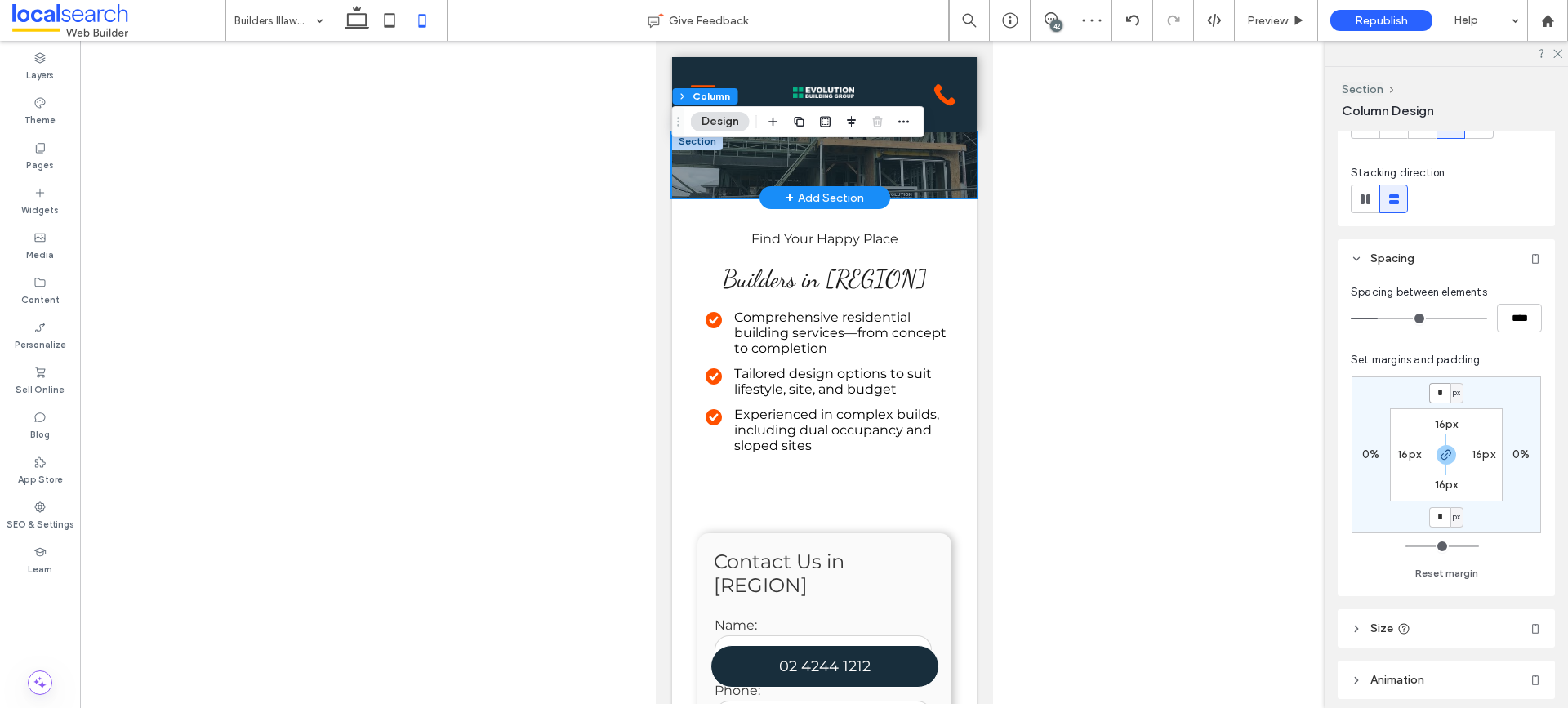 click on "*" at bounding box center [1440, 393] 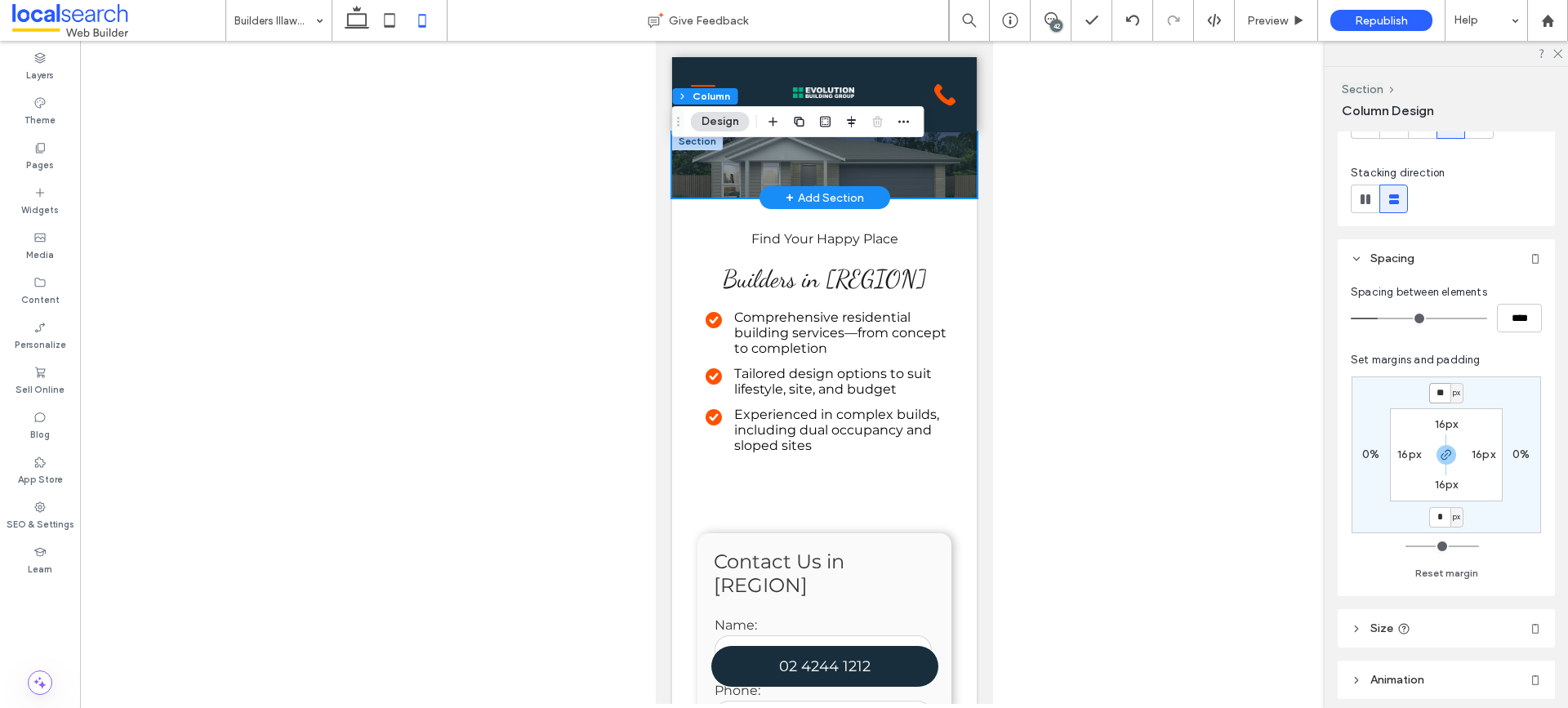 type on "**" 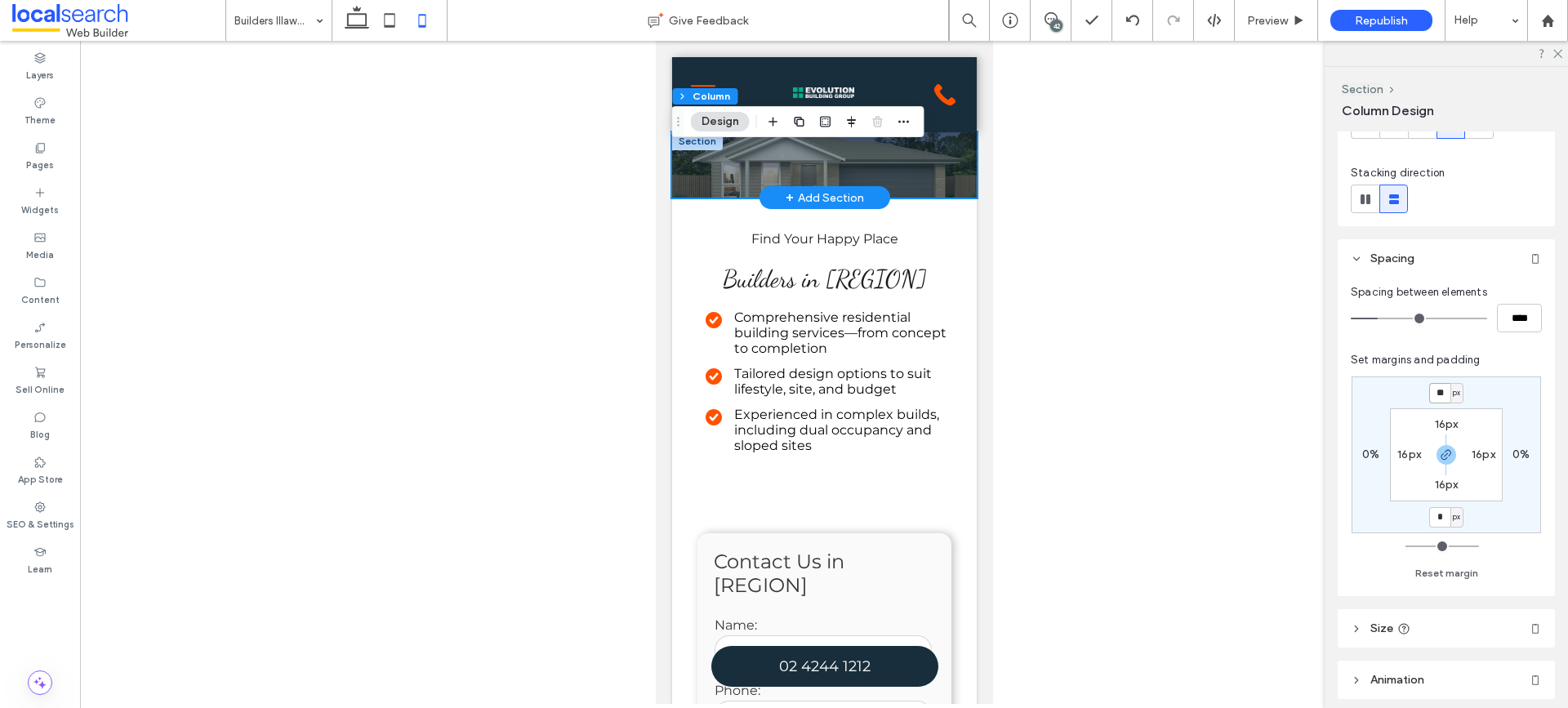 type on "**" 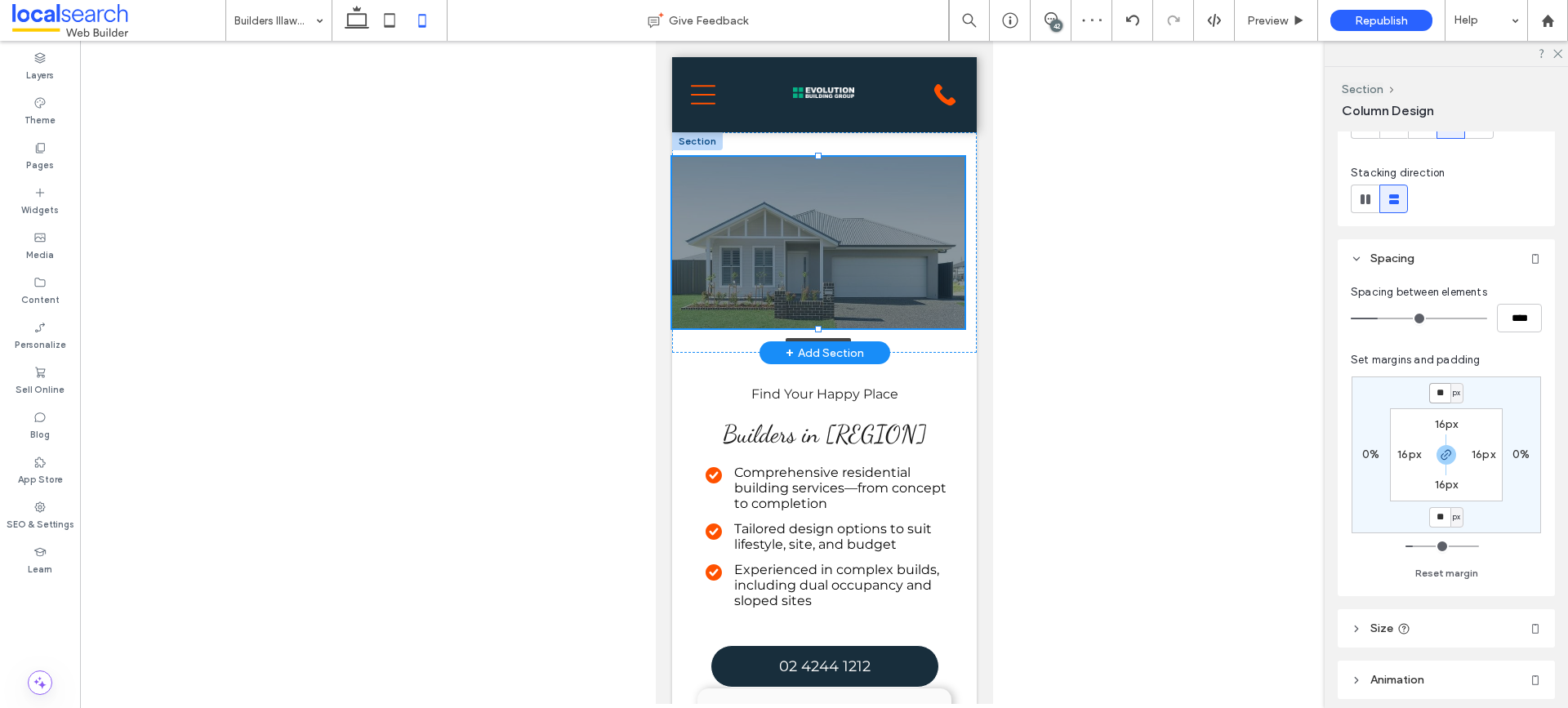 drag, startPoint x: 815, startPoint y: 224, endPoint x: 843, endPoint y: 329, distance: 108.6692 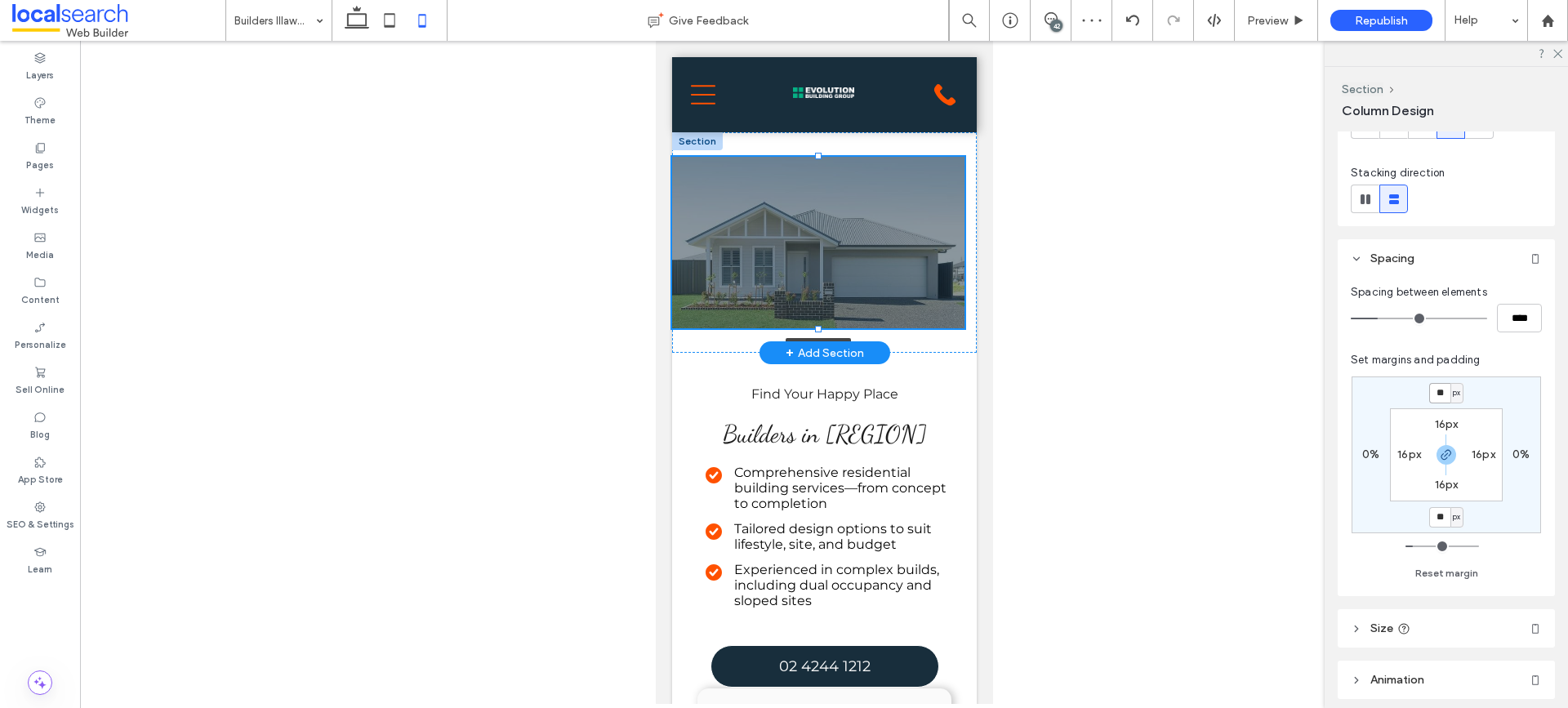 click on "**********" at bounding box center [823, 243] 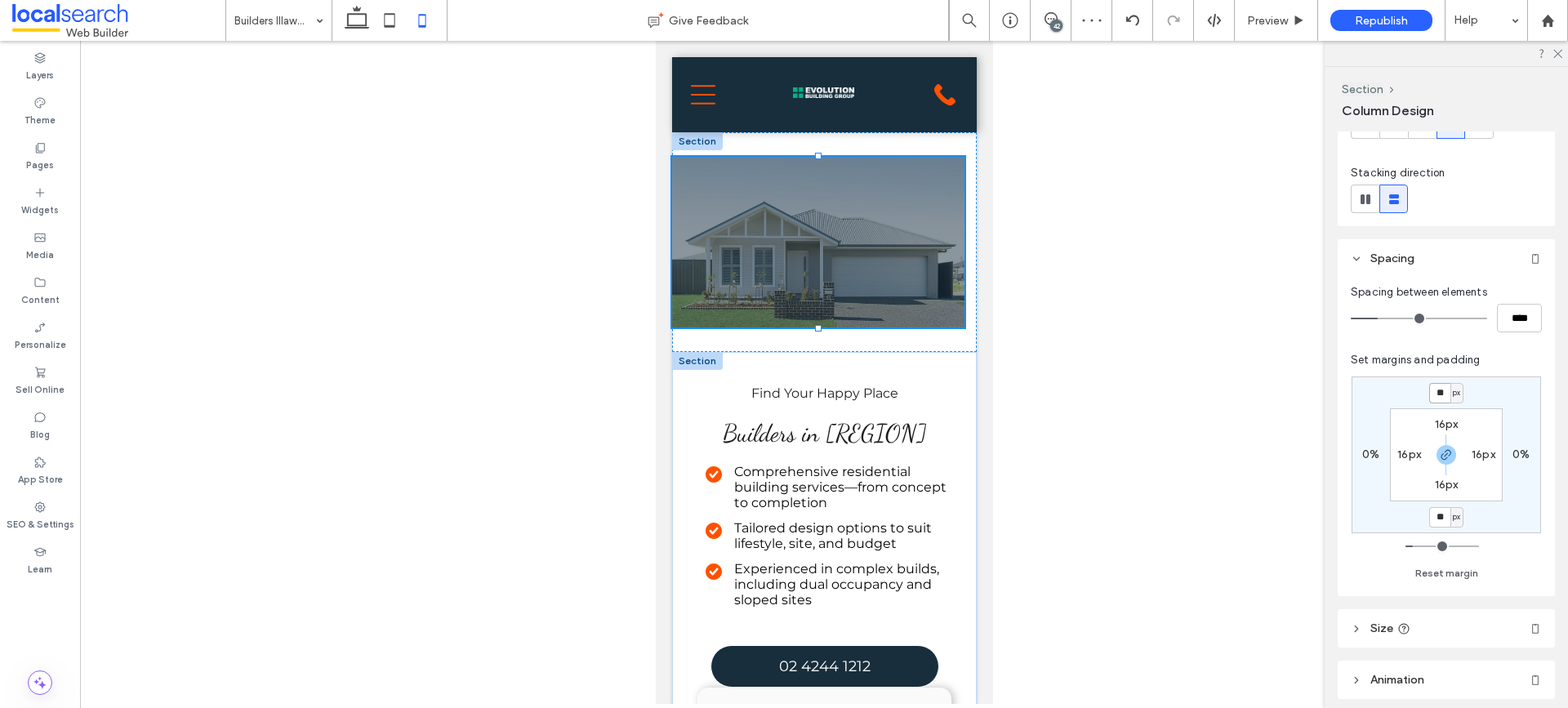 type on "***" 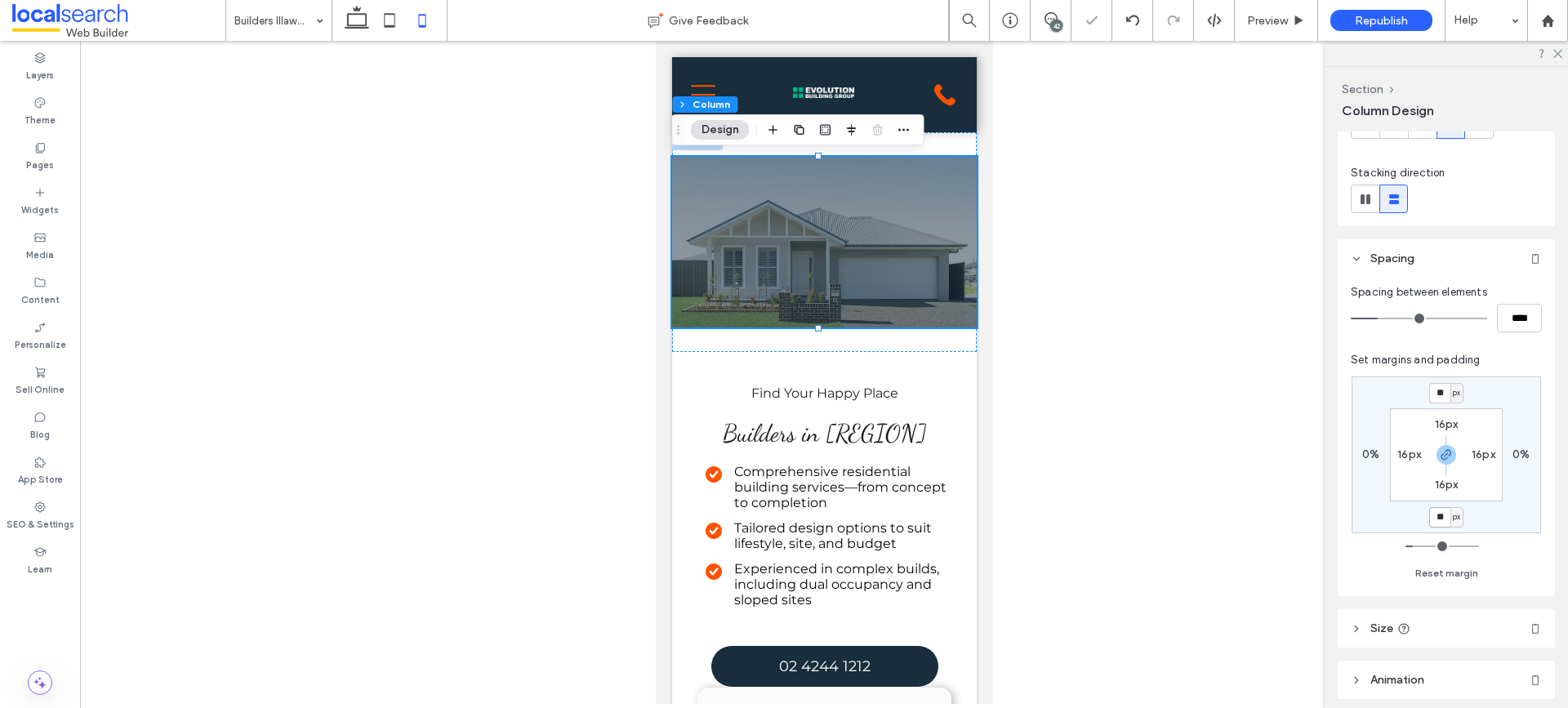 click on "**" at bounding box center (1440, 517) 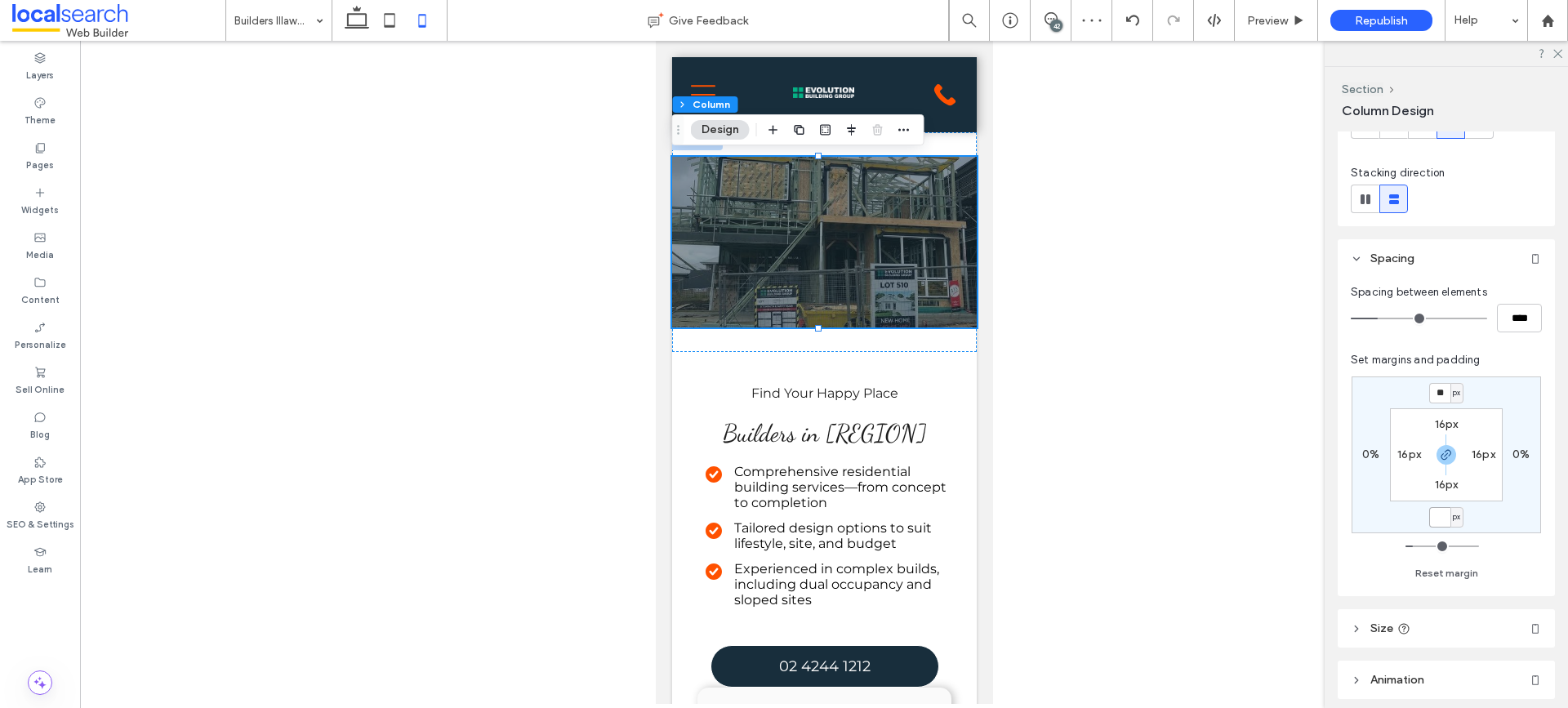 type 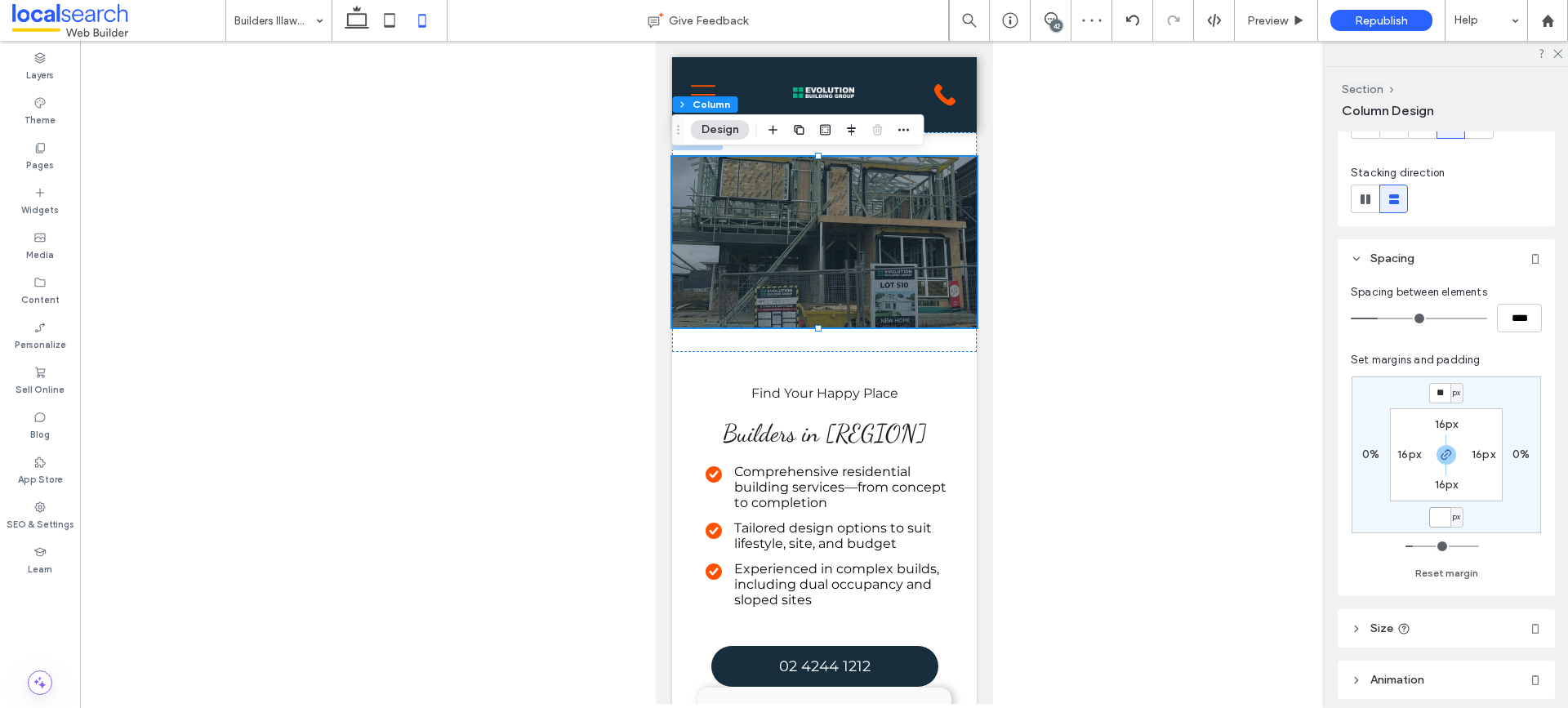 type on "*" 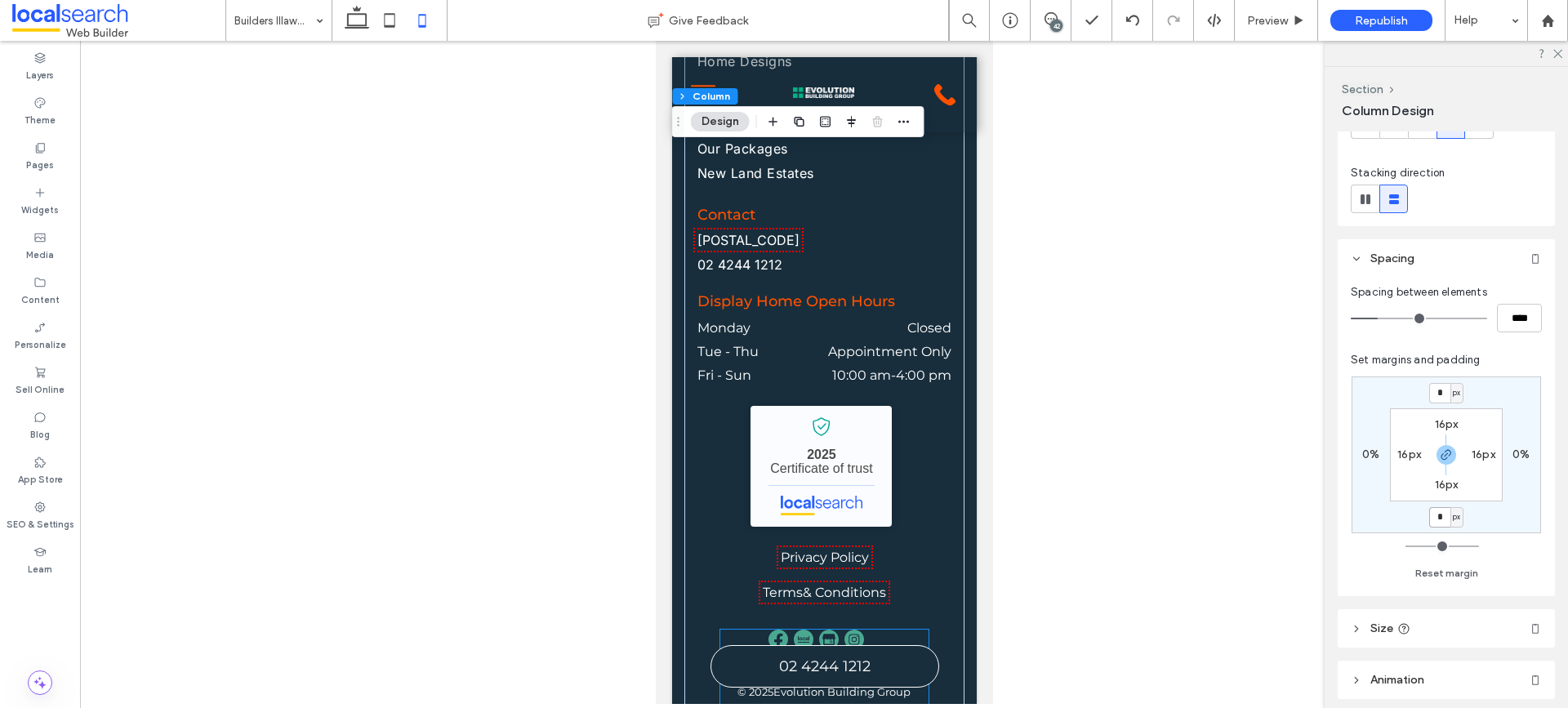 scroll, scrollTop: 3961, scrollLeft: 0, axis: vertical 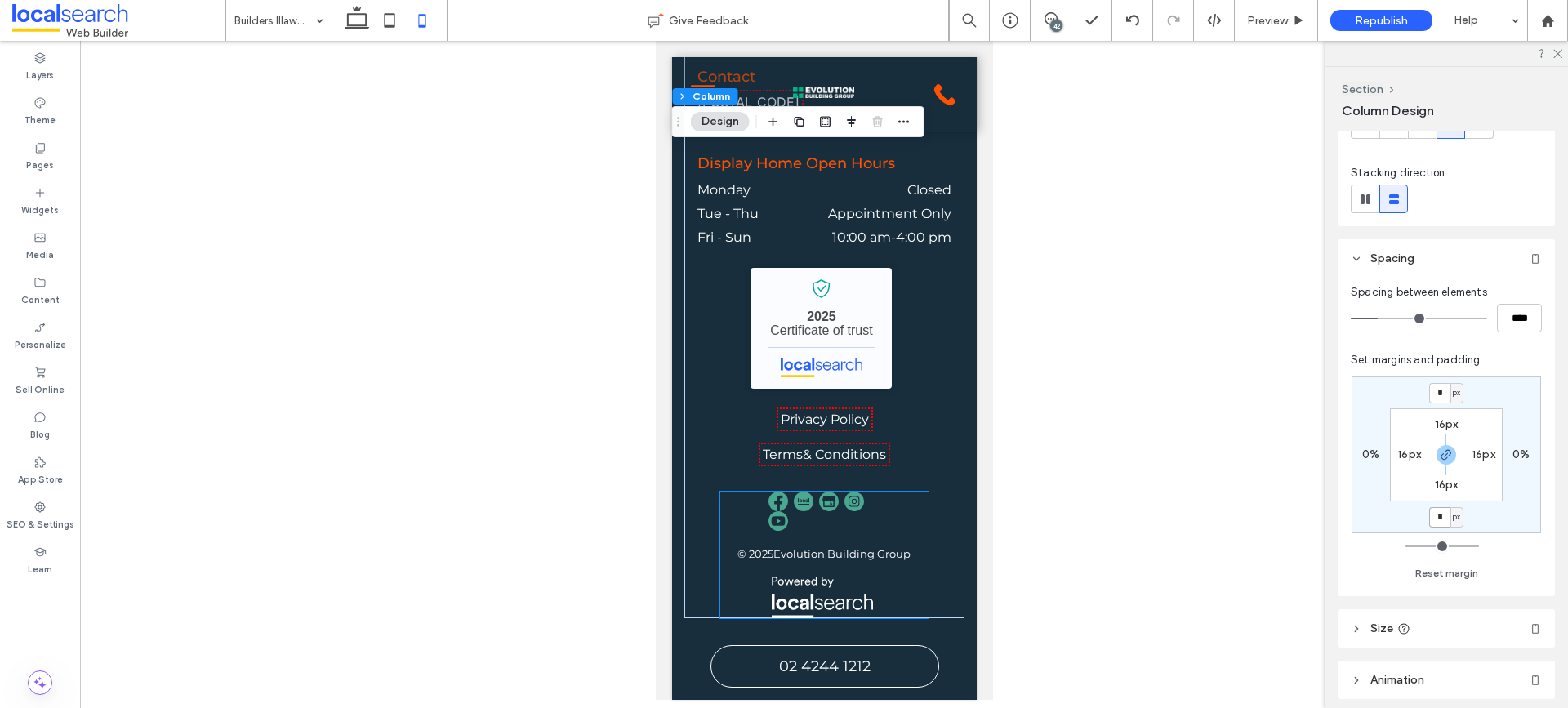click at bounding box center (824, 511) 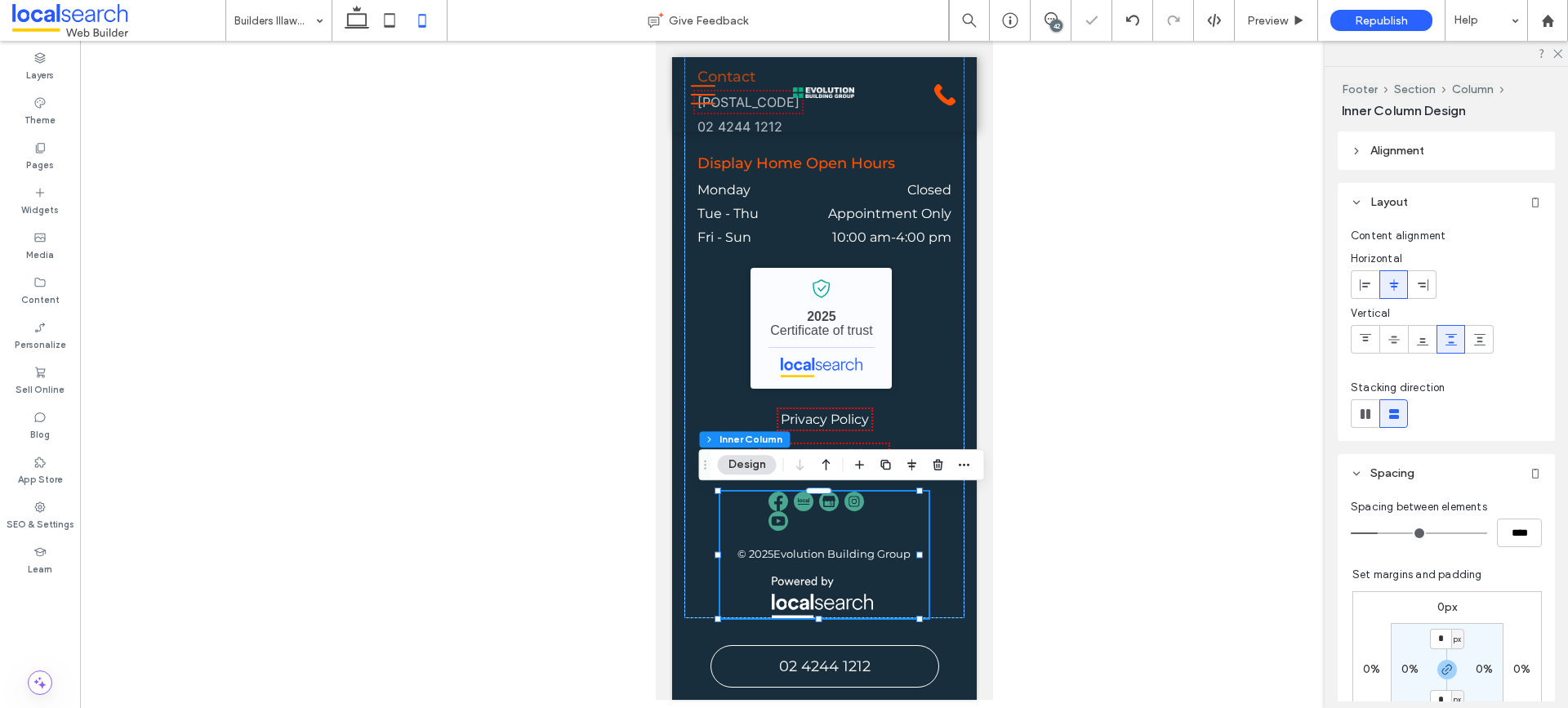 click at bounding box center (824, 511) 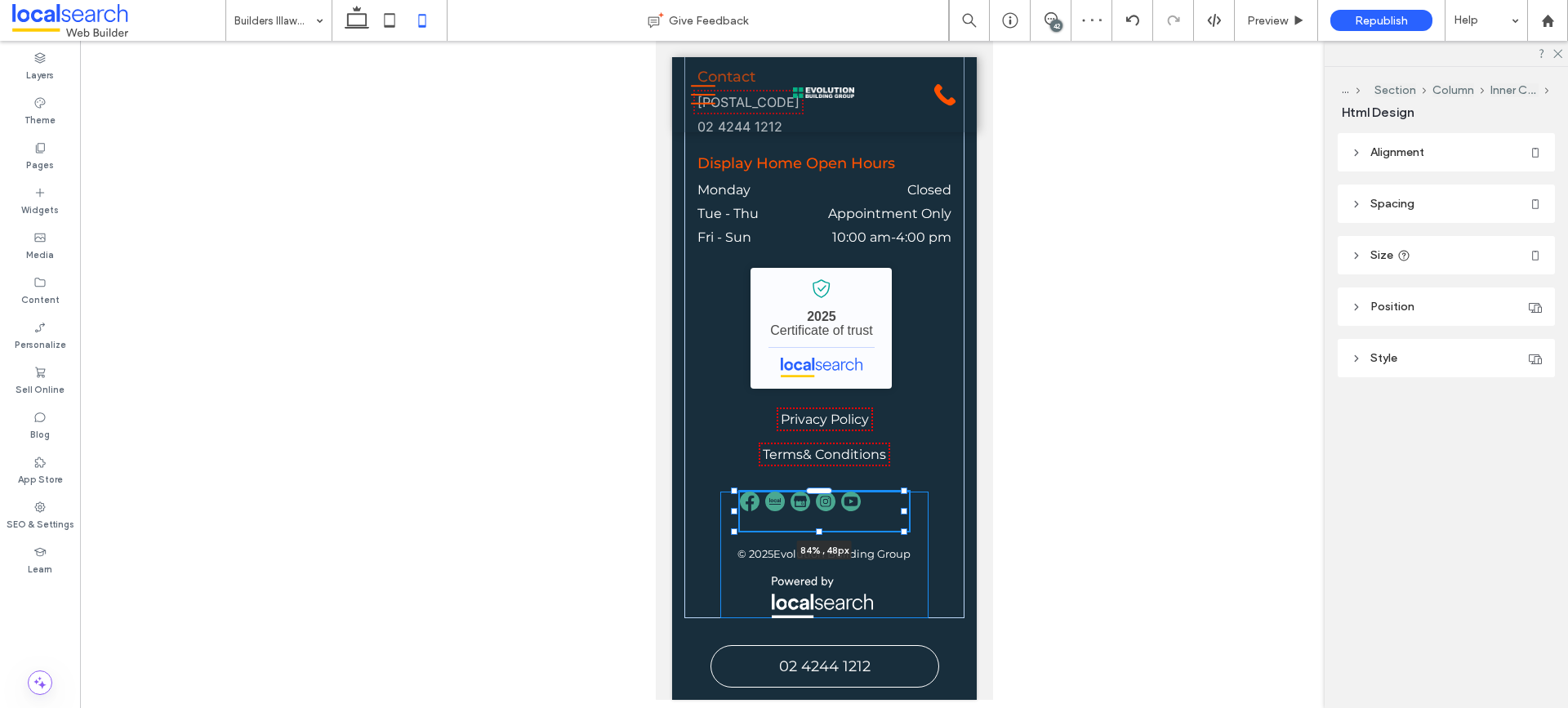 drag, startPoint x: 871, startPoint y: 512, endPoint x: 902, endPoint y: 513, distance: 31.01612 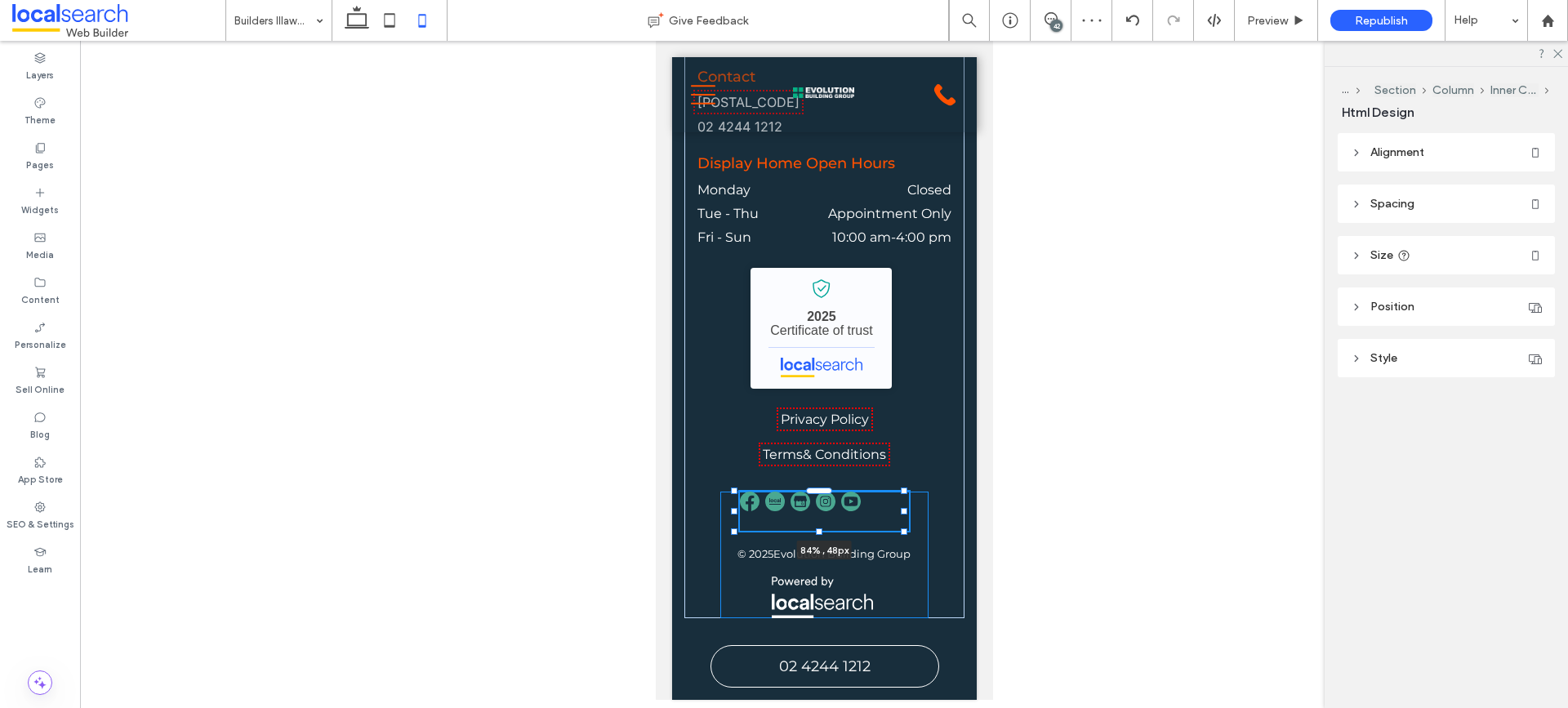 click at bounding box center (903, 511) 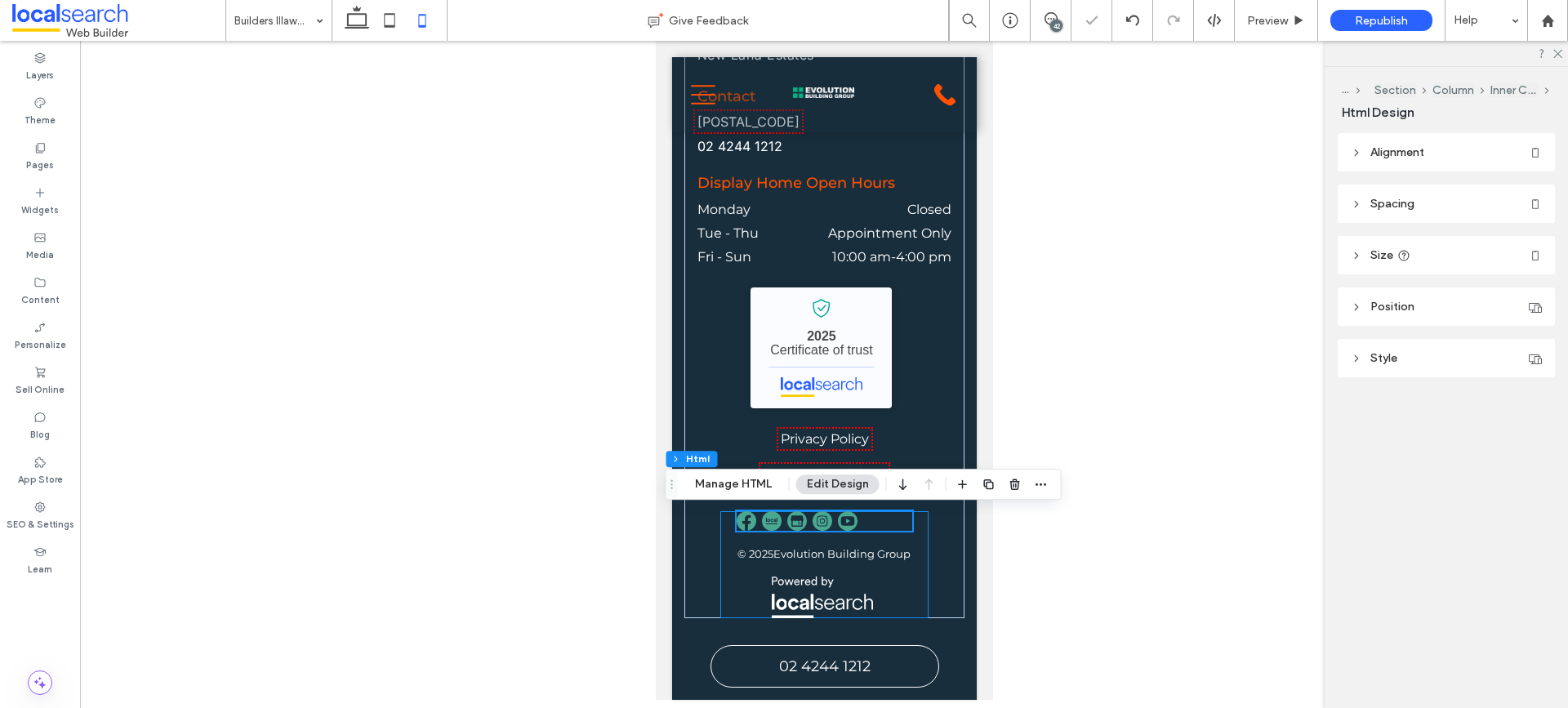 scroll, scrollTop: 3942, scrollLeft: 0, axis: vertical 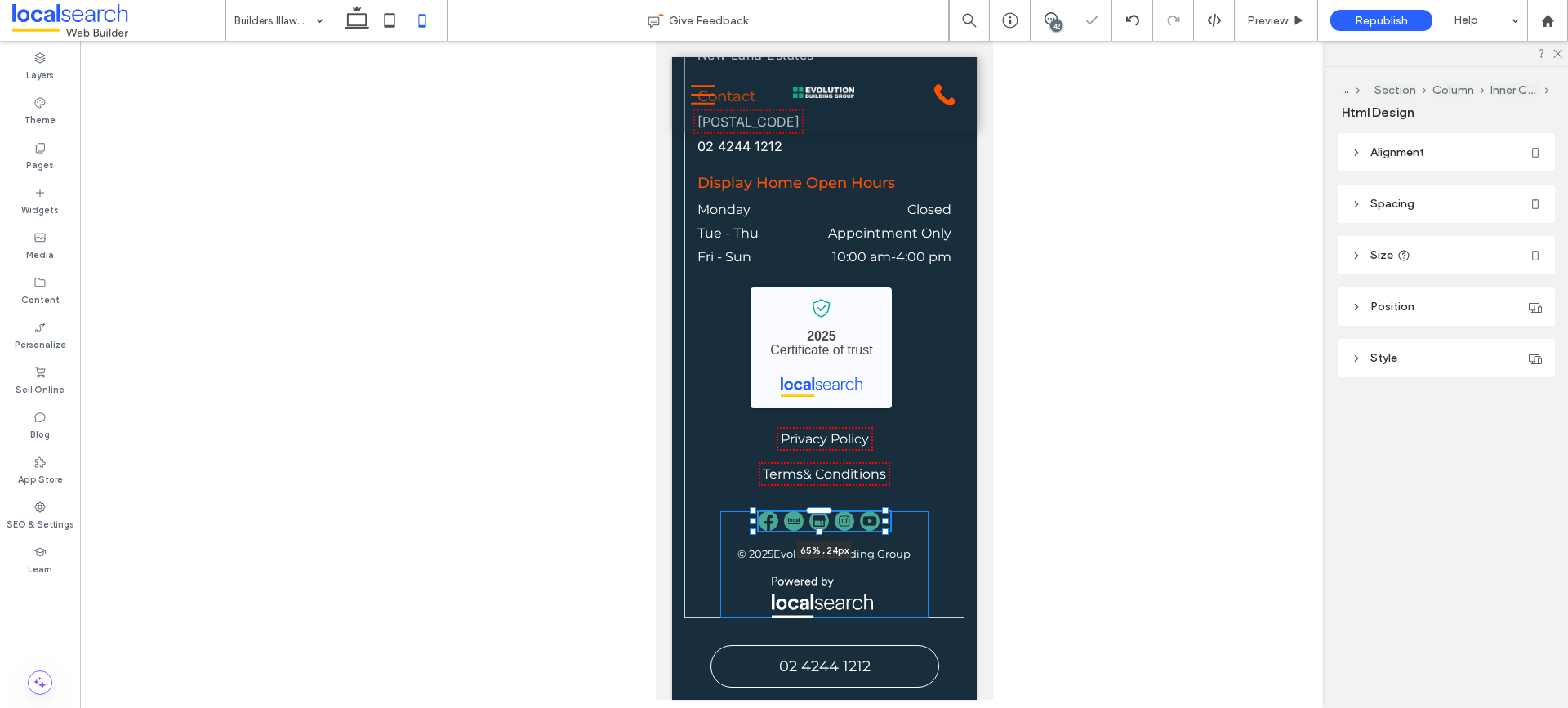 drag, startPoint x: 902, startPoint y: 524, endPoint x: 883, endPoint y: 526, distance: 19.104973 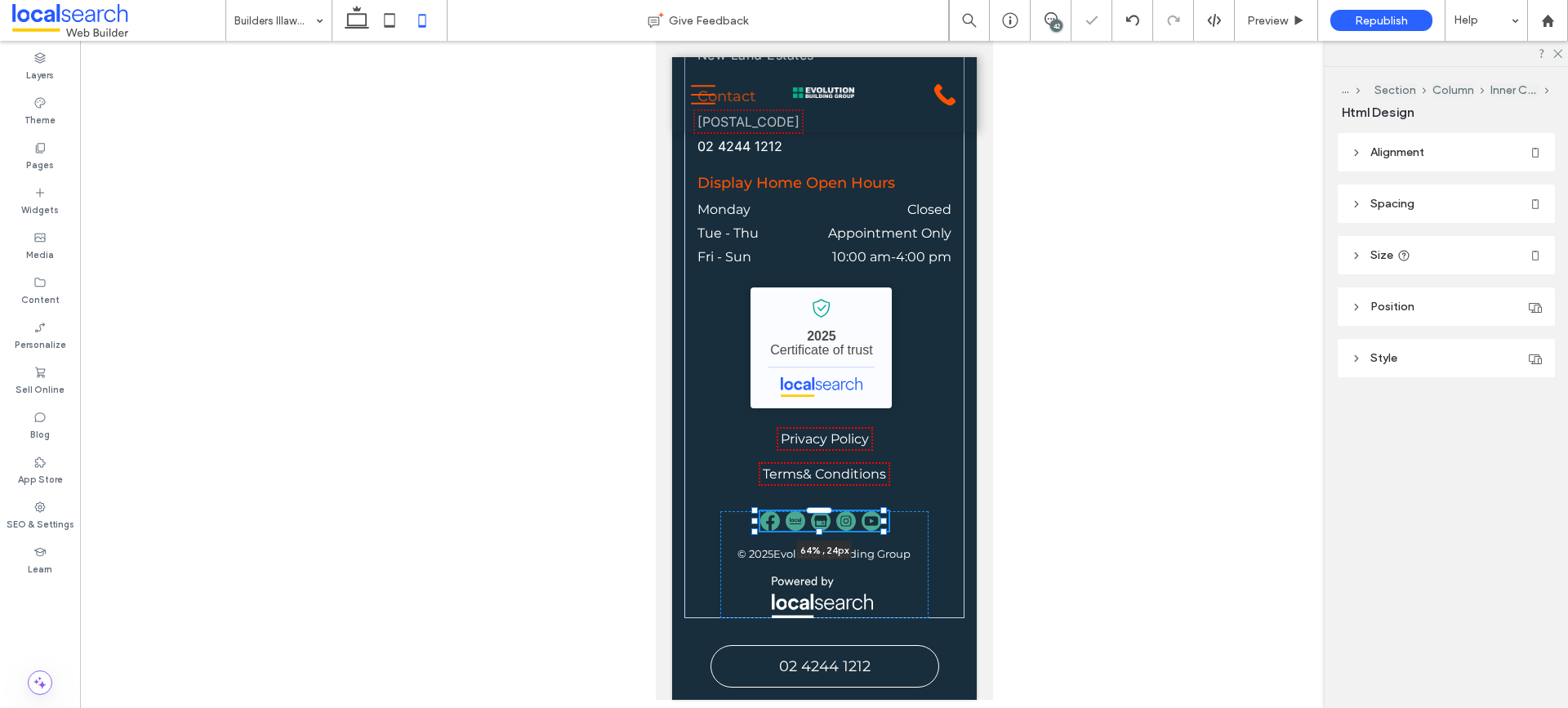 click at bounding box center [883, 521] 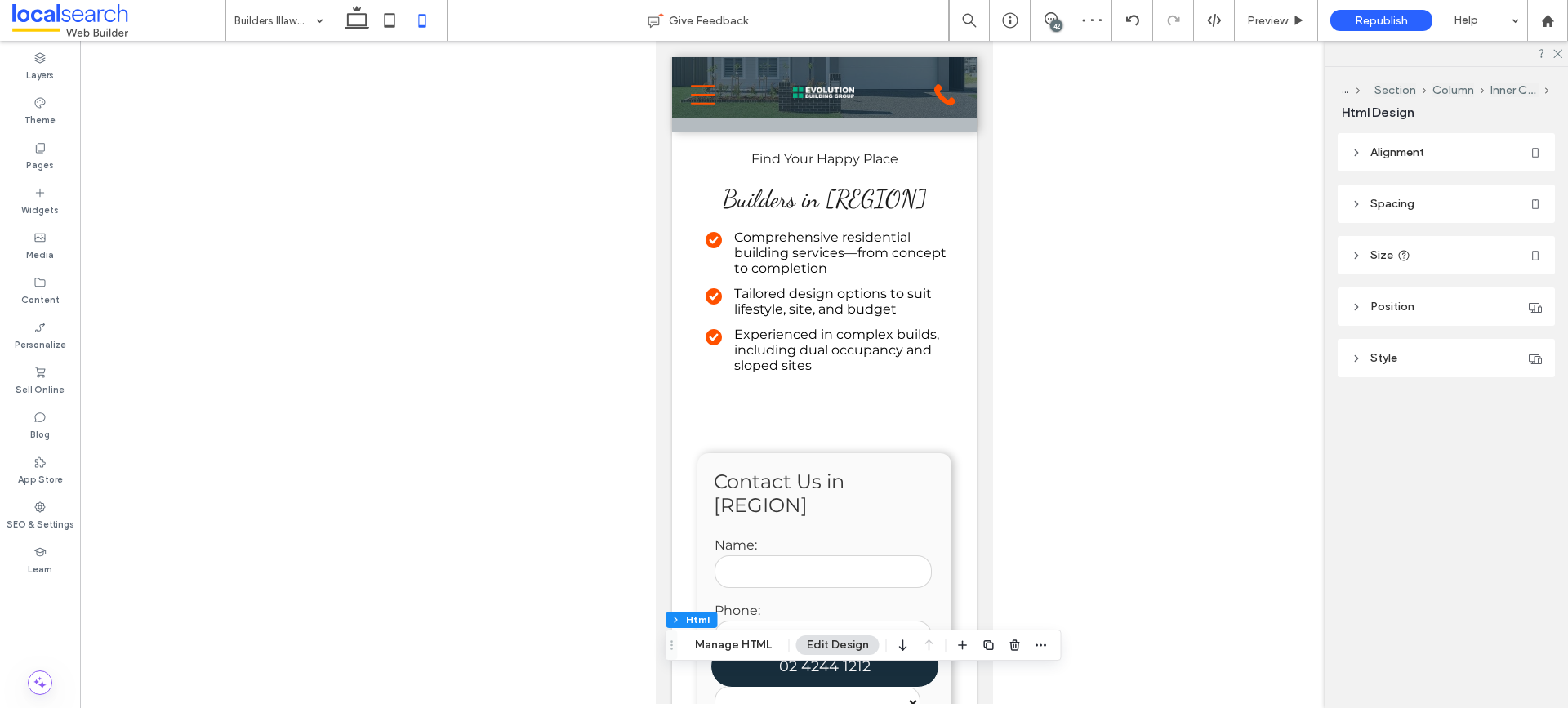 scroll, scrollTop: 0, scrollLeft: 0, axis: both 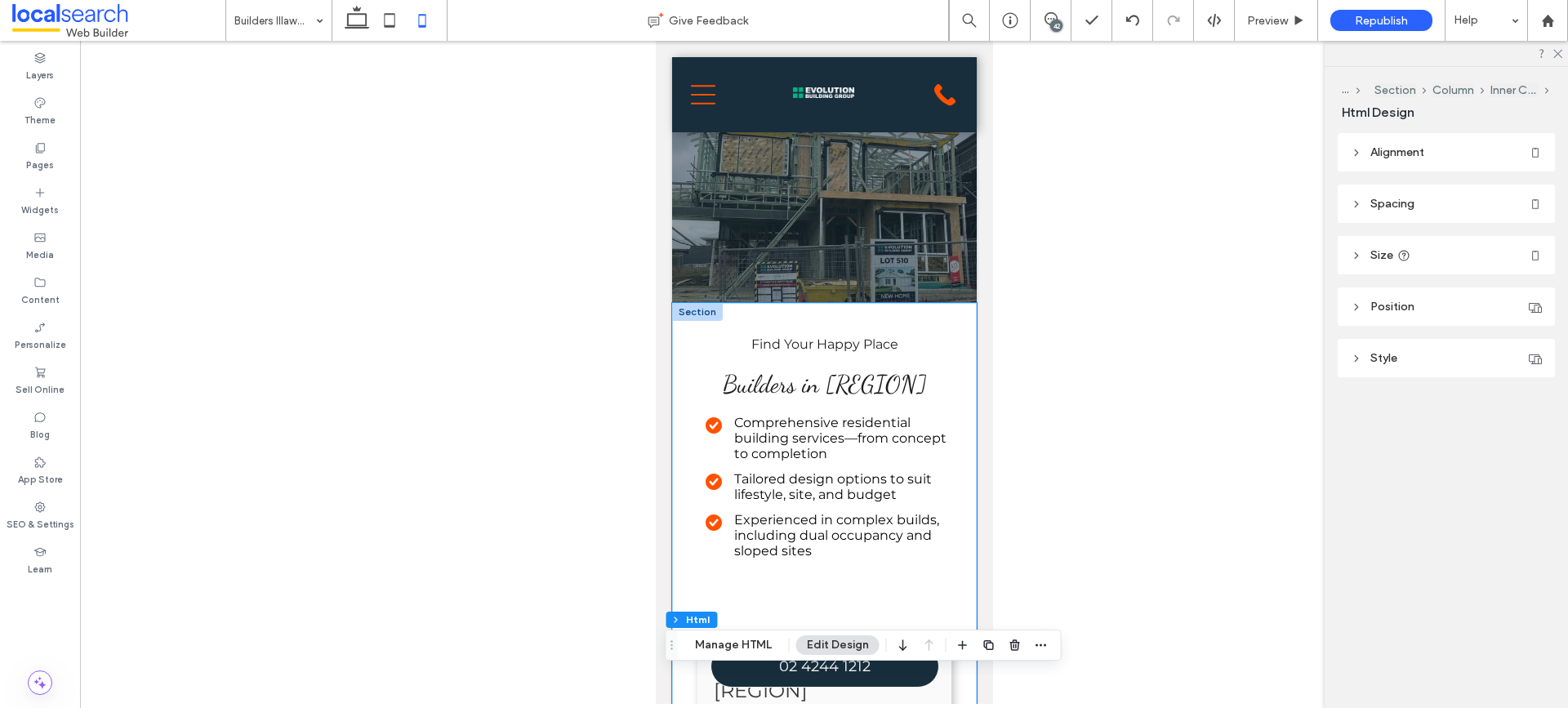 click on "**********" at bounding box center [823, 662] 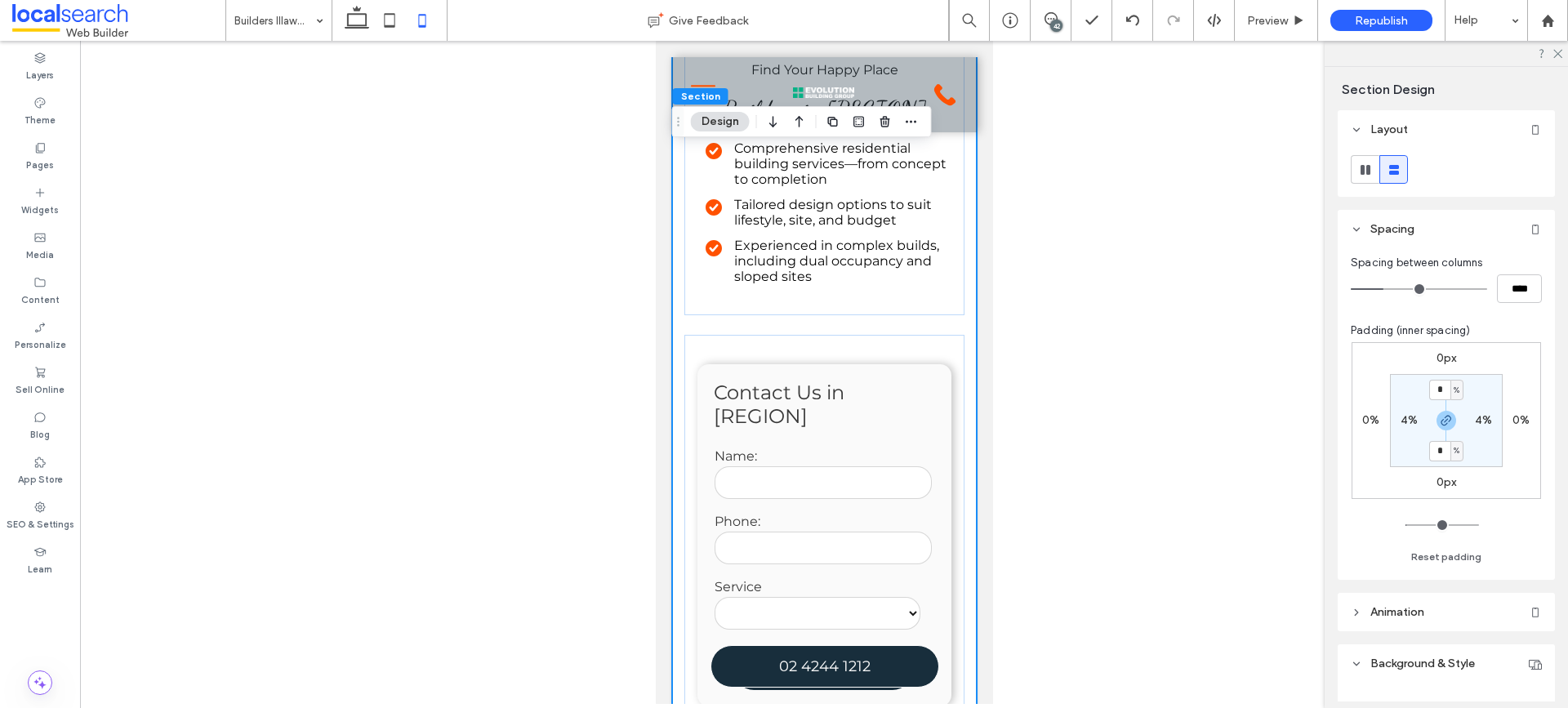 scroll, scrollTop: 0, scrollLeft: 0, axis: both 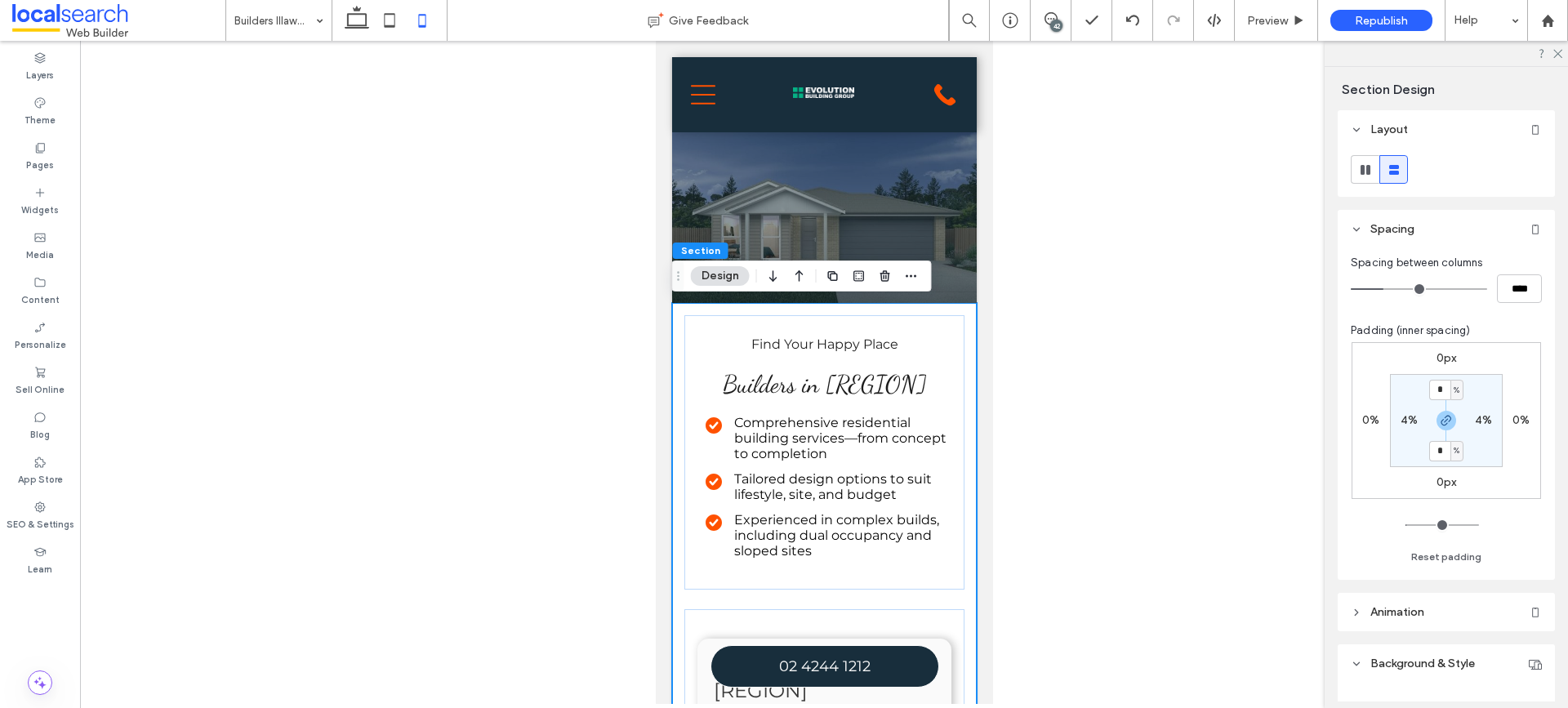 click at bounding box center (824, 372) 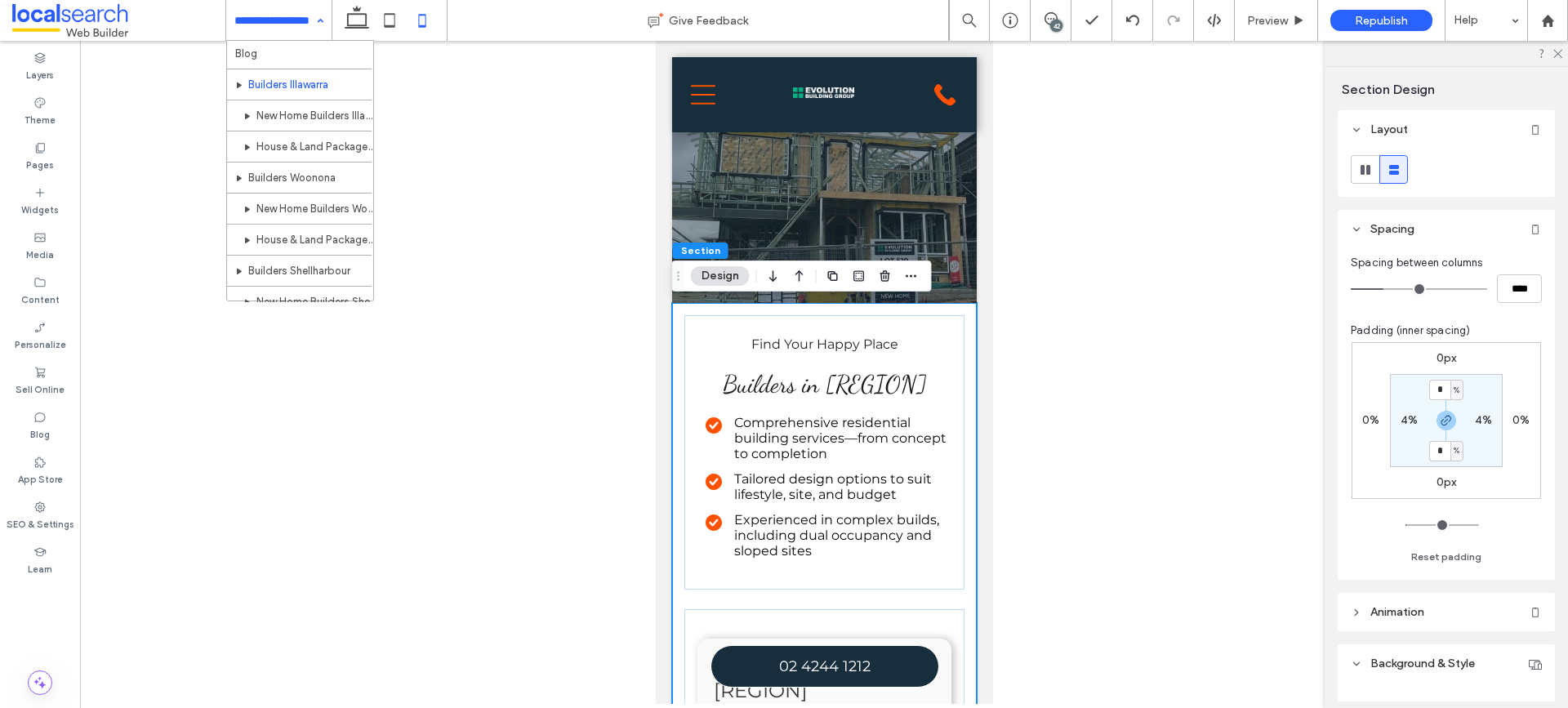 scroll, scrollTop: 572, scrollLeft: 0, axis: vertical 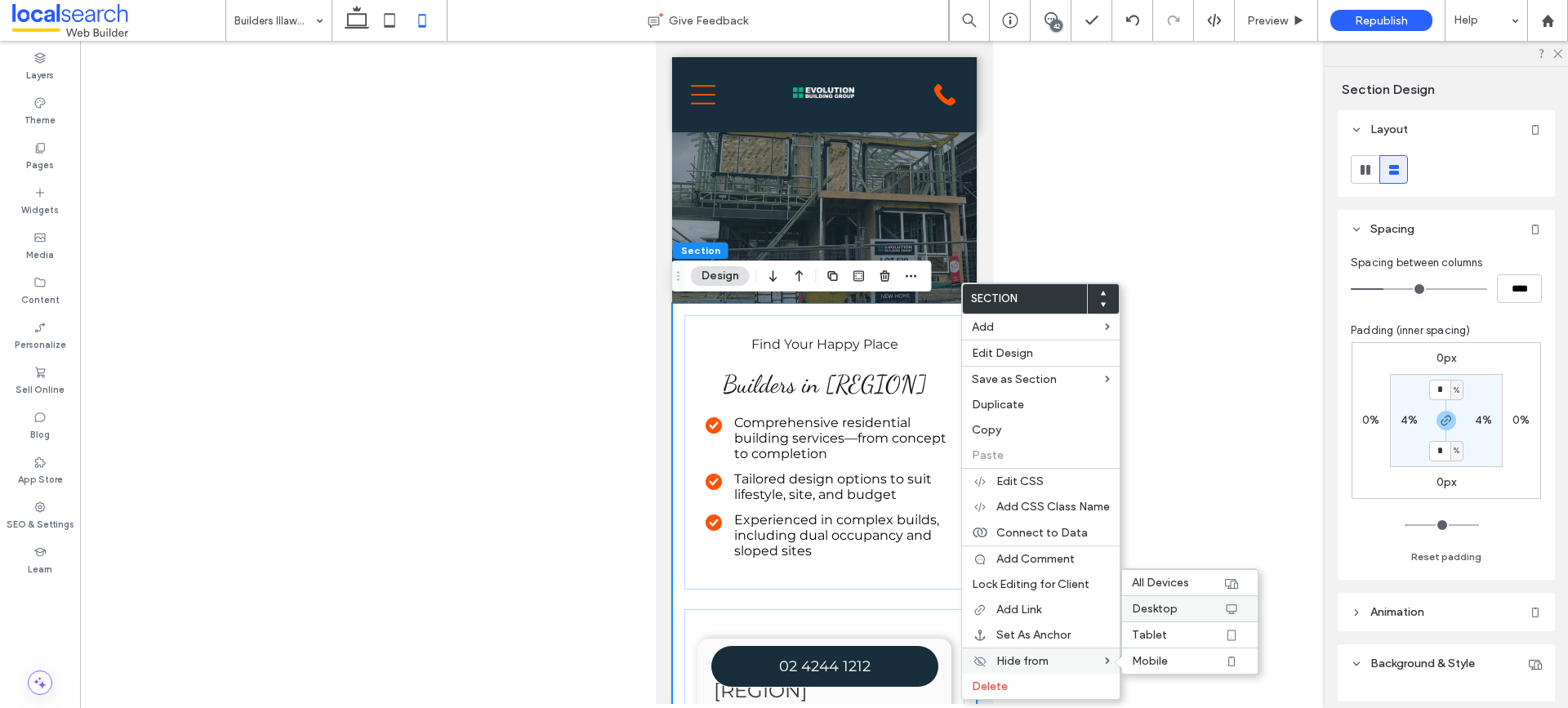 click on "Desktop" at bounding box center (1190, 608) 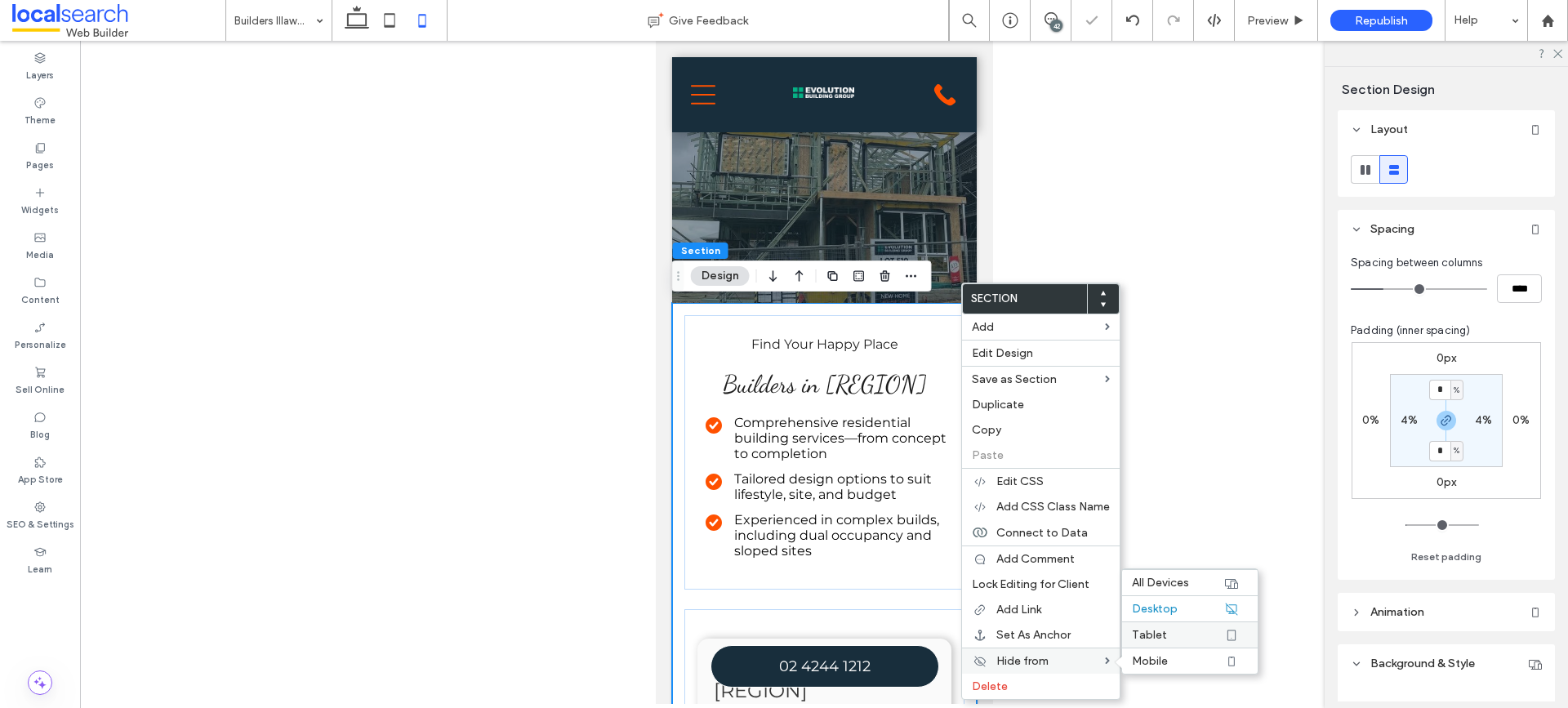 click on "Tablet" at bounding box center [1178, 635] 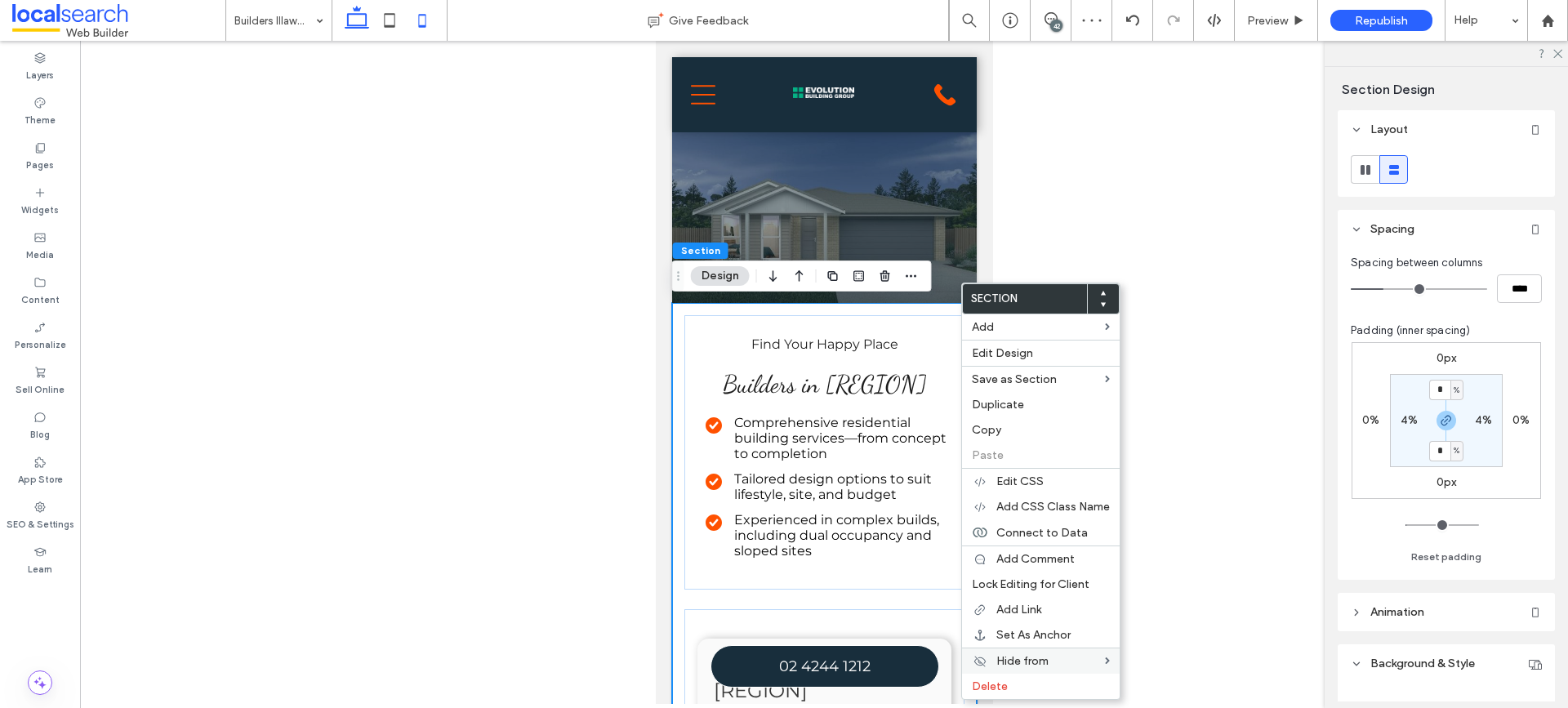 click 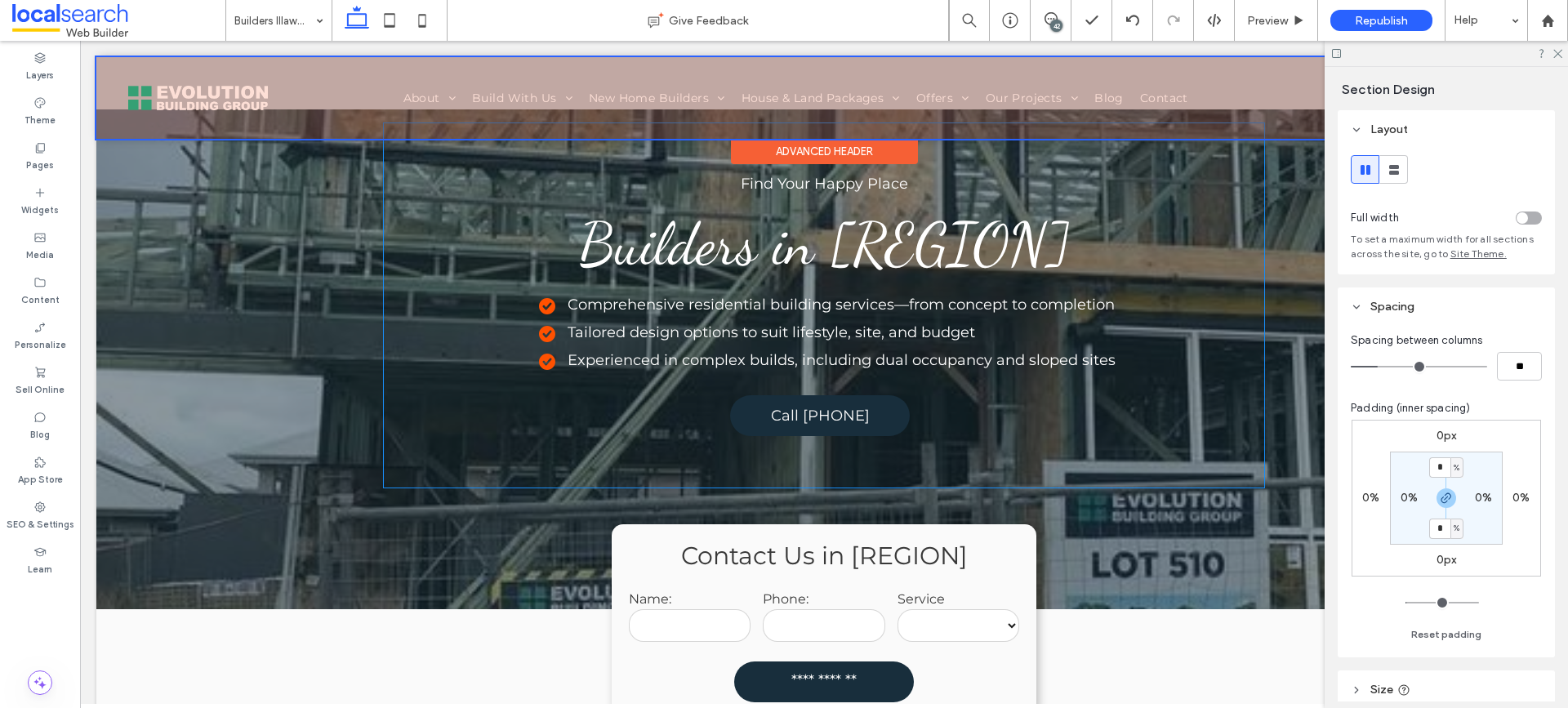scroll, scrollTop: 0, scrollLeft: 0, axis: both 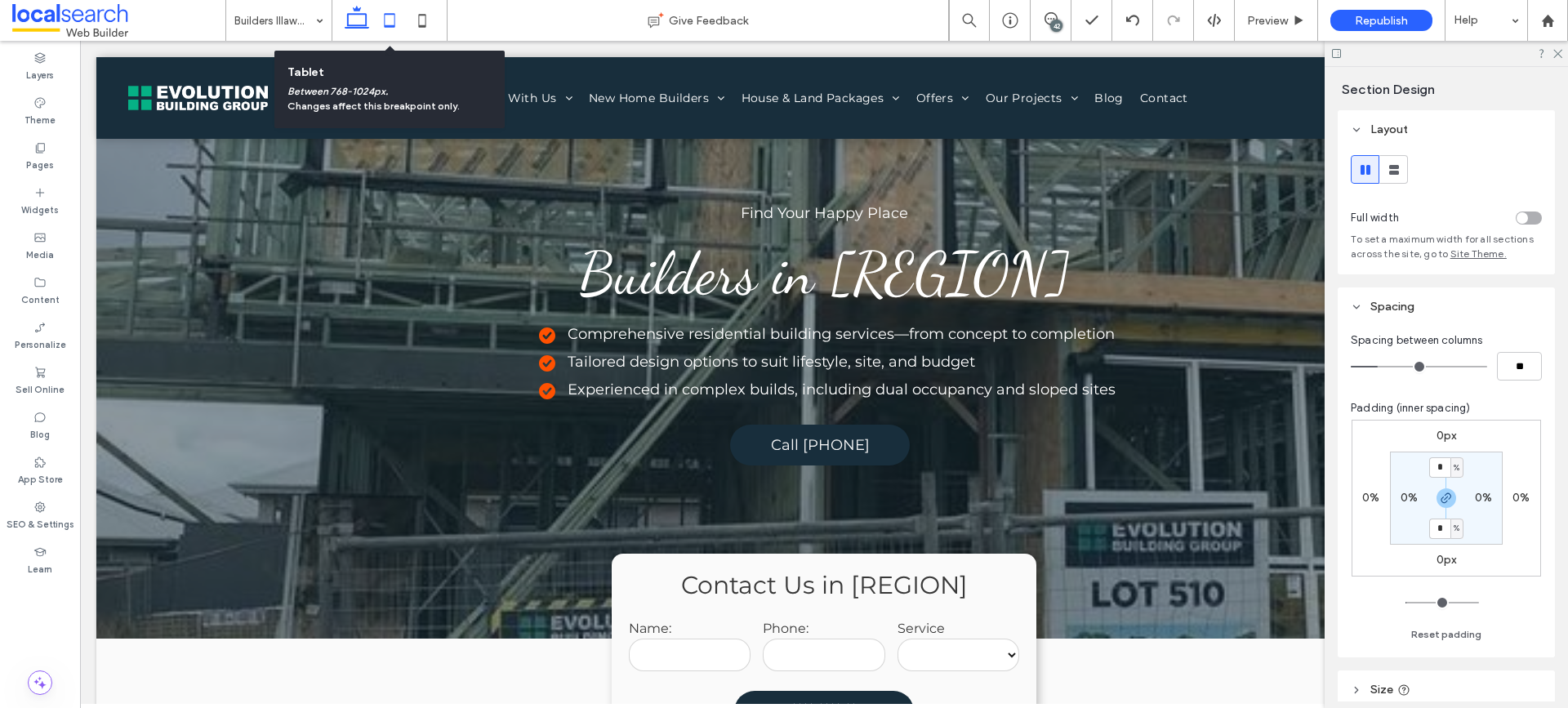 click 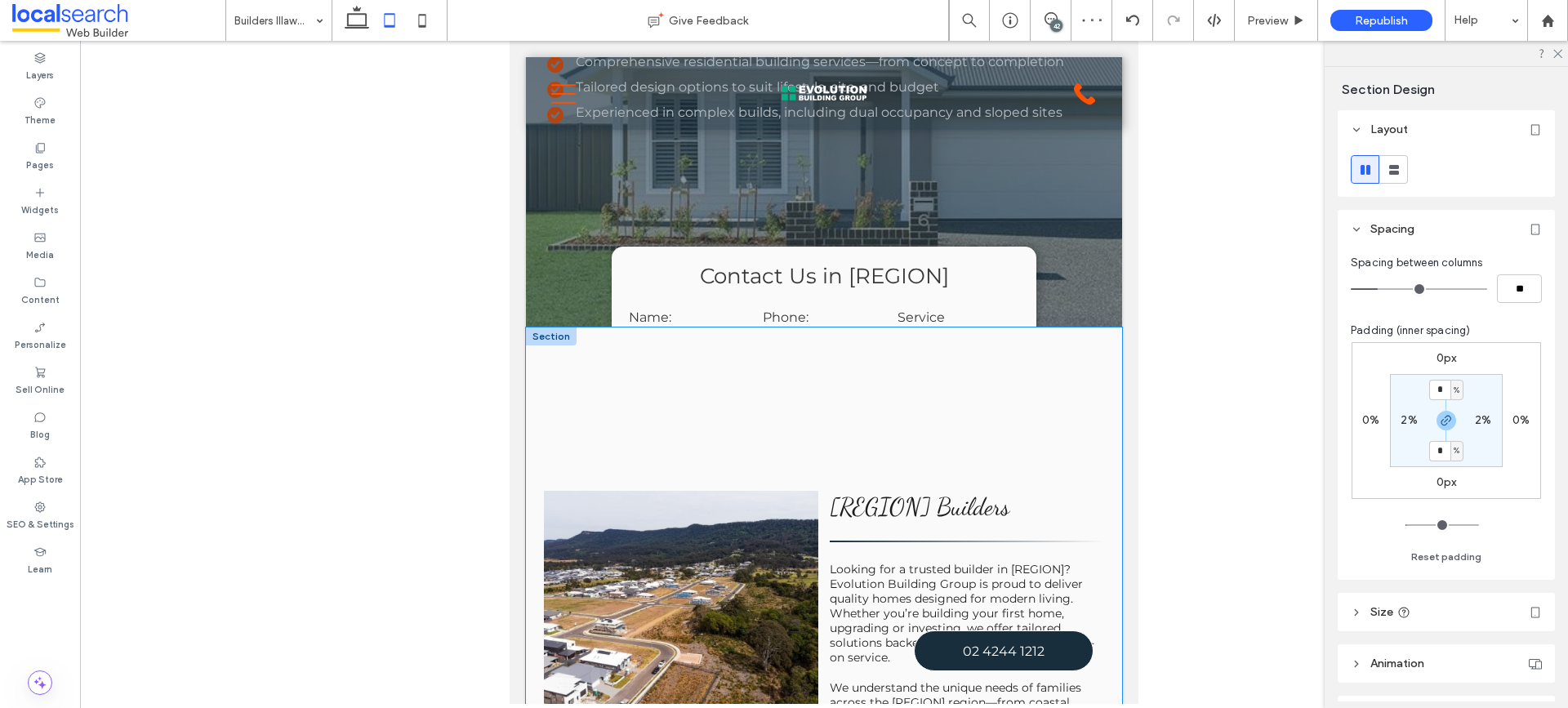 scroll, scrollTop: 327, scrollLeft: 0, axis: vertical 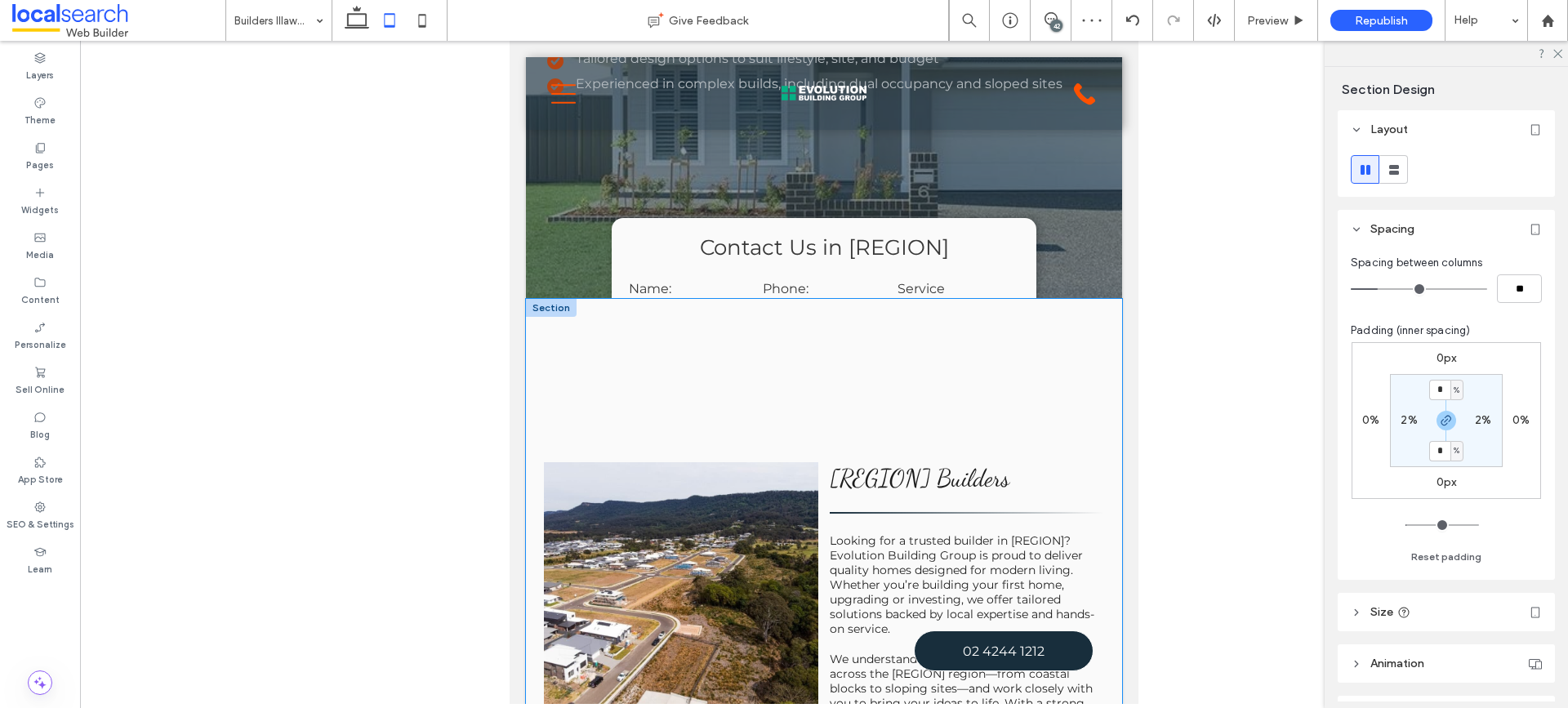 click on "[REGION] Builders
Looking for a trusted builder in [REGION]? Evolution Building Group is proud to deliver quality homes designed for modern living. Whether you’re building your first home, upgrading or investing, we offer tailored solutions backed by local expertise and hands-on service. We understand the unique needs of families across the [REGION] region—from coastal blocks to sloping sites—and work closely with you to bring your ideas to life. With a strong focus on communication and transparency, we guide you through each step of the journey. From custom homes to dual occupancy builds, our team brings a combination of practical knowledge, design flexibility and high-quality finishes to every project. If you're ready to start planning your new home, speak with a builder [REGION] locals trust. Call Evolution Building Group today on
([PHONE]).
Contact Us" at bounding box center (824, 631) 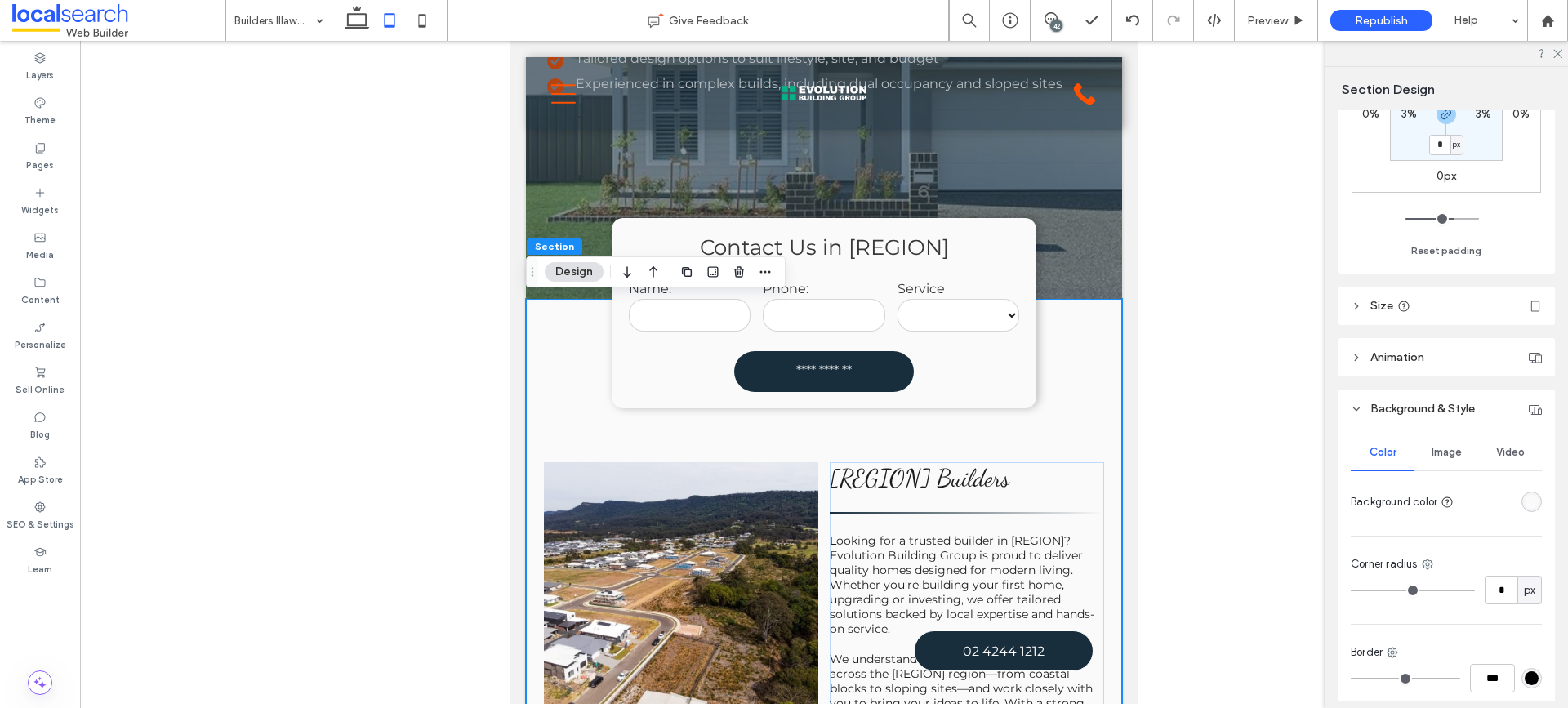 scroll, scrollTop: 408, scrollLeft: 0, axis: vertical 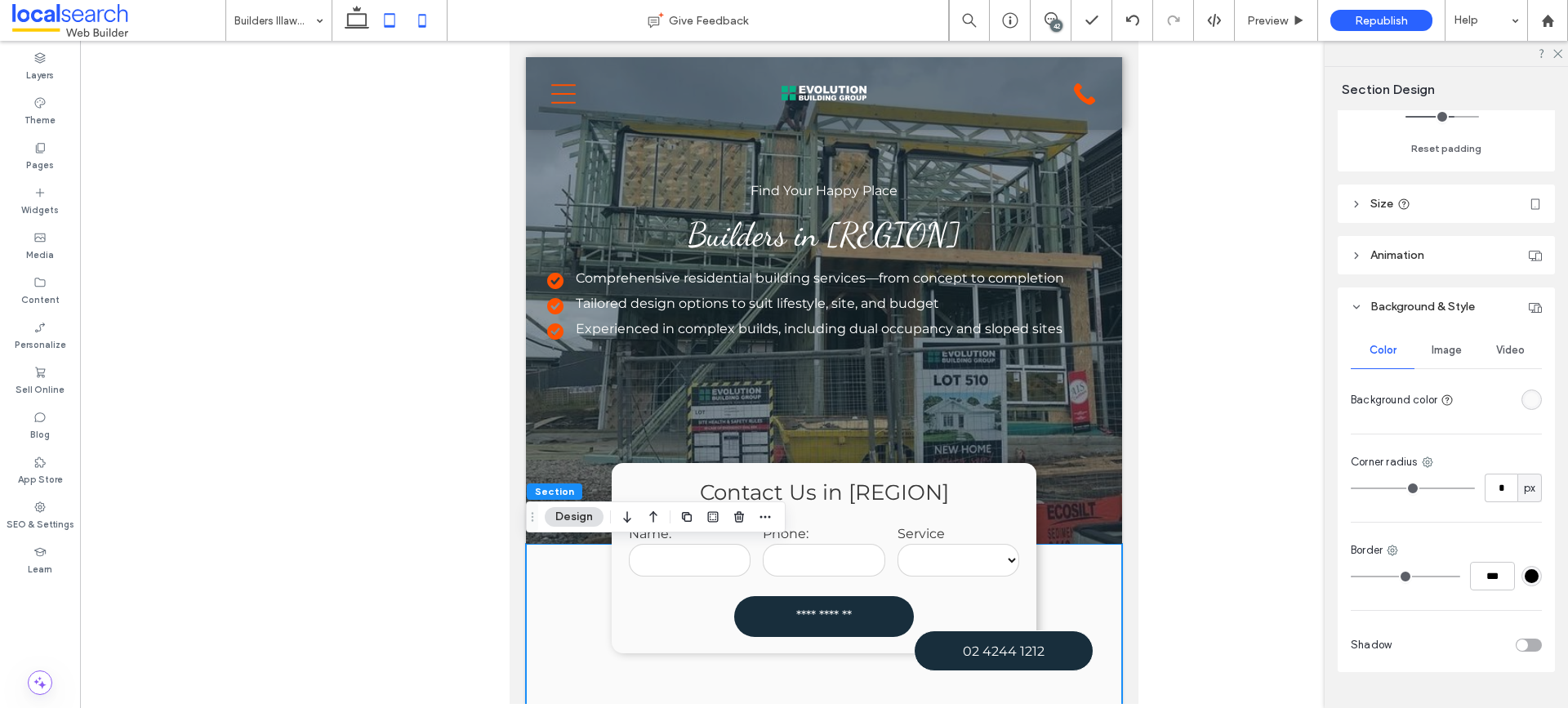 click 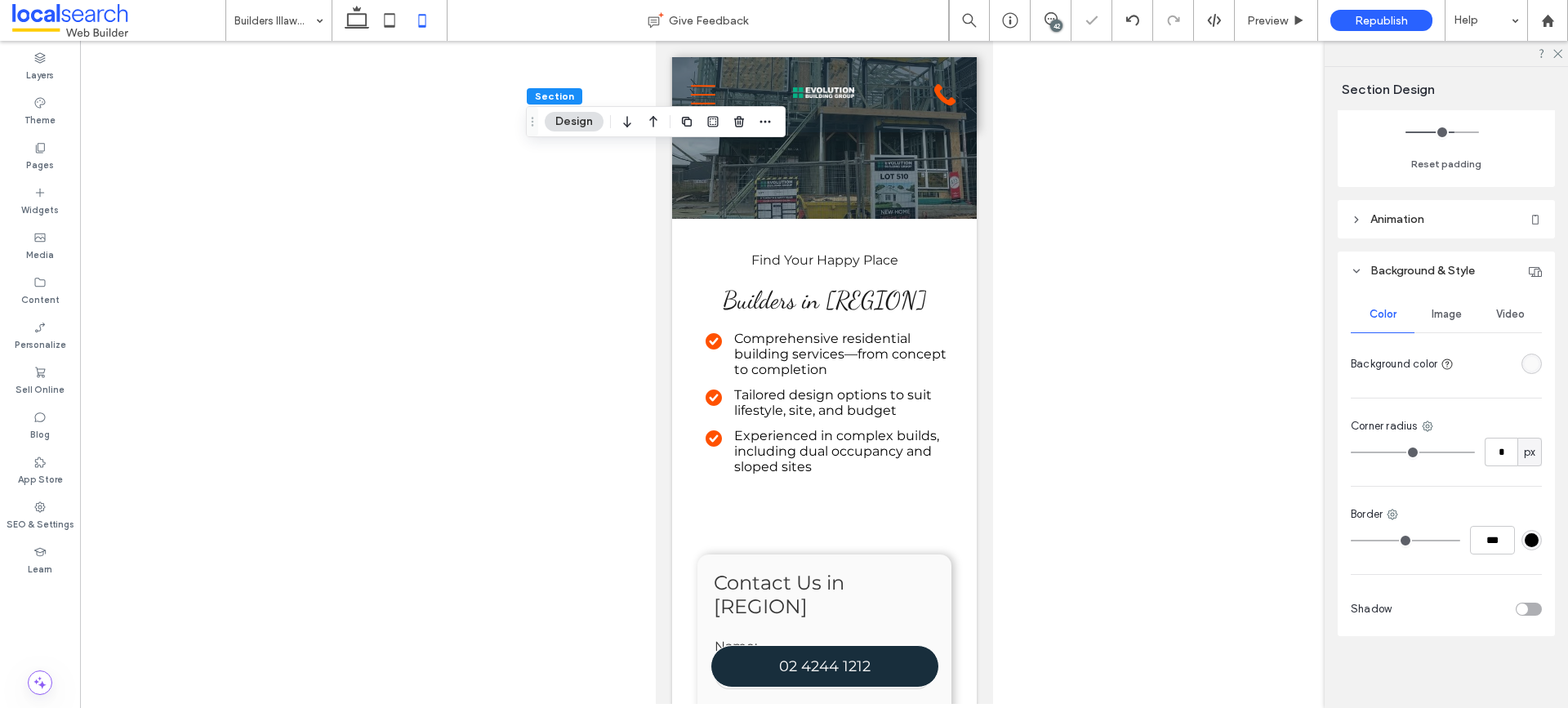 type on "**" 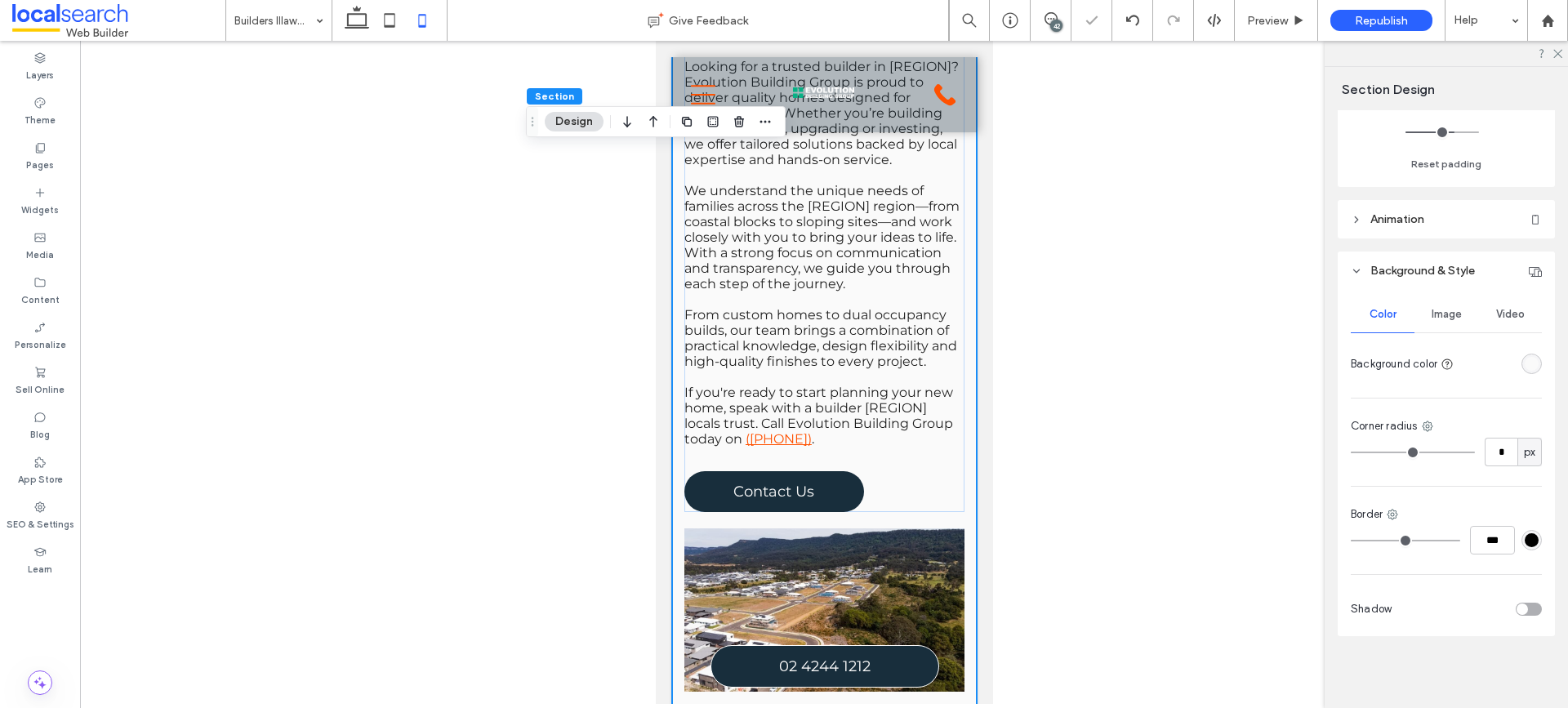 scroll, scrollTop: 393, scrollLeft: 0, axis: vertical 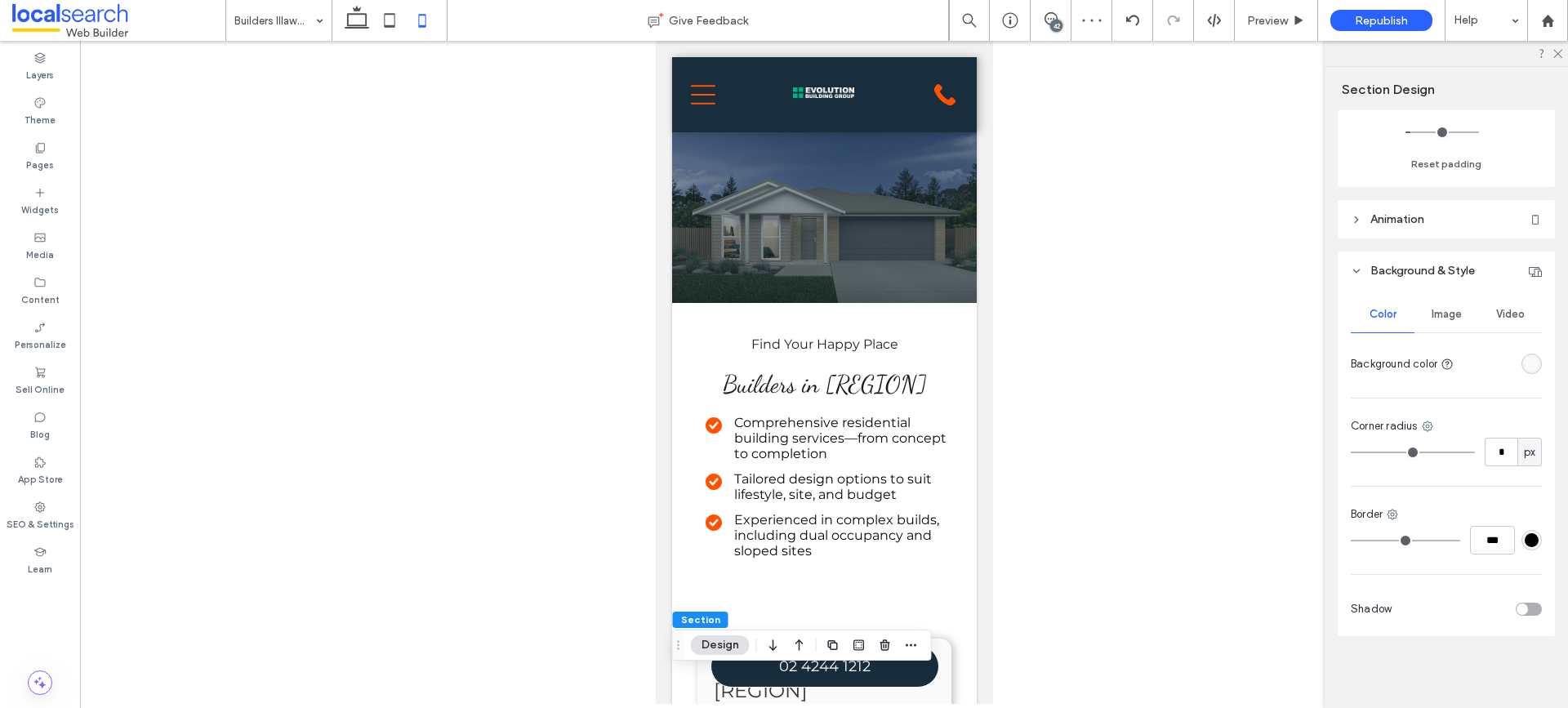 click at bounding box center (823, 217) 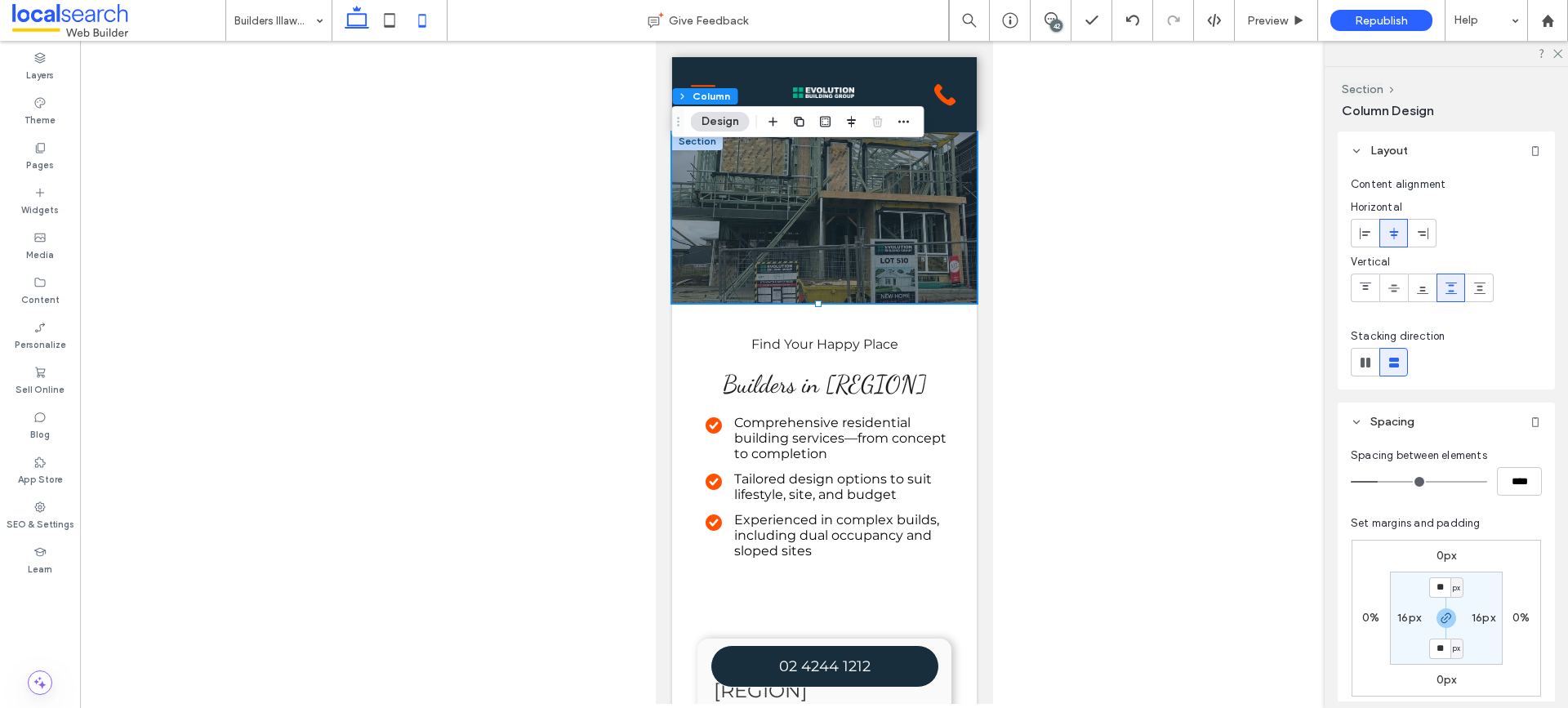 drag, startPoint x: 362, startPoint y: 24, endPoint x: 308, endPoint y: 6, distance: 56.921 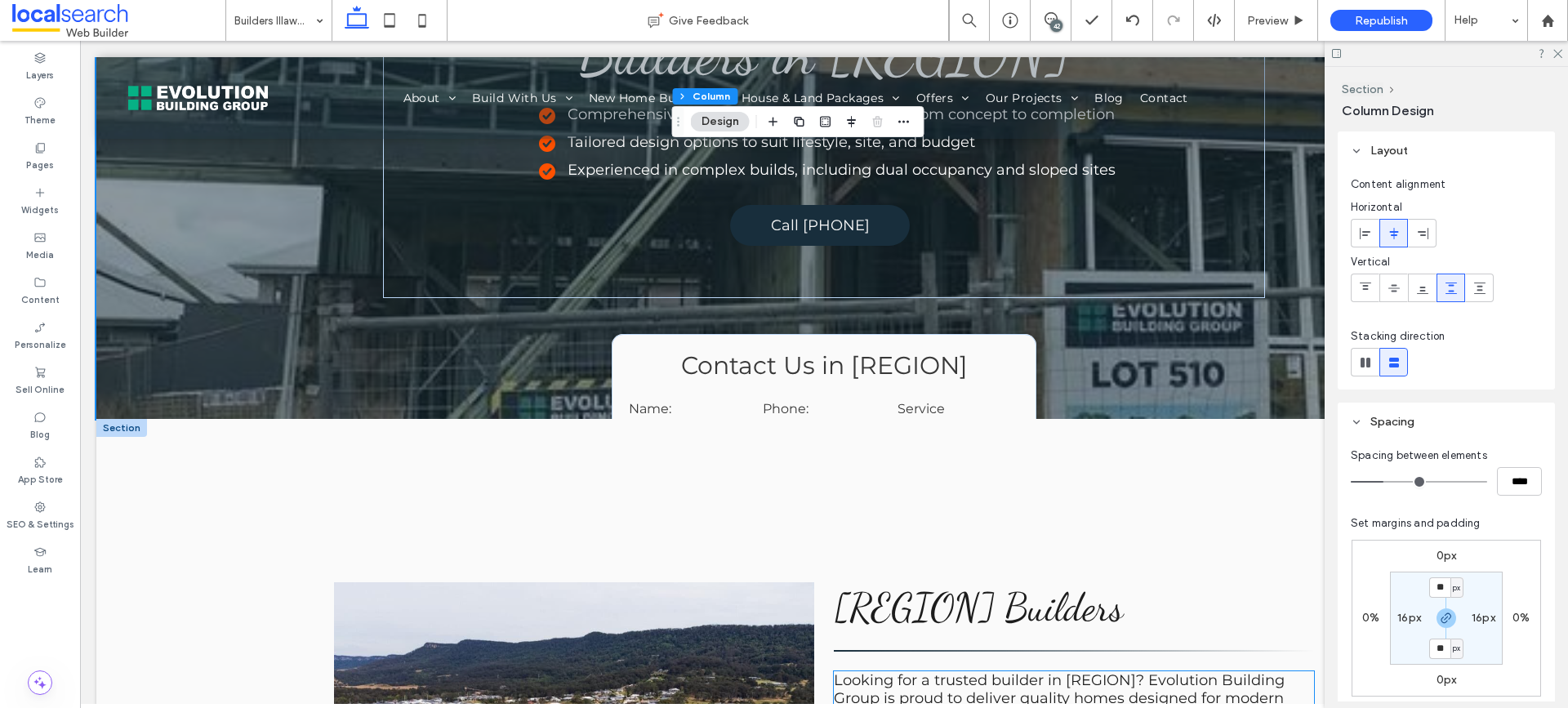 scroll, scrollTop: 0, scrollLeft: 0, axis: both 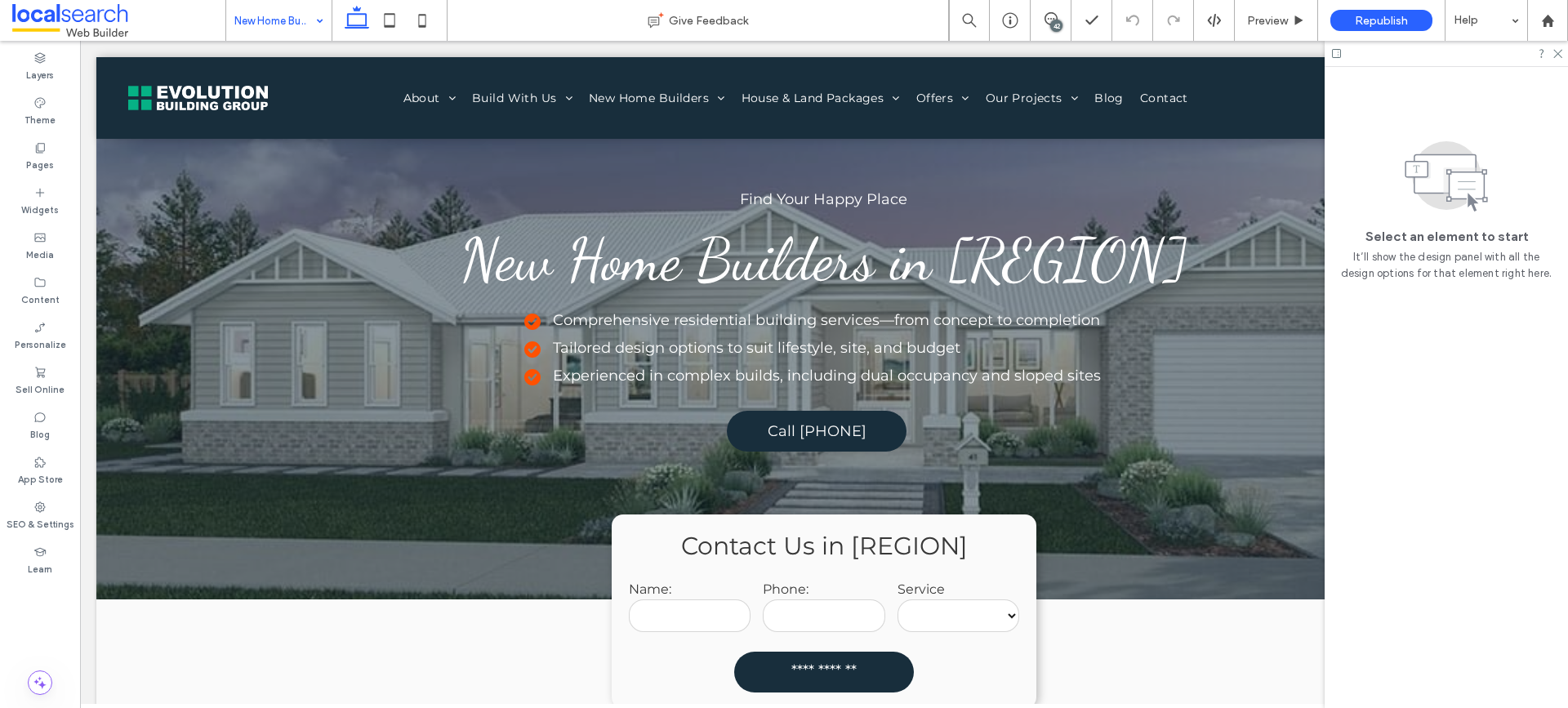click at bounding box center (274, 20) 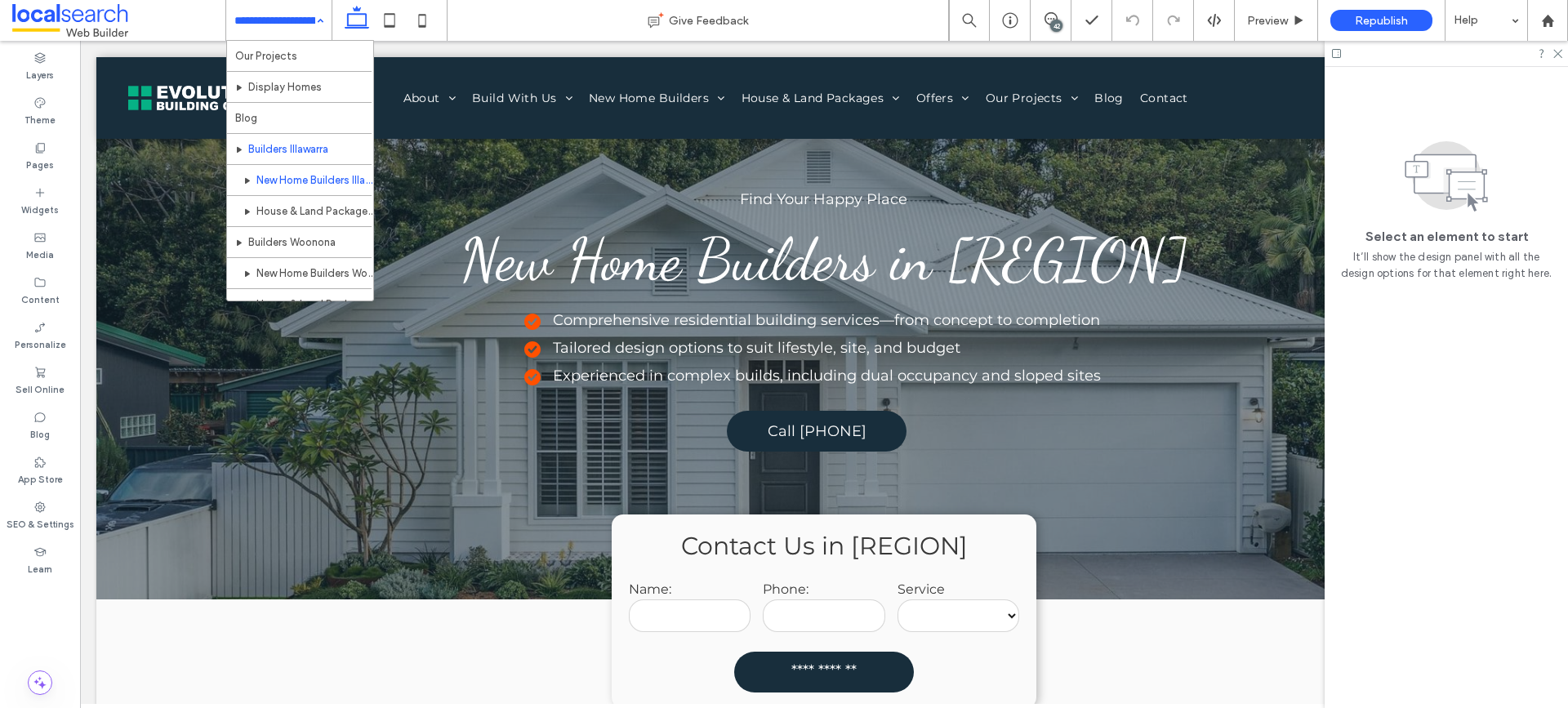scroll, scrollTop: 490, scrollLeft: 0, axis: vertical 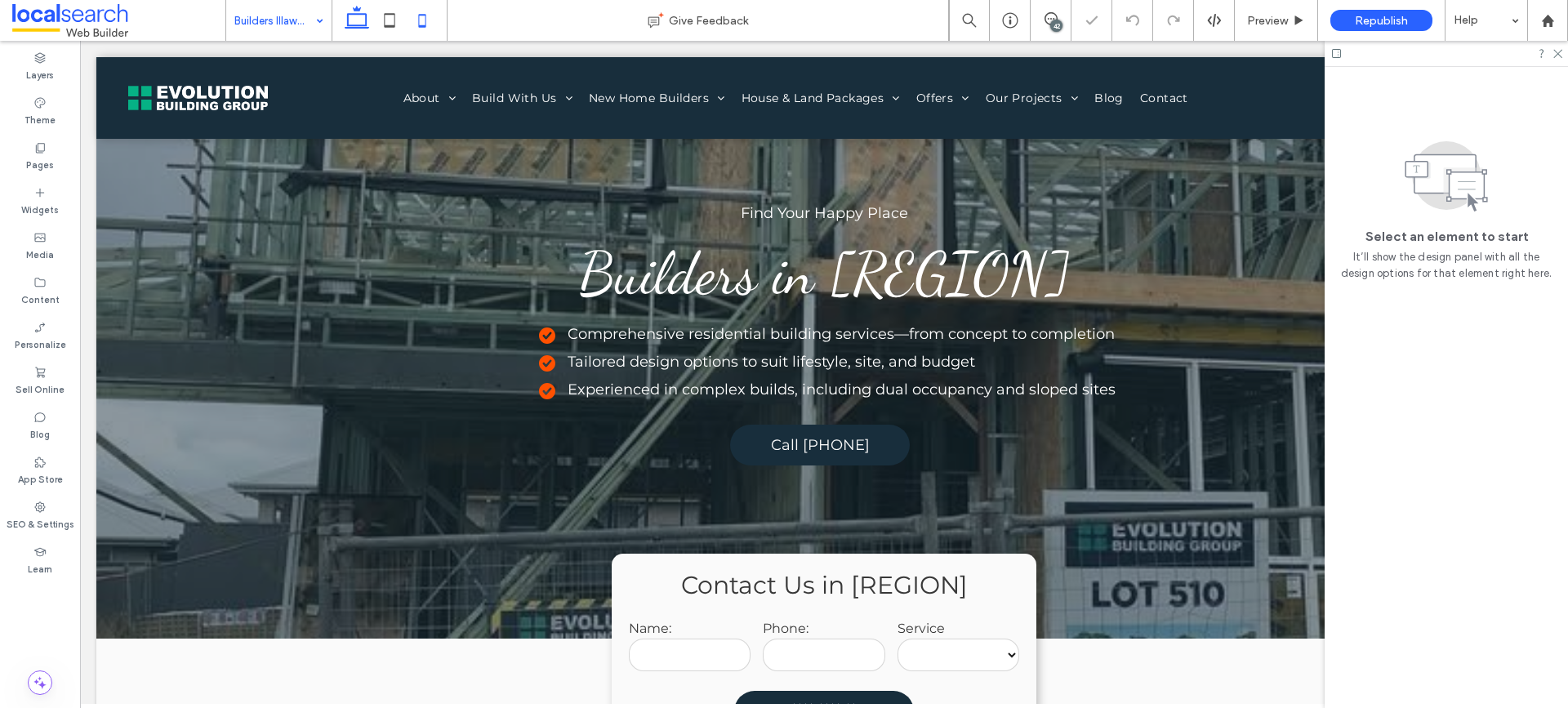 drag, startPoint x: 425, startPoint y: 35, endPoint x: 332, endPoint y: 14, distance: 95.34149 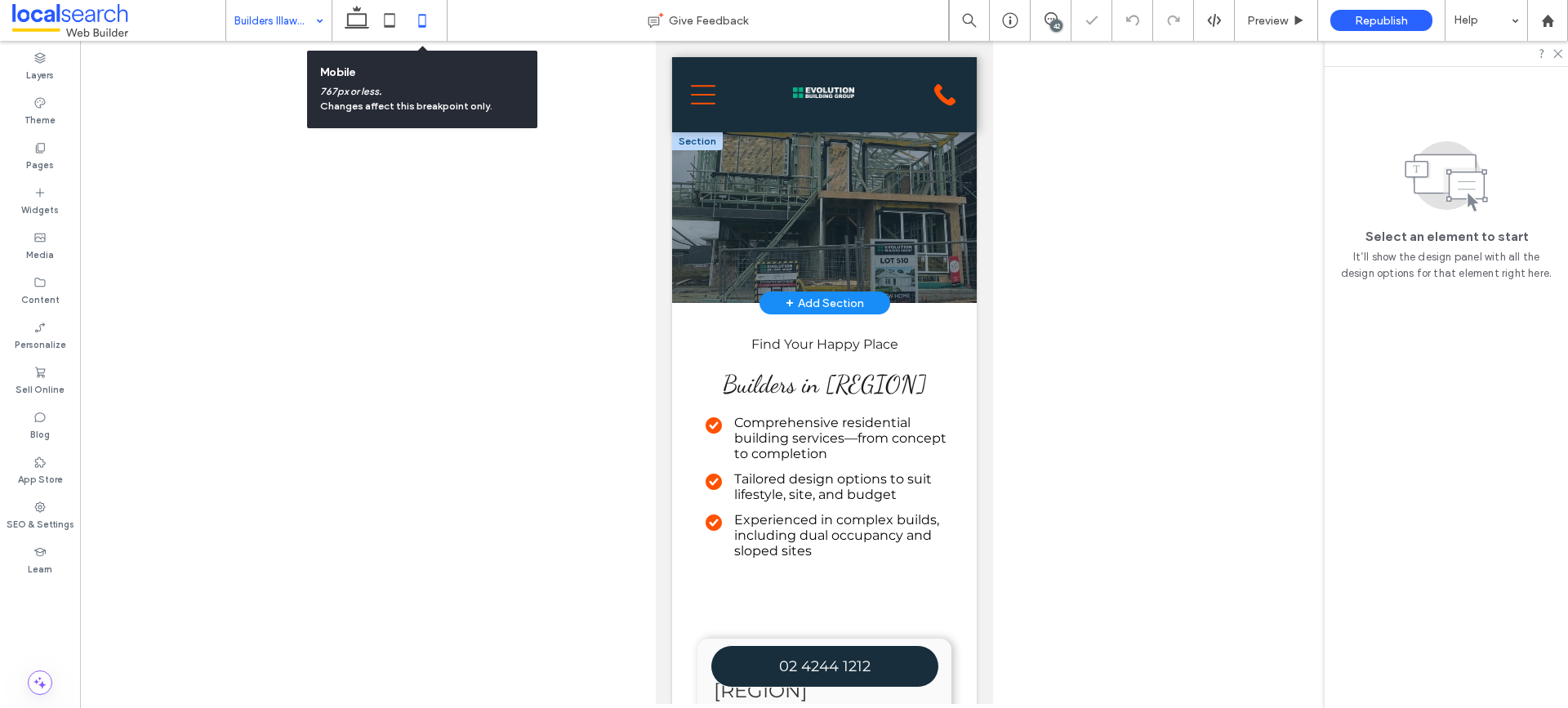 scroll, scrollTop: 0, scrollLeft: 0, axis: both 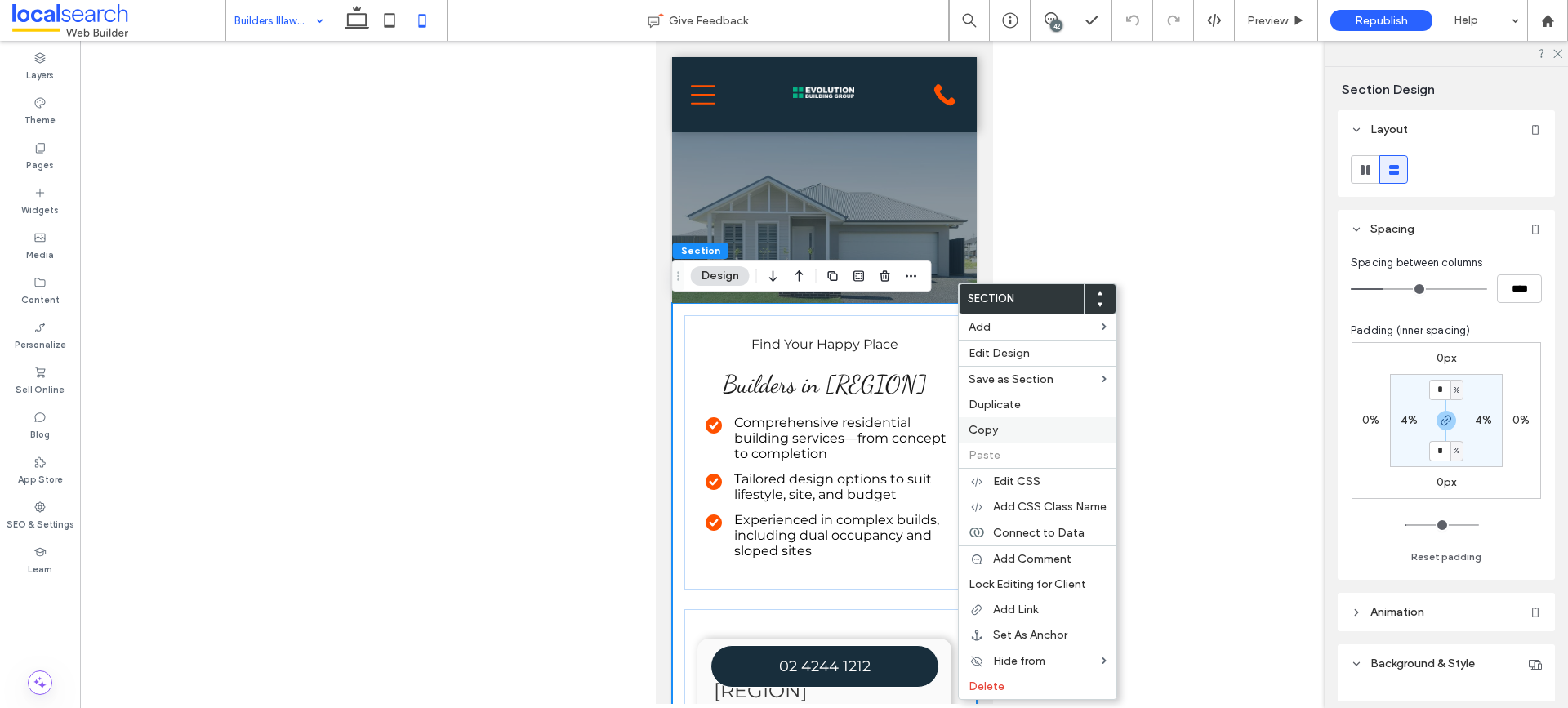 click on "Copy" at bounding box center (1037, 430) 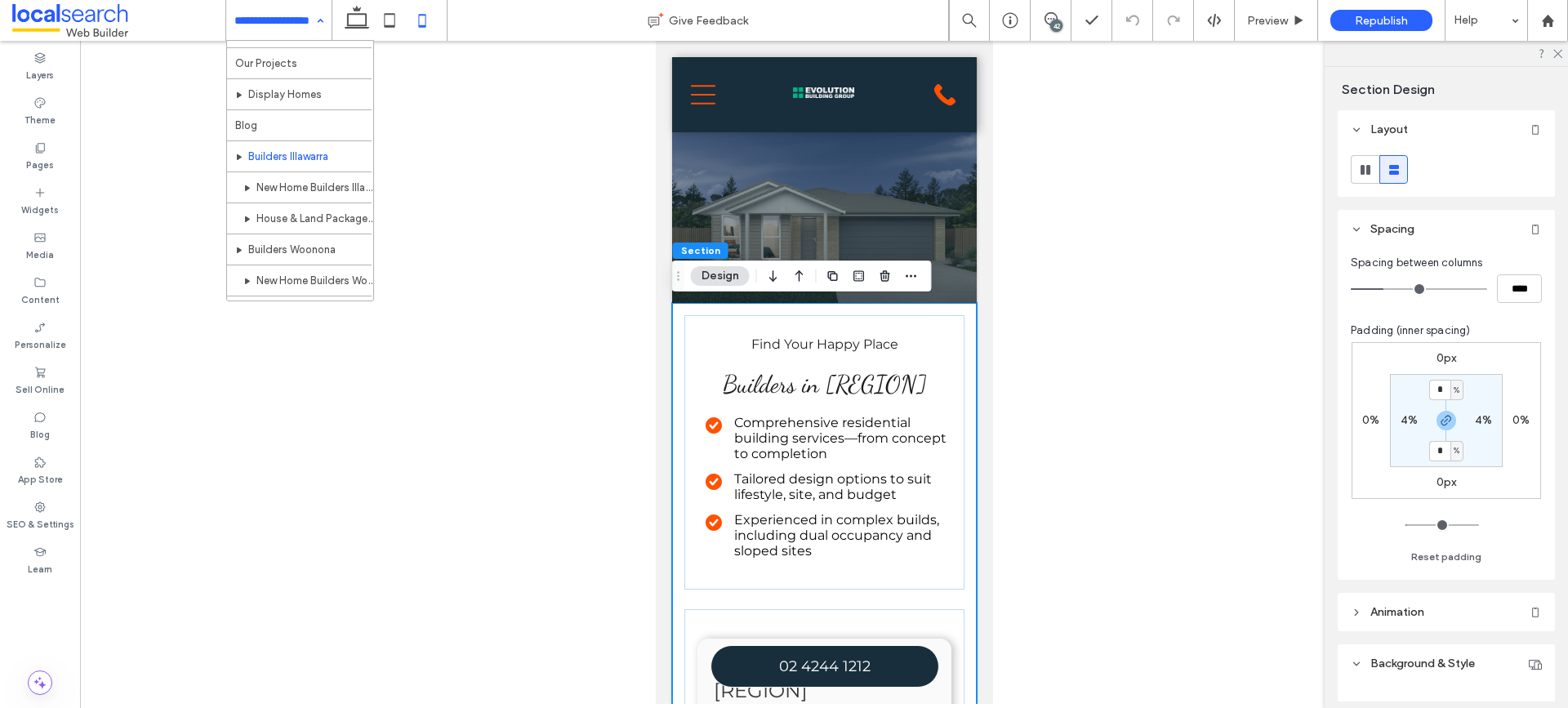 scroll, scrollTop: 490, scrollLeft: 0, axis: vertical 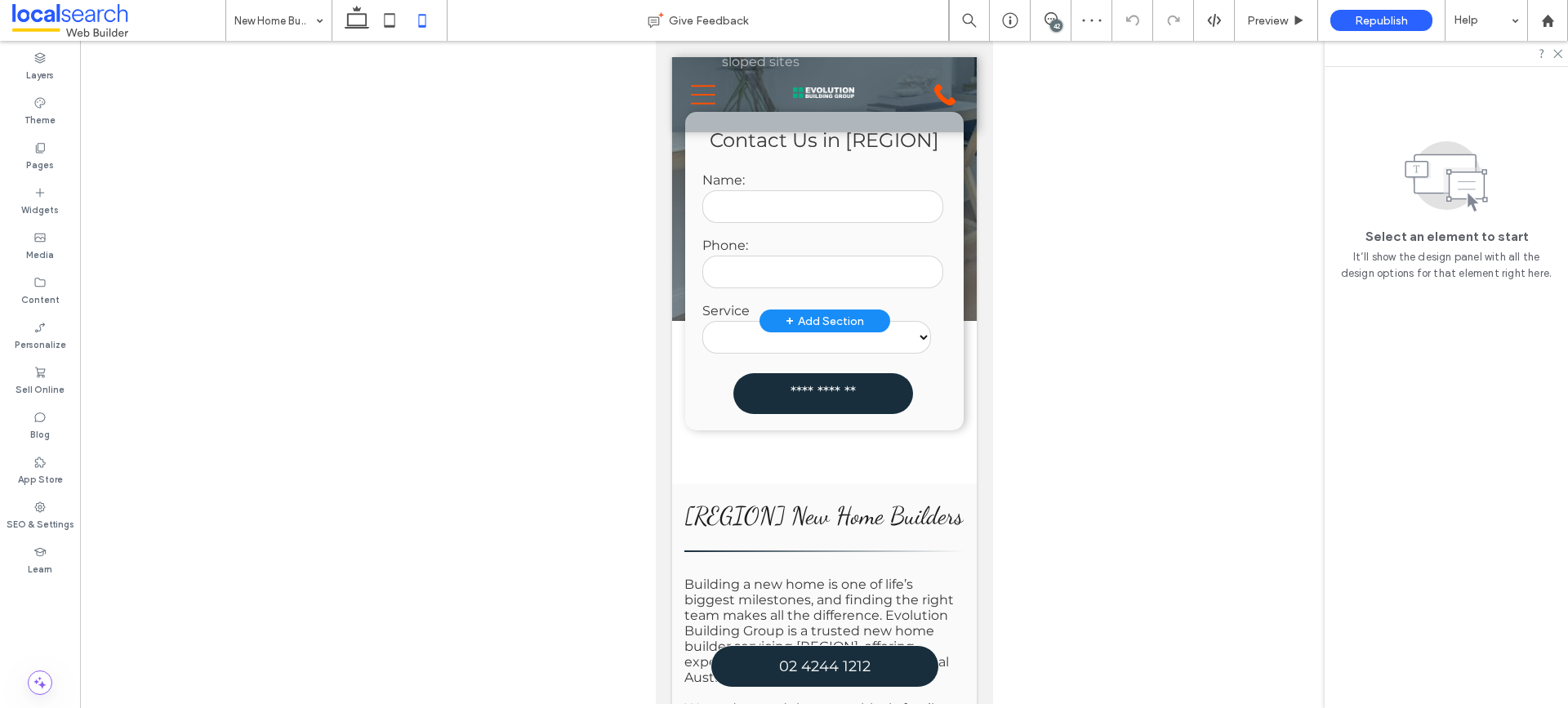 click at bounding box center (823, 63) 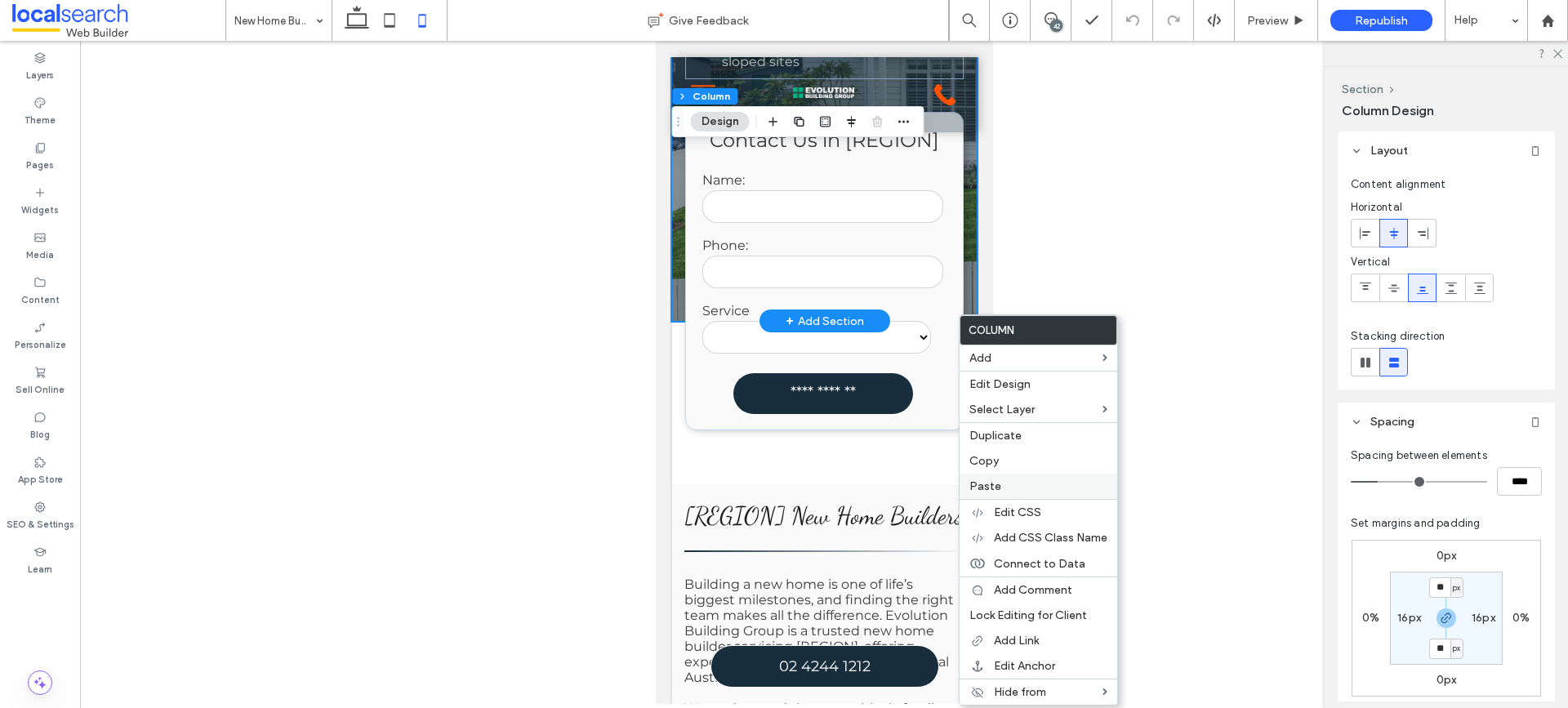 click on "Paste" at bounding box center (985, 486) 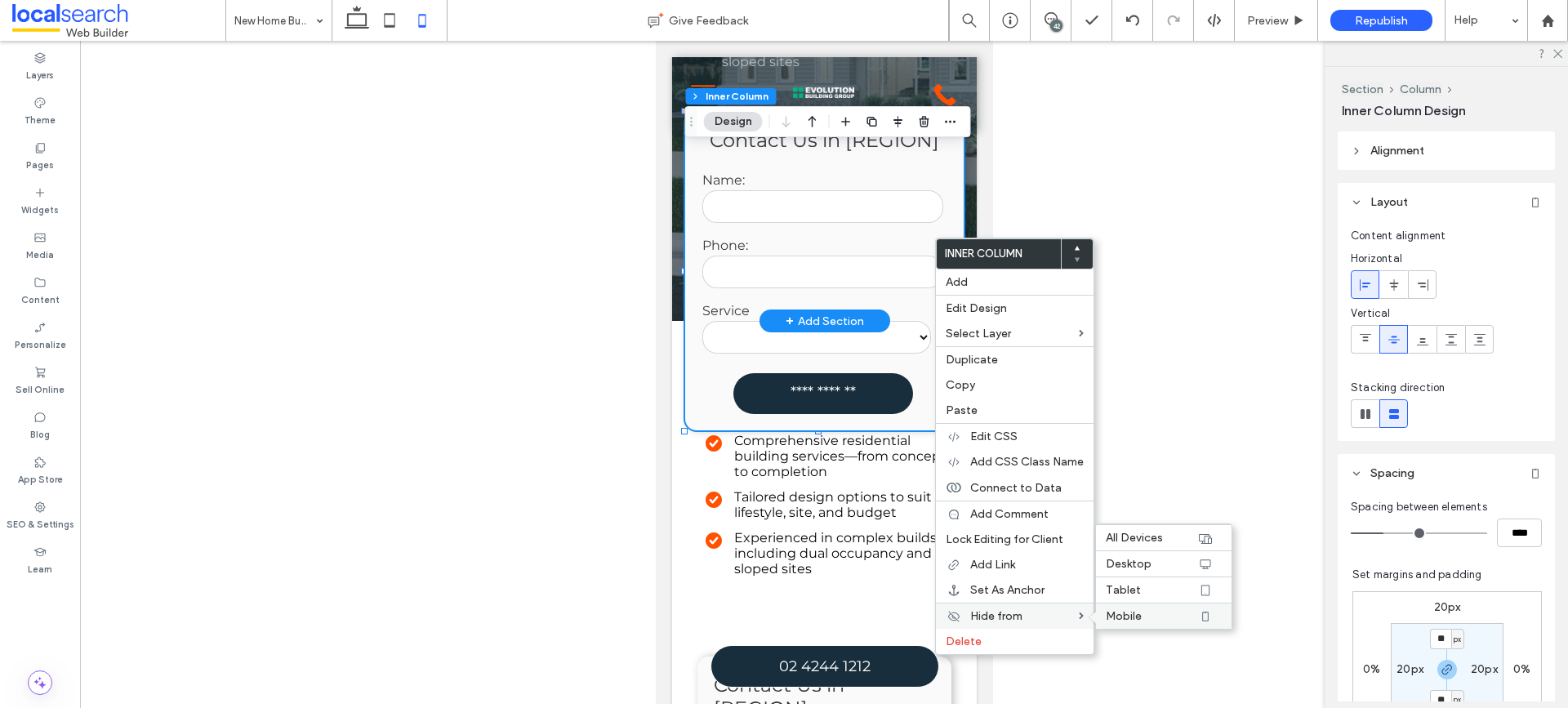 click on "Mobile" at bounding box center (1152, 616) 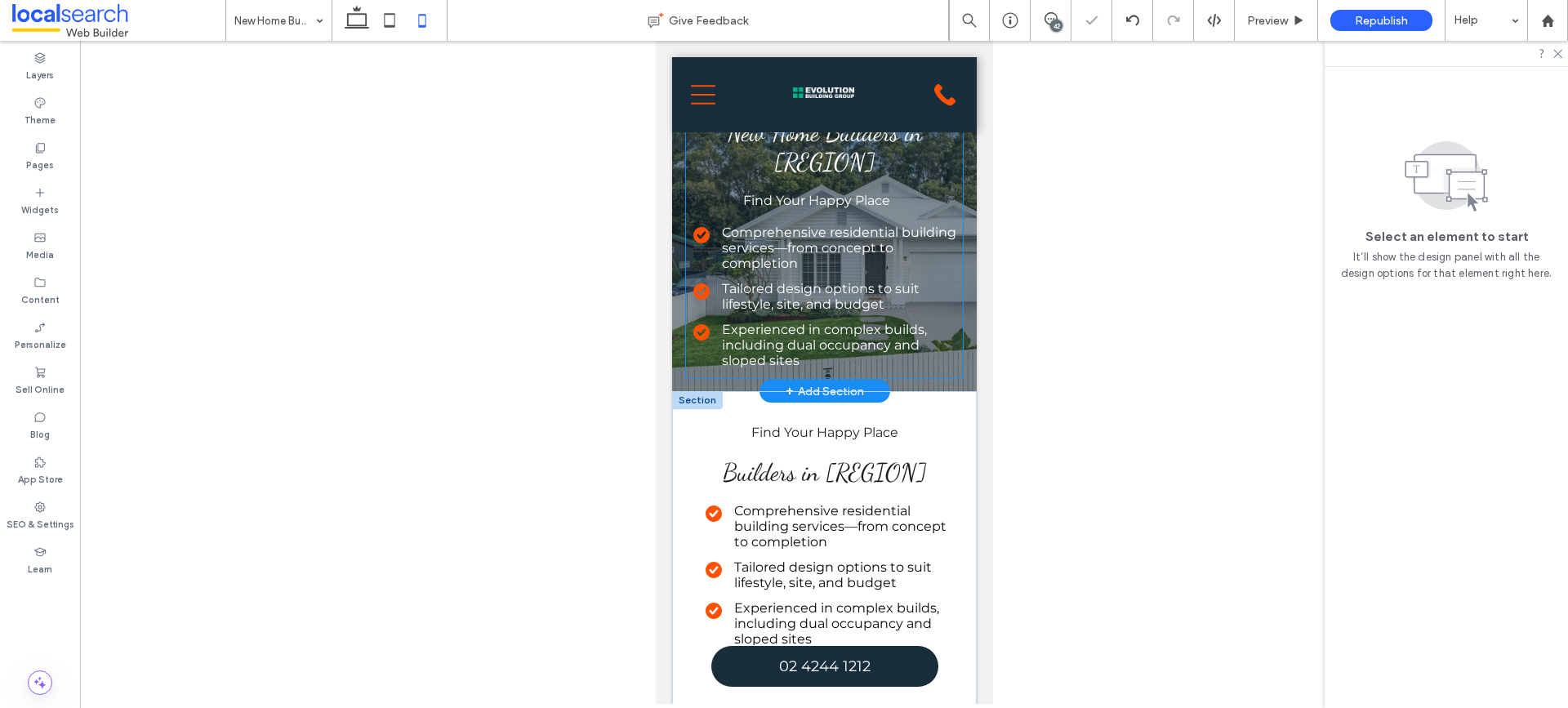 scroll, scrollTop: 0, scrollLeft: 0, axis: both 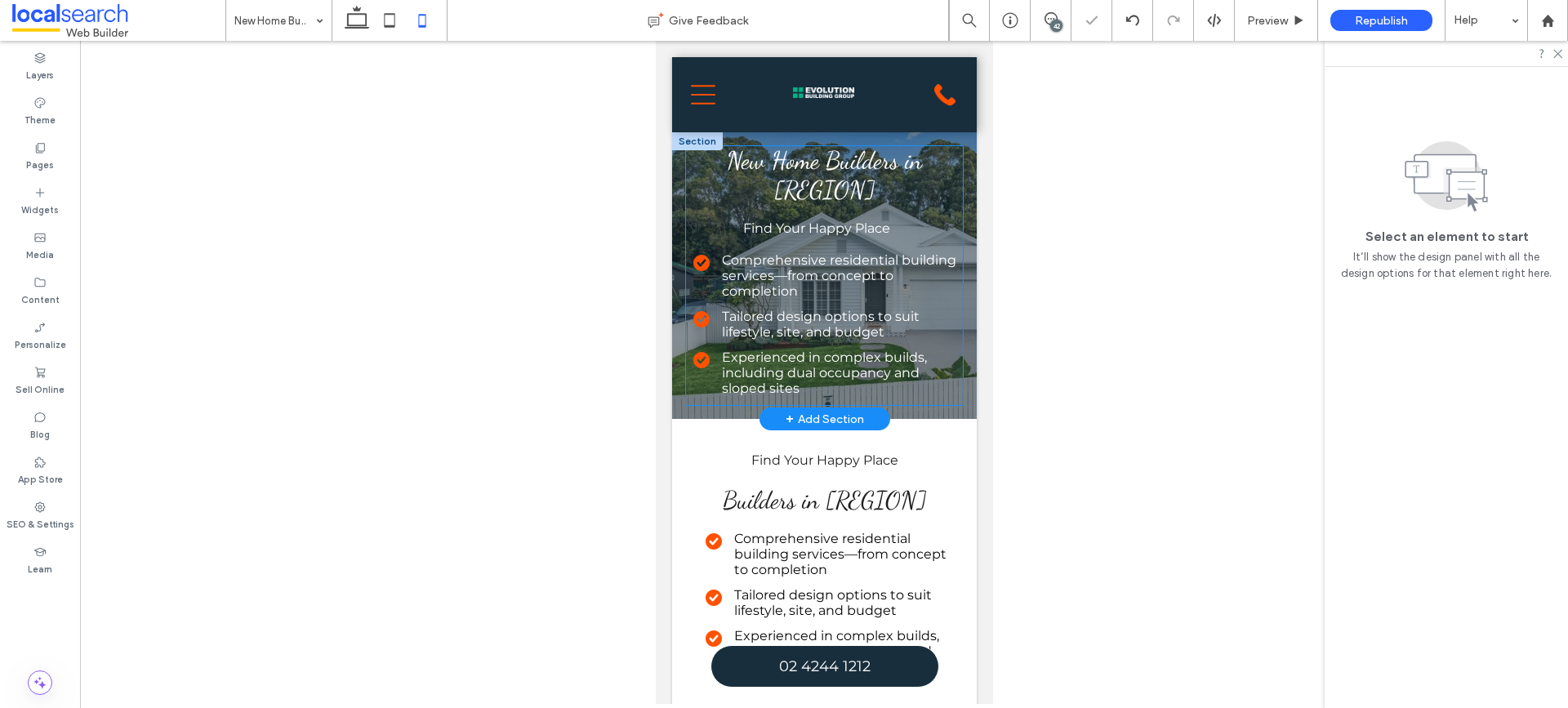 click on "New Home Builders in [REGION]" at bounding box center [823, 175] 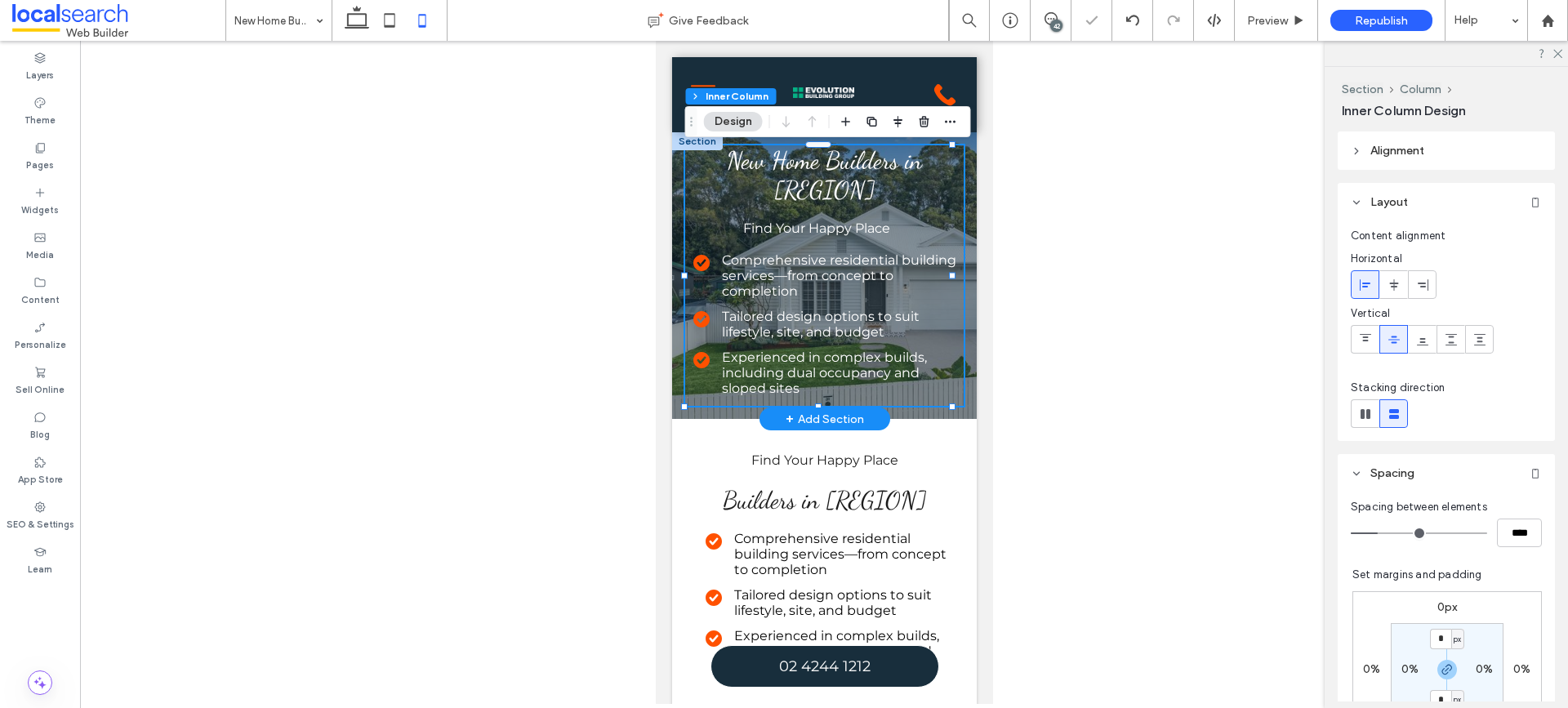 click on "New Home Builders in [REGION]" at bounding box center (823, 175) 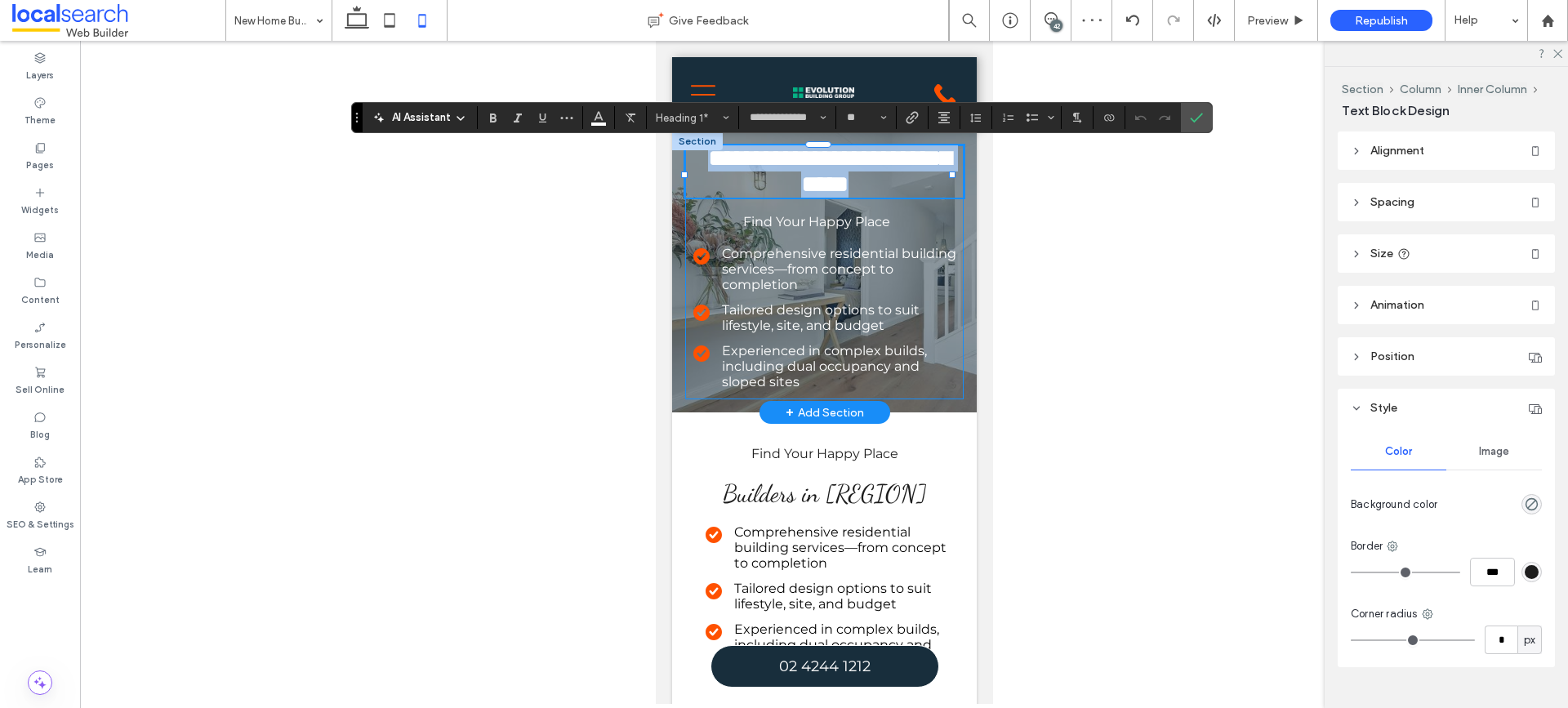 click on "**********" at bounding box center [829, 171] 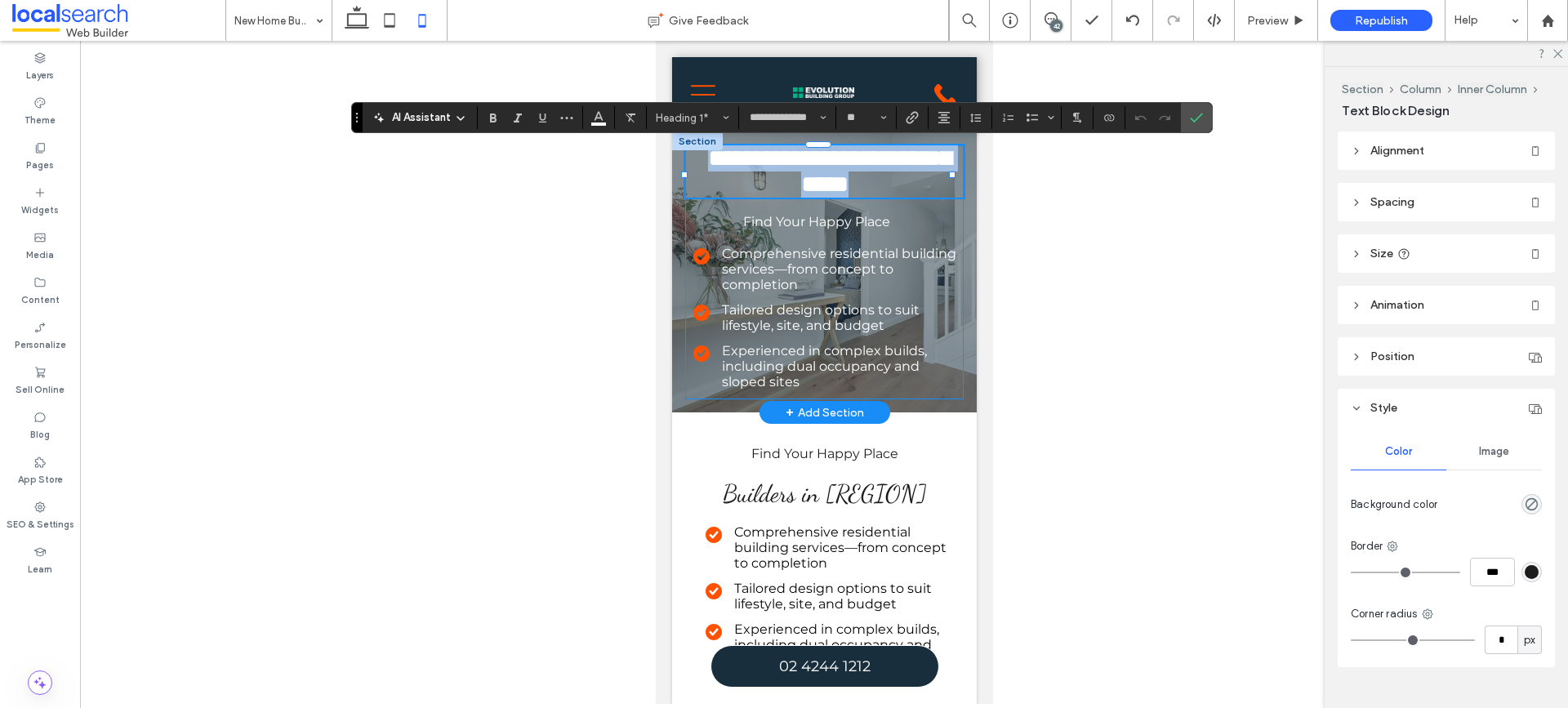 drag, startPoint x: 876, startPoint y: 194, endPoint x: 724, endPoint y: 163, distance: 155.12898 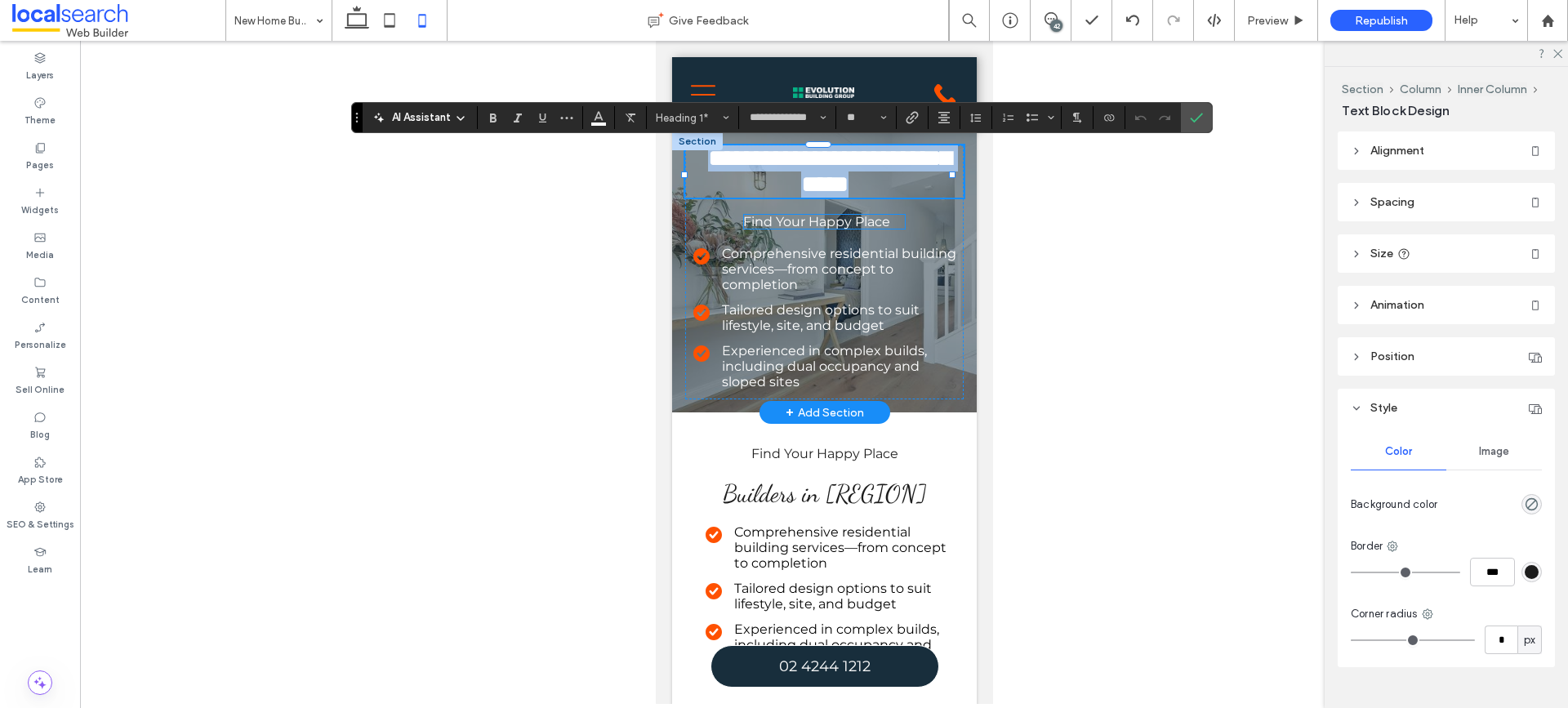 copy on "**********" 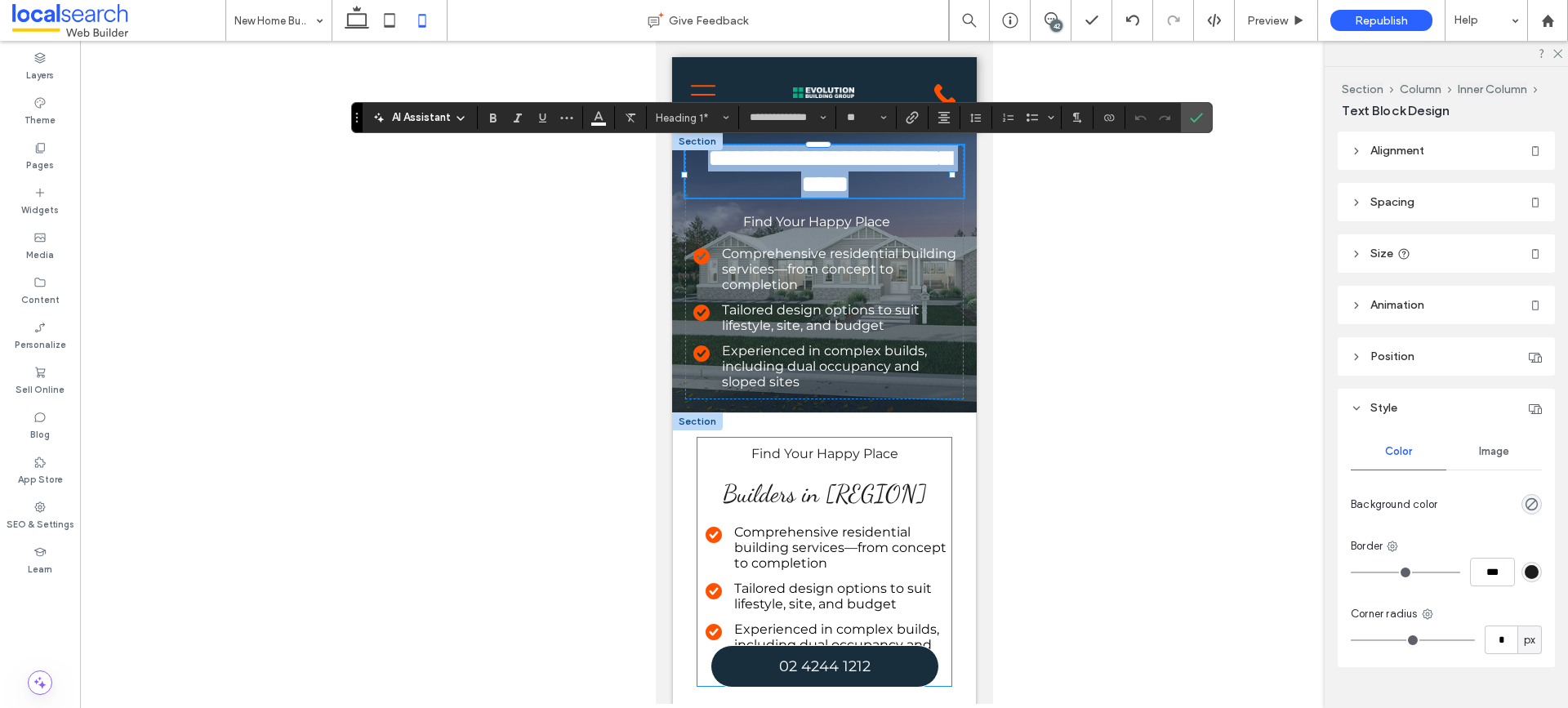click on "Builders in [REGION]" at bounding box center (823, 493) 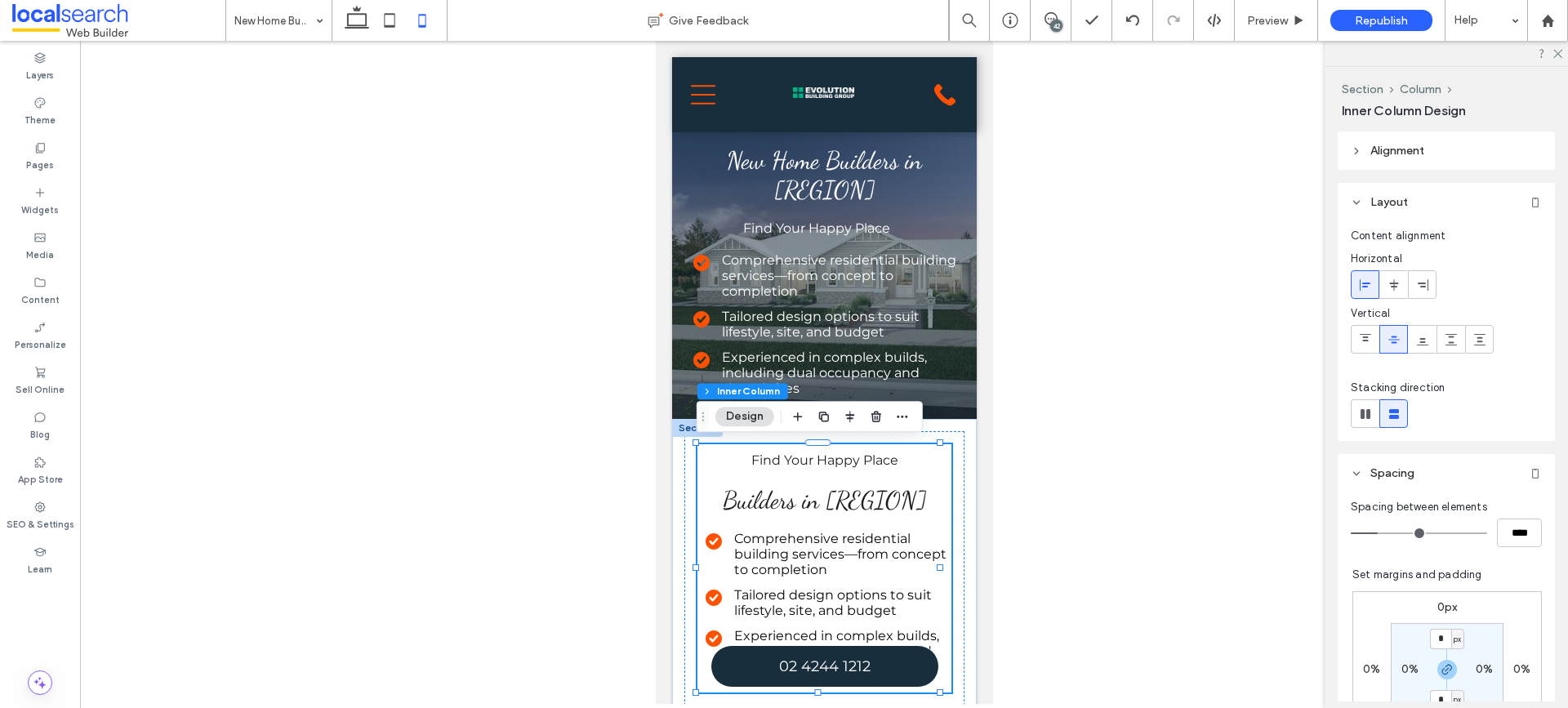 click on "Builders in [REGION]" at bounding box center (823, 500) 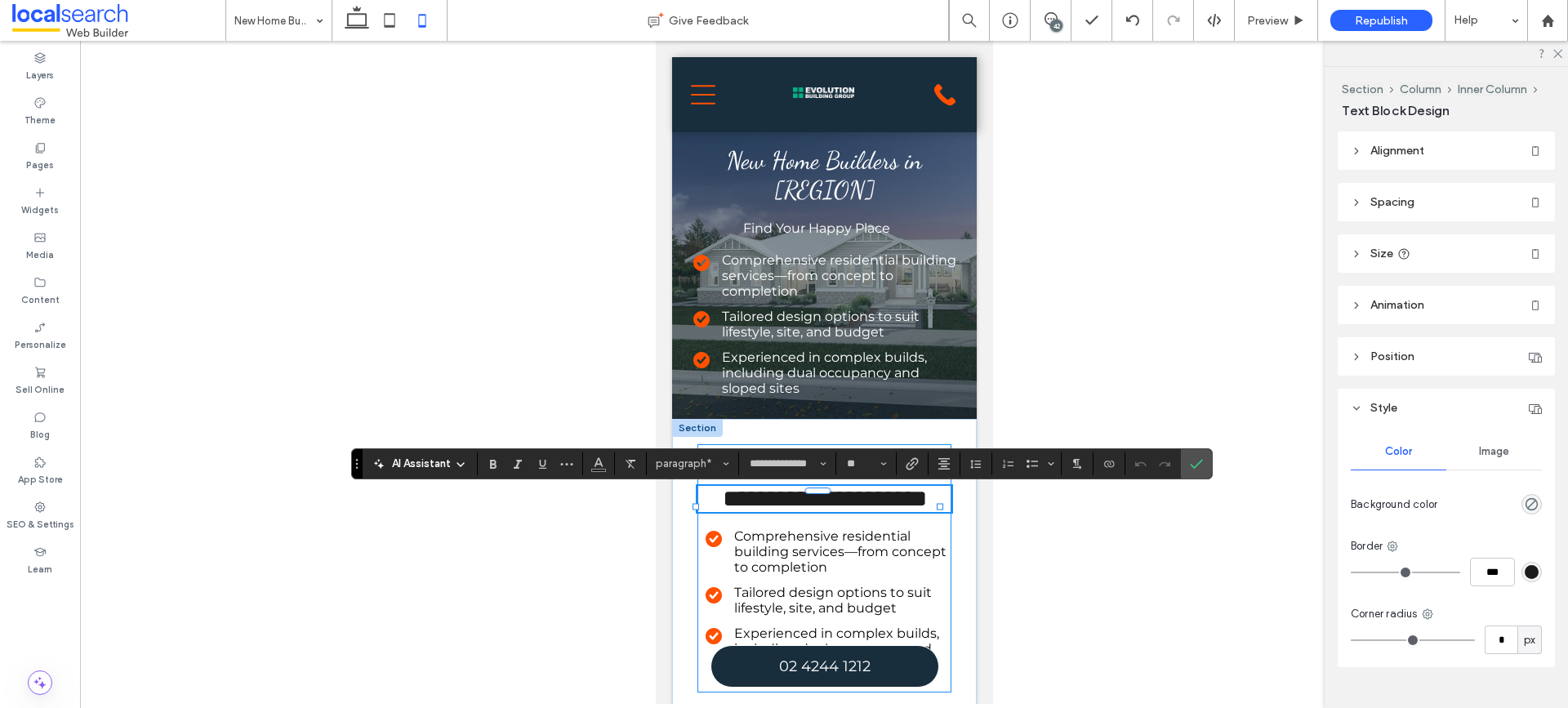 click on "**********" at bounding box center (824, 498) 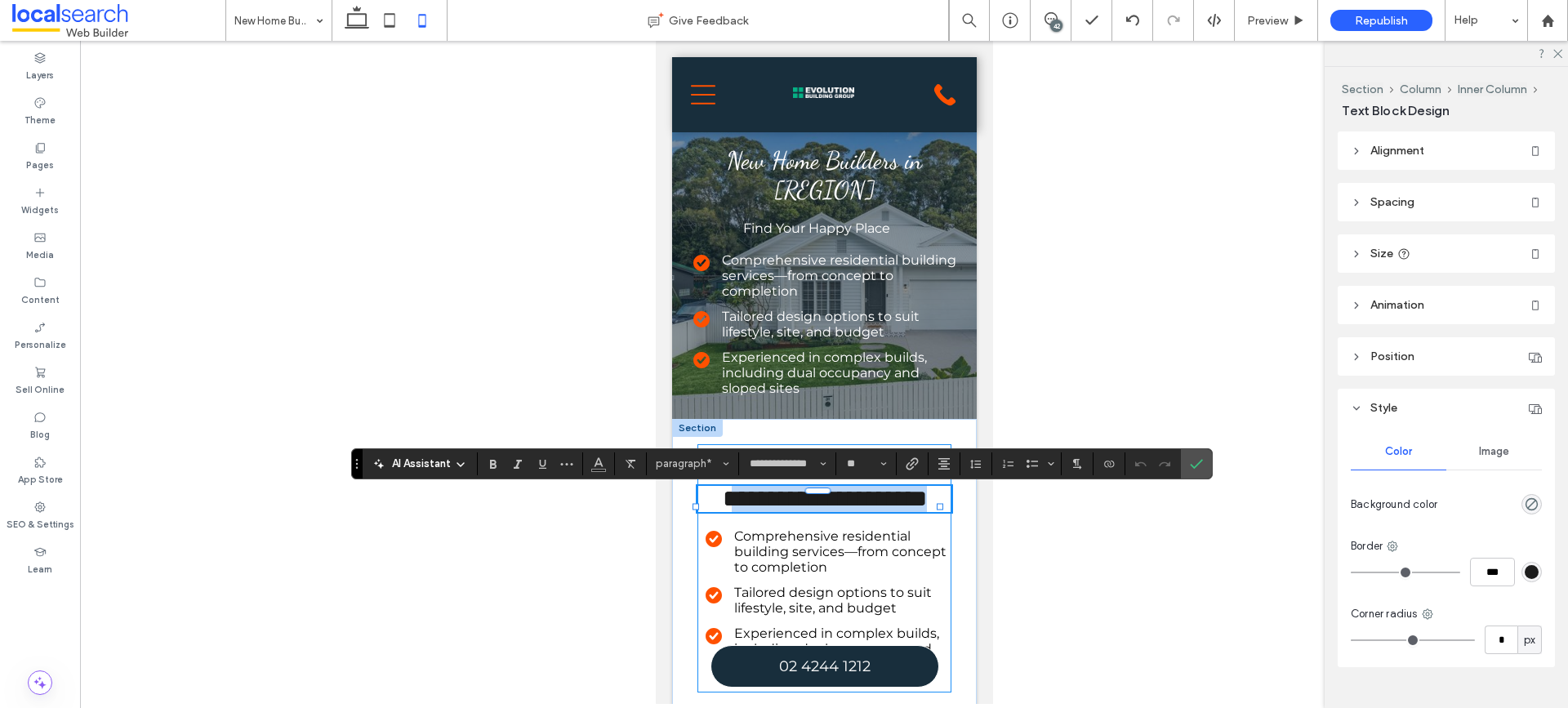 drag, startPoint x: 920, startPoint y: 515, endPoint x: 740, endPoint y: 508, distance: 180.13606 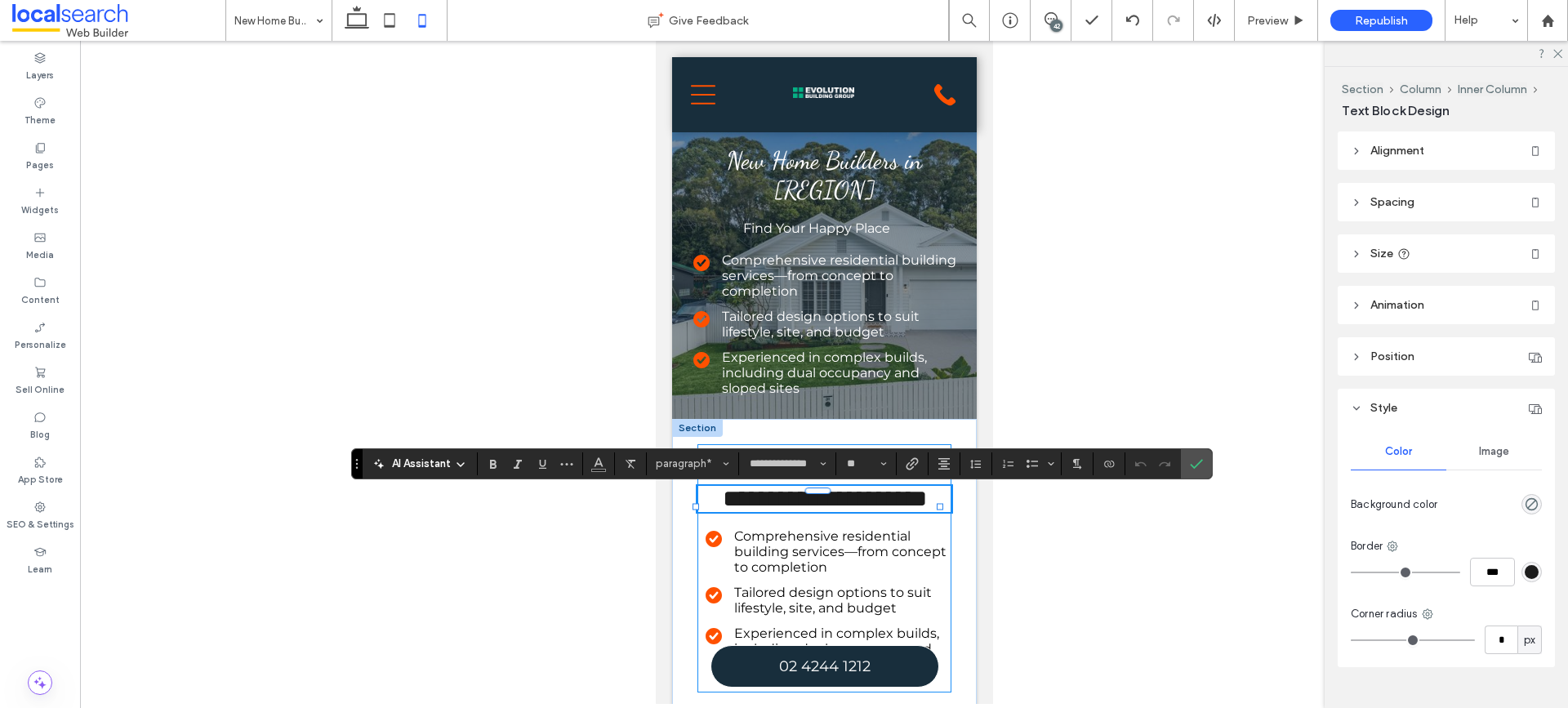 type on "**********" 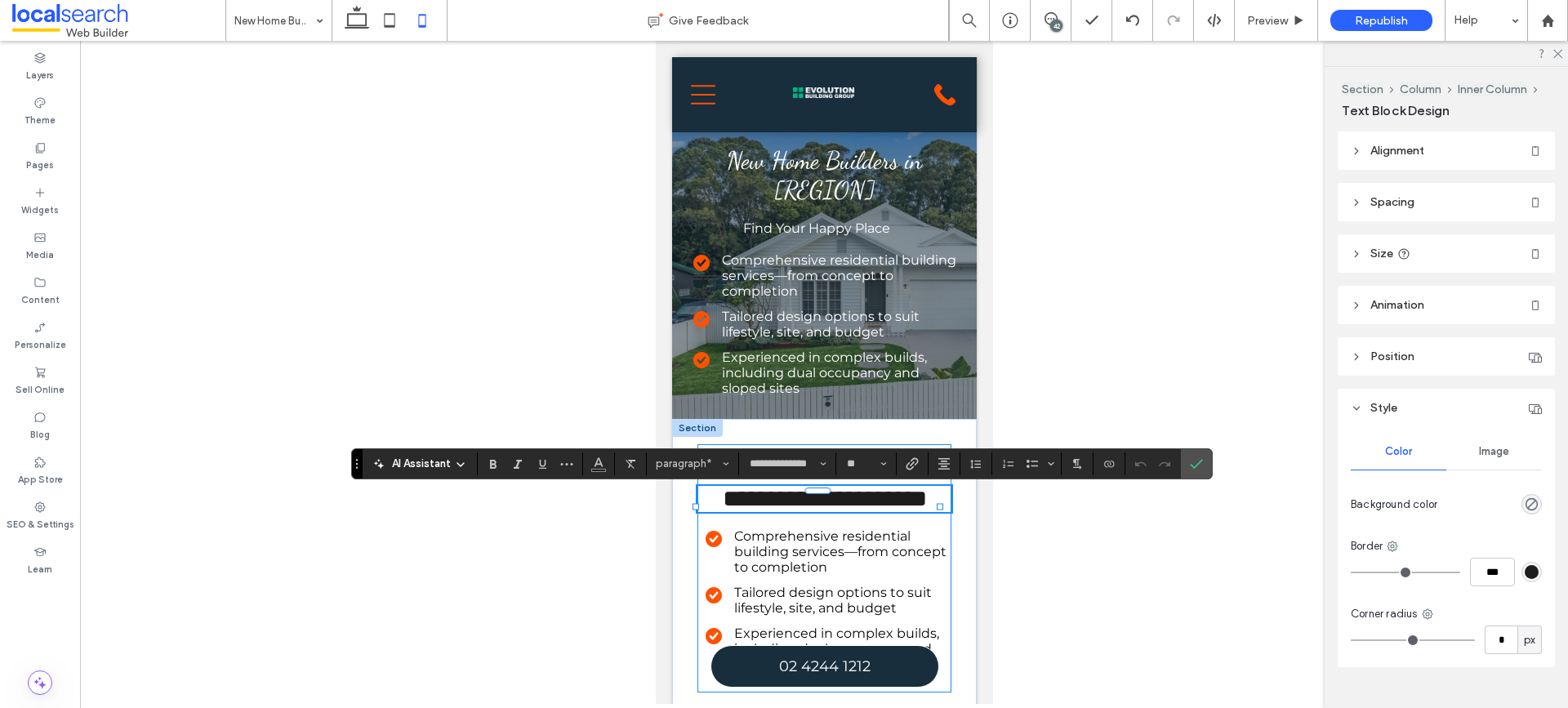 type on "**" 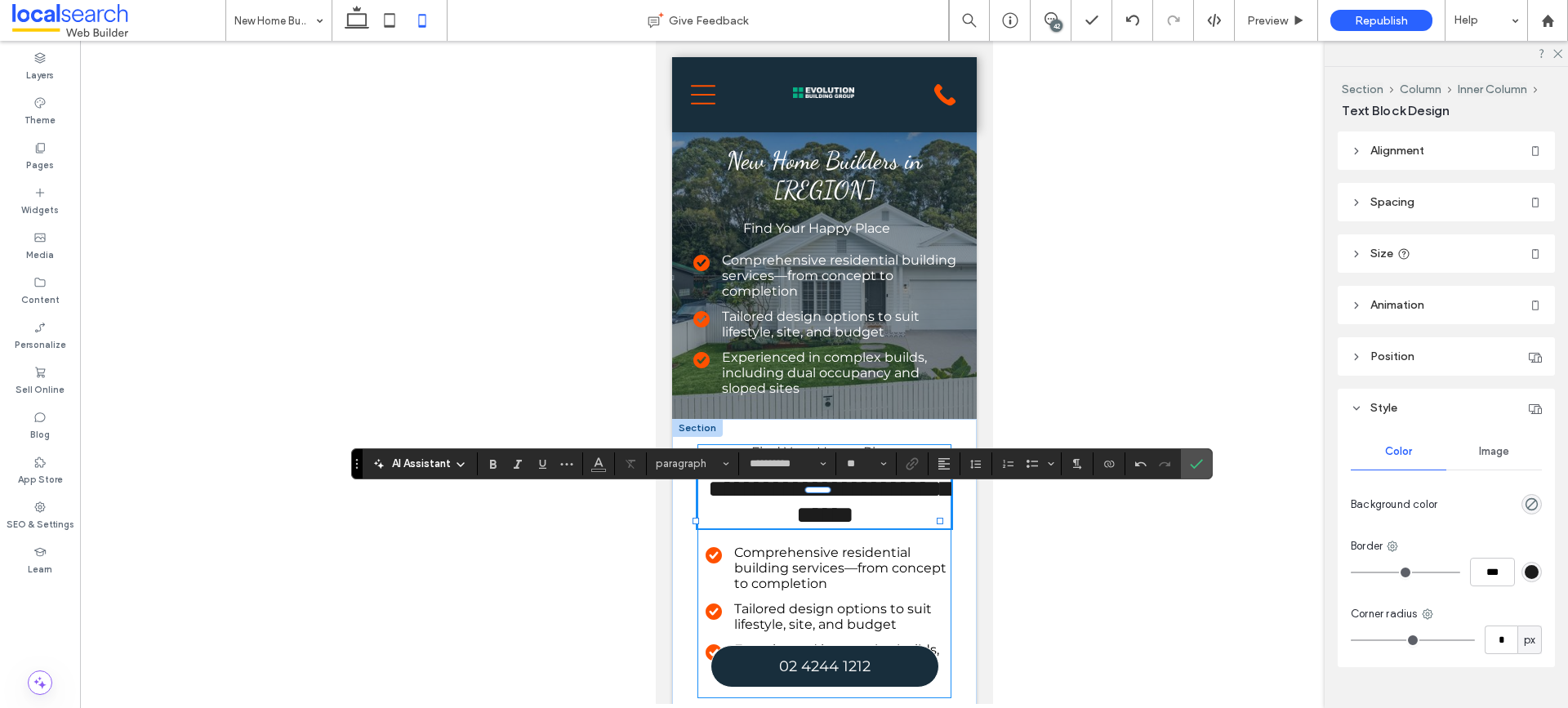 type on "**********" 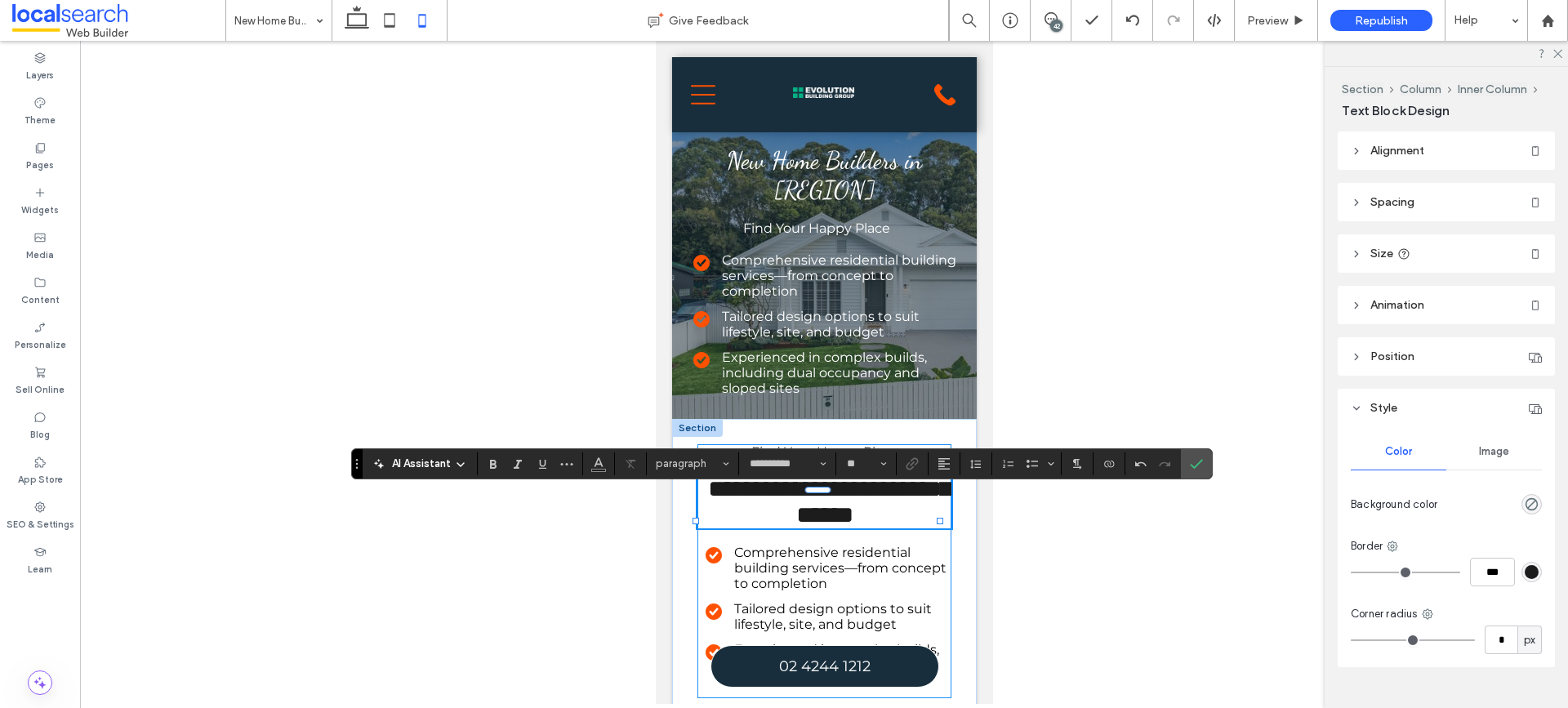 type on "**" 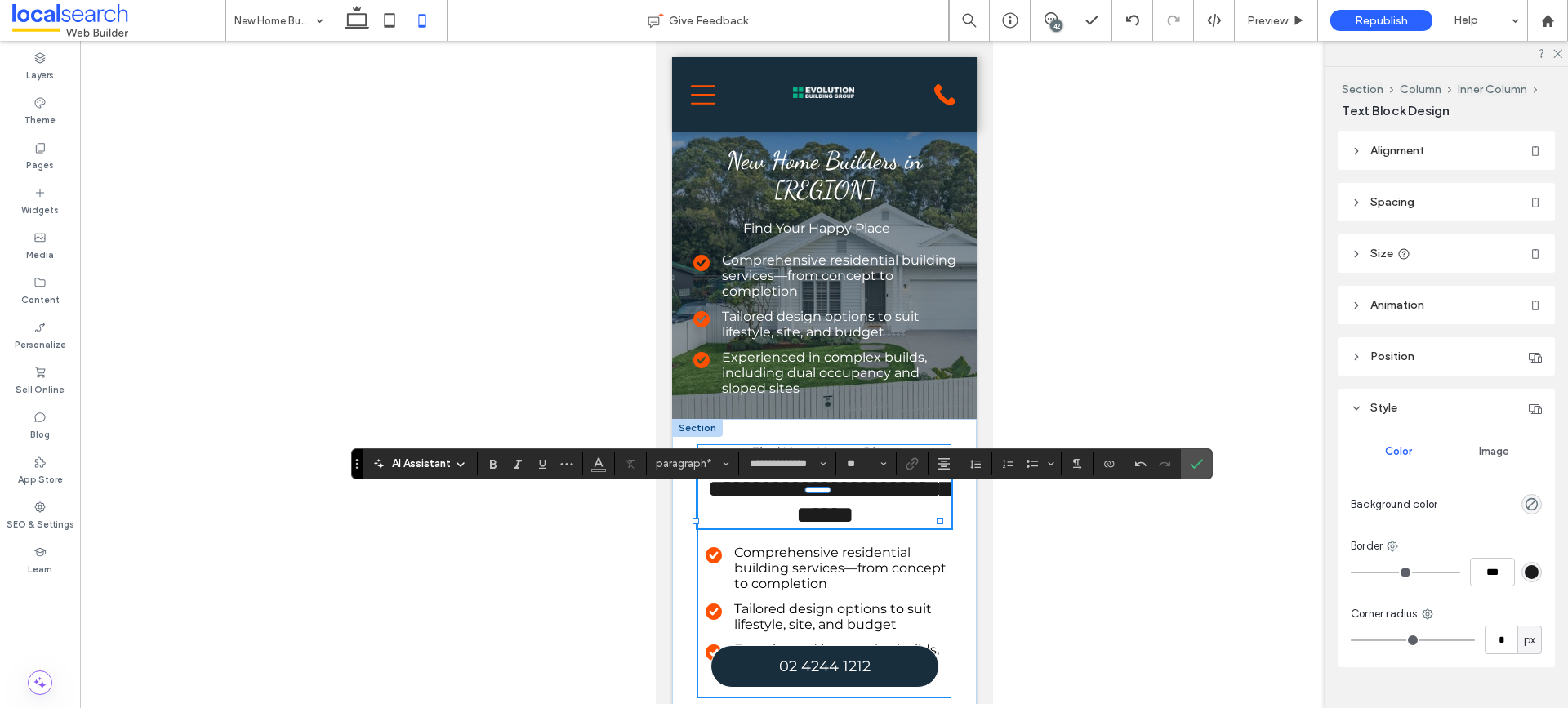 click on "**********" at bounding box center (829, 501) 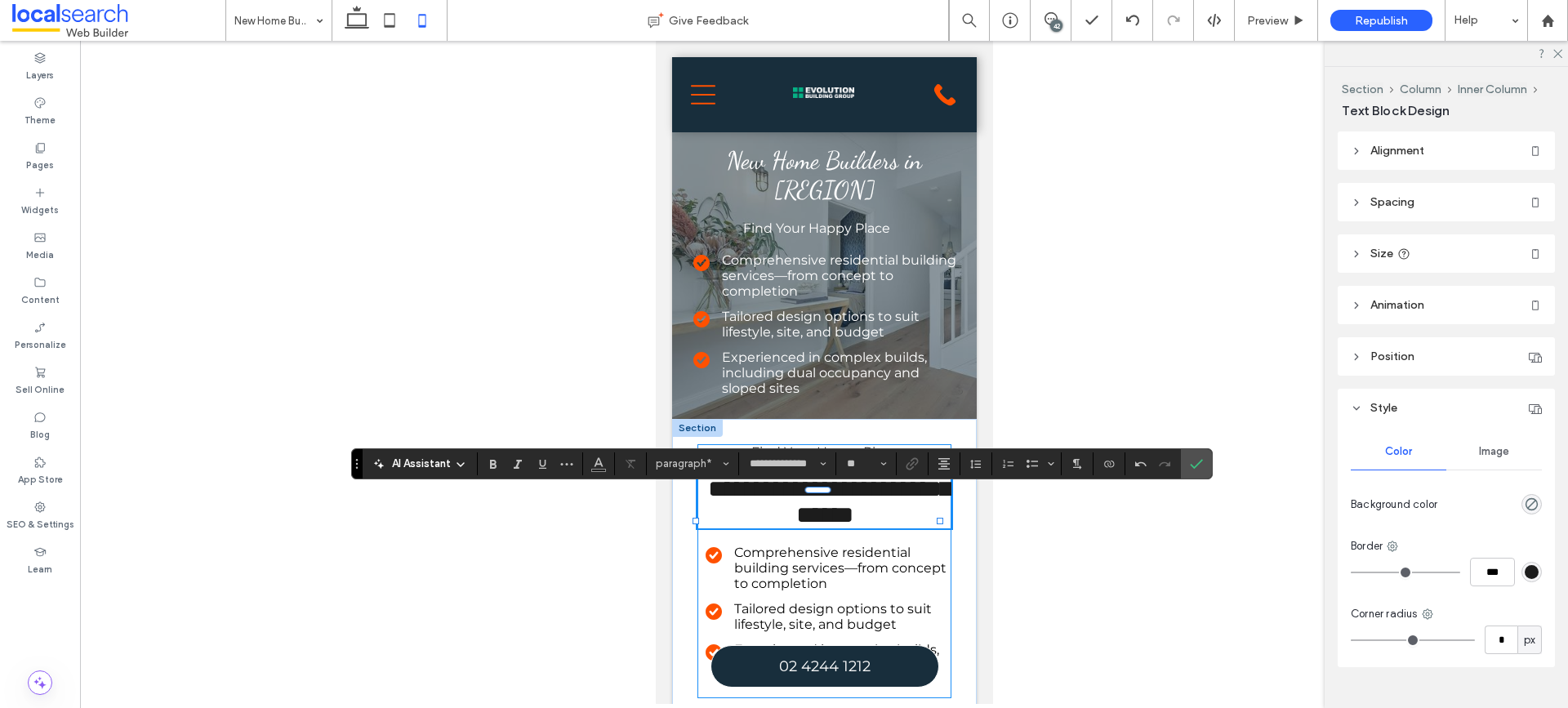 click on "**********" at bounding box center [829, 501] 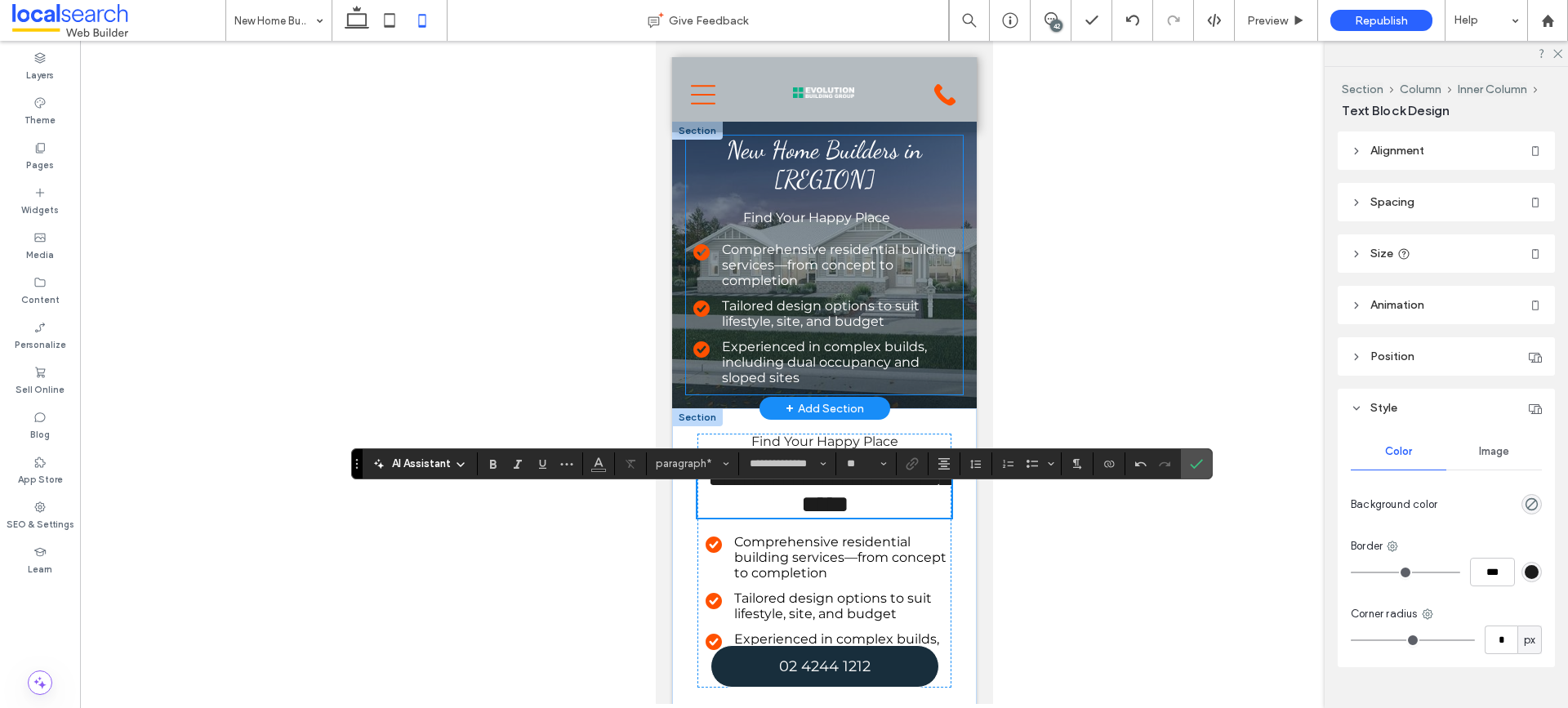 scroll, scrollTop: 0, scrollLeft: 0, axis: both 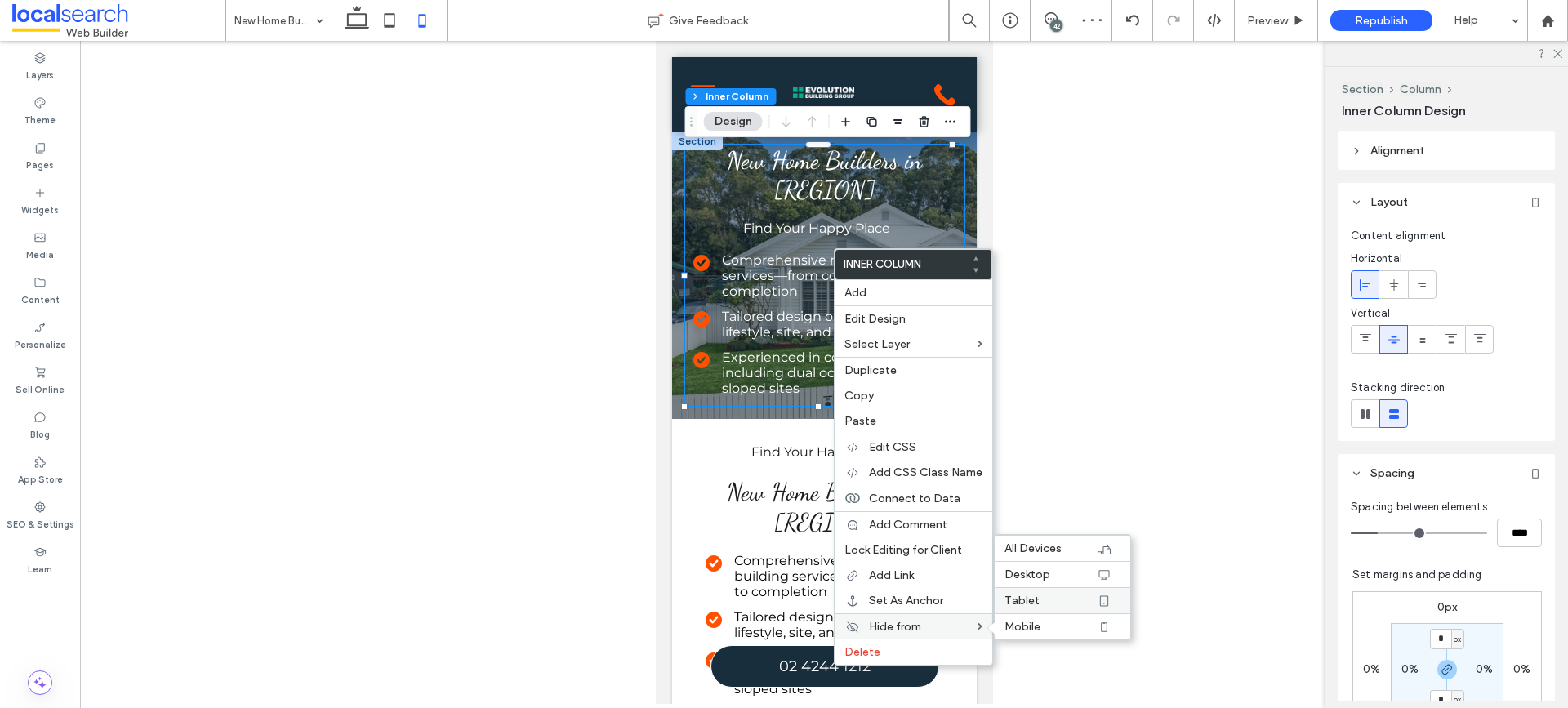 click on "Tablet" at bounding box center (1050, 600) 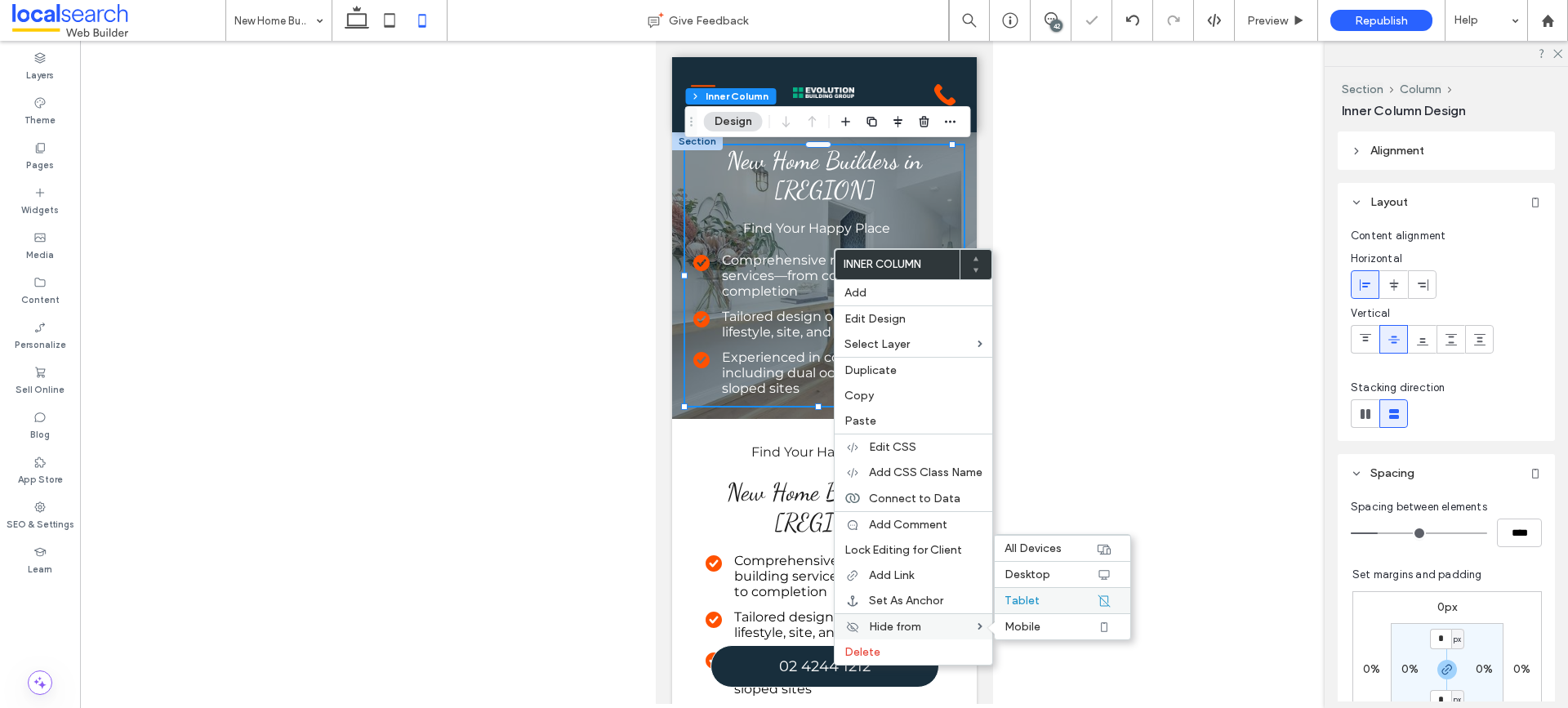 click on "Tablet" at bounding box center (1050, 600) 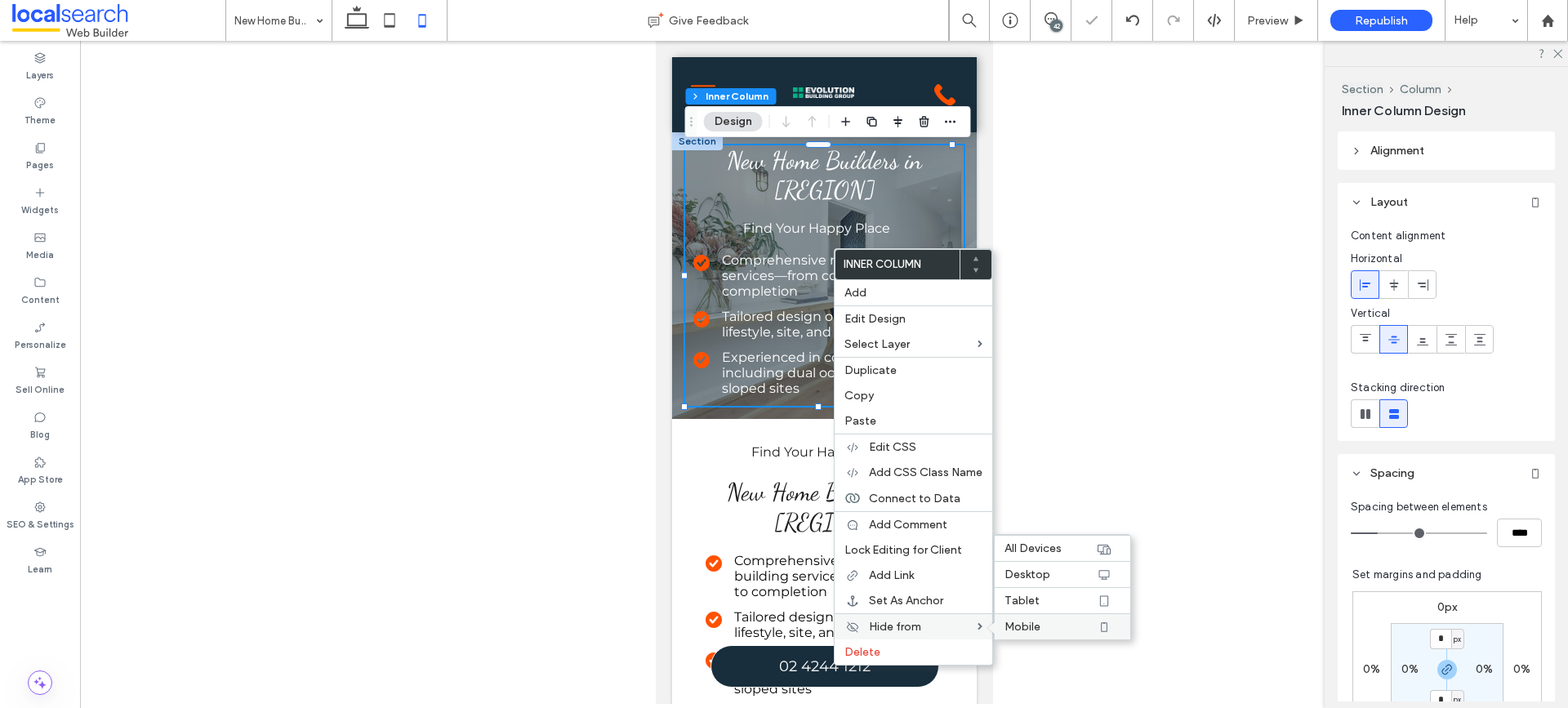 click on "Mobile" at bounding box center (1050, 626) 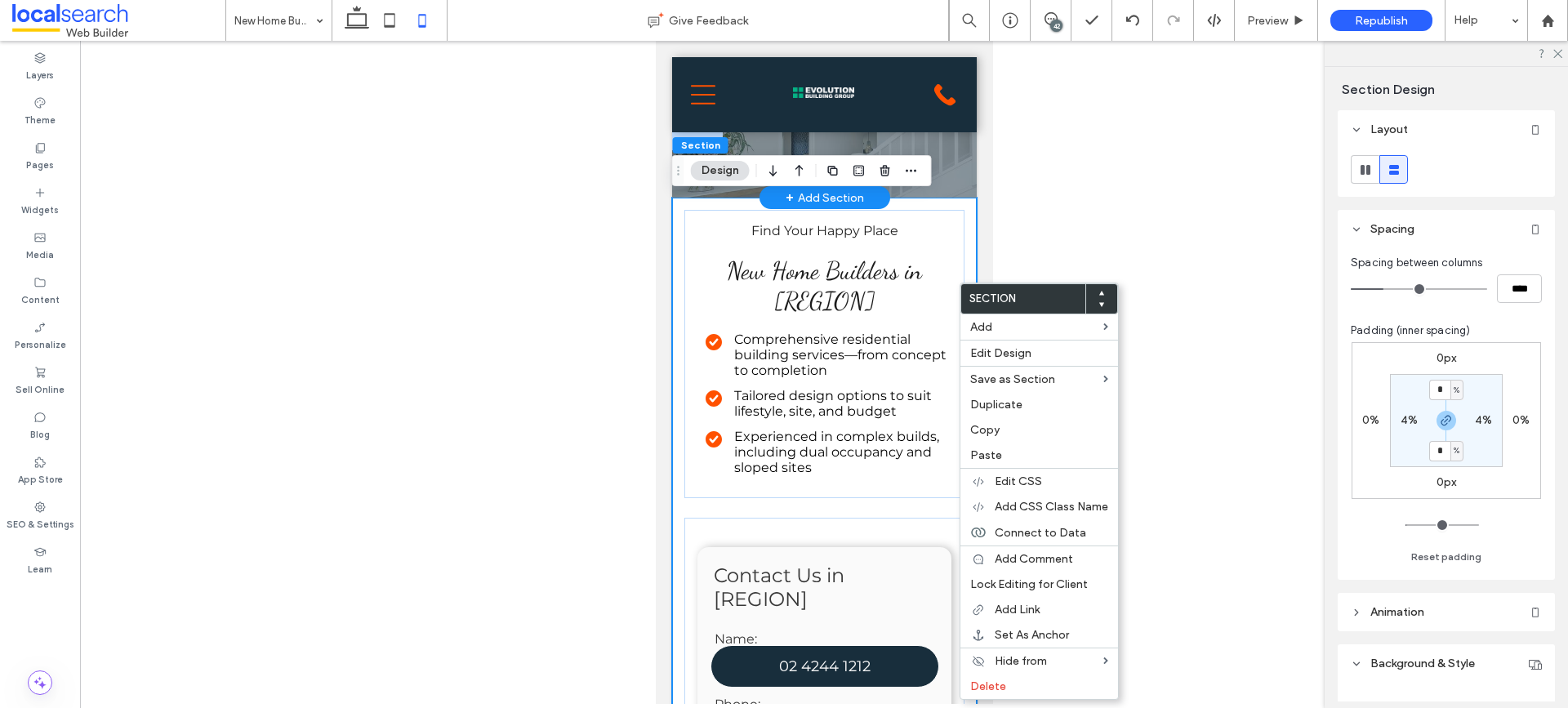 click at bounding box center (823, 165) 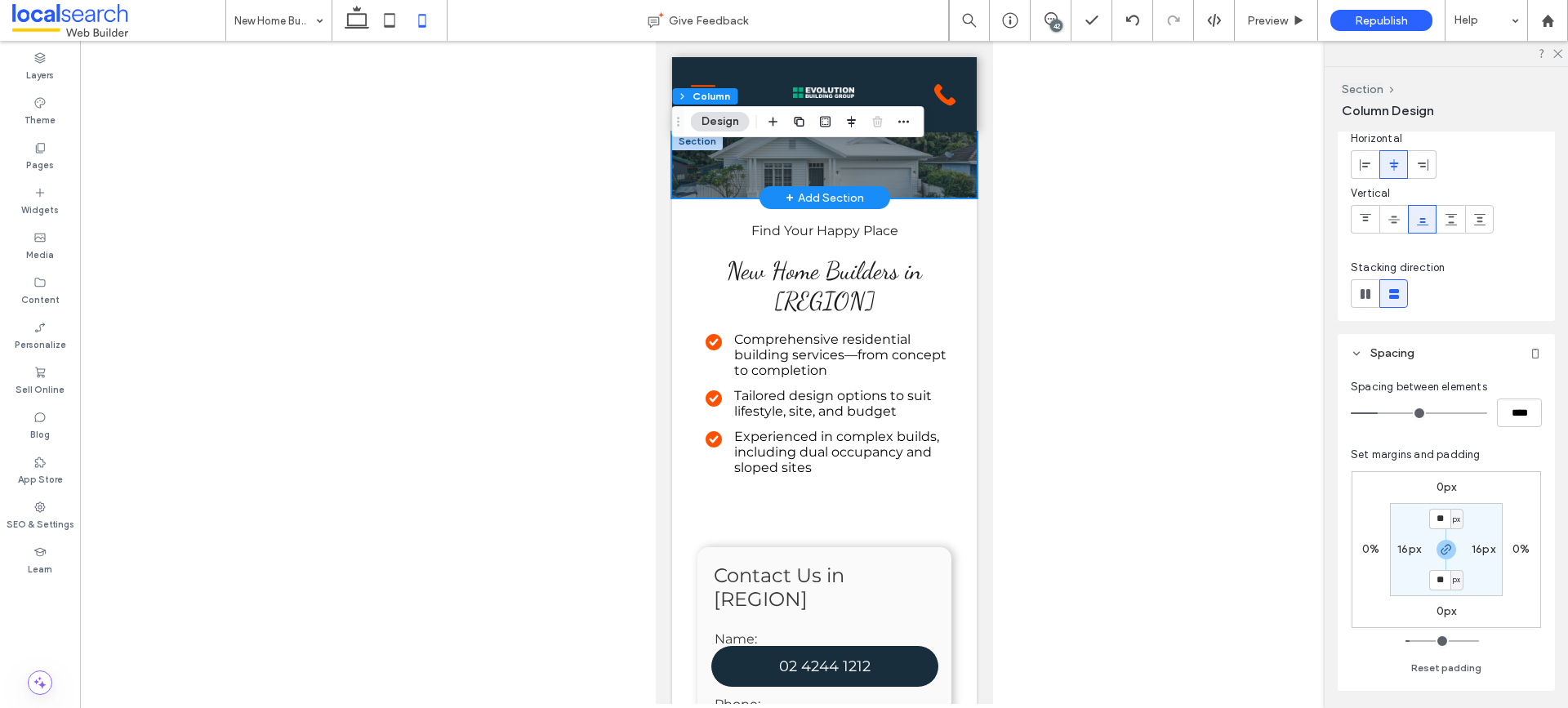 scroll, scrollTop: 163, scrollLeft: 0, axis: vertical 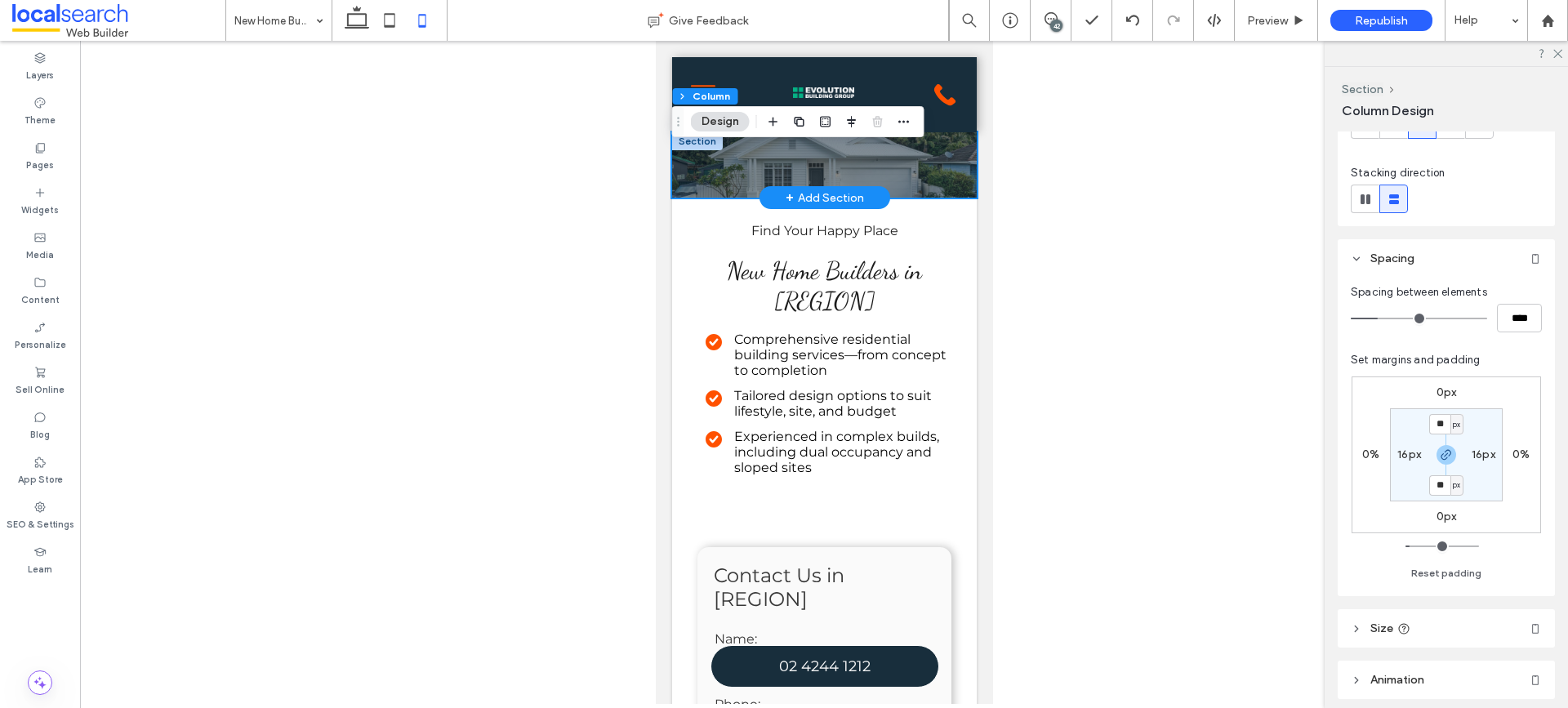 click on "0px" at bounding box center [1446, 392] 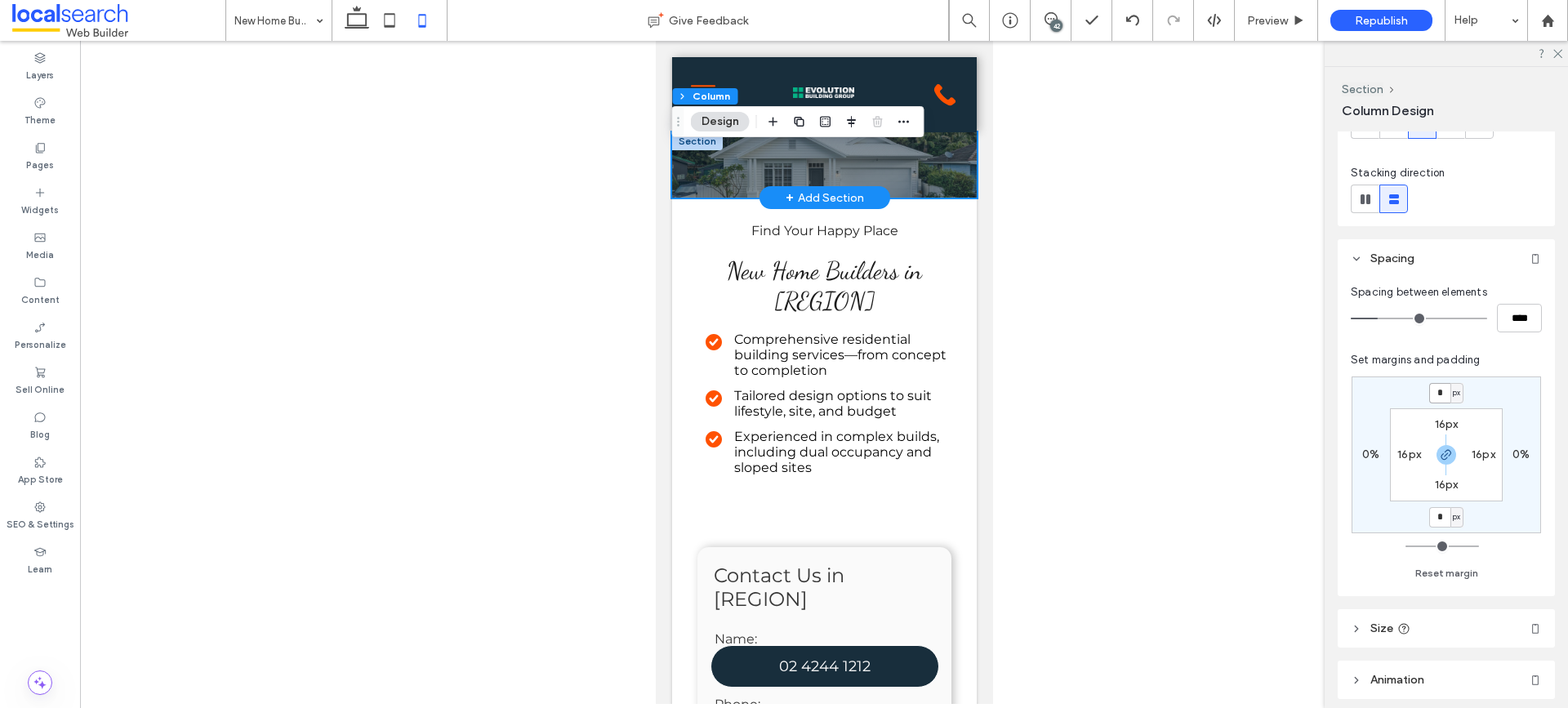 click on "*" at bounding box center [1440, 393] 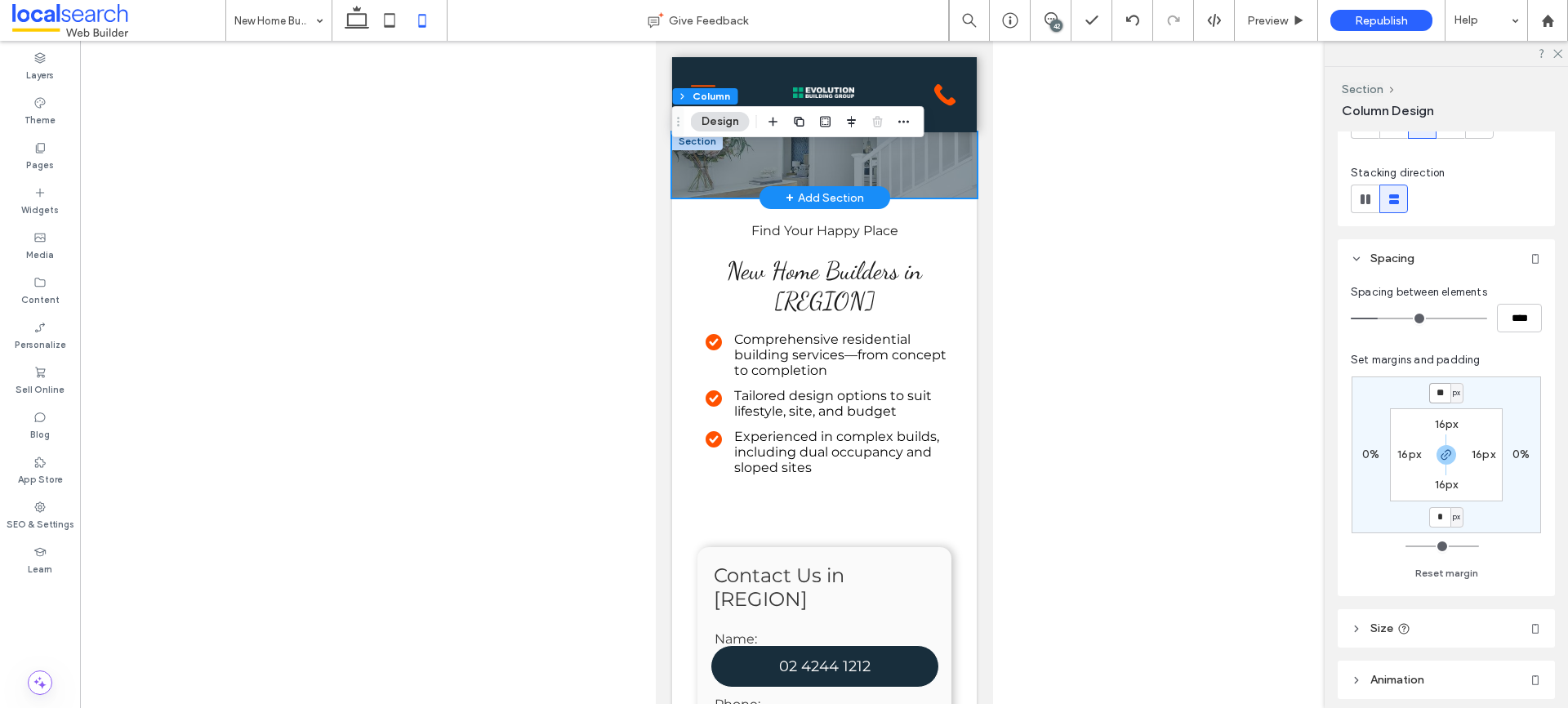 type on "**" 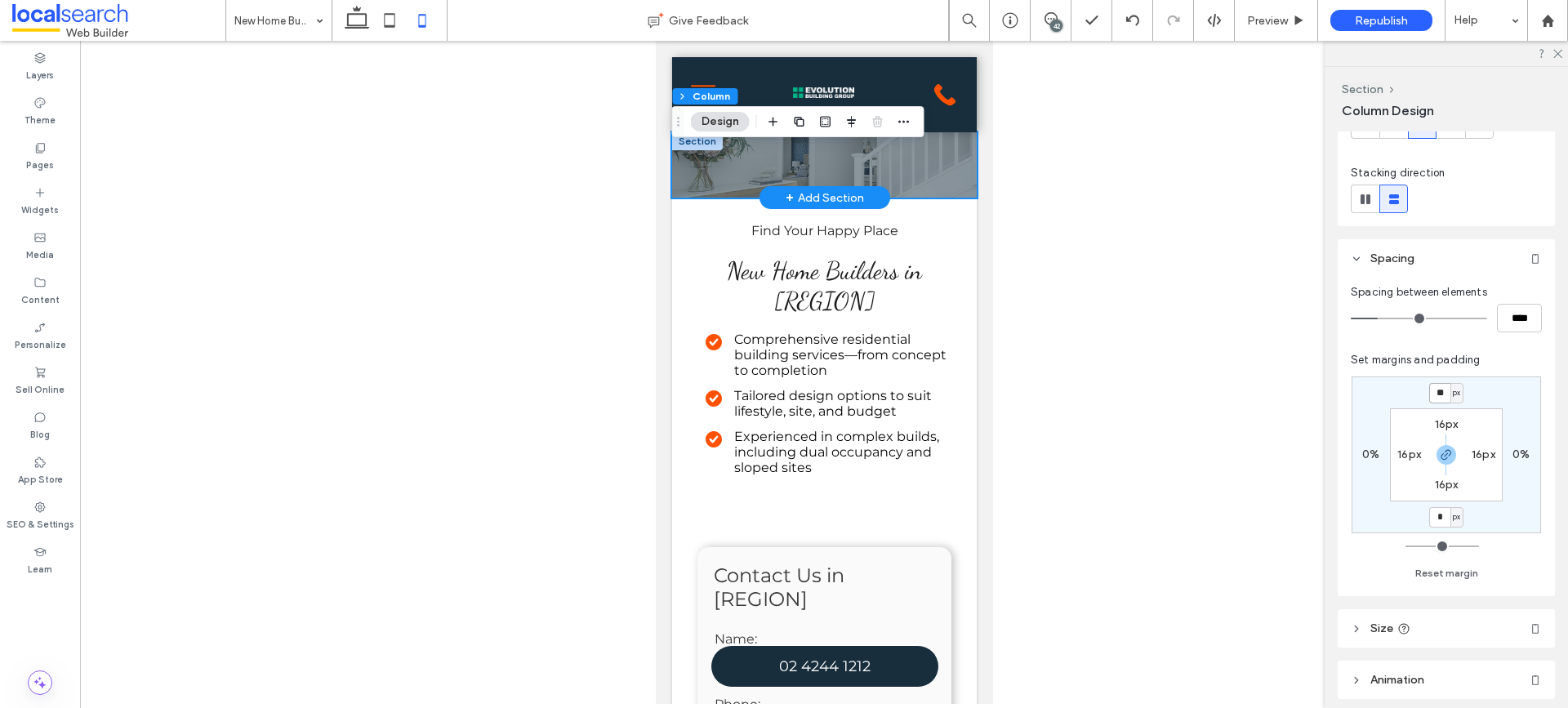 type on "**" 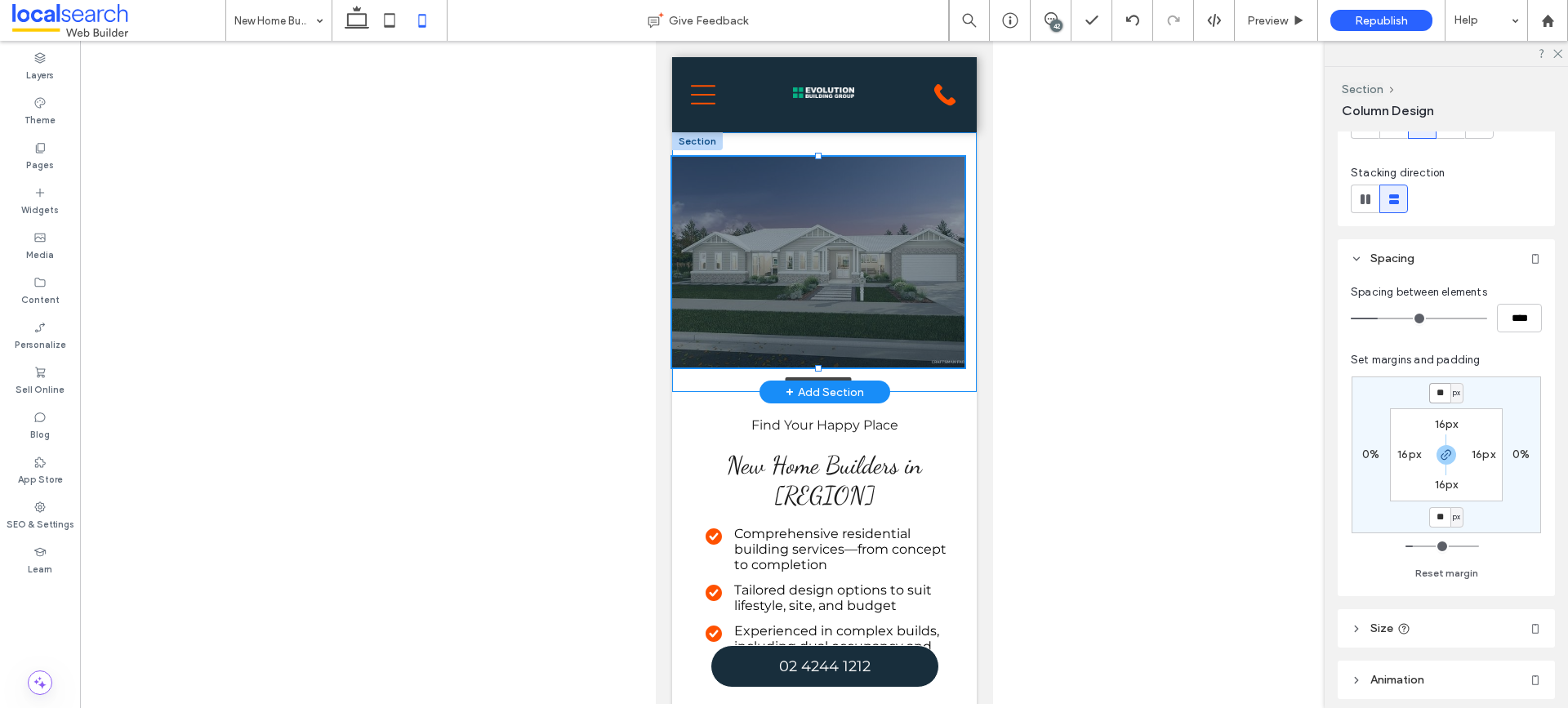 drag, startPoint x: 816, startPoint y: 222, endPoint x: 831, endPoint y: 367, distance: 145.7738 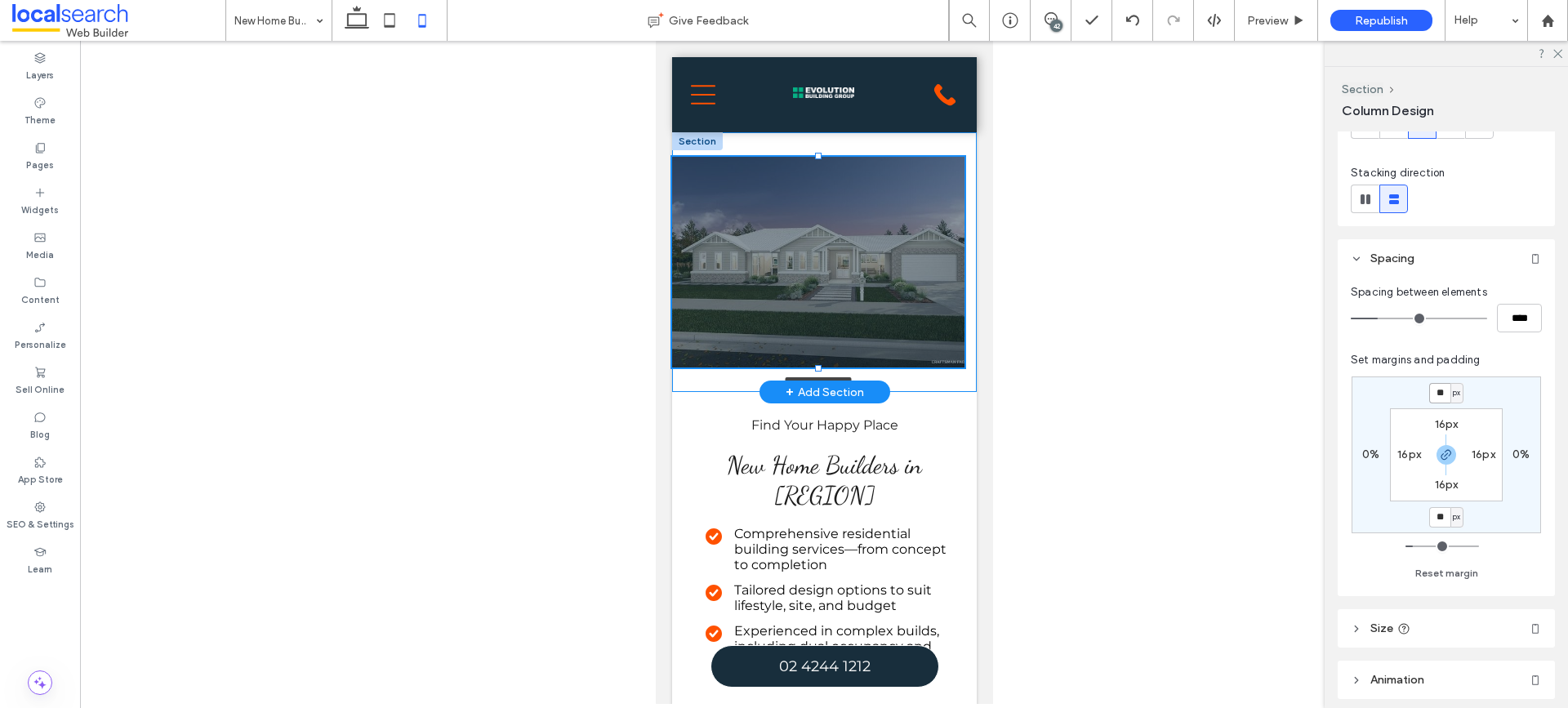 click at bounding box center (671, 157) 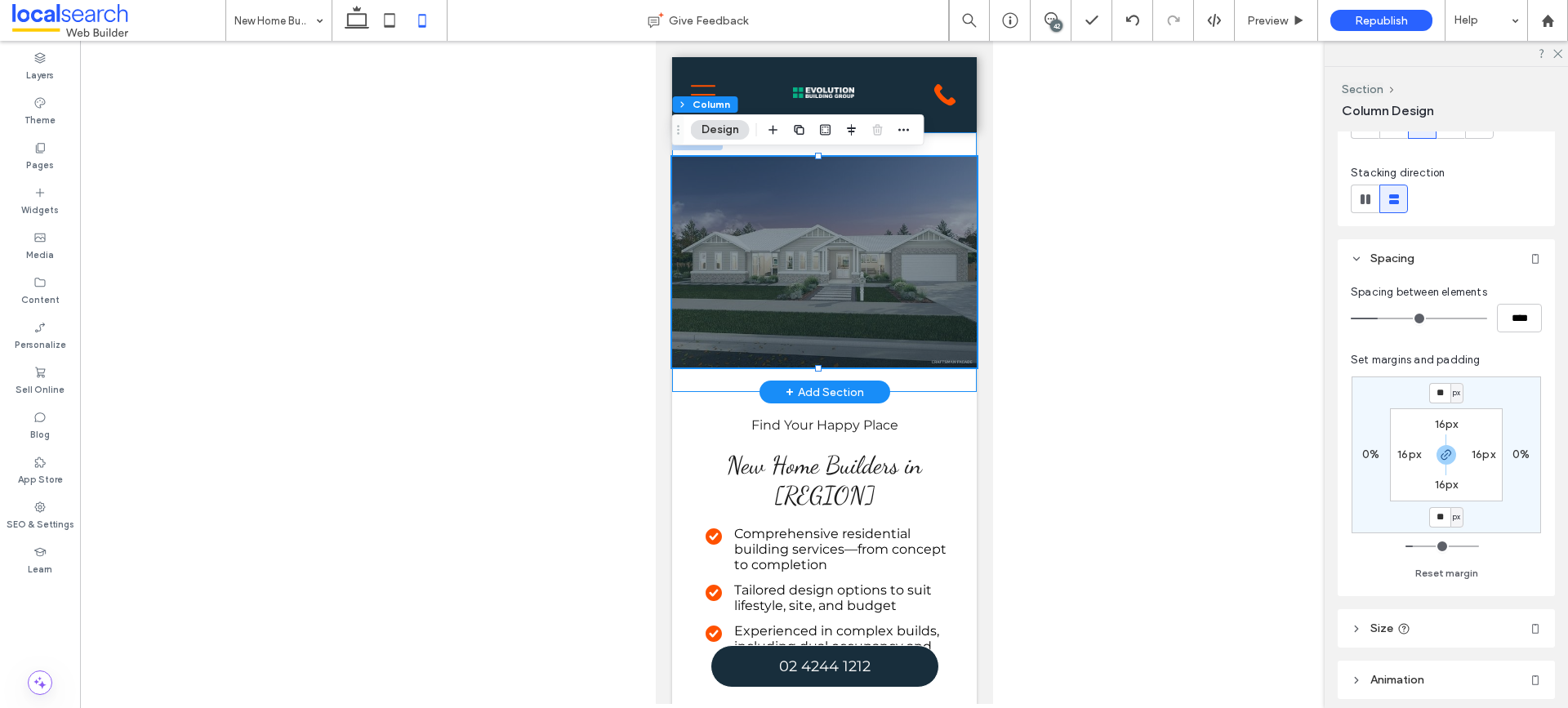 click on "**********" at bounding box center (823, 262) 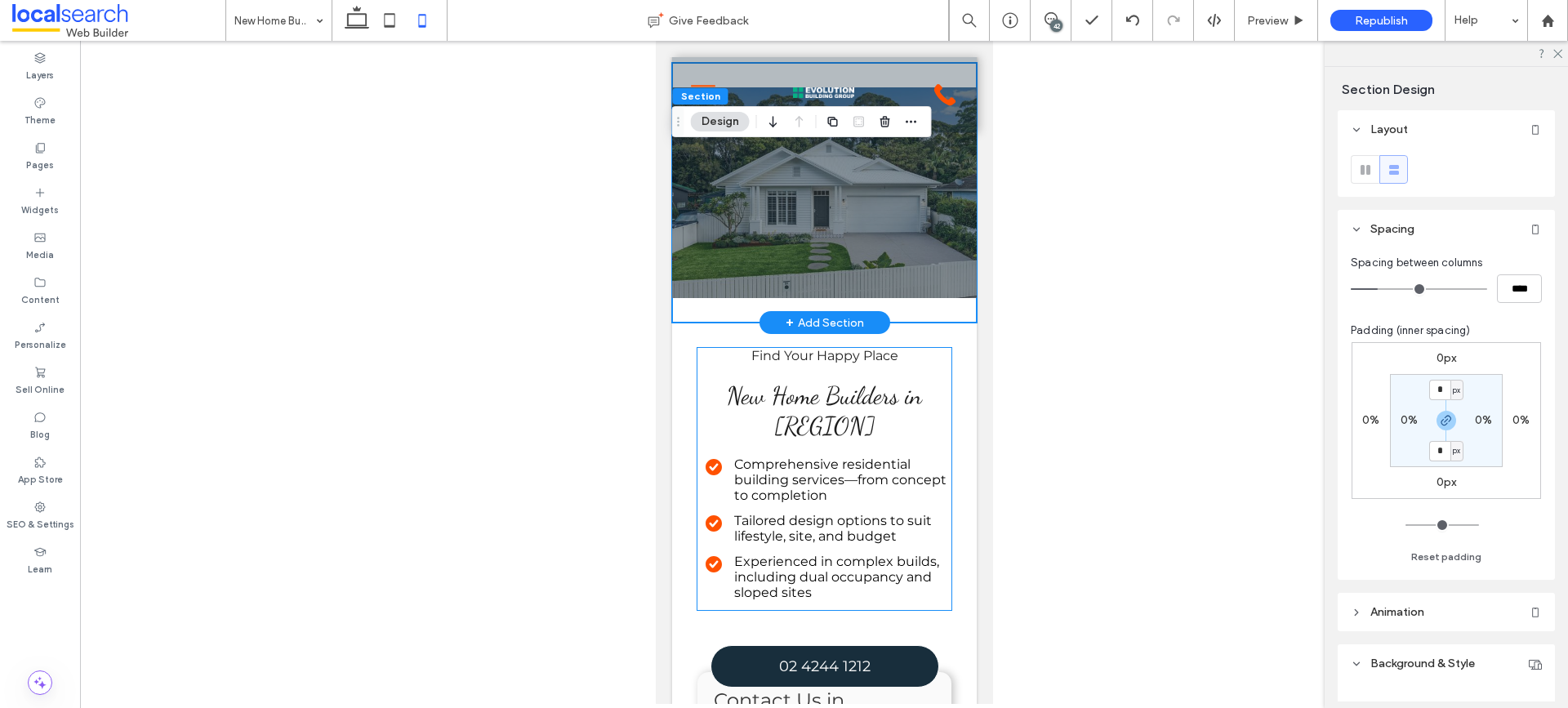 scroll, scrollTop: 0, scrollLeft: 0, axis: both 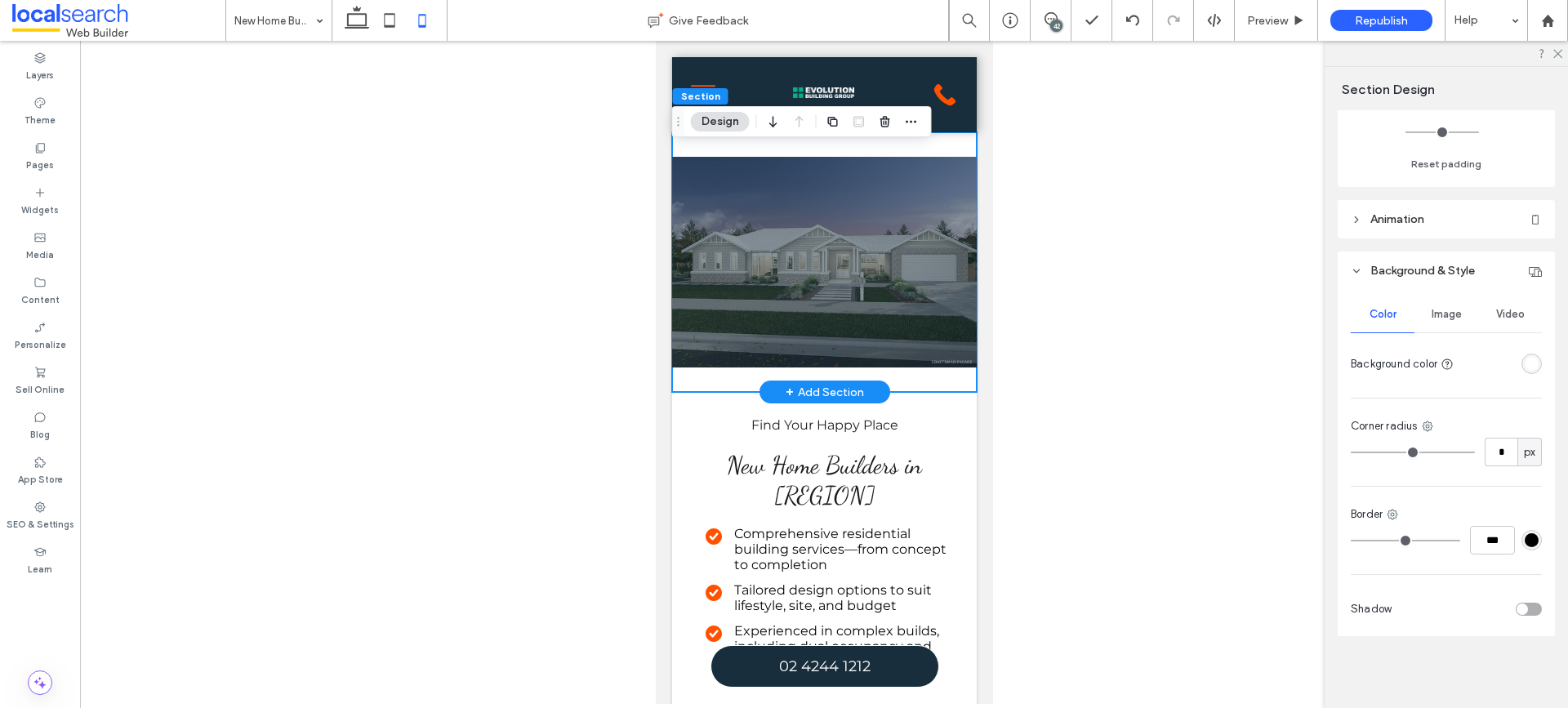 click on "**********" at bounding box center [823, 262] 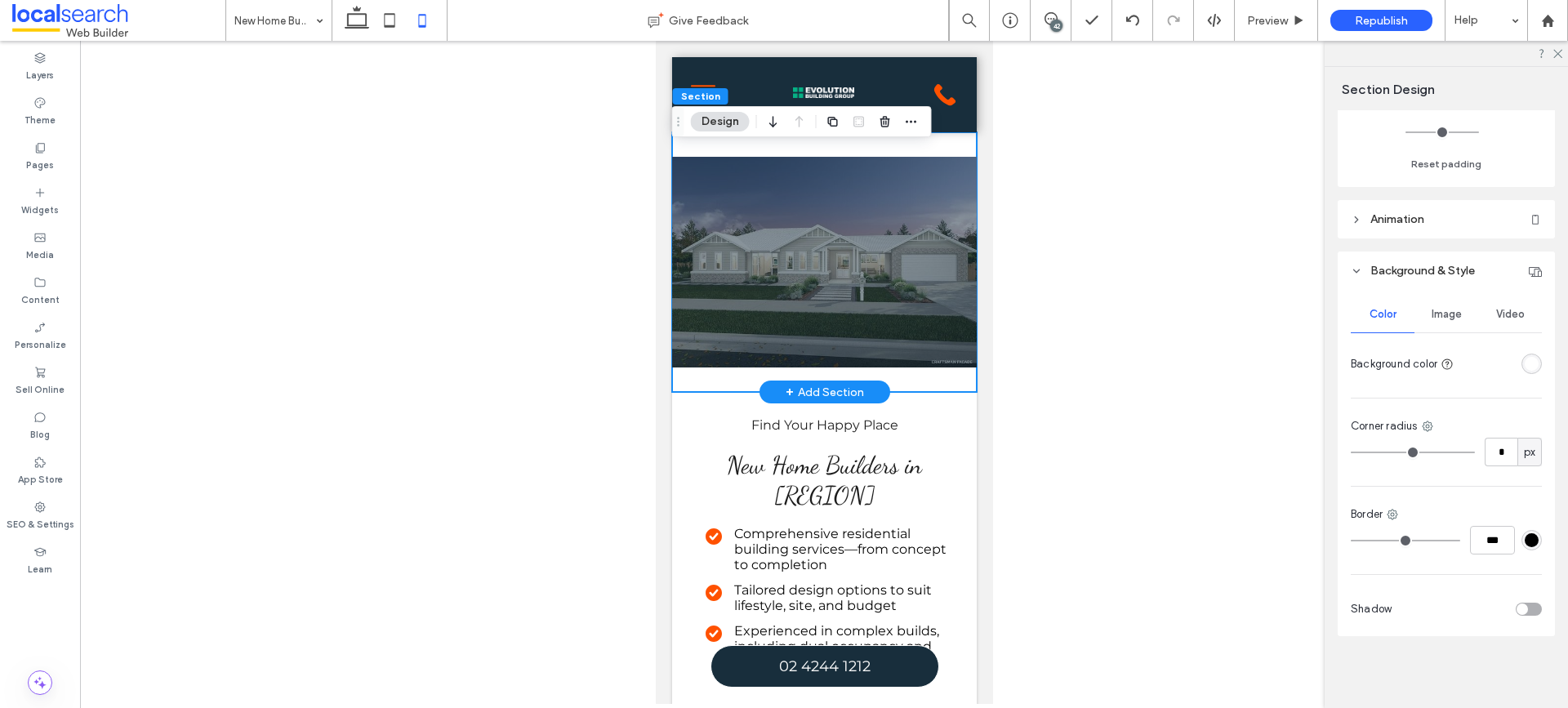 drag, startPoint x: 957, startPoint y: 324, endPoint x: 1673, endPoint y: 373, distance: 717.67472 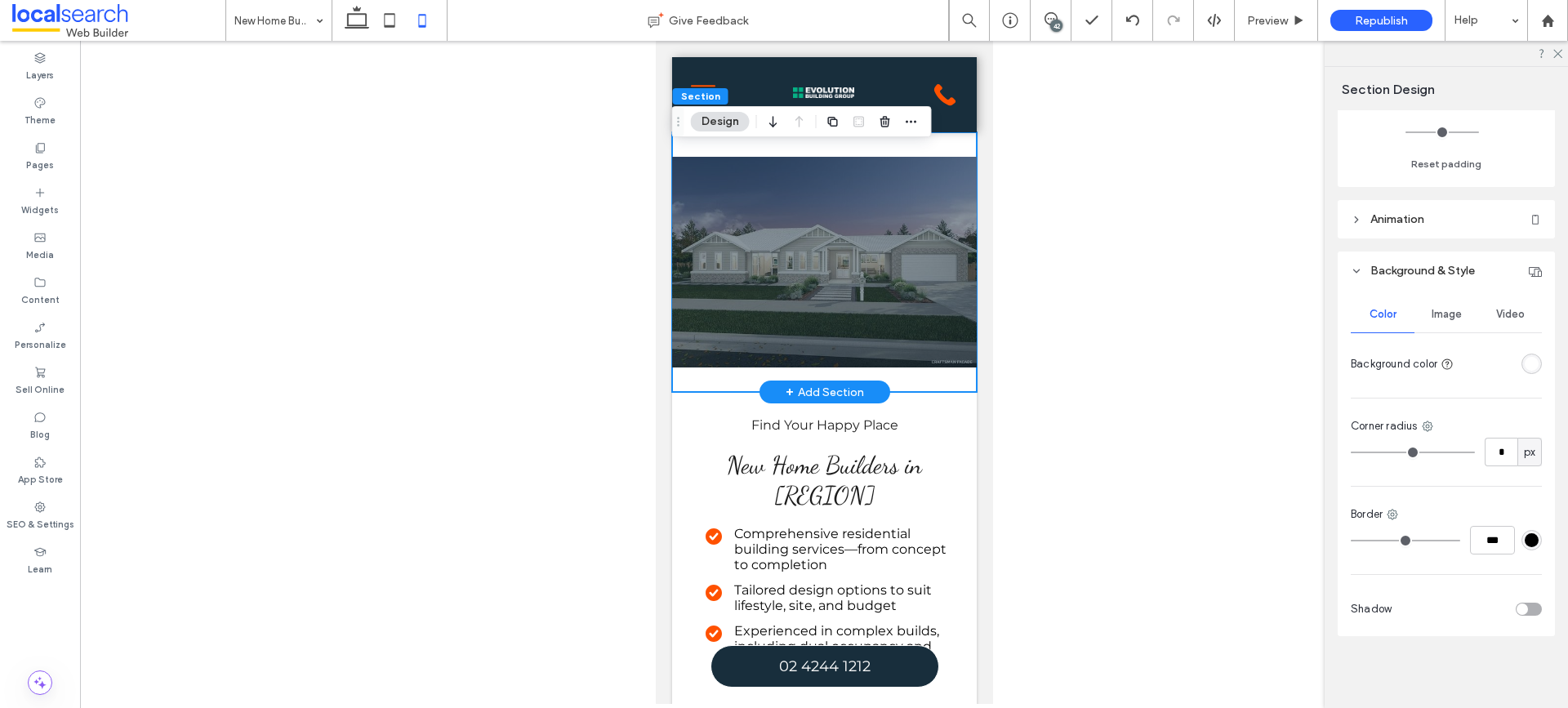click at bounding box center (823, 262) 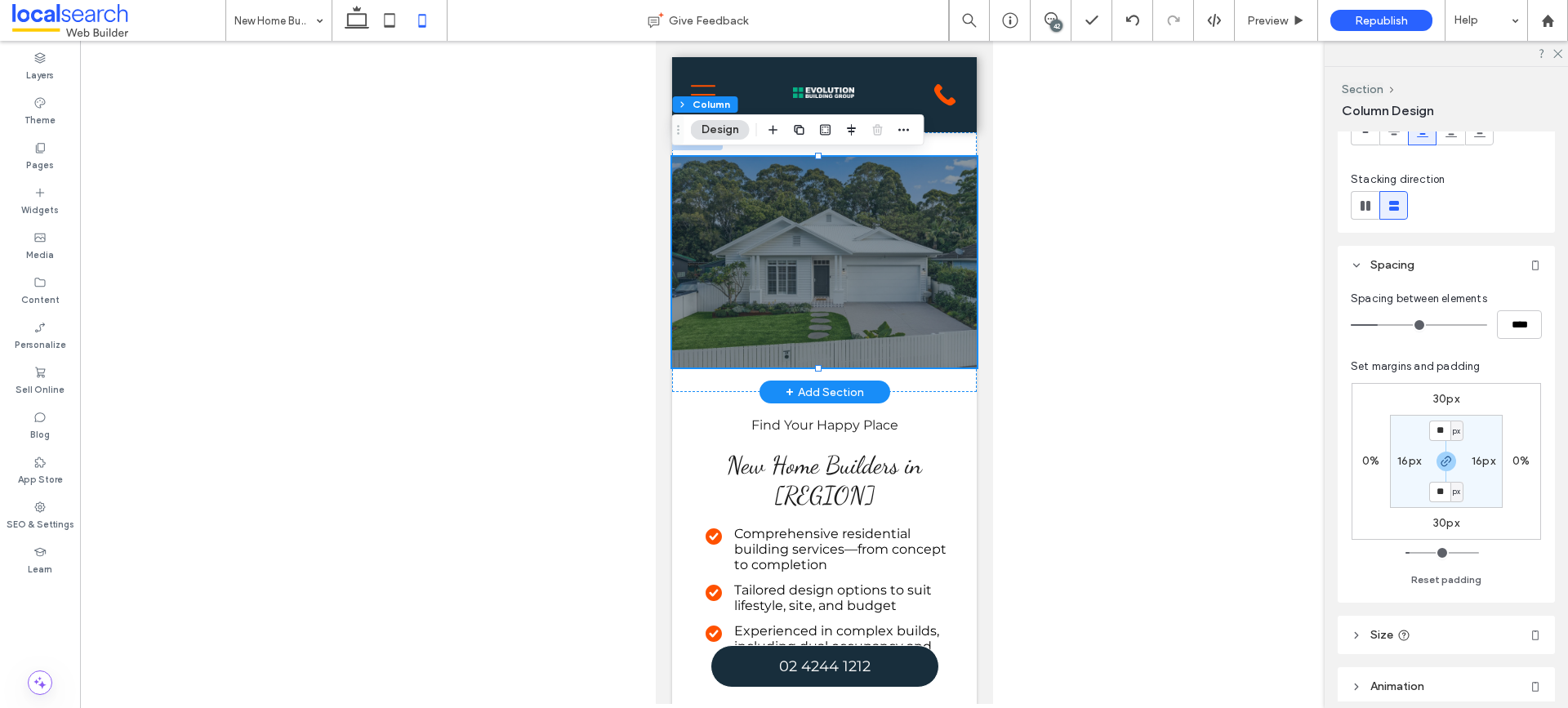scroll, scrollTop: 163, scrollLeft: 0, axis: vertical 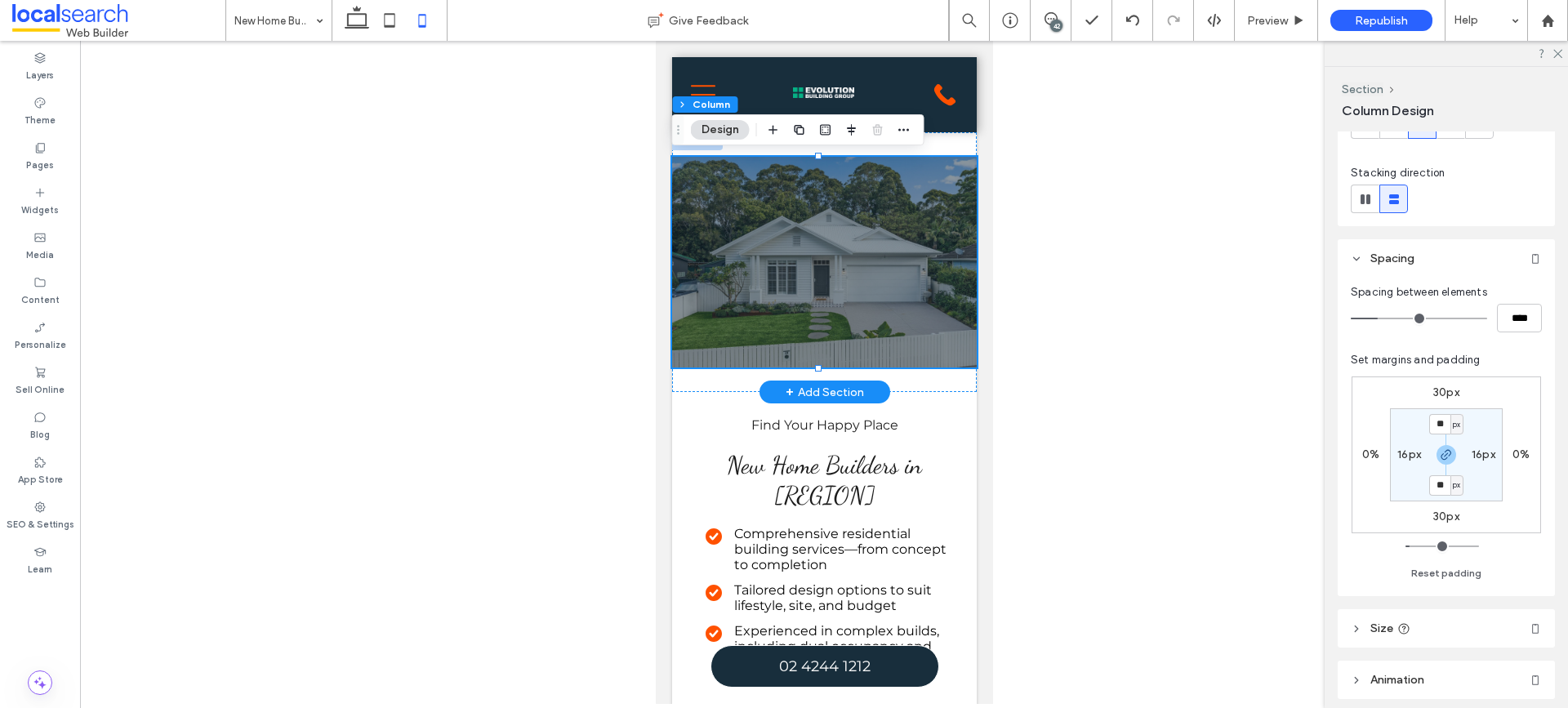 click on "30px" at bounding box center (1446, 392) 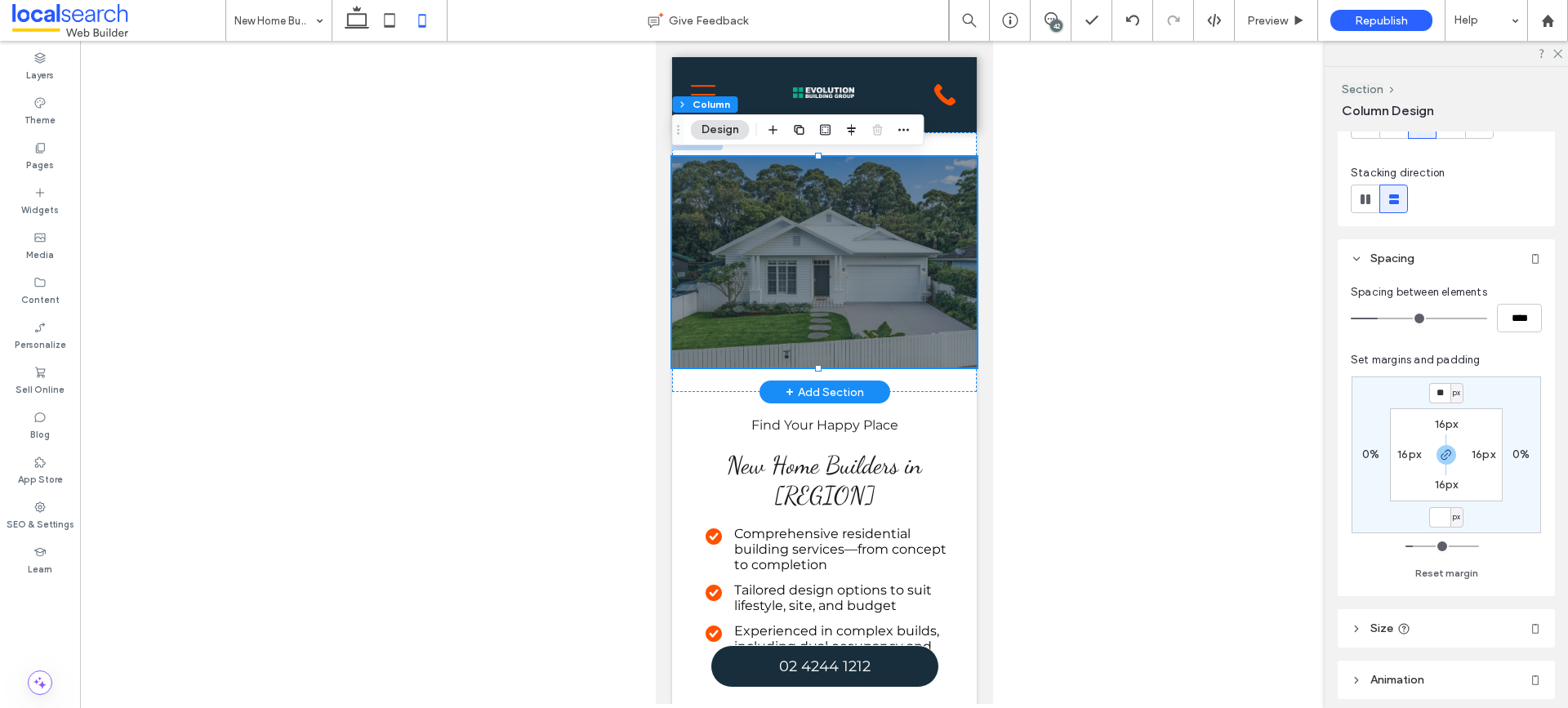 type 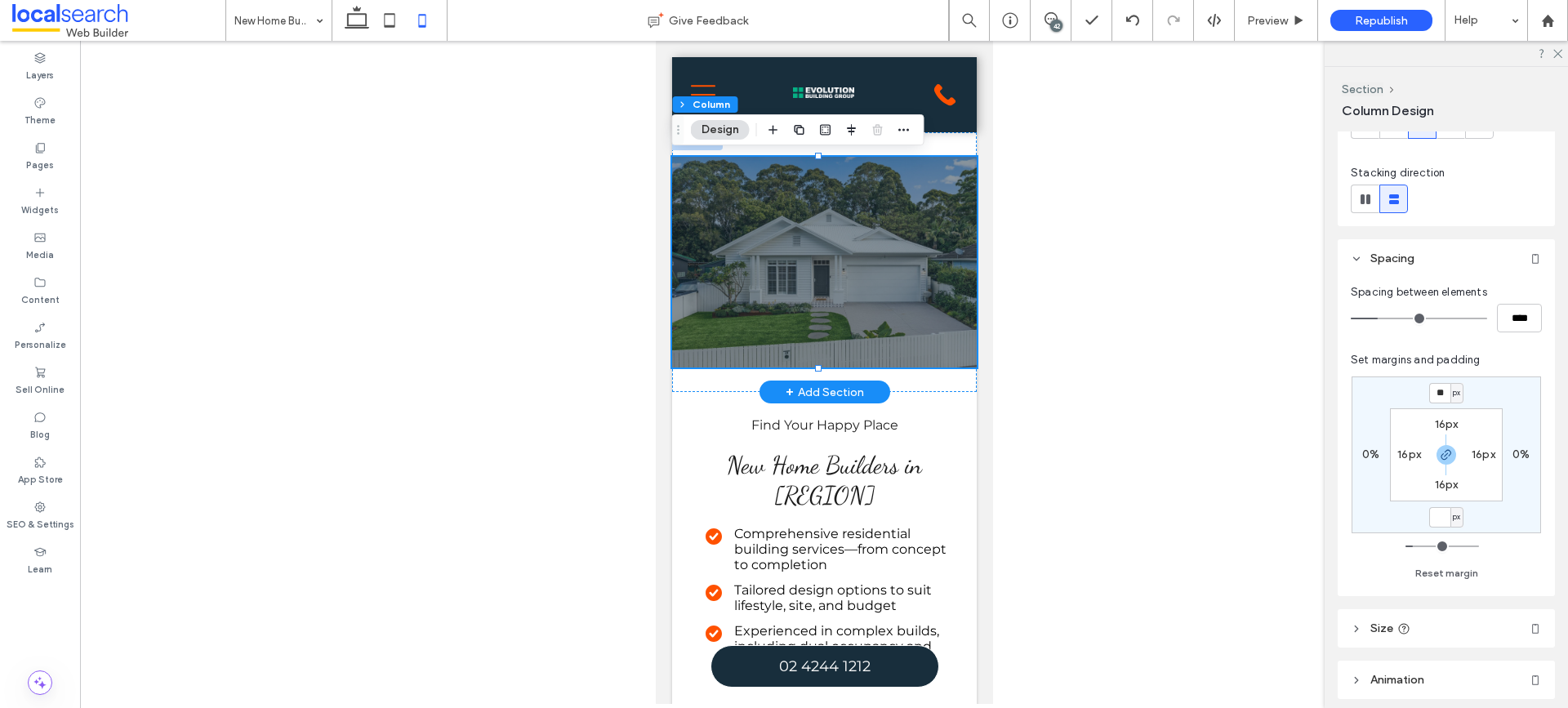 type on "*" 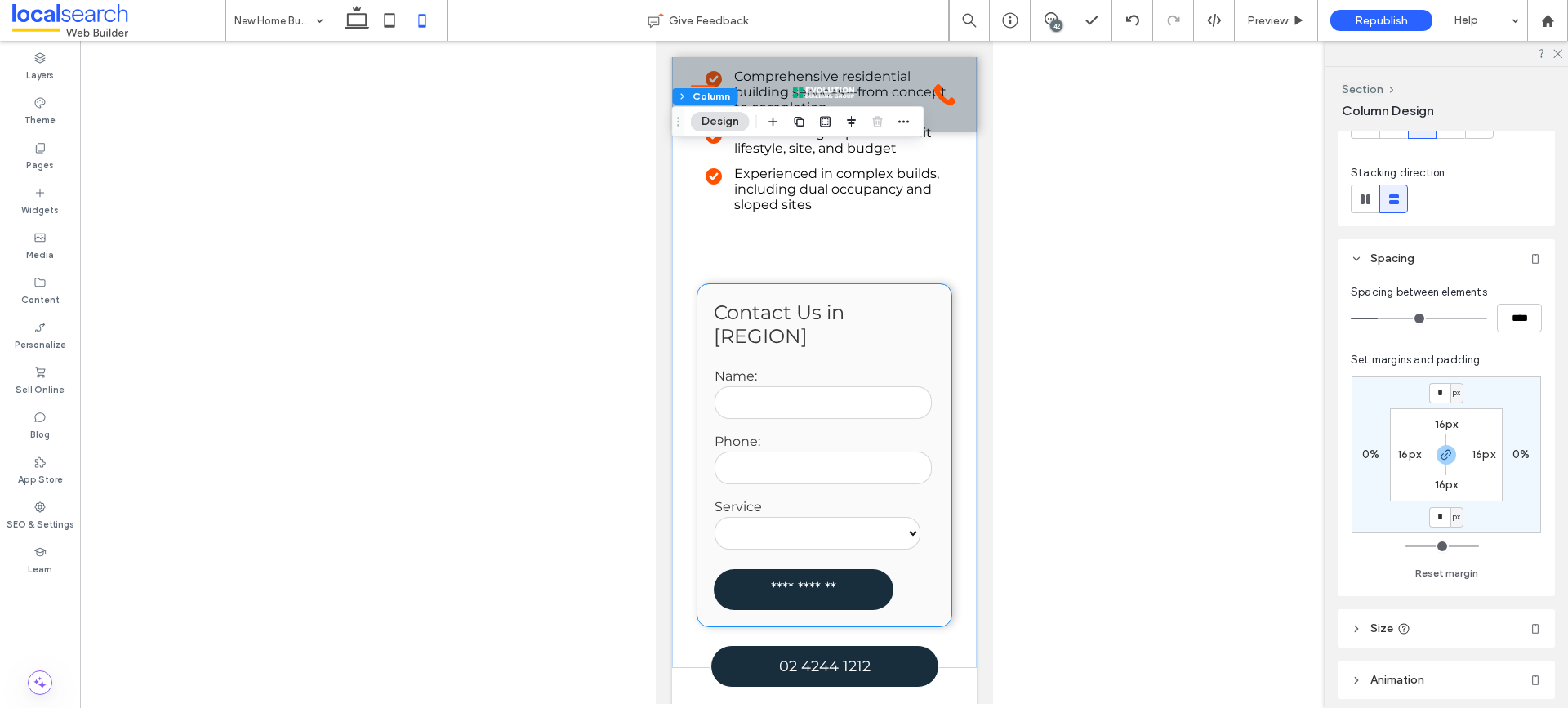 scroll, scrollTop: 817, scrollLeft: 0, axis: vertical 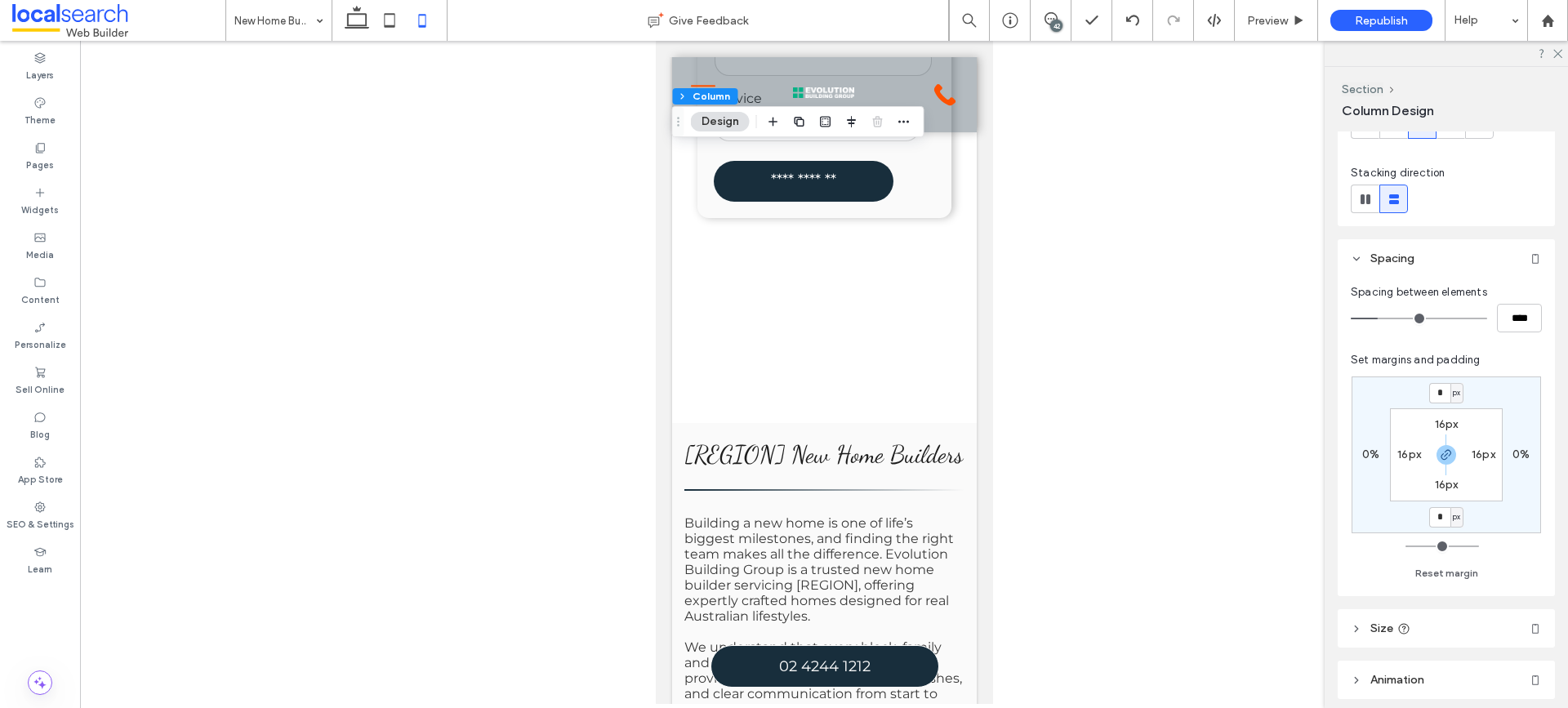 drag, startPoint x: 873, startPoint y: 404, endPoint x: 871, endPoint y: 436, distance: 32.062439 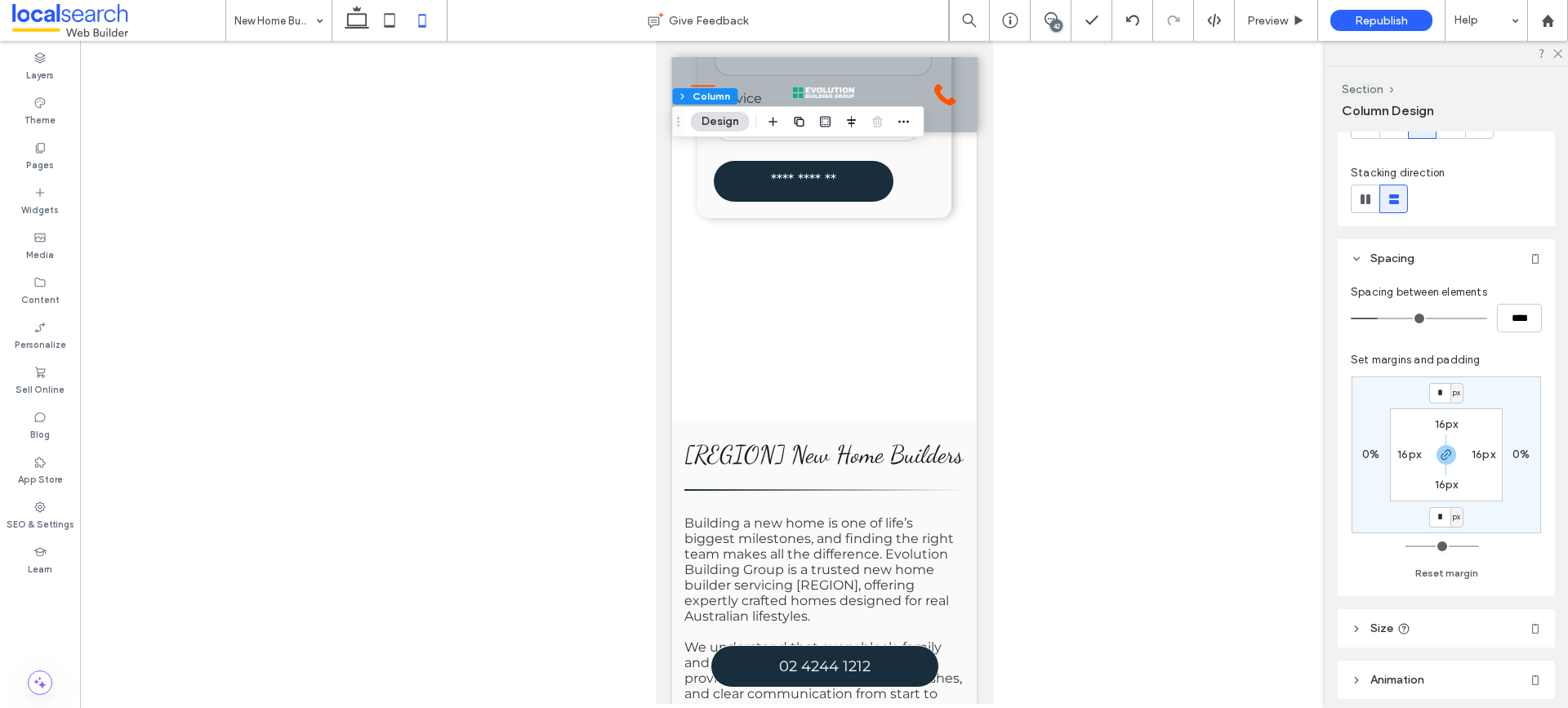 click on "**********" at bounding box center (823, 813) 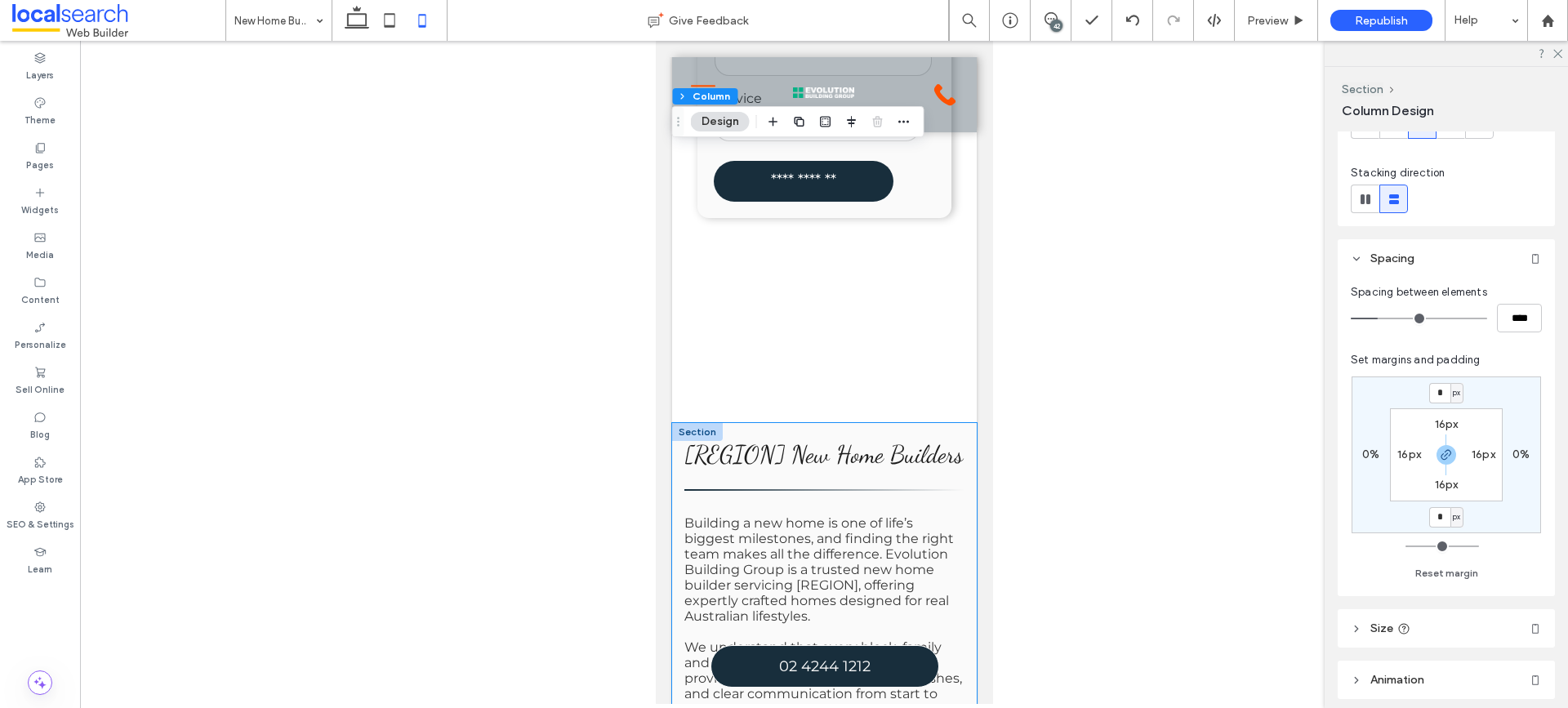 click on "[REGION] New Home Builders
Building a new home is one of life’s biggest milestones, and finding the right team makes all the difference. Evolution Building Group is a trusted new home builder servicing [REGION], offering expertly crafted homes designed for real Australian lifestyles. We understand that every block, family and budget is different. That’s why we provide flexible floor plans, quality finishes, and clear communication from start to finish. Whether you're building your first home or upsizing to something new, our team supports you every step of the way. With local knowledge, hands-on project management, and a reputation for quality, we help you build a home that suits your needs now and into the future. If you're ready to build with a reliable new home builder in [REGION], call Evolution Building Group today on
([PHONE]).
Get in Touch" at bounding box center (823, 794) 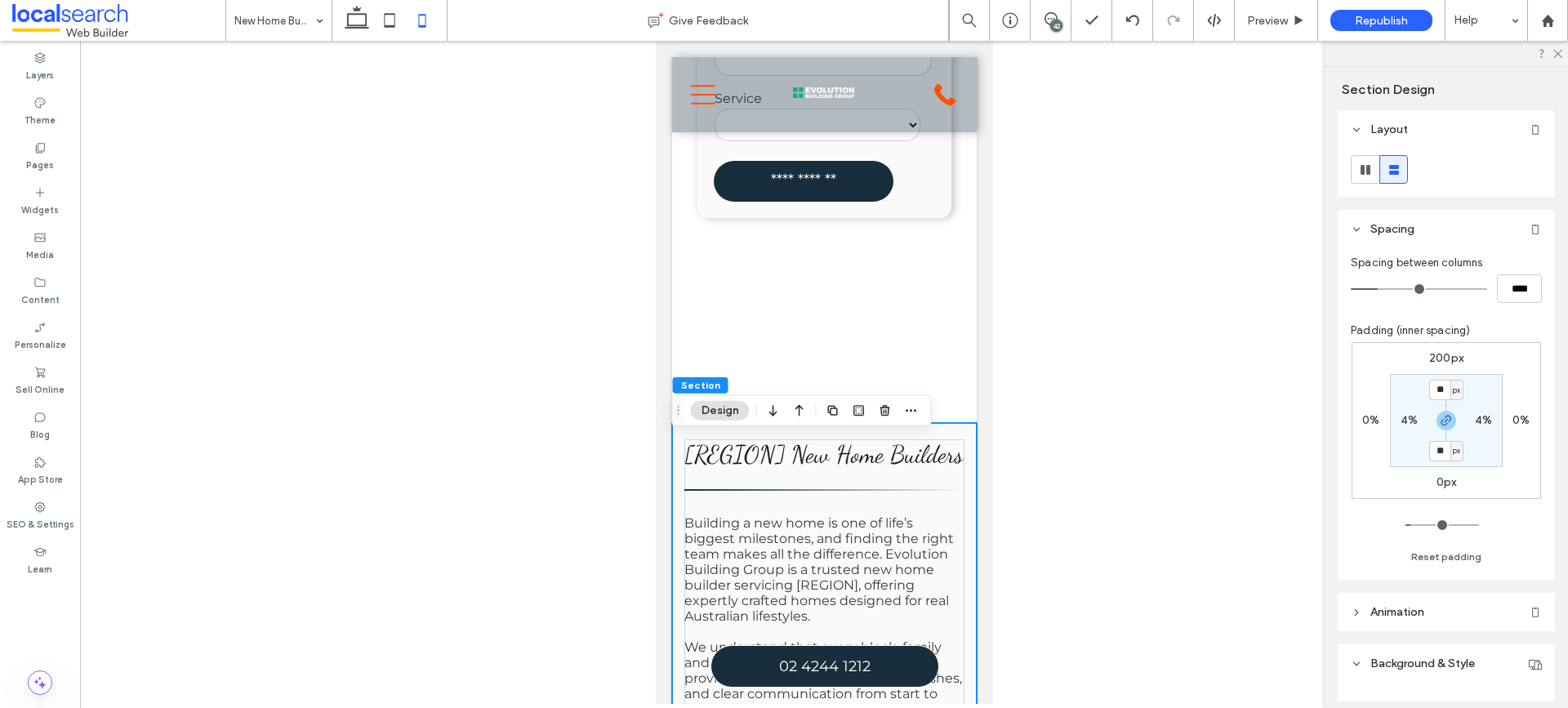 click on "200px" at bounding box center (1446, 358) 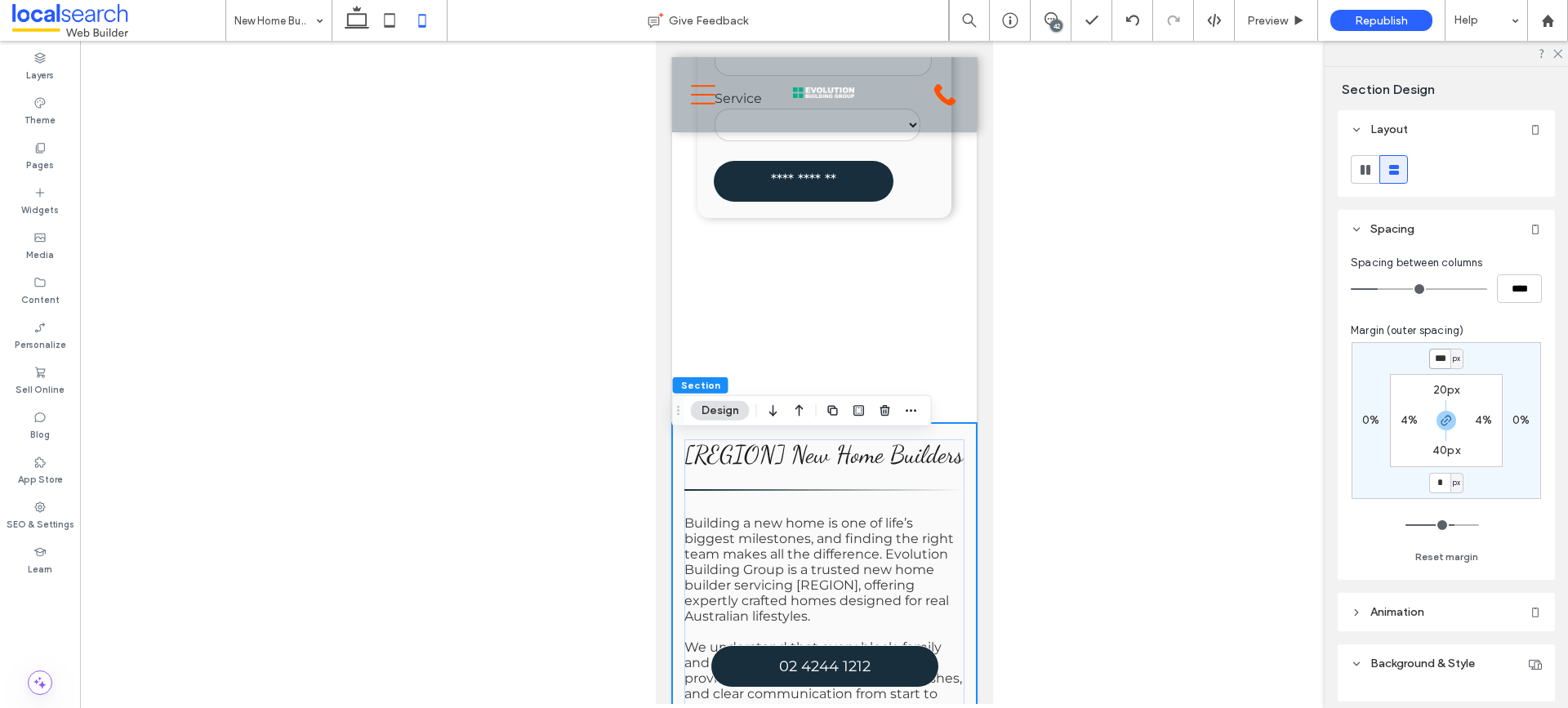 click on "***" at bounding box center [1440, 358] 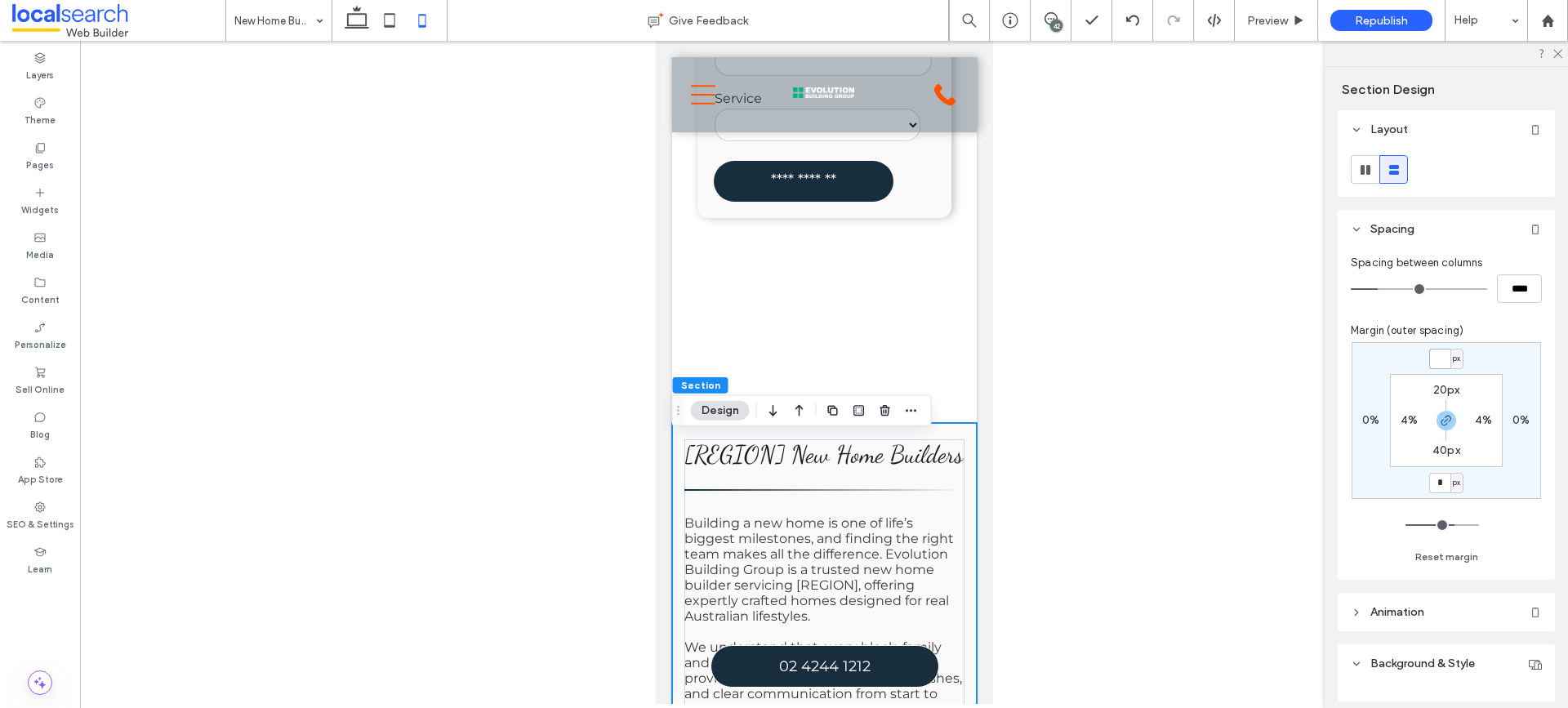 type 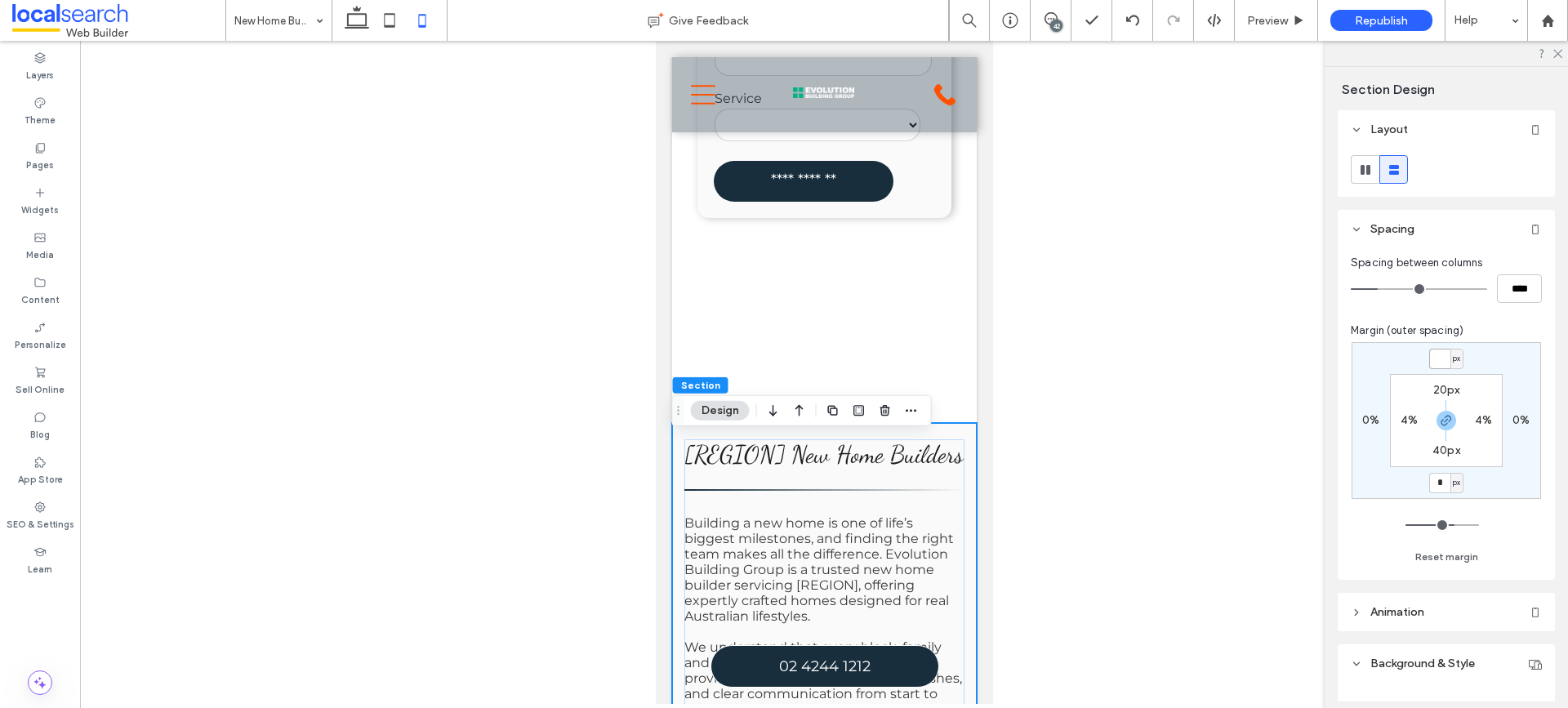 type on "*" 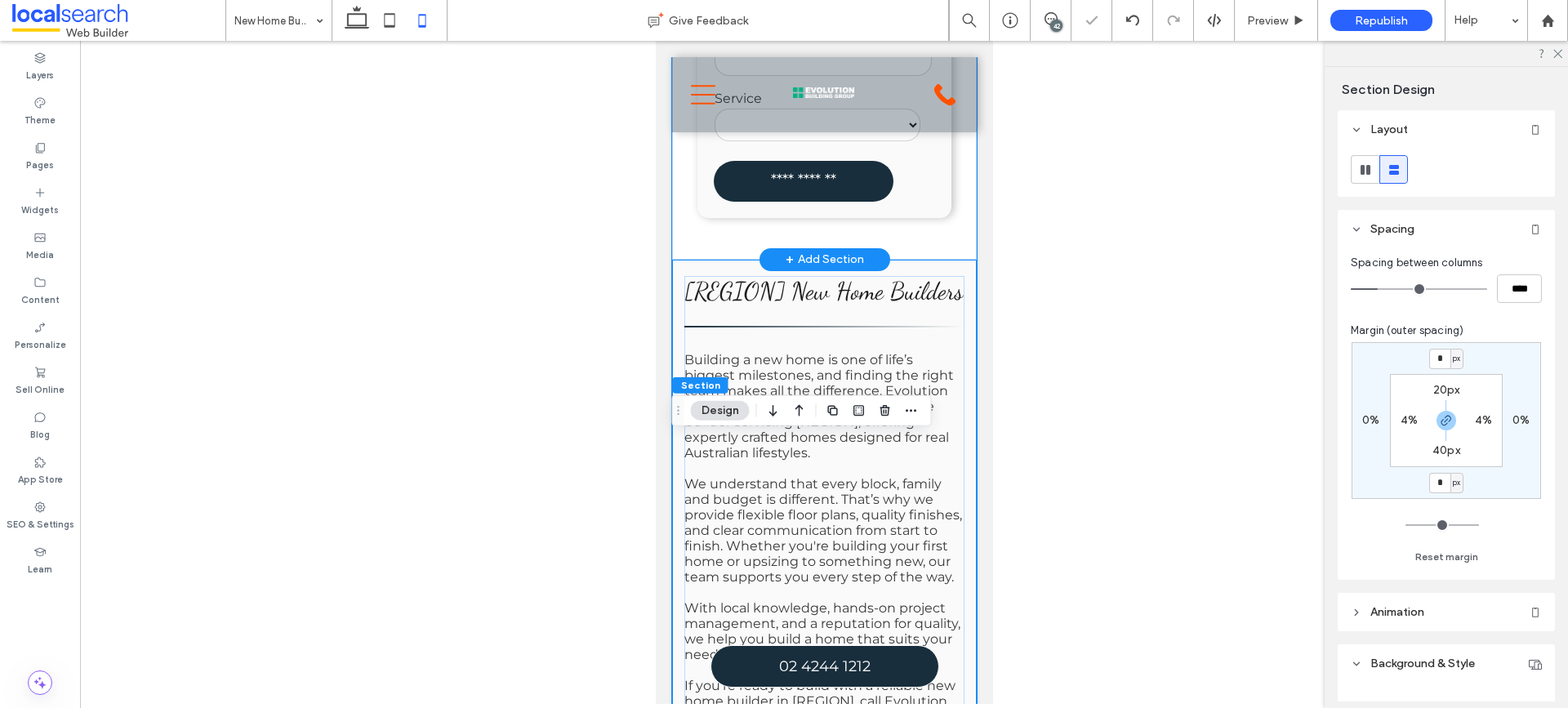 click on "**********" at bounding box center (823, -107) 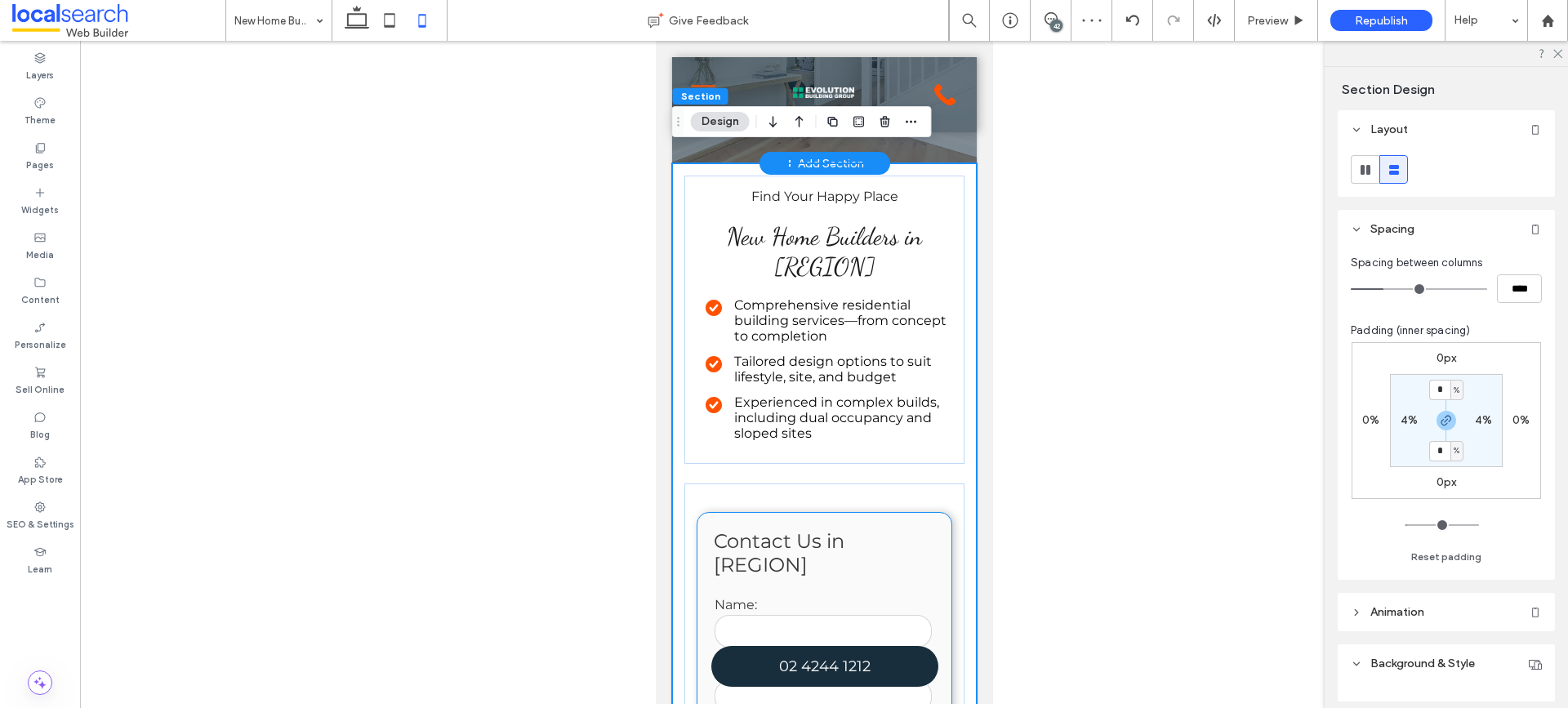 scroll, scrollTop: 0, scrollLeft: 0, axis: both 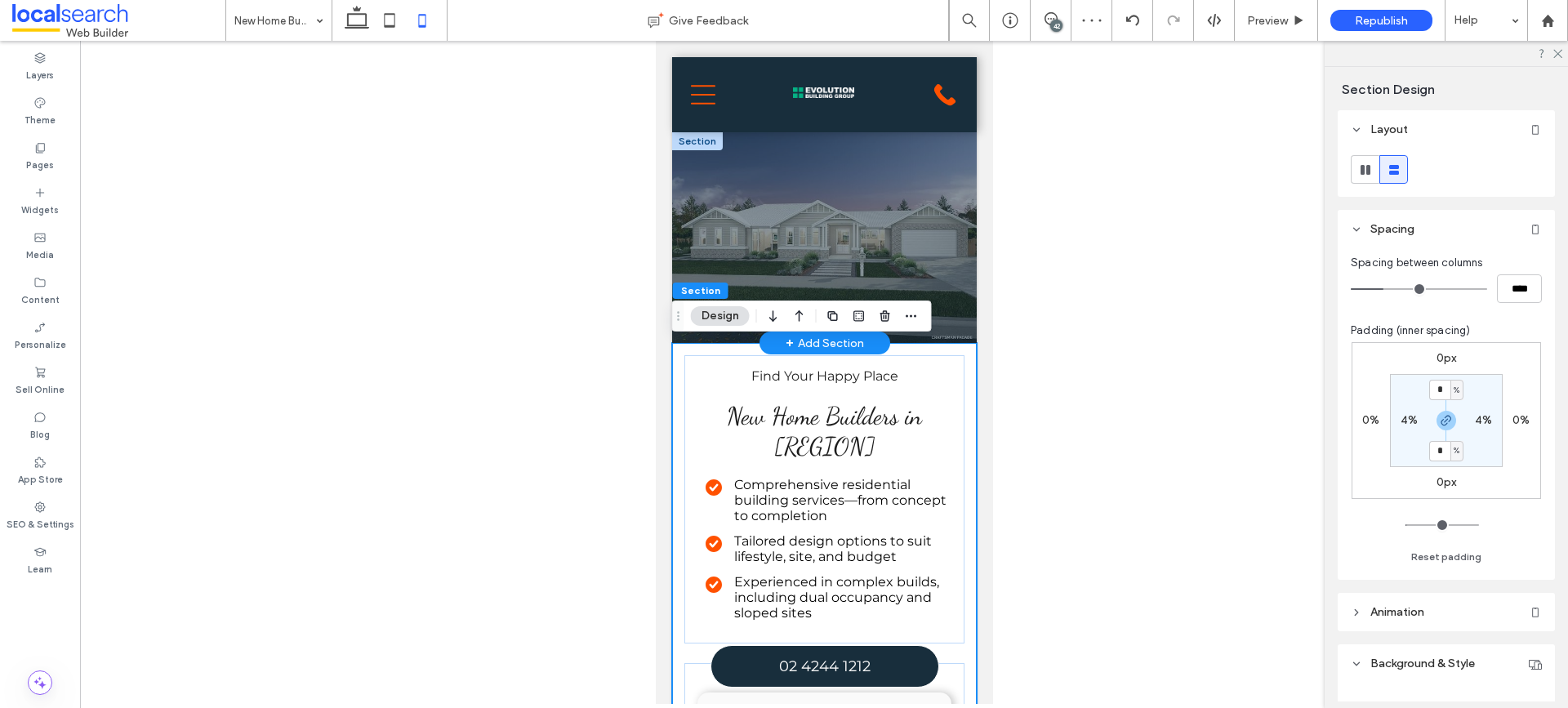 click at bounding box center [823, 238] 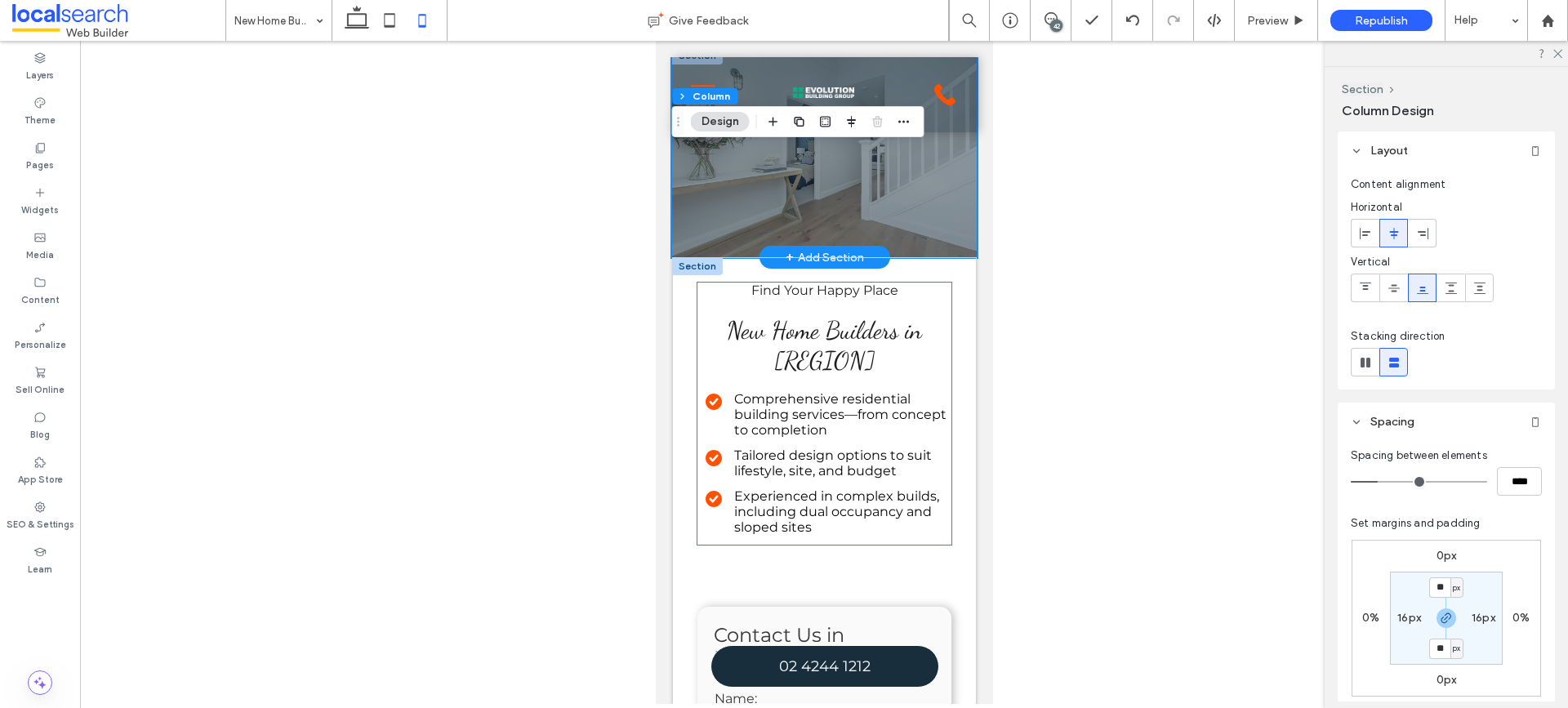 scroll, scrollTop: 0, scrollLeft: 0, axis: both 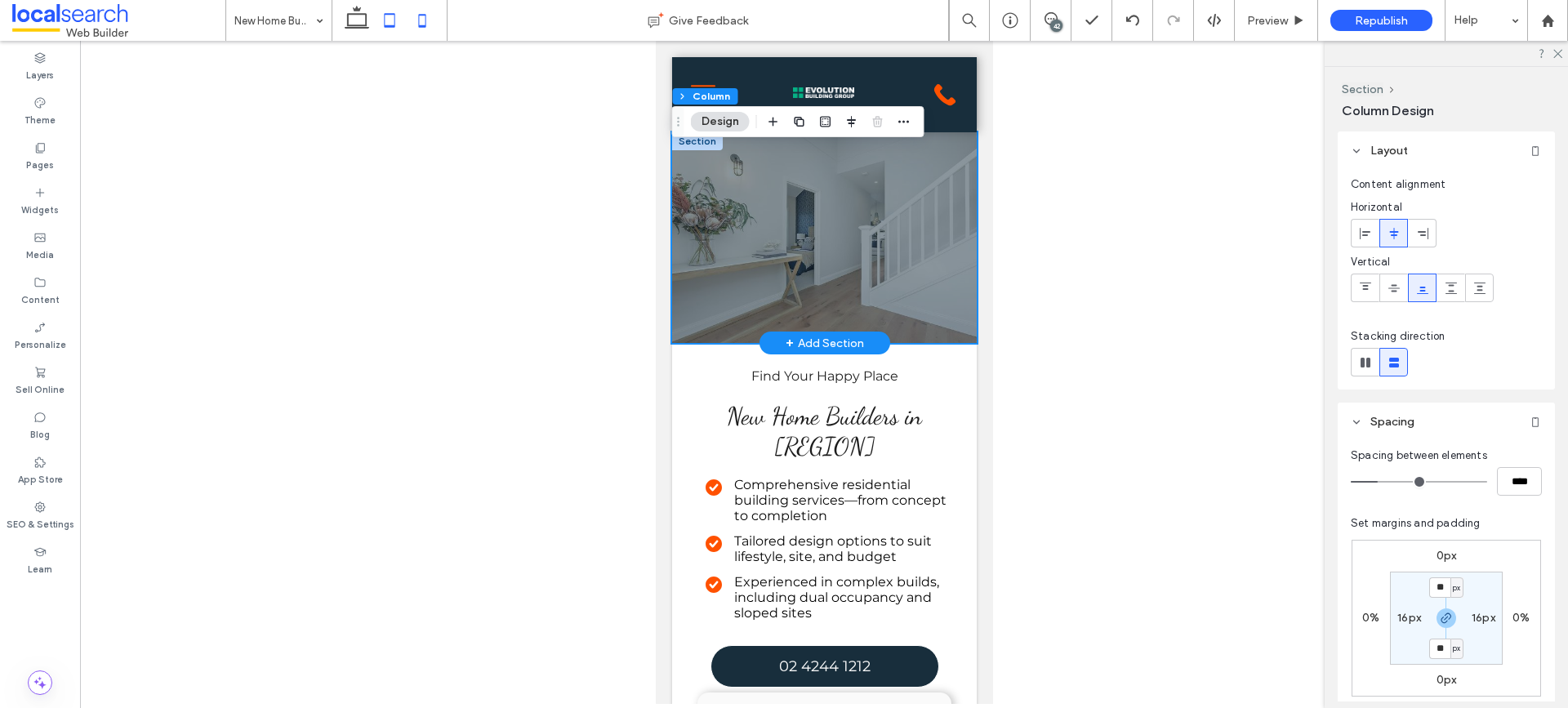 click 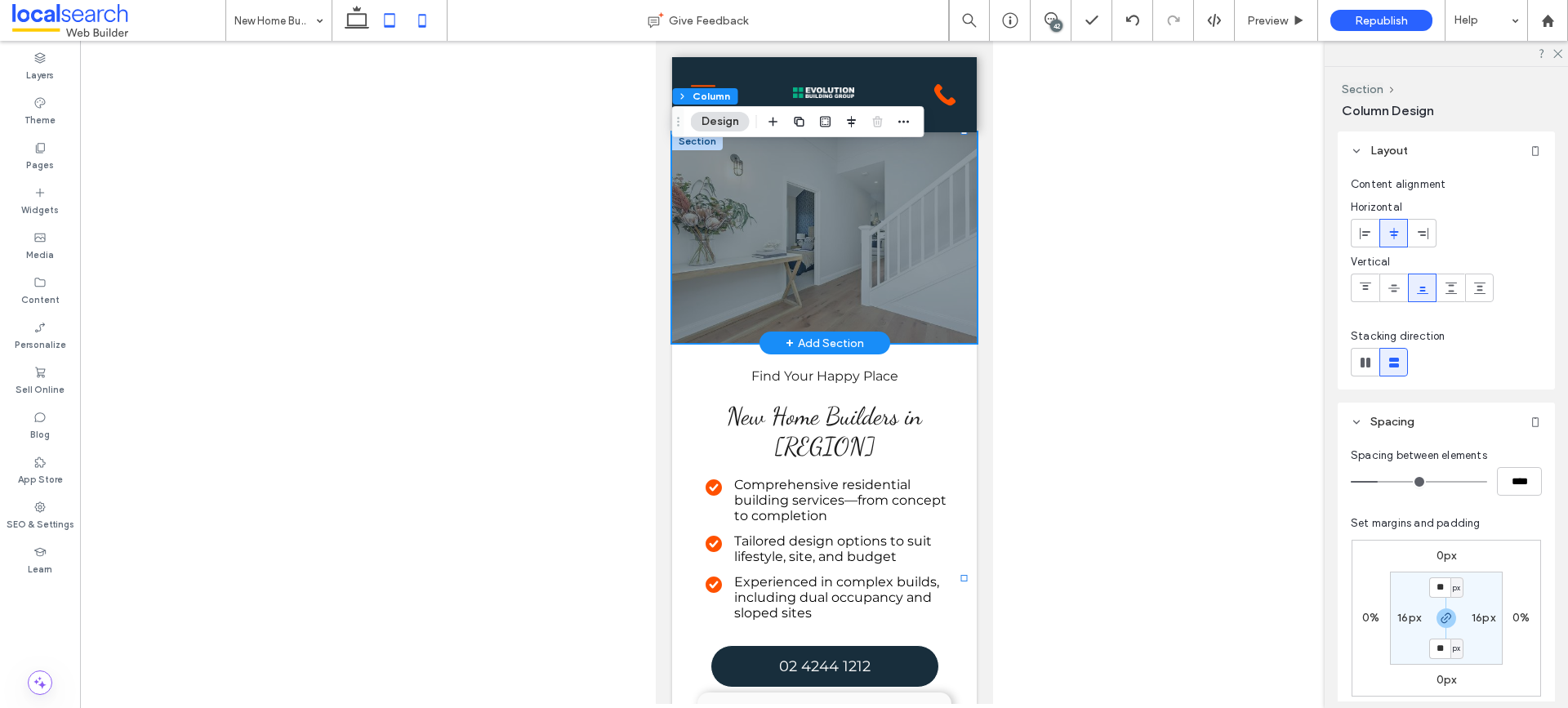 type on "**" 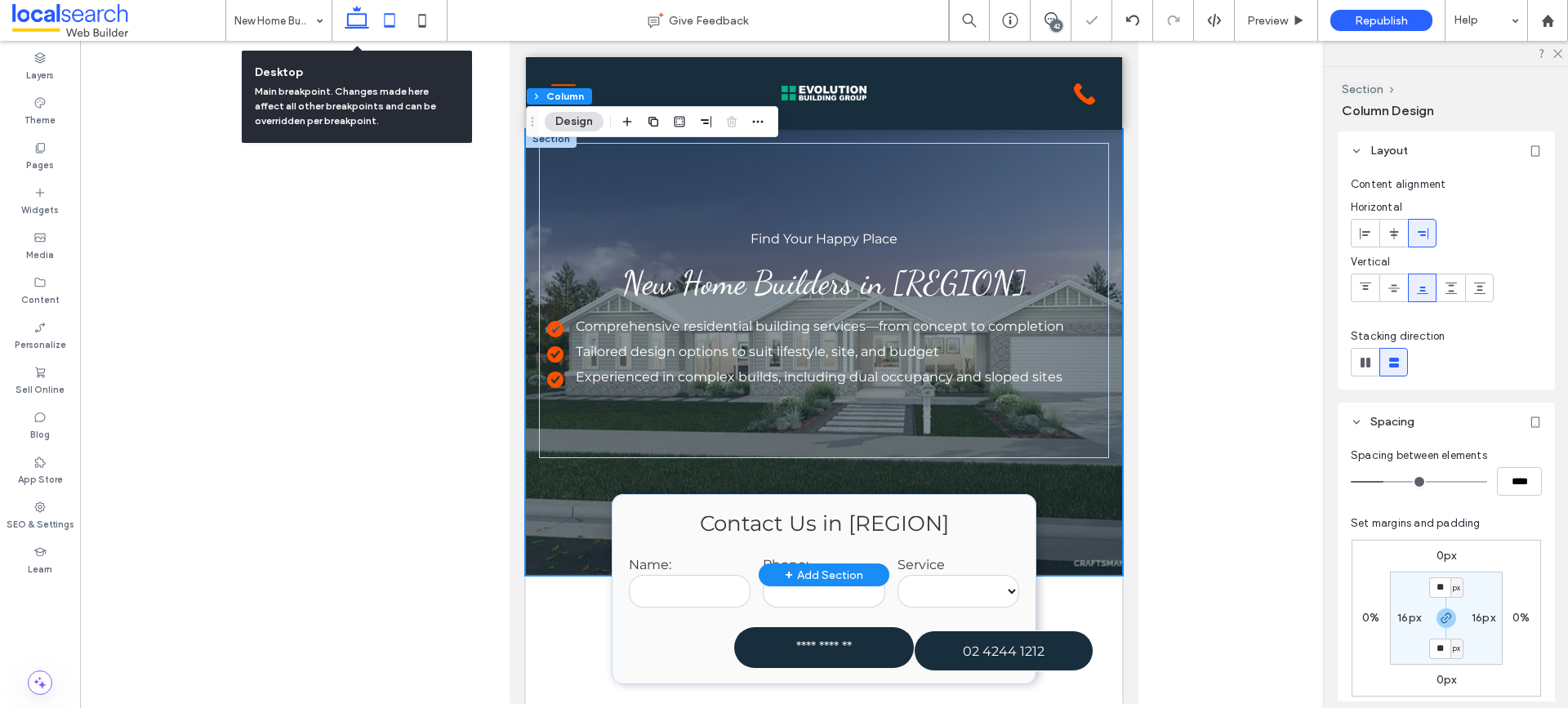click 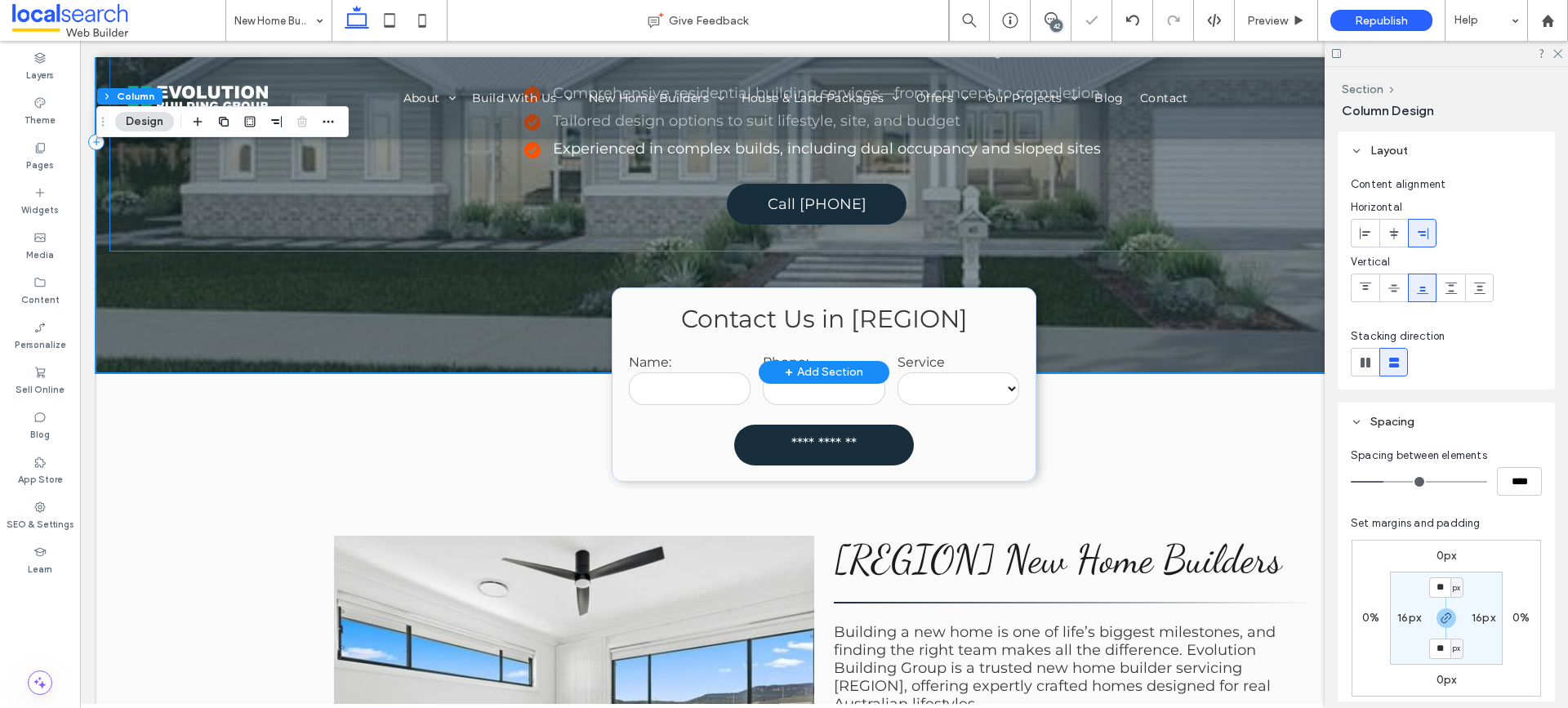 scroll, scrollTop: 247, scrollLeft: 0, axis: vertical 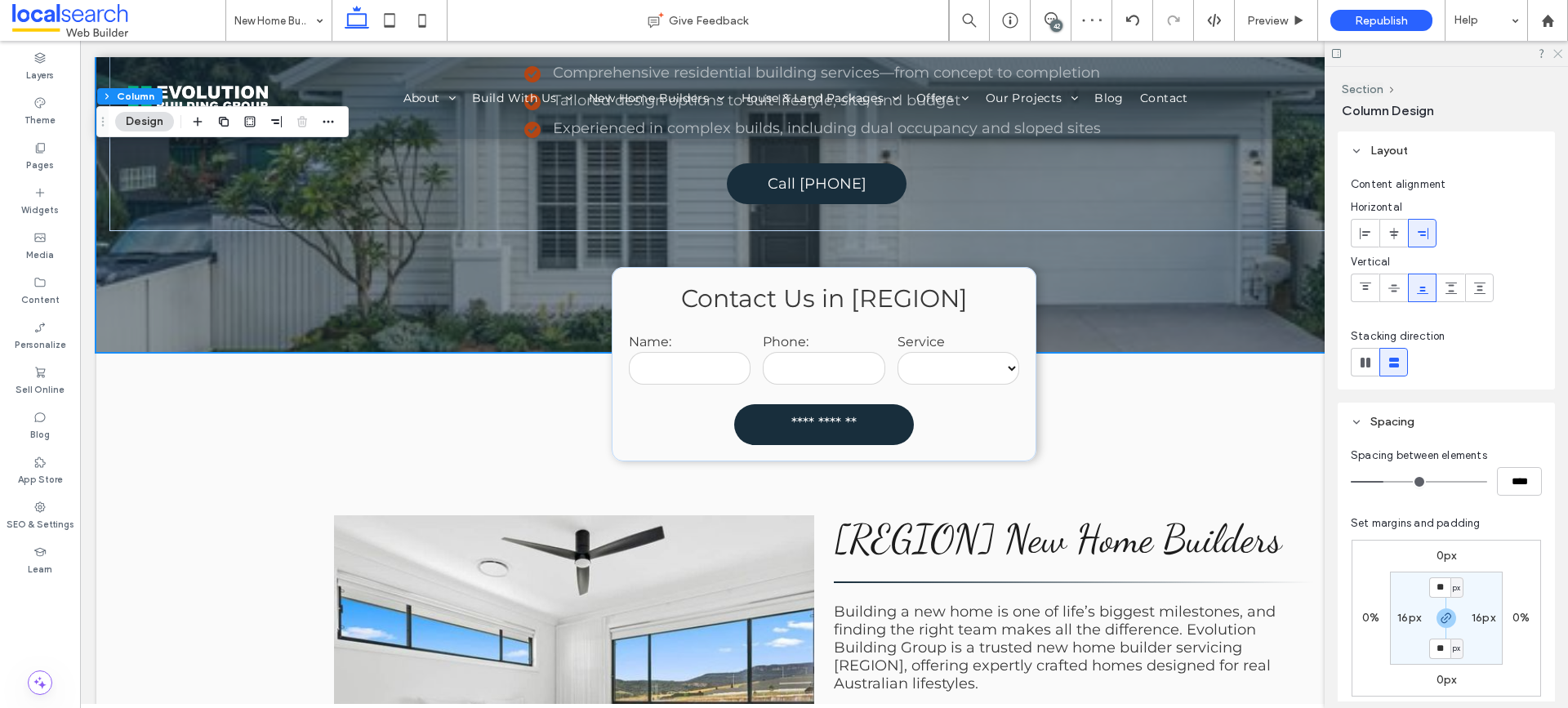 click 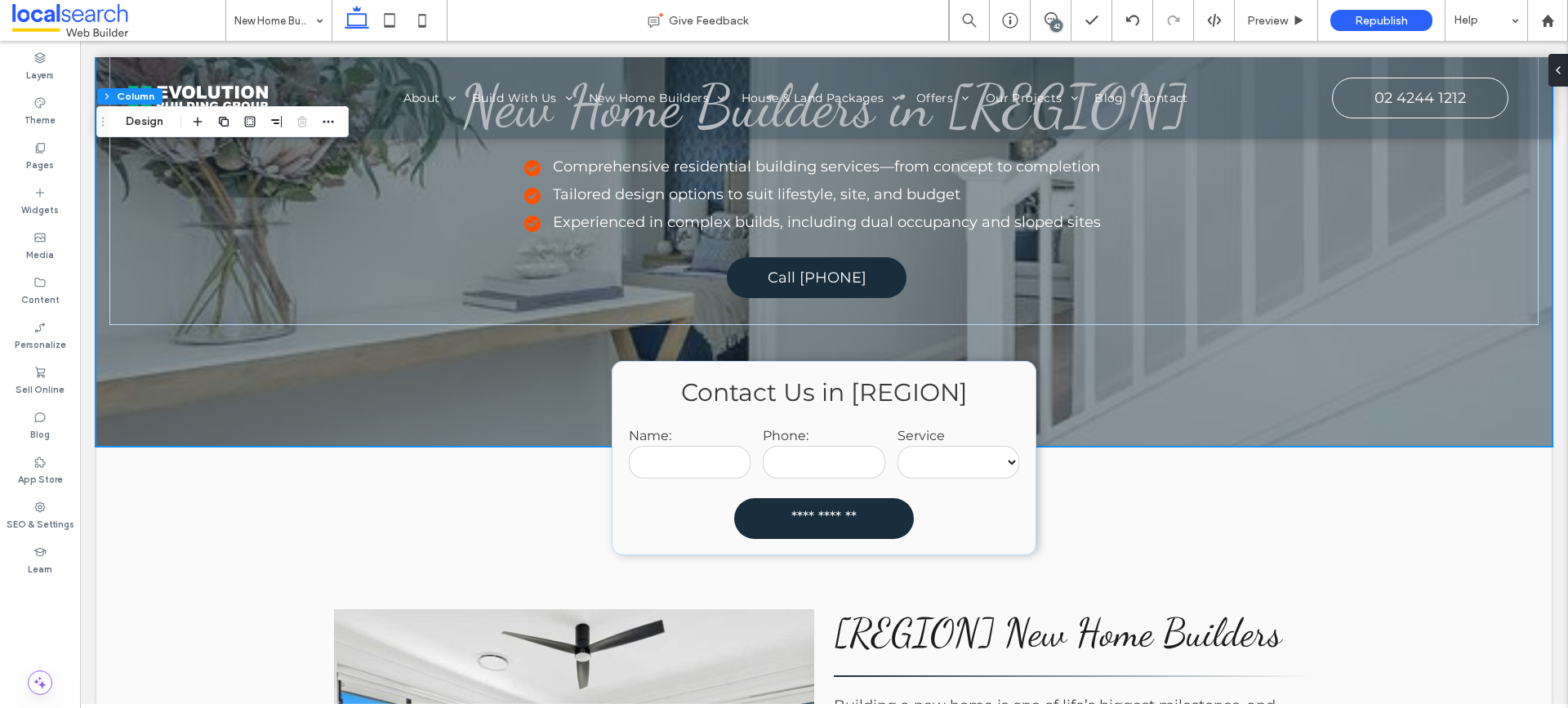 scroll, scrollTop: 0, scrollLeft: 0, axis: both 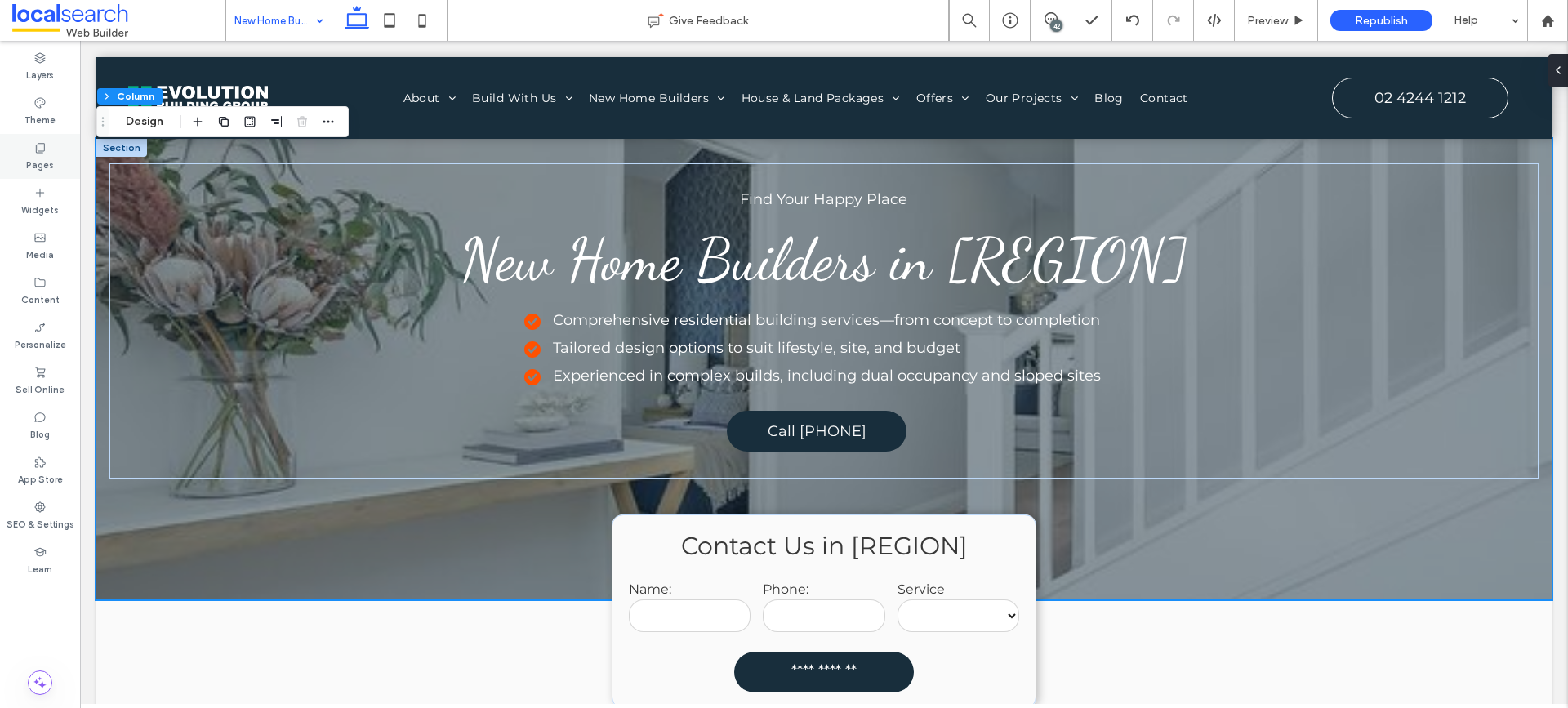click on "Pages" at bounding box center [40, 156] 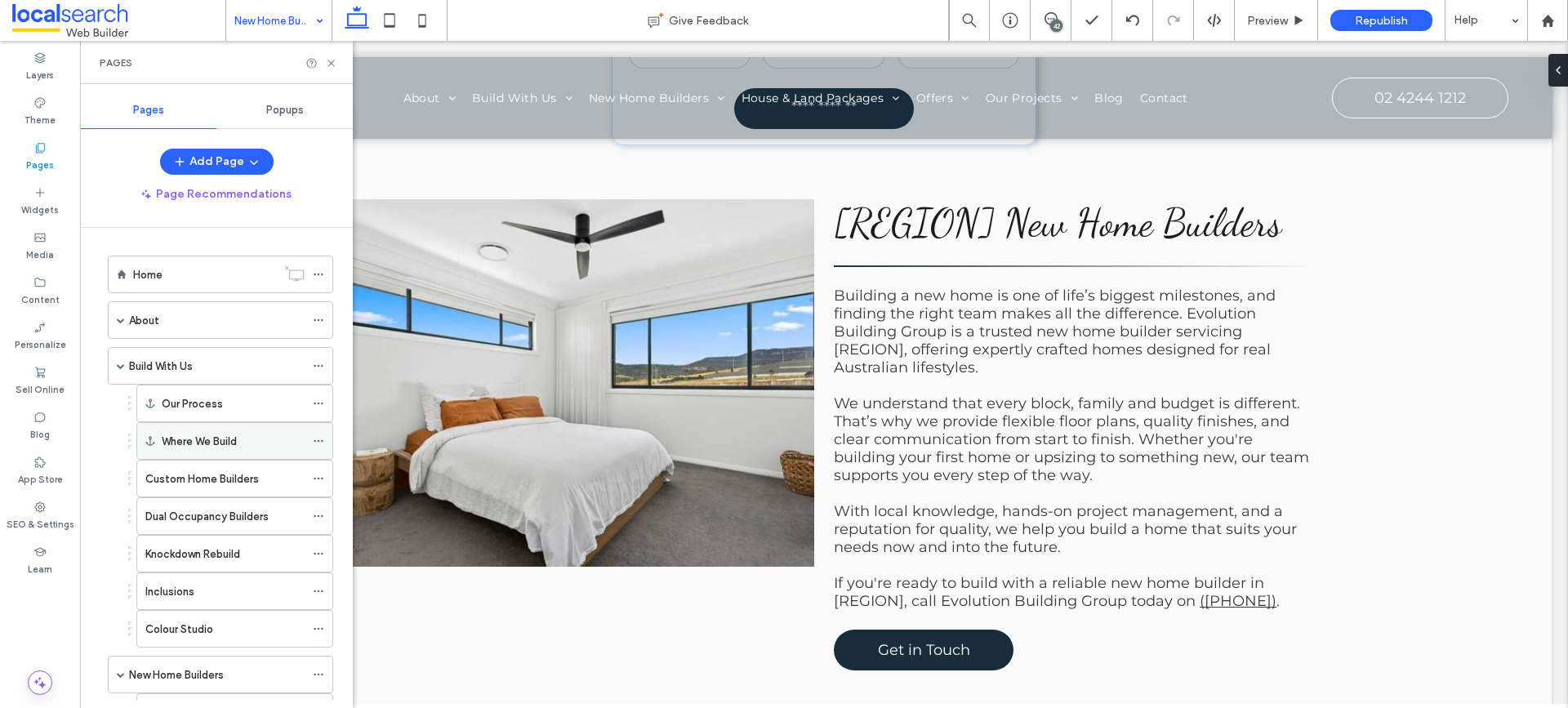 scroll, scrollTop: 572, scrollLeft: 0, axis: vertical 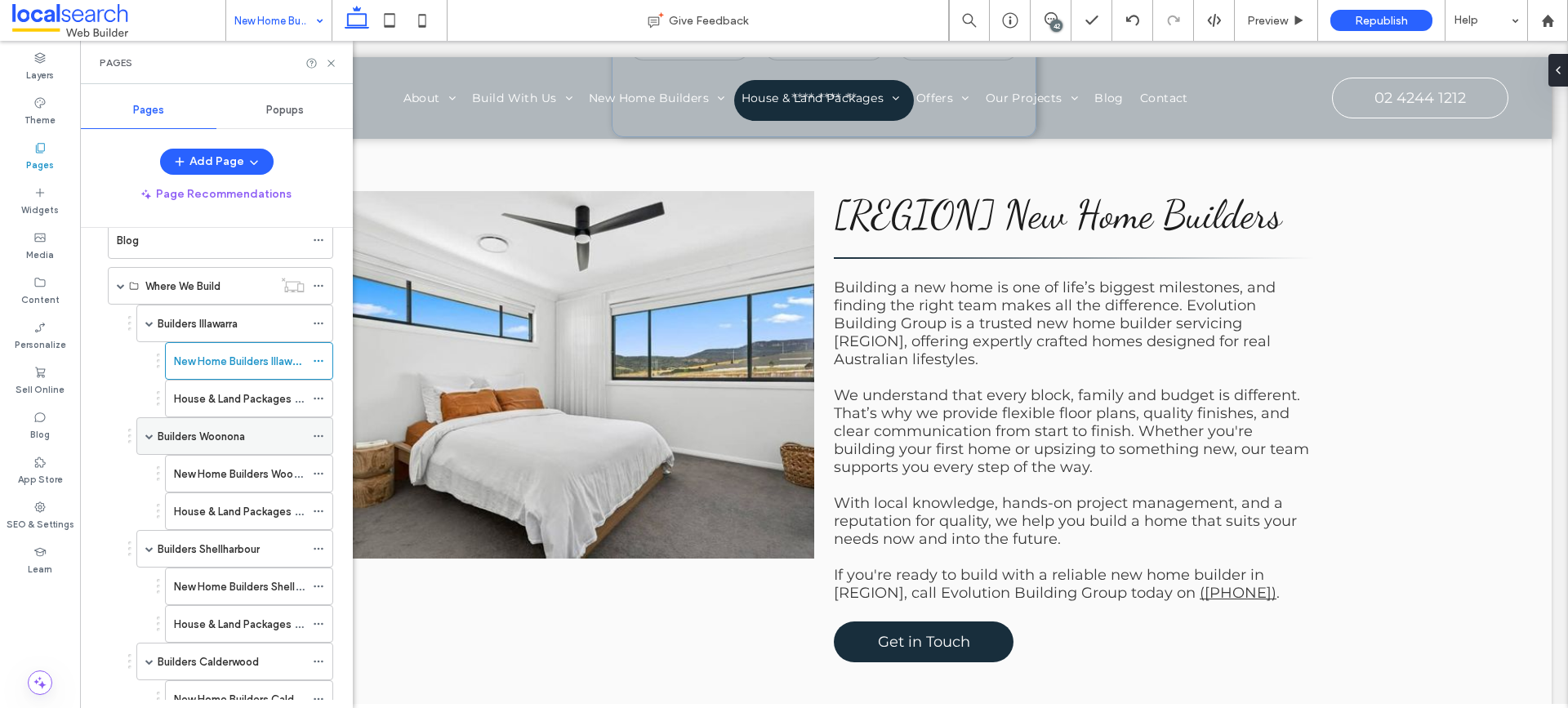 click at bounding box center [149, 436] 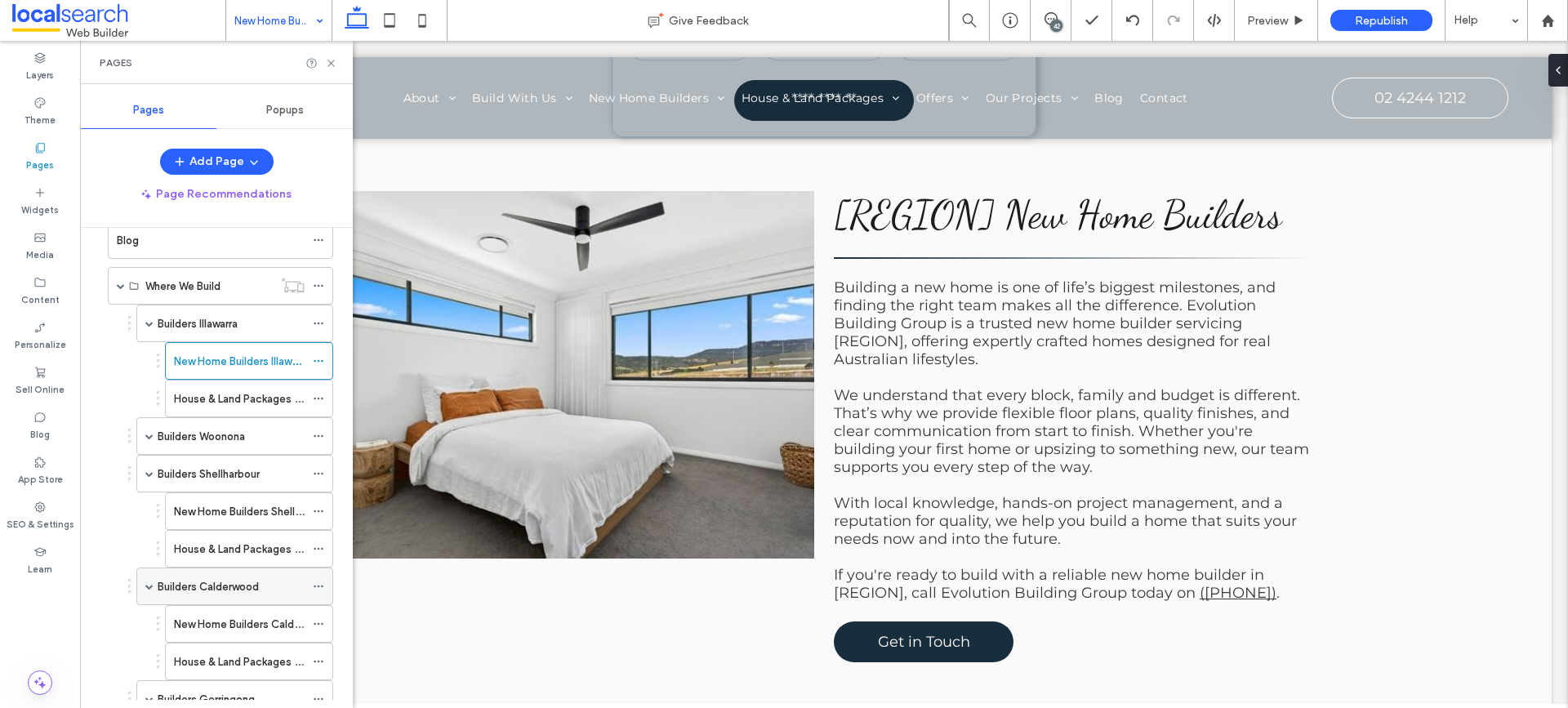 drag, startPoint x: 149, startPoint y: 582, endPoint x: 159, endPoint y: 555, distance: 28.79236 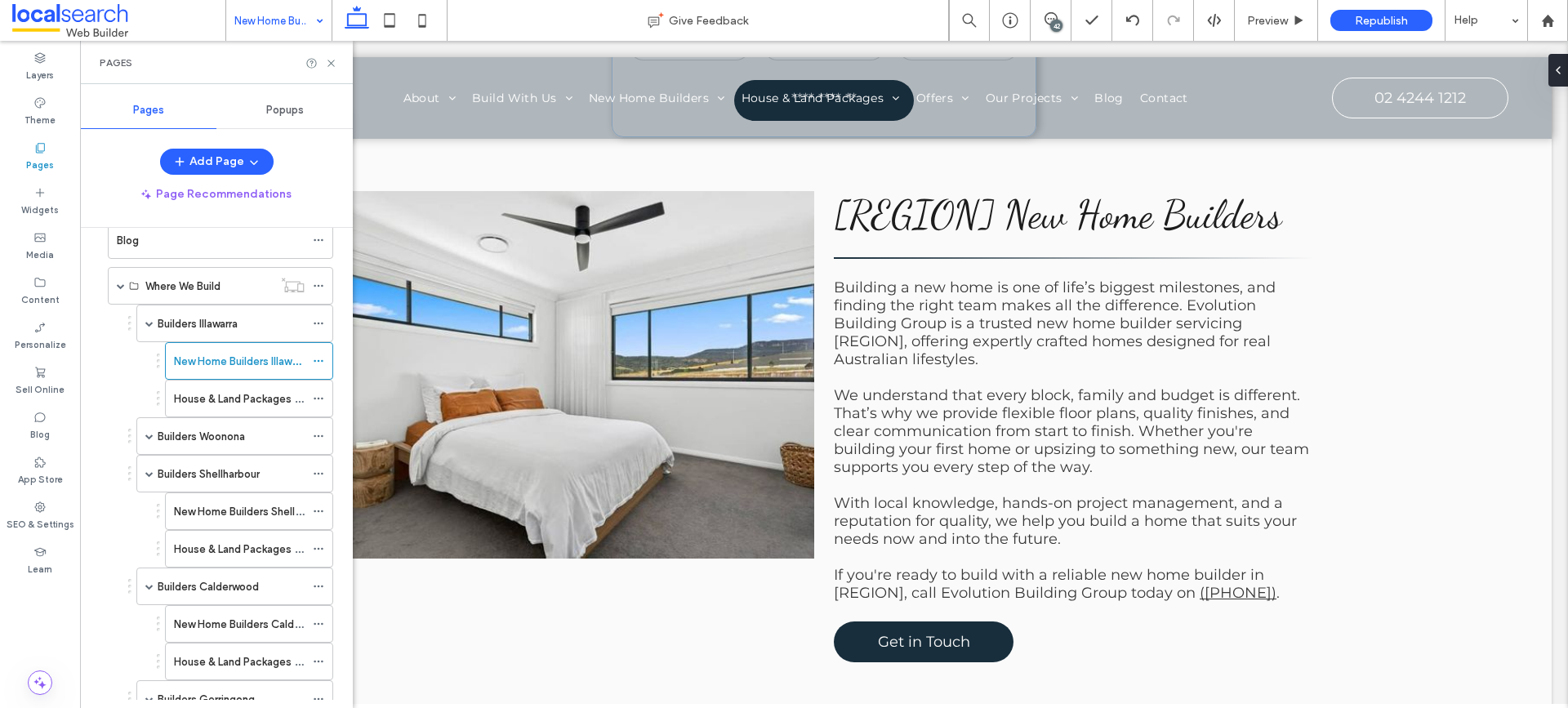 click at bounding box center (149, 586) 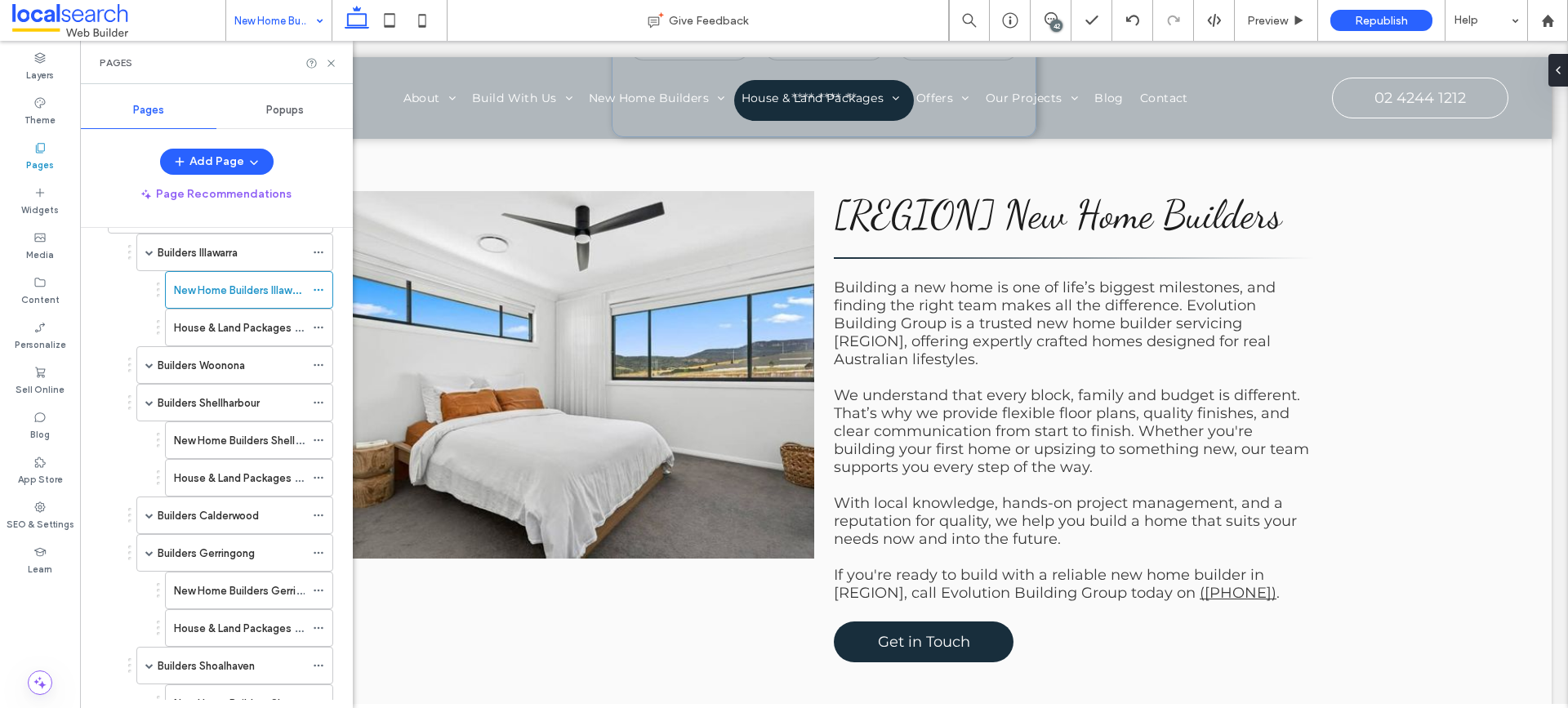 scroll, scrollTop: 1307, scrollLeft: 0, axis: vertical 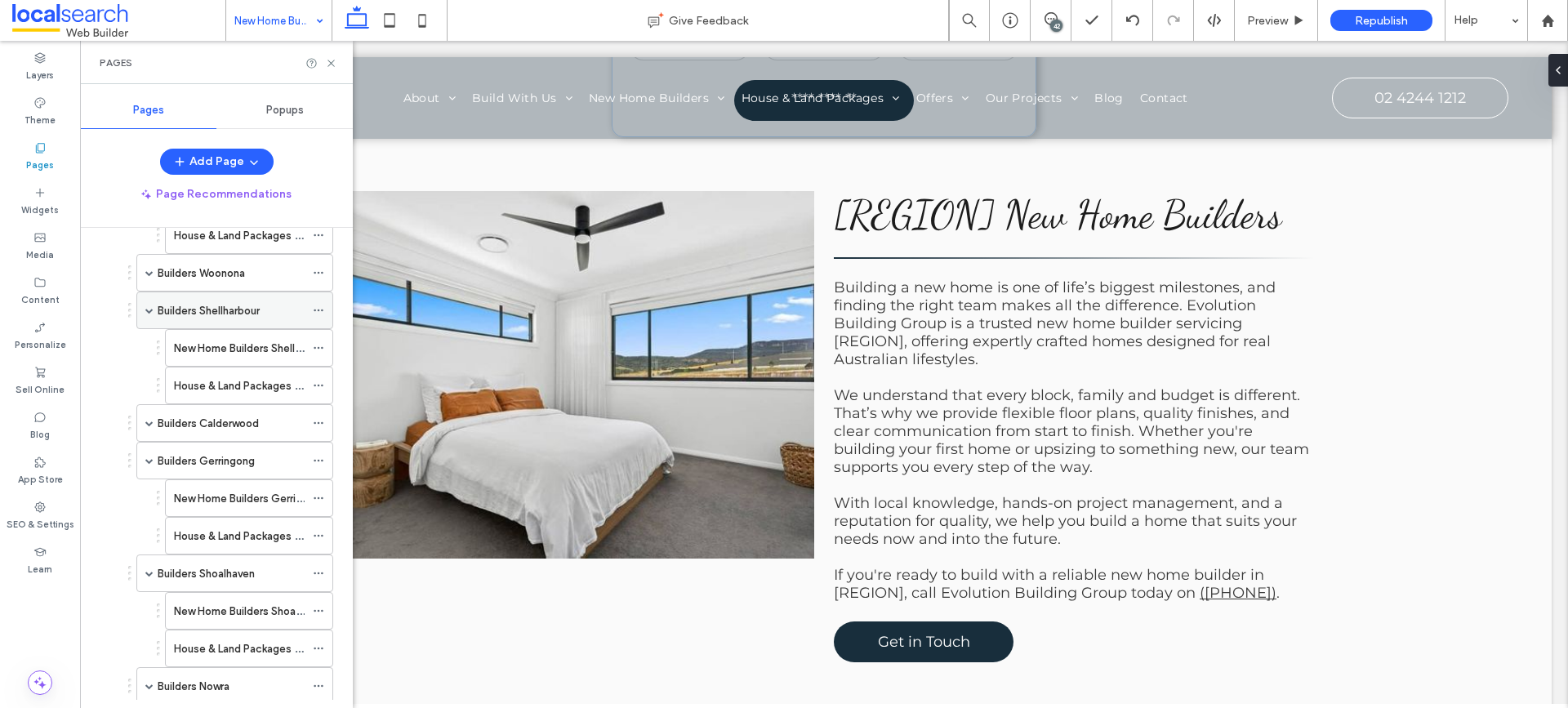 click at bounding box center [149, 310] 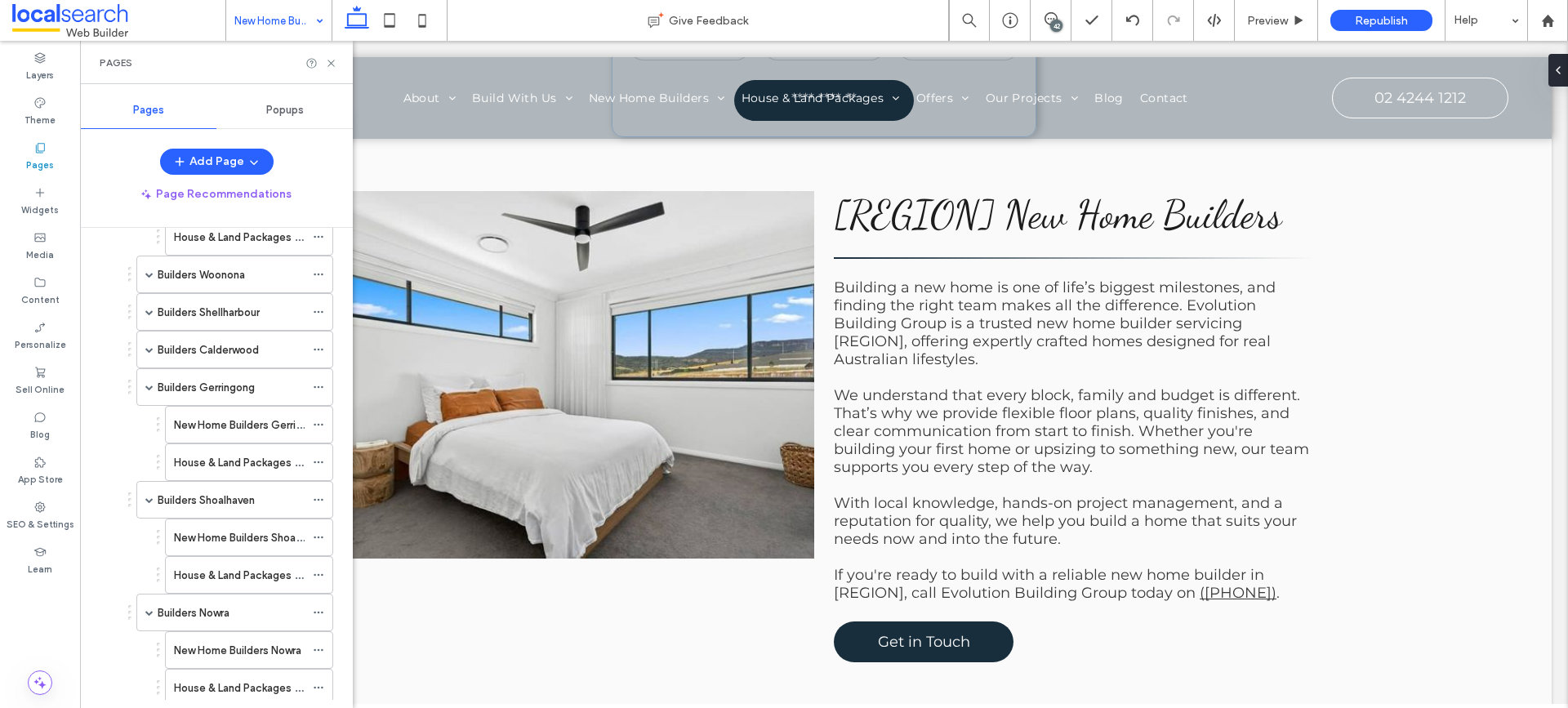 scroll, scrollTop: 1307, scrollLeft: 0, axis: vertical 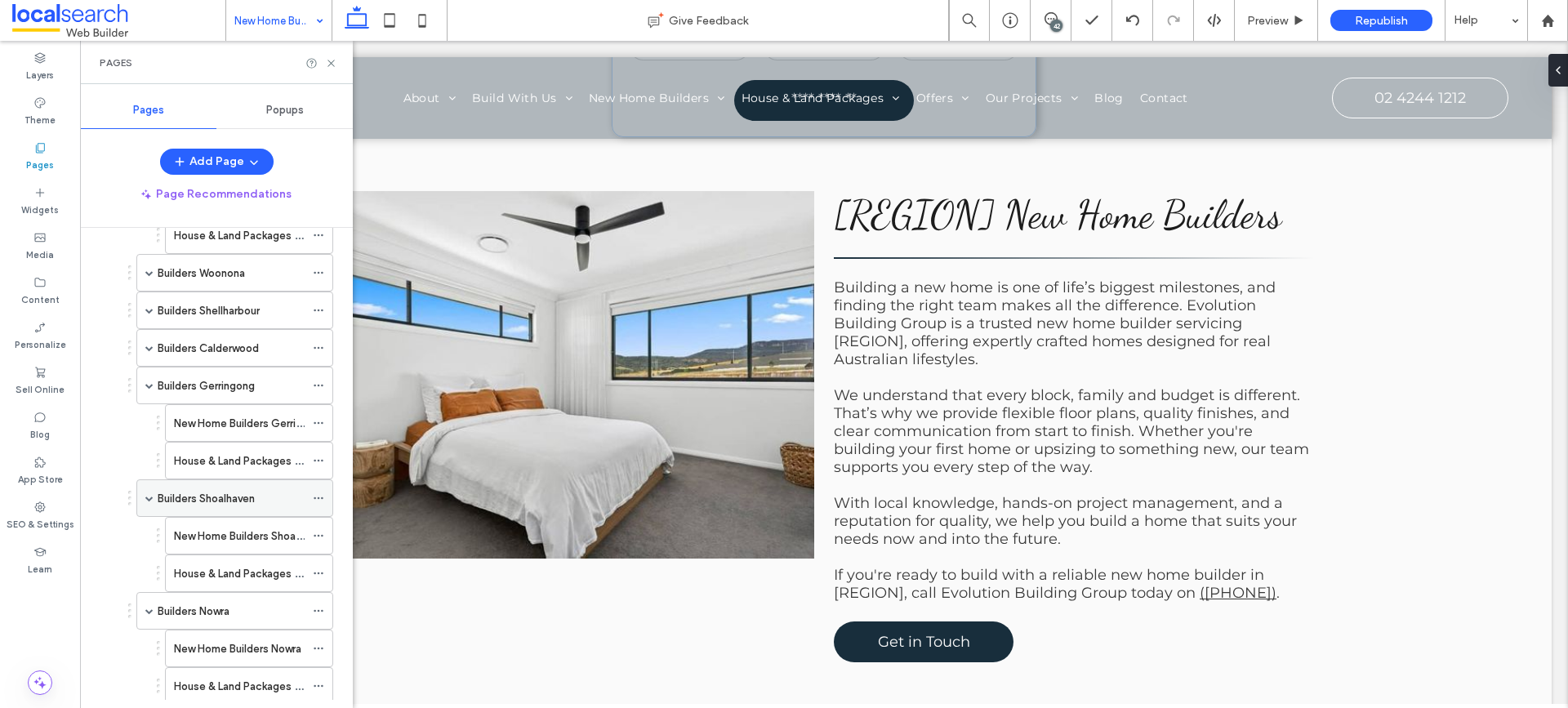 click at bounding box center (149, 498) 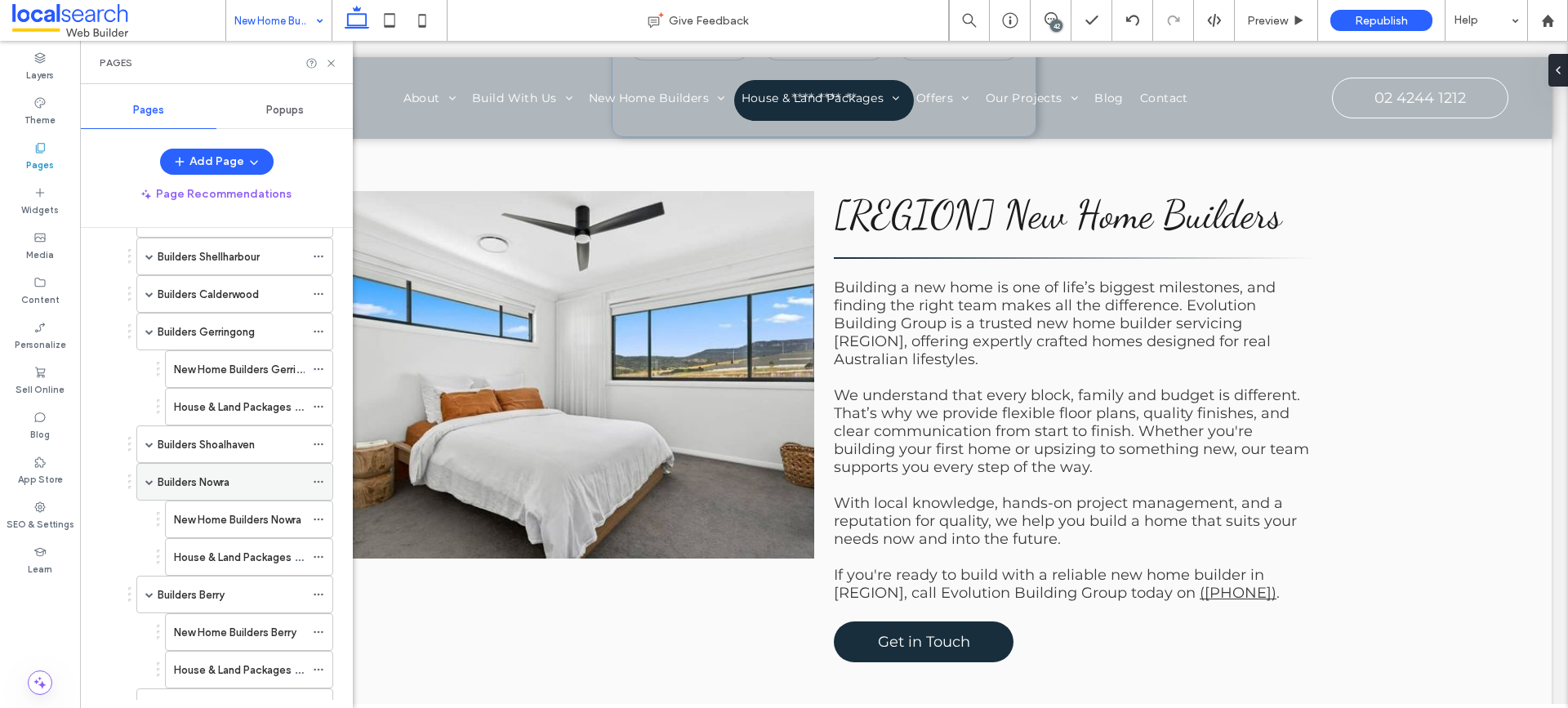 scroll, scrollTop: 1388, scrollLeft: 0, axis: vertical 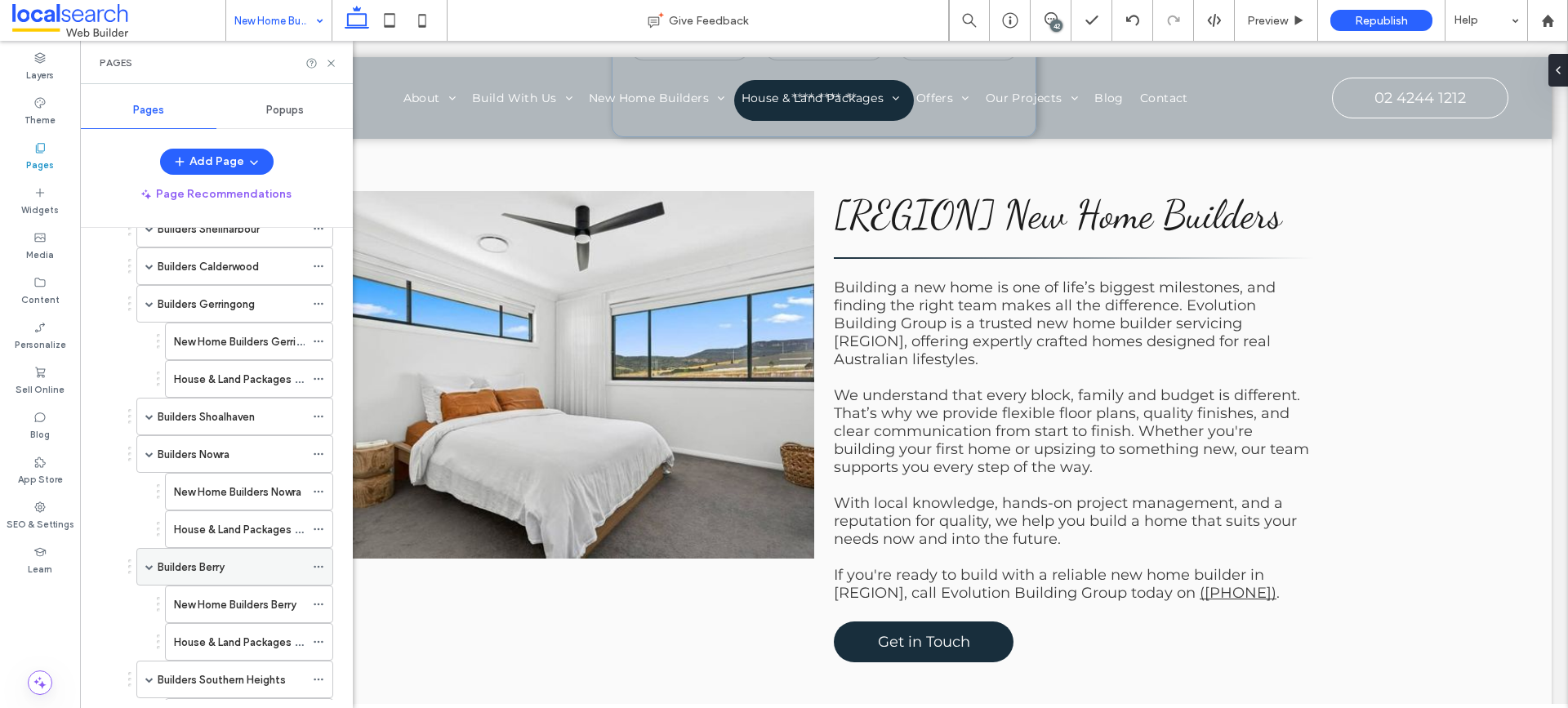 click at bounding box center [149, 567] 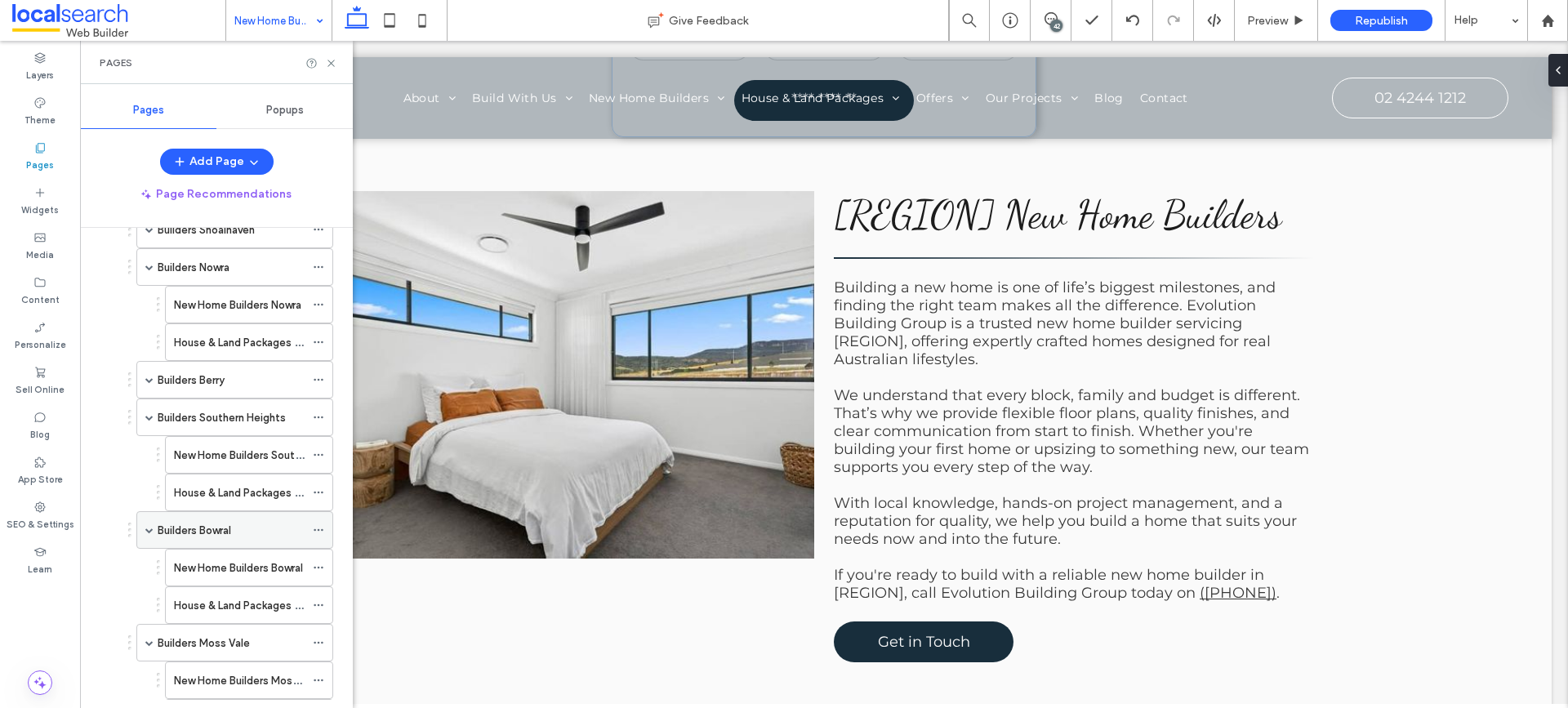 scroll, scrollTop: 1633, scrollLeft: 0, axis: vertical 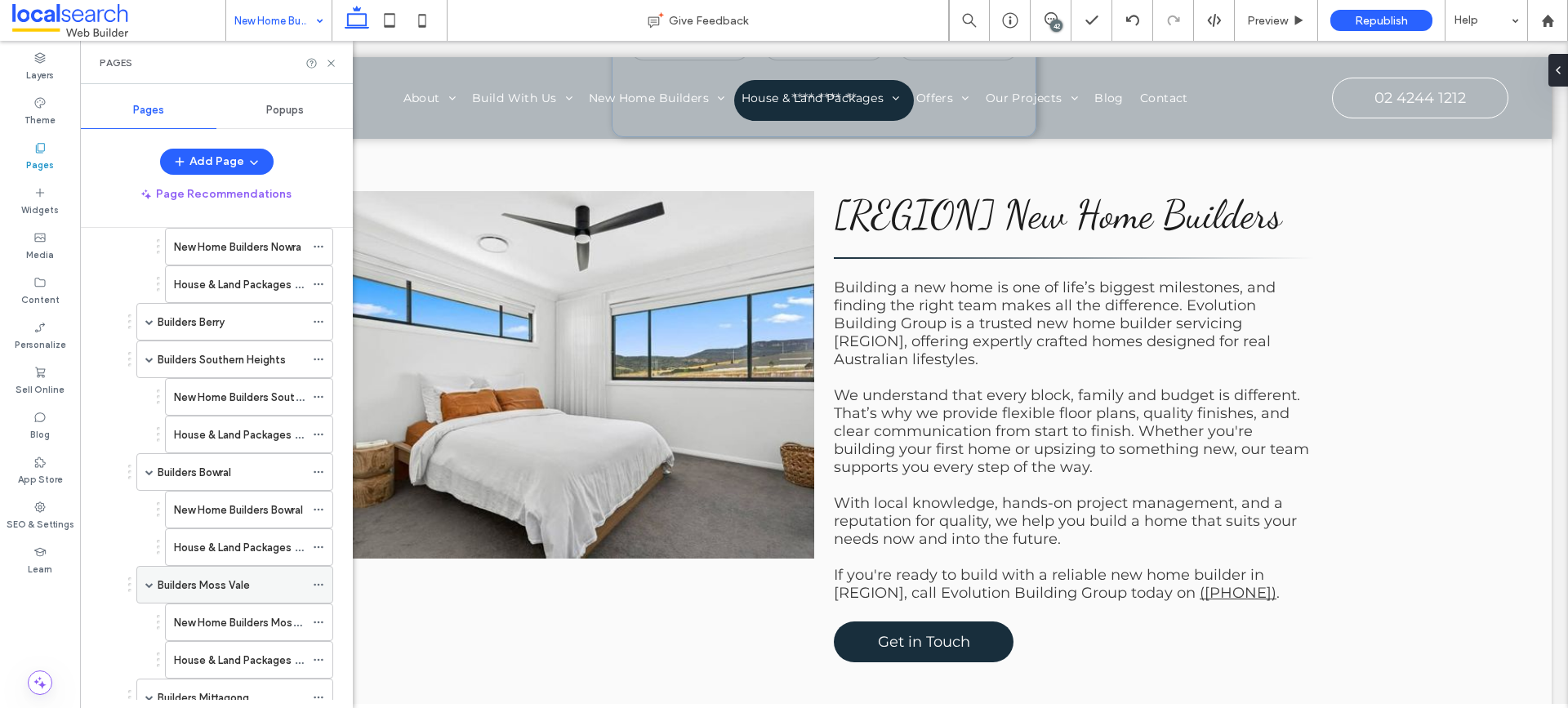 click at bounding box center (149, 585) 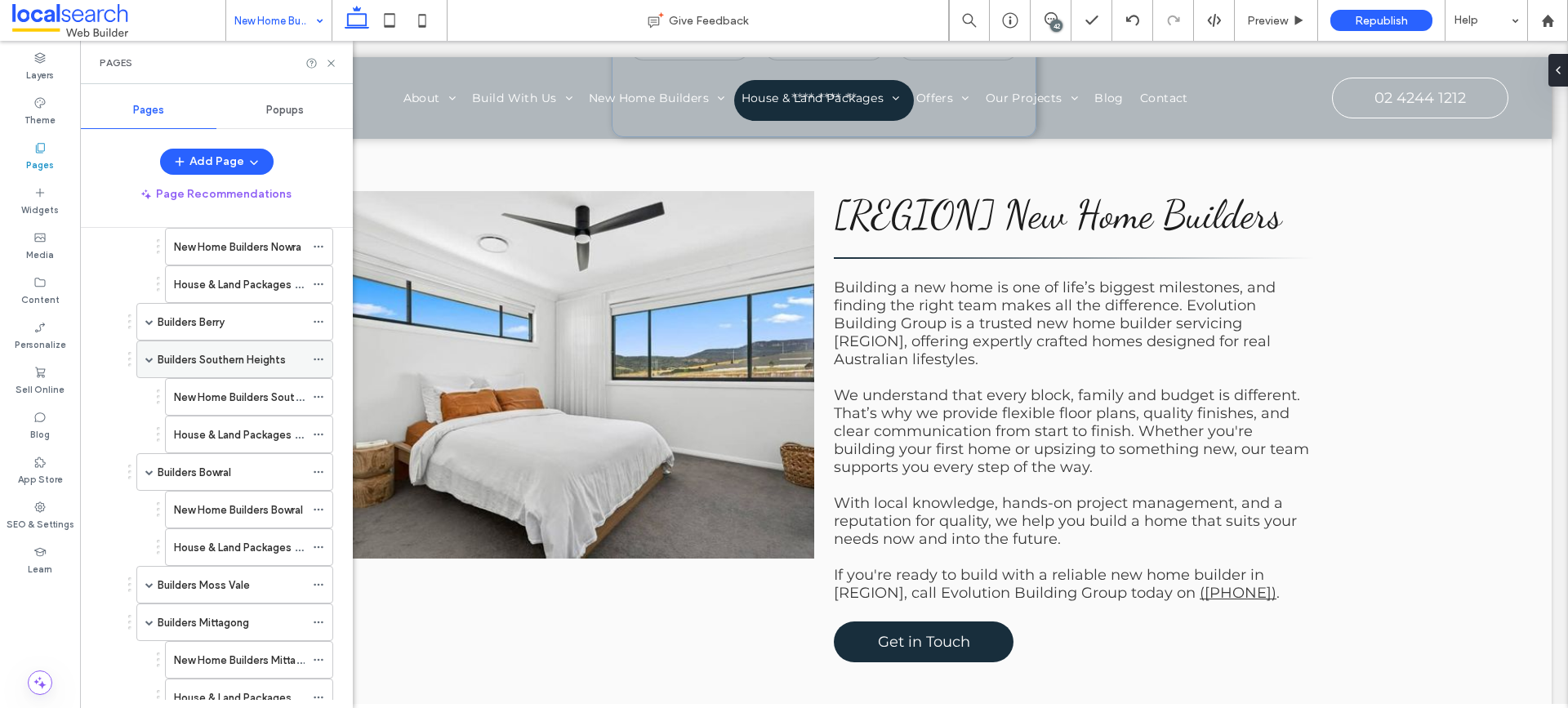 click on "Builders Southern Heights" at bounding box center (234, 359) 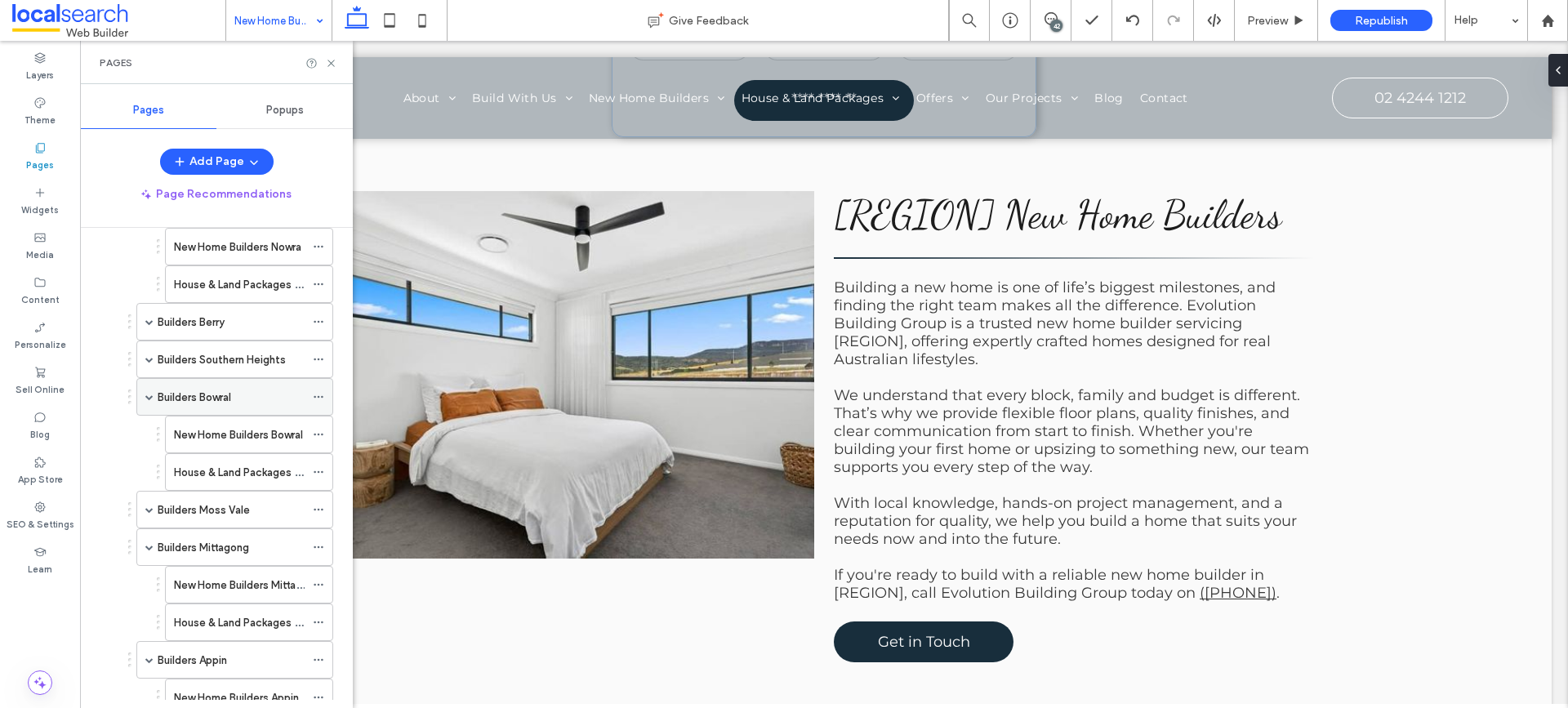 click at bounding box center (149, 397) 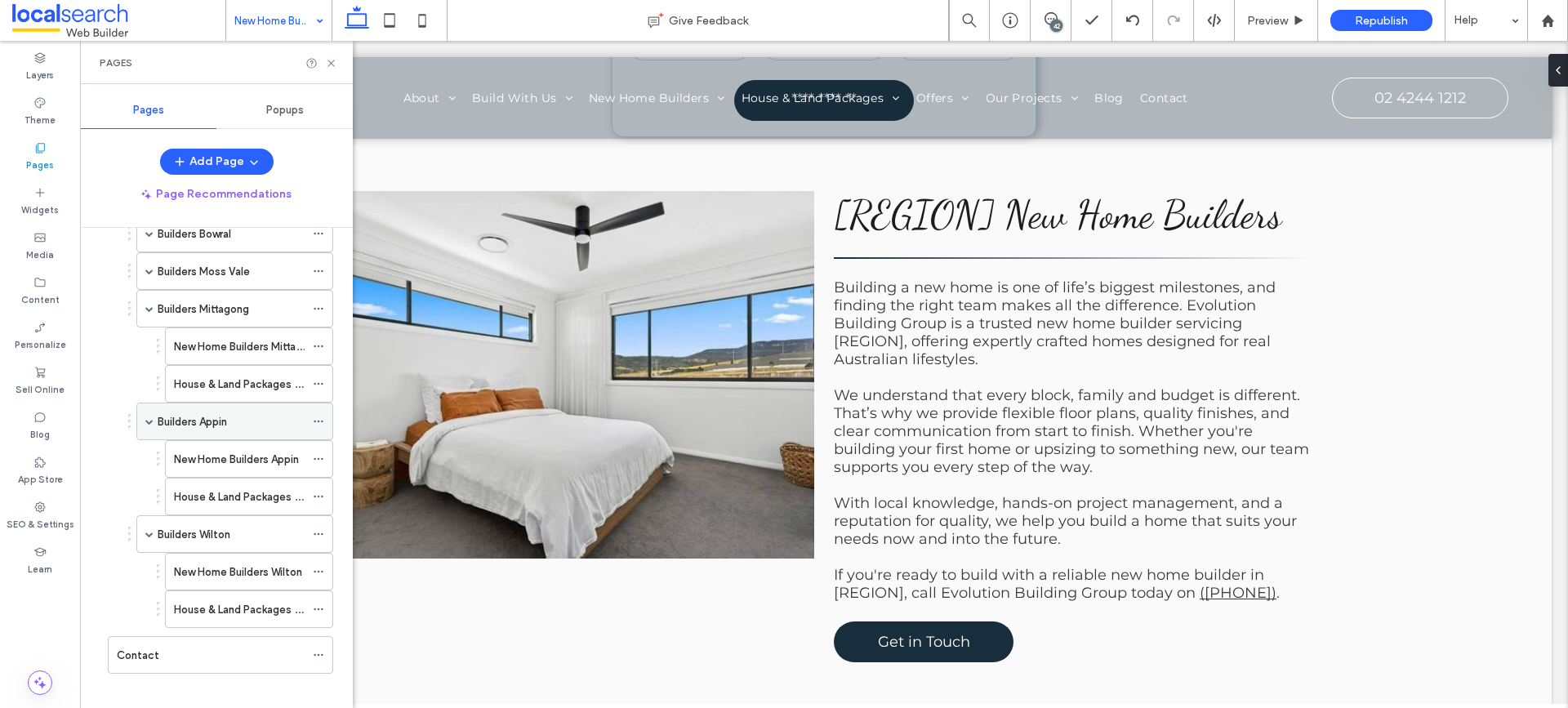 click at bounding box center [149, 421] 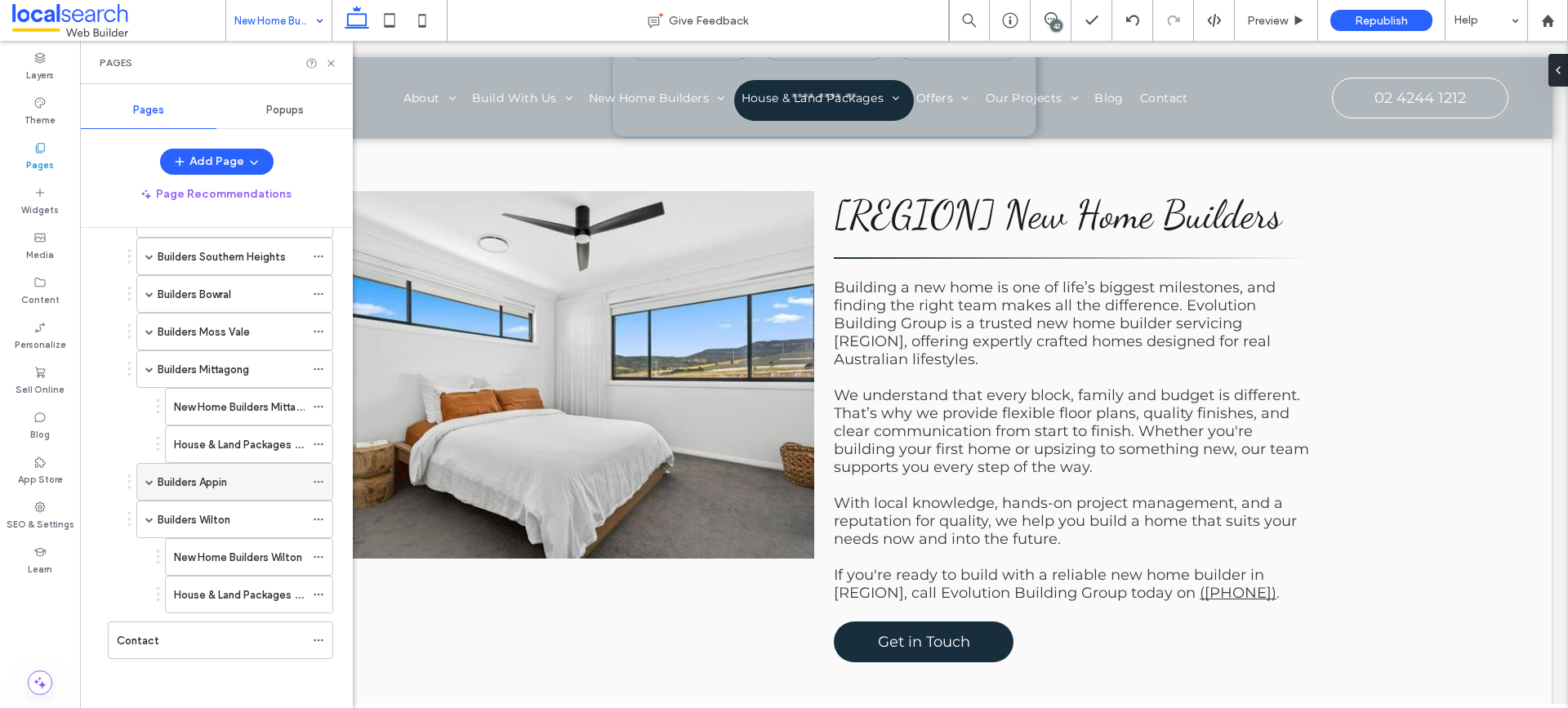 click at bounding box center (149, 482) 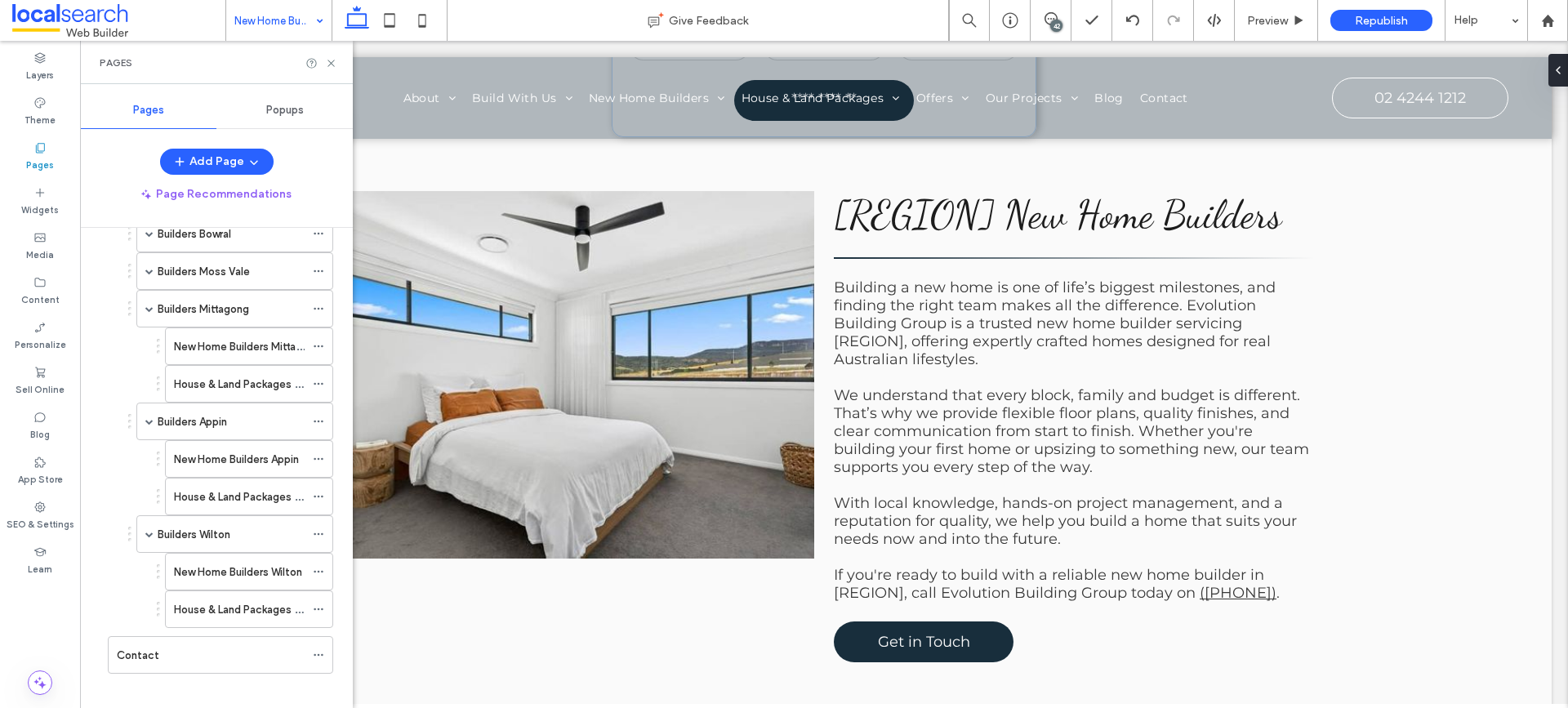 scroll, scrollTop: 1811, scrollLeft: 0, axis: vertical 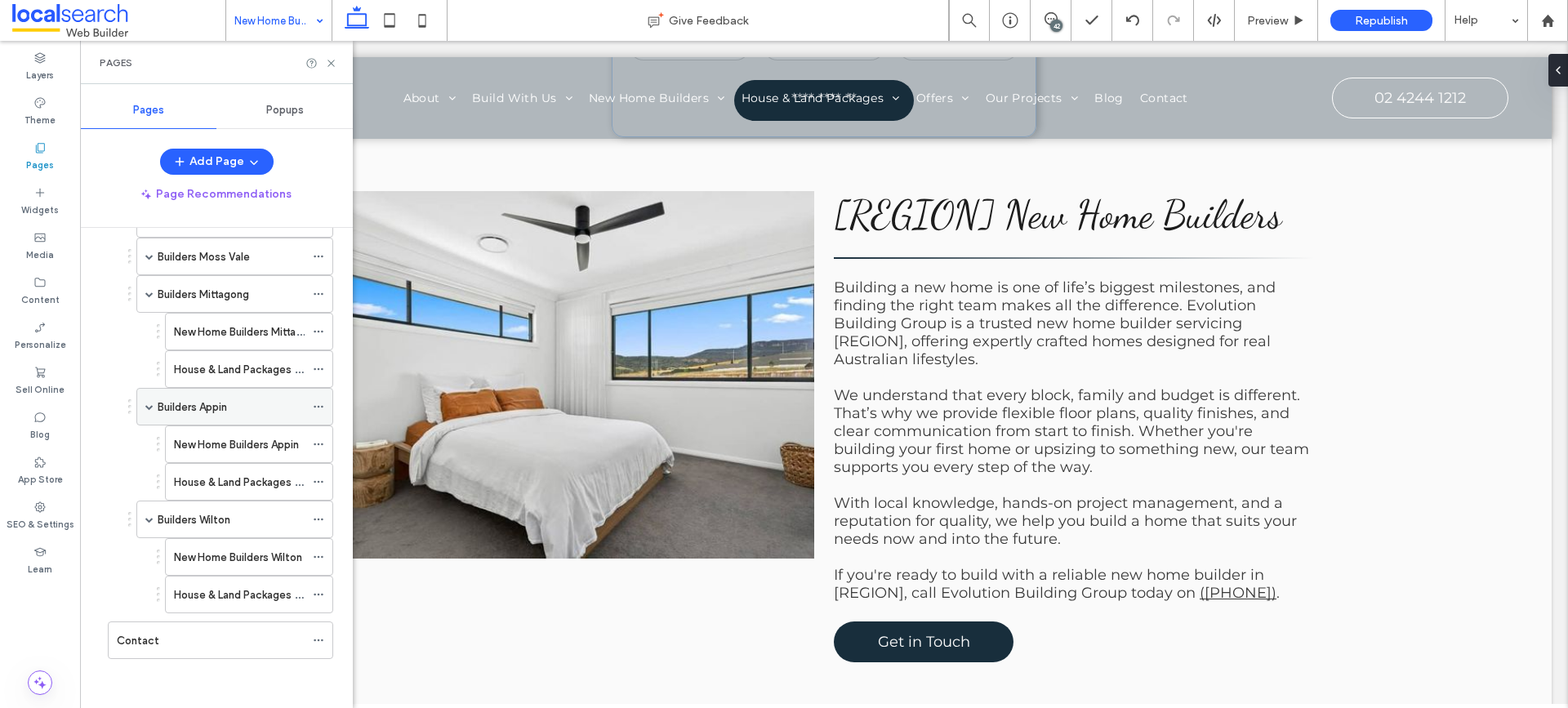 click on "Builders Appin" at bounding box center [234, 407] 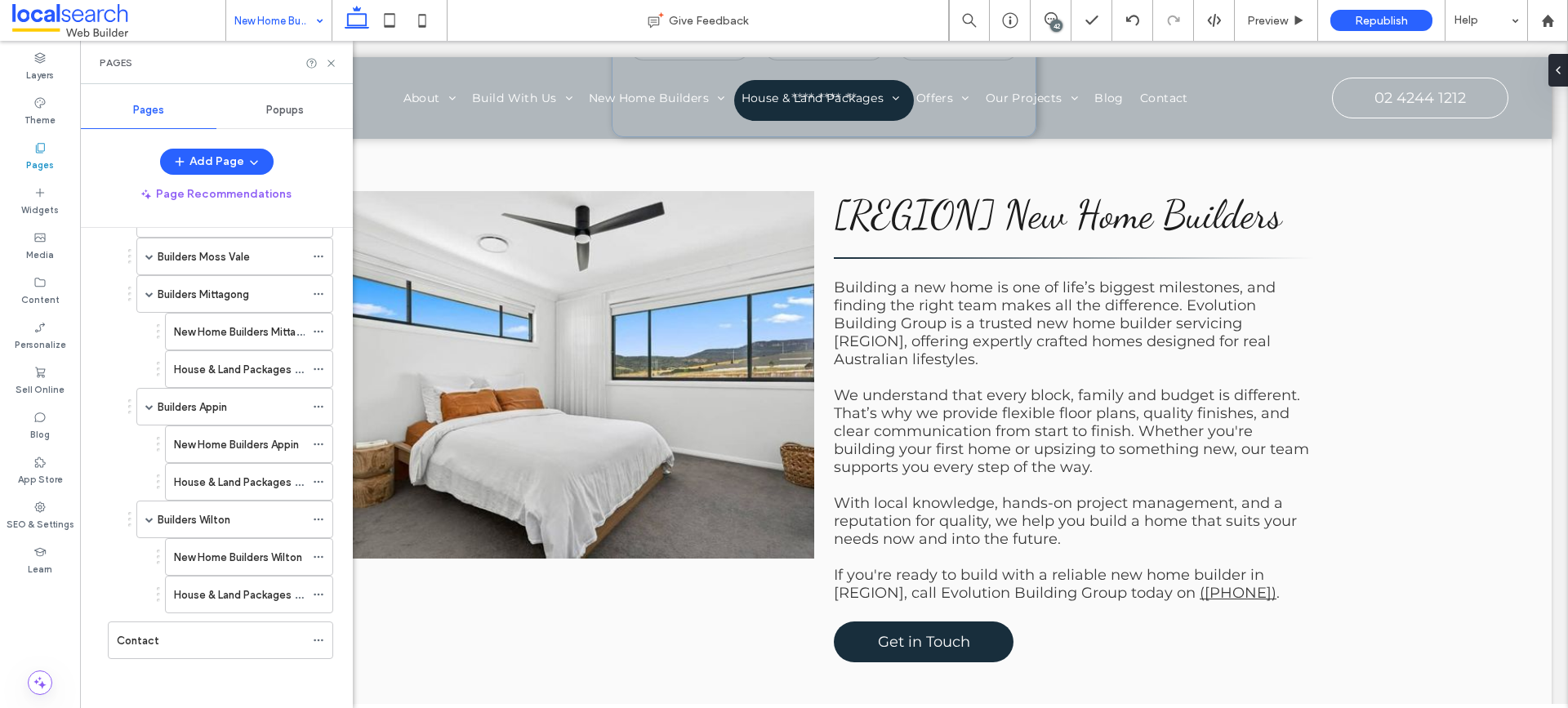scroll, scrollTop: 1736, scrollLeft: 0, axis: vertical 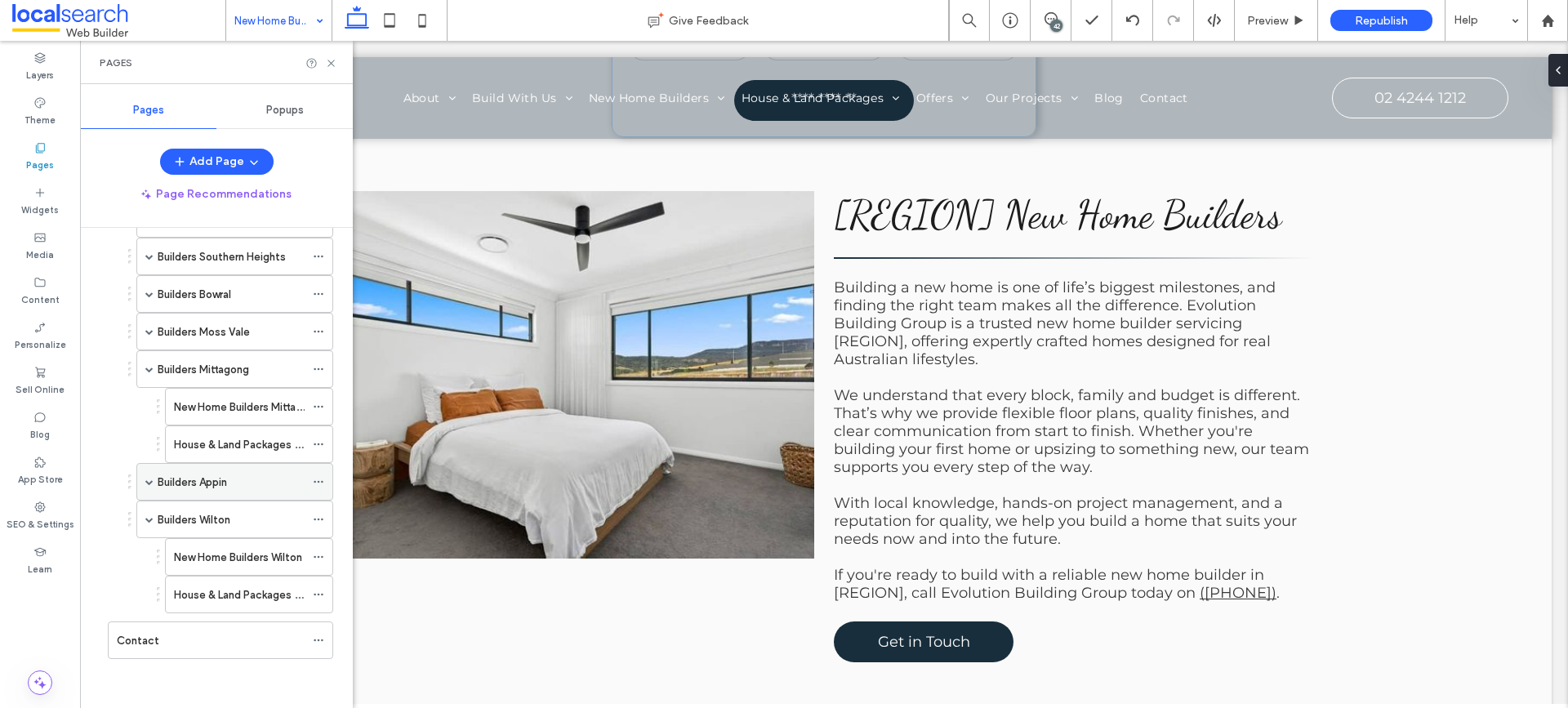 click at bounding box center (149, 482) 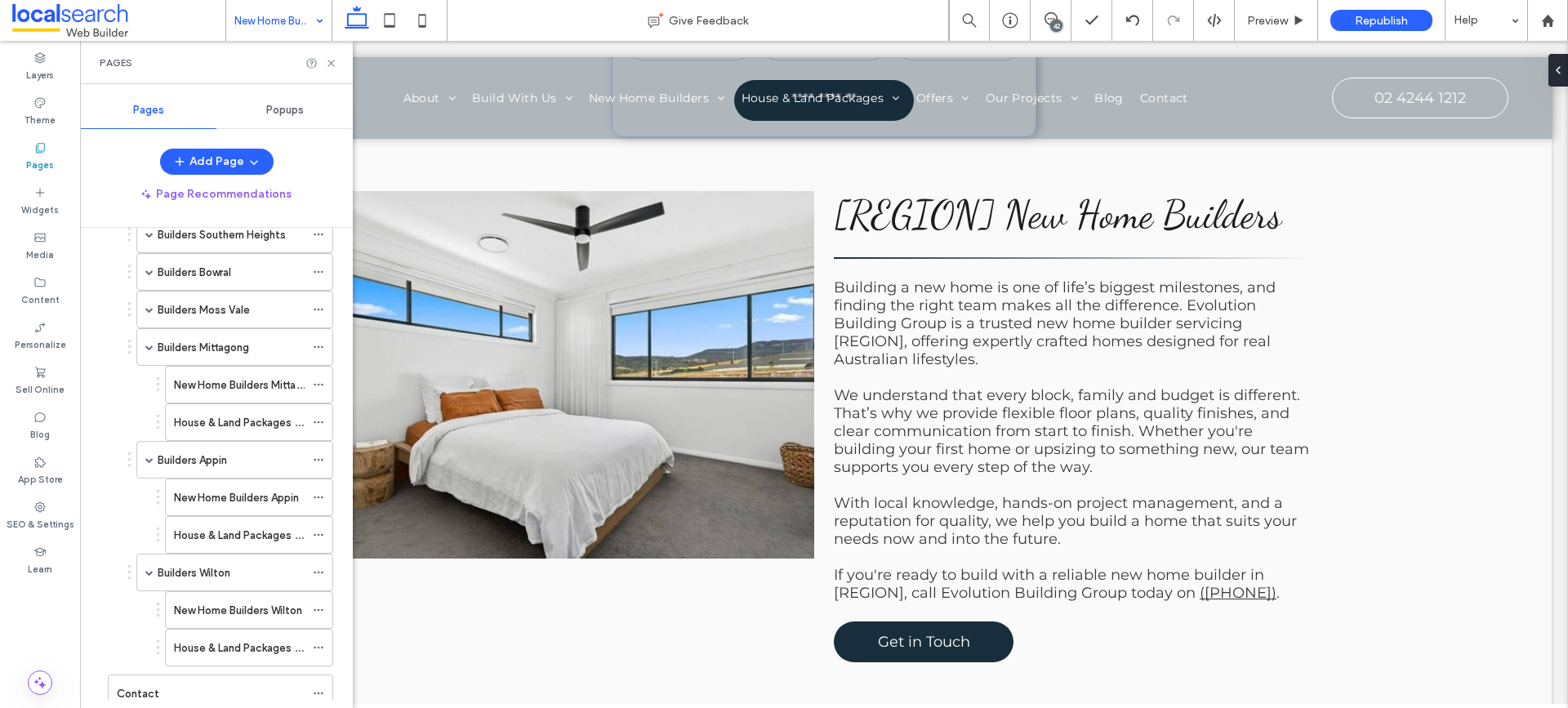 scroll, scrollTop: 1730, scrollLeft: 0, axis: vertical 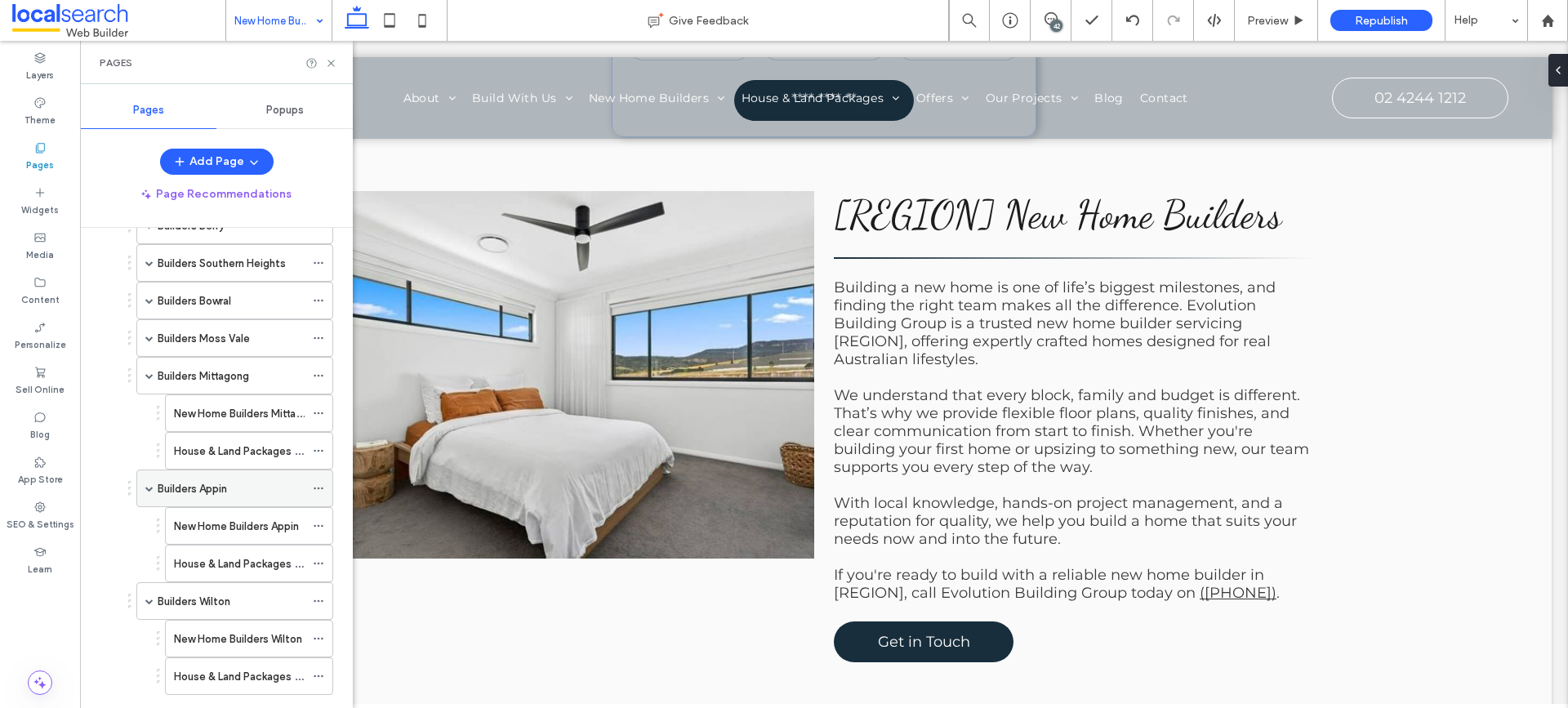 click at bounding box center (149, 488) 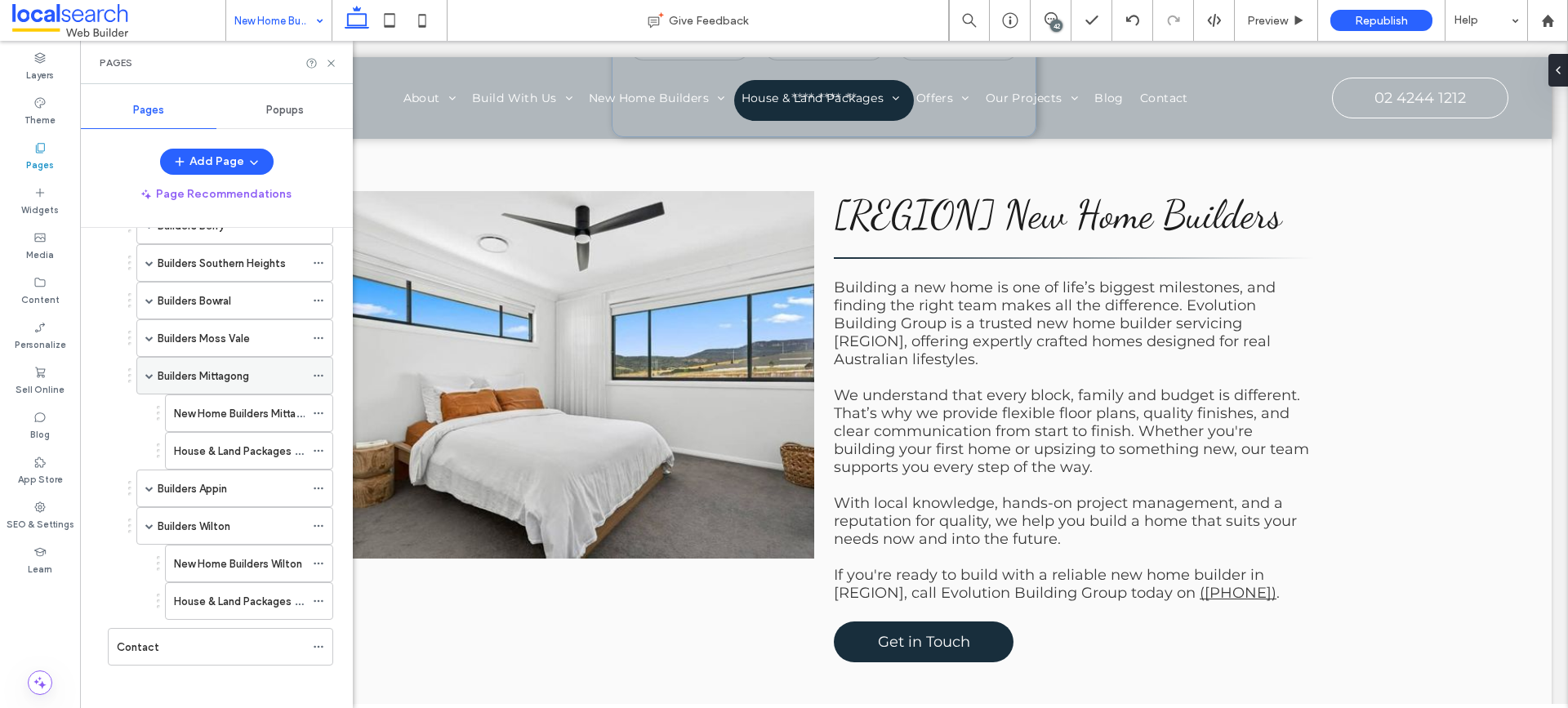 click on "Builders Mittagong" at bounding box center (234, 376) 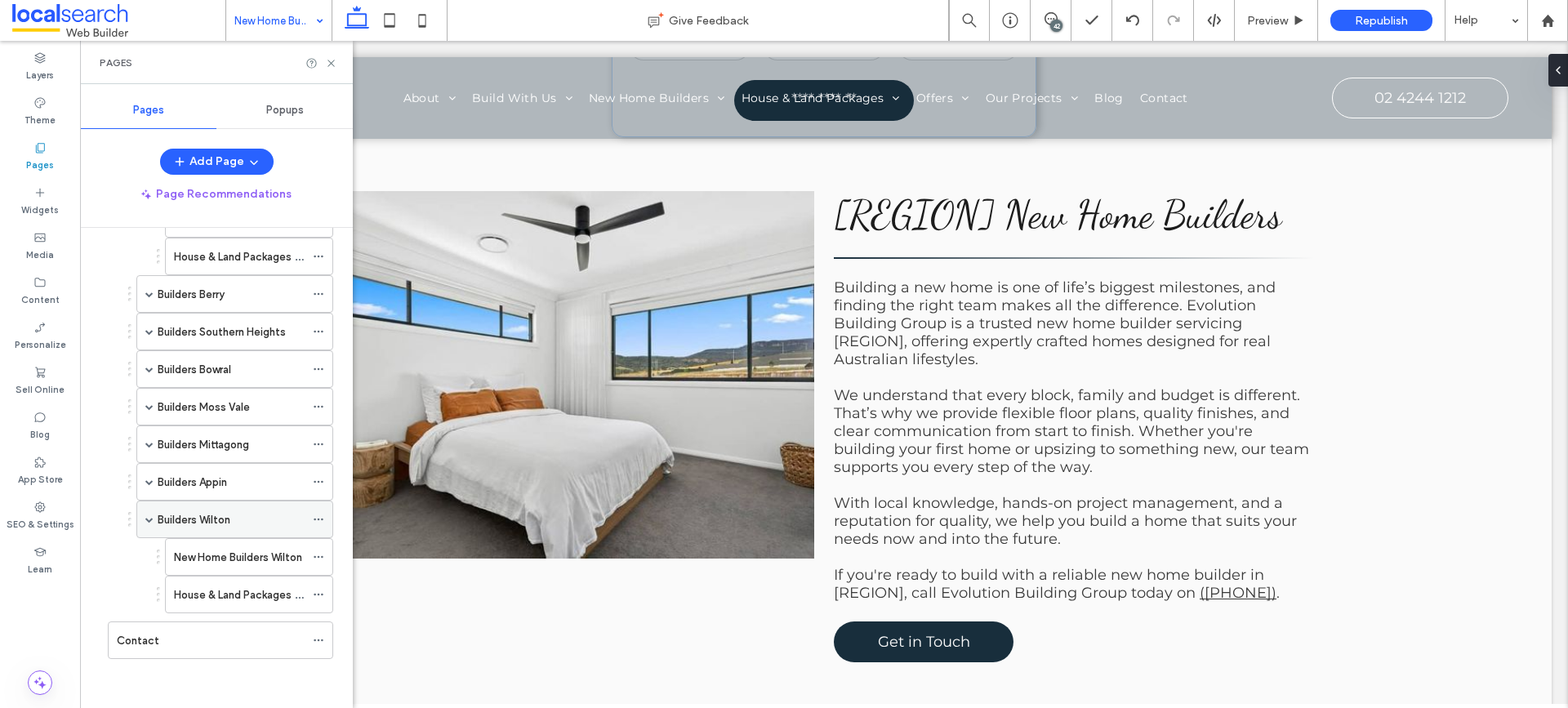 click at bounding box center (149, 519) 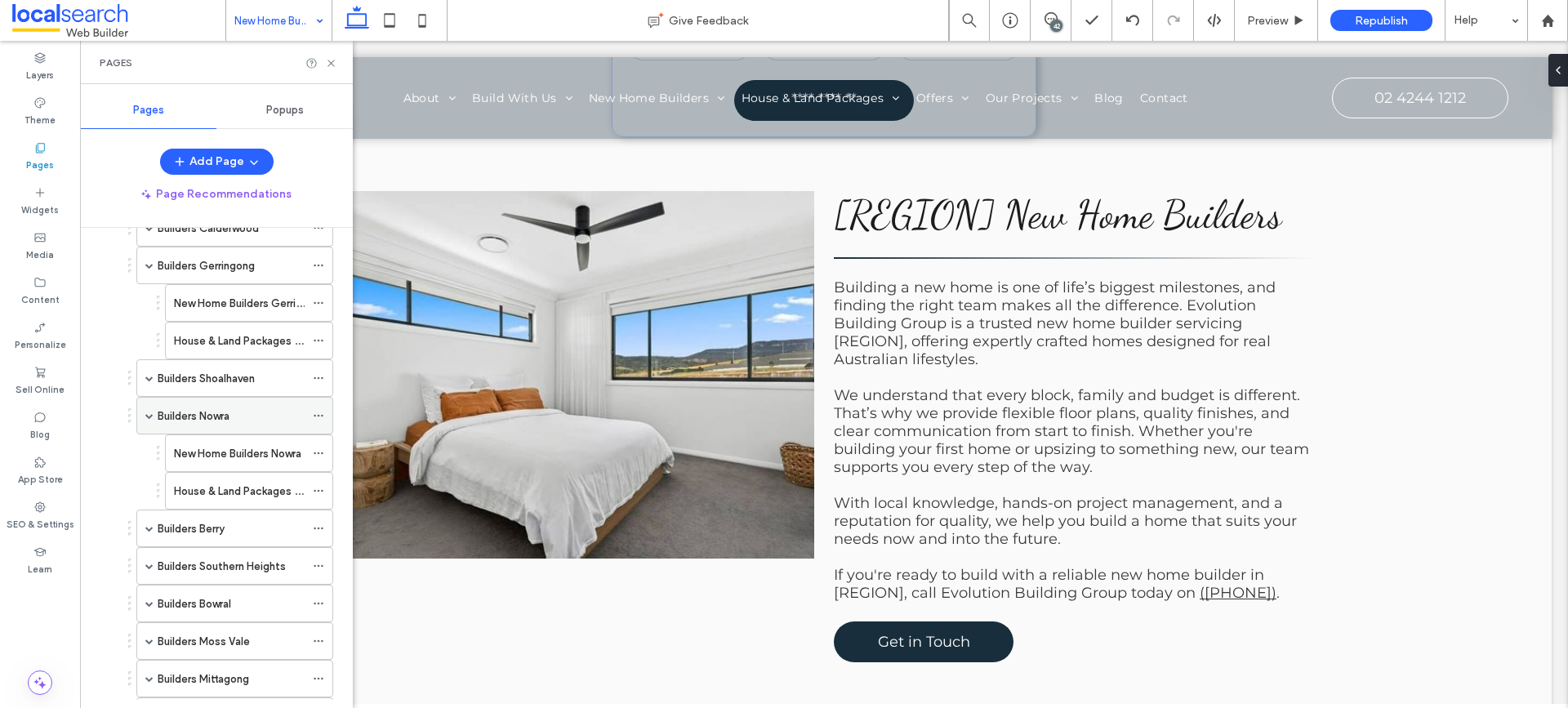 scroll, scrollTop: 1423, scrollLeft: 0, axis: vertical 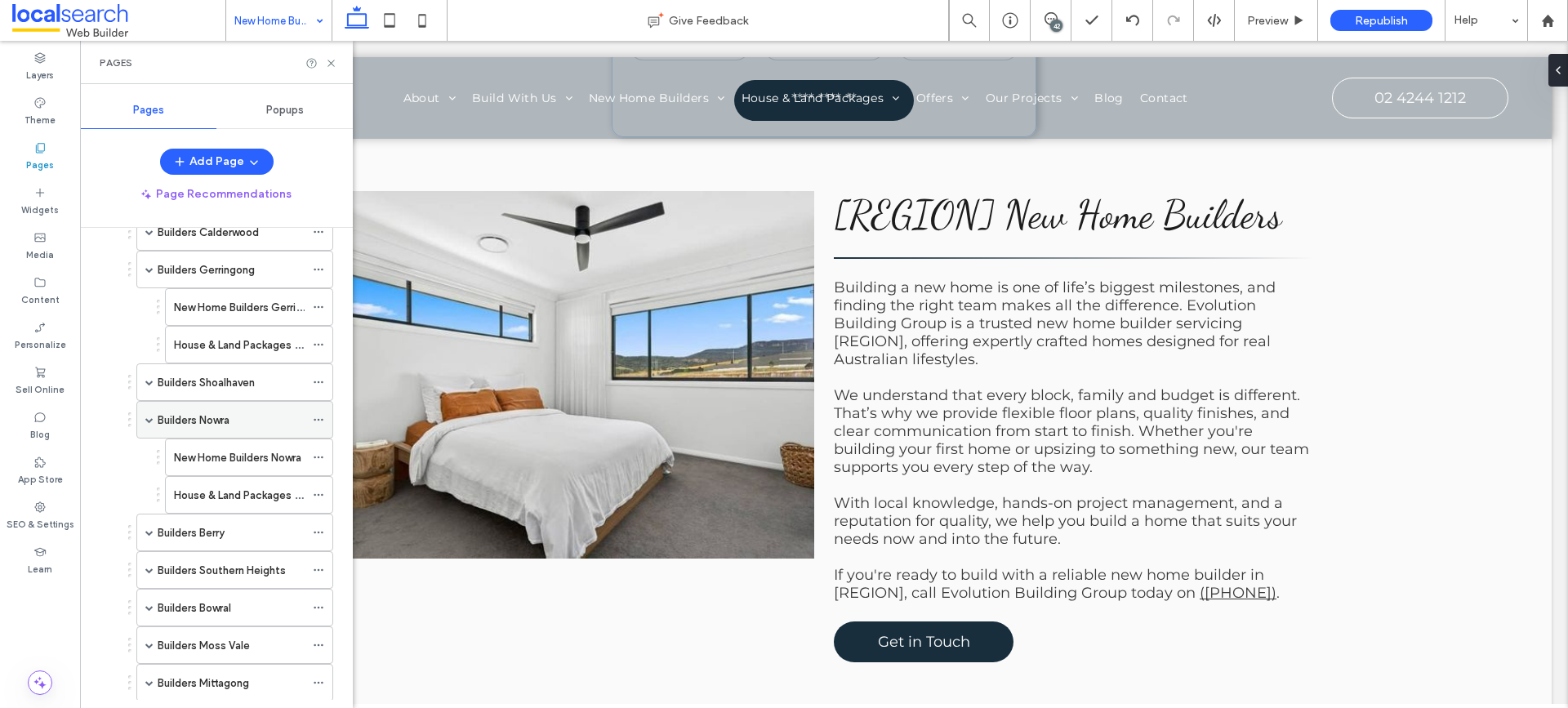 click at bounding box center (149, 420) 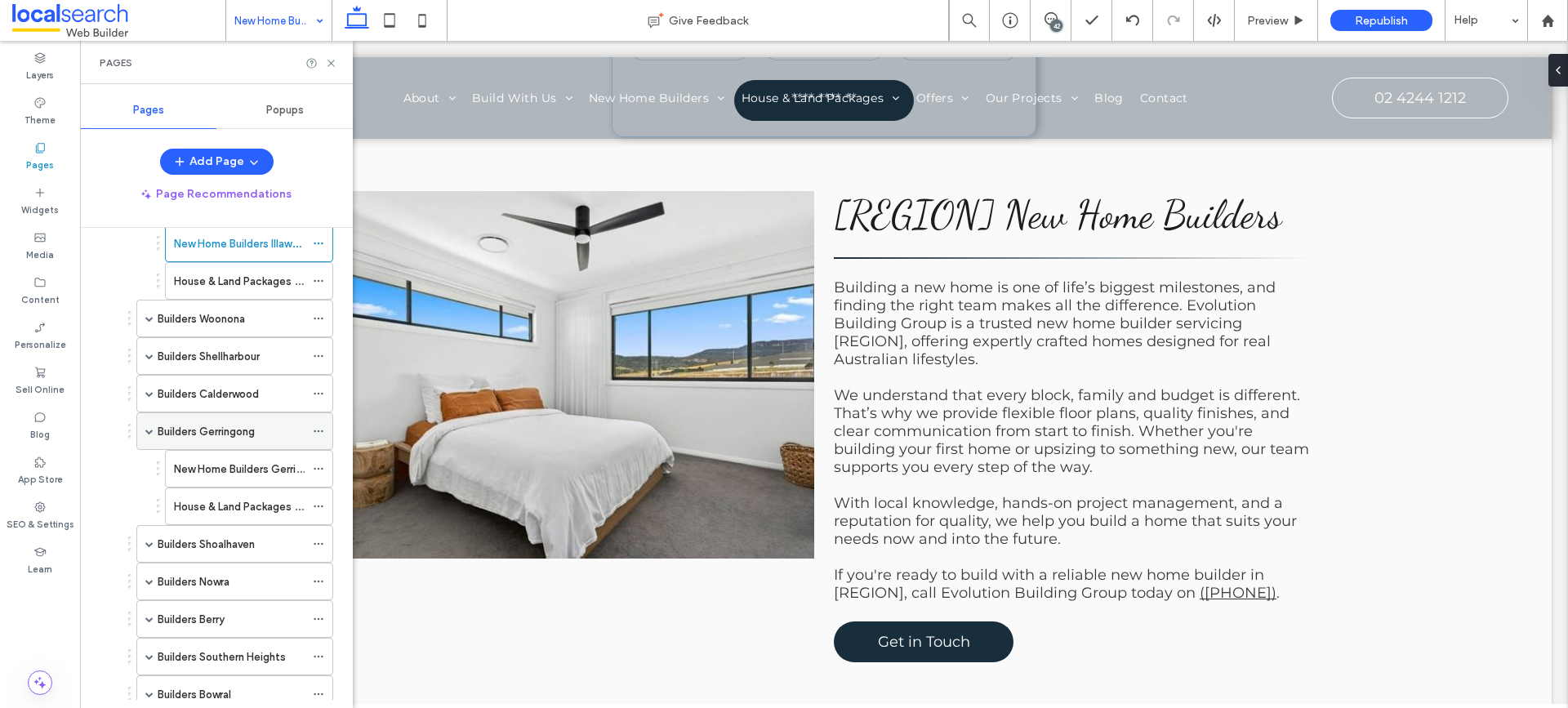scroll, scrollTop: 1259, scrollLeft: 0, axis: vertical 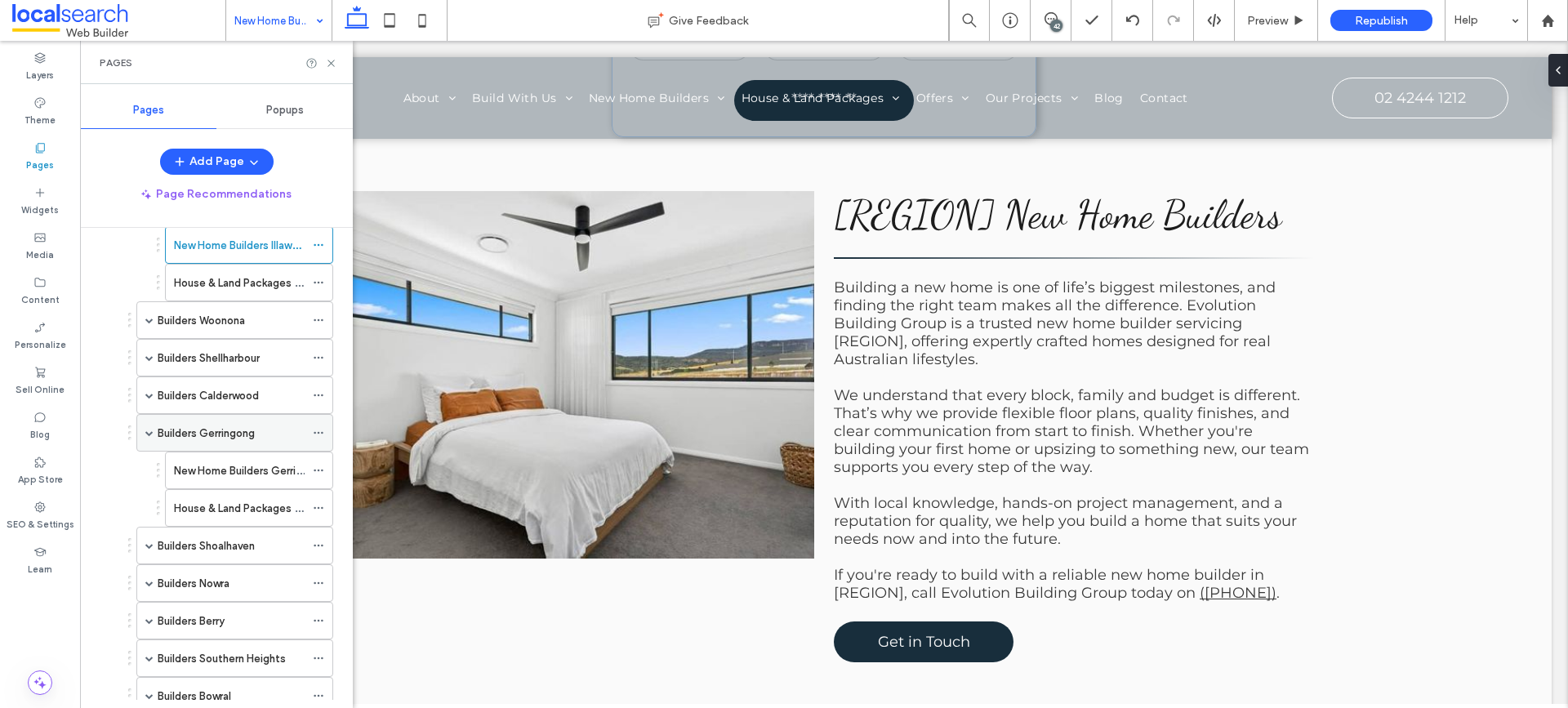 click at bounding box center [149, 433] 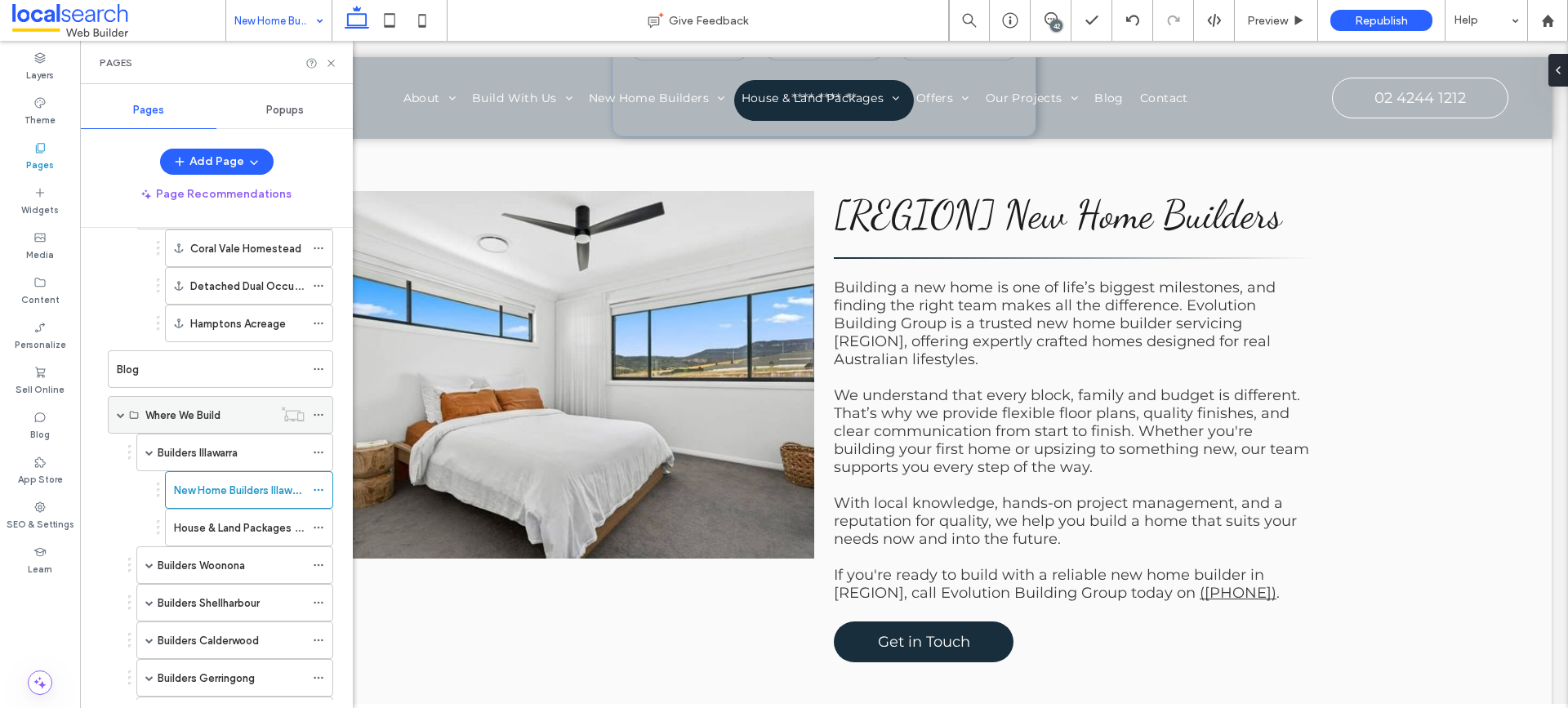 scroll, scrollTop: 1096, scrollLeft: 0, axis: vertical 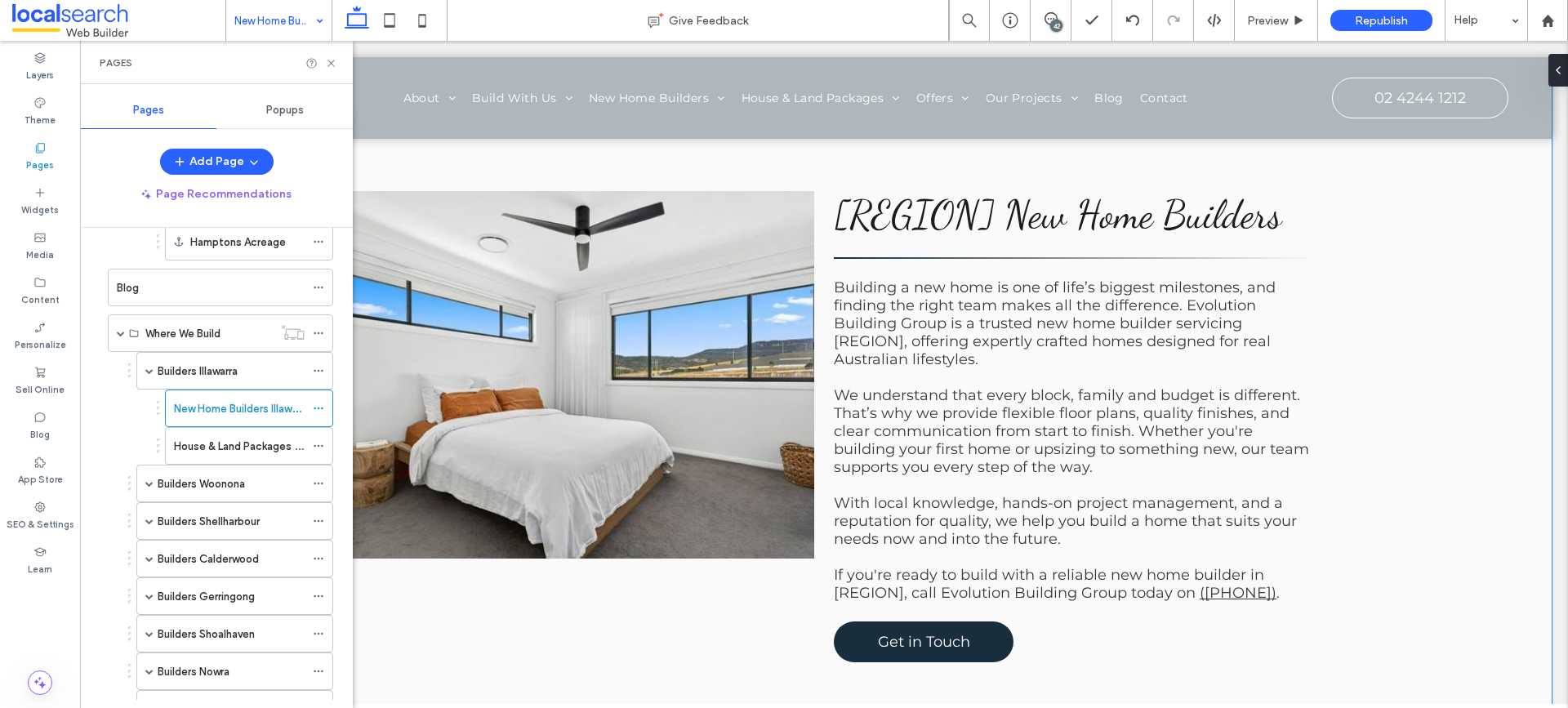click on "[REGION] New Home Builders
Building a new home is one of life’s biggest milestones, and finding the right team makes all the difference. Evolution Building Group is a trusted new home builder servicing [REGION], offering expertly crafted homes designed for real Australian lifestyles. We understand that every block, family and budget is different. That’s why we provide flexible floor plans, quality finishes, and clear communication from start to finish. Whether you're building your first home or upsizing to something new, our team supports you every step of the way. With local knowledge, hands-on project management, and a reputation for quality, we help you build a home that suits your needs now and into the future. If you're ready to build with a reliable new home builder in [REGION], call Evolution Building Group today on
([PHONE]).
Get in Touch" at bounding box center (824, 385) 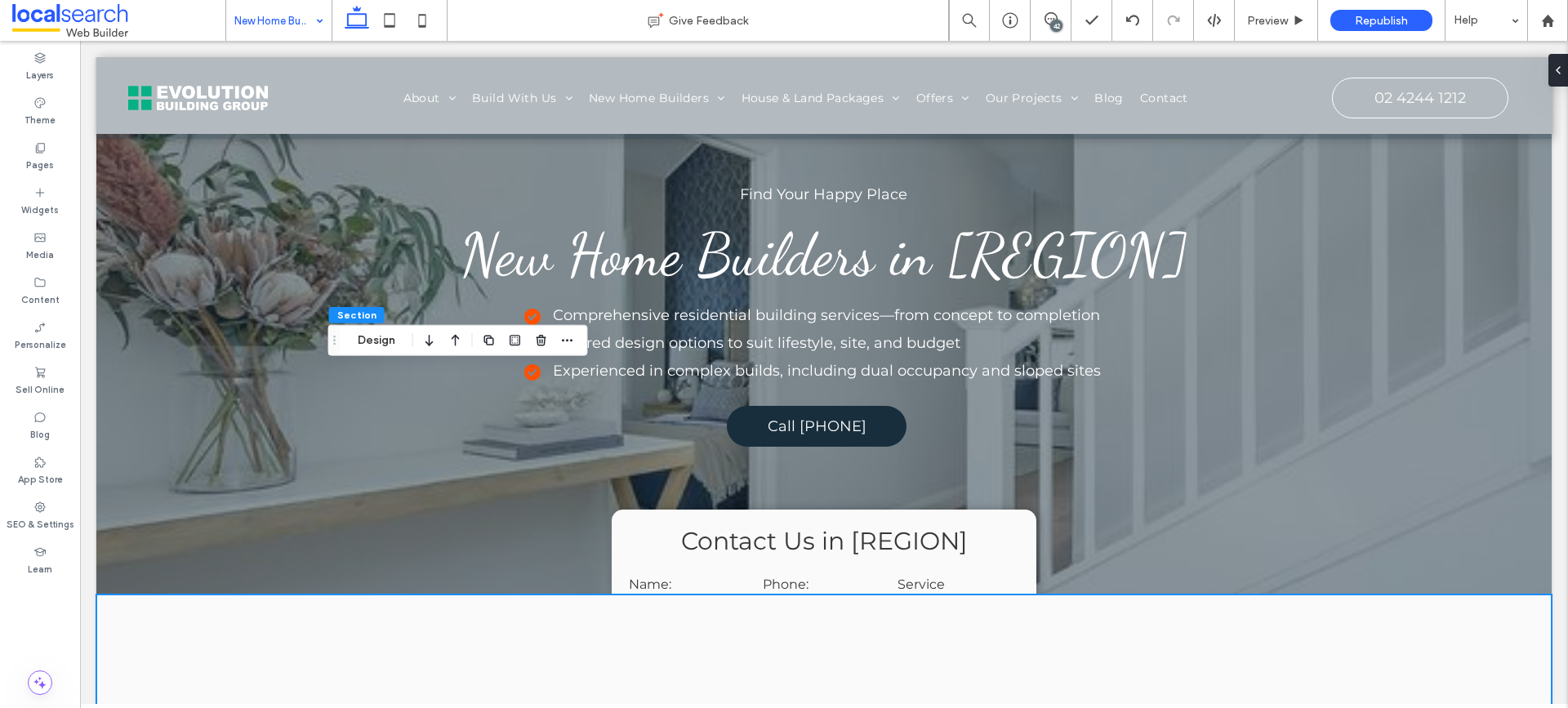scroll, scrollTop: 0, scrollLeft: 0, axis: both 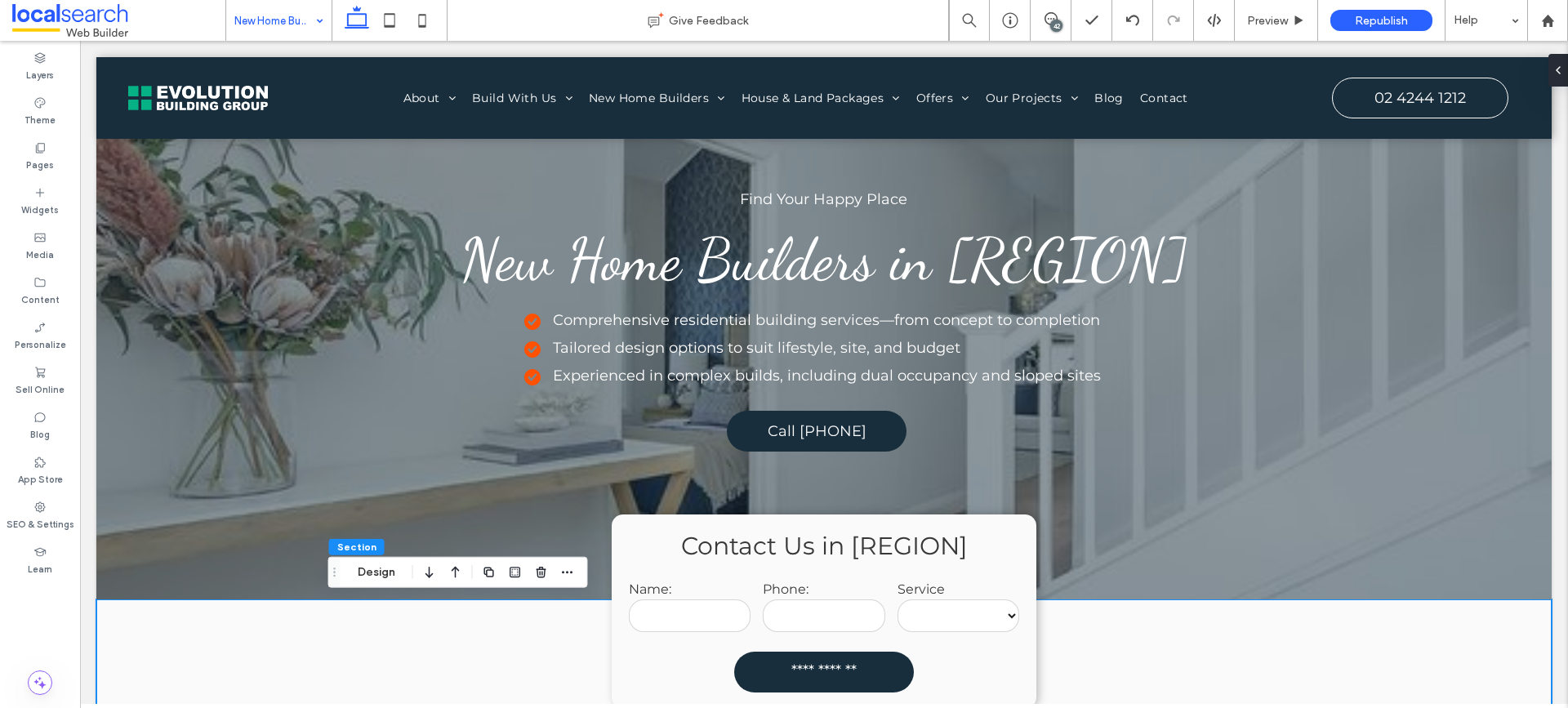 click on "Home
About
Our Awards
Build With Us
Our Process
Where We Build
Custom Home Builders
Dual Occupancy Builders
Knockdown Rebuild
Inclusions
Colour Studio
New Home Builders
Home Designs
House & Land Packages
Our Packages
New Land Estates
Offers
Twenty Five Thousand Spend Your Way
Free Site Inspection
Find a Site
Refer a Friend
Our Projects
Gallery
Display Homes
Coral Vale Homestead
Detached Dual Occupancy
Hamptons Acreage
Blog" at bounding box center (824, 1439) 